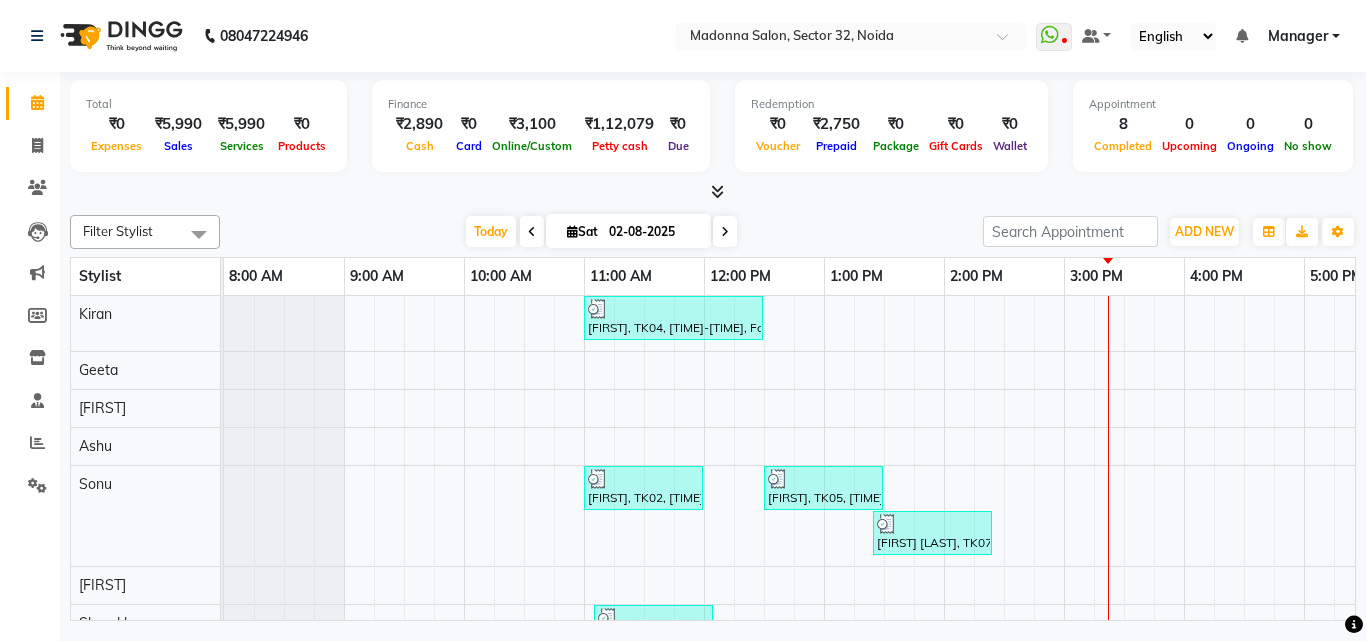 scroll, scrollTop: 0, scrollLeft: 0, axis: both 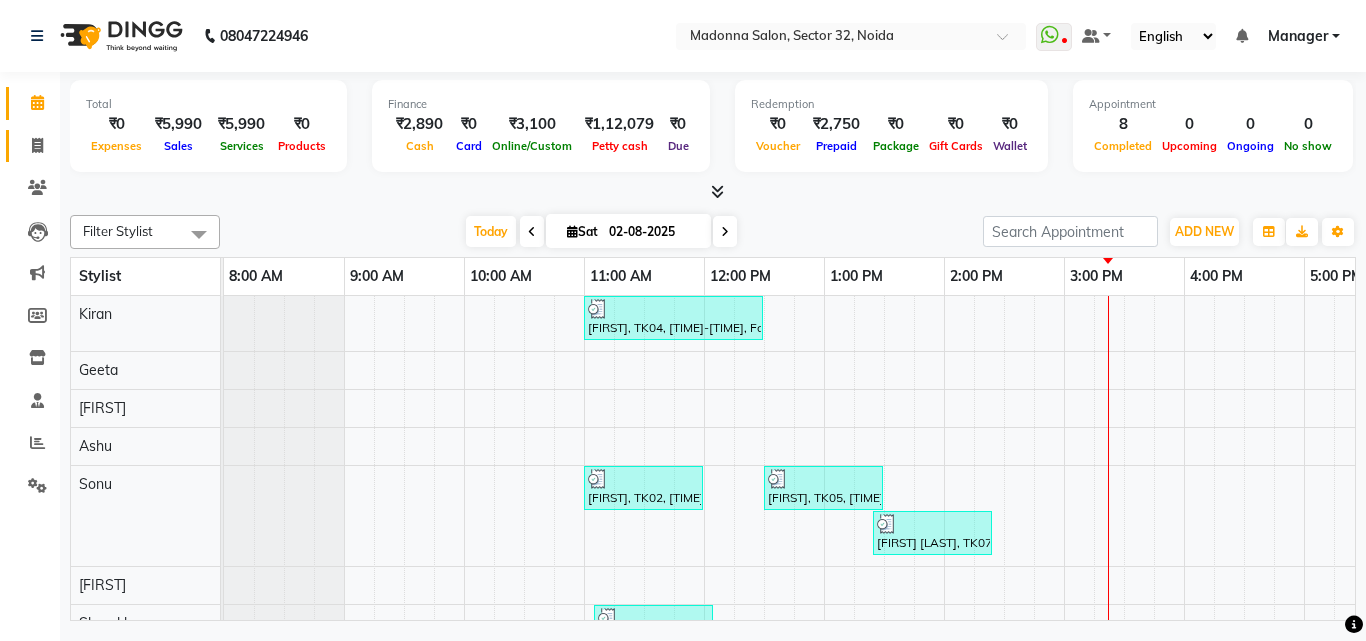click 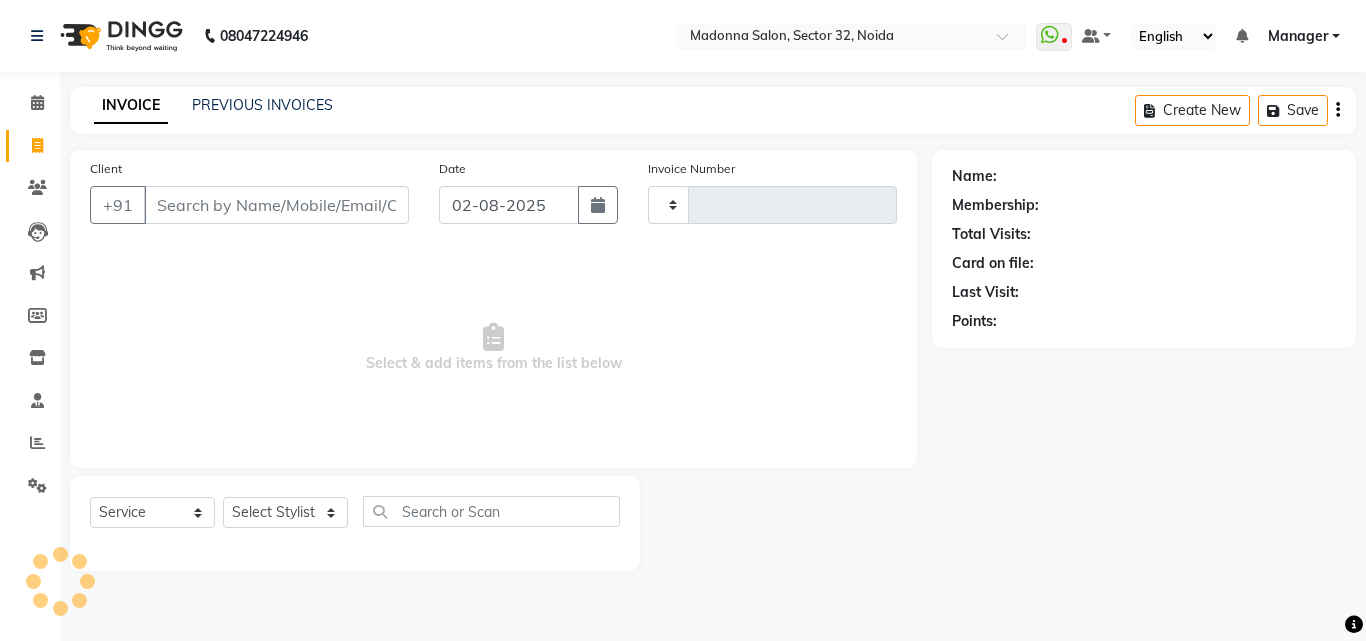 type on "2790" 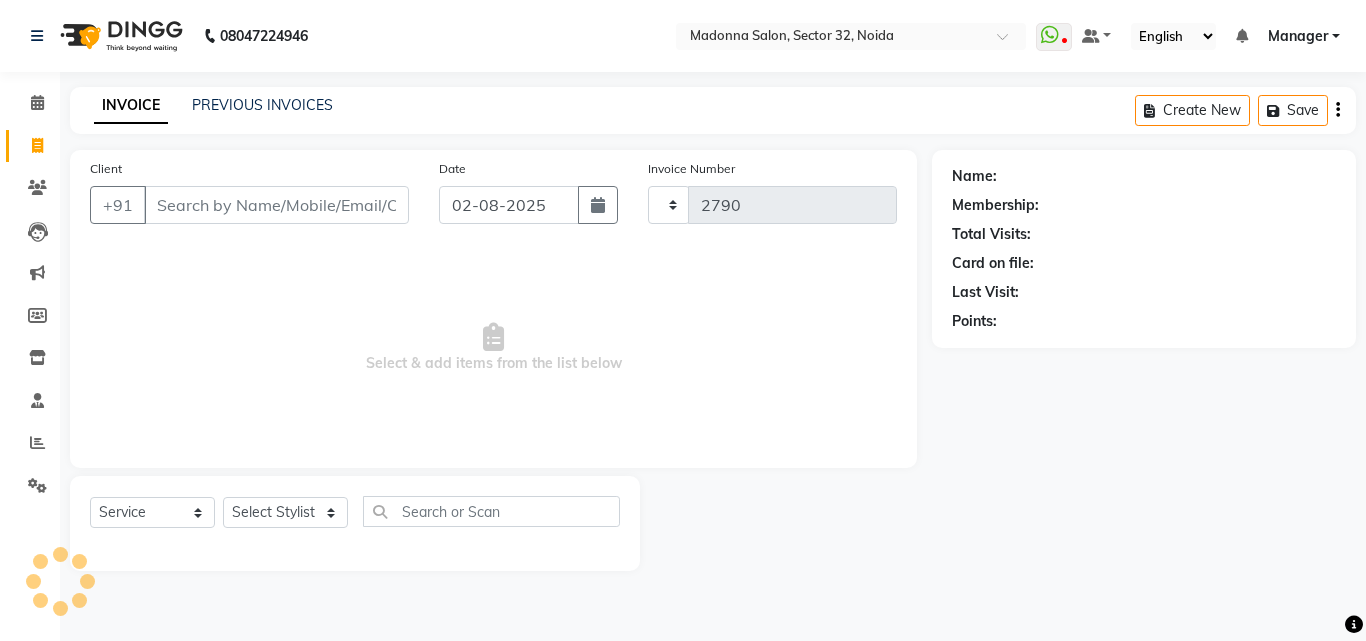 select on "7229" 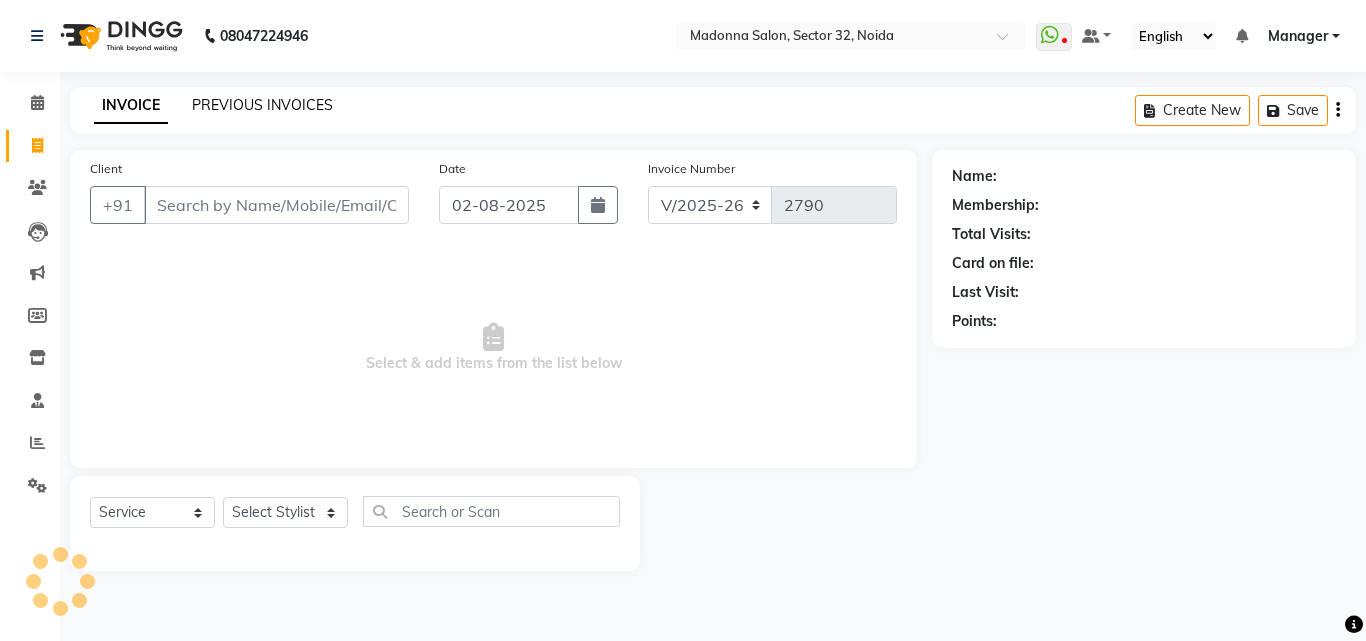 click on "PREVIOUS INVOICES" 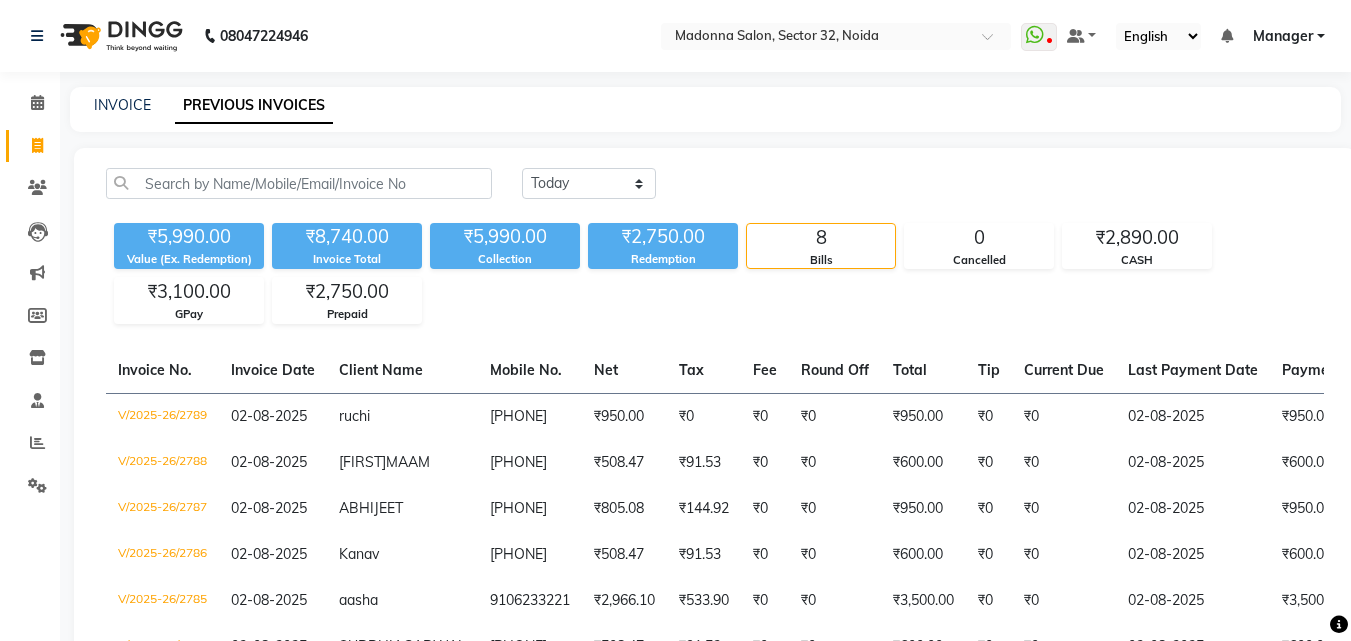 scroll, scrollTop: 0, scrollLeft: 427, axis: horizontal 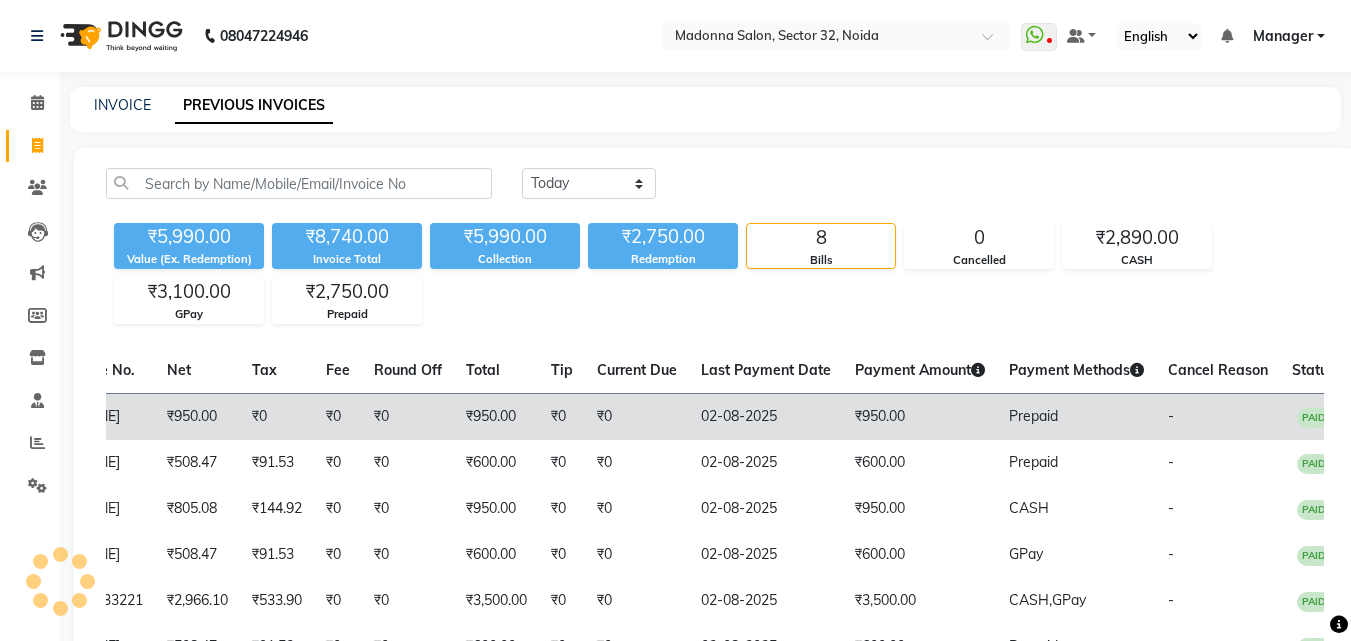 click on "PAID" 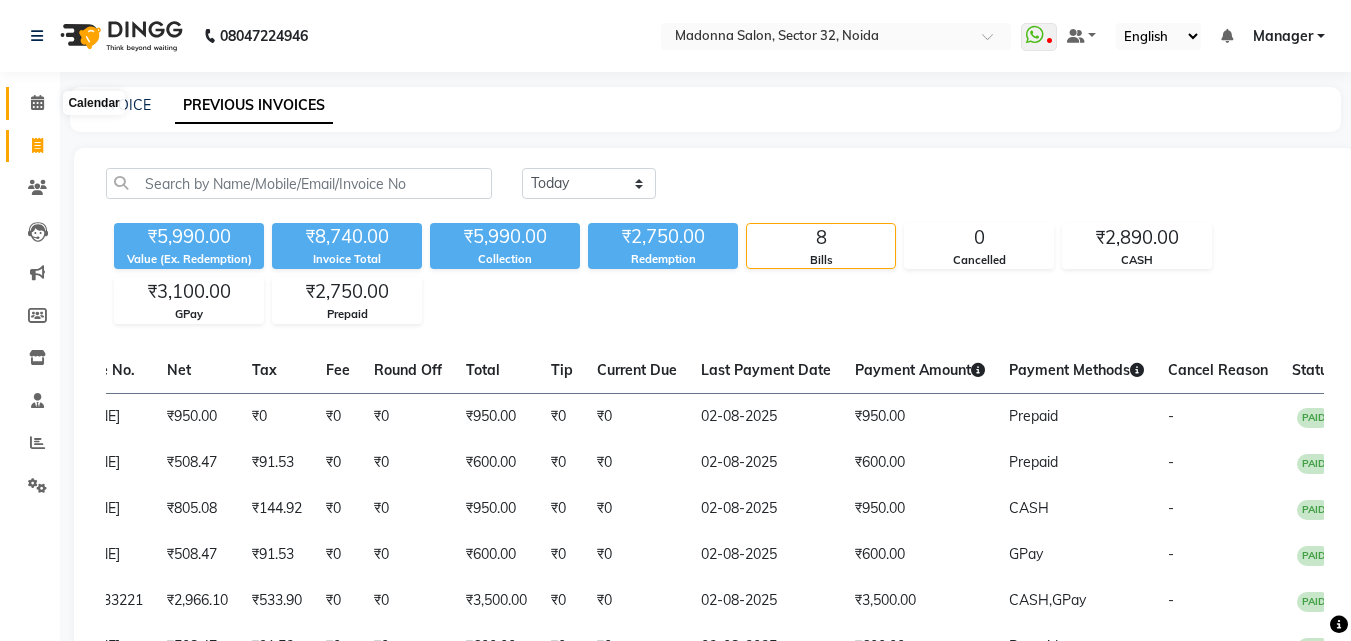 click 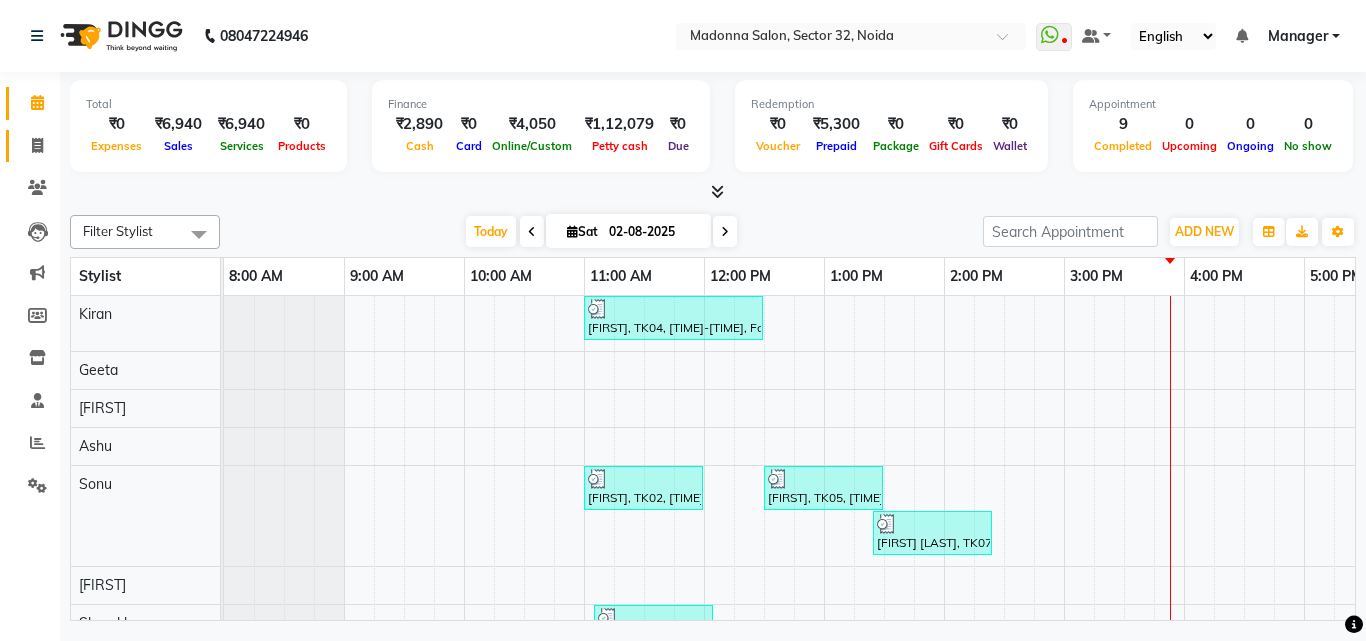 click 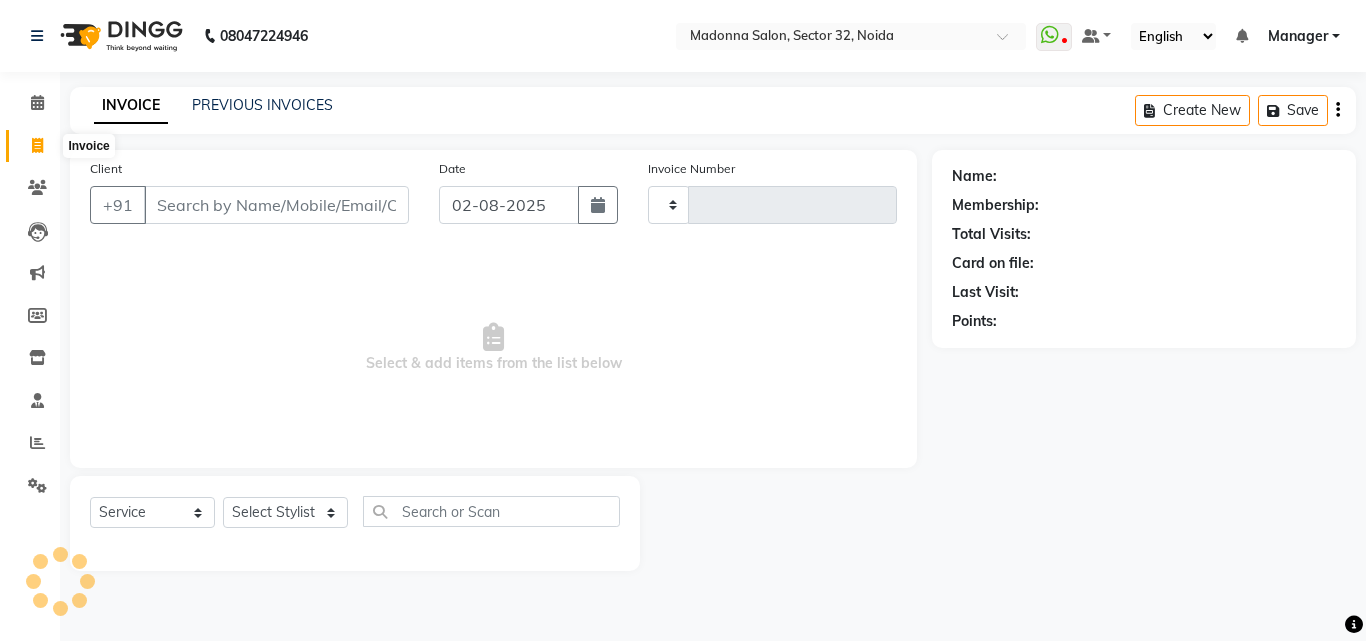 type on "2791" 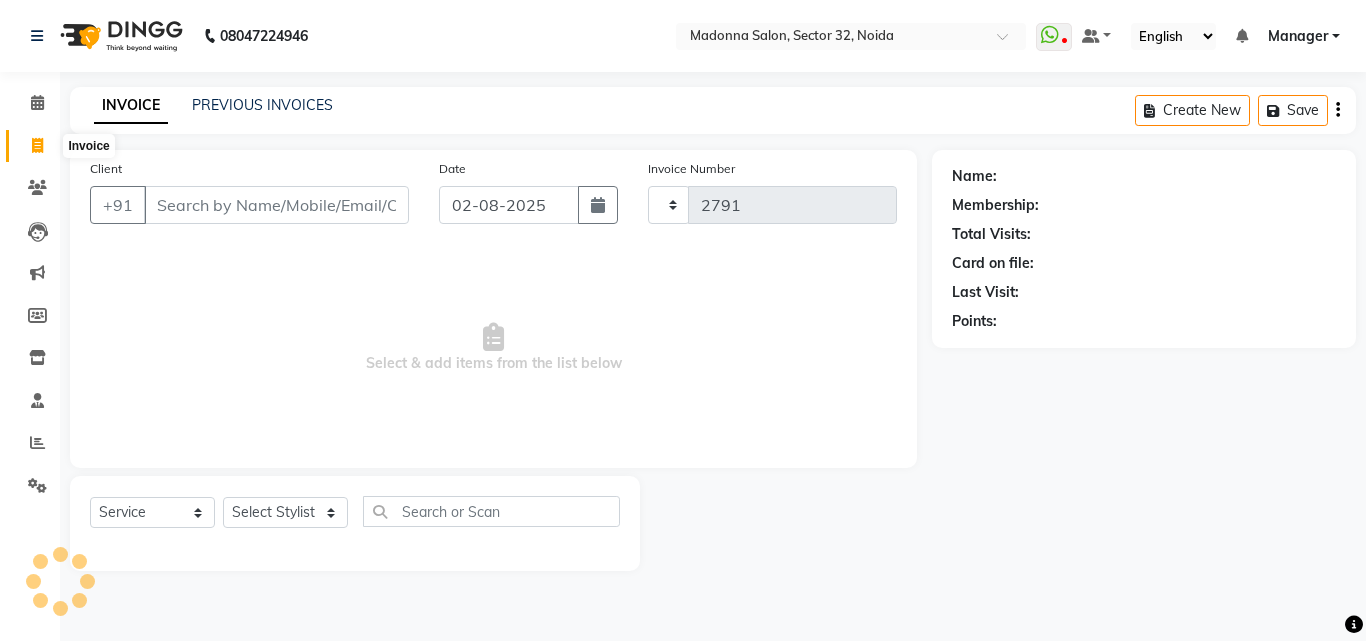 select on "7229" 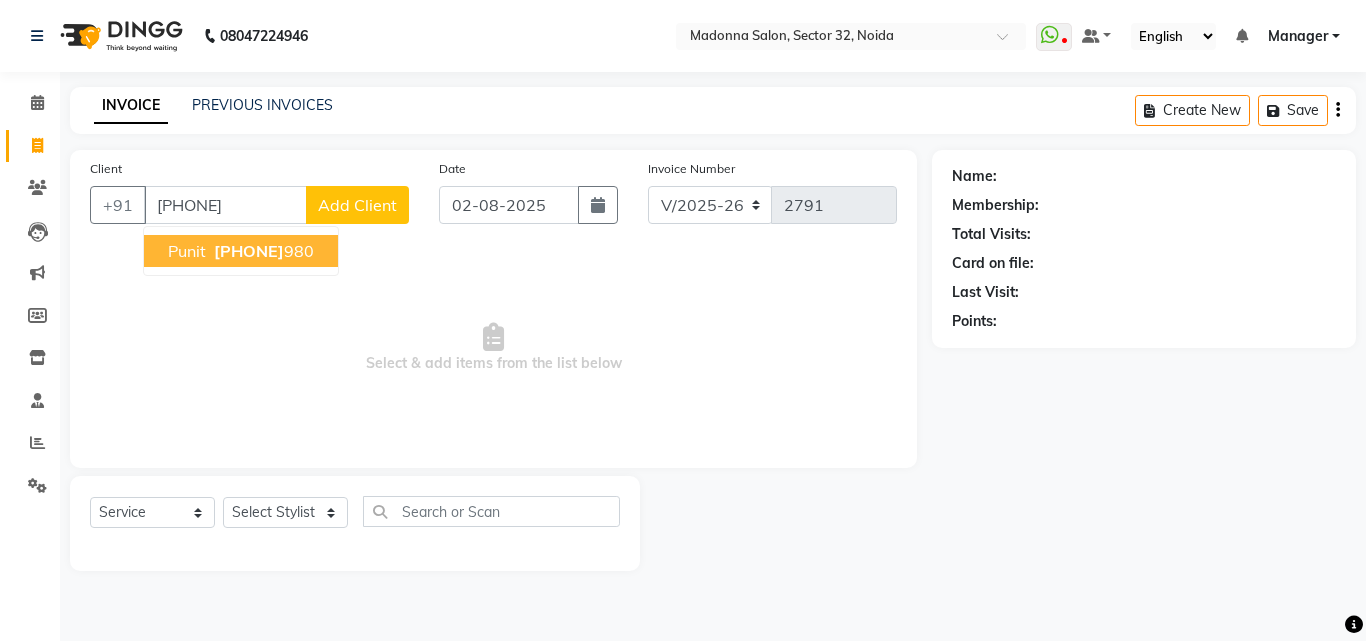 click on "9999863" at bounding box center (249, 251) 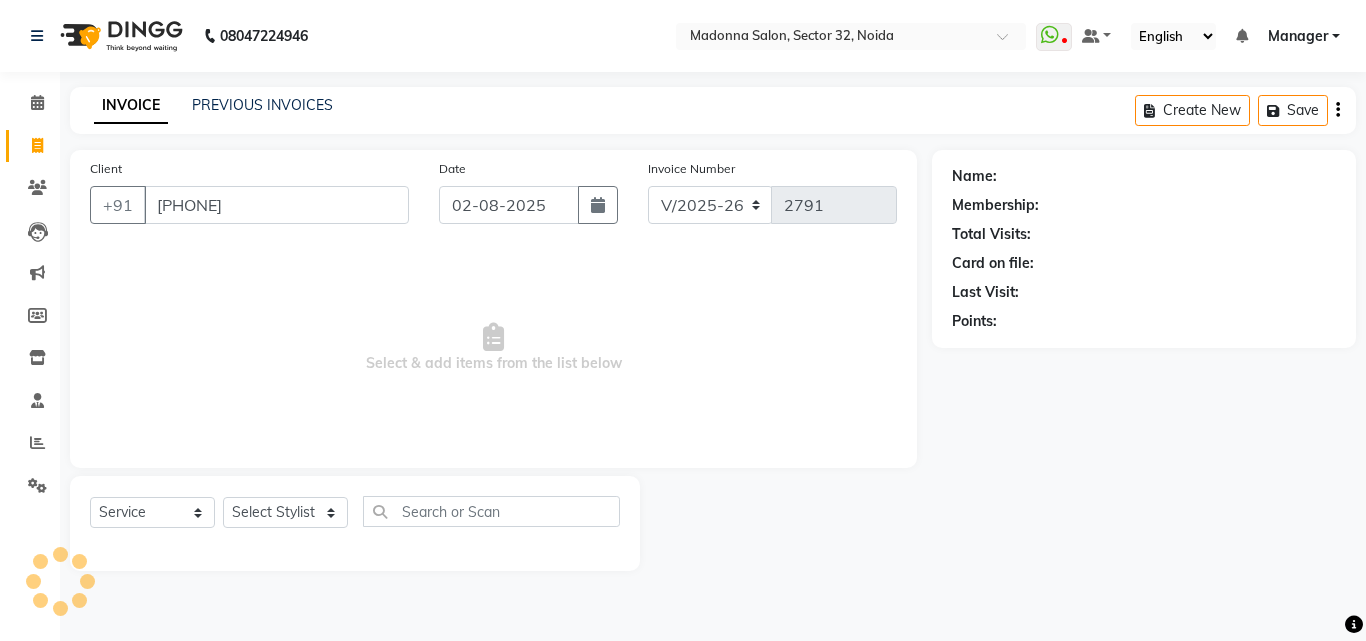 type on "9999863980" 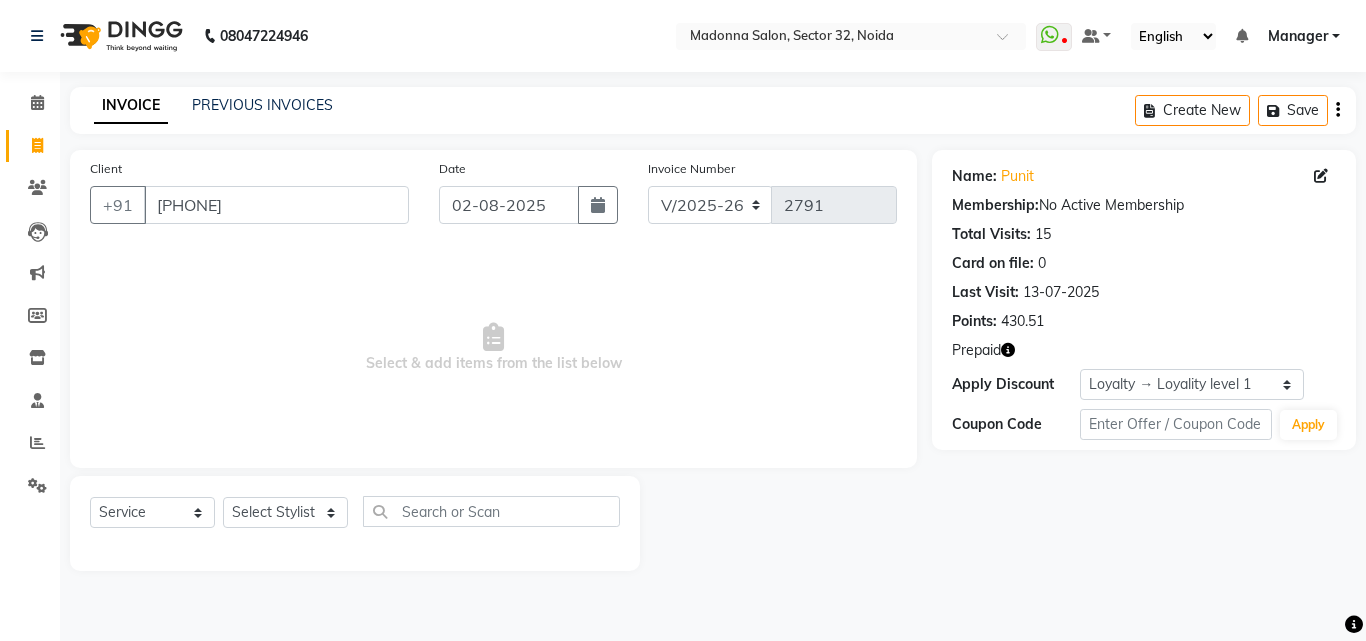 click 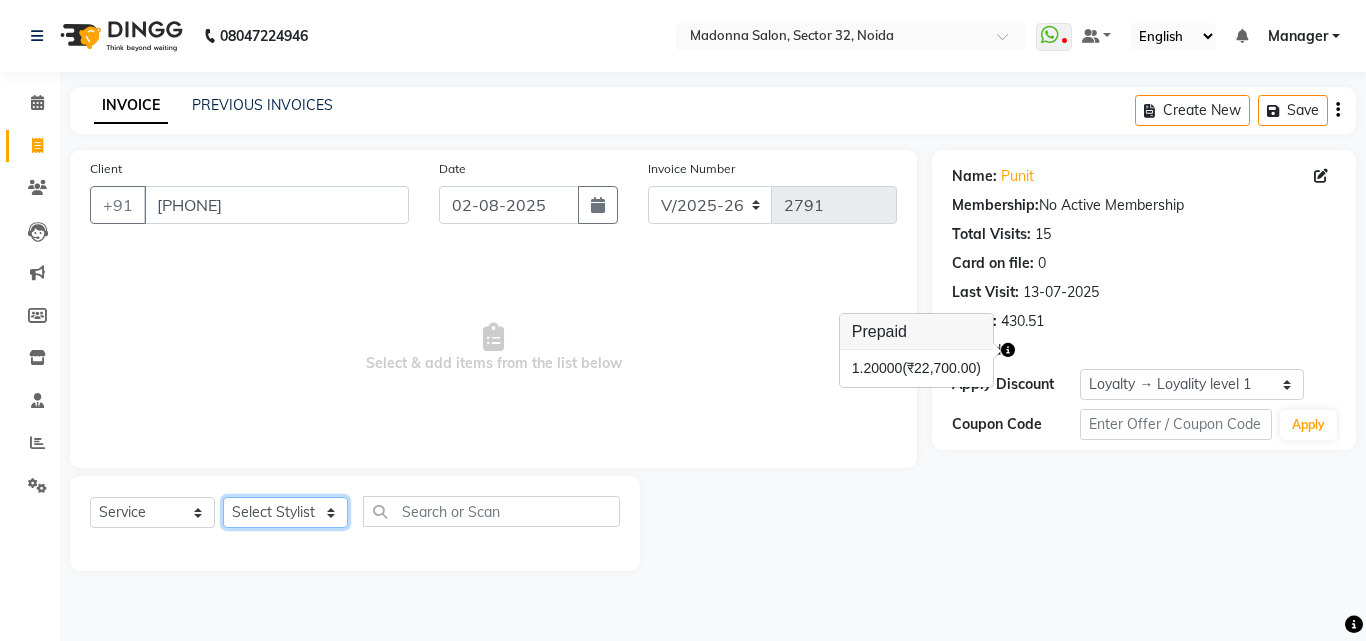 click on "Select Stylist Aayan Account  Ashu BHOLU Geeta Hanif JIYA SINGH Kiran LAXMAN PEDI Manager Mohit Naddy NAIL SWASTIKA Sajal Sameer Shahnawaj Sharukh Sonu VISHAL STYLIST" 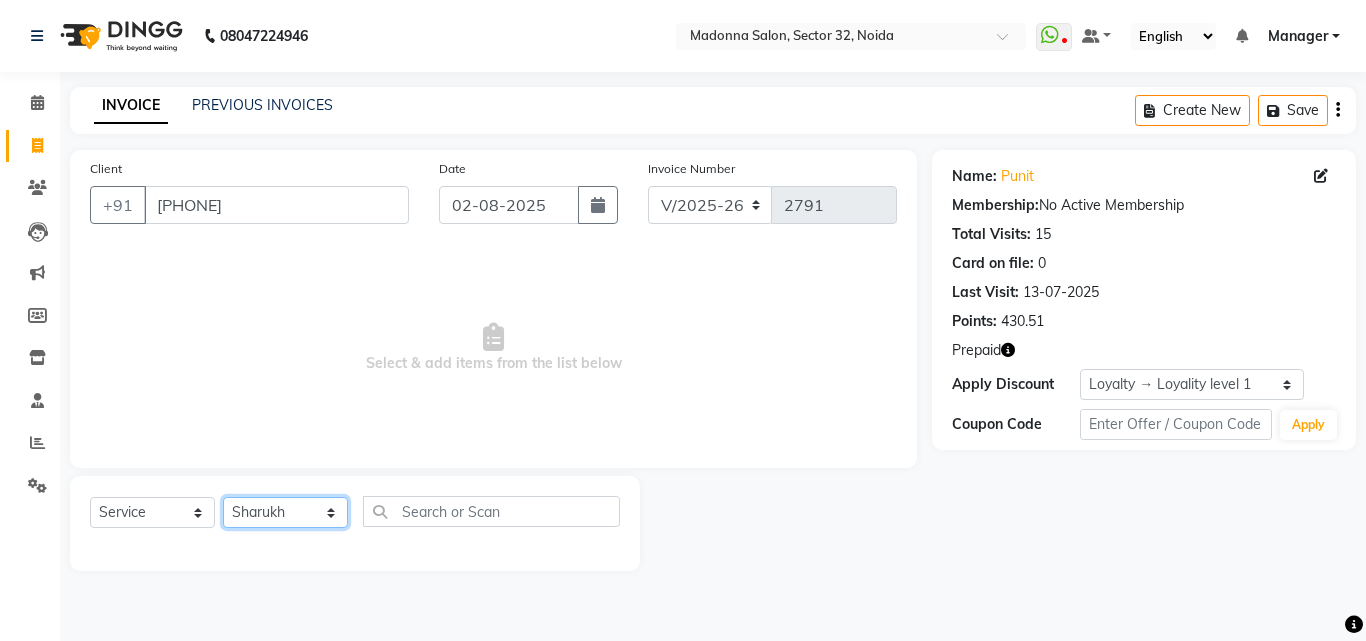 click on "Select Stylist Aayan Account  Ashu BHOLU Geeta Hanif JIYA SINGH Kiran LAXMAN PEDI Manager Mohit Naddy NAIL SWASTIKA Sajal Sameer Shahnawaj Sharukh Sonu VISHAL STYLIST" 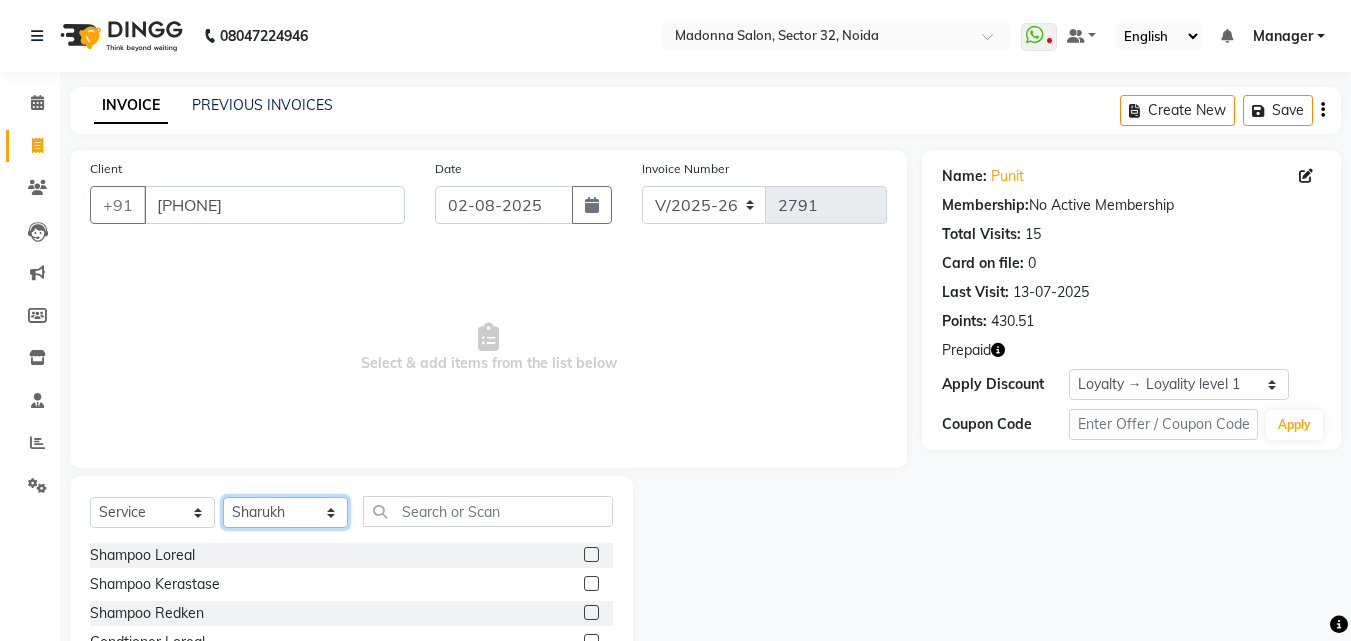 click on "Select Stylist Aayan Account  Ashu BHOLU Geeta Hanif JIYA SINGH Kiran LAXMAN PEDI Manager Mohit Naddy NAIL SWASTIKA Sajal Sameer Shahnawaj Sharukh Sonu VISHAL STYLIST" 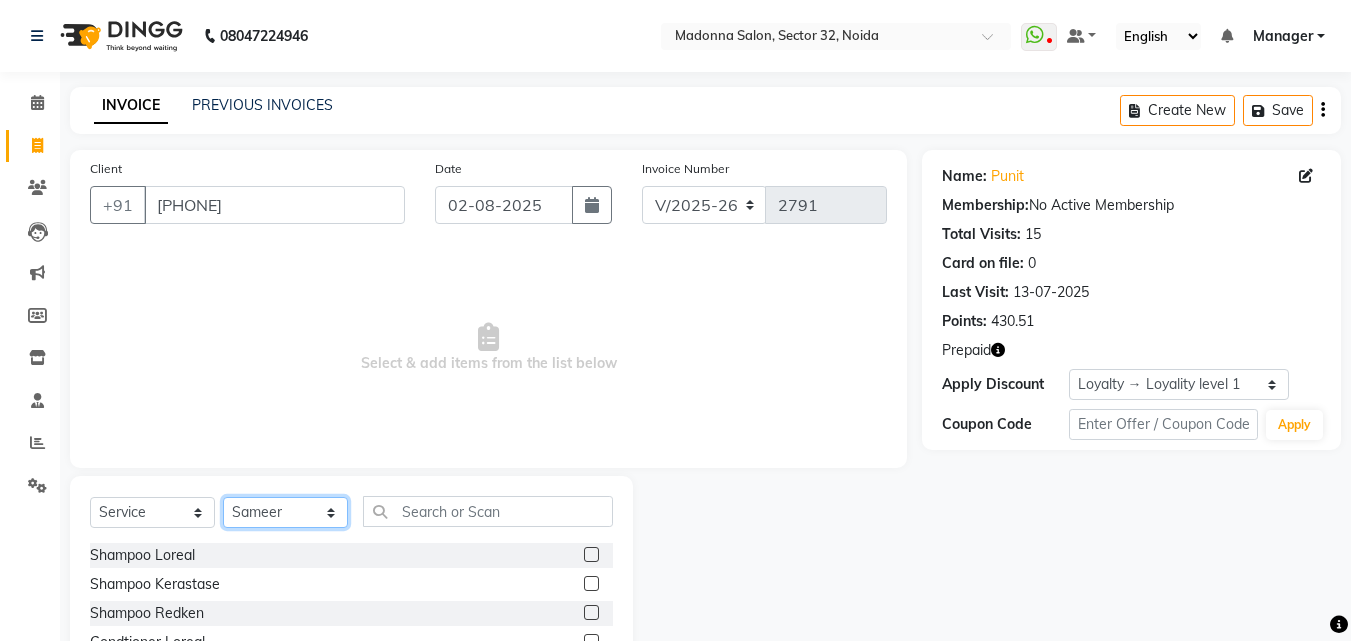 click on "Select Stylist Aayan Account  Ashu BHOLU Geeta Hanif JIYA SINGH Kiran LAXMAN PEDI Manager Mohit Naddy NAIL SWASTIKA Sajal Sameer Shahnawaj Sharukh Sonu VISHAL STYLIST" 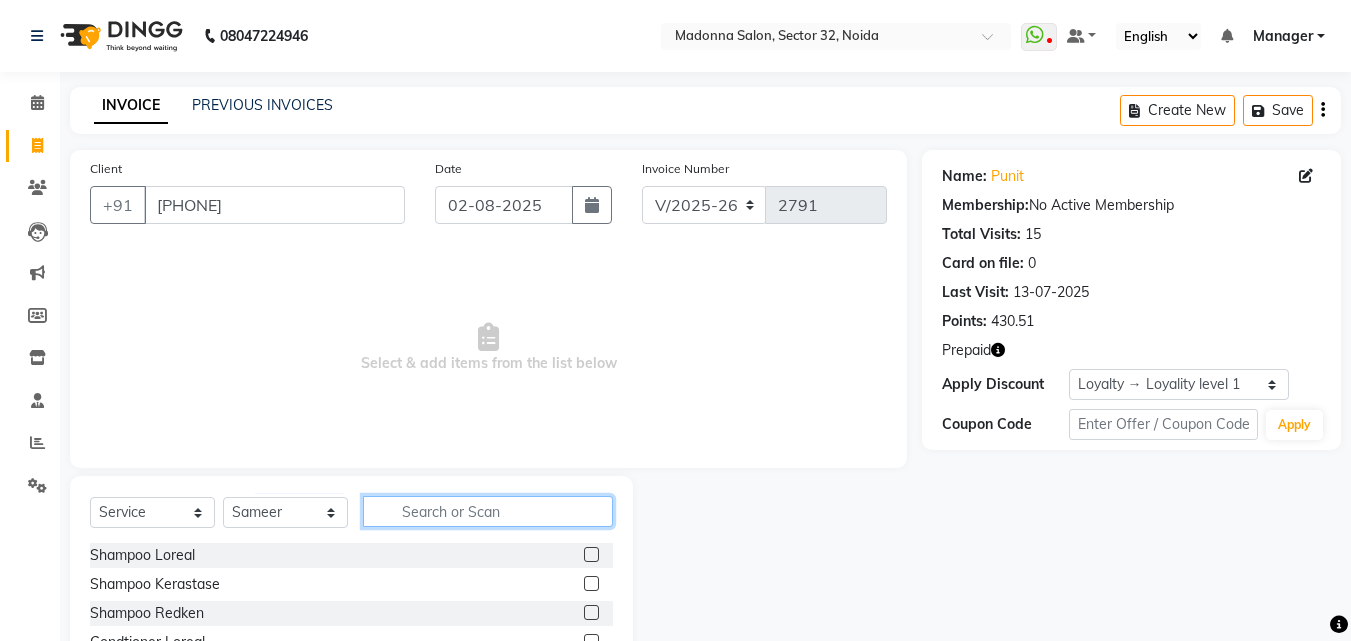 click 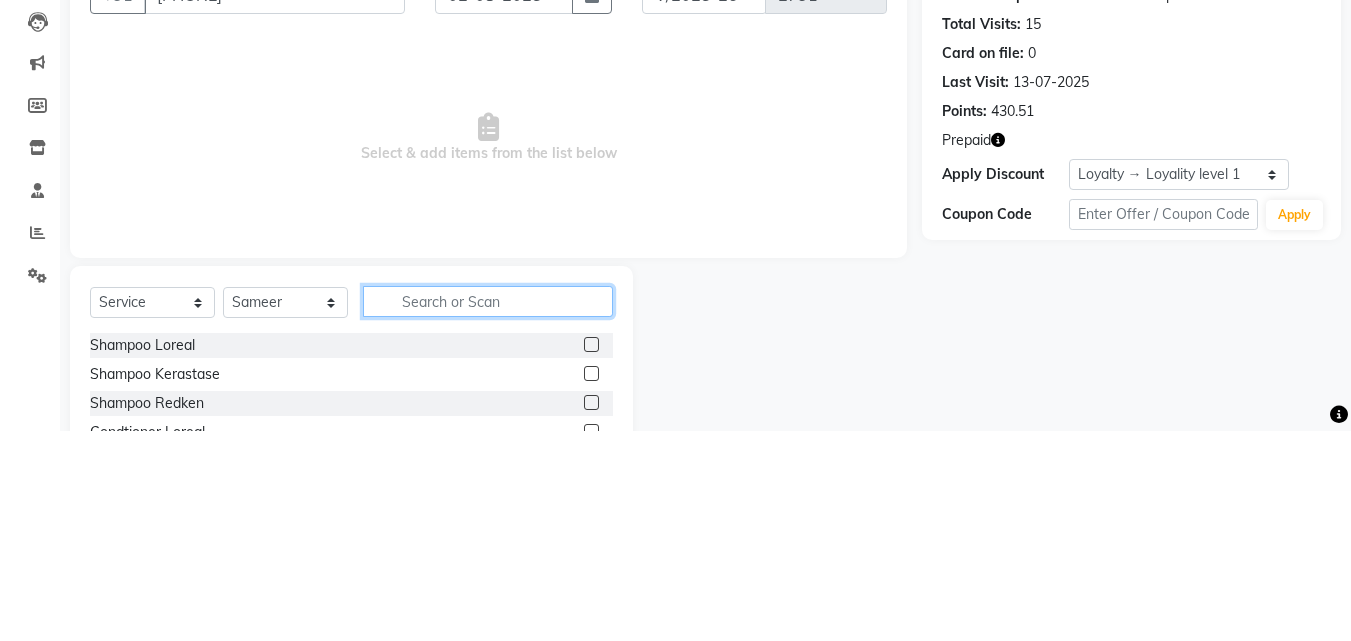 scroll, scrollTop: 48, scrollLeft: 0, axis: vertical 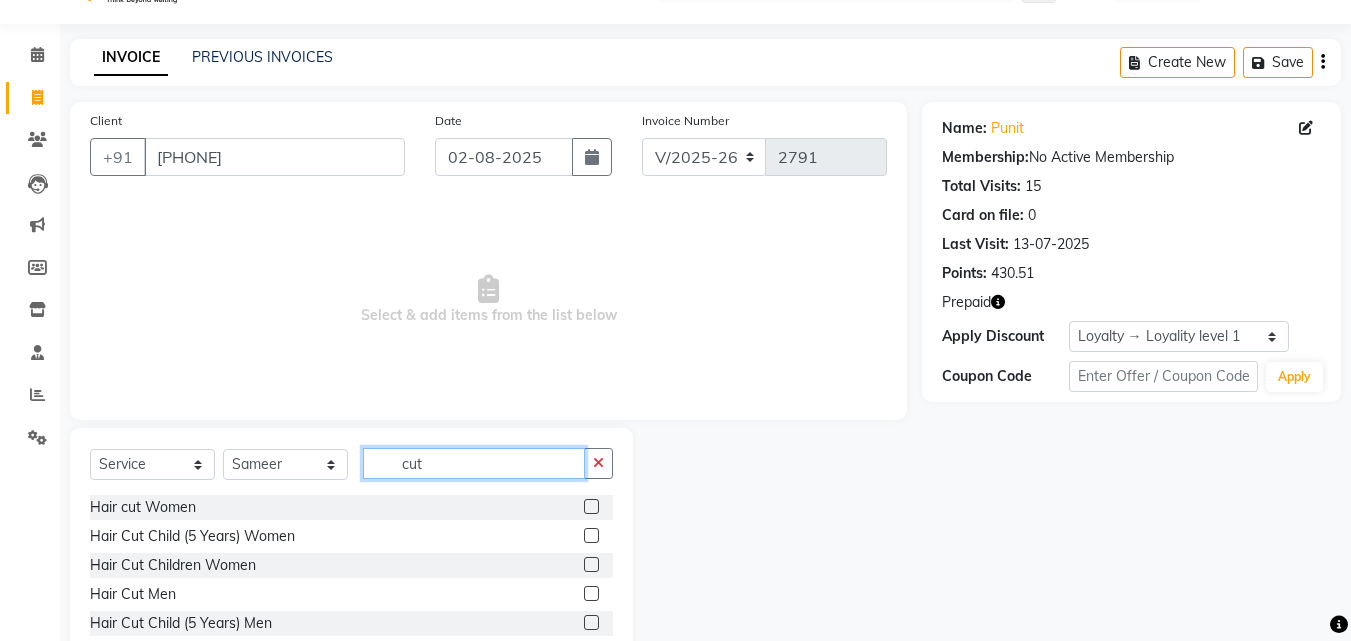 type on "cut" 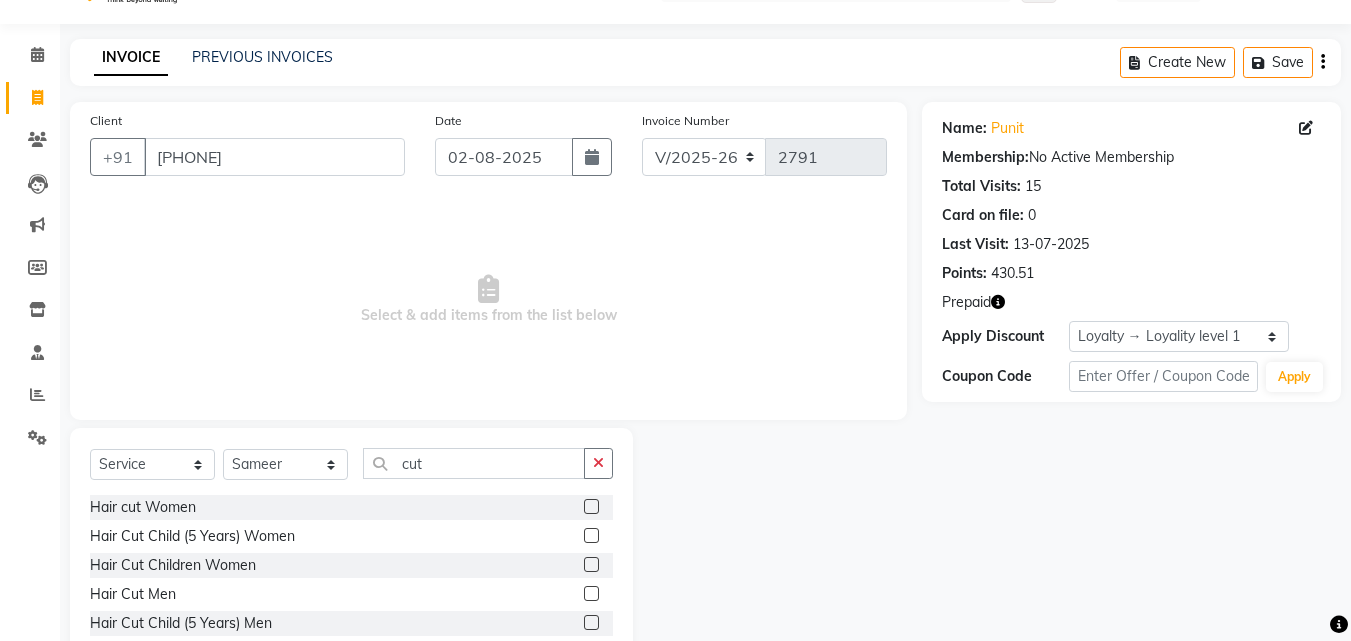 click 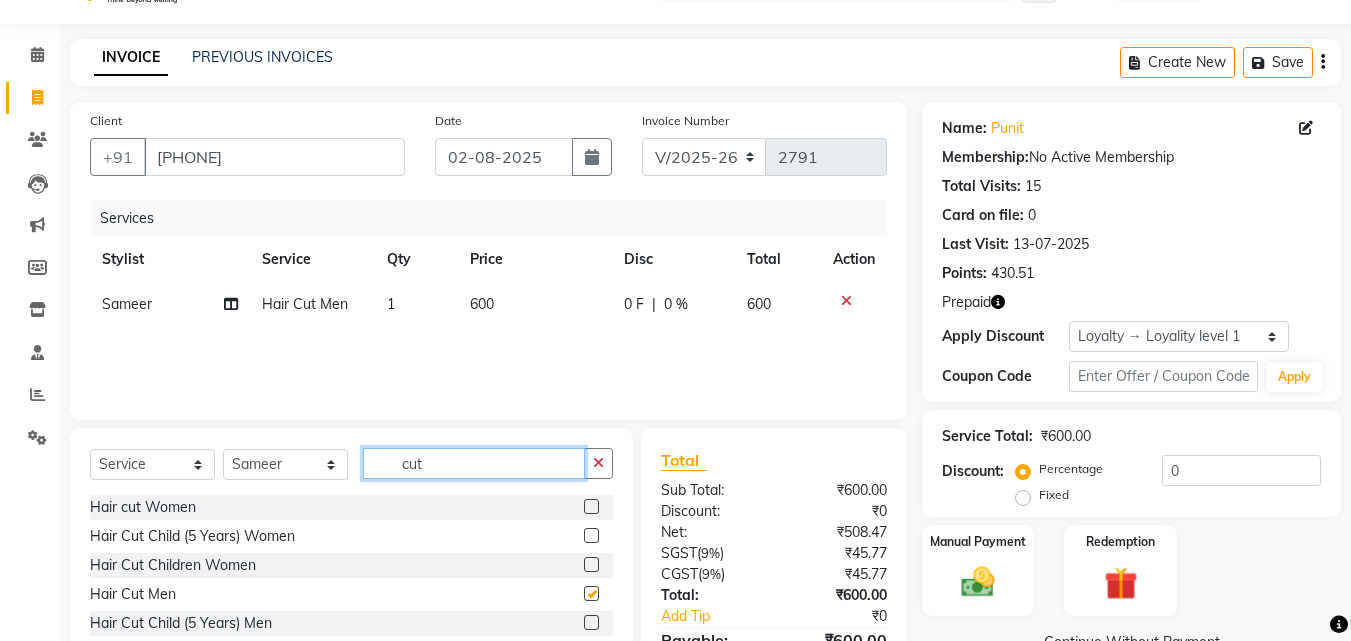 click on "cut" 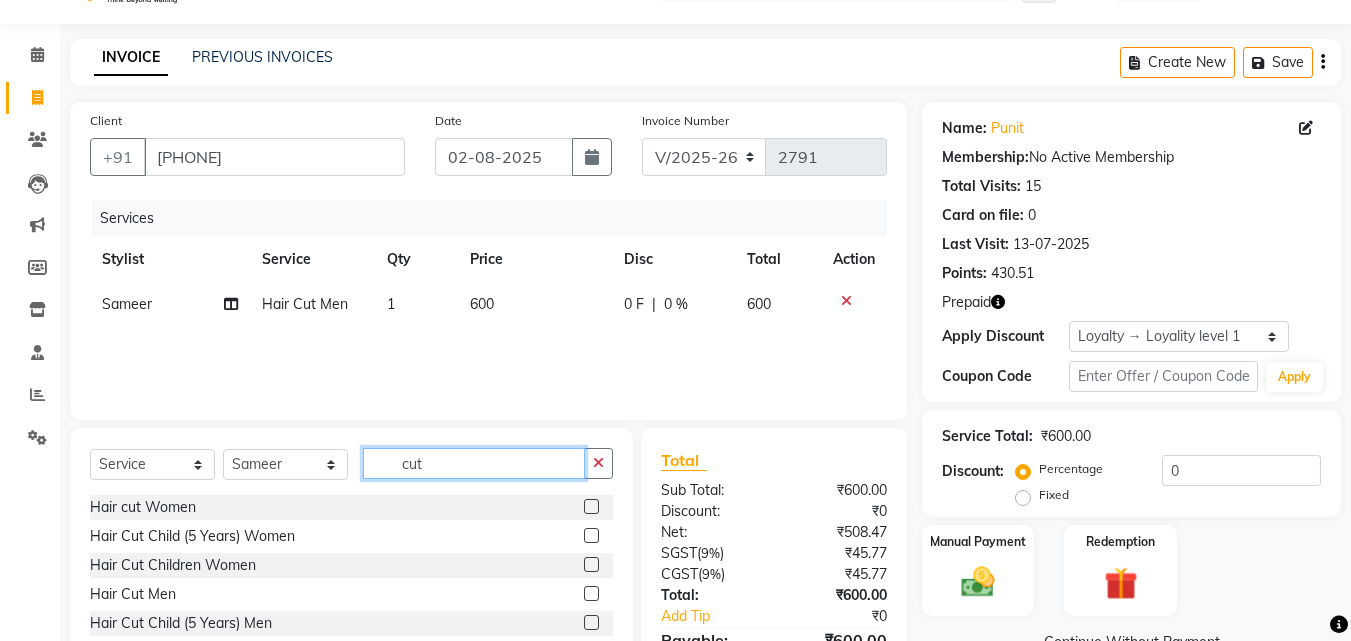 checkbox on "false" 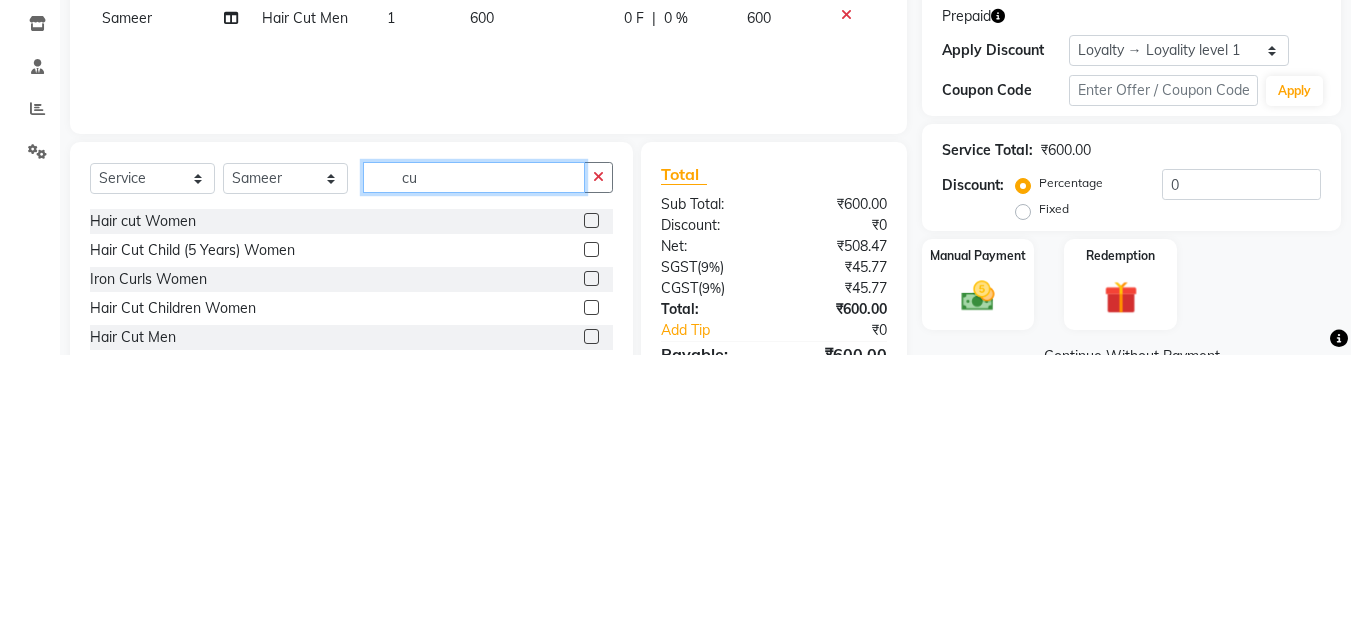 type on "c" 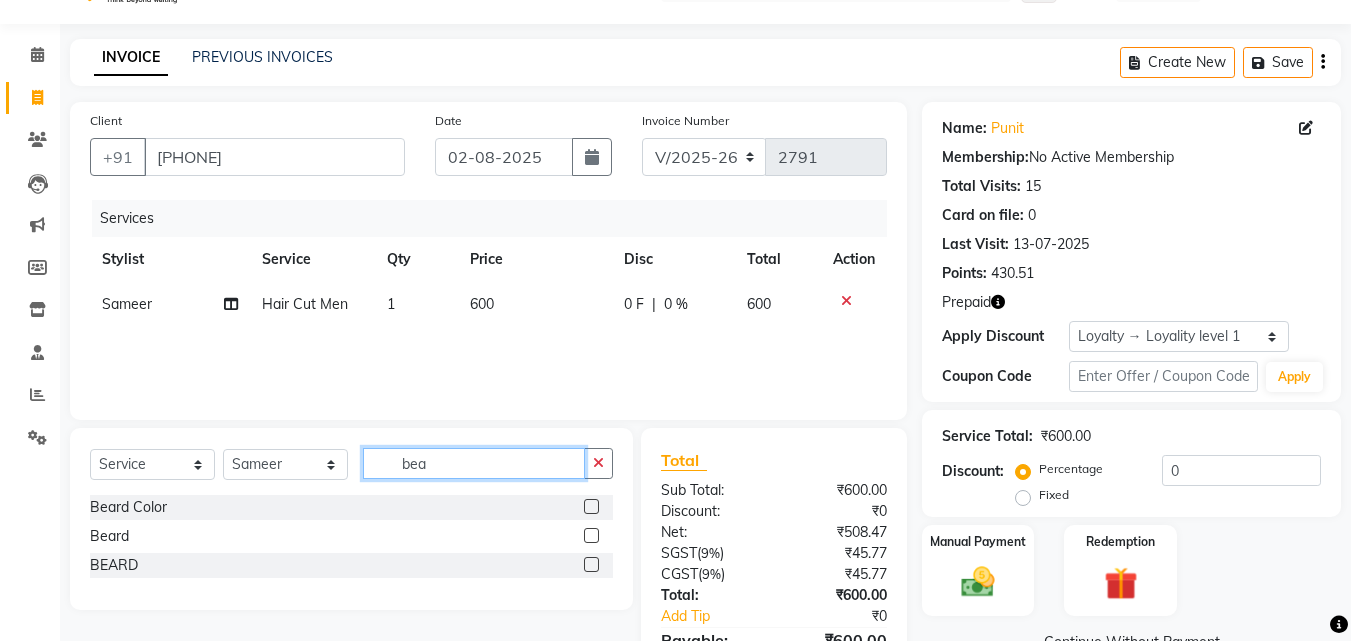 type on "bea" 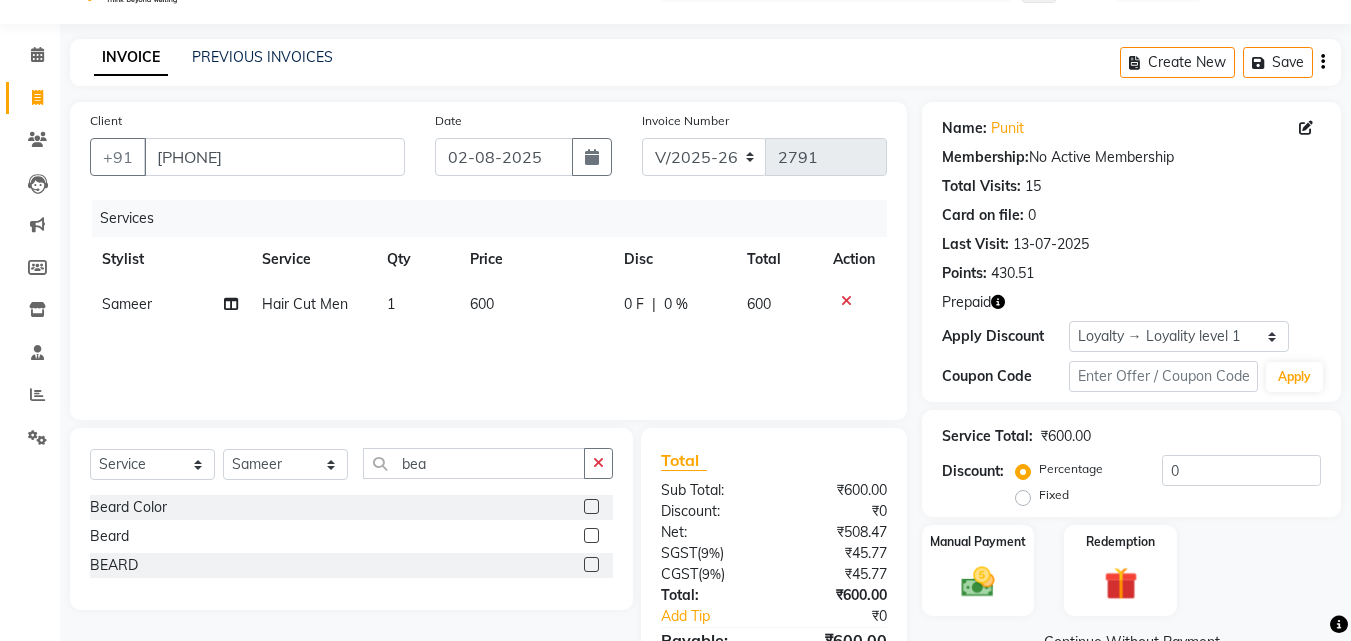 click 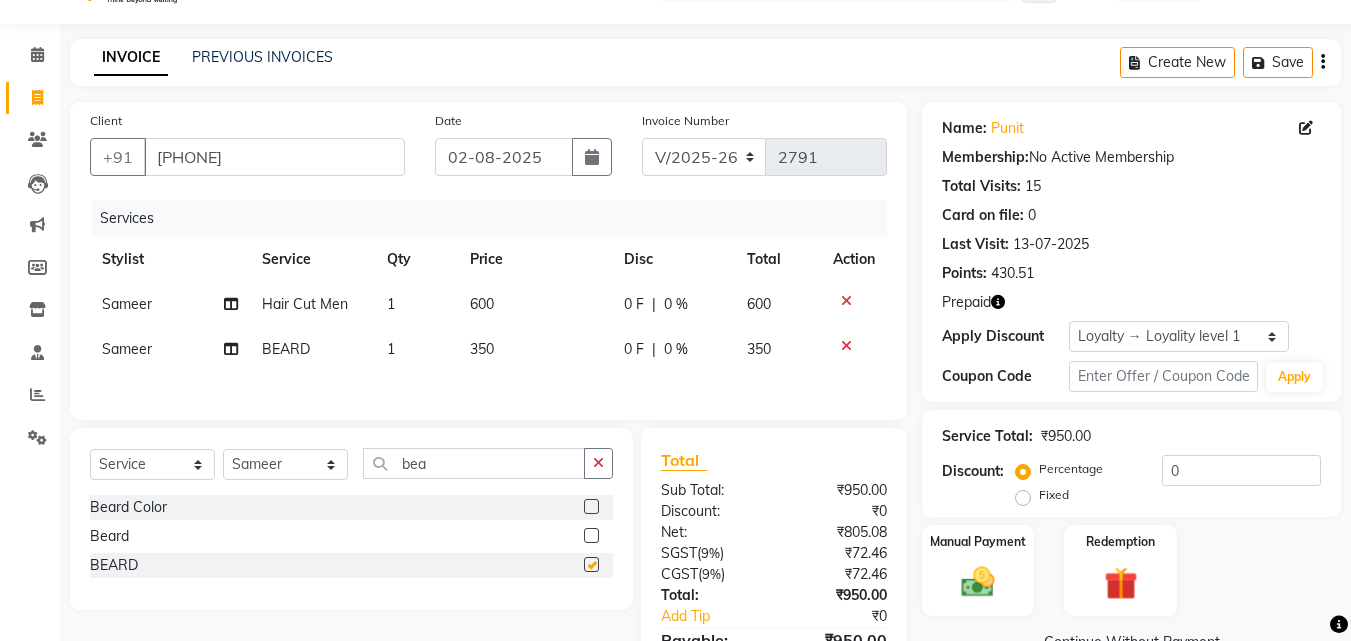 checkbox on "false" 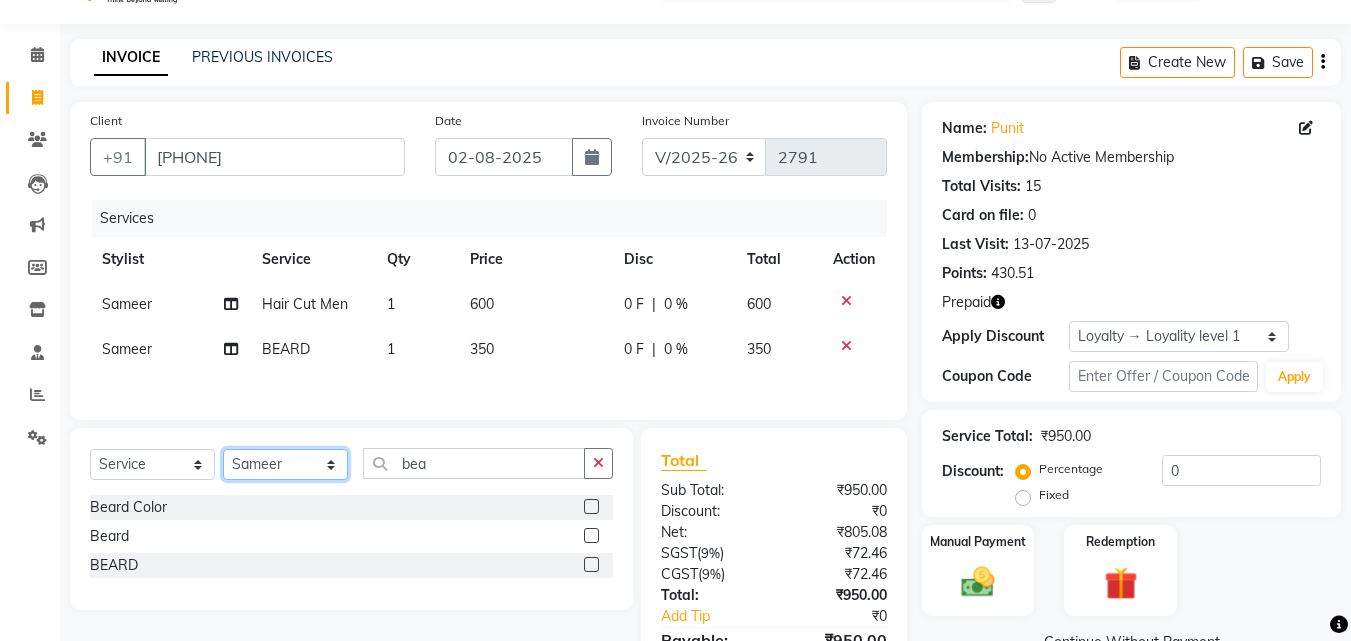 click on "Select Stylist Aayan Account  Ashu BHOLU Geeta Hanif JIYA SINGH Kiran LAXMAN PEDI Manager Mohit Naddy NAIL SWASTIKA Sajal Sameer Shahnawaj Sharukh Sonu VISHAL STYLIST" 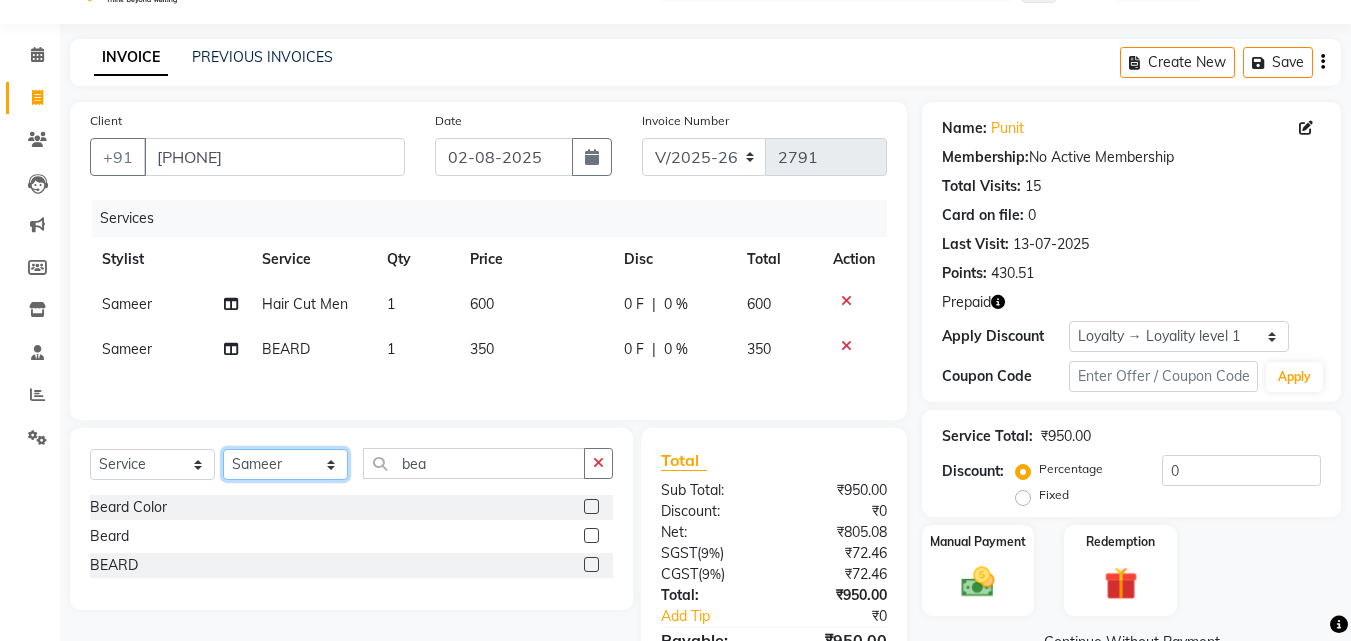 select on "61926" 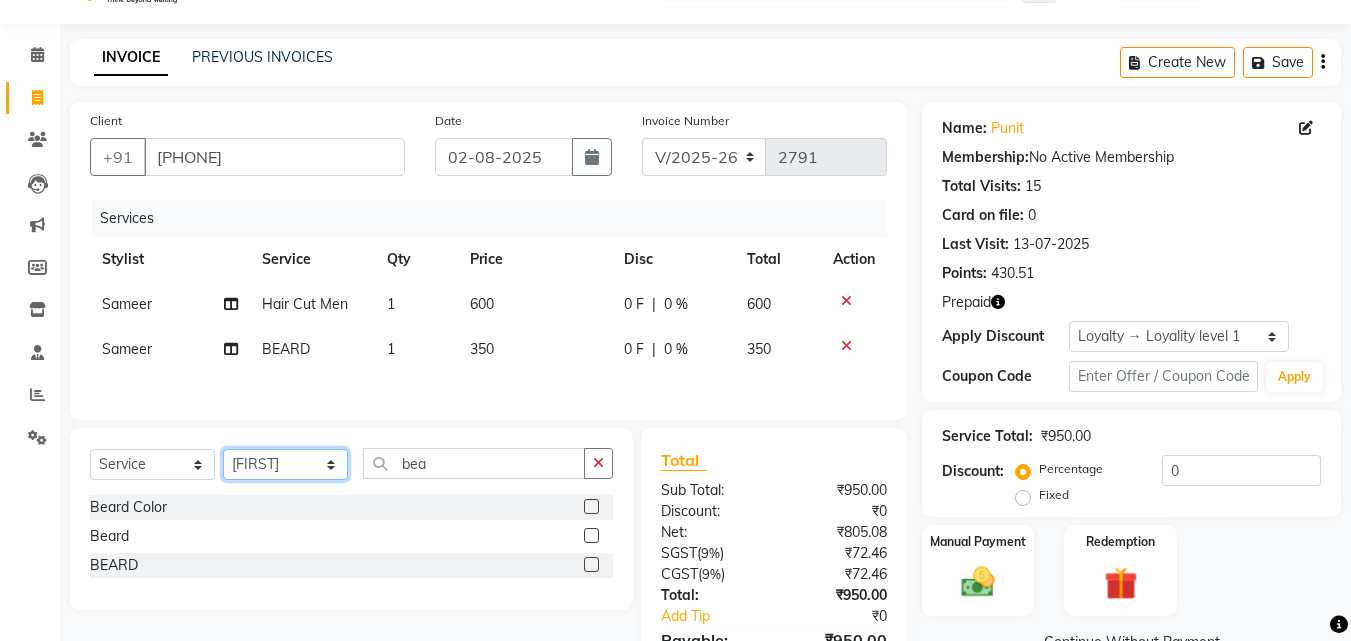 click on "Select Stylist Aayan Account  Ashu BHOLU Geeta Hanif JIYA SINGH Kiran LAXMAN PEDI Manager Mohit Naddy NAIL SWASTIKA Sajal Sameer Shahnawaj Sharukh Sonu VISHAL STYLIST" 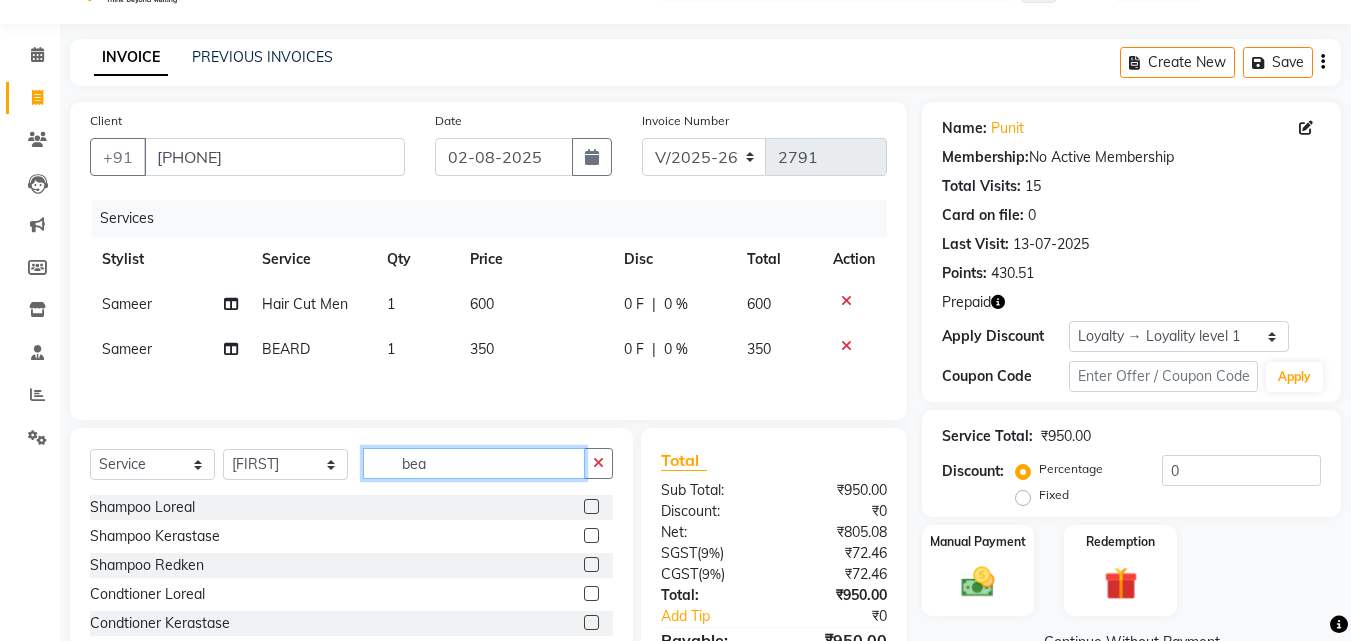 click on "bea" 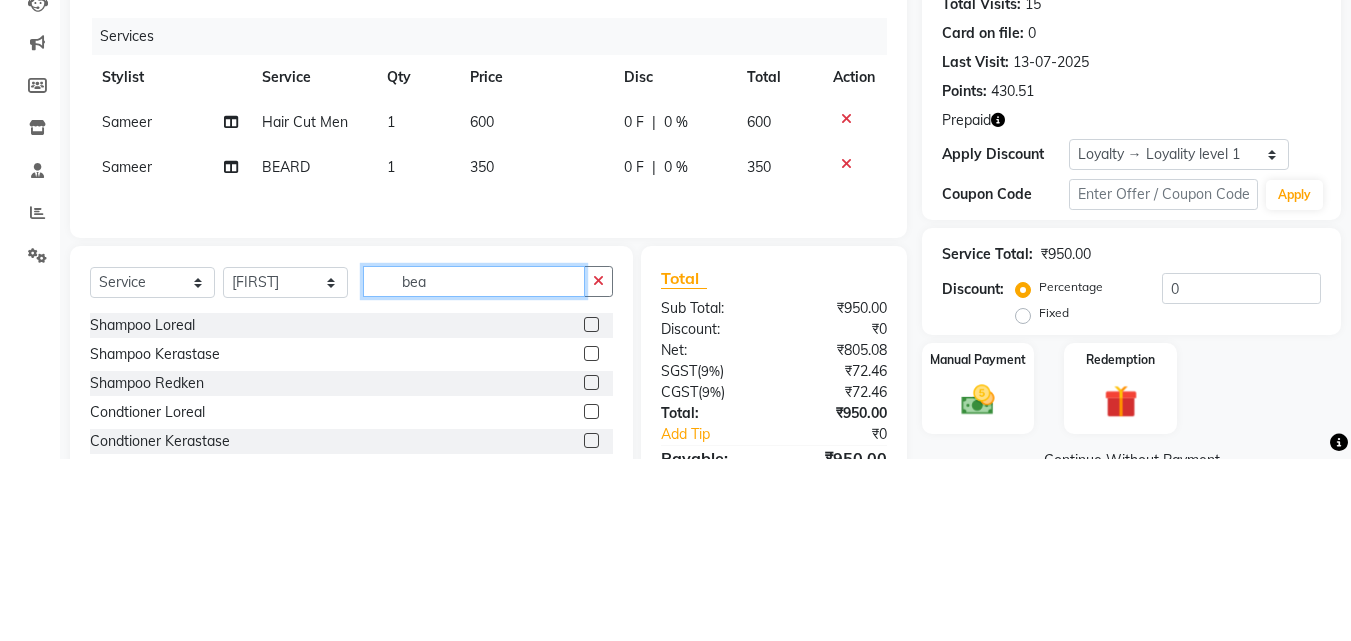 scroll, scrollTop: 51, scrollLeft: 0, axis: vertical 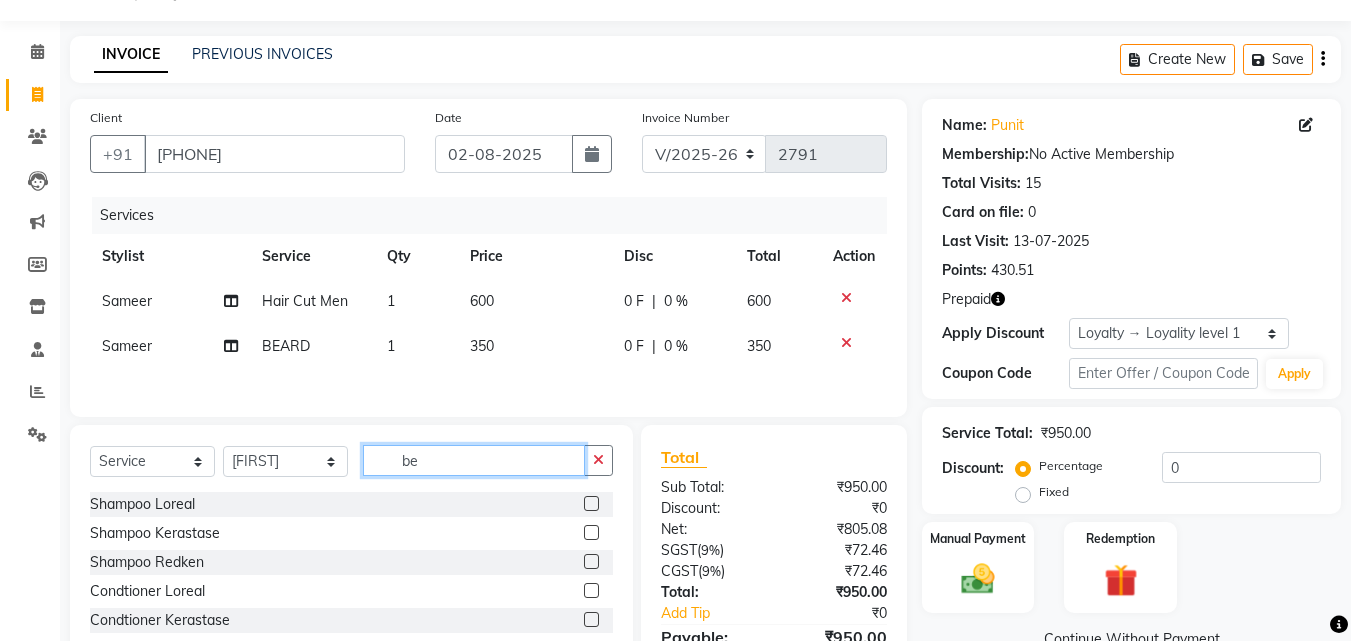 type on "b" 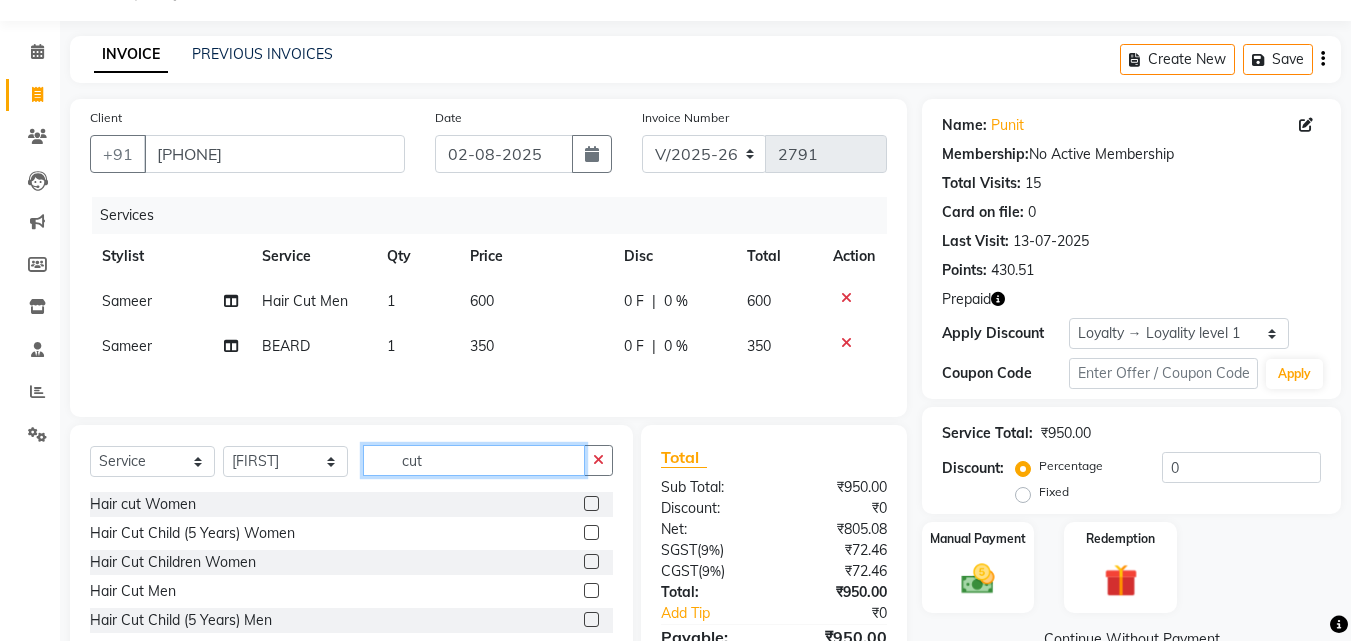 type on "cut" 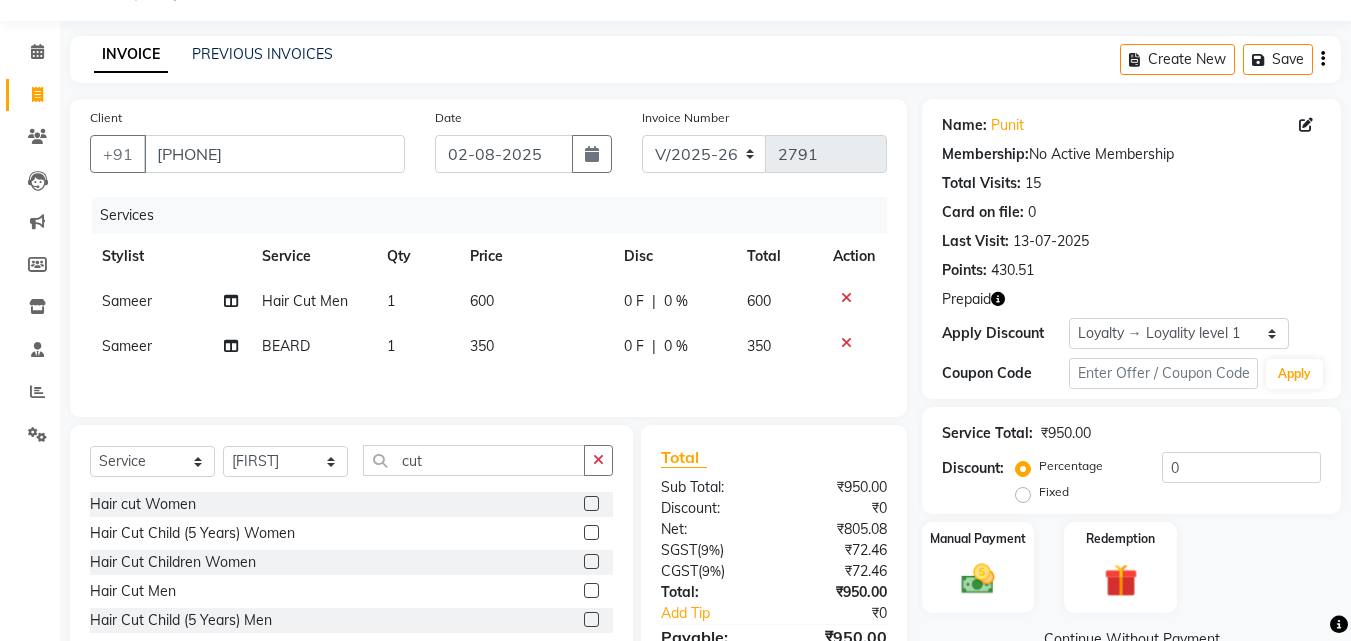 click 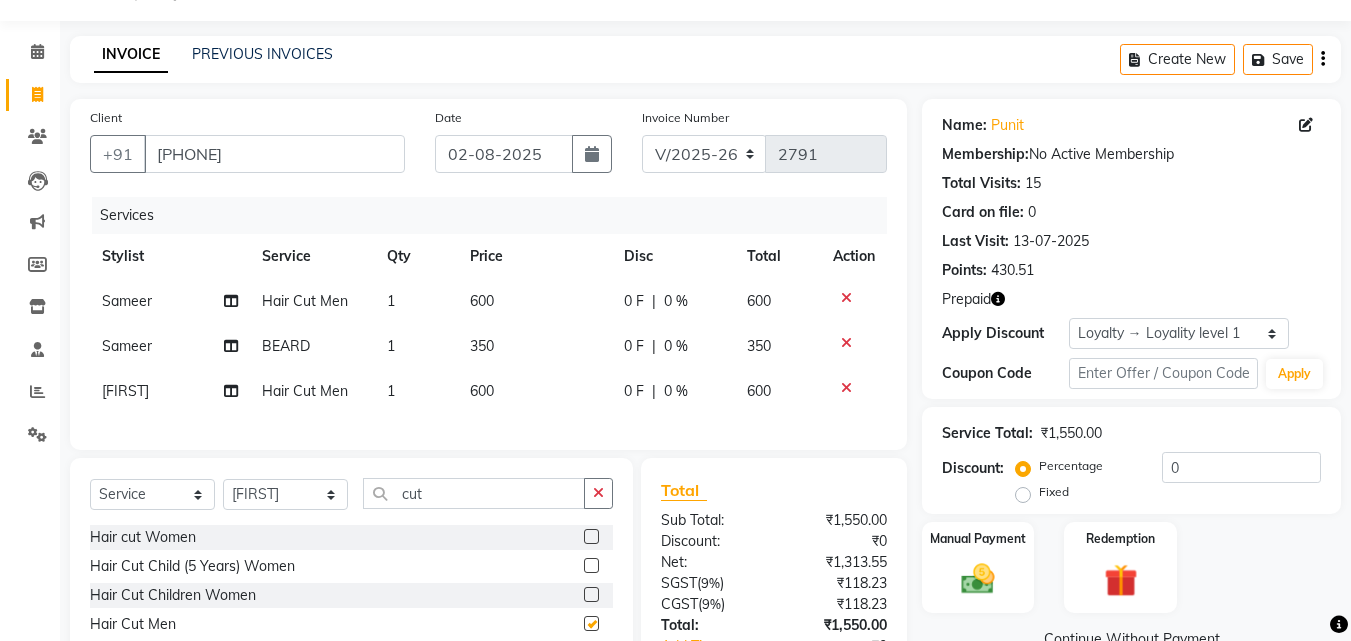 checkbox on "false" 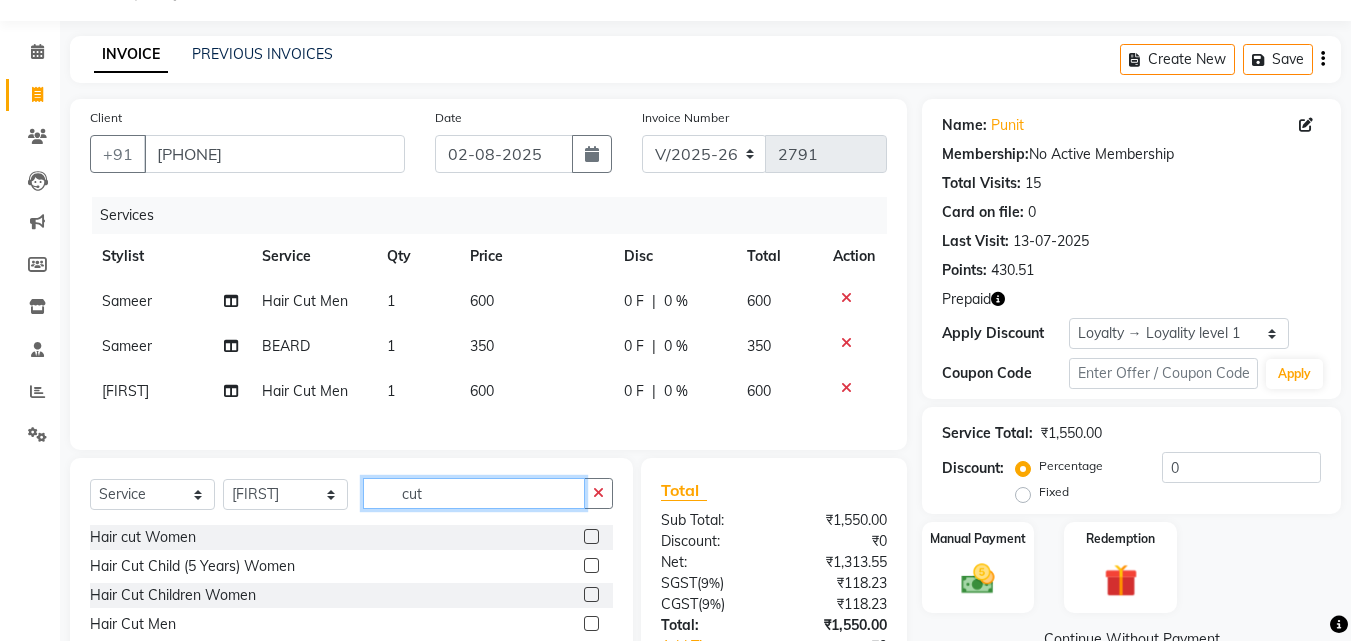 click on "cut" 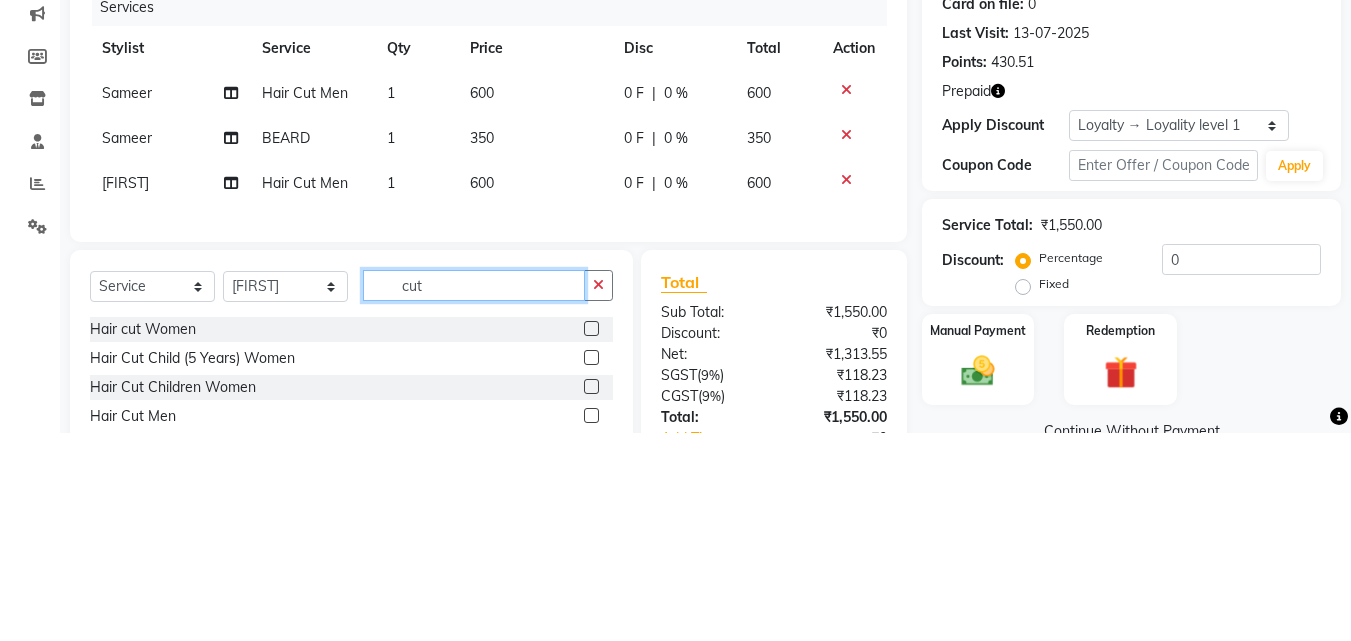 scroll, scrollTop: 96, scrollLeft: 0, axis: vertical 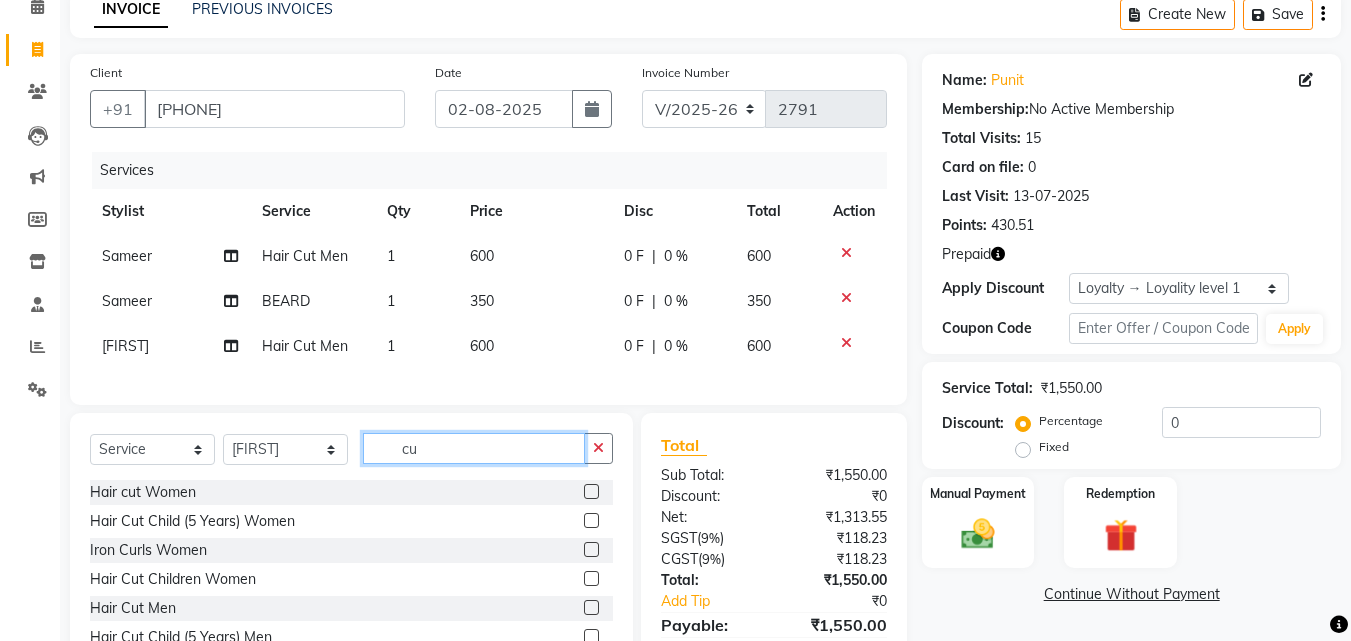 type on "c" 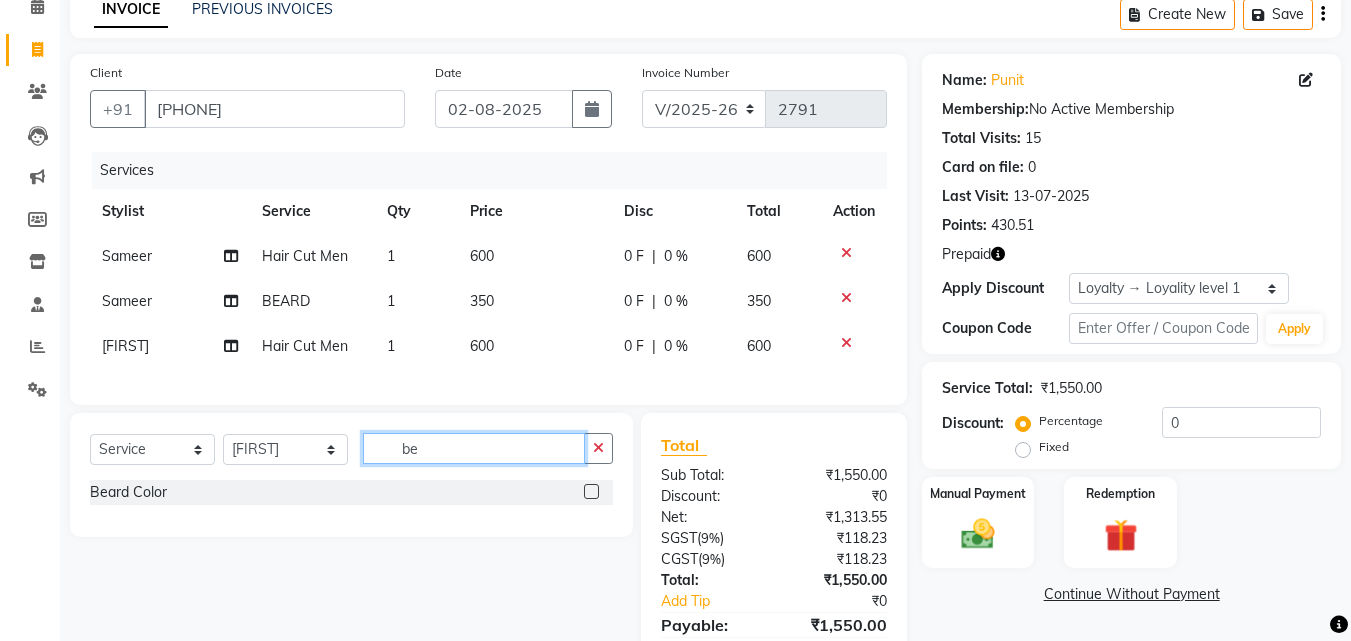 type on "b" 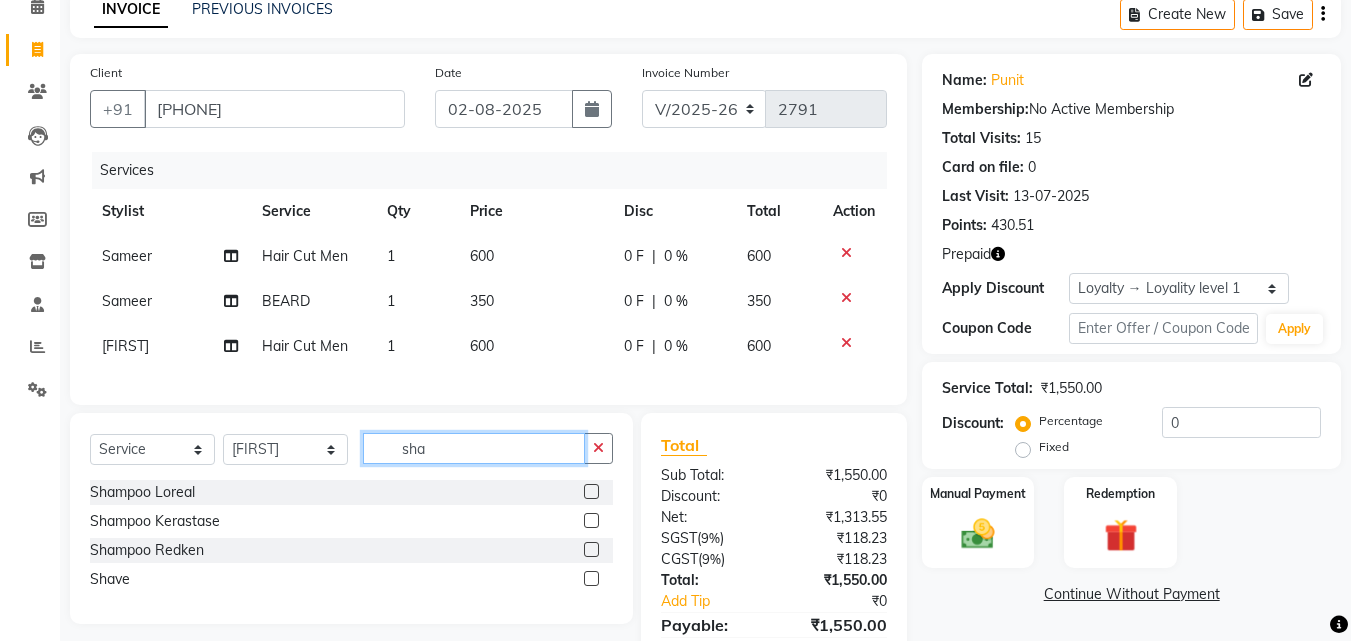 type on "sha" 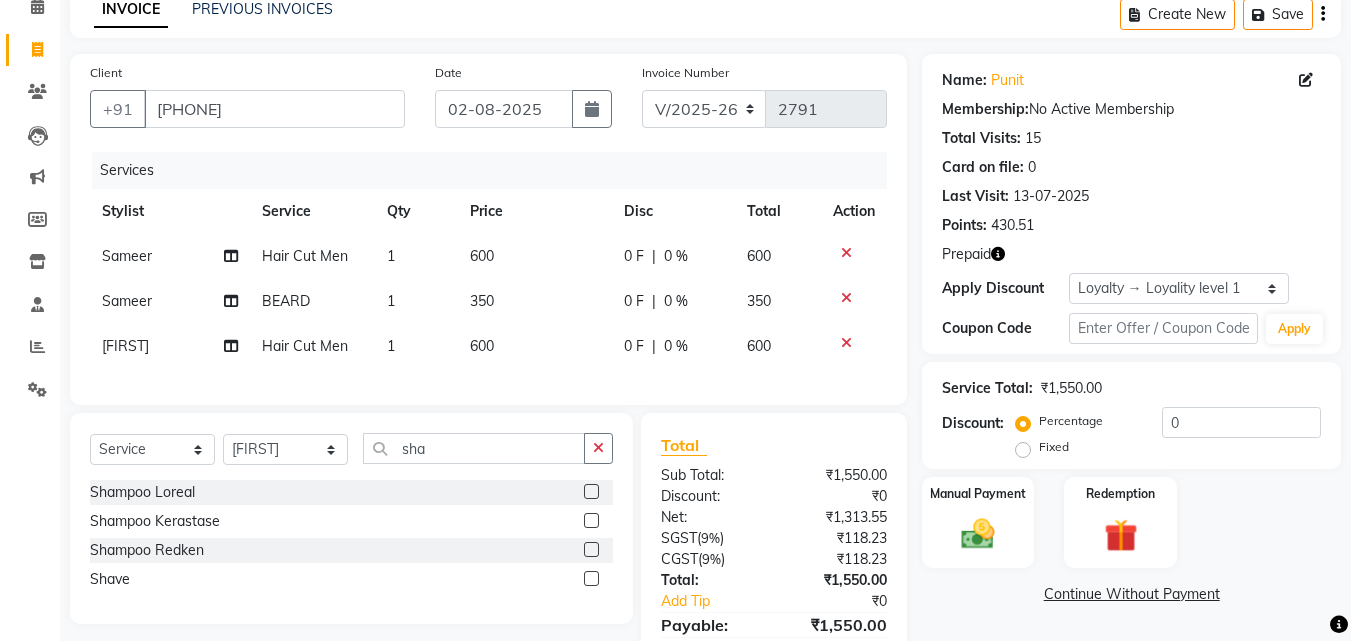 click 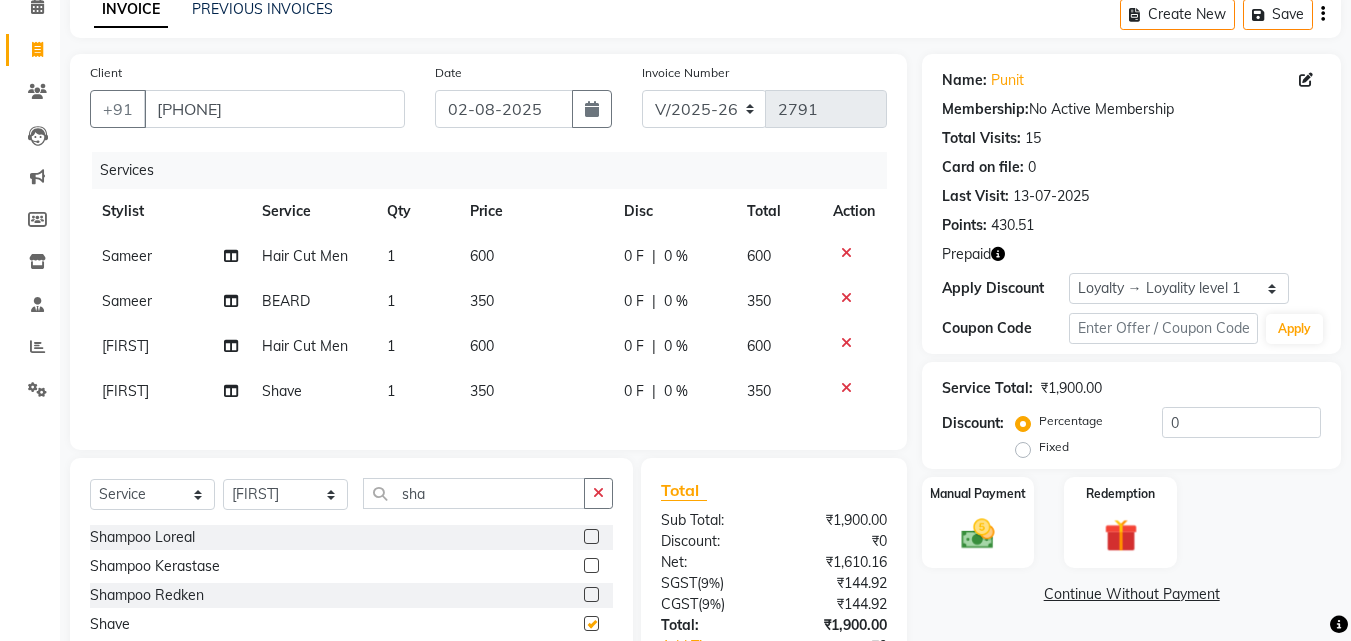 checkbox on "false" 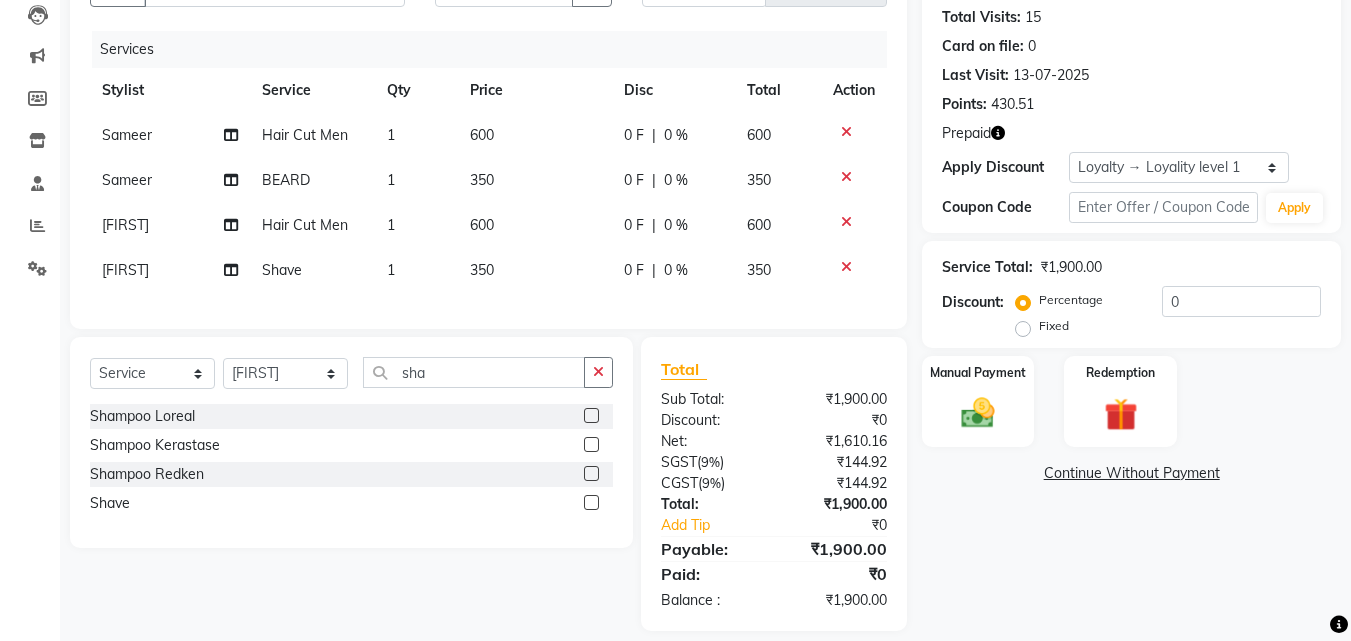 scroll, scrollTop: 252, scrollLeft: 0, axis: vertical 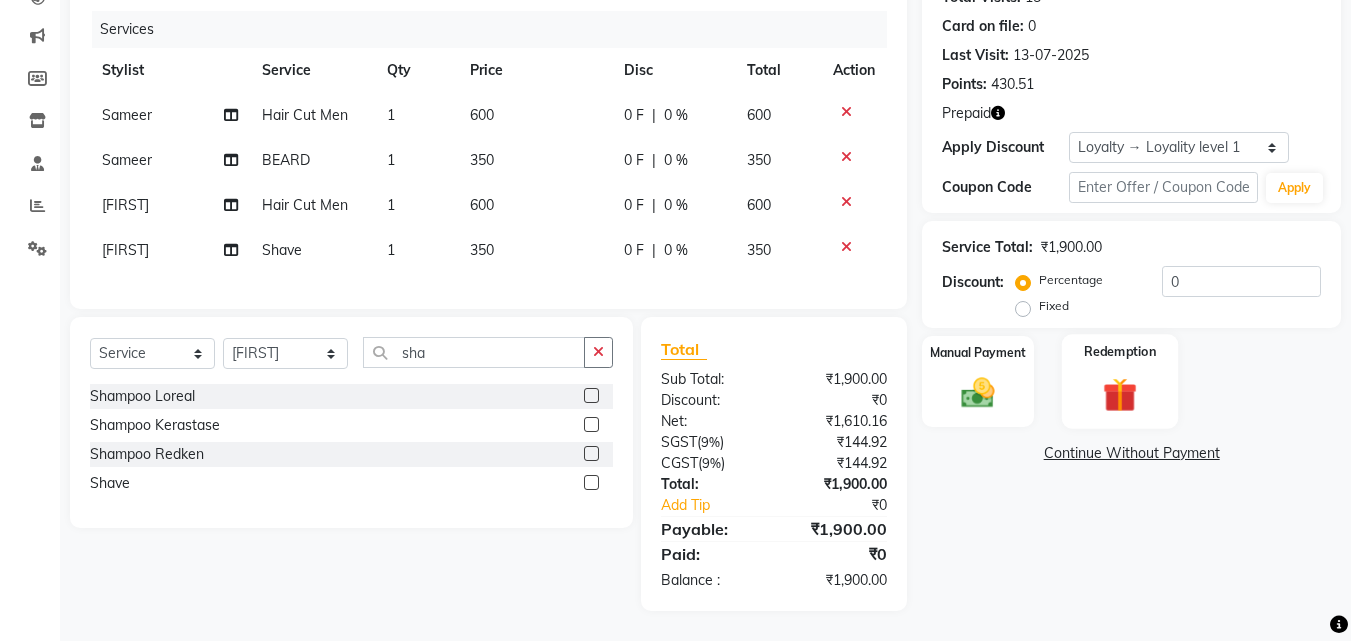 click 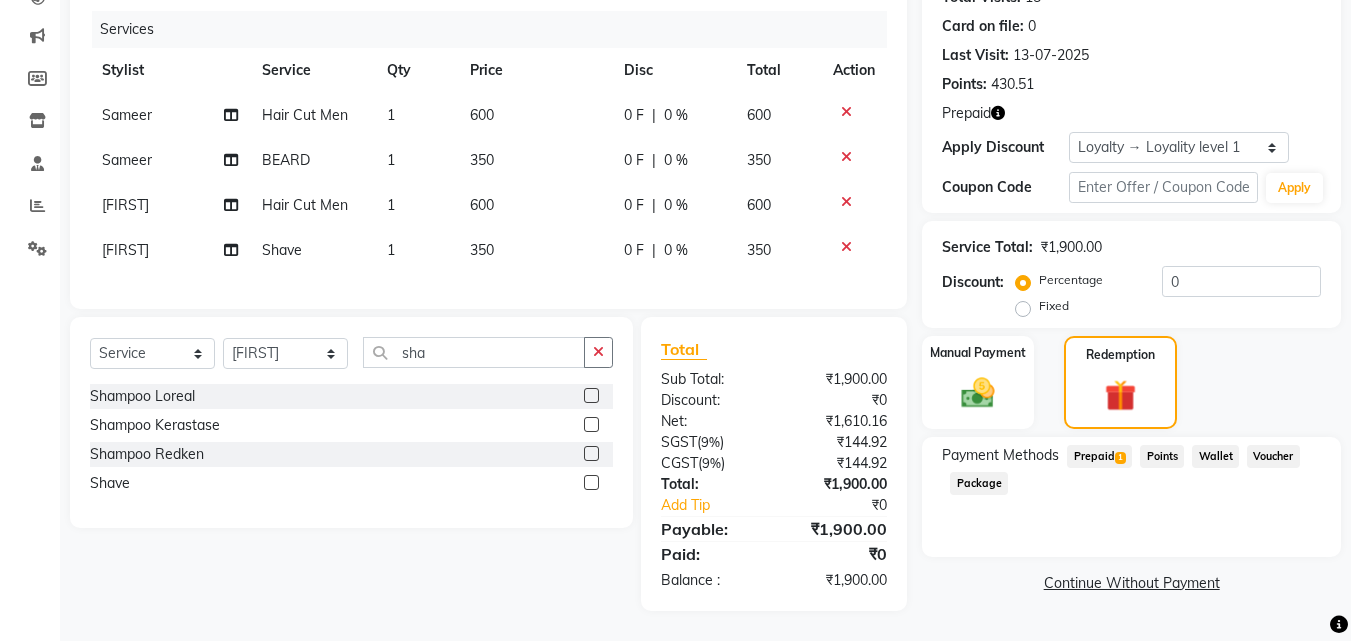click on "Prepaid  1" 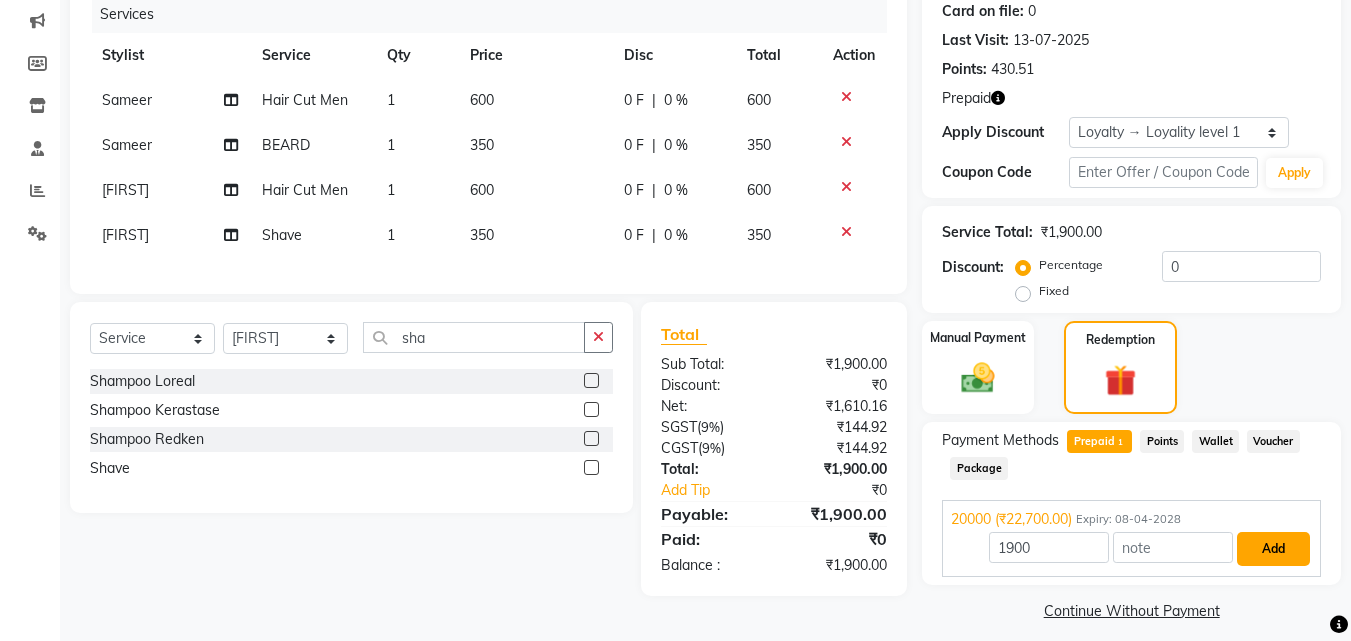 click on "Add" at bounding box center [1273, 549] 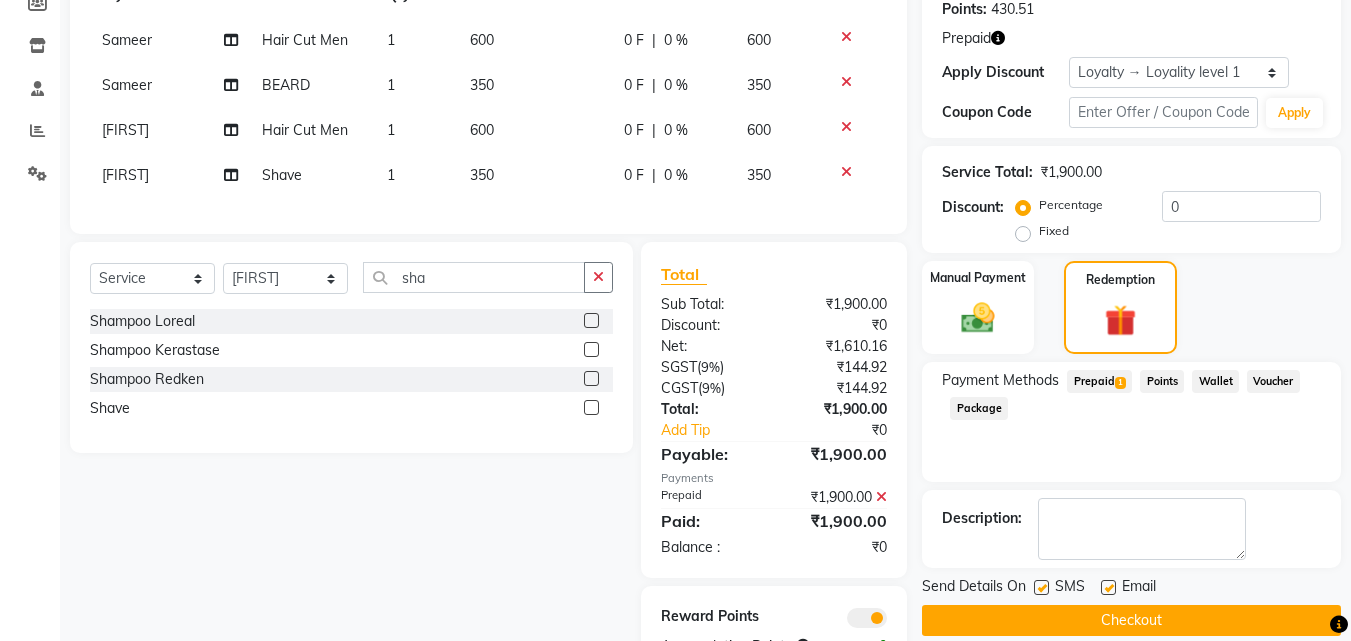 scroll, scrollTop: 393, scrollLeft: 0, axis: vertical 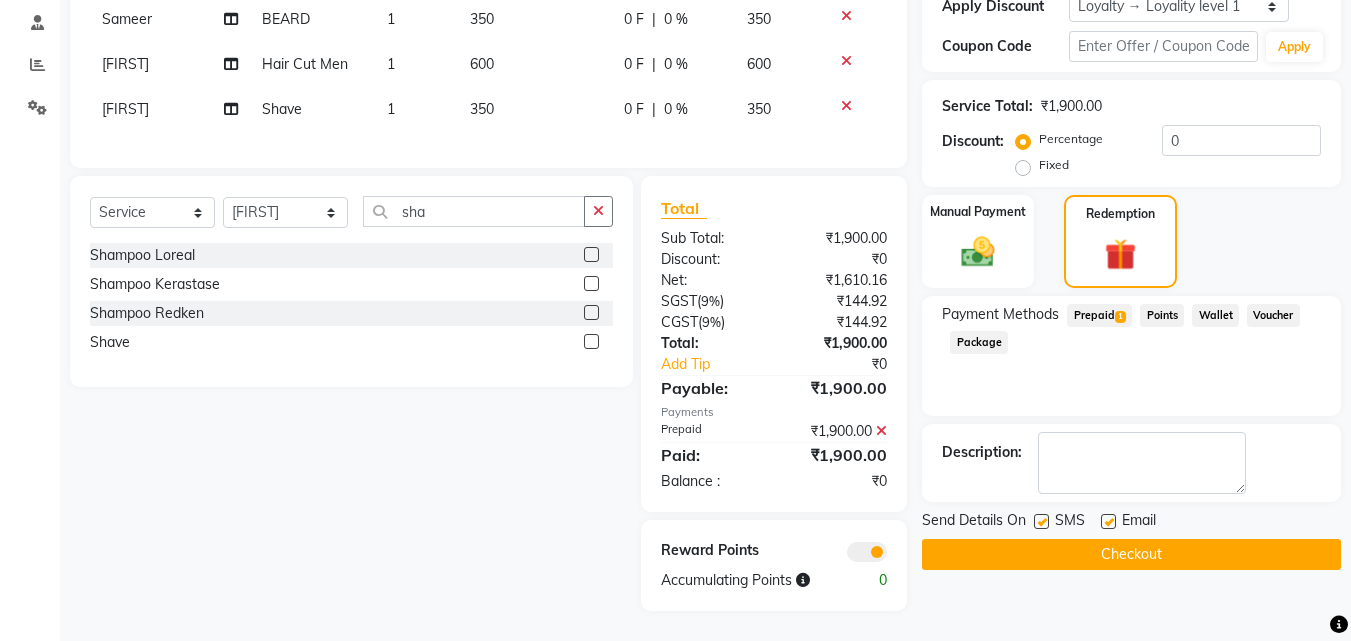click on "Checkout" 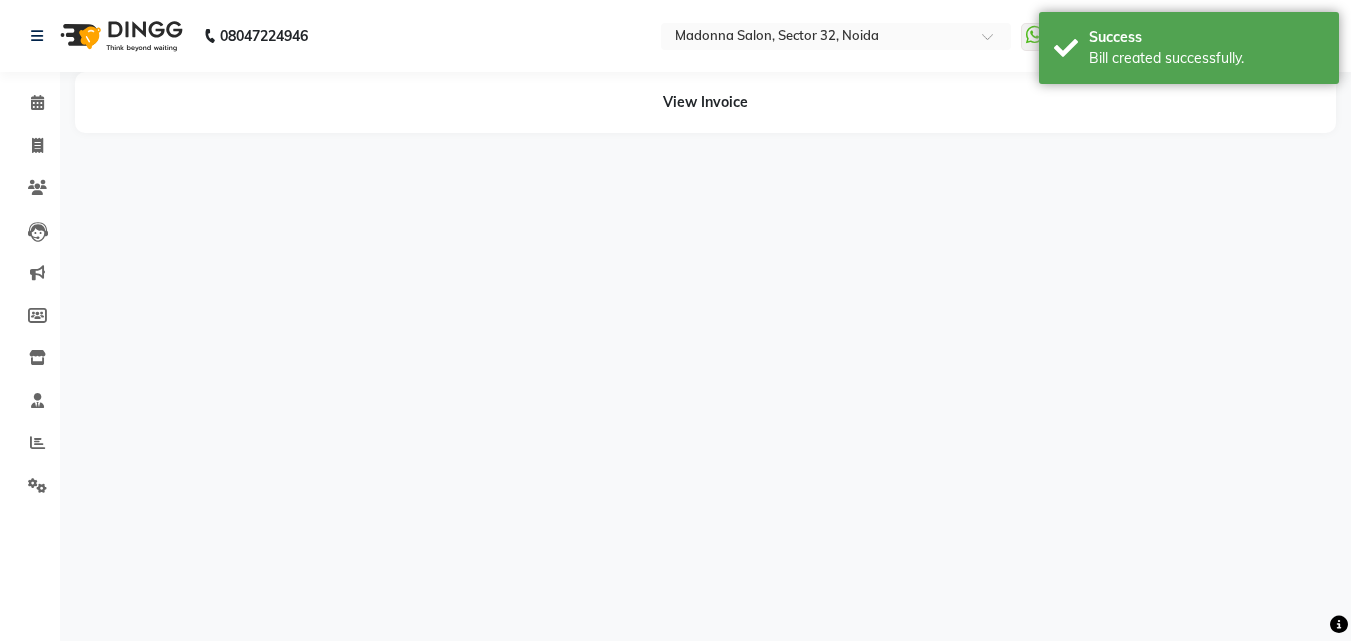 scroll, scrollTop: 0, scrollLeft: 0, axis: both 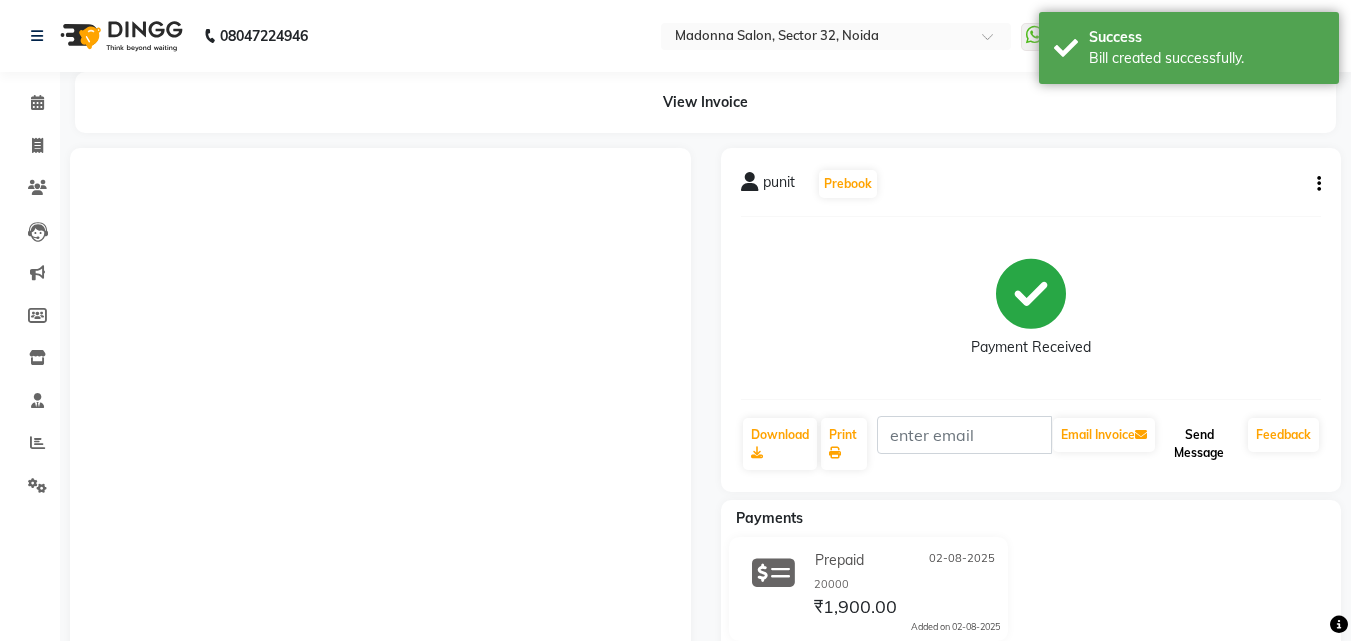 click on "Send Message" 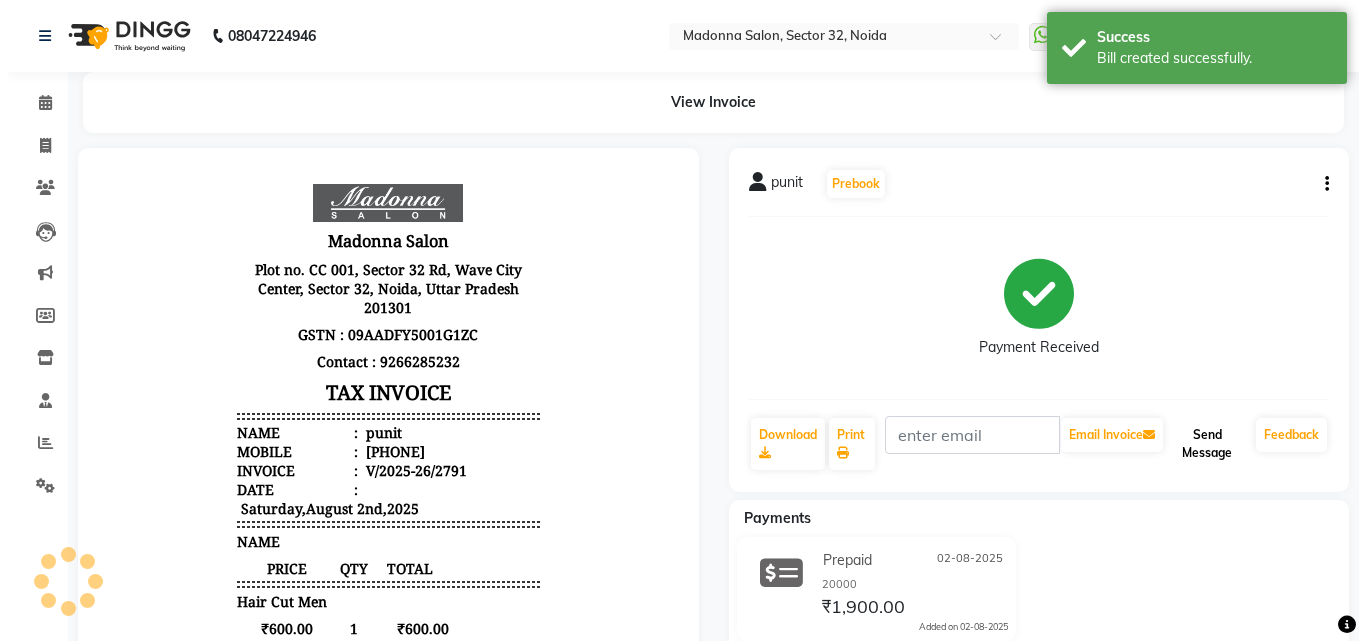 scroll, scrollTop: 0, scrollLeft: 0, axis: both 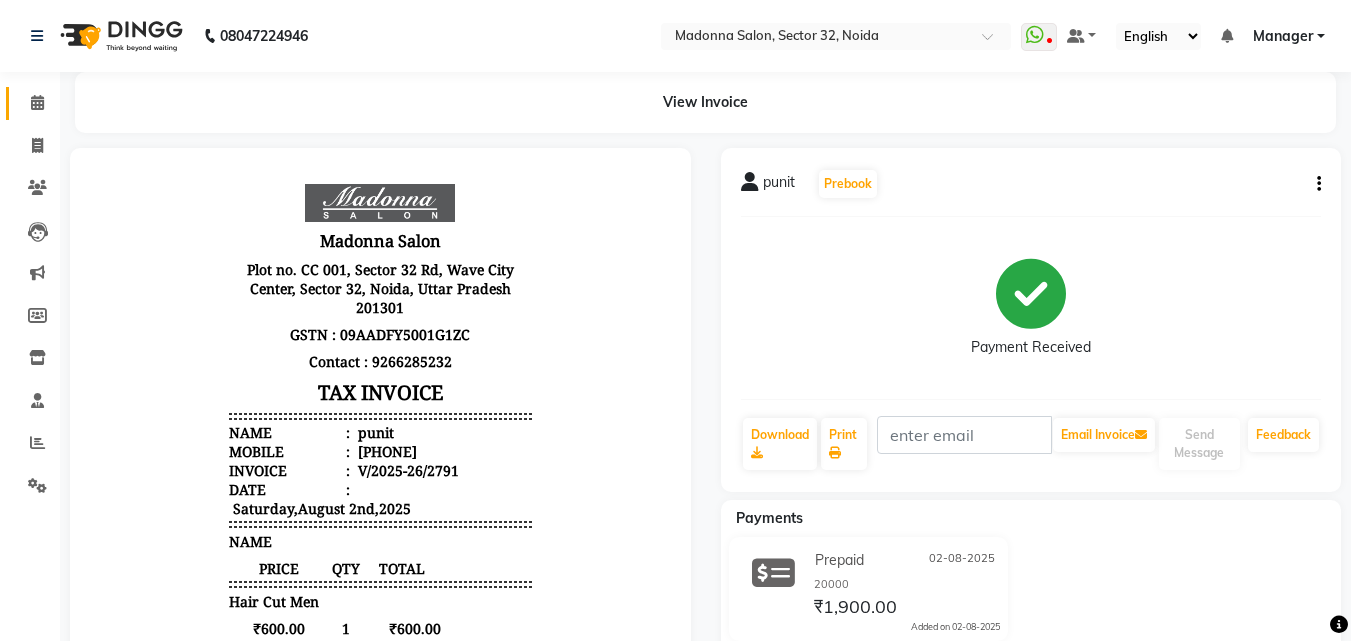 click 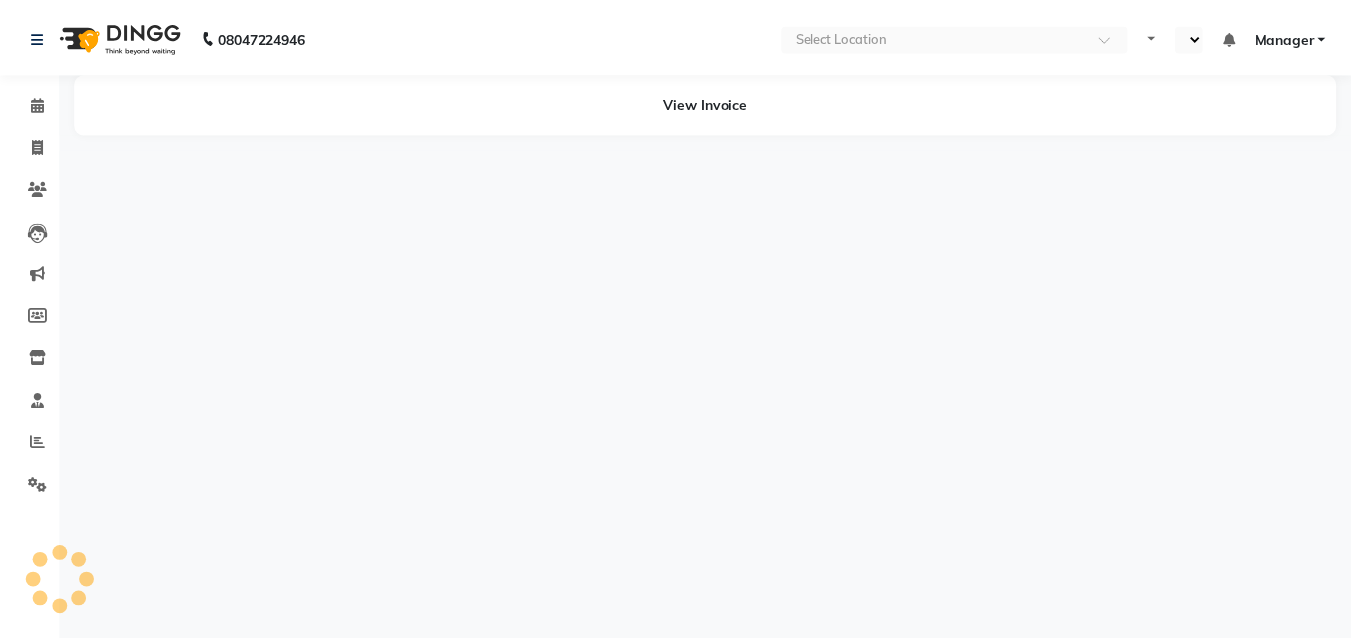 scroll, scrollTop: 0, scrollLeft: 0, axis: both 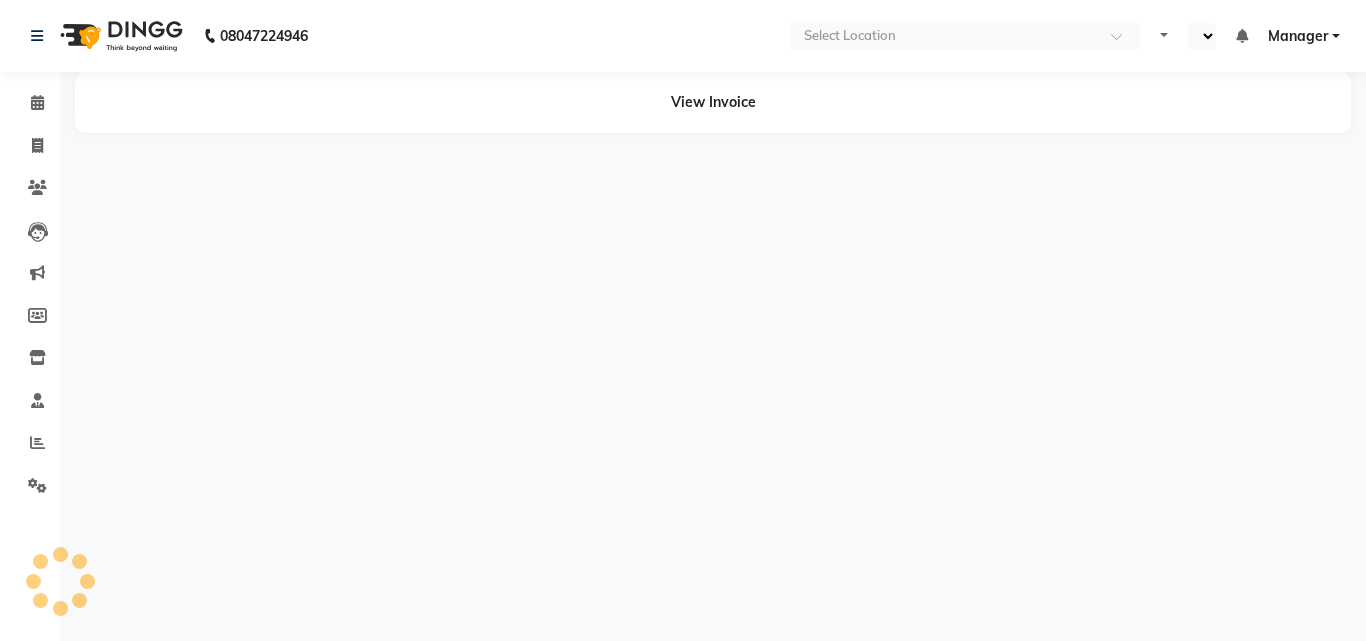 select on "en" 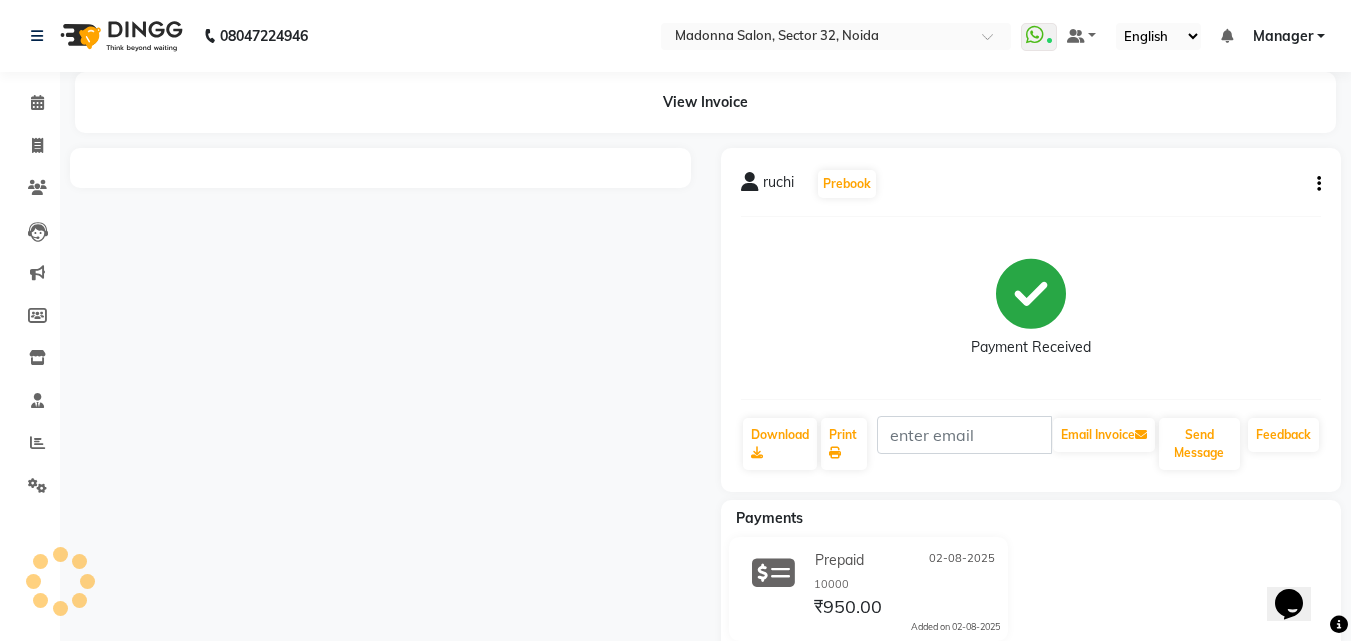 scroll, scrollTop: 0, scrollLeft: 0, axis: both 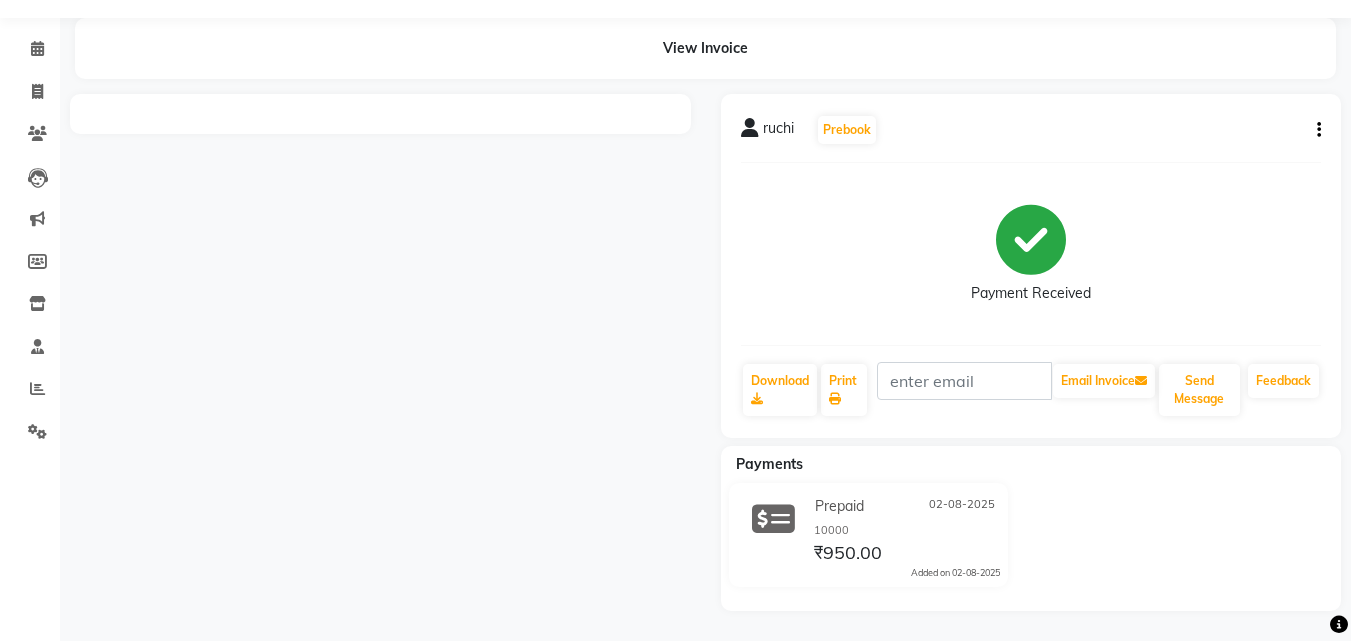 click 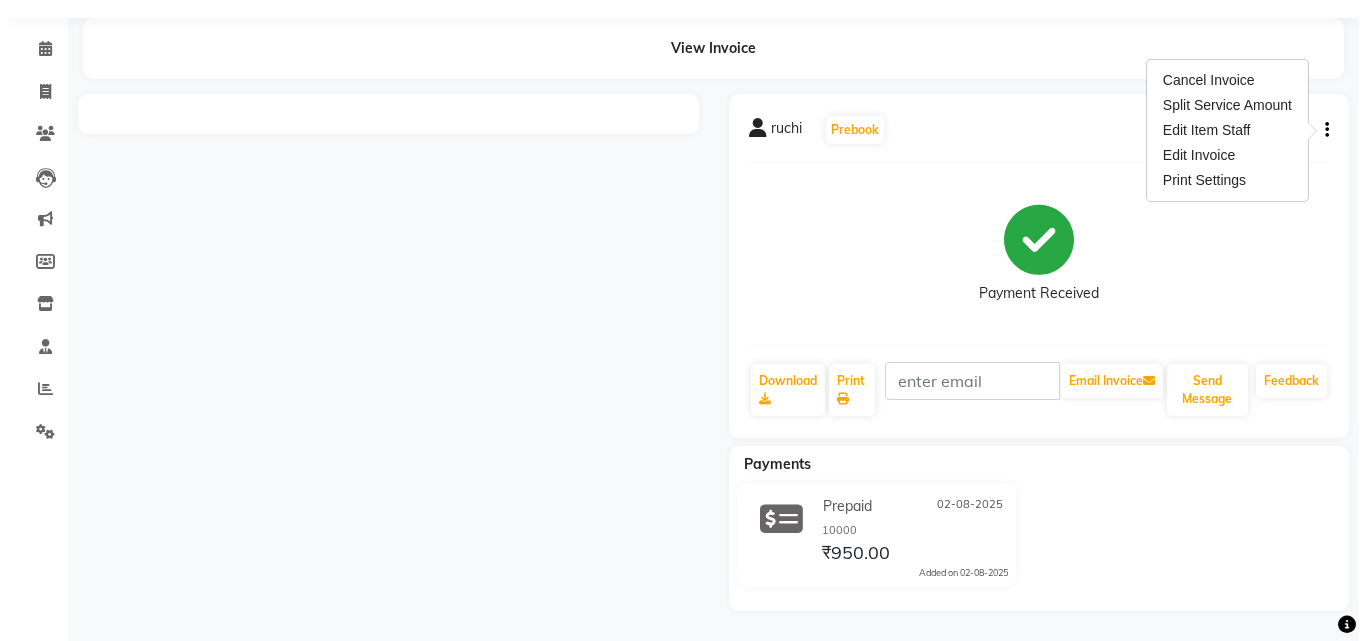 scroll, scrollTop: 0, scrollLeft: 0, axis: both 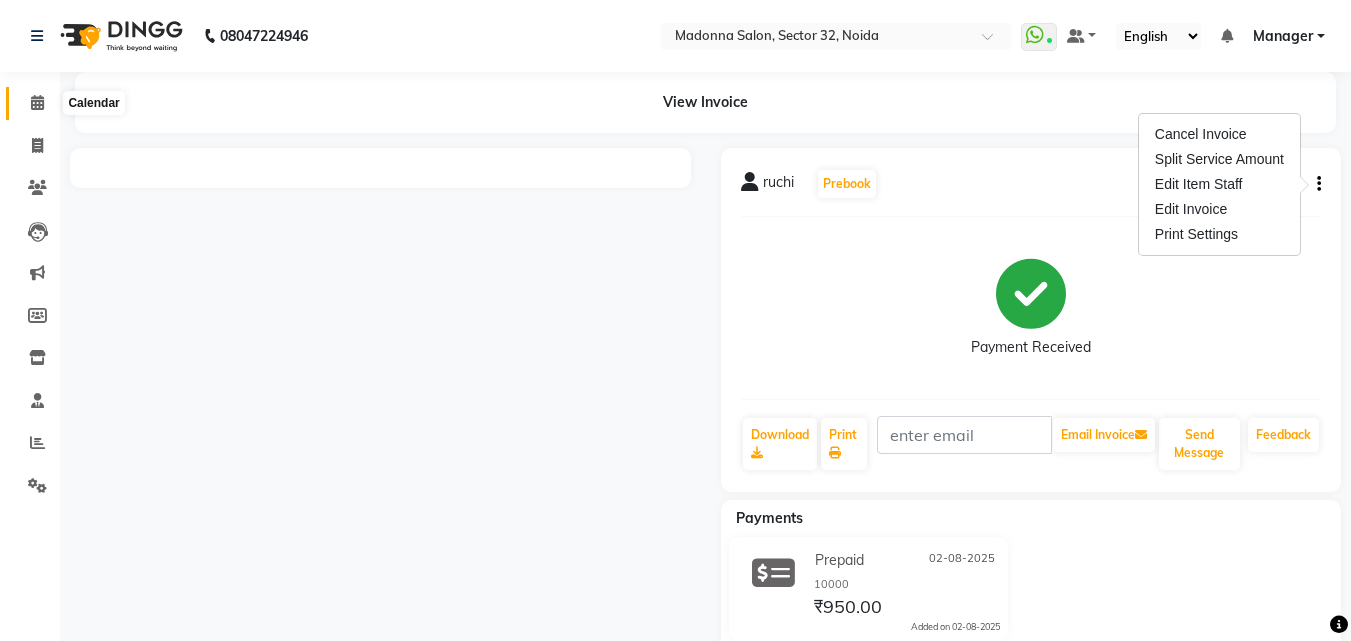 click 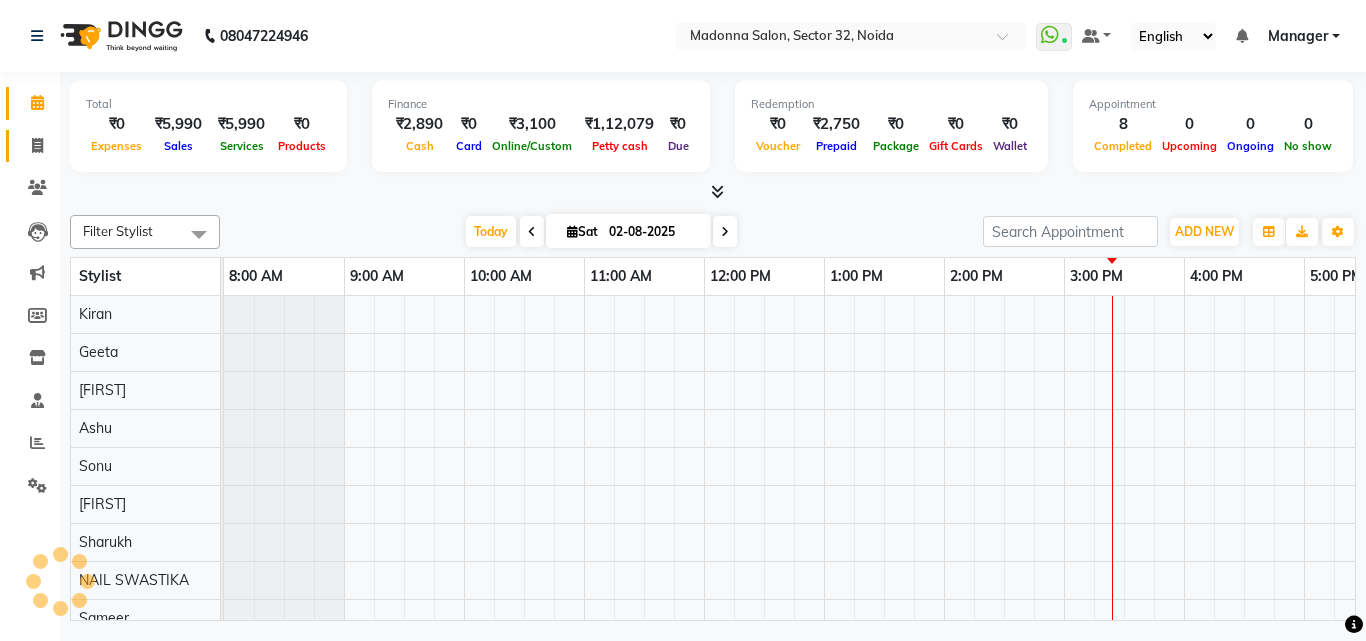 scroll, scrollTop: 0, scrollLeft: 0, axis: both 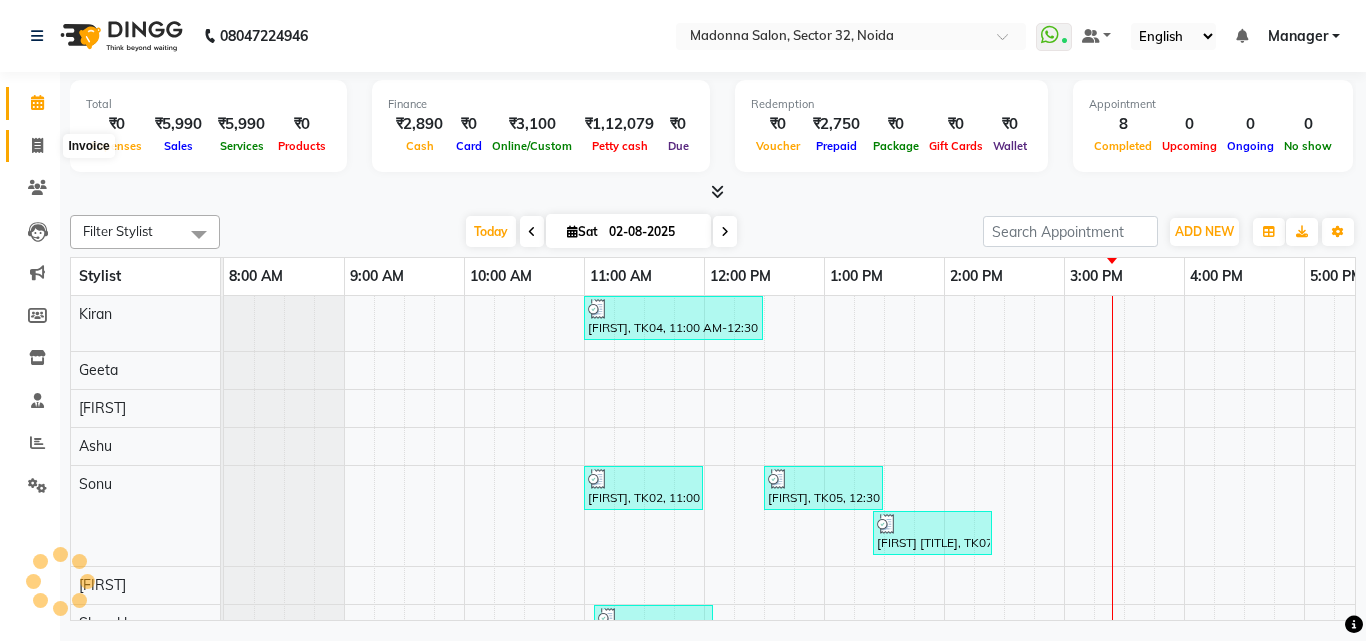 click 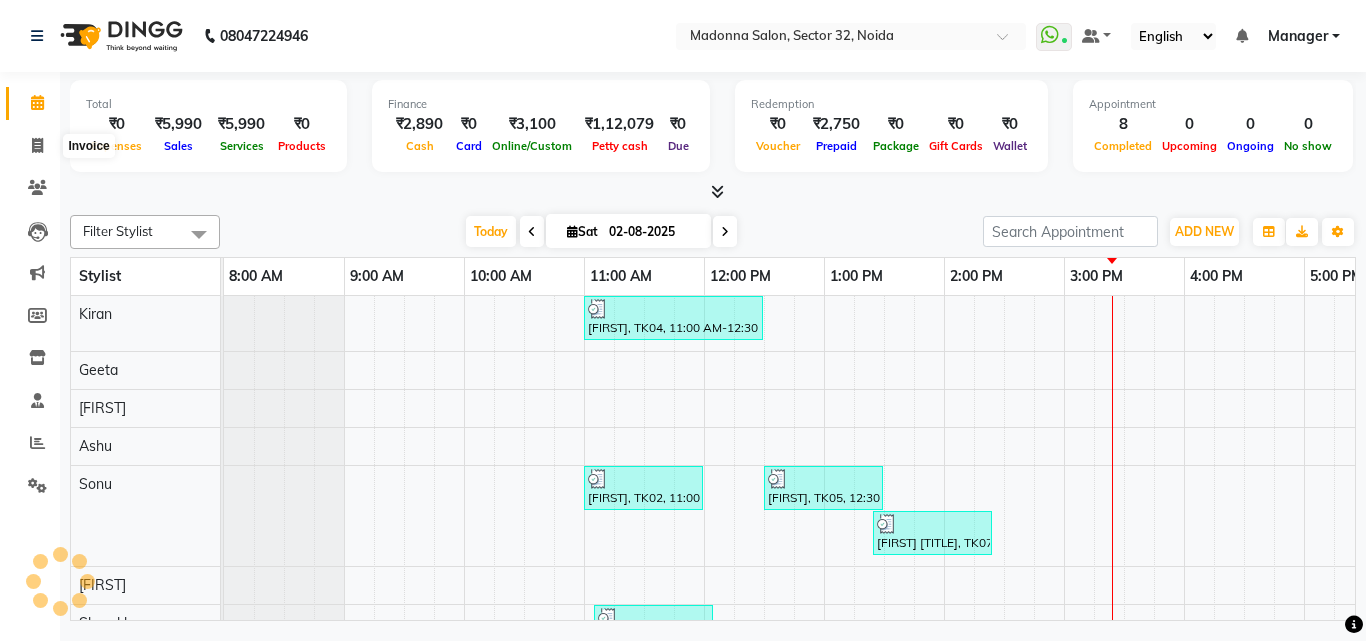 select on "service" 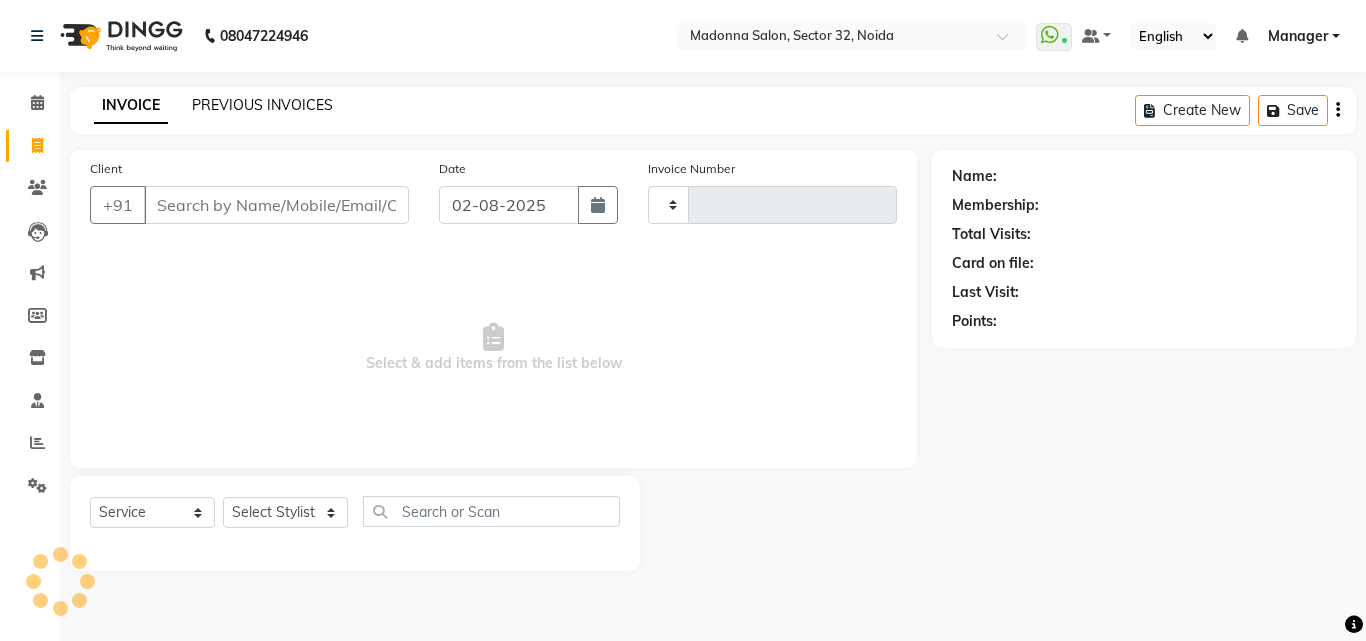 type on "2790" 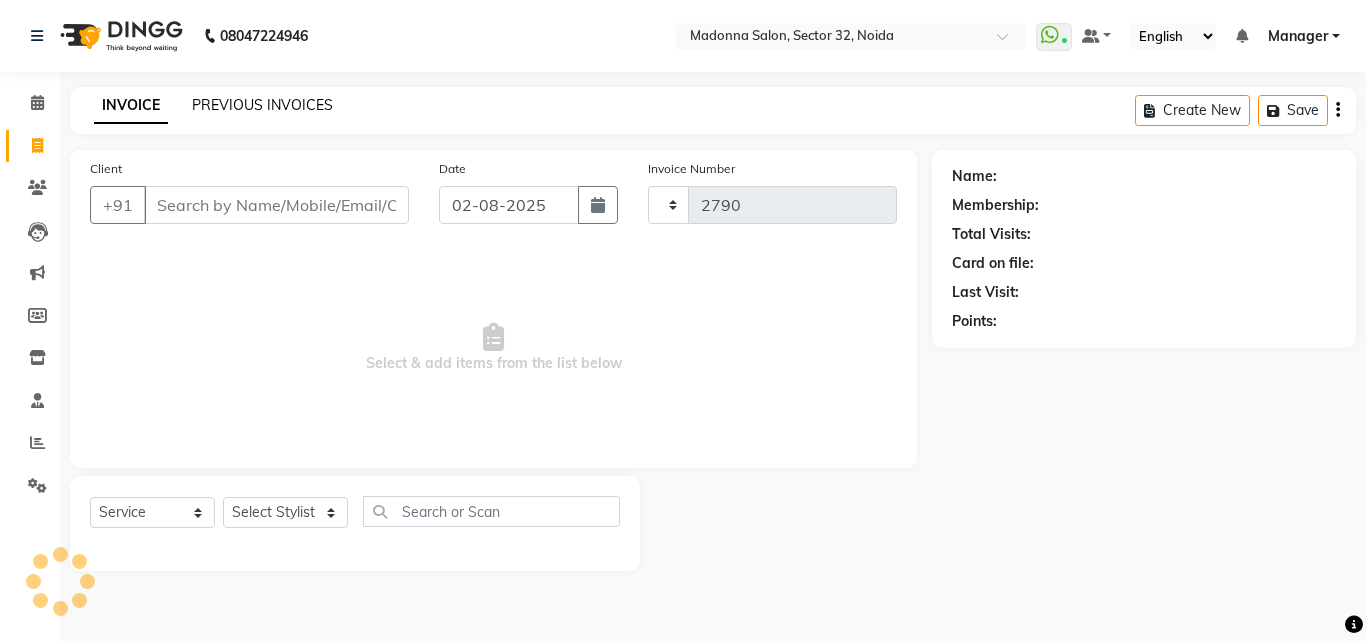 select on "7229" 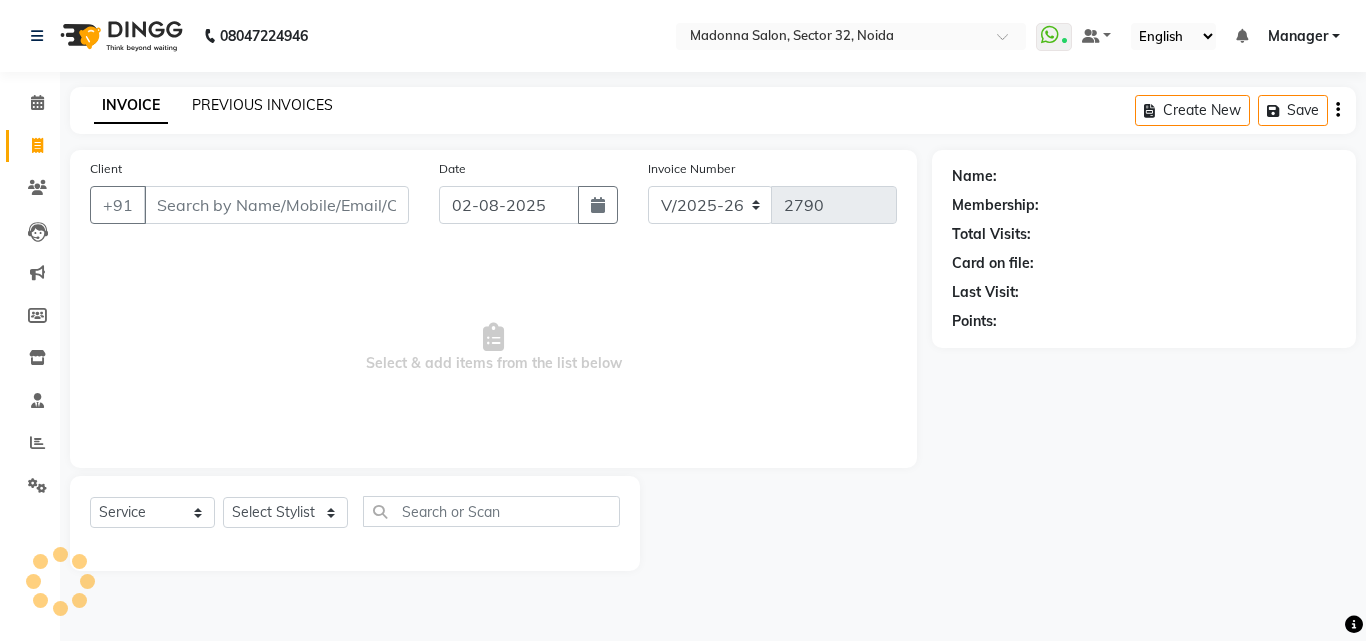 click on "PREVIOUS INVOICES" 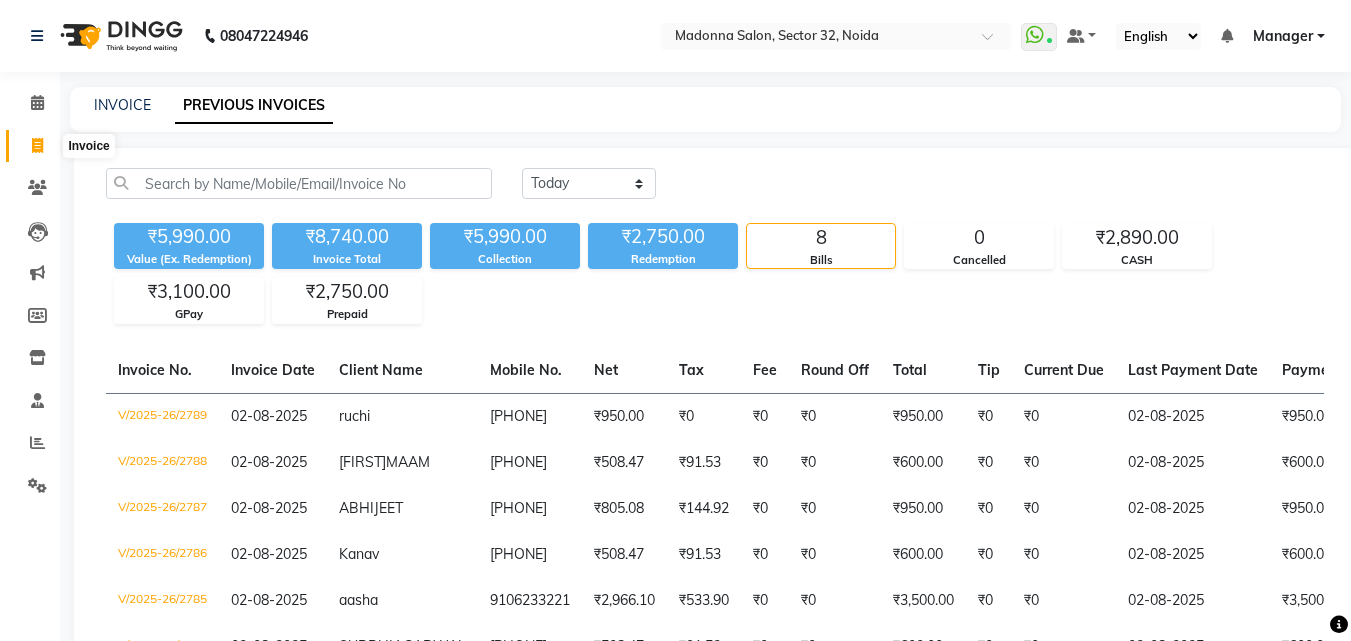 click 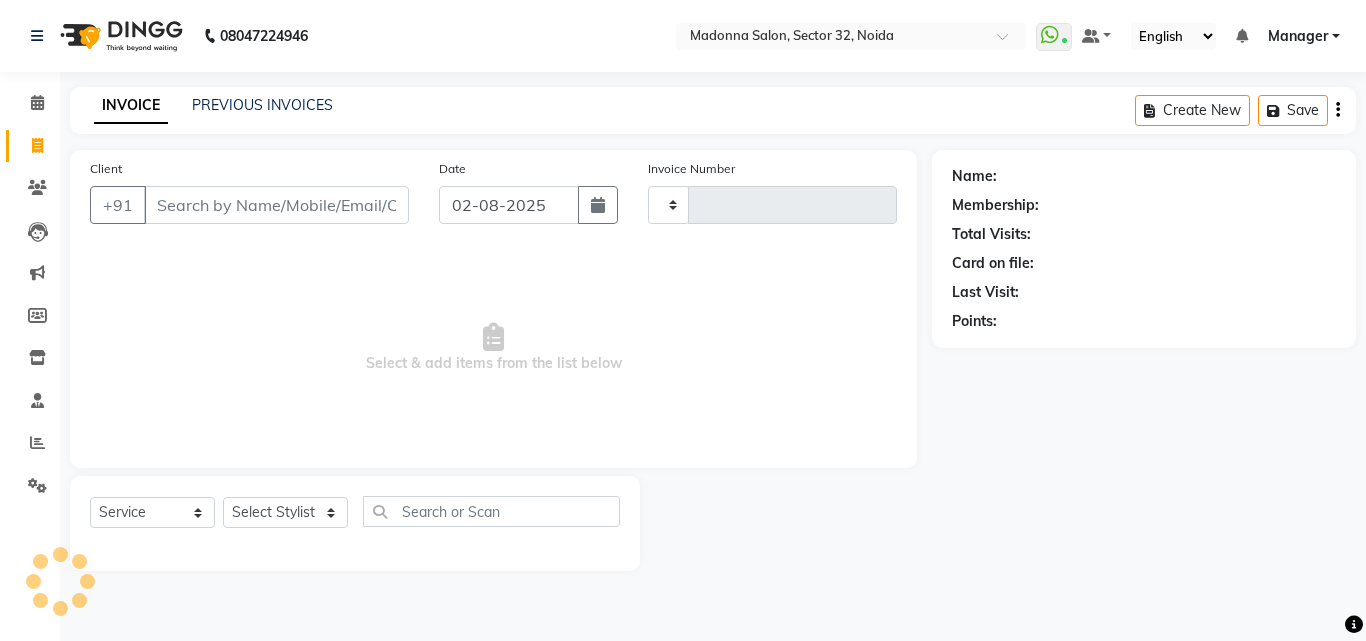 type on "2790" 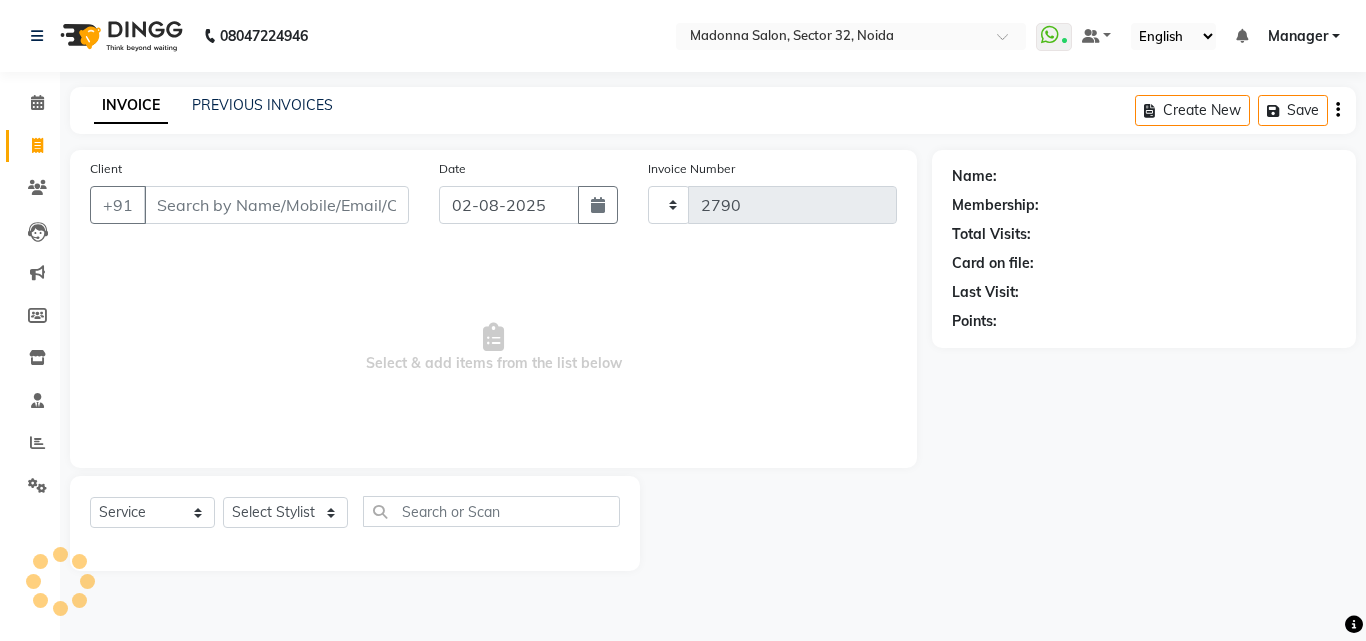 select on "7229" 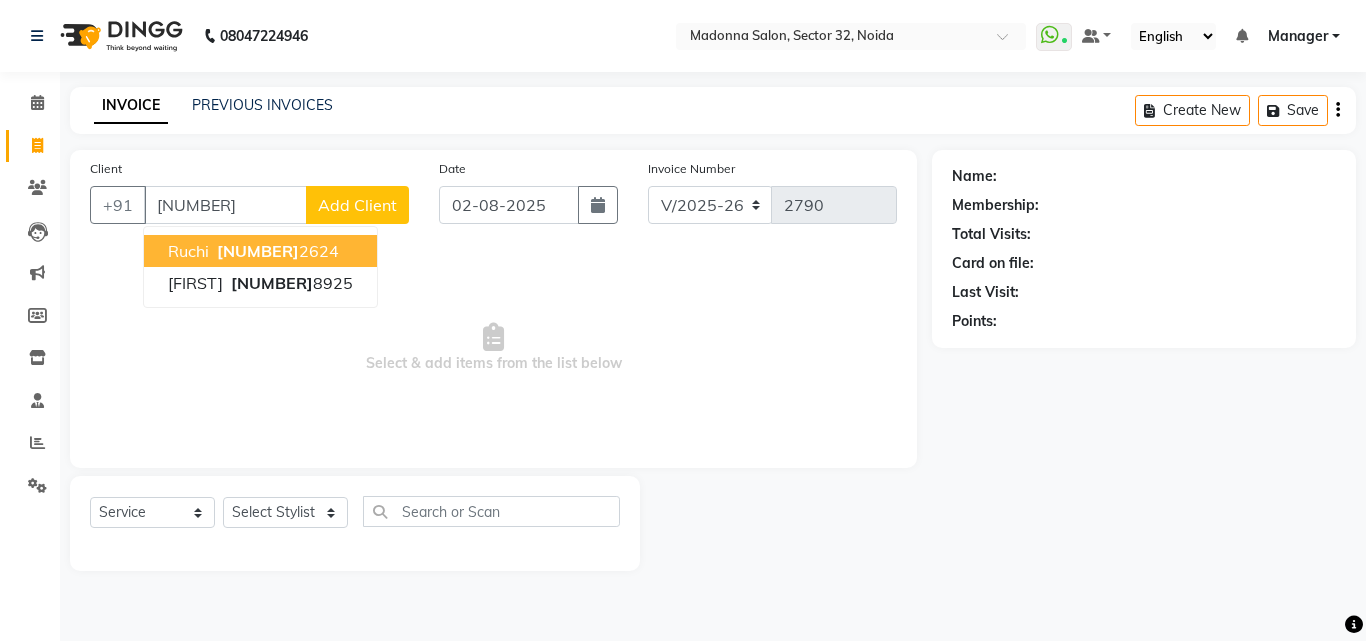 click on "ruchi" at bounding box center (188, 251) 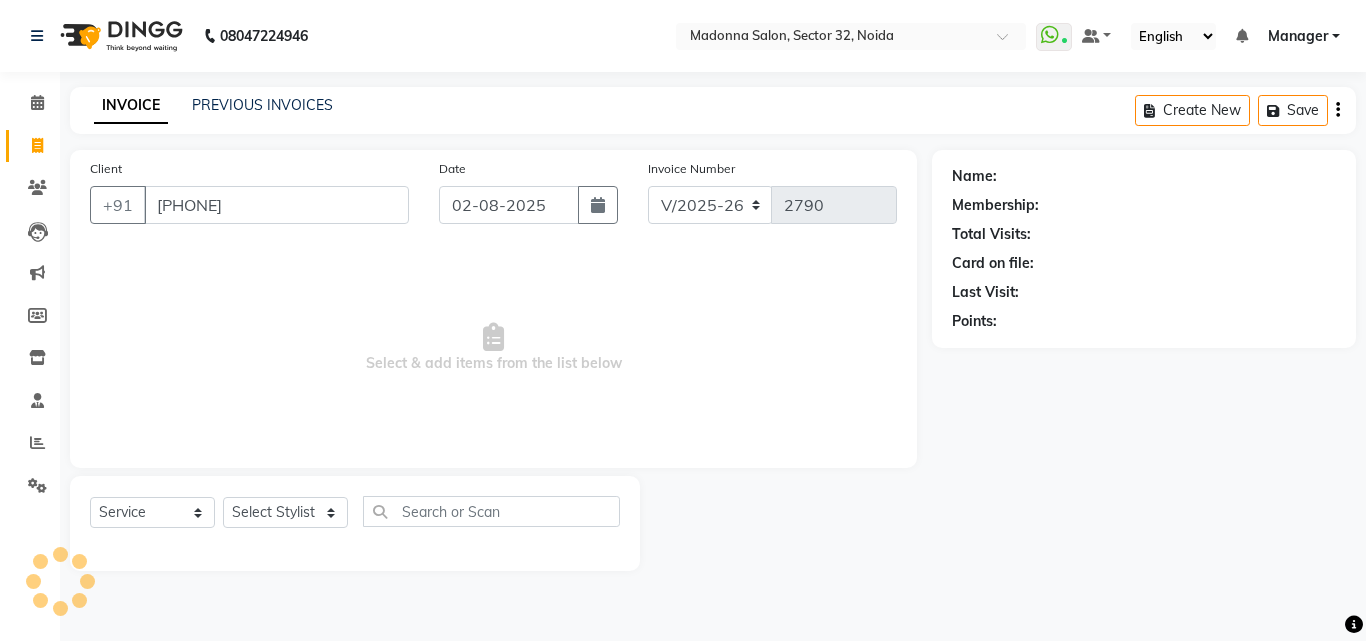 type on "[PHONE]" 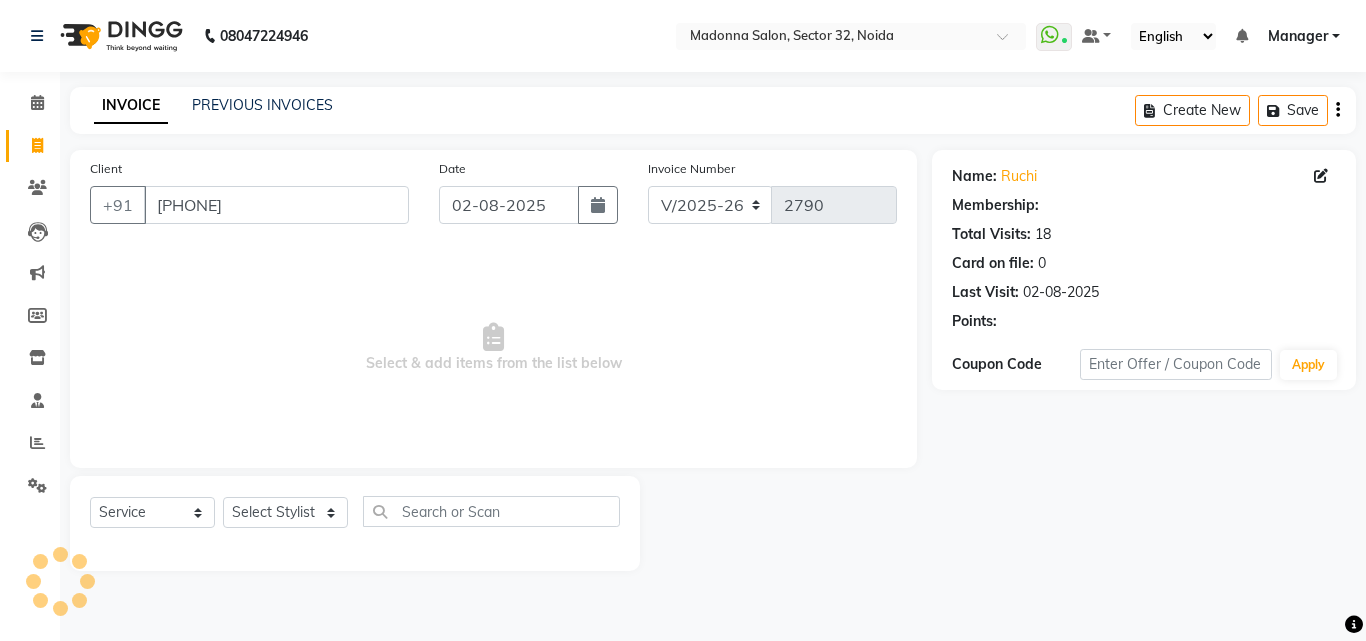 select on "1: Object" 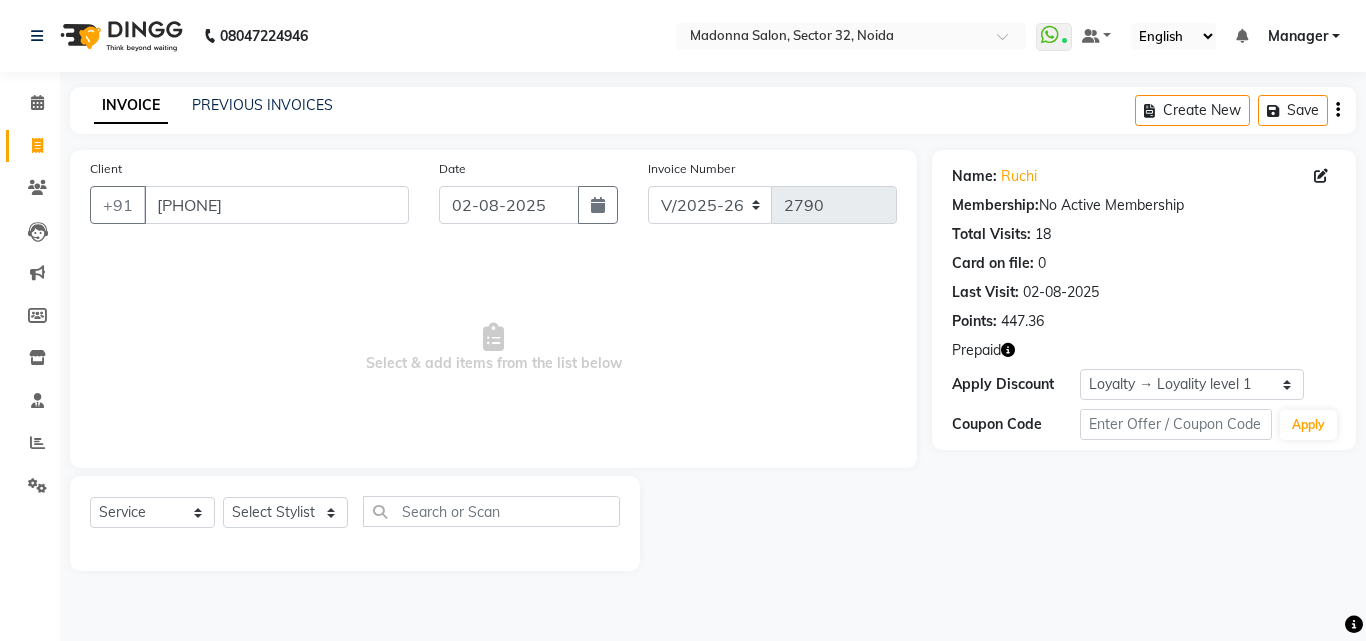 click 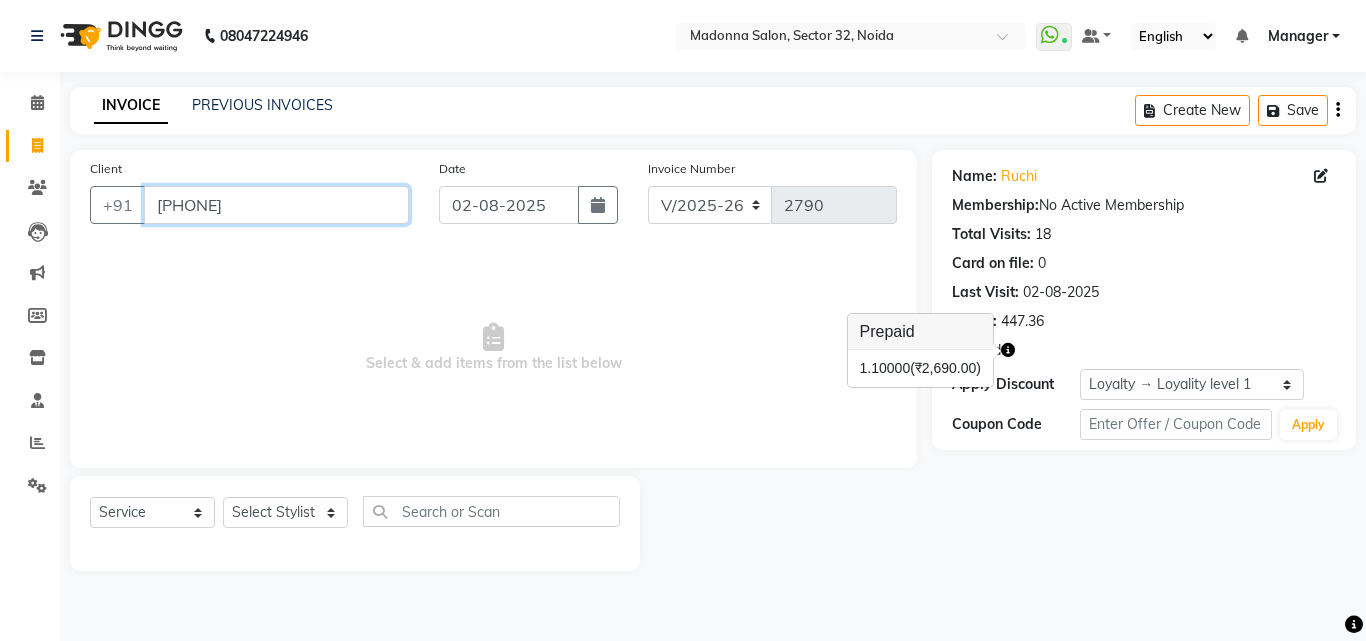 drag, startPoint x: 158, startPoint y: 203, endPoint x: 280, endPoint y: 199, distance: 122.06556 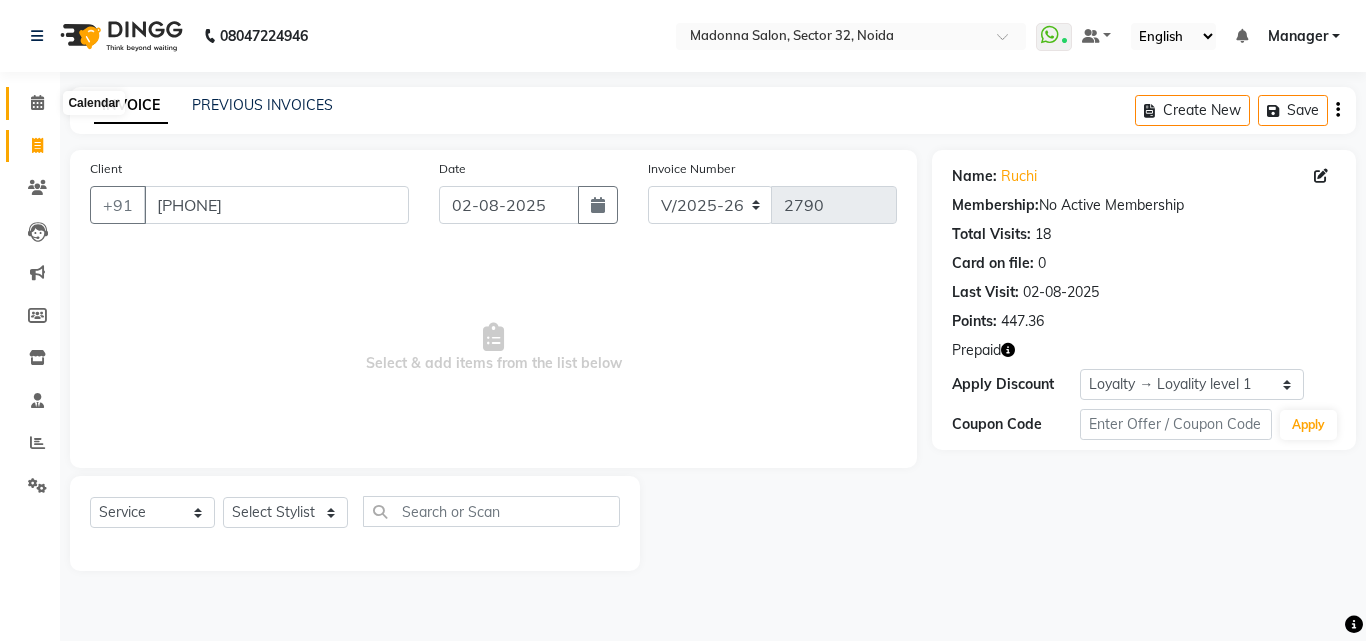click 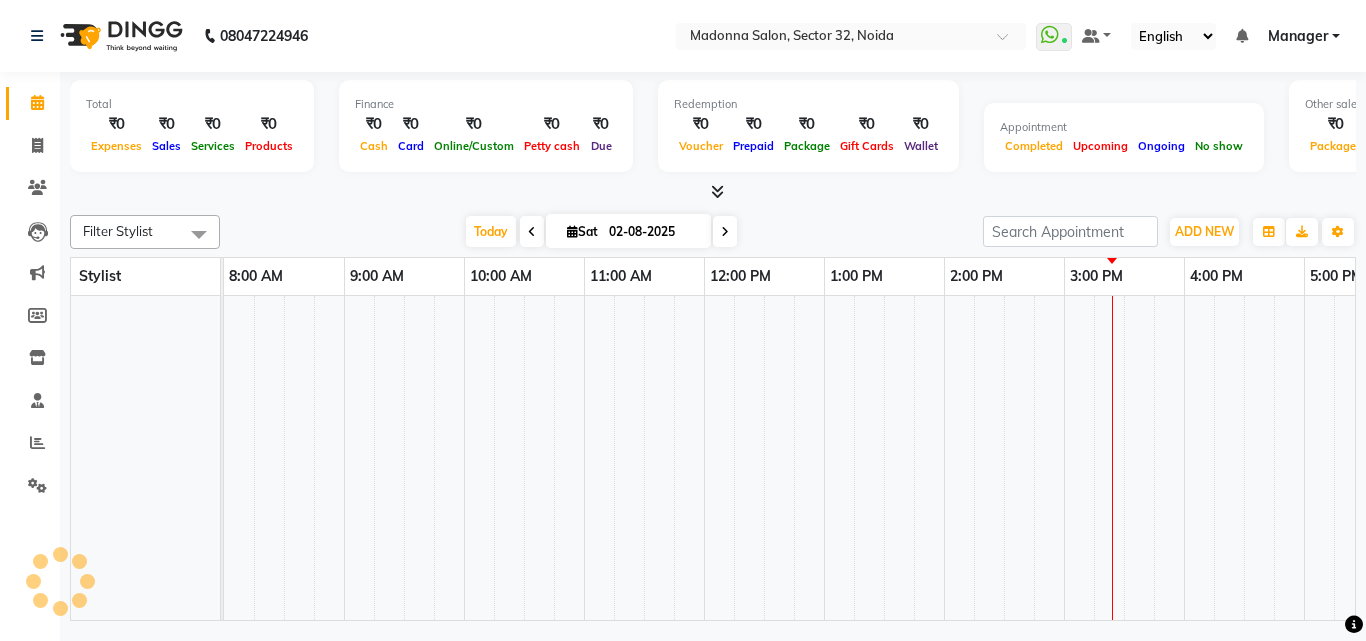 scroll, scrollTop: 0, scrollLeft: 0, axis: both 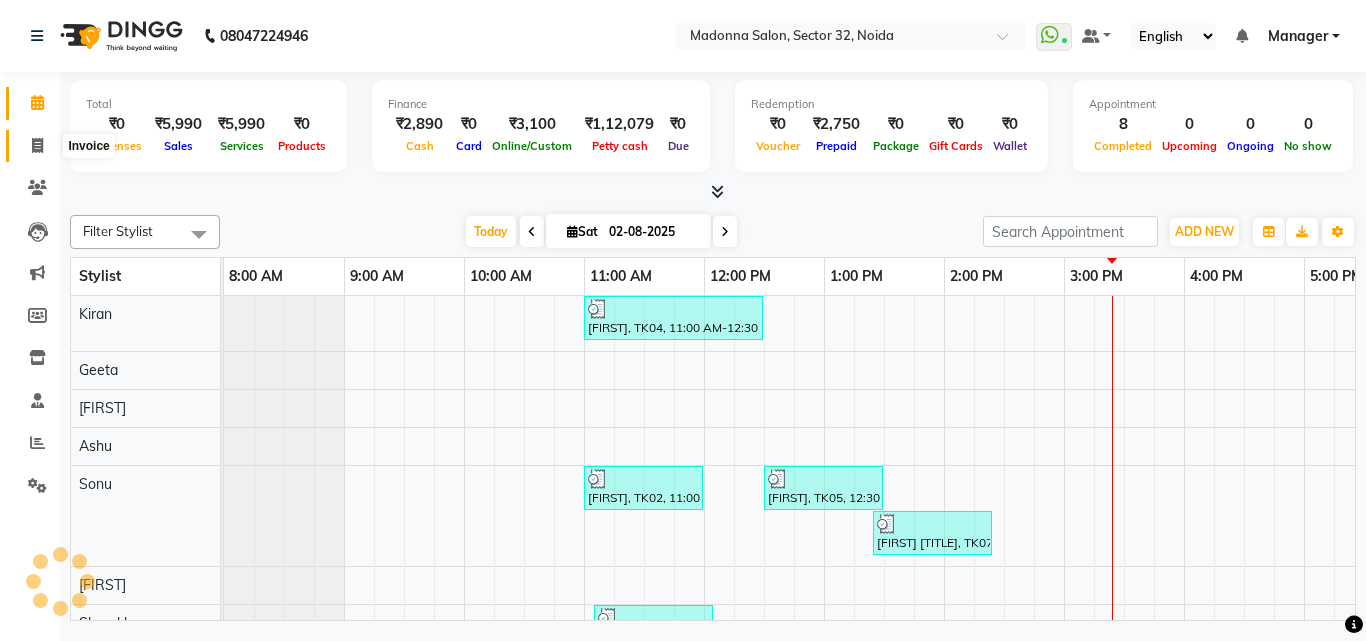 click 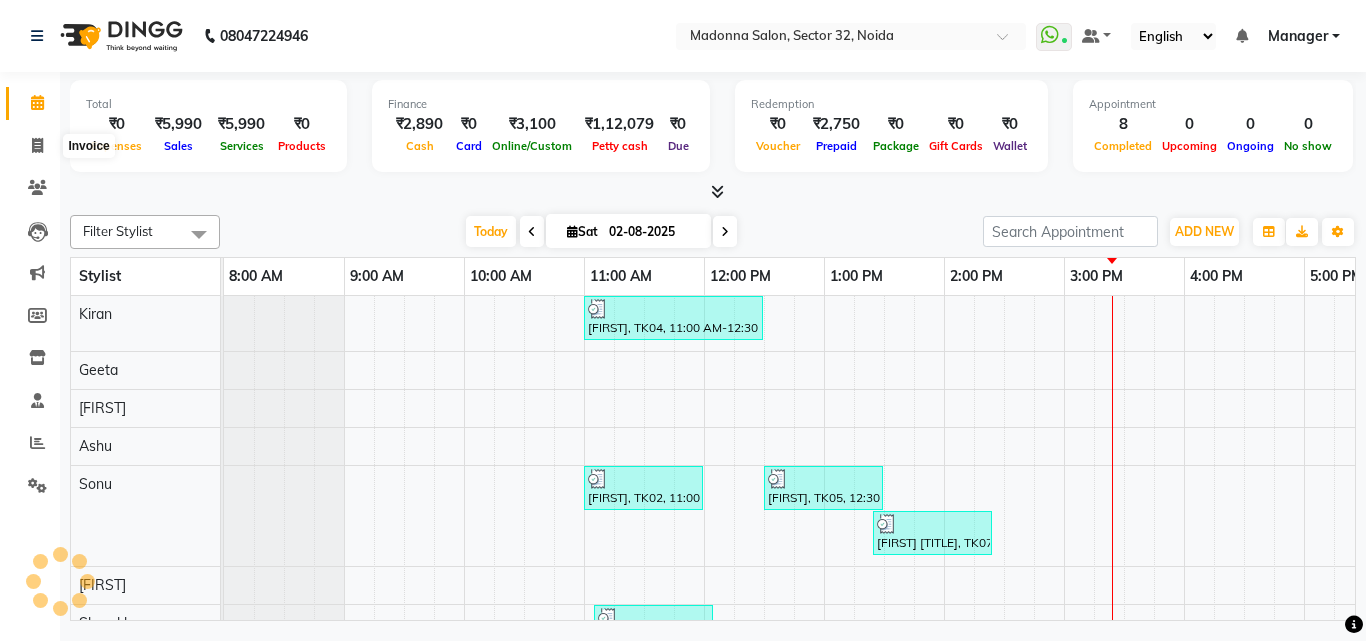 select on "service" 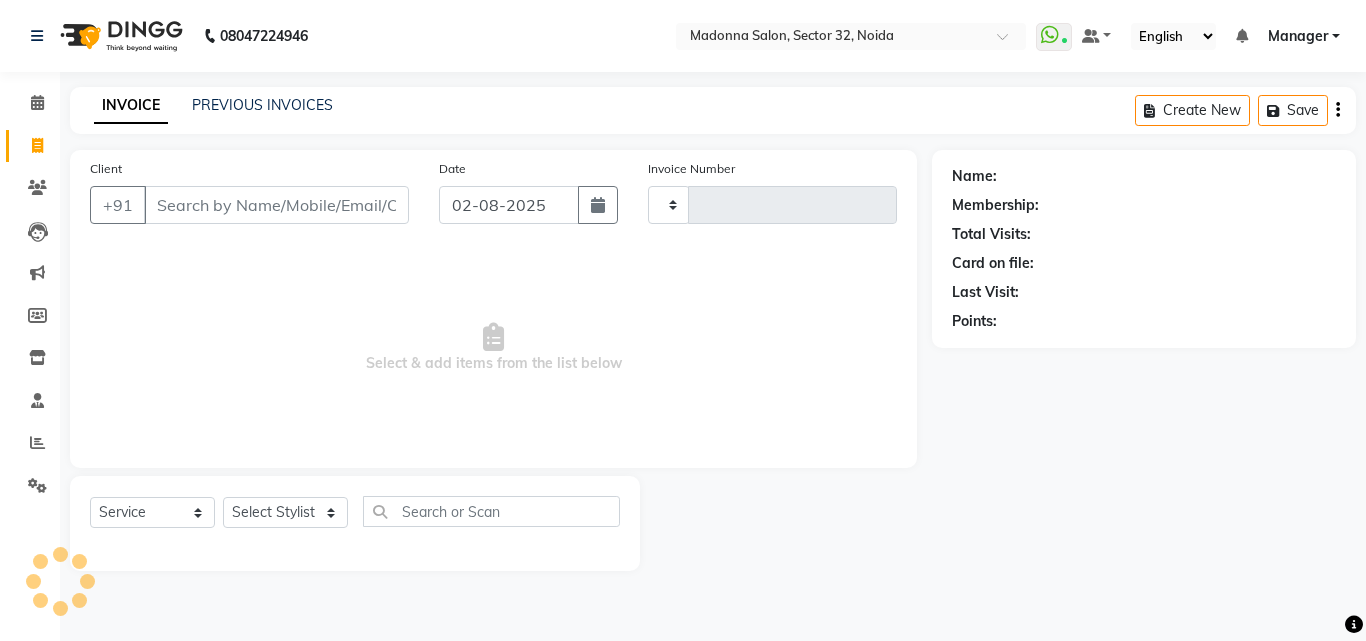 type on "2790" 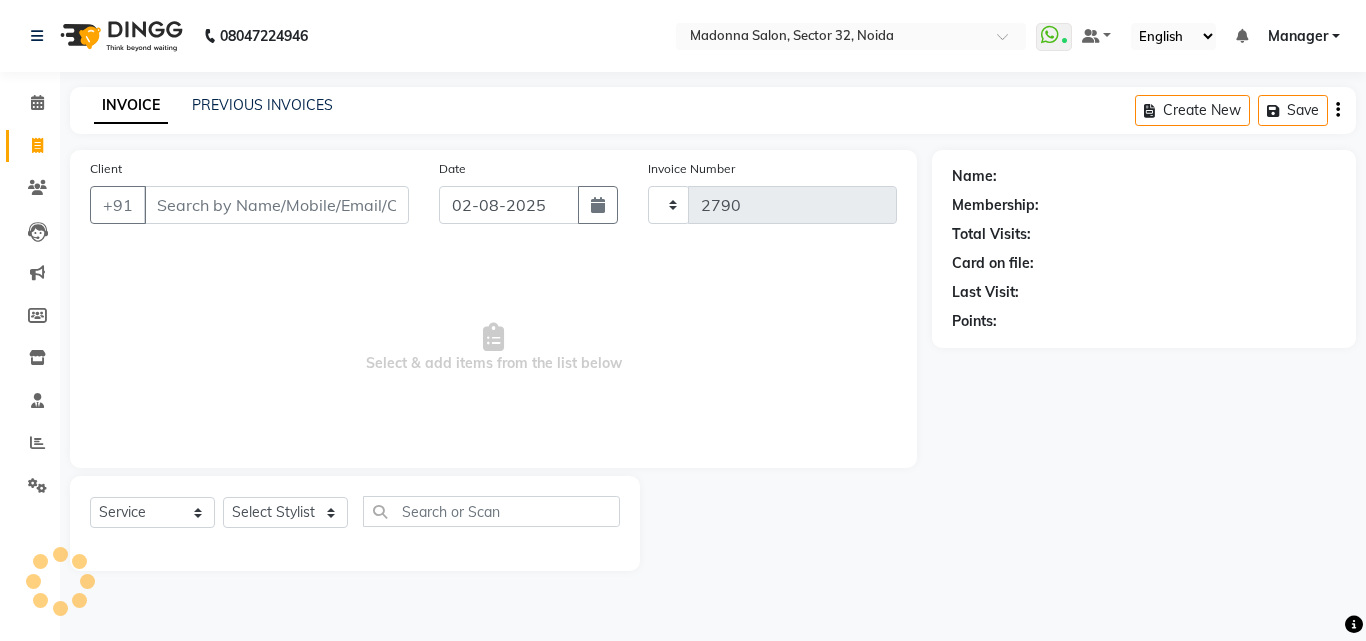 select on "7229" 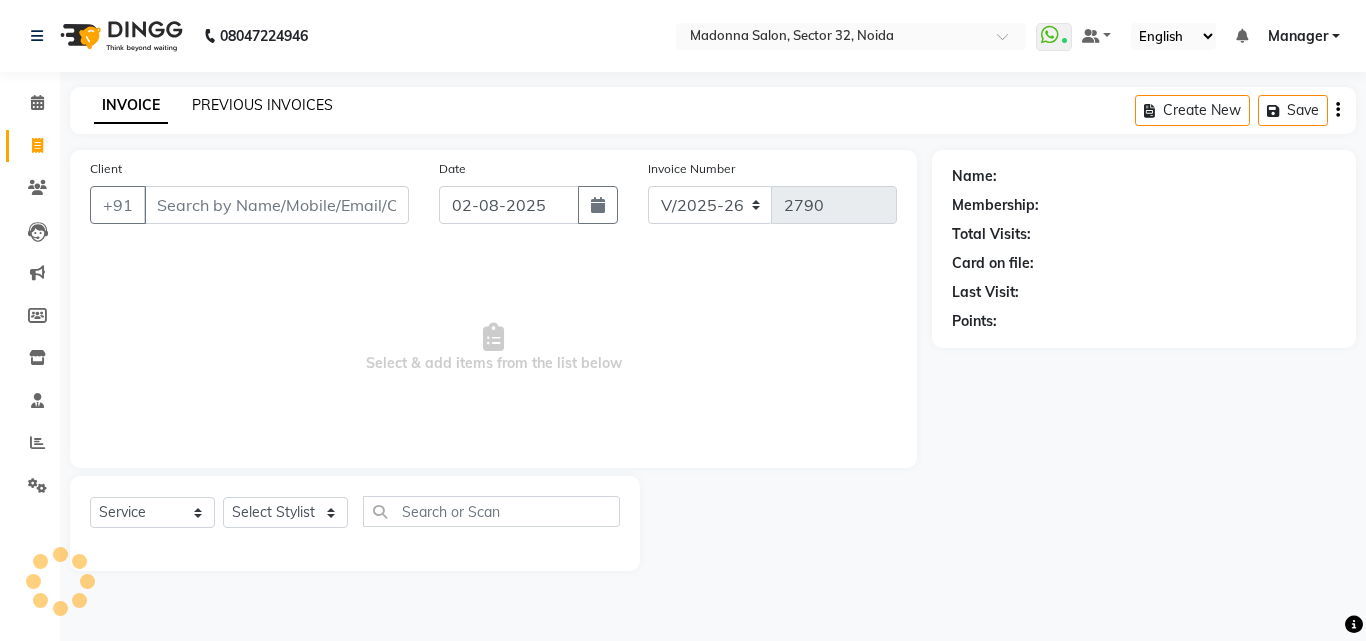 click on "PREVIOUS INVOICES" 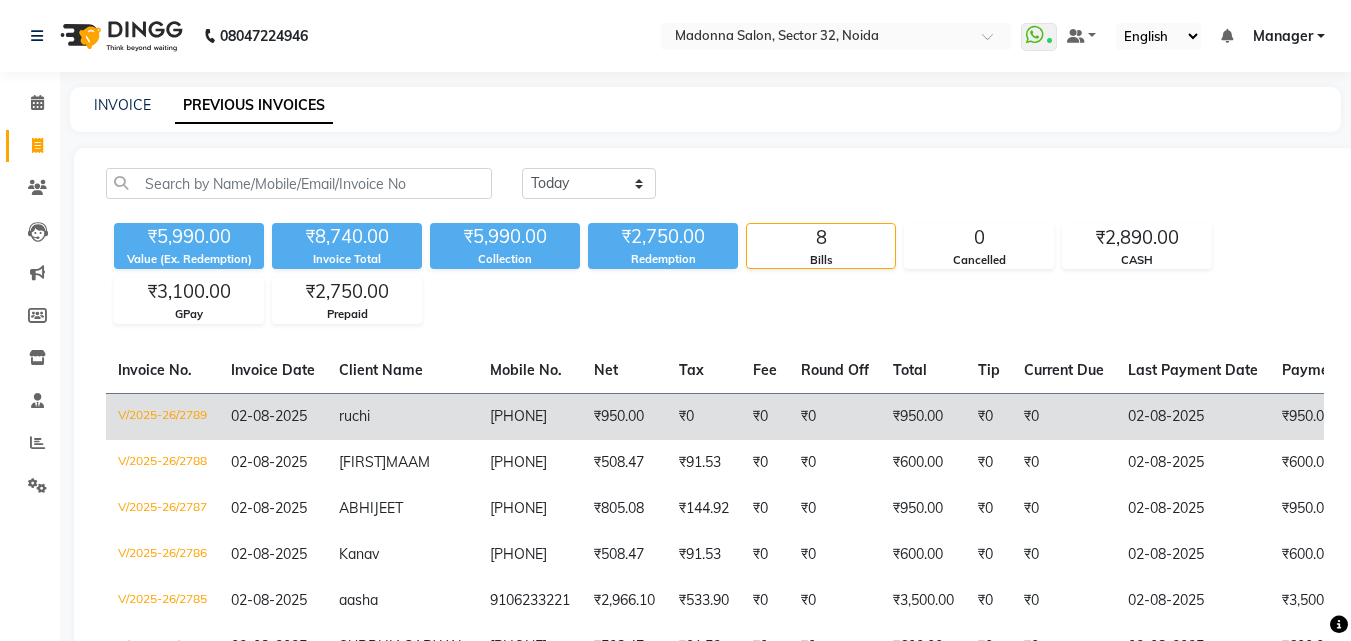click on "₹950.00" 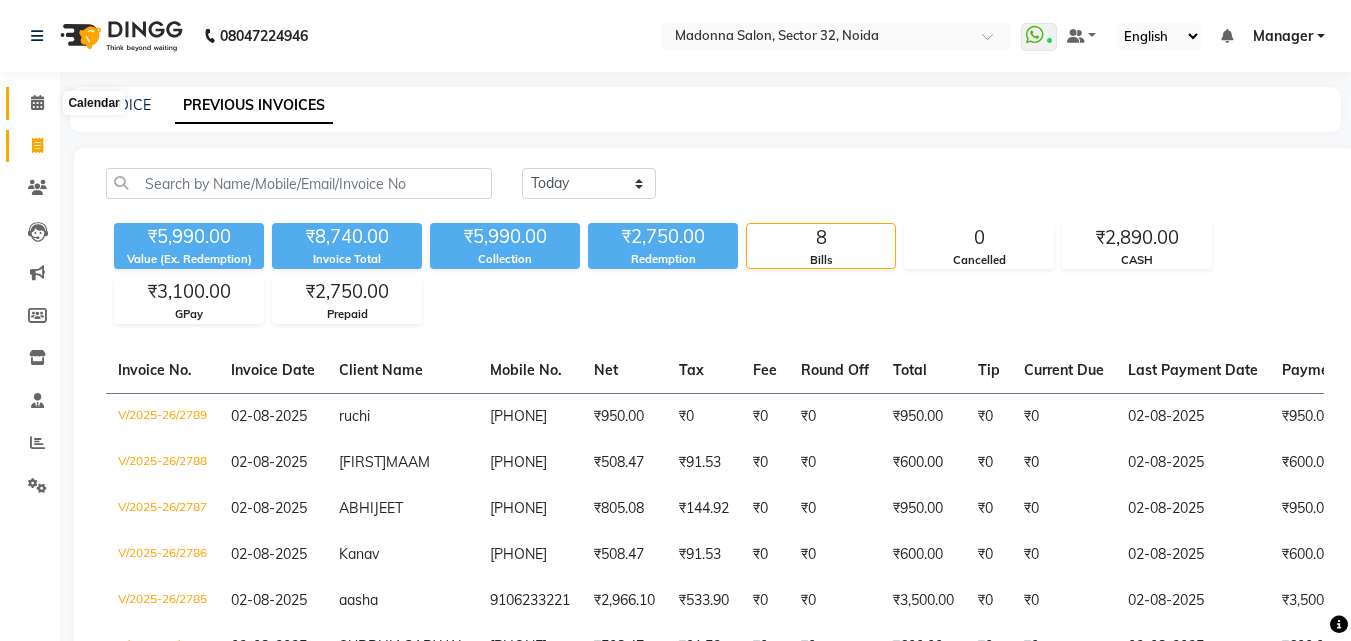 click 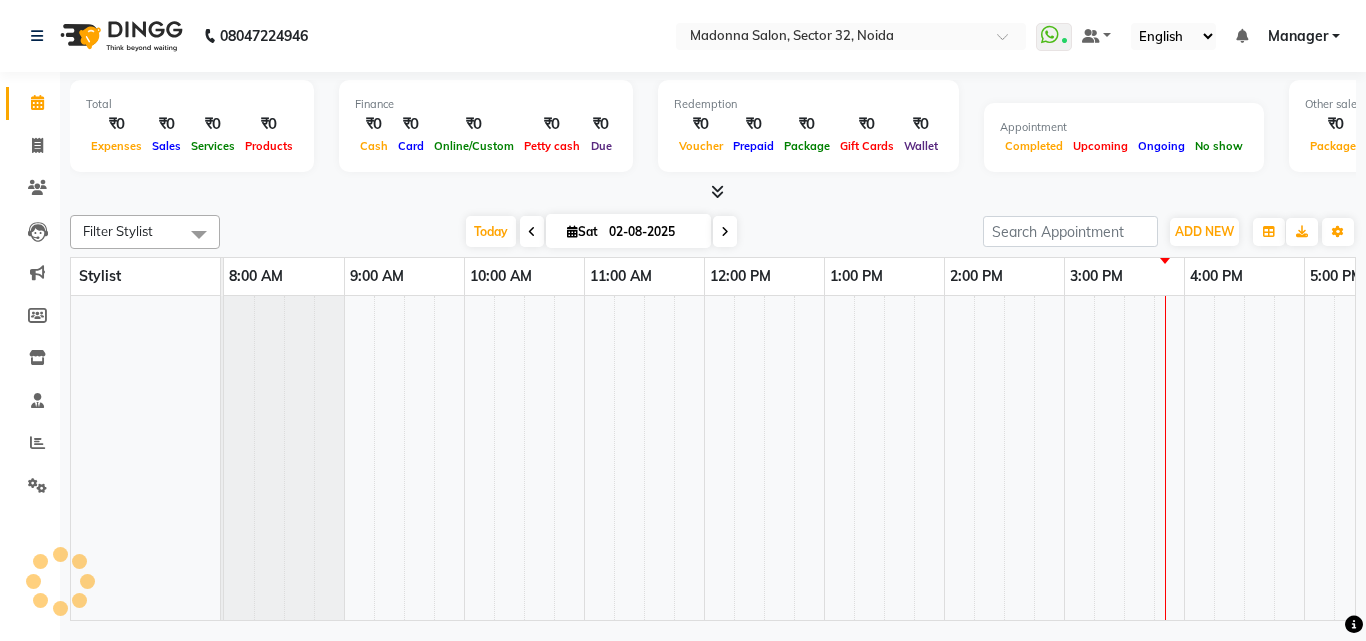 scroll, scrollTop: 0, scrollLeft: 0, axis: both 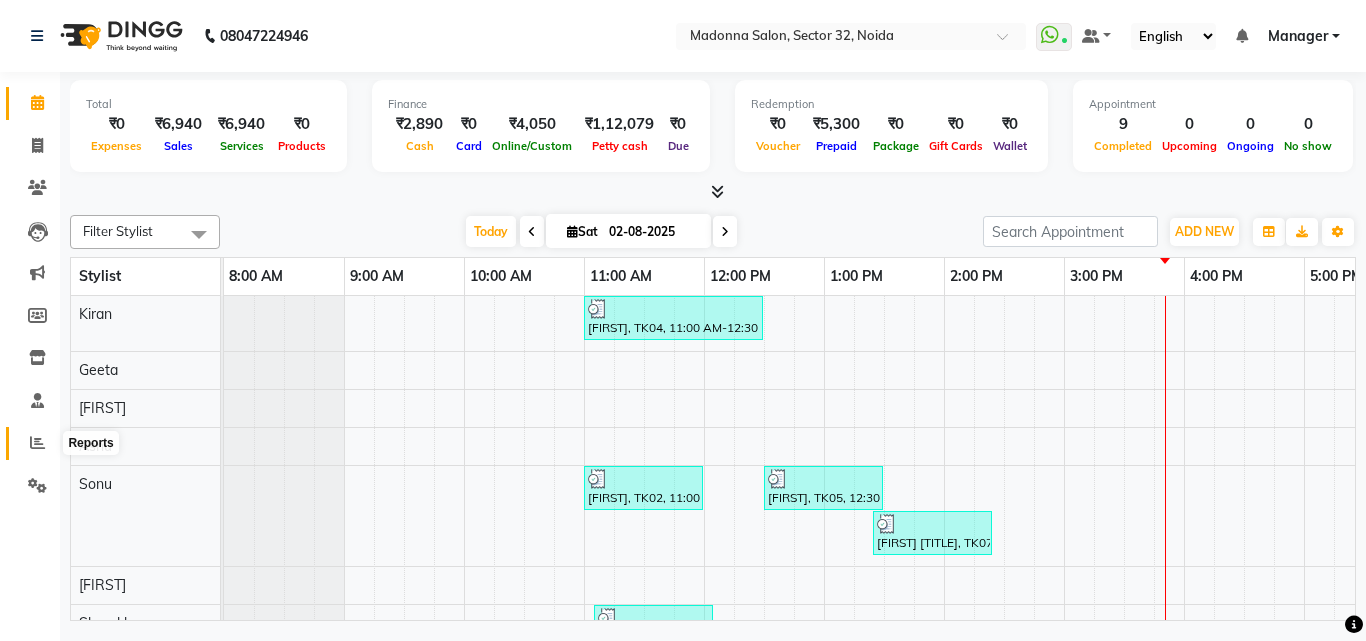 drag, startPoint x: 33, startPoint y: 443, endPoint x: 68, endPoint y: 434, distance: 36.138622 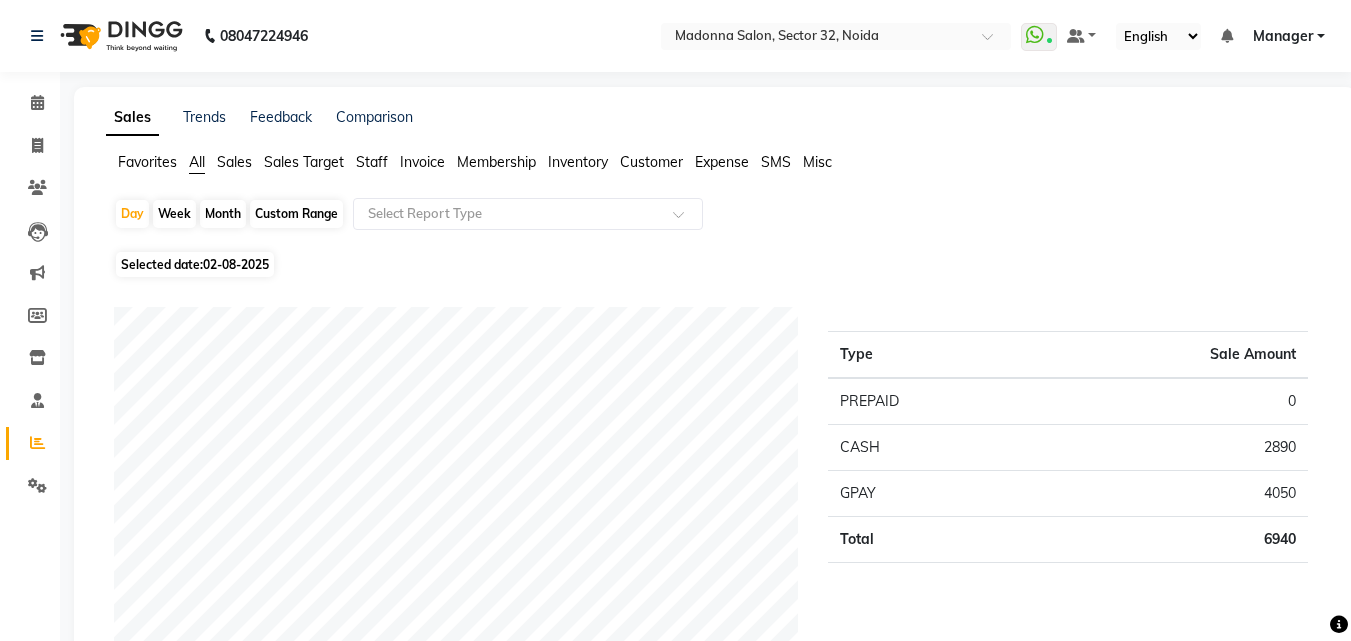 click on "Staff" 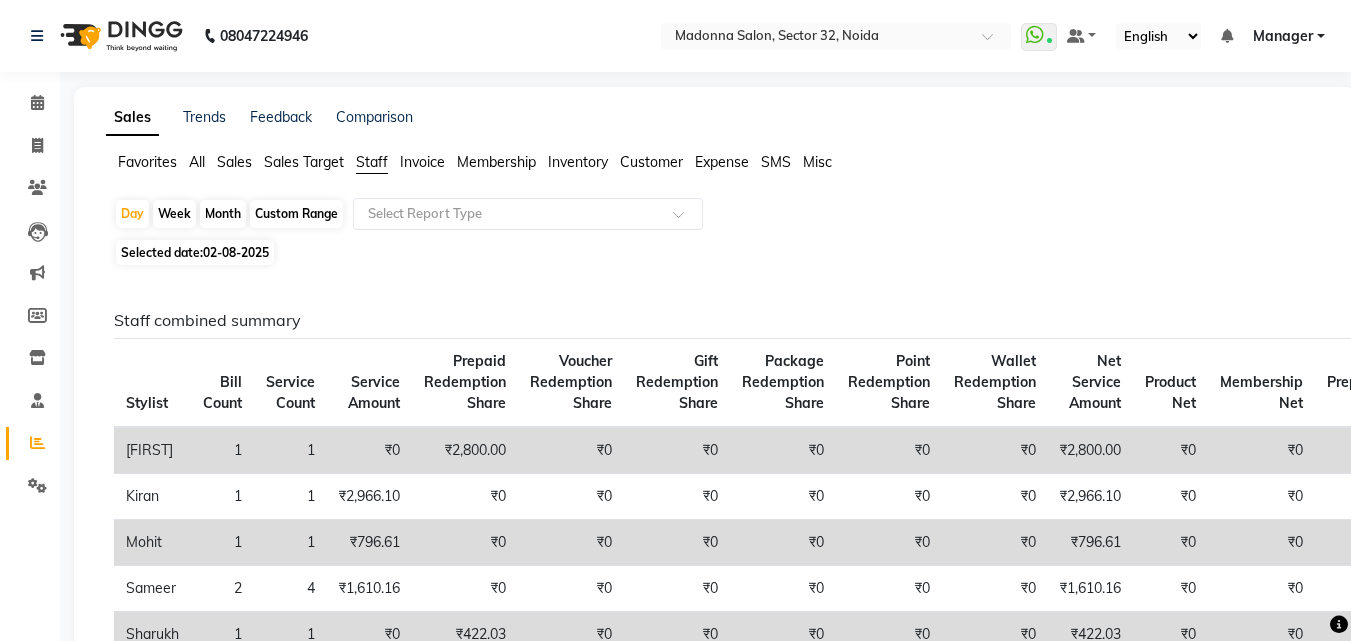 click on "Month" 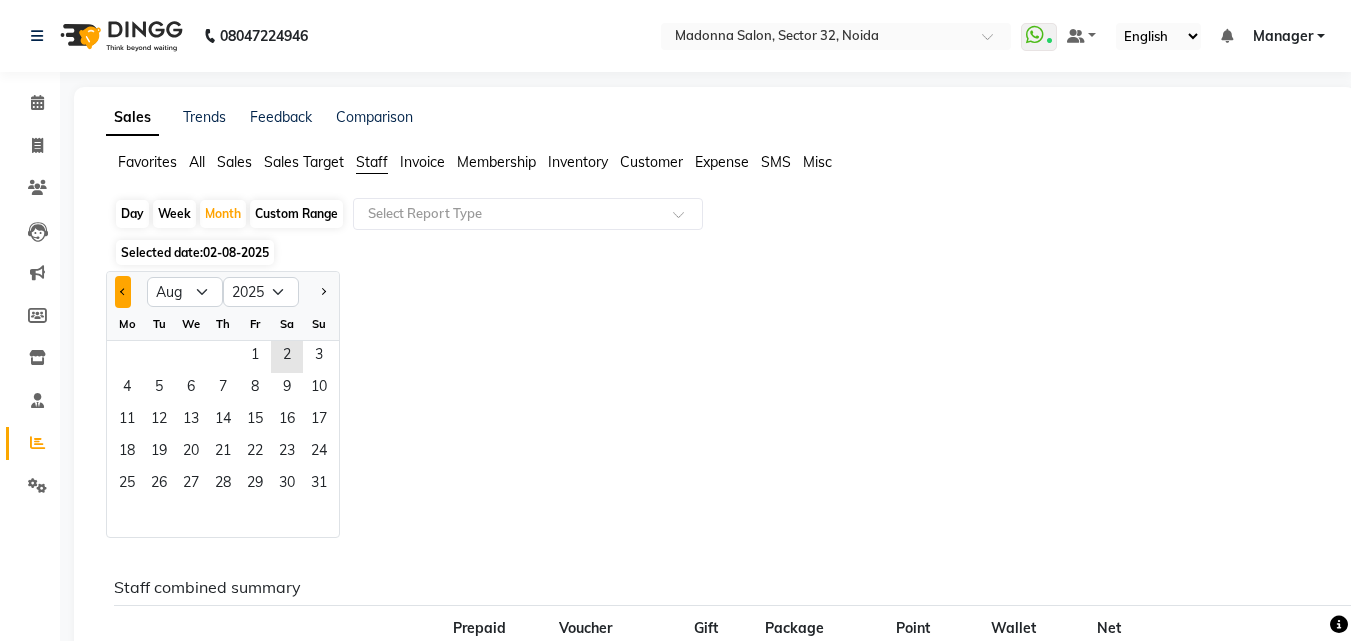 click 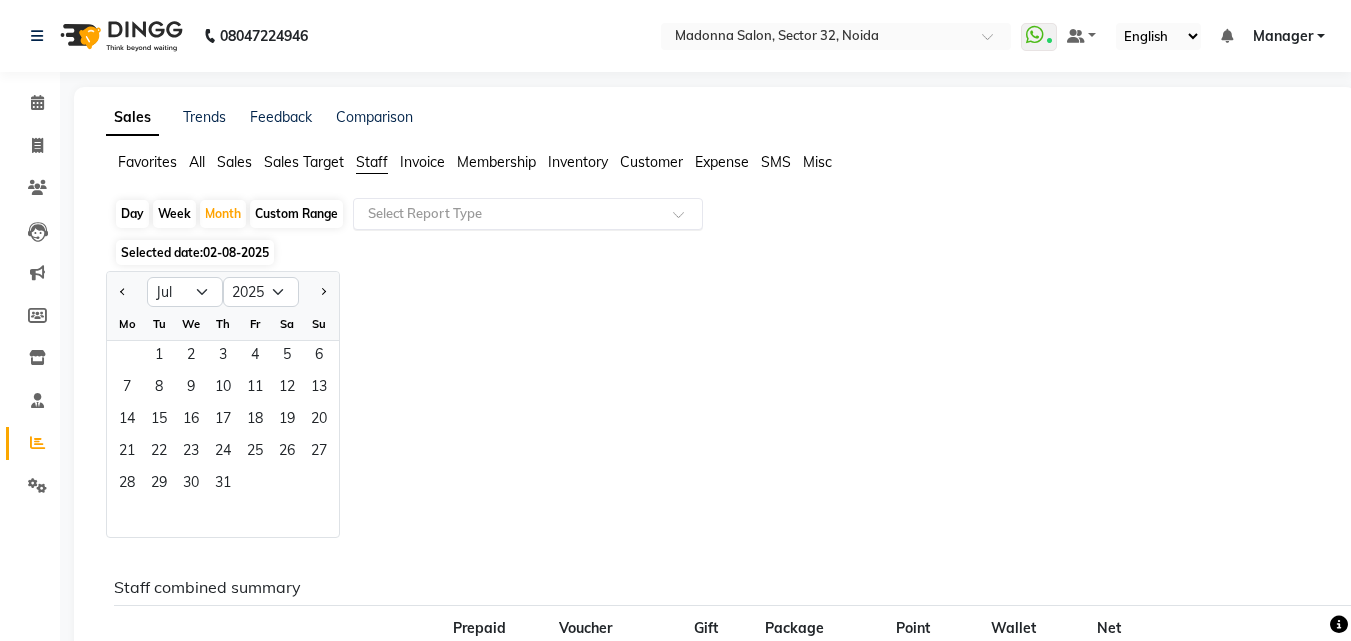 click on "Select Report Type" 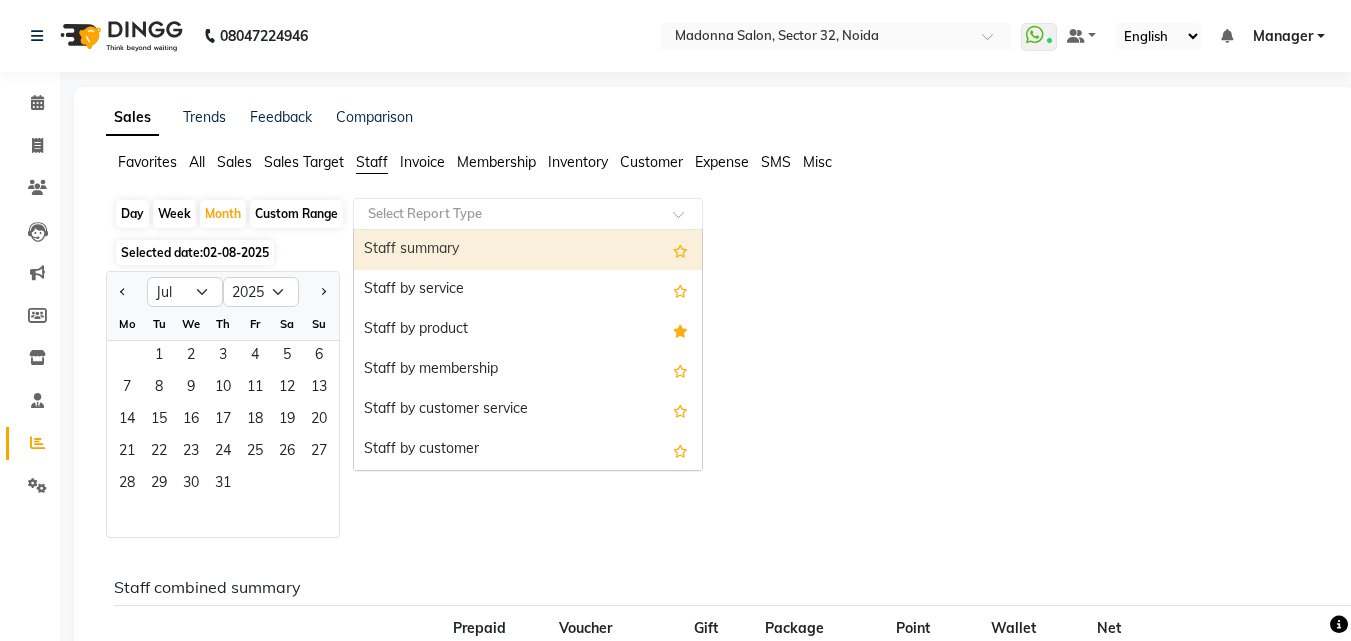 click on "Selected date:  02-08-2025" 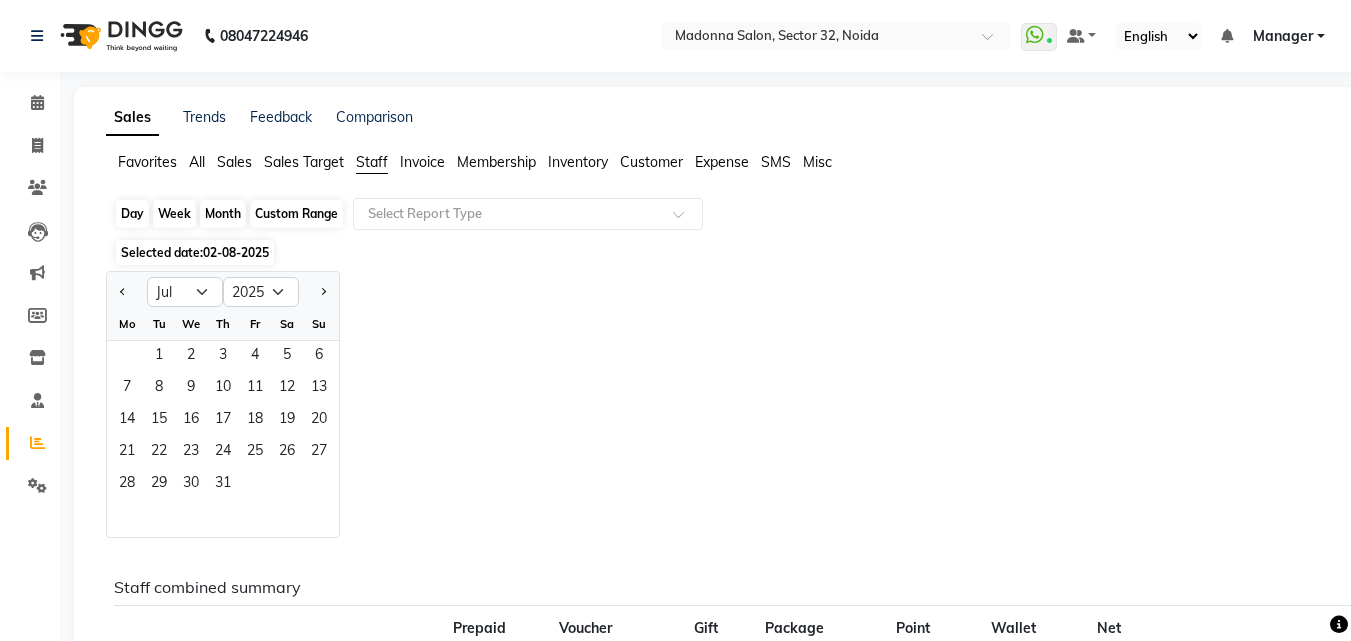 click on "Month" 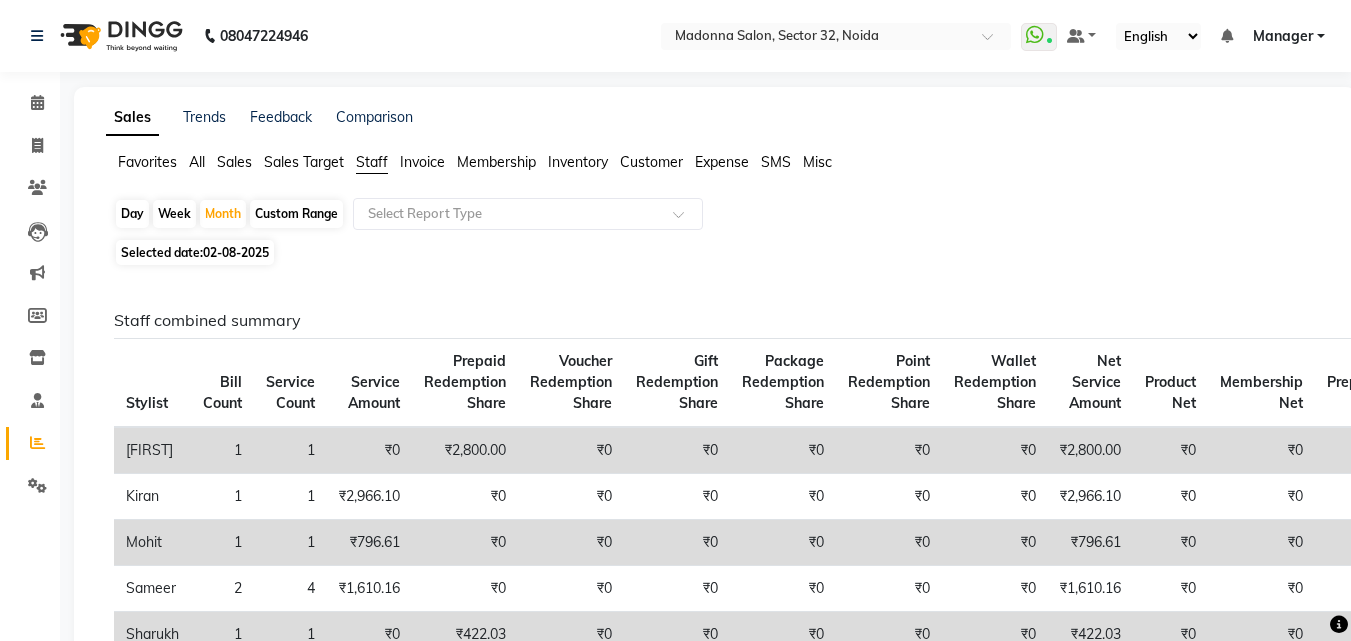 click on "02-08-2025" 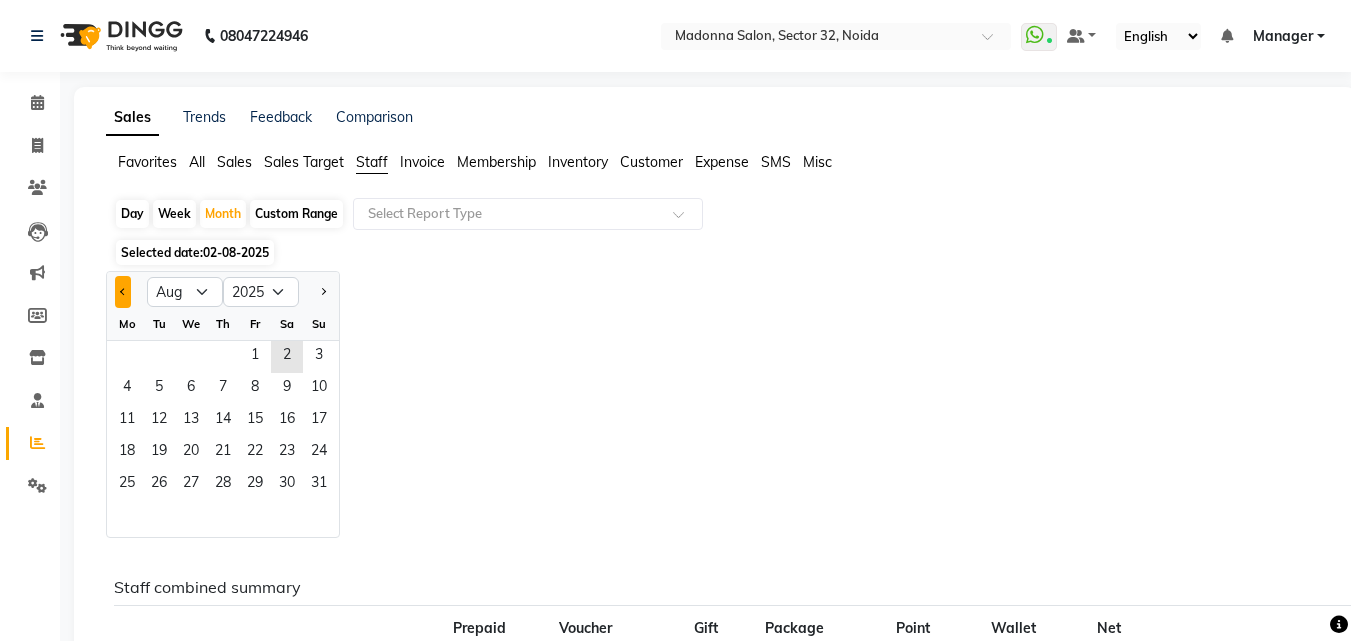 click 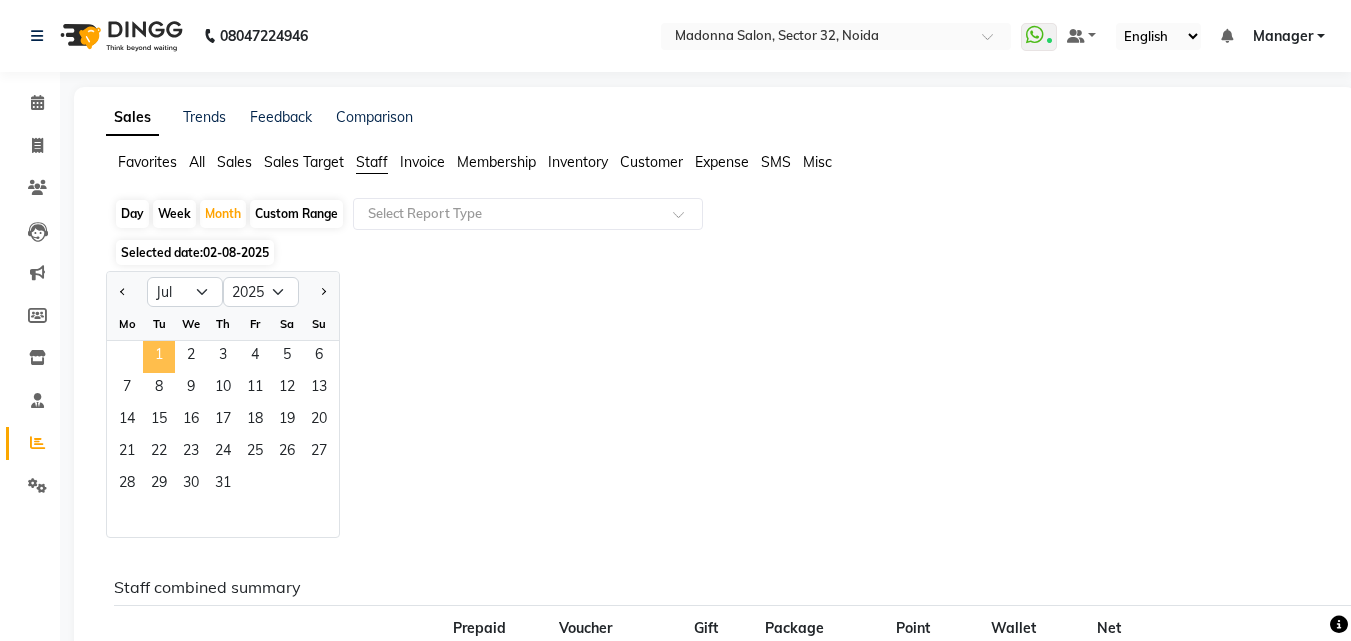 click on "1" 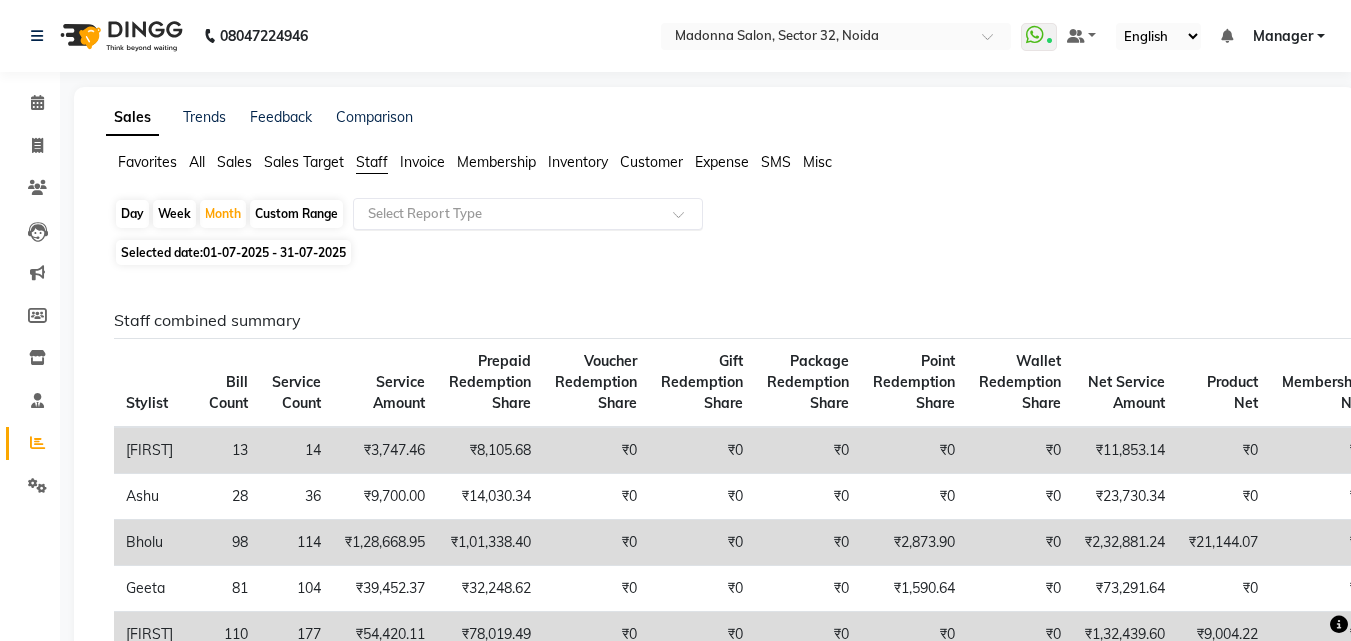 click 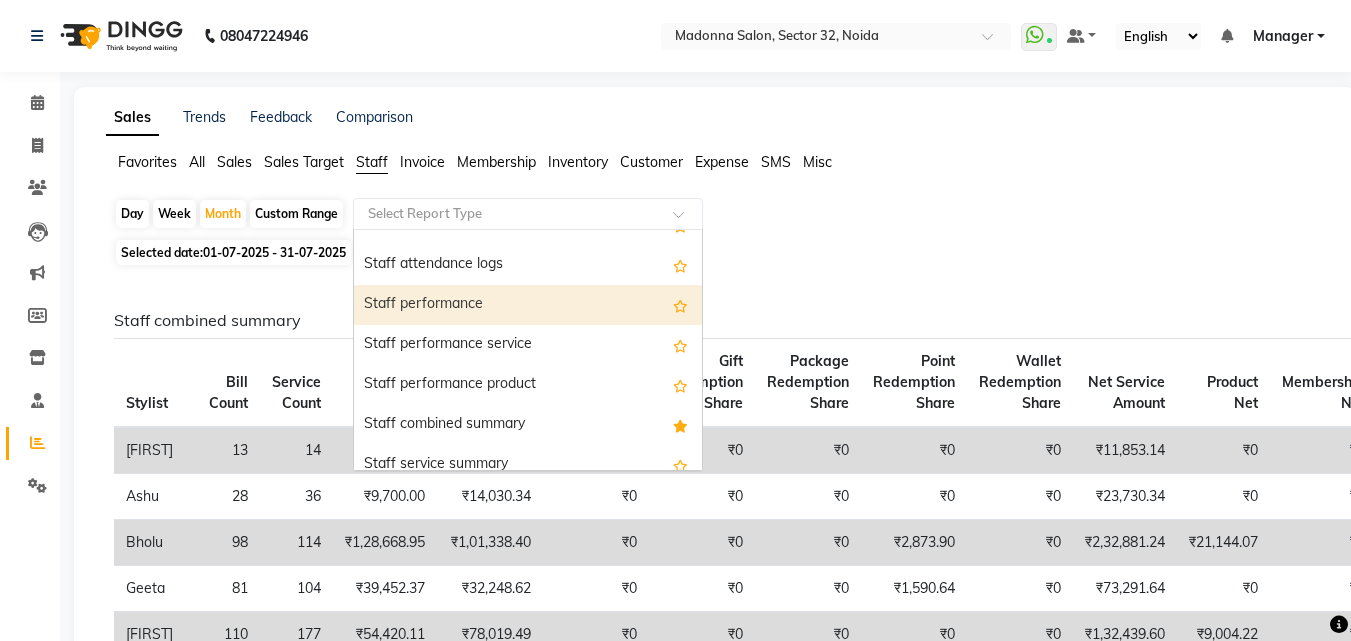 scroll, scrollTop: 300, scrollLeft: 0, axis: vertical 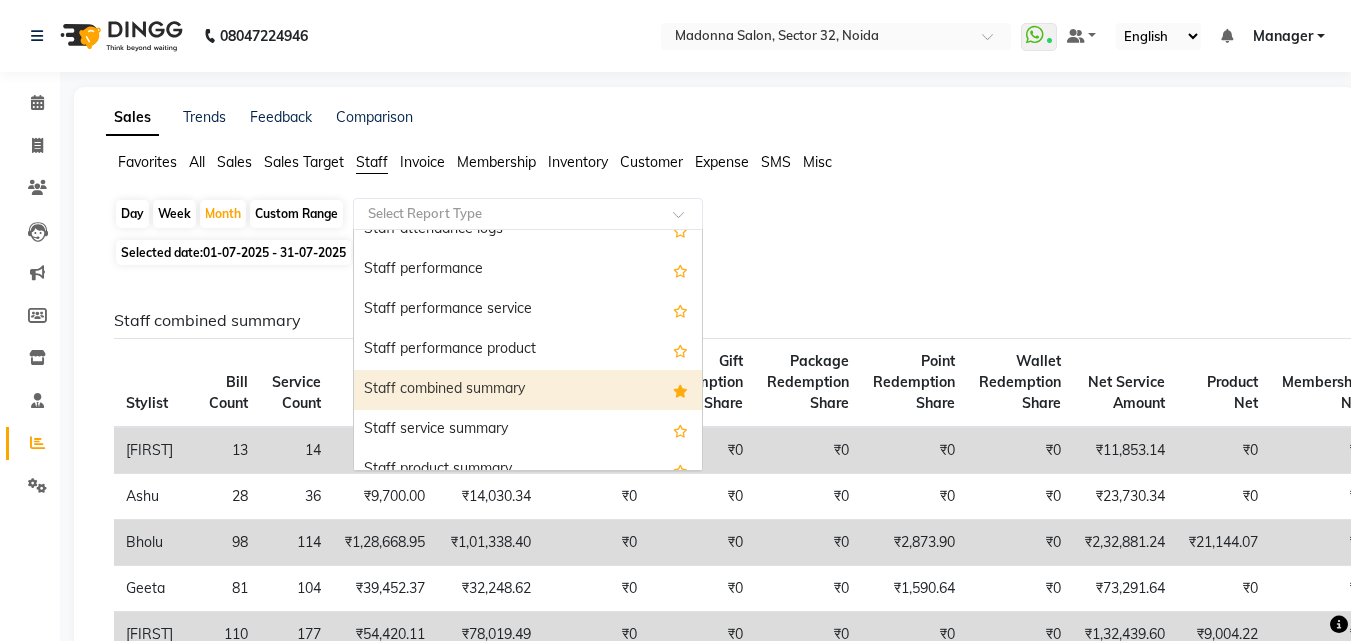 click on "Staff combined summary" at bounding box center (528, 390) 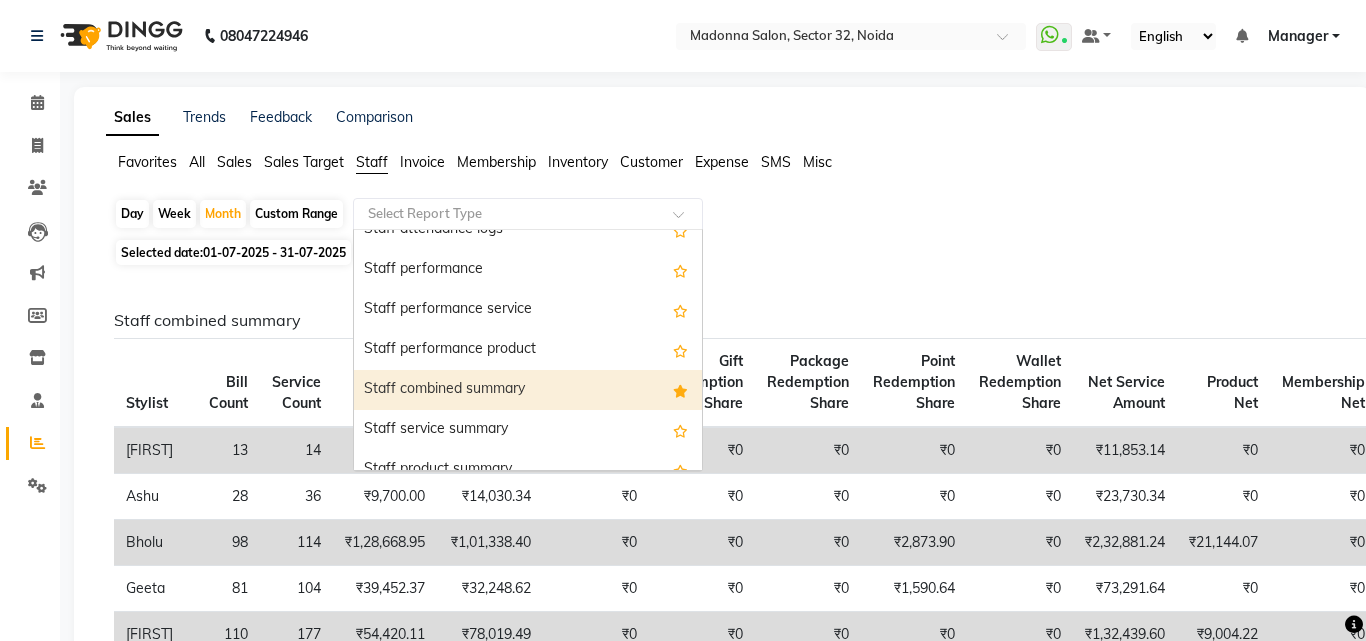 select on "csv" 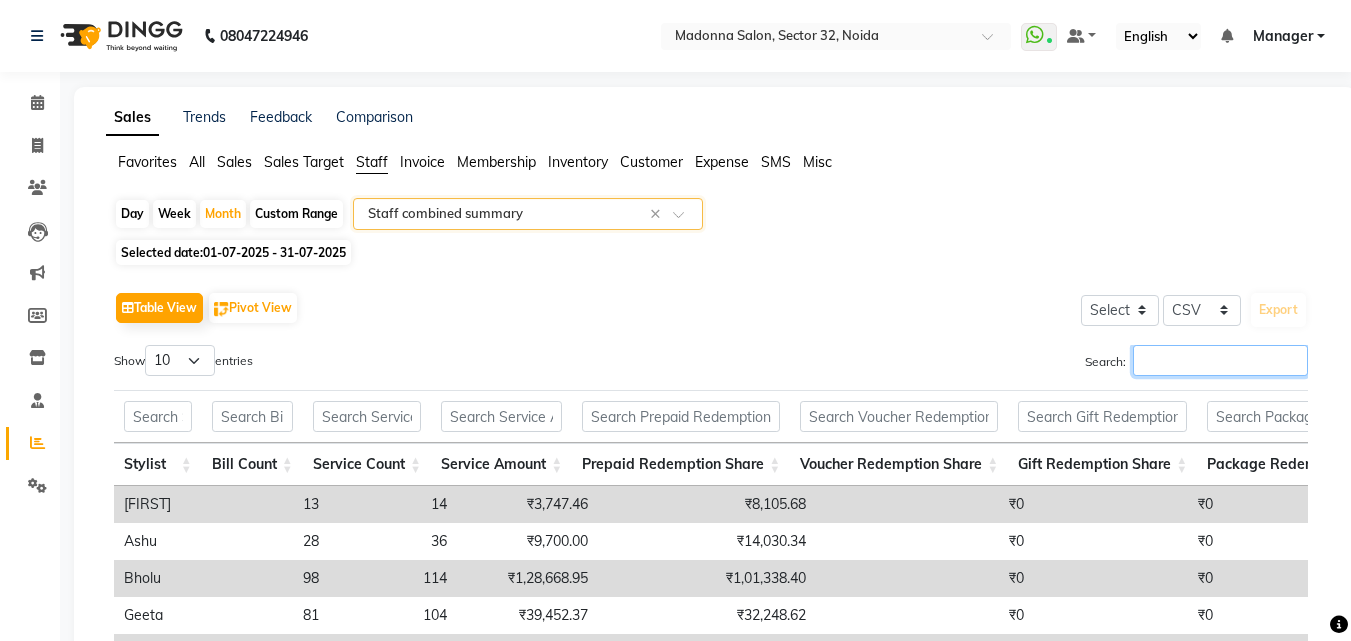 click on "Search:" at bounding box center (1220, 360) 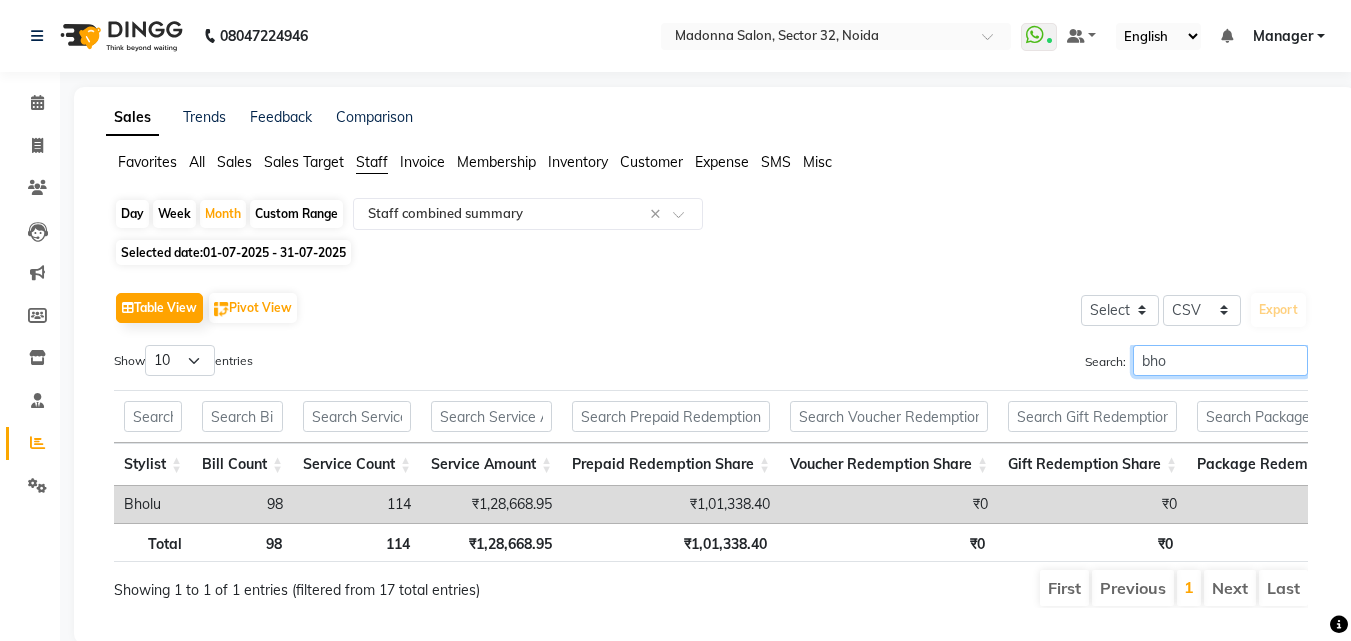 scroll, scrollTop: 0, scrollLeft: 27, axis: horizontal 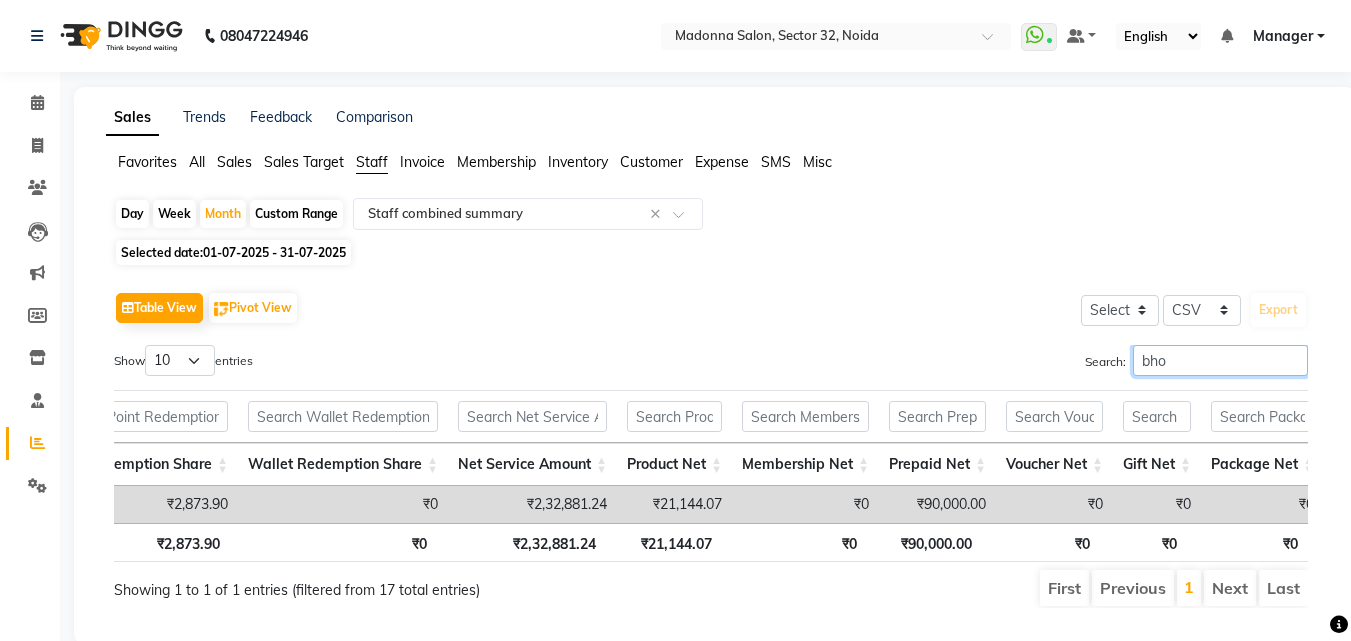 click on "bho" at bounding box center (1220, 360) 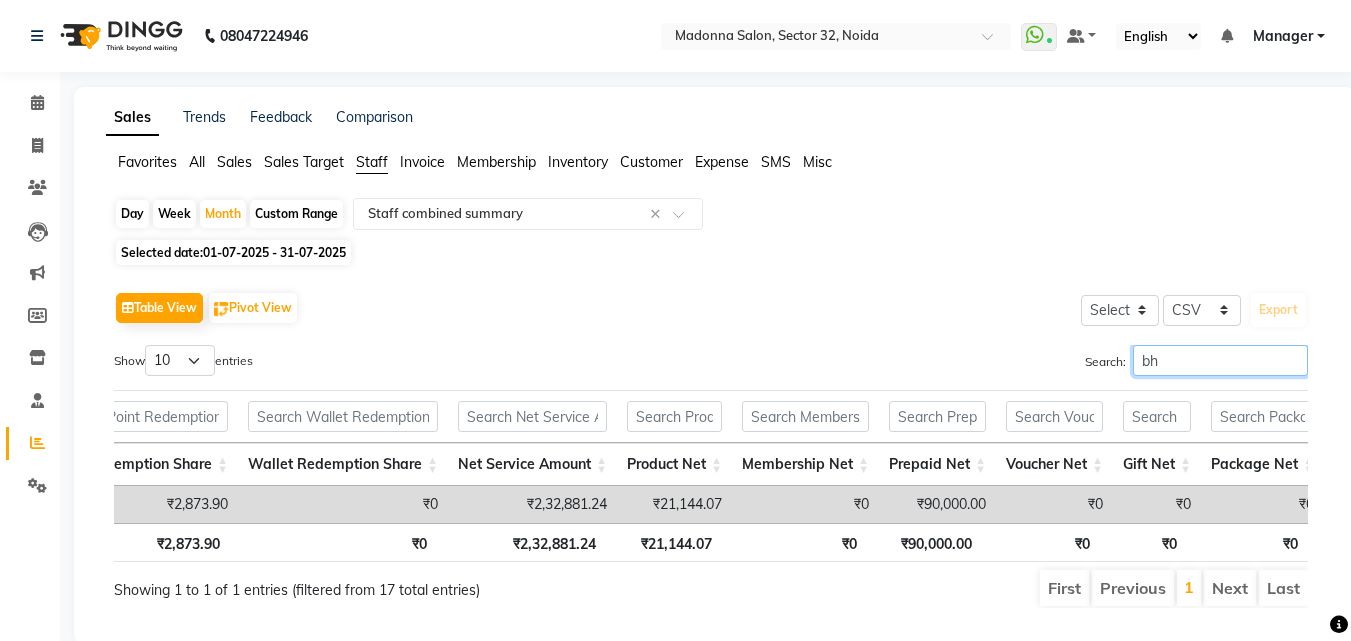 type on "b" 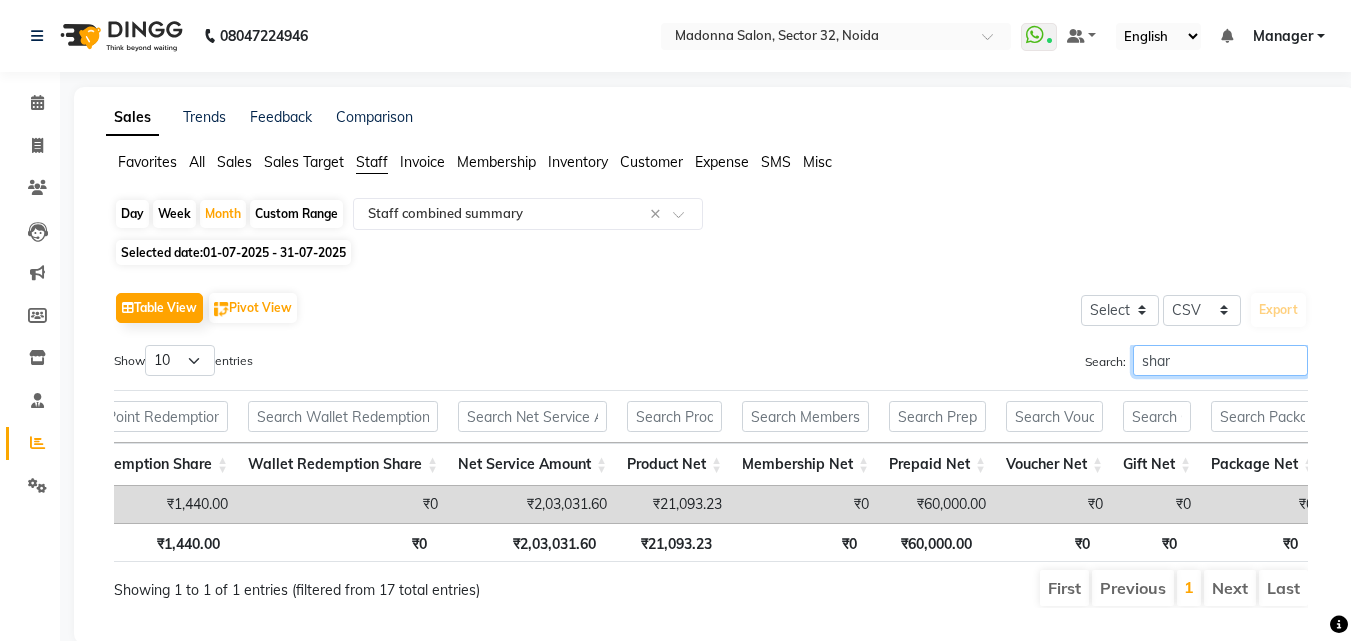 click on "shar" at bounding box center (1220, 360) 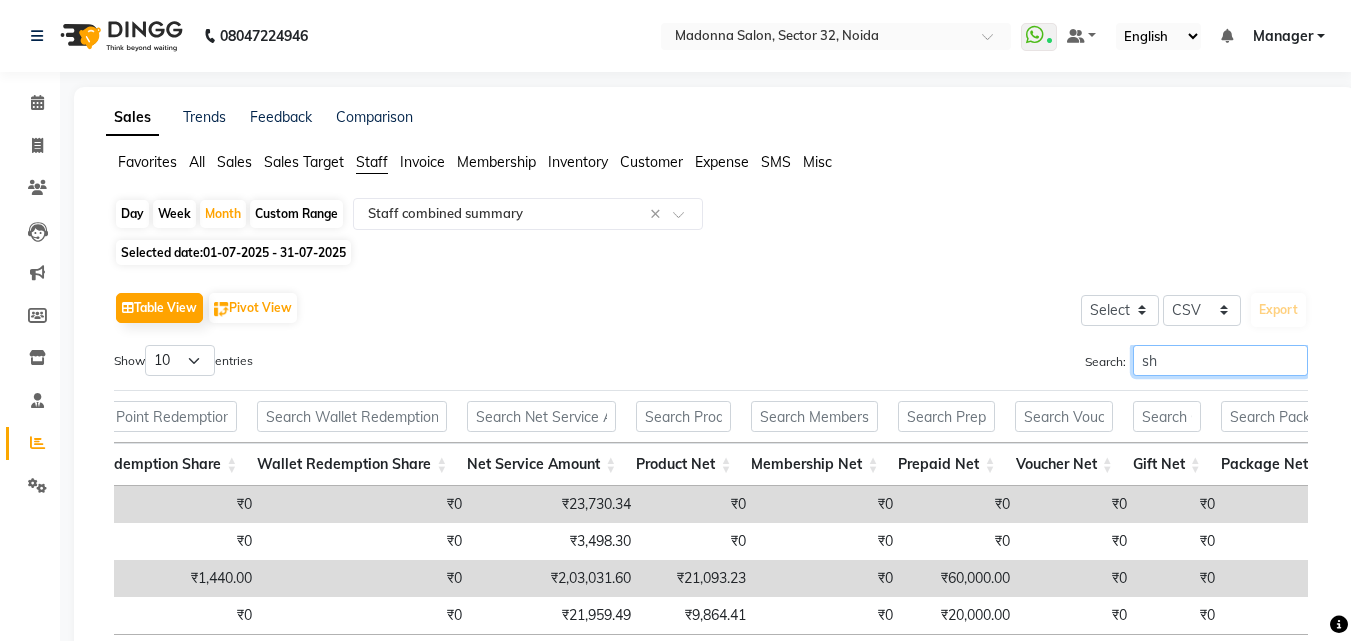 type on "s" 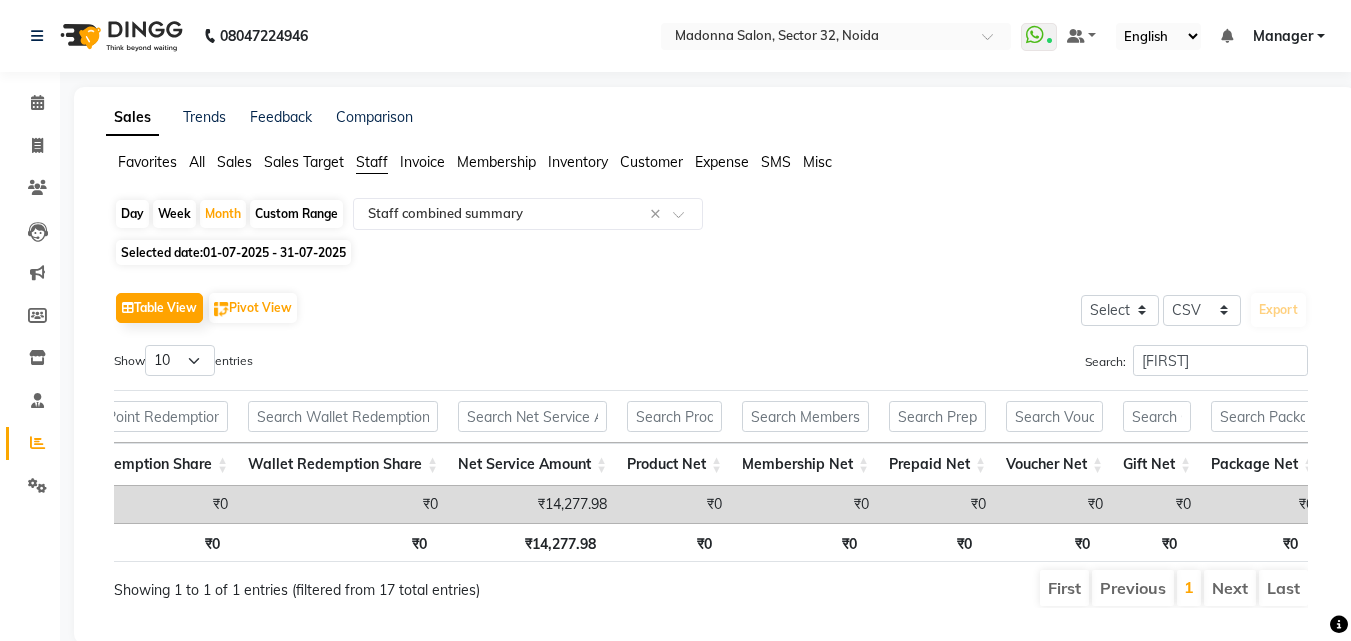 drag, startPoint x: 1212, startPoint y: 382, endPoint x: 1206, endPoint y: 371, distance: 12.529964 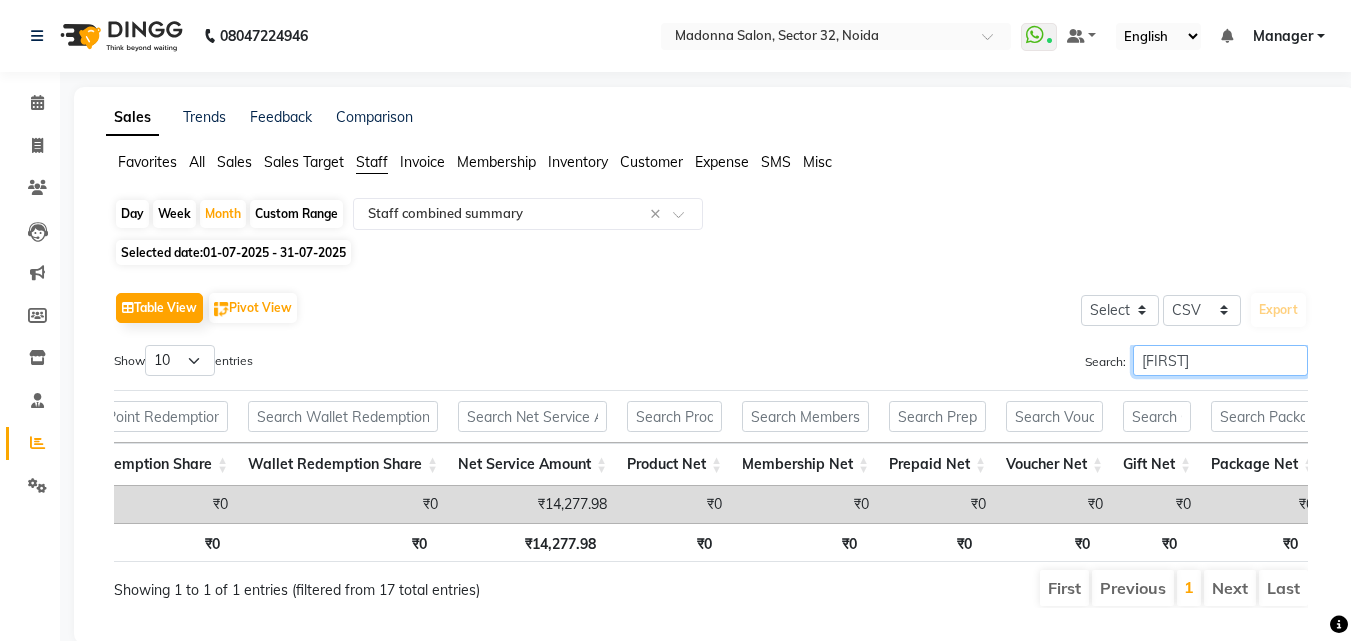 click on "[FIRST]" at bounding box center (1220, 360) 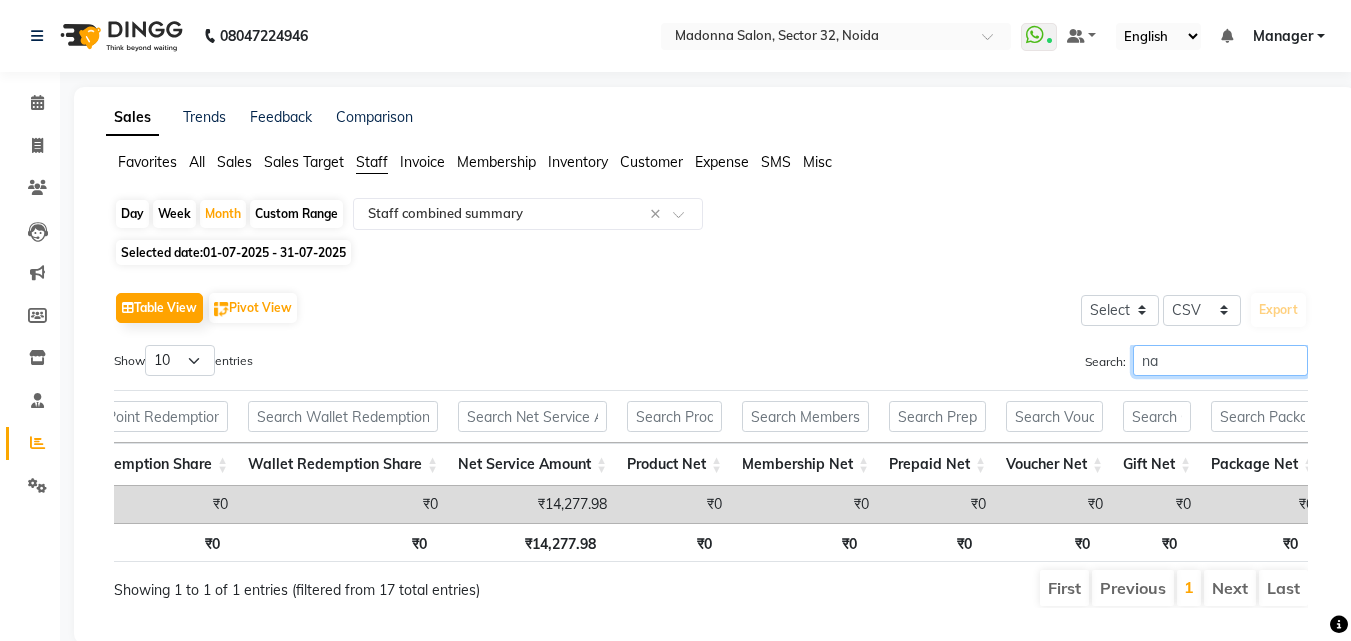type on "n" 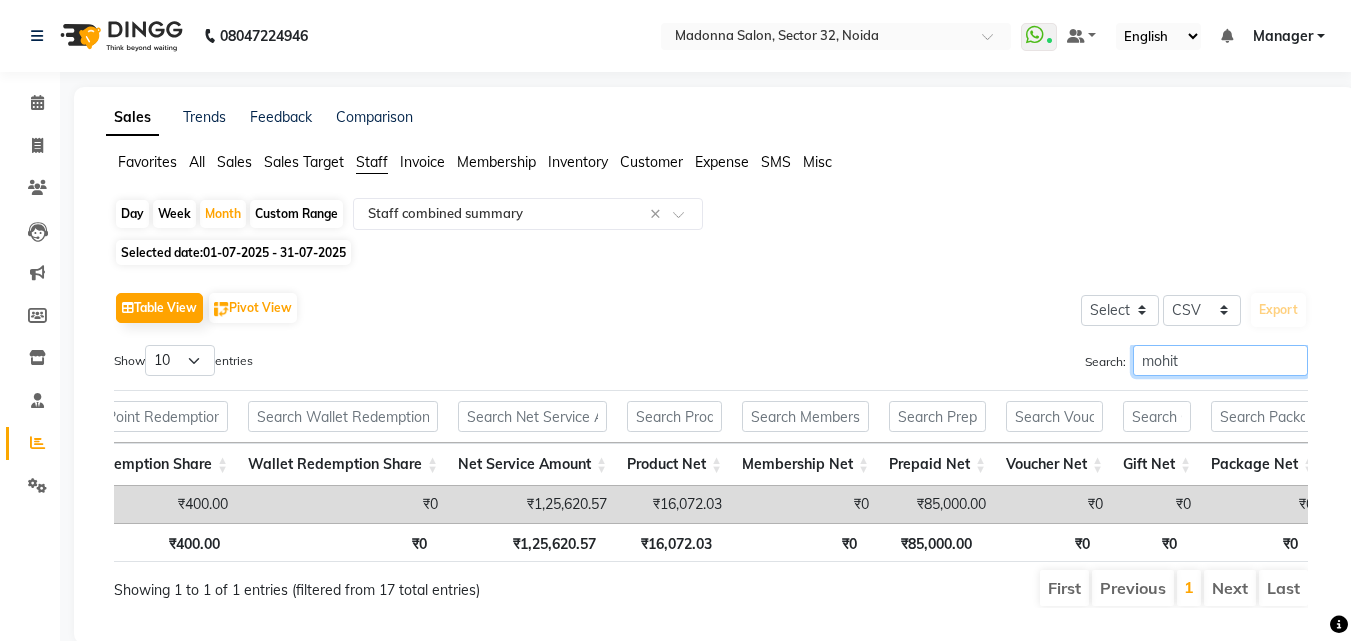click on "mohit" at bounding box center [1220, 360] 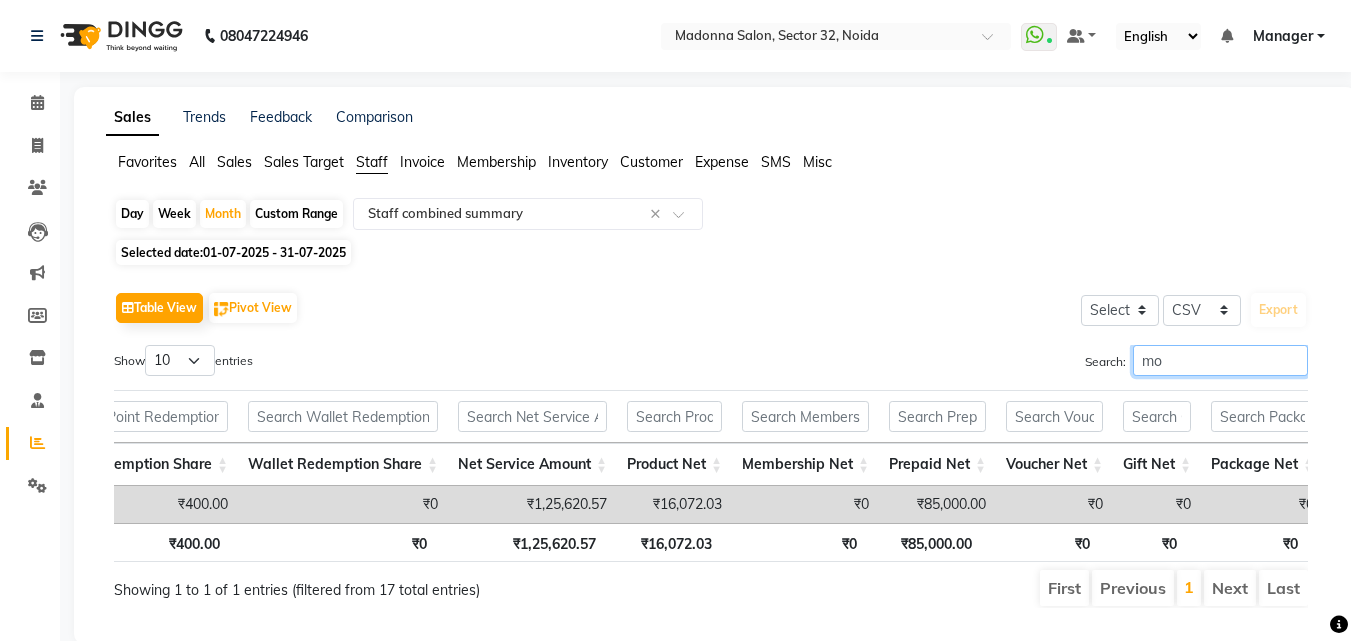 type on "m" 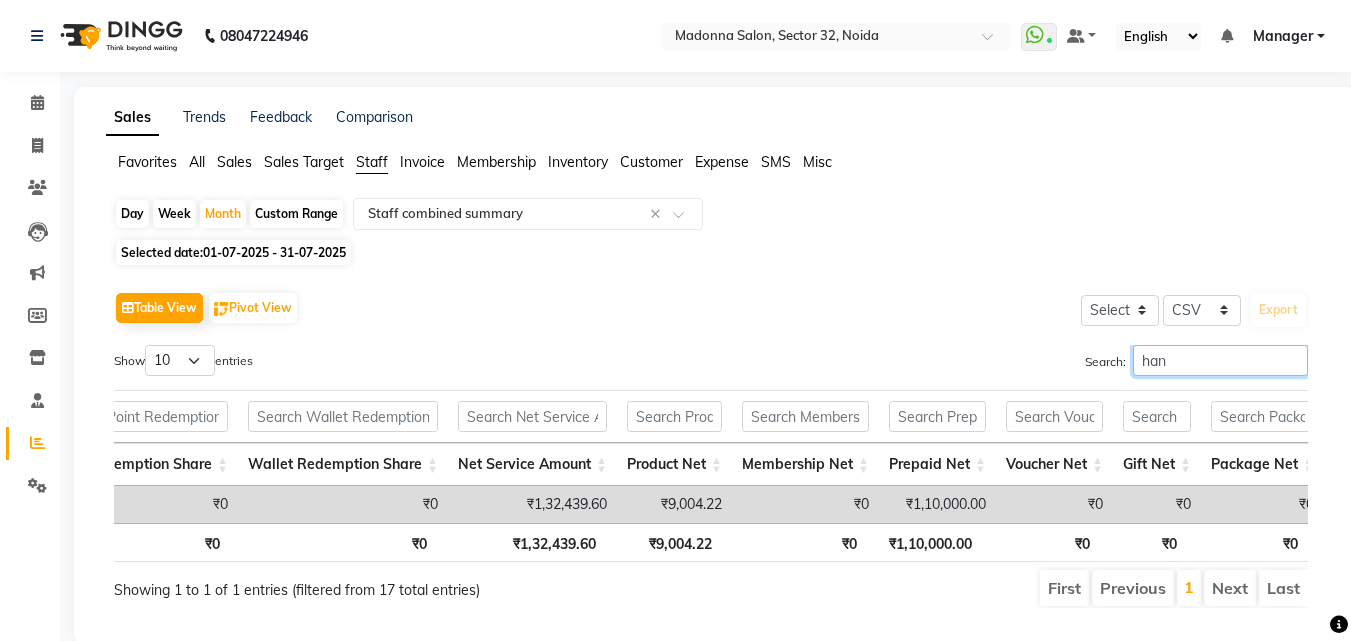 scroll, scrollTop: 0, scrollLeft: 1332, axis: horizontal 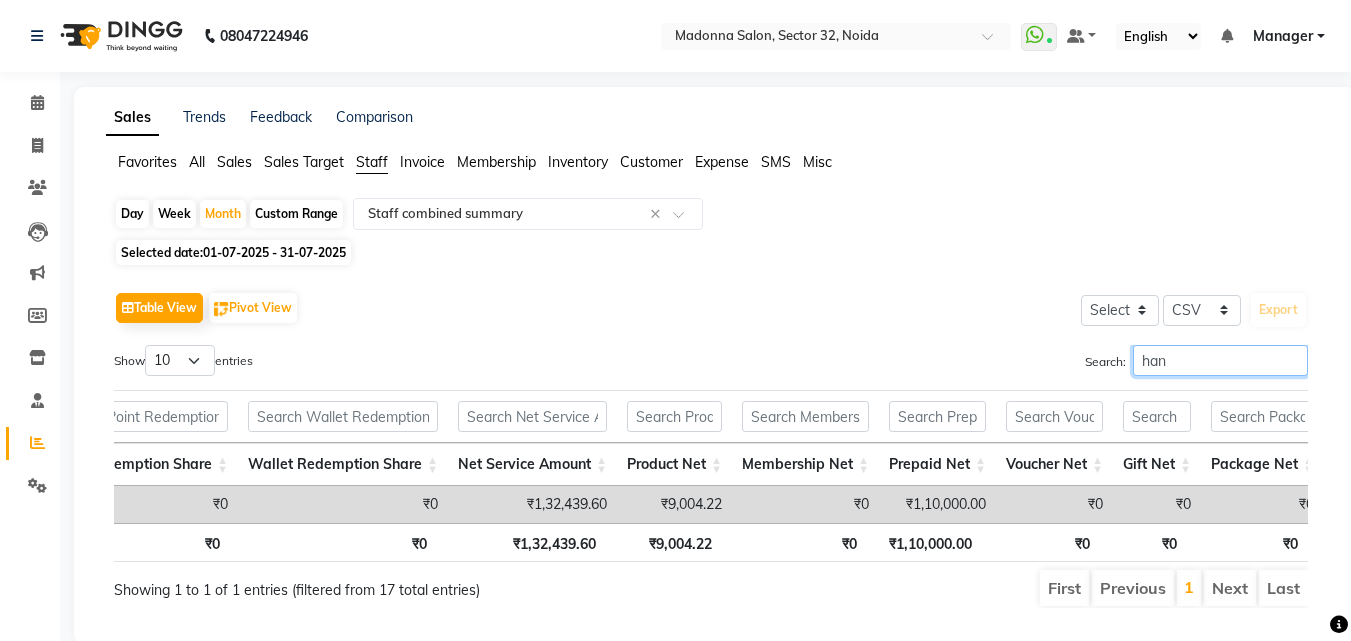 click on "han" at bounding box center (1220, 360) 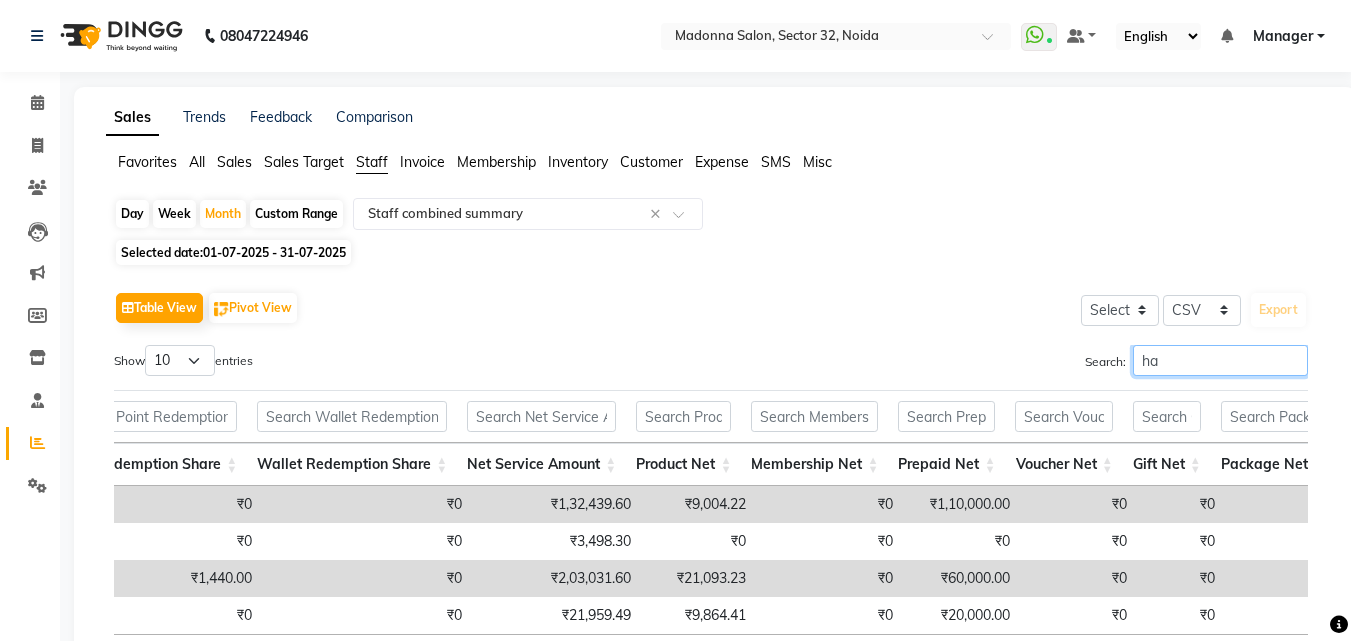 type on "h" 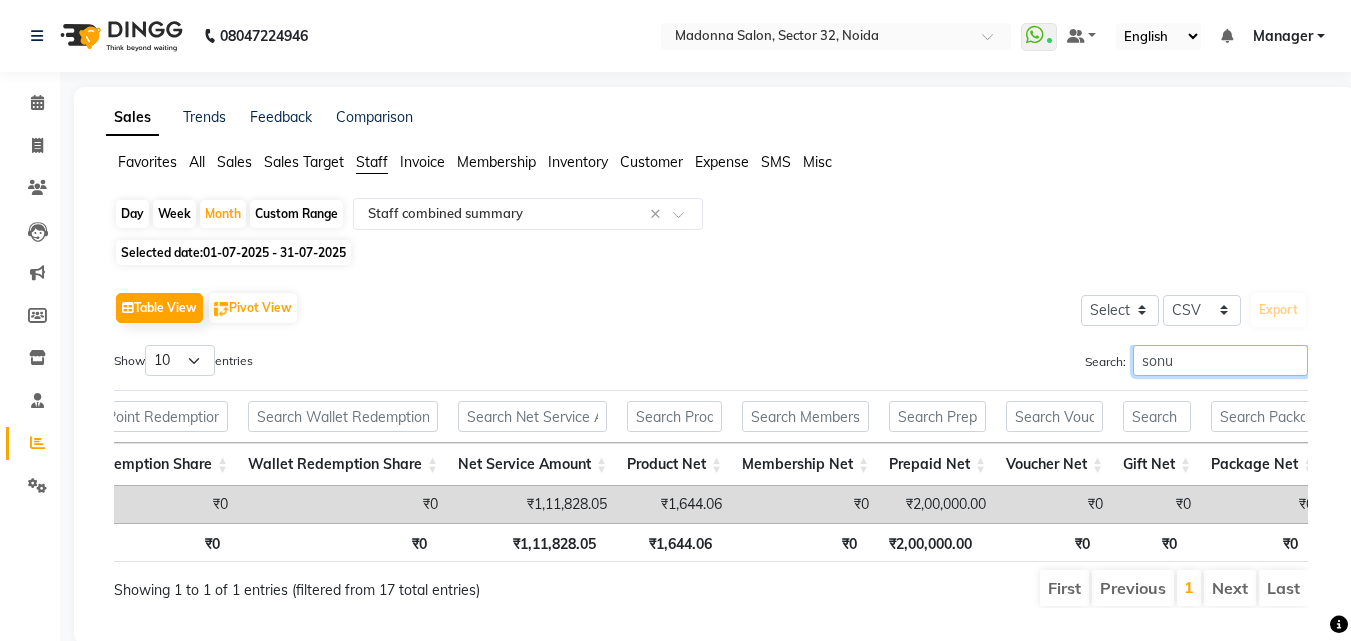 click on "sonu" at bounding box center [1220, 360] 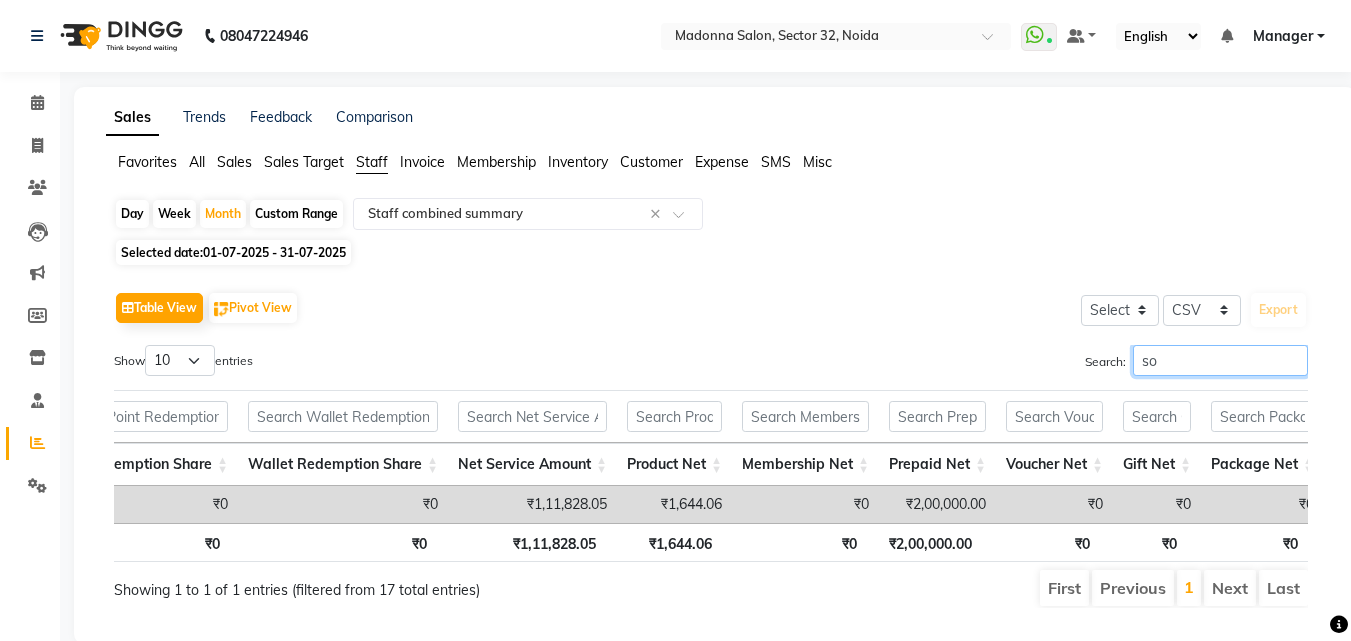 type on "s" 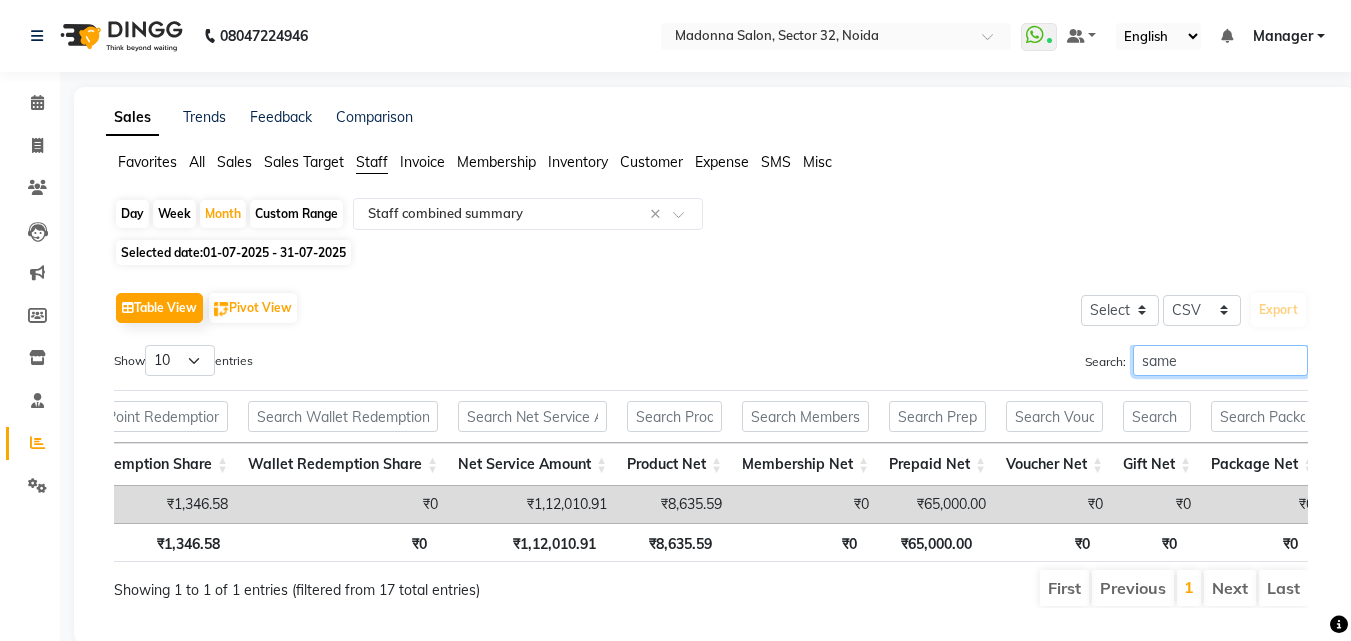 click on "same" at bounding box center (1220, 360) 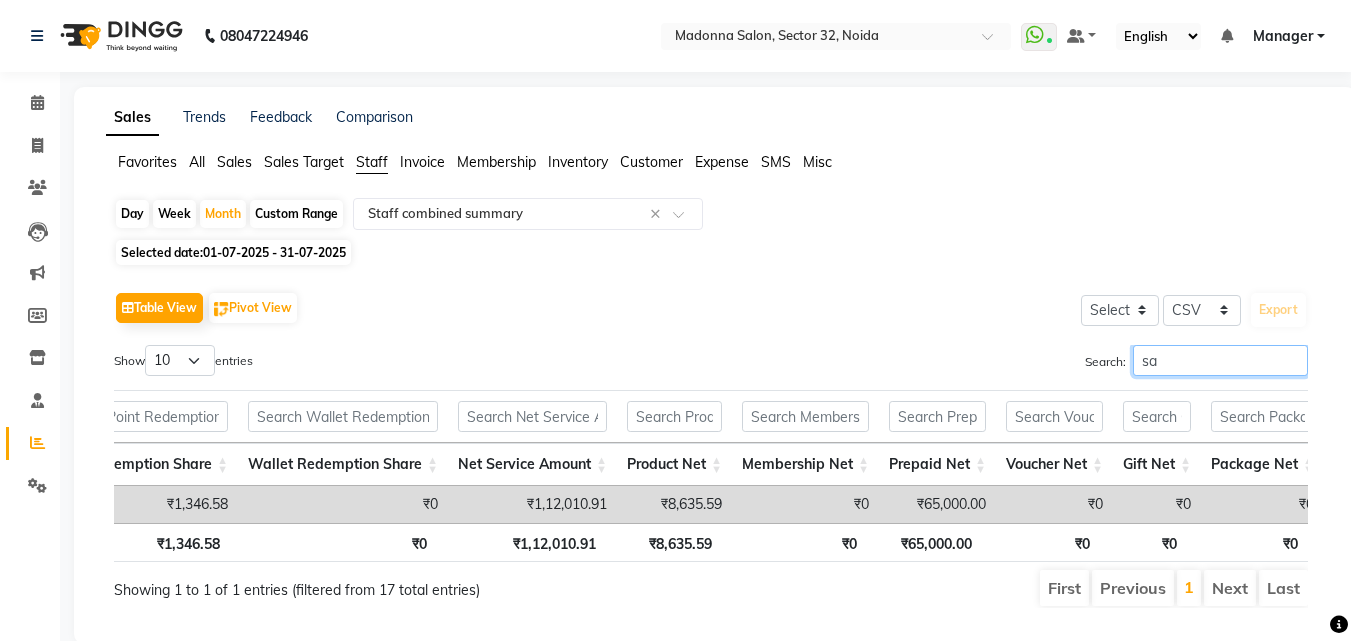 type on "s" 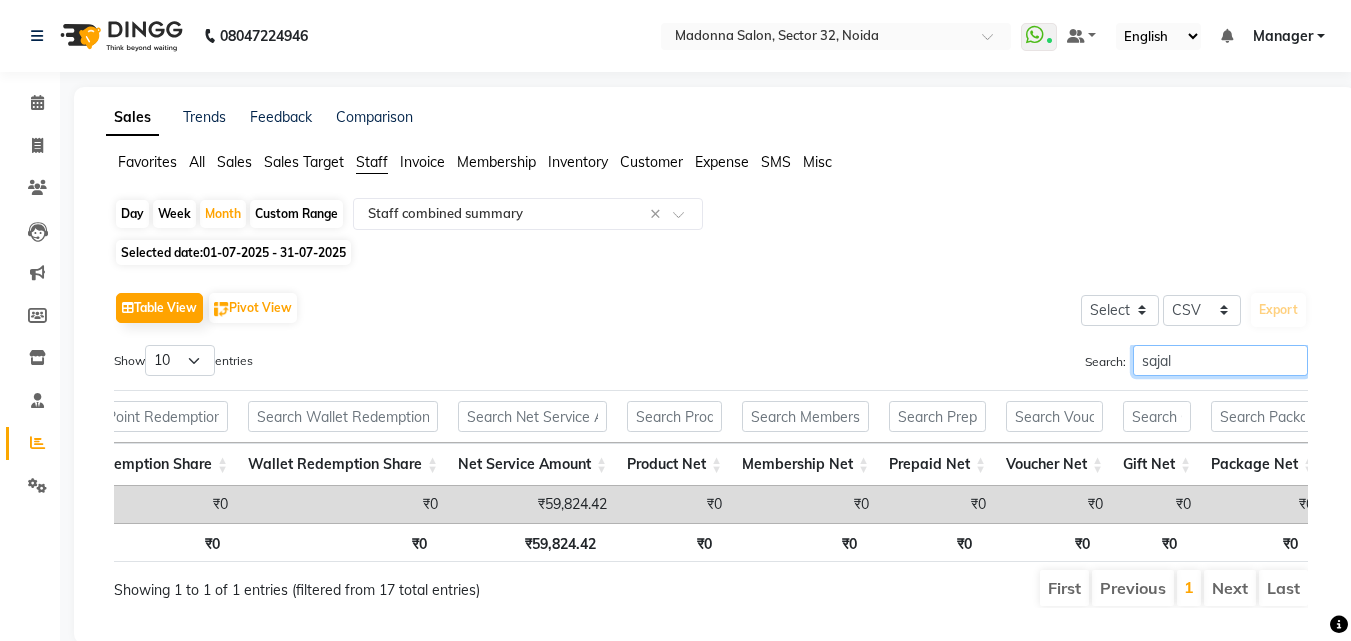 click on "sajal" at bounding box center (1220, 360) 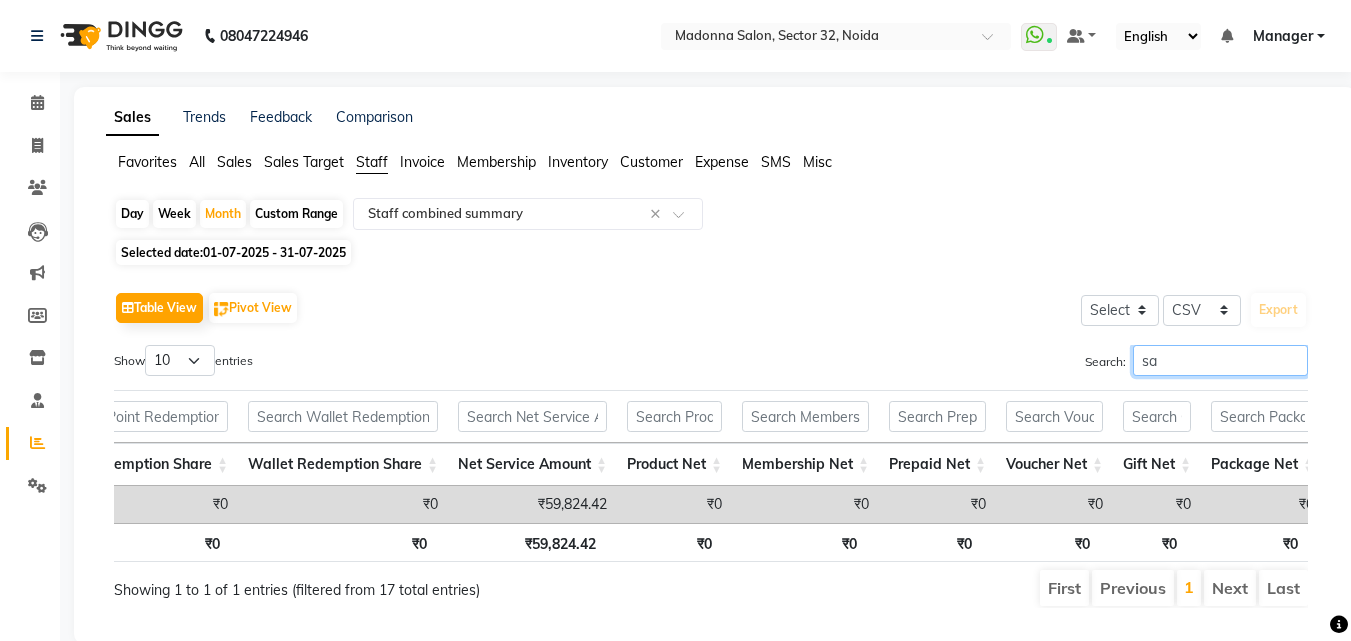 type on "s" 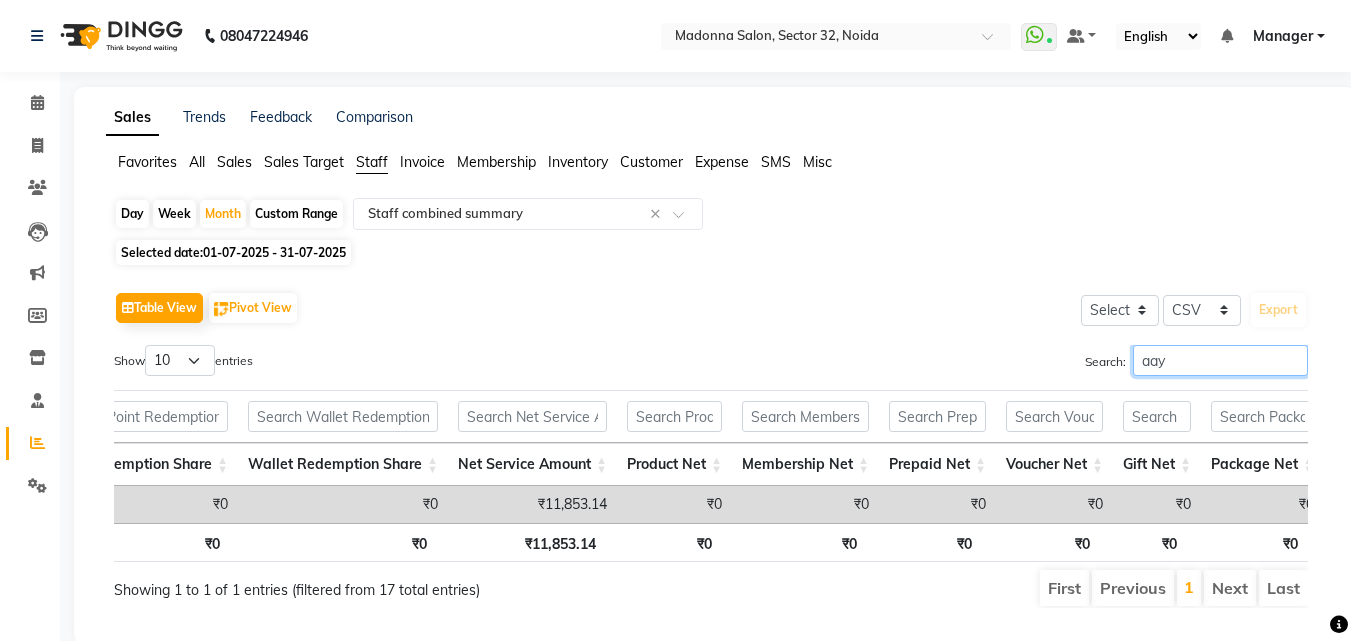 click on "aay" at bounding box center [1220, 360] 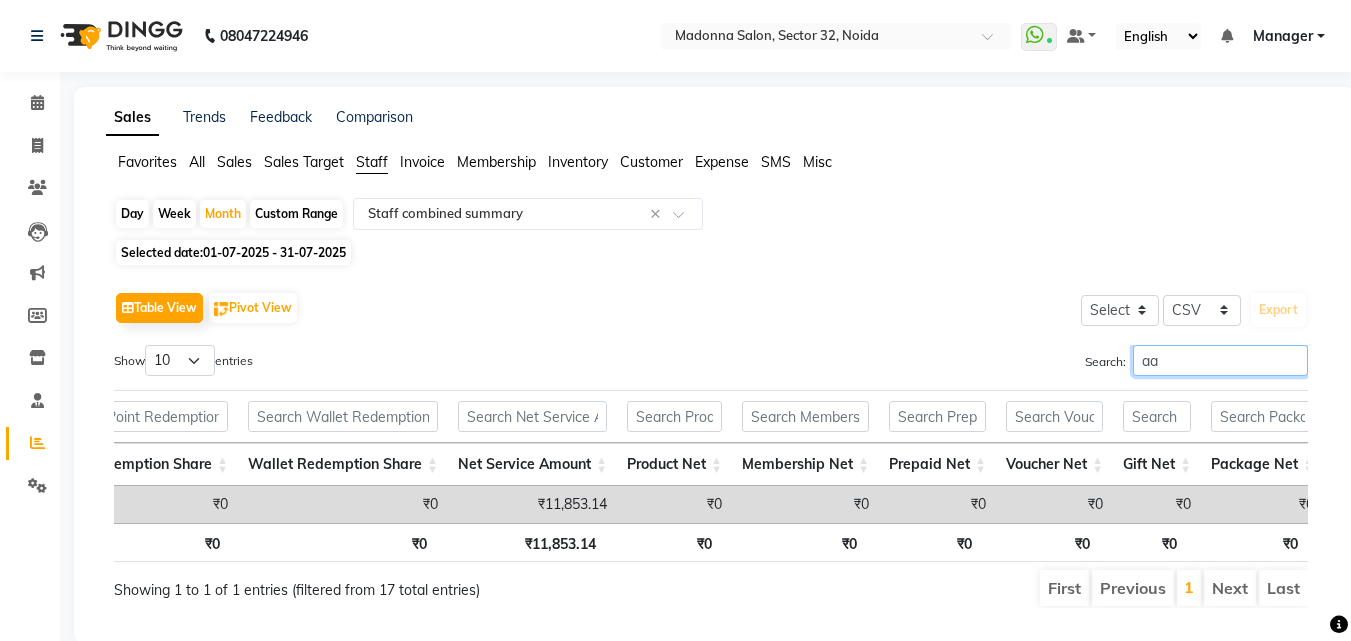 type on "a" 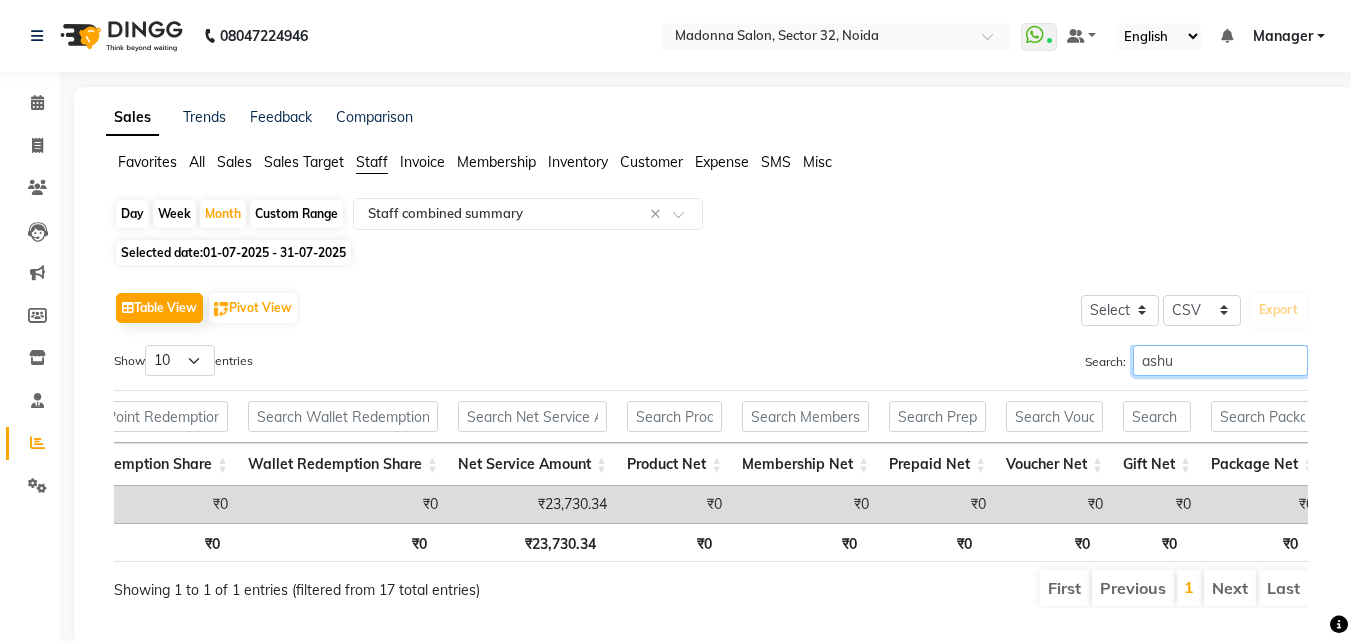 scroll, scrollTop: 0, scrollLeft: 328, axis: horizontal 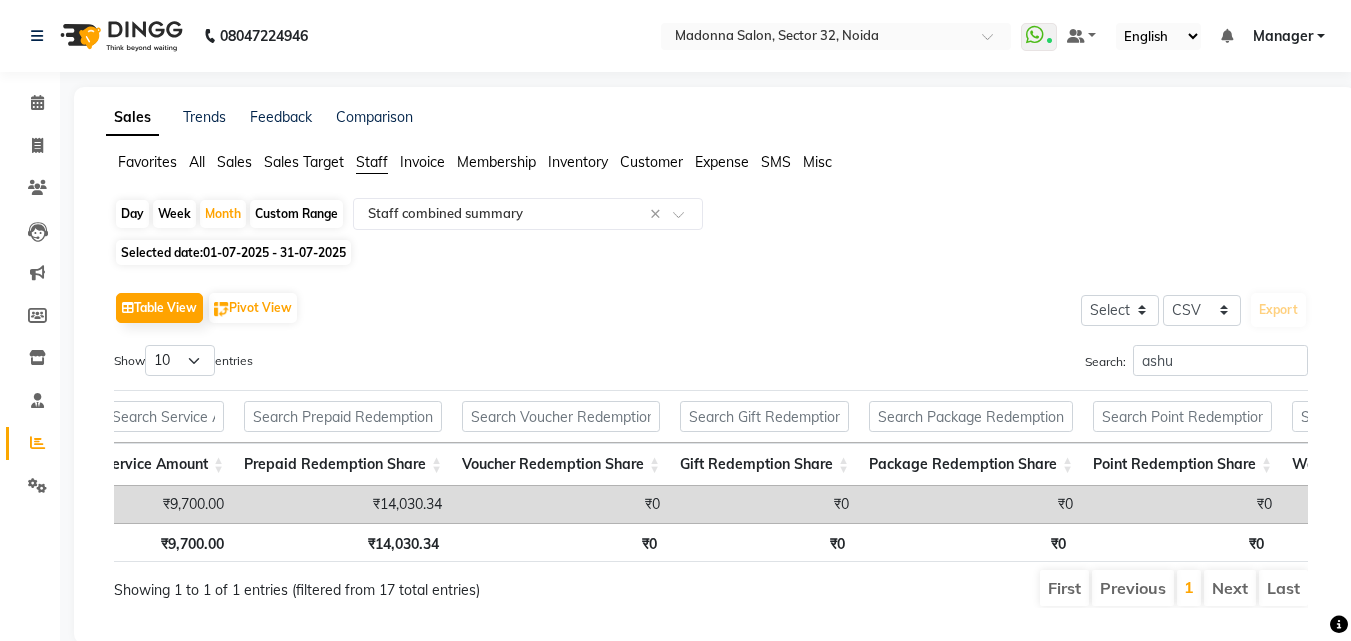 click on "₹9,700.00" at bounding box center [163, 542] 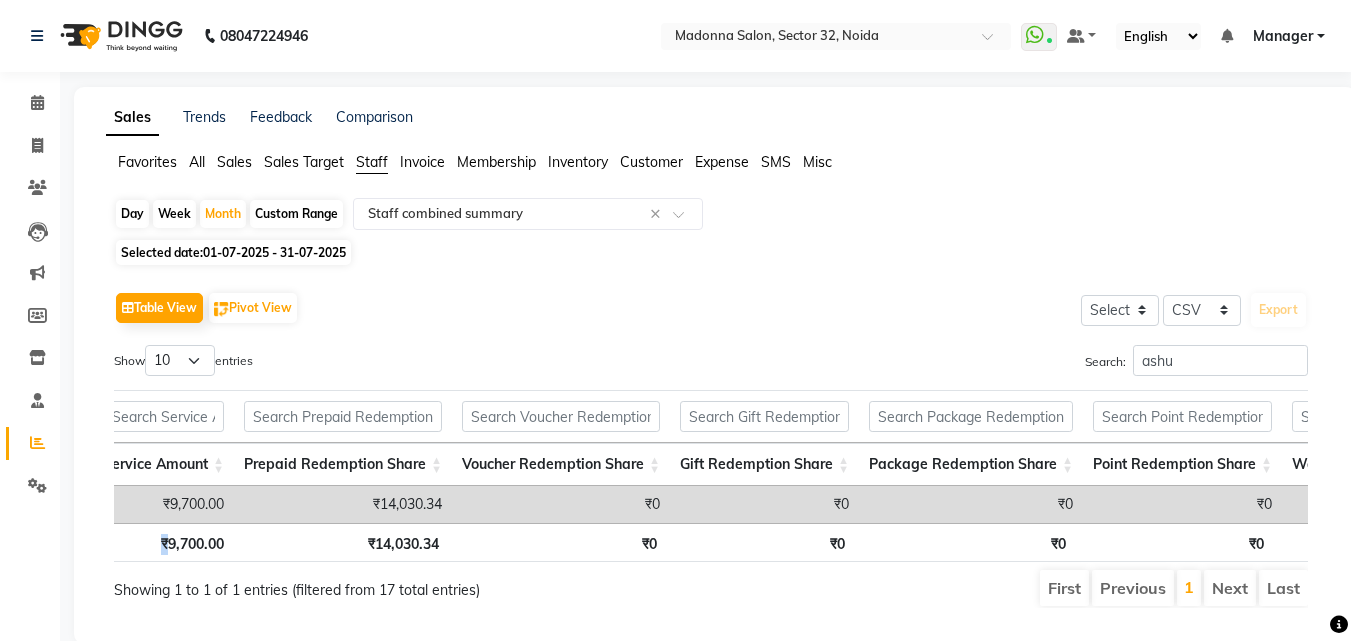 click on "₹9,700.00" at bounding box center [163, 542] 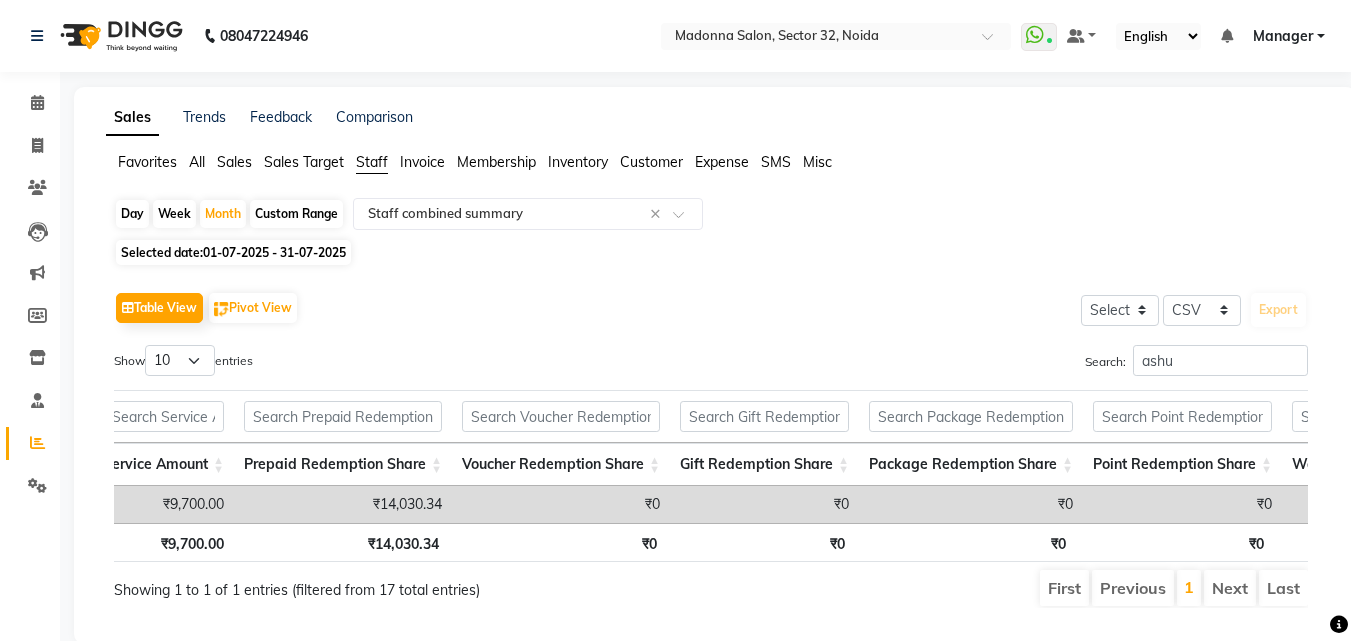 click on "₹9,700.00" at bounding box center [163, 542] 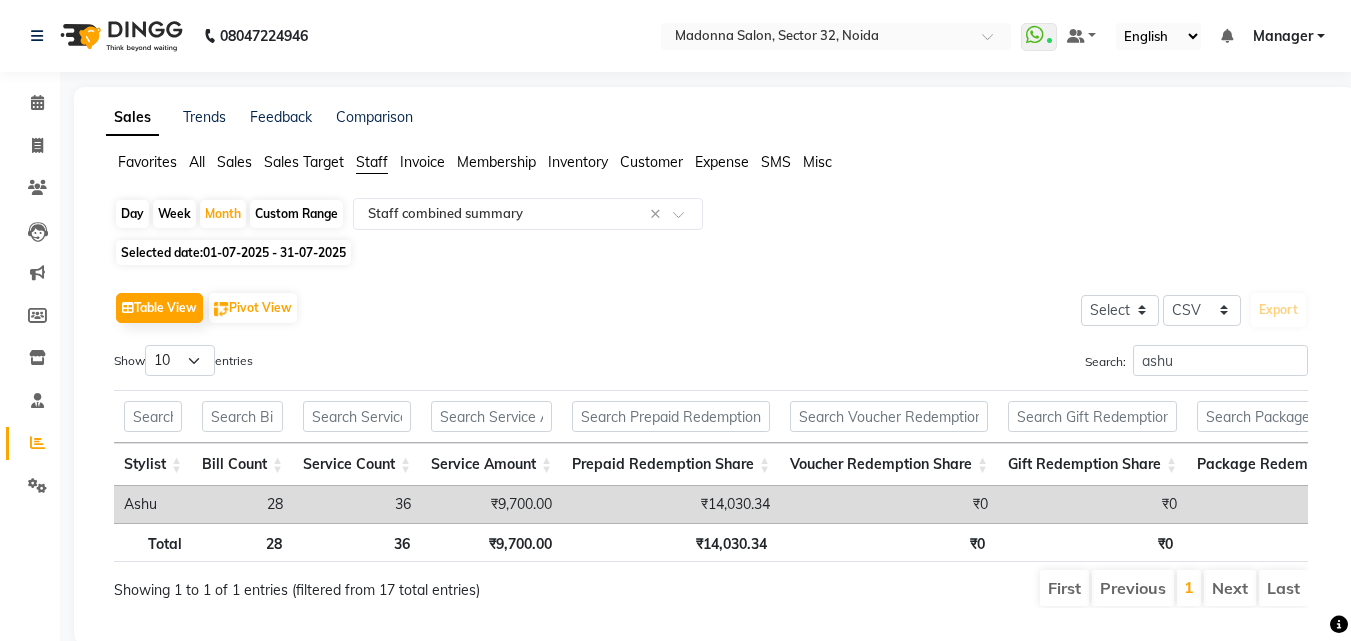 click on "Total" at bounding box center [153, 542] 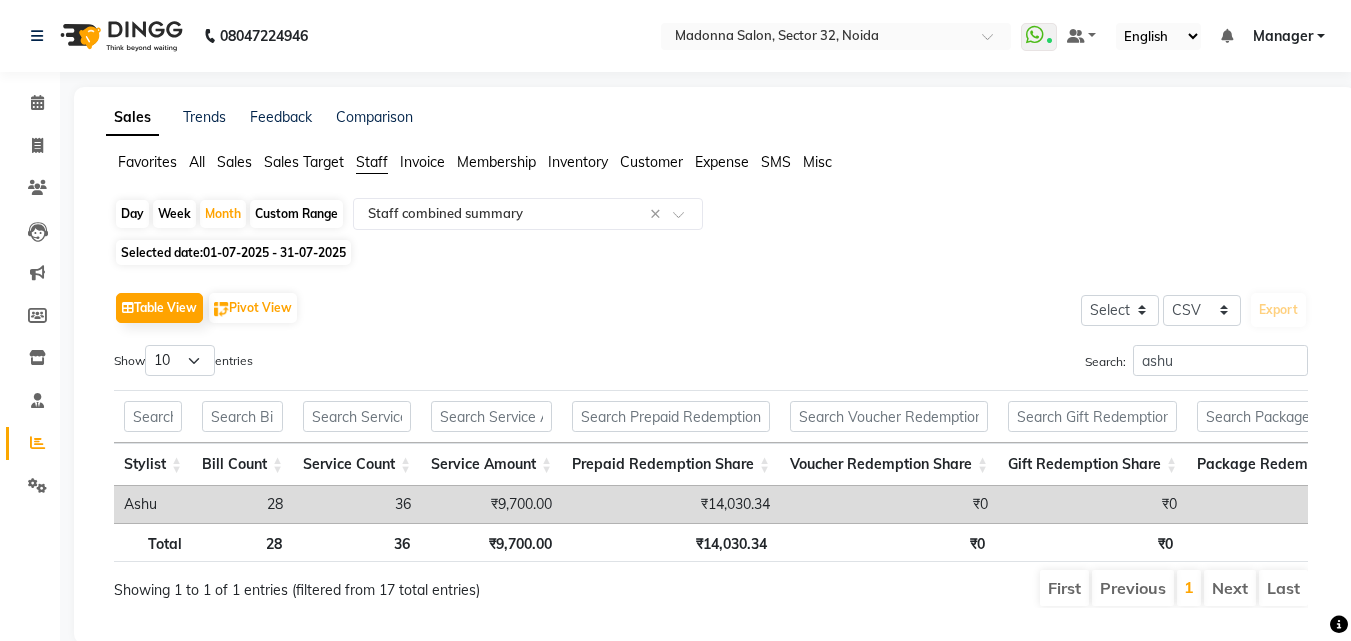 click on "Table View   Pivot View  Select Select CSV PDF  Export  Show  10 25 50 100  entries Search: [FIRST] Stylist Bill Count Service Count Service Amount Prepaid Redemption Share Voucher Redemption Share Gift Redemption Share Package Redemption Share Point Redemption Share Wallet Redemption Share Net Service Amount Product Net Membership Net Prepaid Net Voucher Net Gift Net Package Net Stylist Bill Count Service Count Service Amount Prepaid Redemption Share Voucher Redemption Share Gift Redemption Share Package Redemption Share Point Redemption Share Wallet Redemption Share Net Service Amount Product Net Membership Net Prepaid Net Voucher Net Gift Net Package Net Total 28 36 ₹9,700.00 ₹14,030.34 ₹0 ₹0 ₹0 ₹0 ₹0 ₹23,730.34 ₹0 ₹0 ₹0 ₹0 ₹0 ₹0 [FIRST] 28 36 ₹9,700.00 ₹14,030.34 ₹0 ₹0 ₹0 ₹0 ₹0 ₹23,730.34 ₹0 ₹0 ₹0 ₹0 ₹0 ₹0 Total 28 36 ₹9,700.00 ₹14,030.34 ₹0 ₹0 ₹0 ₹0 ₹0 ₹23,730.34 ₹0 ₹0 ₹0 ₹0 ₹0 ₹0 First Previous 1 Next Last" 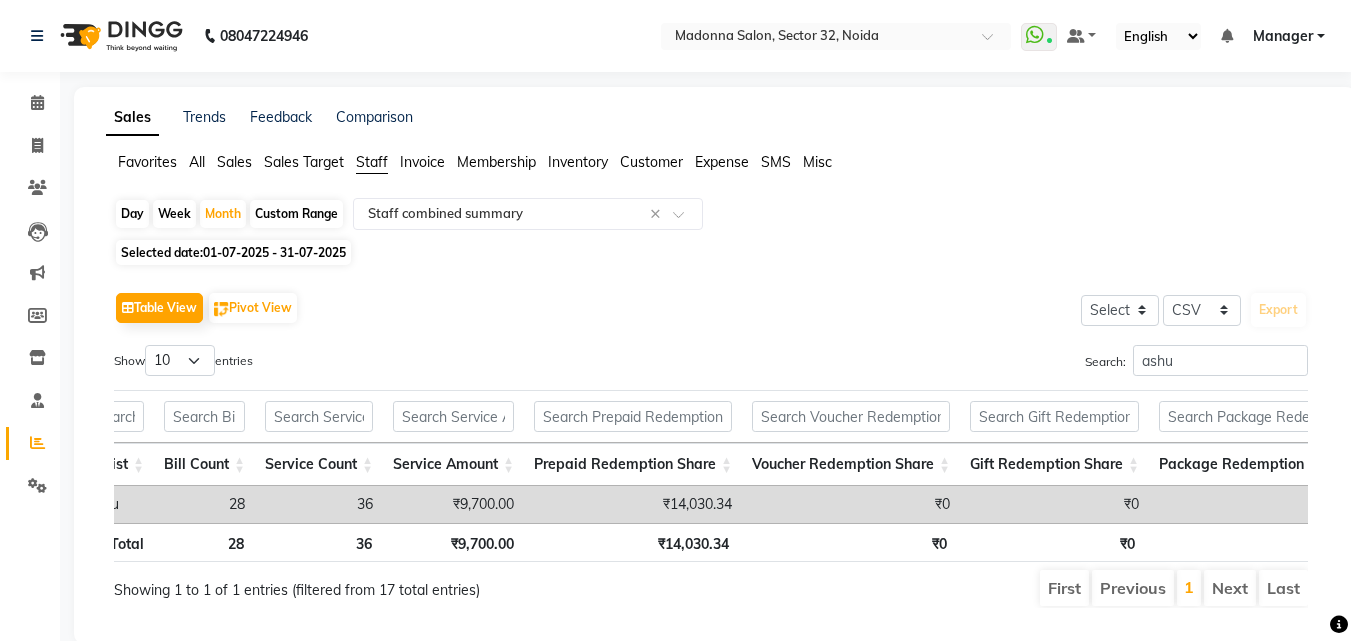 click on "₹0" at bounding box center [1255, 542] 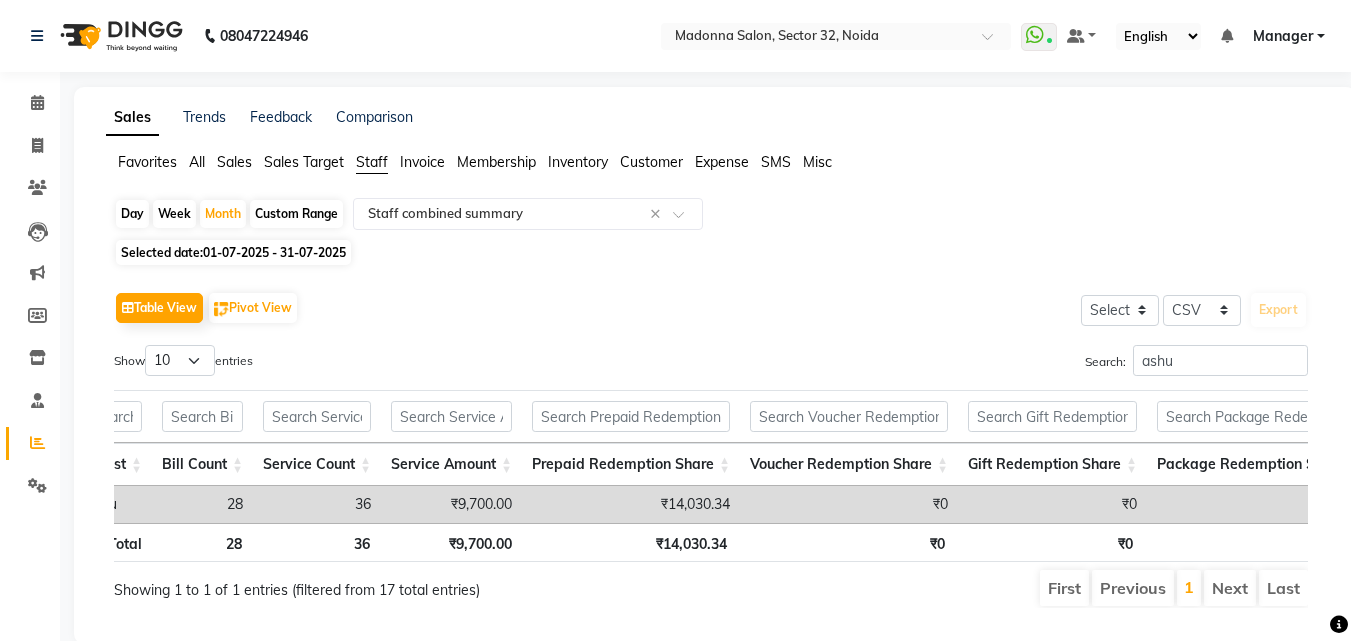 click on "₹0" at bounding box center [1253, 542] 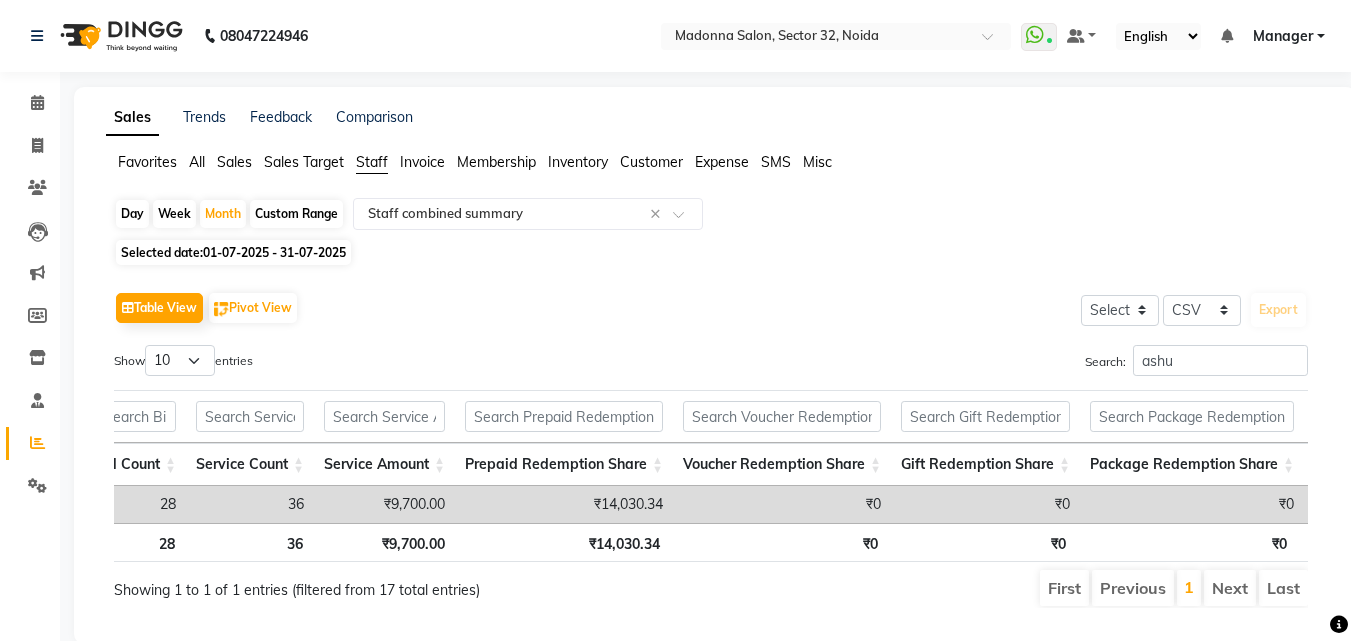 scroll, scrollTop: 0, scrollLeft: 1164, axis: horizontal 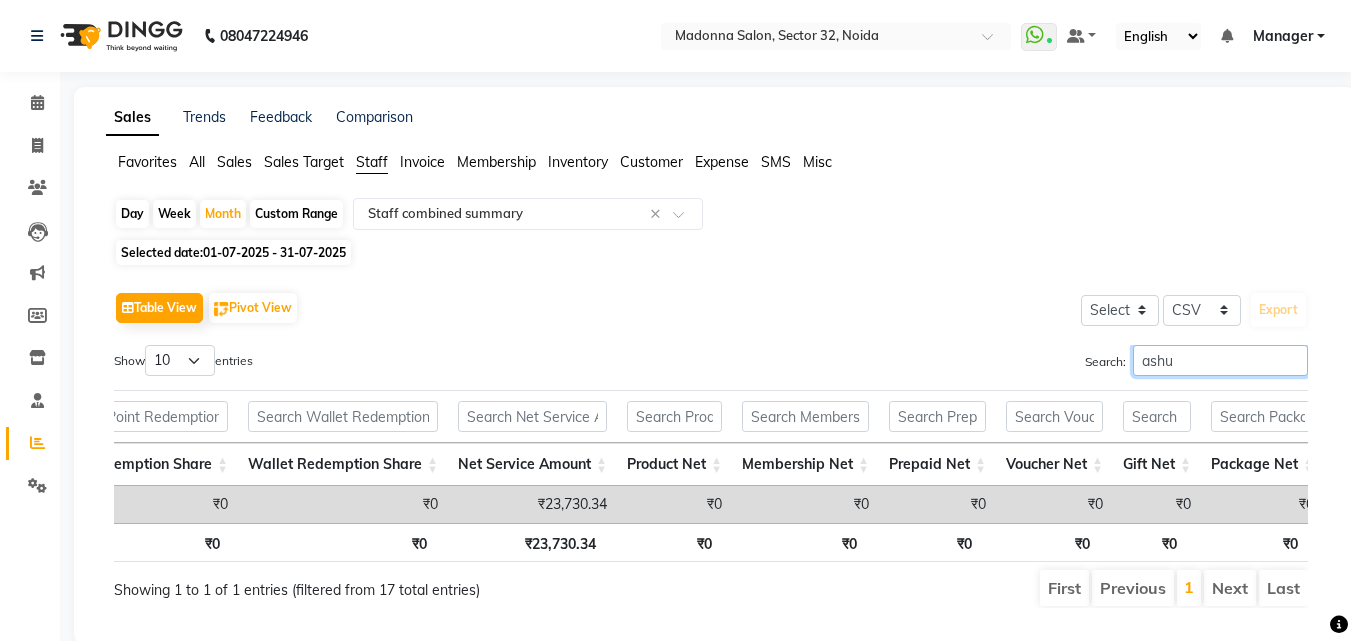 click on "ashu" at bounding box center [1220, 360] 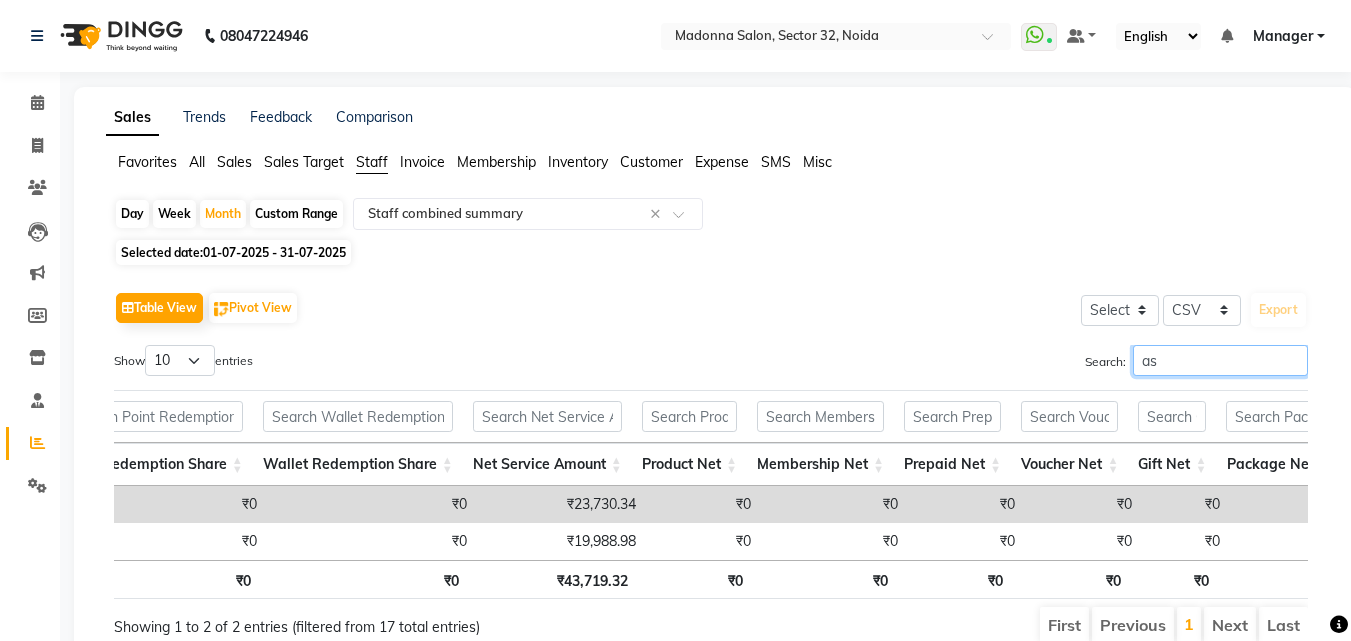 type on "a" 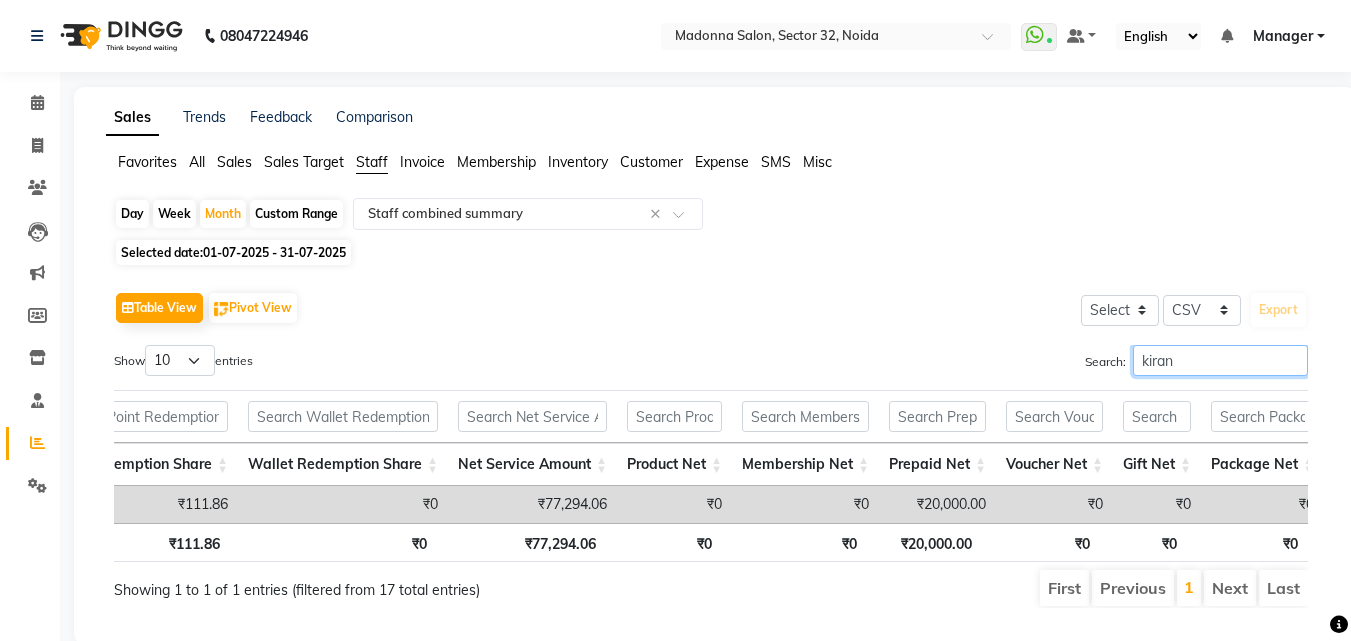 click on "kiran" at bounding box center [1220, 360] 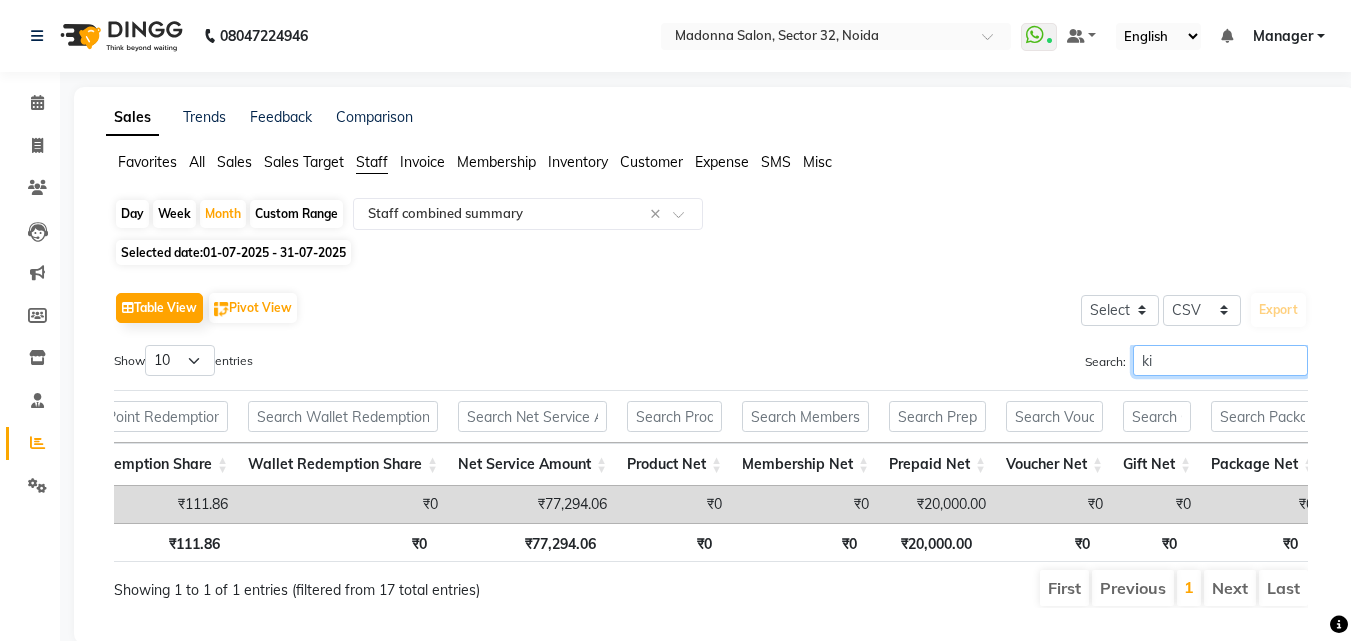 type on "k" 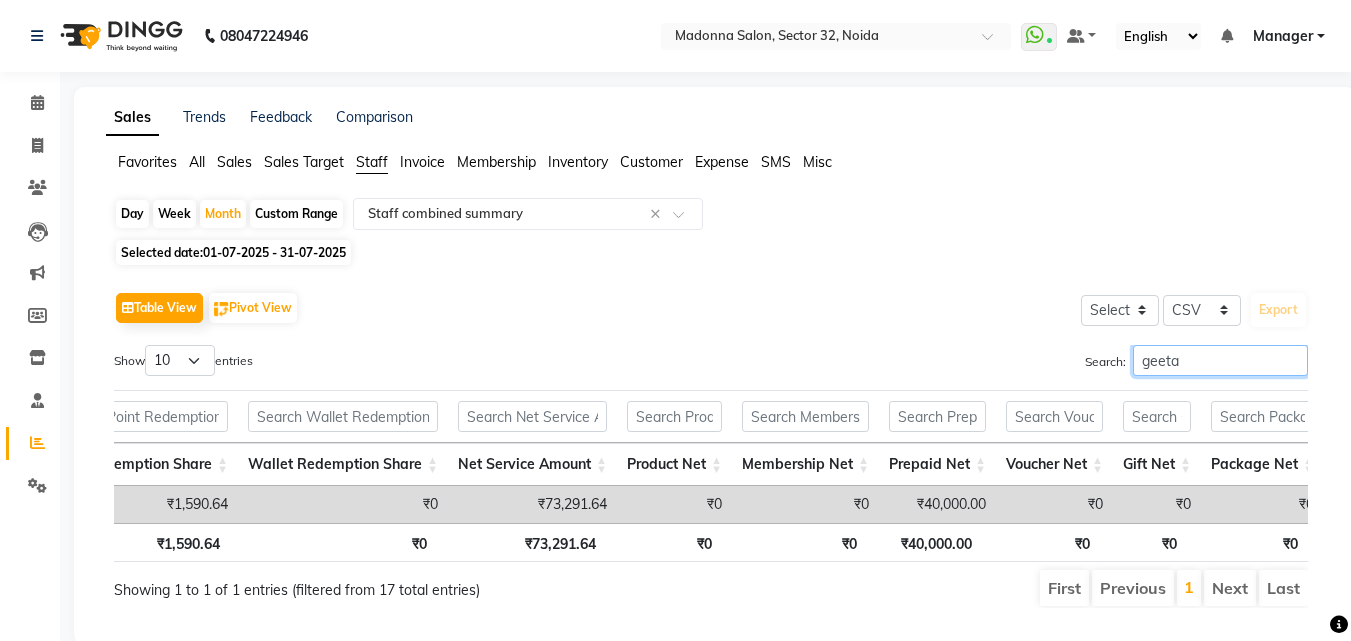 click on "geeta" at bounding box center [1220, 360] 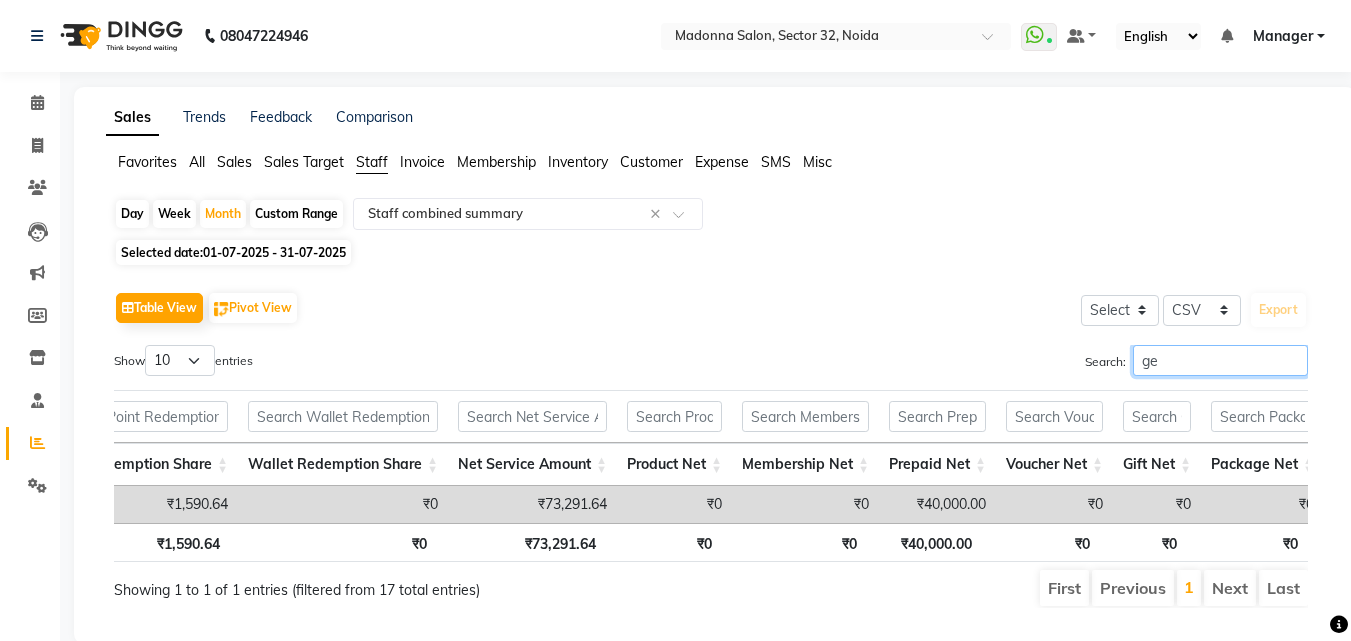 type on "g" 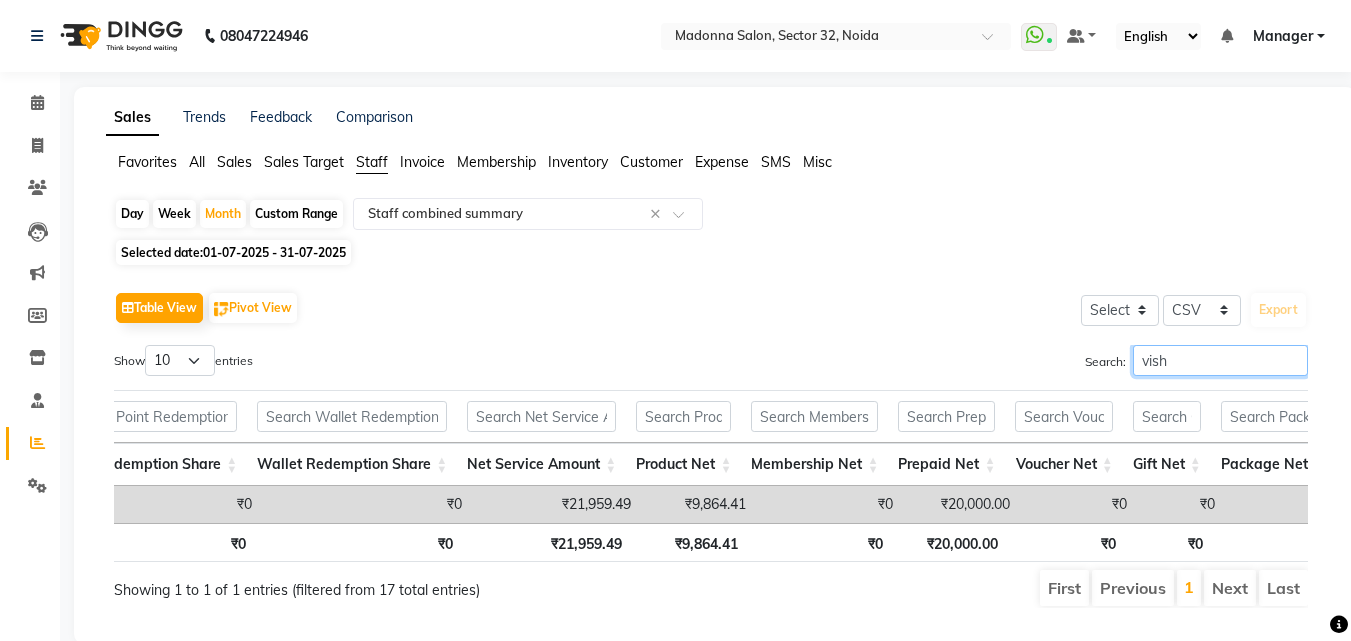 click on "vish" at bounding box center (1220, 360) 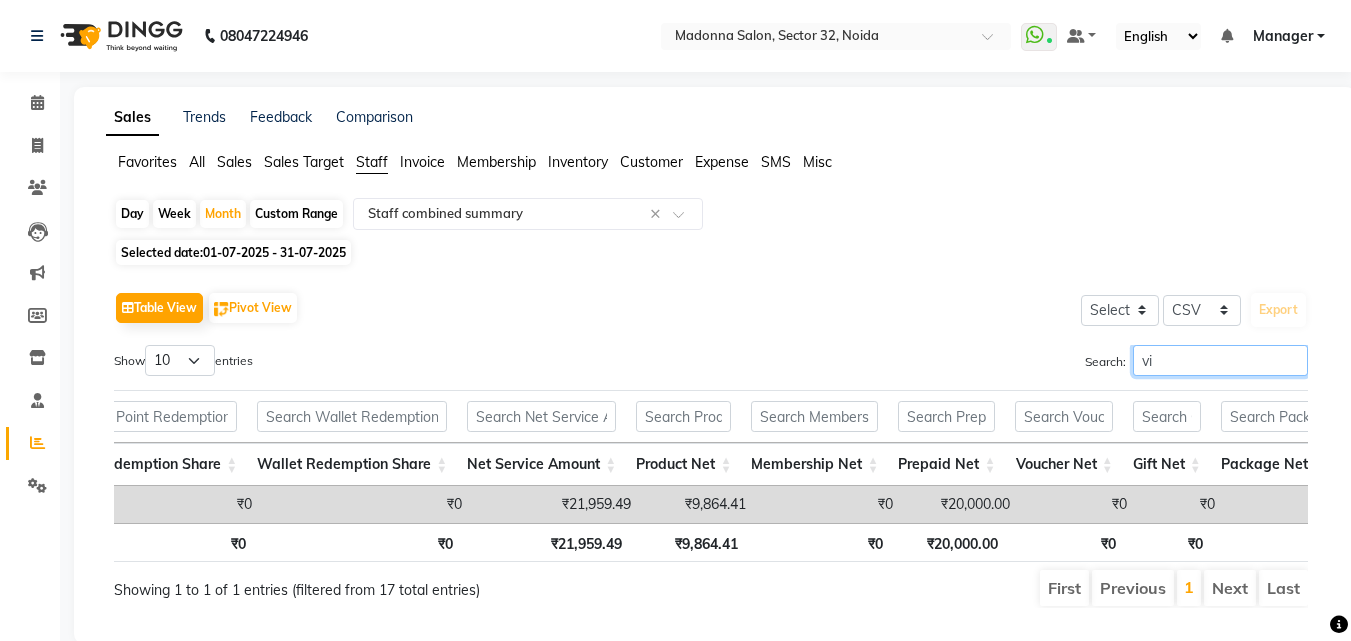 type on "v" 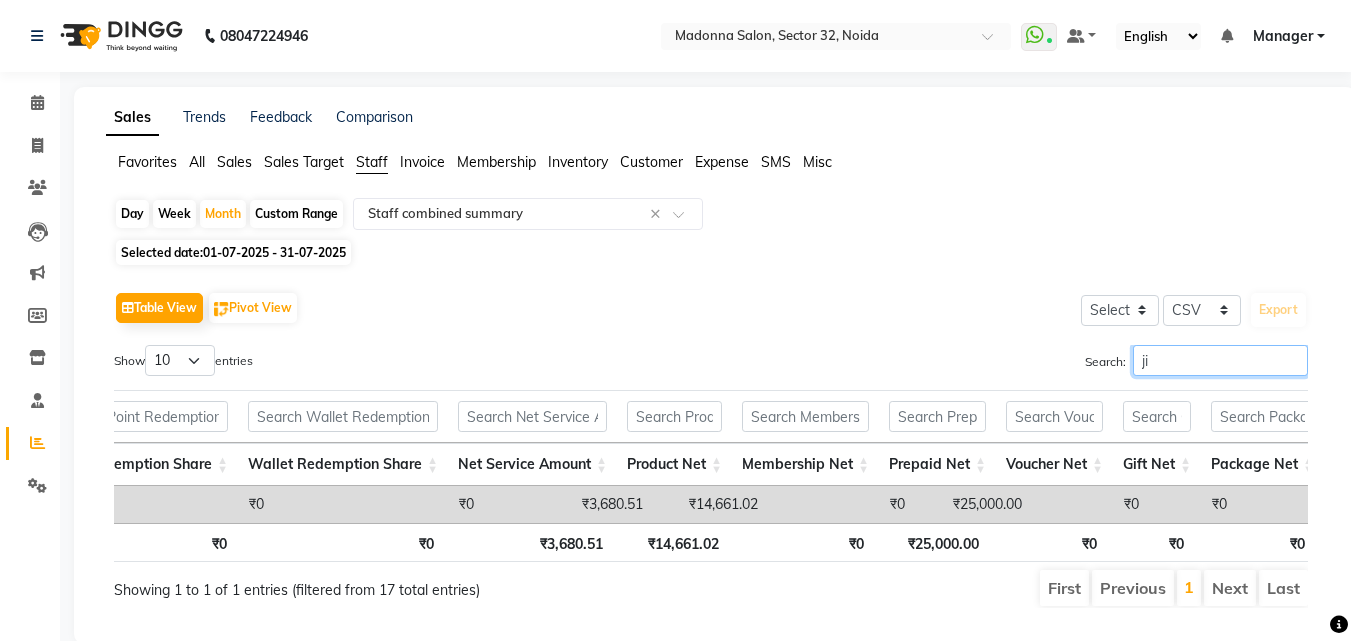 type on "j" 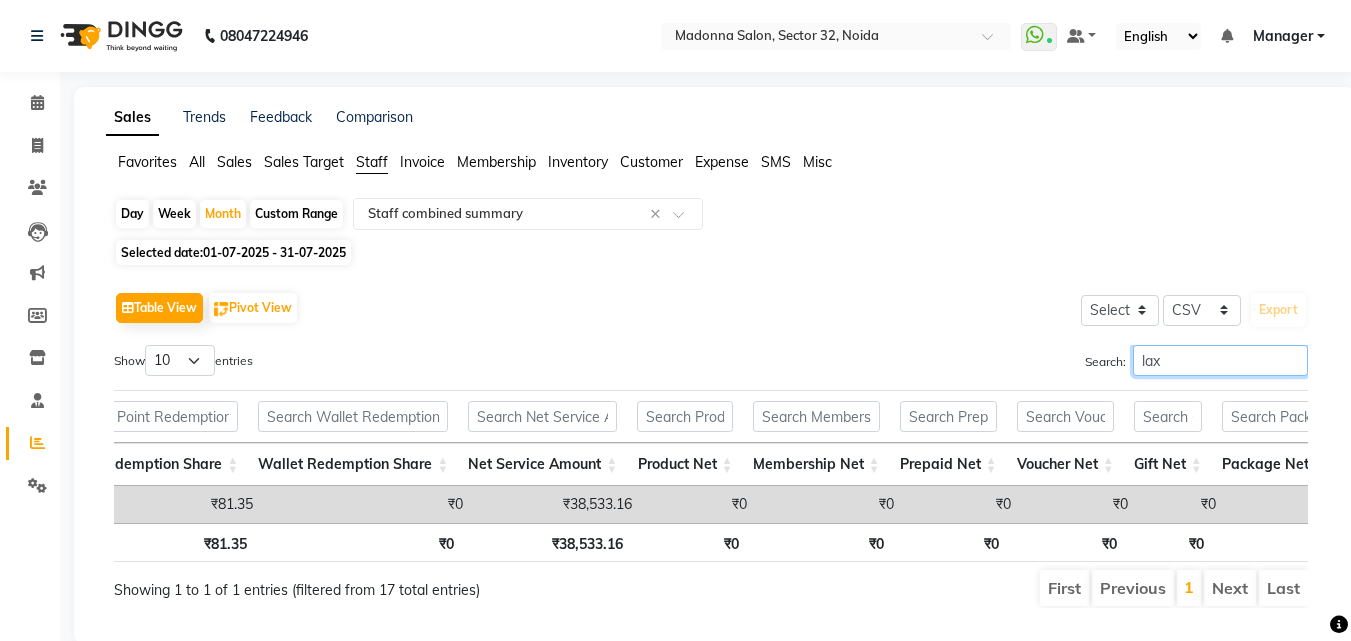 type on "lax" 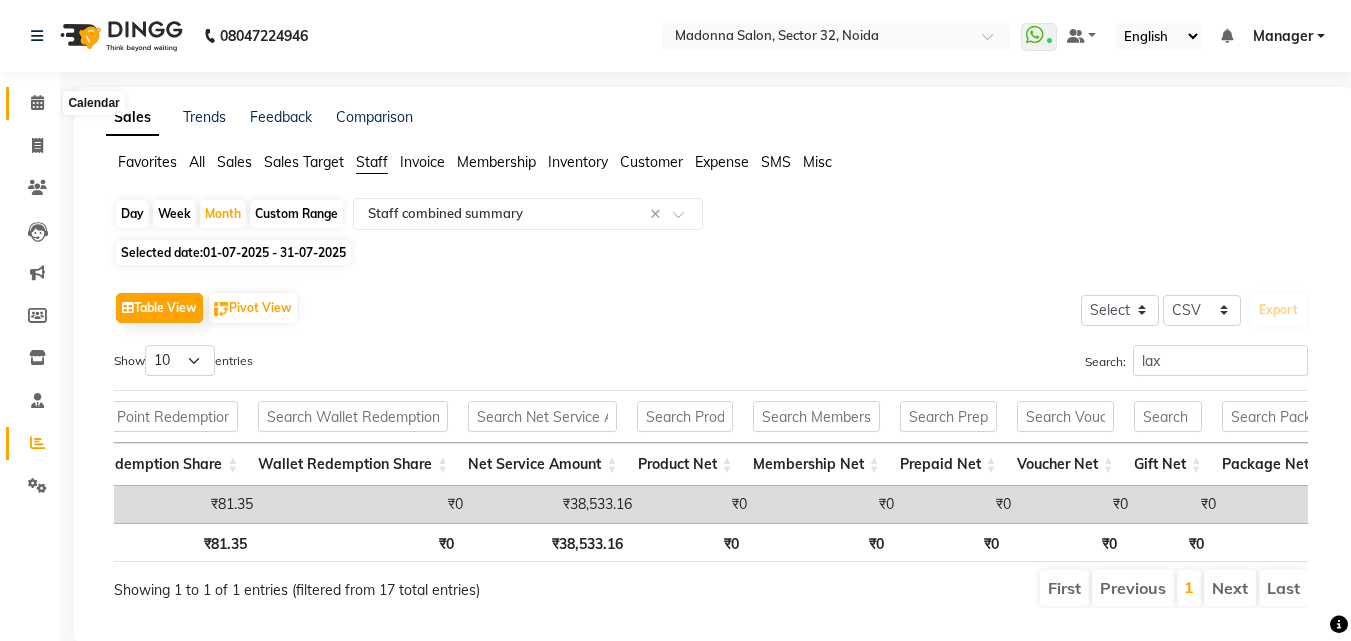 click 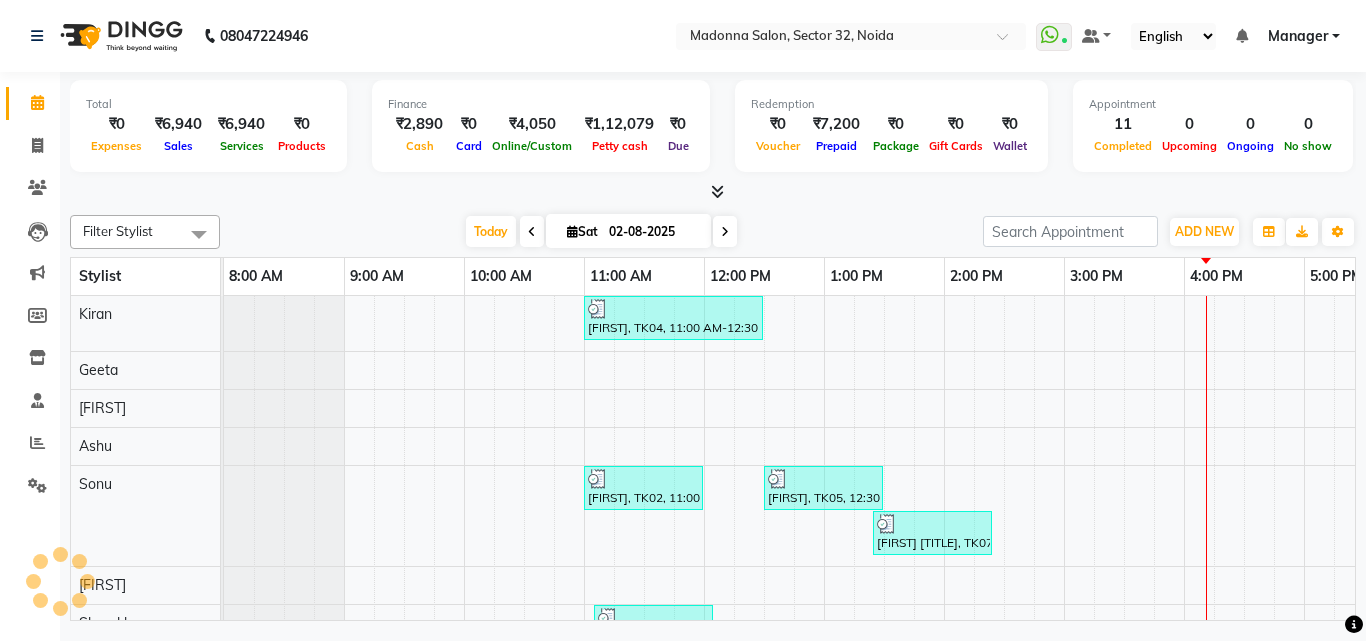 scroll, scrollTop: 0, scrollLeft: 0, axis: both 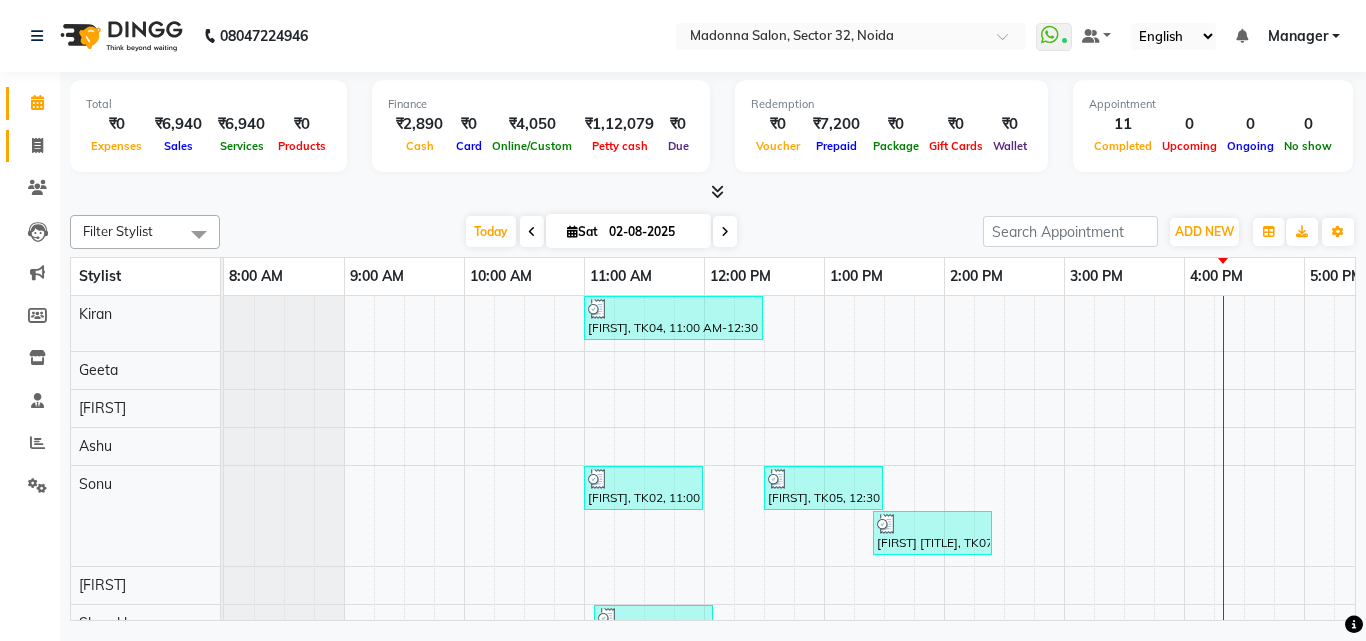 click 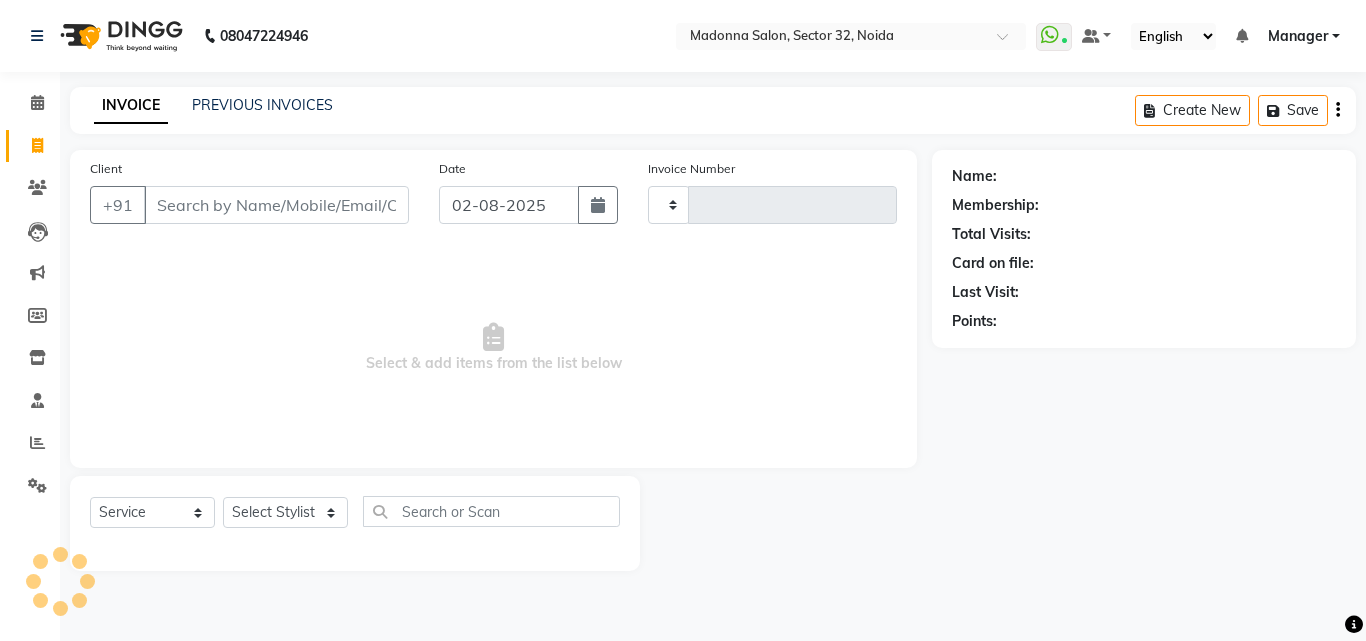type on "2792" 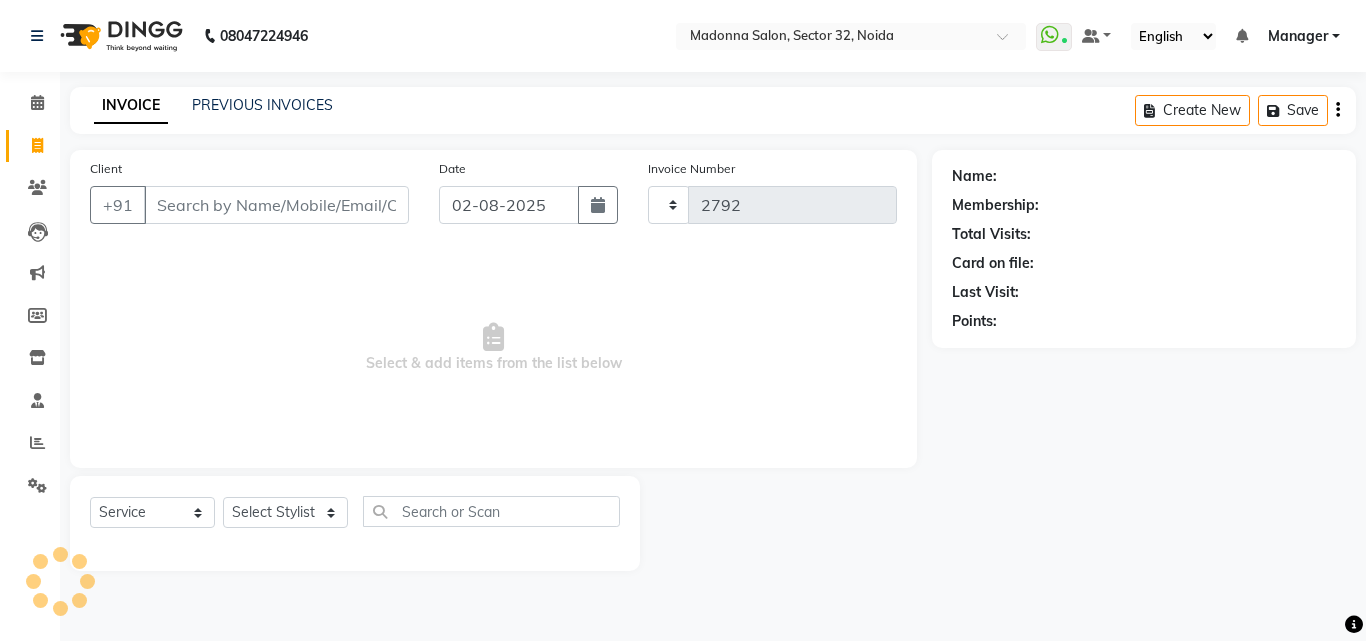 select on "7229" 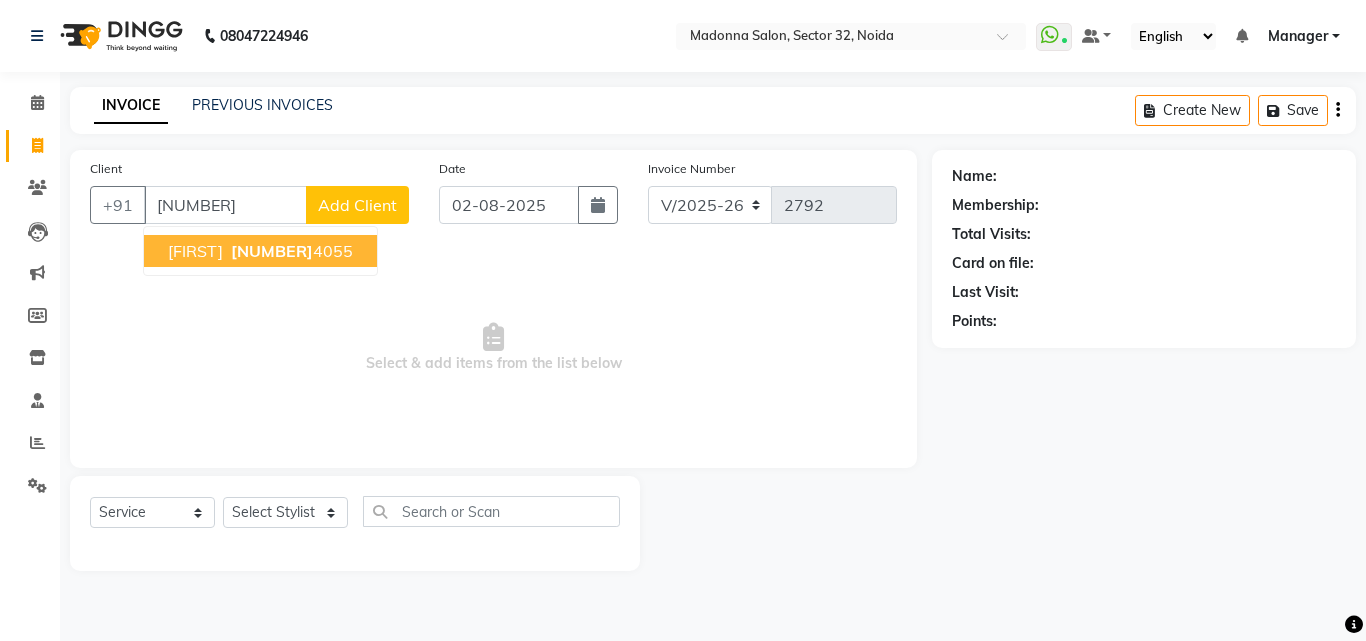 click on "[NUMBER]" at bounding box center (272, 251) 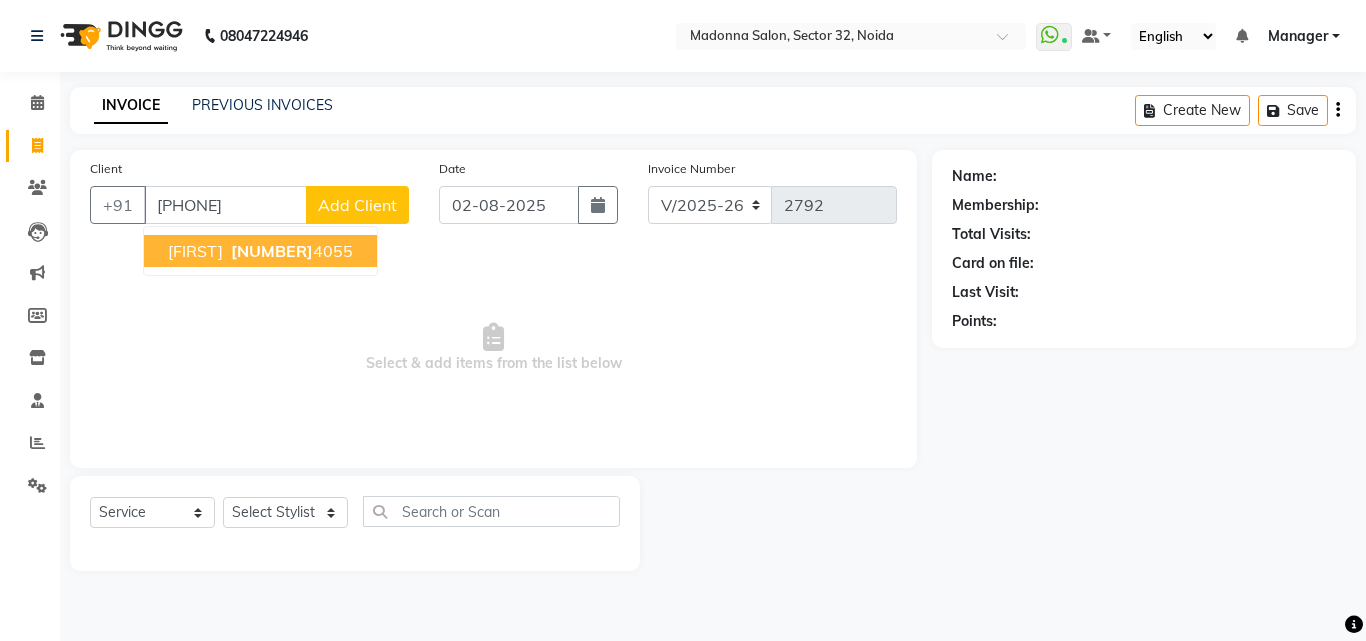 type on "[PHONE]" 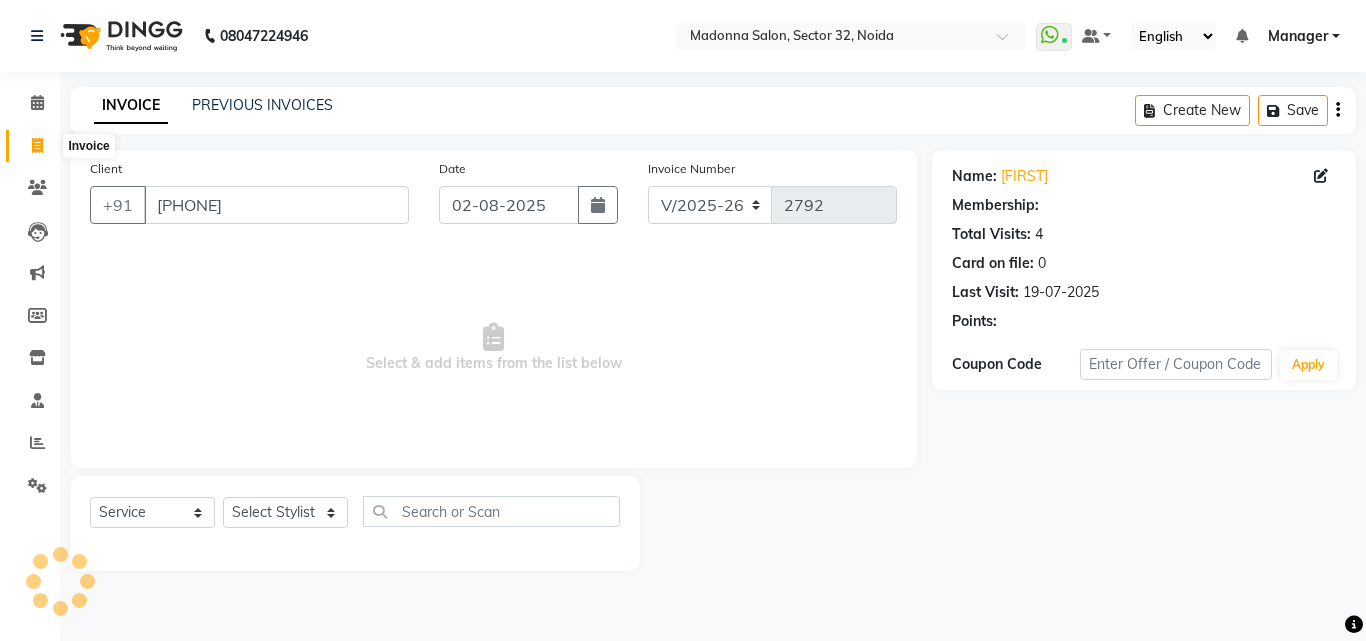 select on "1: Object" 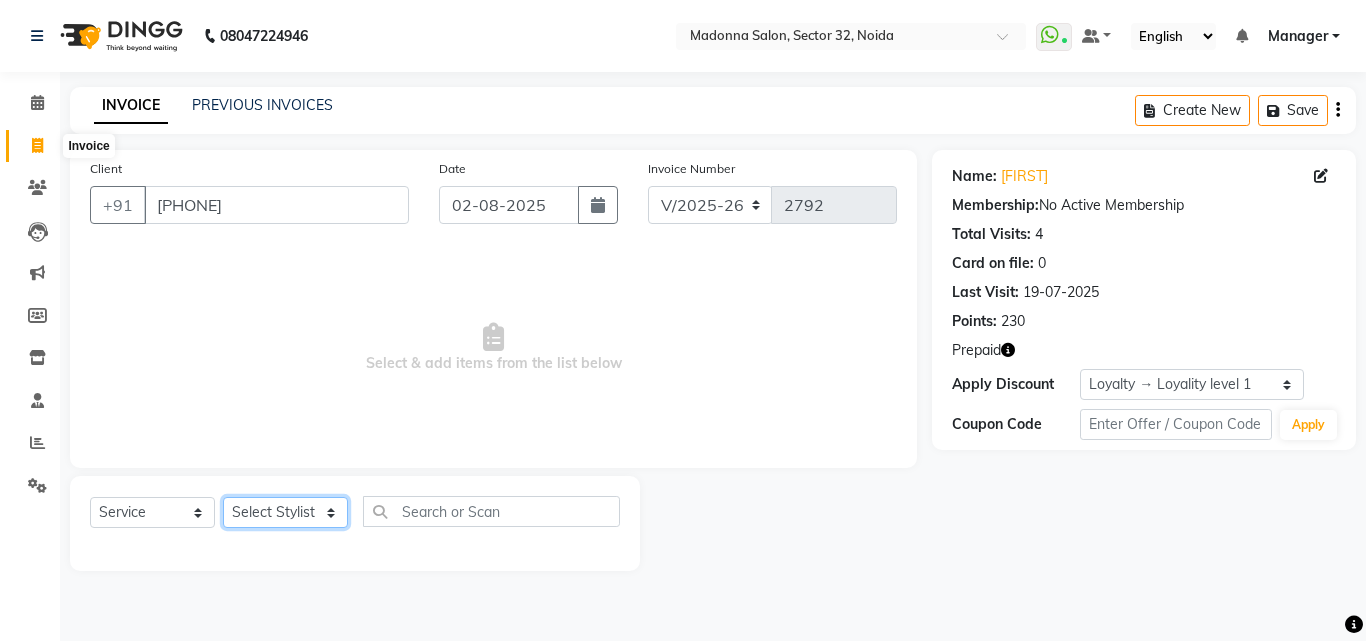 click on "Select Stylist Aayan Account  Ashu BHOLU Geeta Hanif JIYA SINGH Kiran LAXMAN PEDI Manager Mohit Naddy NAIL SWASTIKA Sajal Sameer Shahnawaj Sharukh Sonu VISHAL STYLIST" 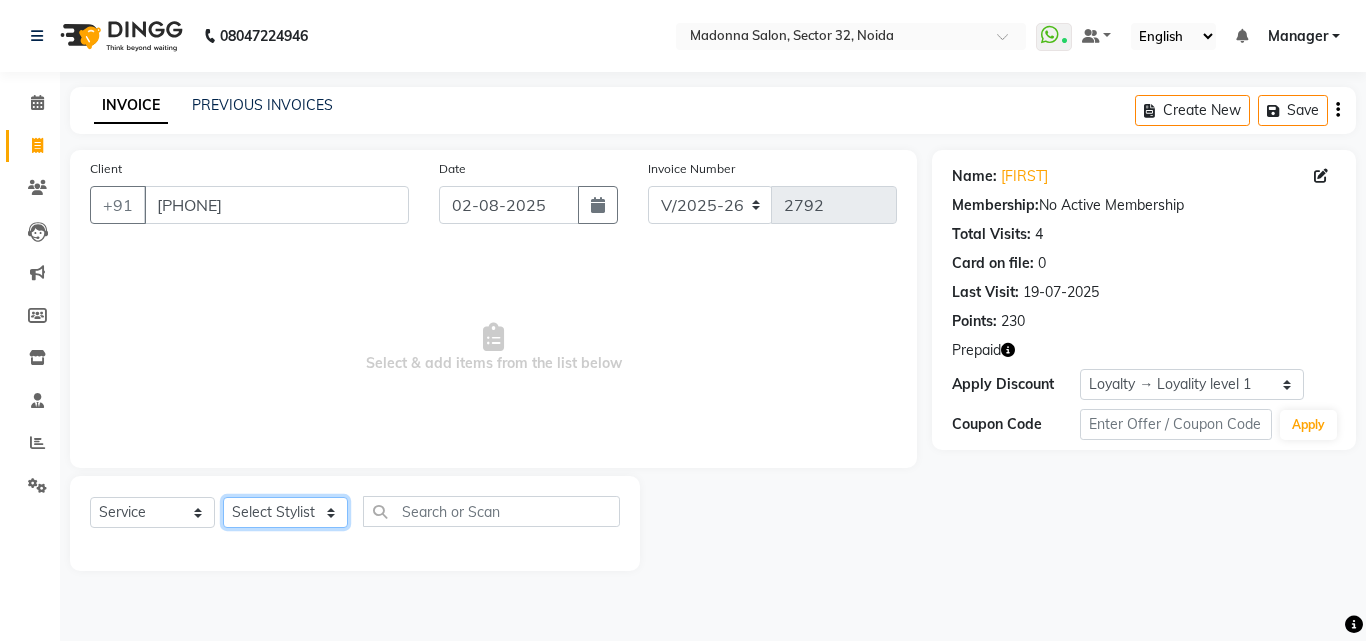 select on "63474" 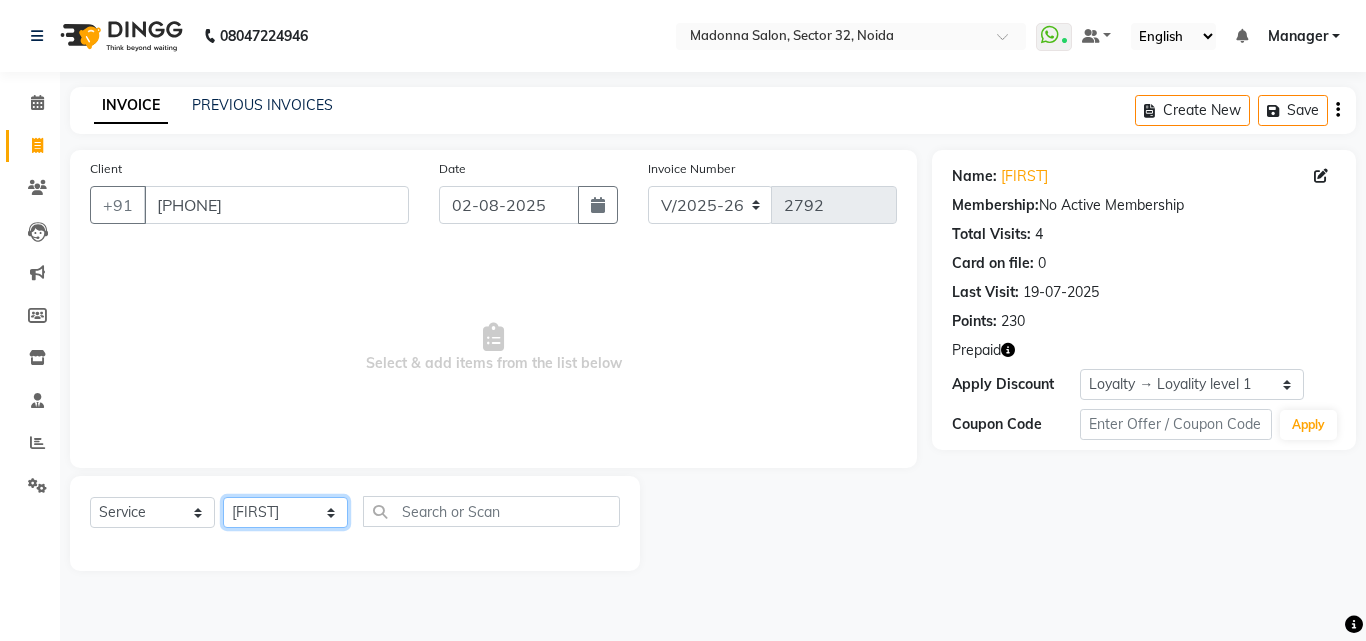 click on "Select Stylist Aayan Account  Ashu BHOLU Geeta Hanif JIYA SINGH Kiran LAXMAN PEDI Manager Mohit Naddy NAIL SWASTIKA Sajal Sameer Shahnawaj Sharukh Sonu VISHAL STYLIST" 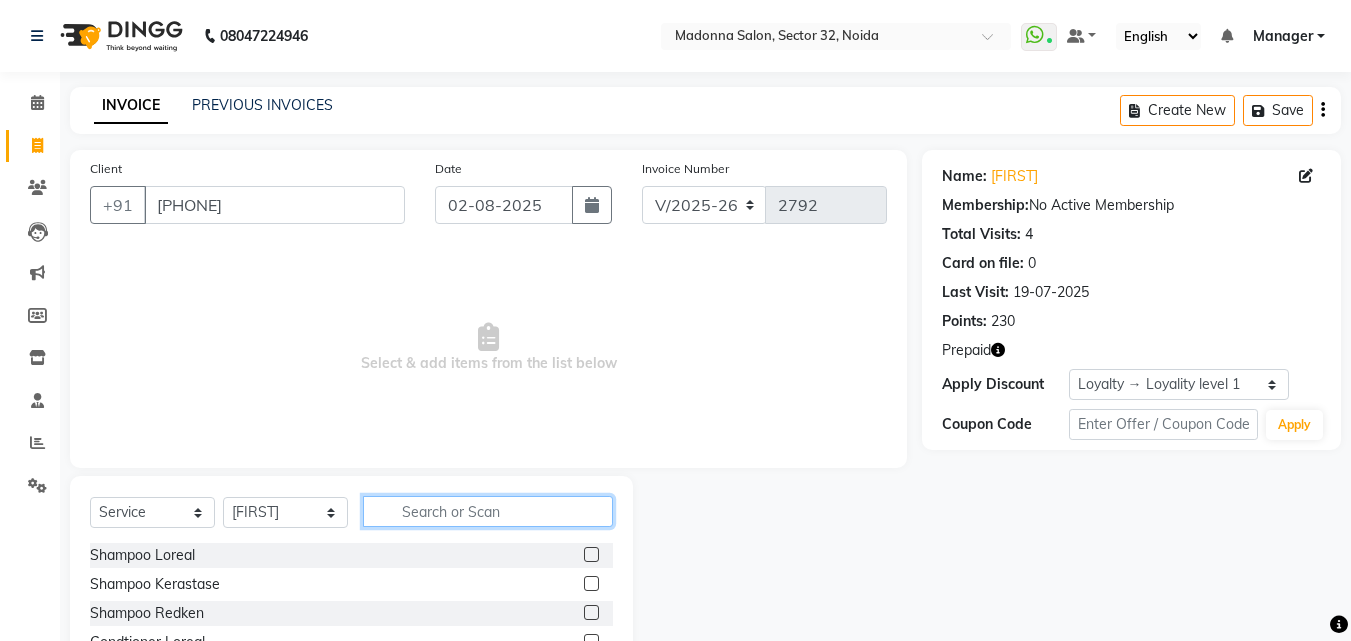click 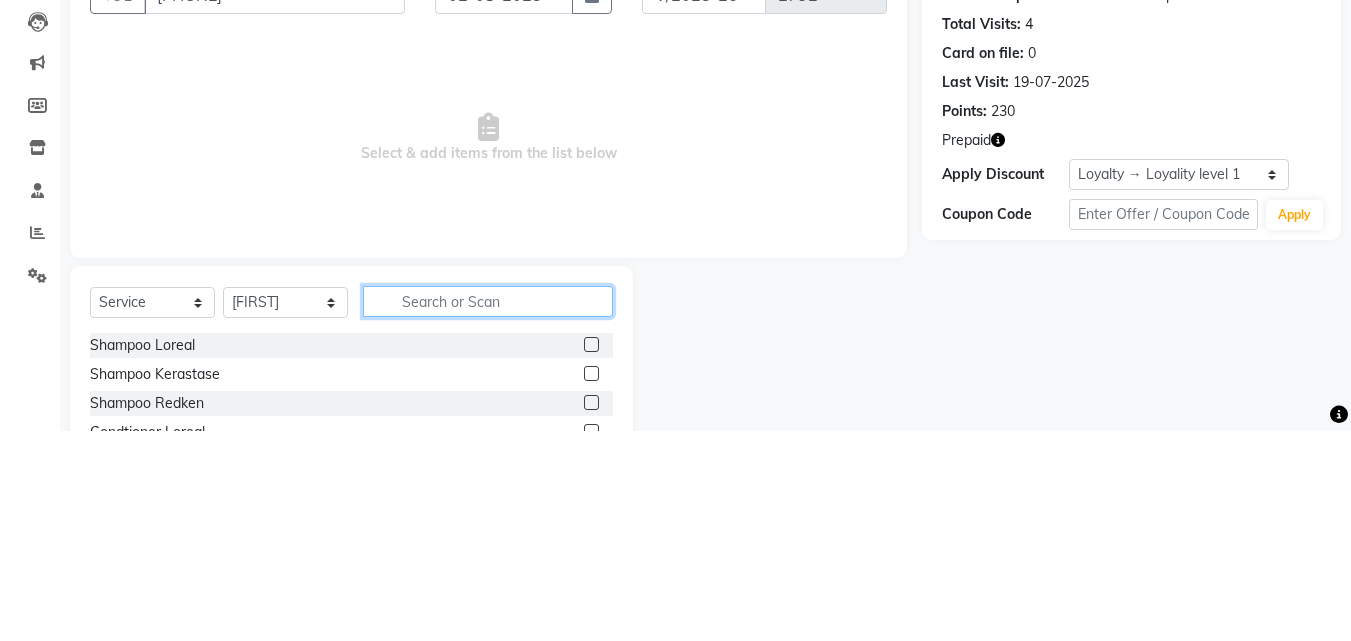 scroll, scrollTop: 48, scrollLeft: 0, axis: vertical 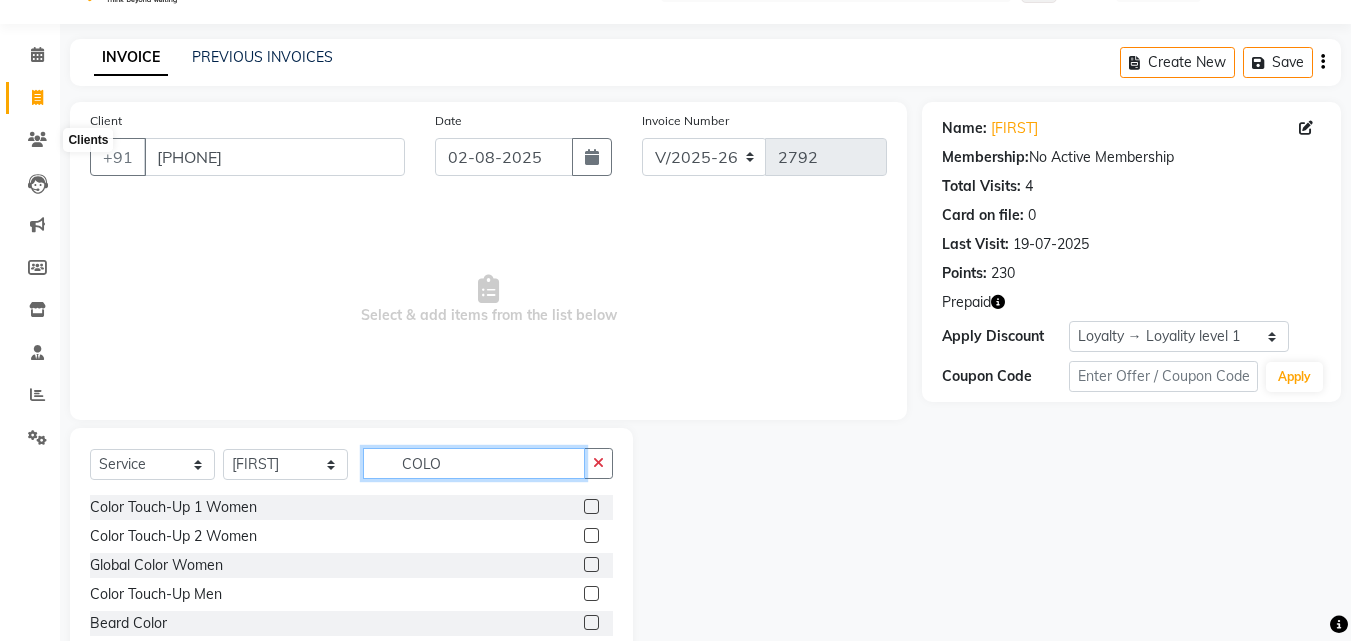type on "COLO" 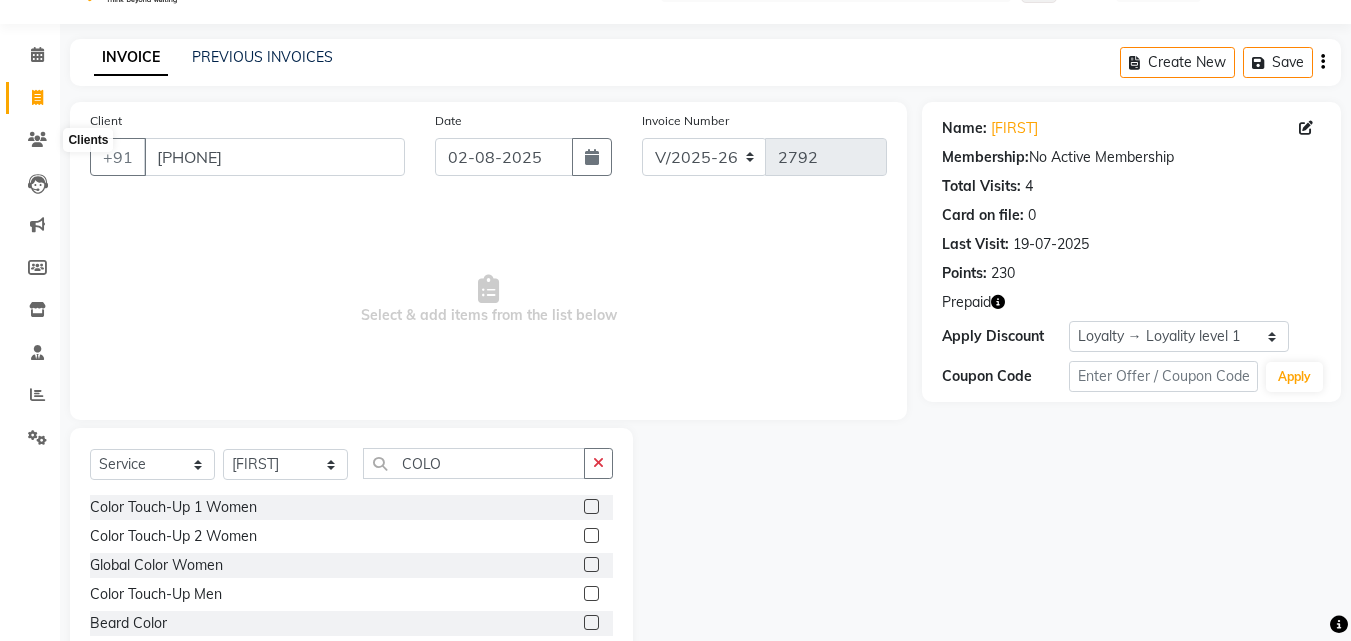 click 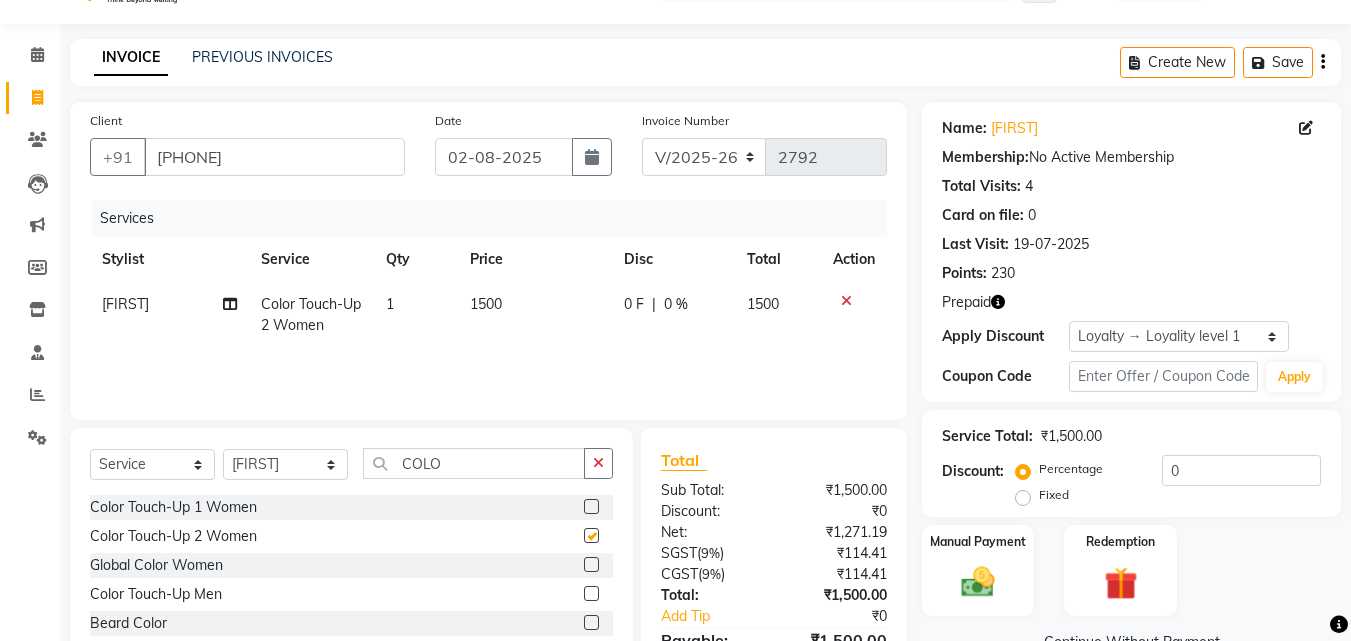 checkbox on "false" 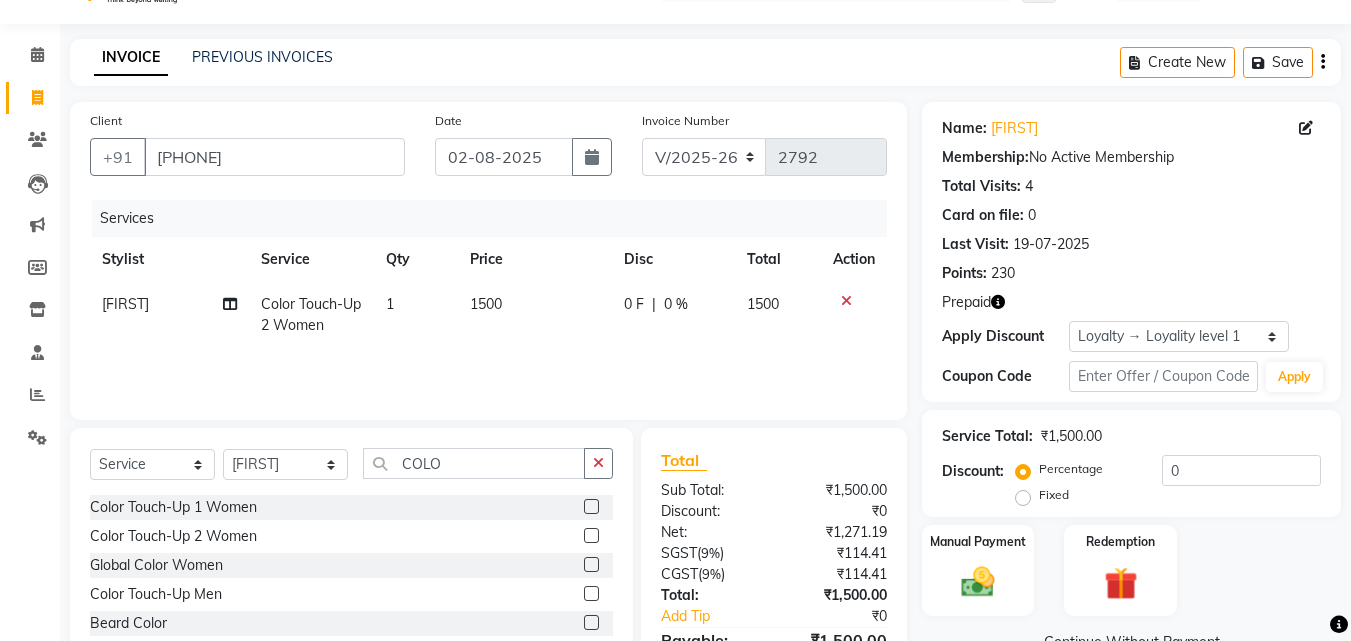 click 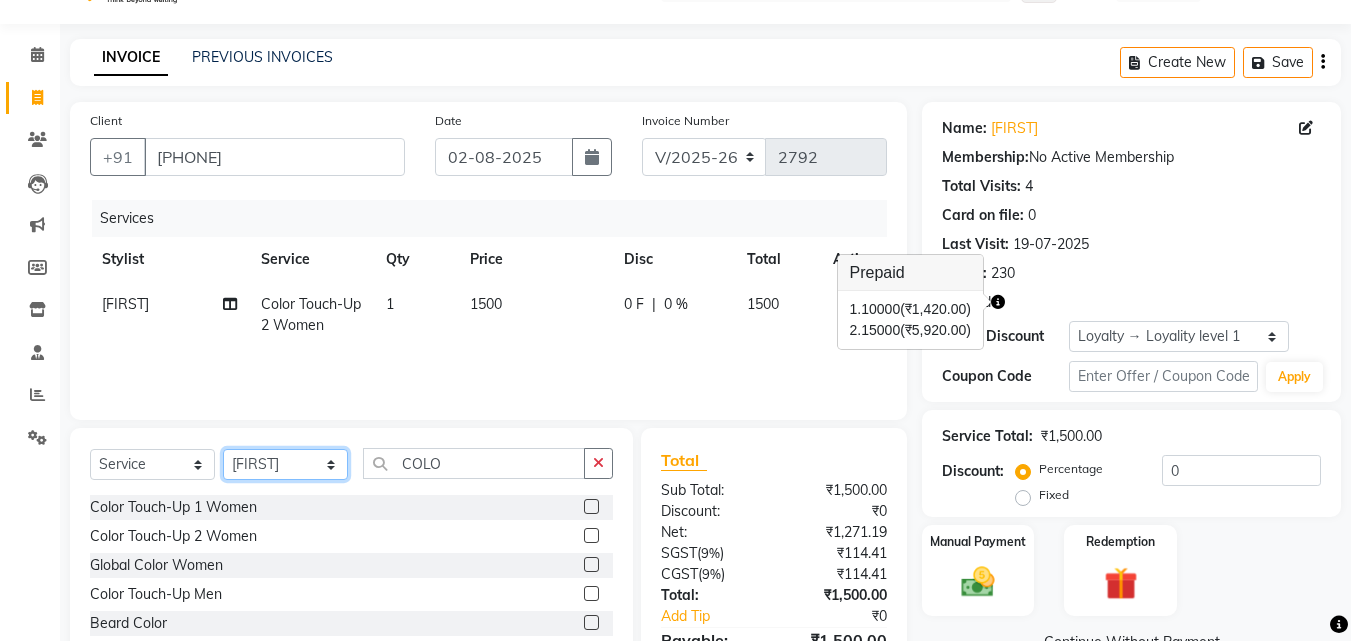 click on "Select Stylist Aayan Account  Ashu BHOLU Geeta Hanif JIYA SINGH Kiran LAXMAN PEDI Manager Mohit Naddy NAIL SWASTIKA Sajal Sameer Shahnawaj Sharukh Sonu VISHAL STYLIST" 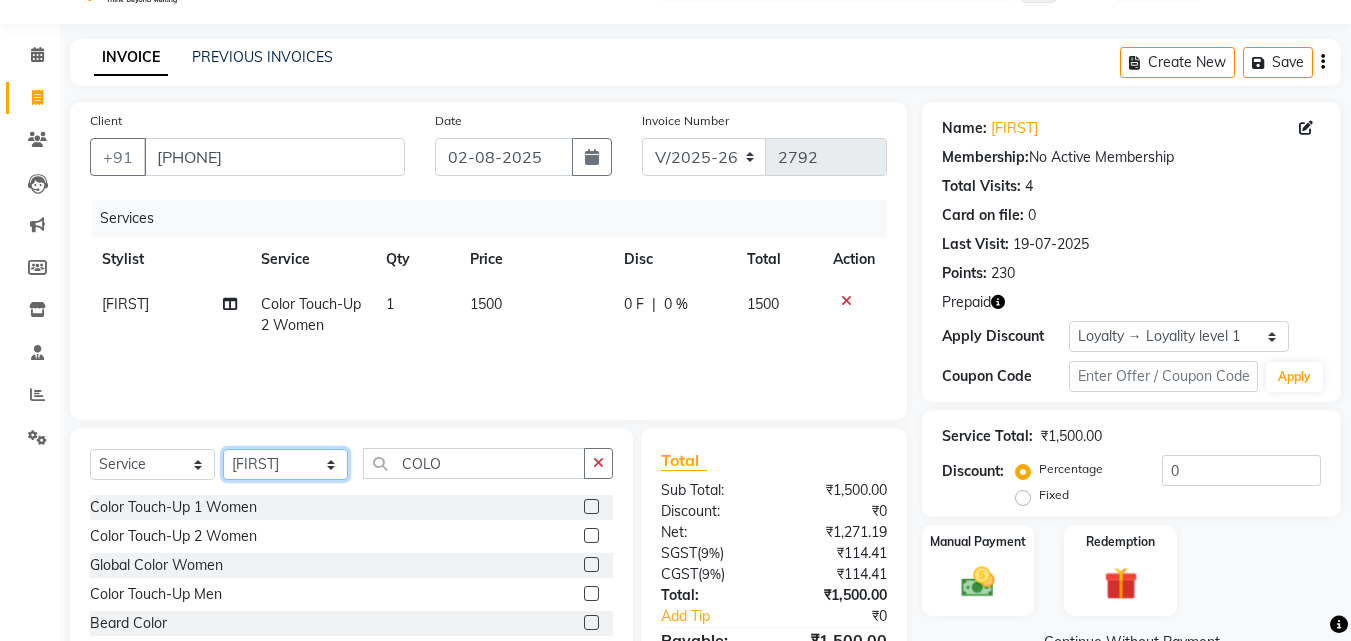 select on "69689" 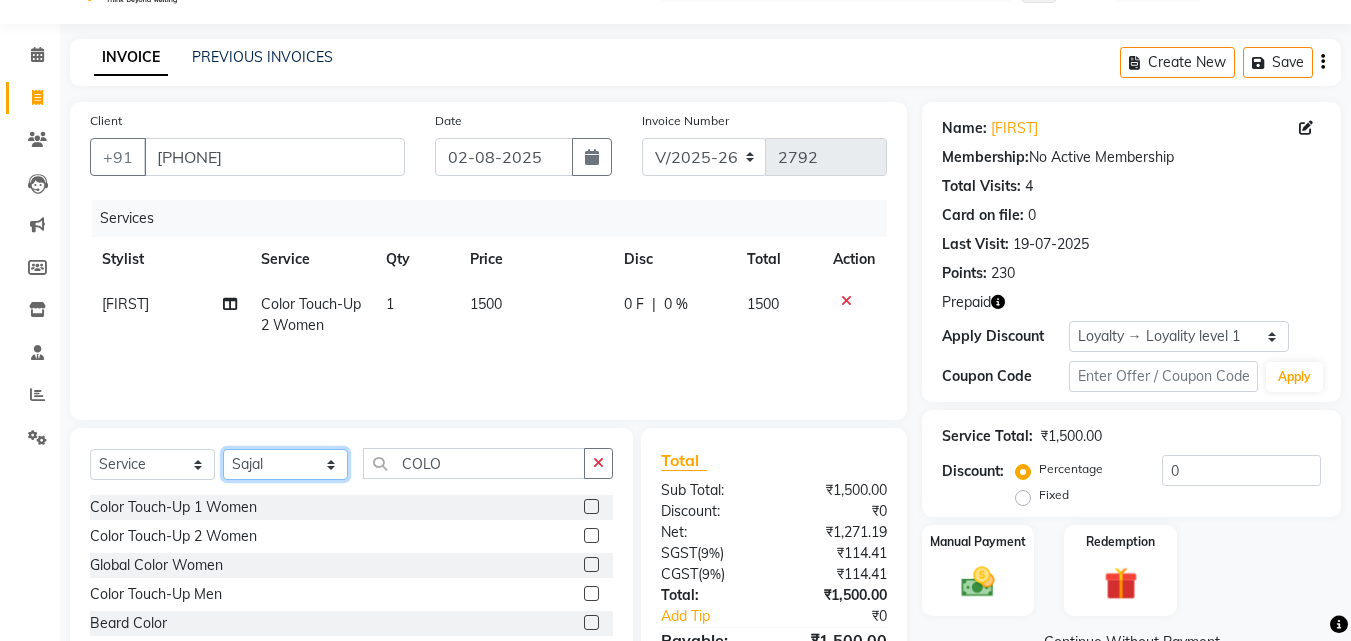 click on "Select Stylist Aayan Account  Ashu BHOLU Geeta Hanif JIYA SINGH Kiran LAXMAN PEDI Manager Mohit Naddy NAIL SWASTIKA Sajal Sameer Shahnawaj Sharukh Sonu VISHAL STYLIST" 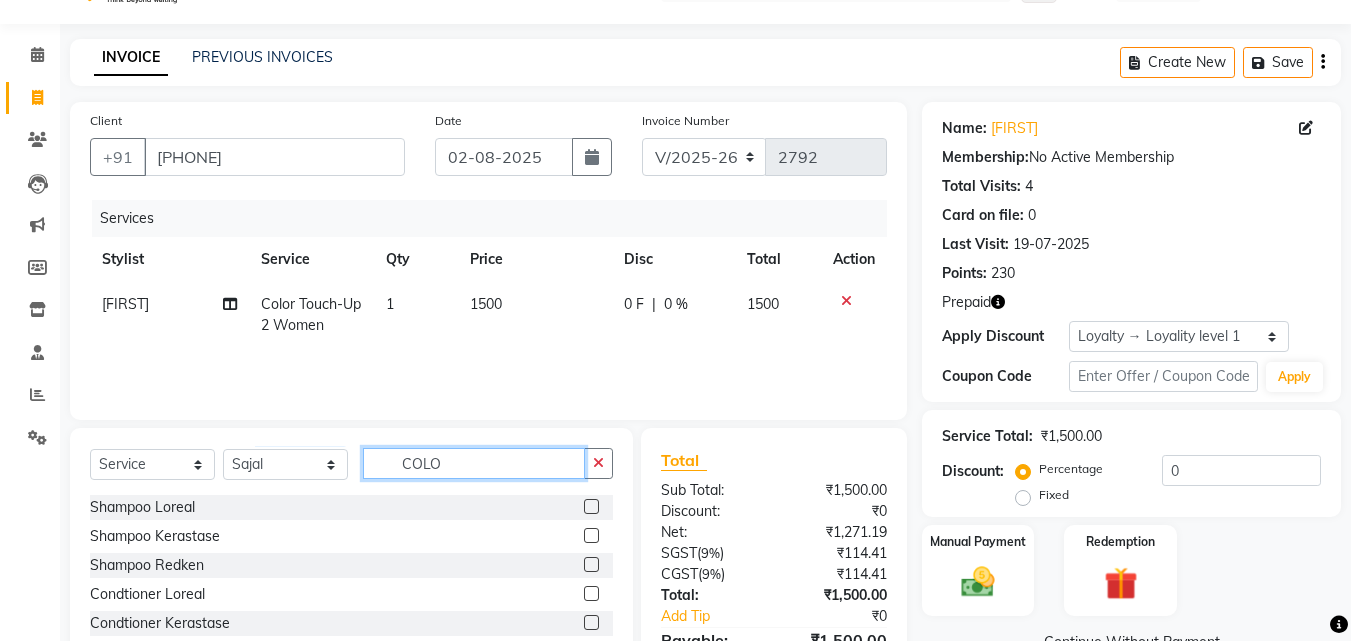 click on "COLO" 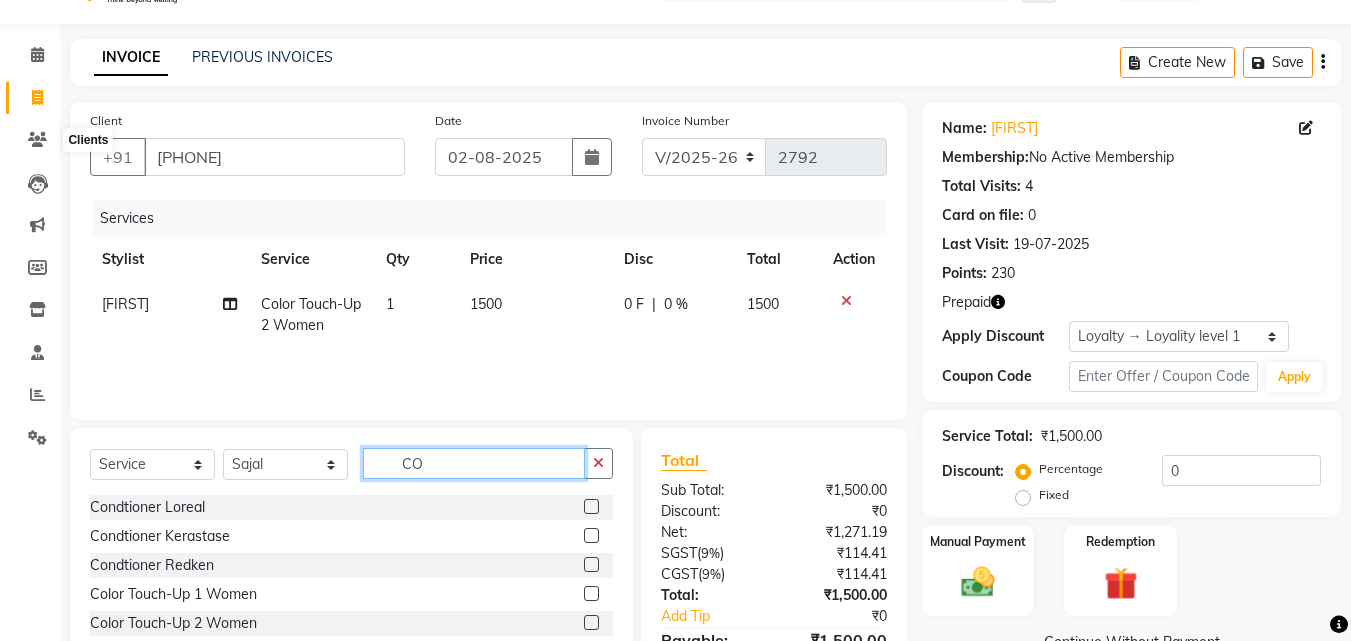 type on "C" 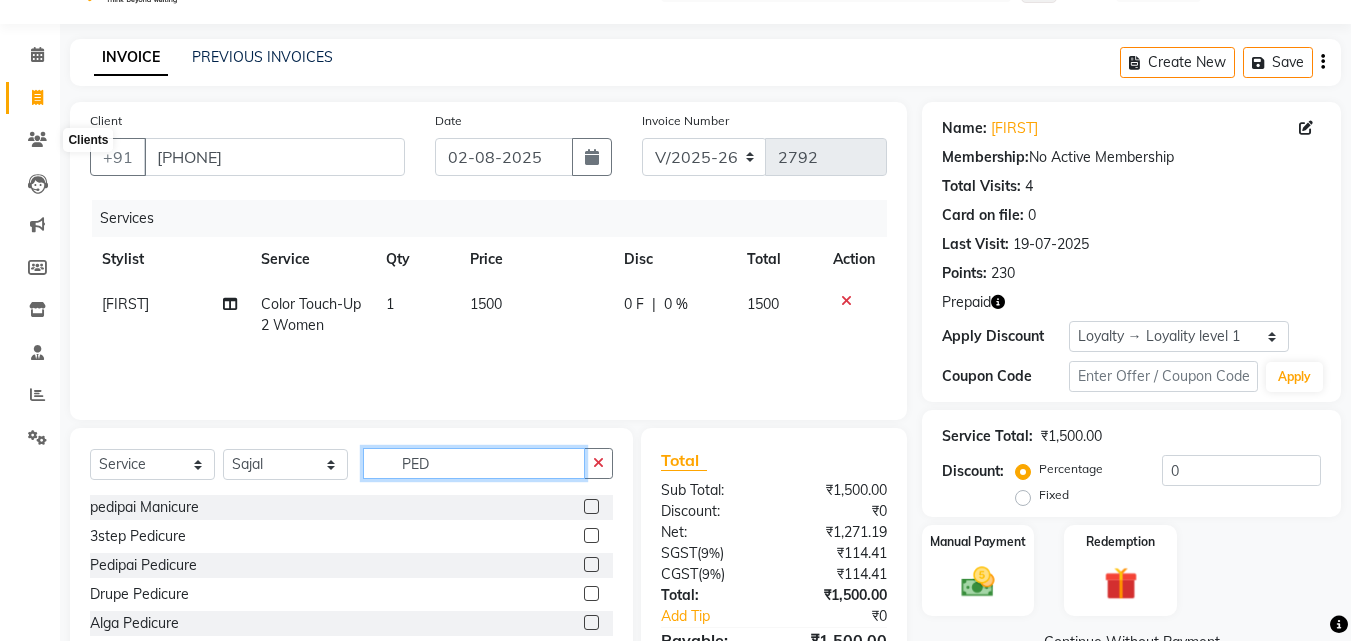 type on "PED" 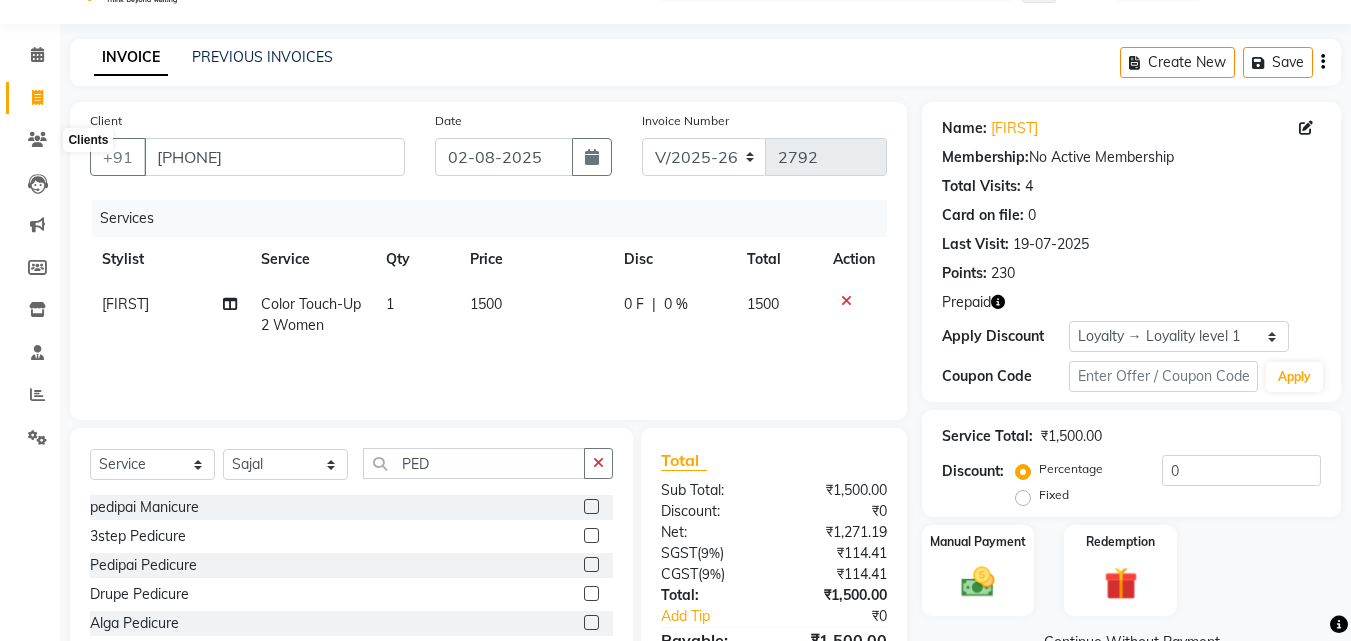 click 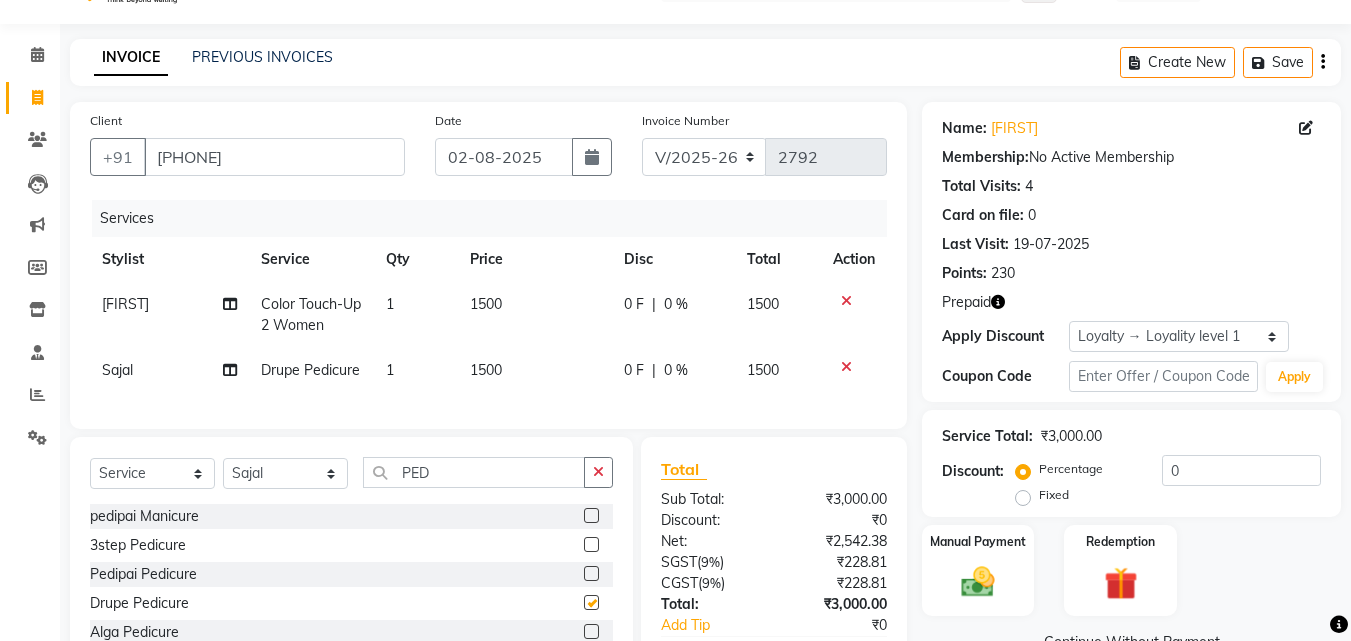 checkbox on "false" 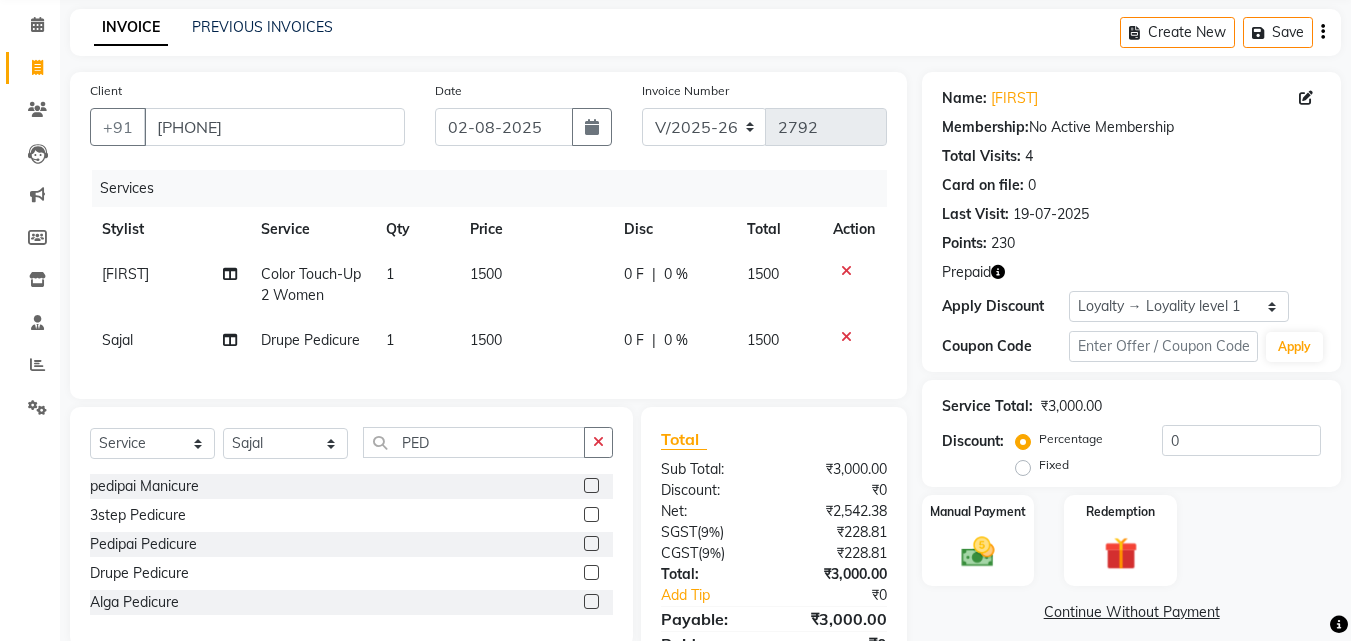 scroll, scrollTop: 183, scrollLeft: 0, axis: vertical 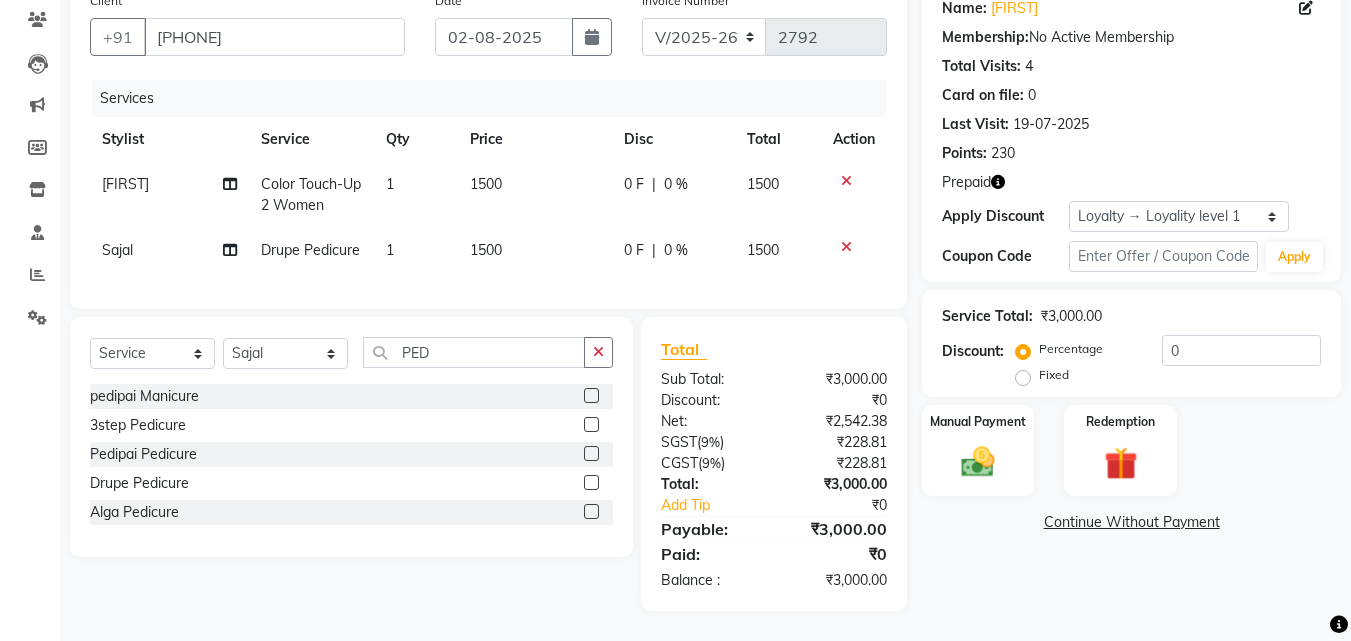click on "Name: [FIRST]  Membership:  No Active Membership  Total Visits:  4 Card on file:  0 Last Visit:   19-07-2025 Points:   230  Prepaid Apply Discount Select  Loyalty → Loyality level 1  Coupon Code Apply Service Total:  ₹3,000.00  Discount:  Percentage   Fixed  0 Manual Payment Redemption  Continue Without Payment" 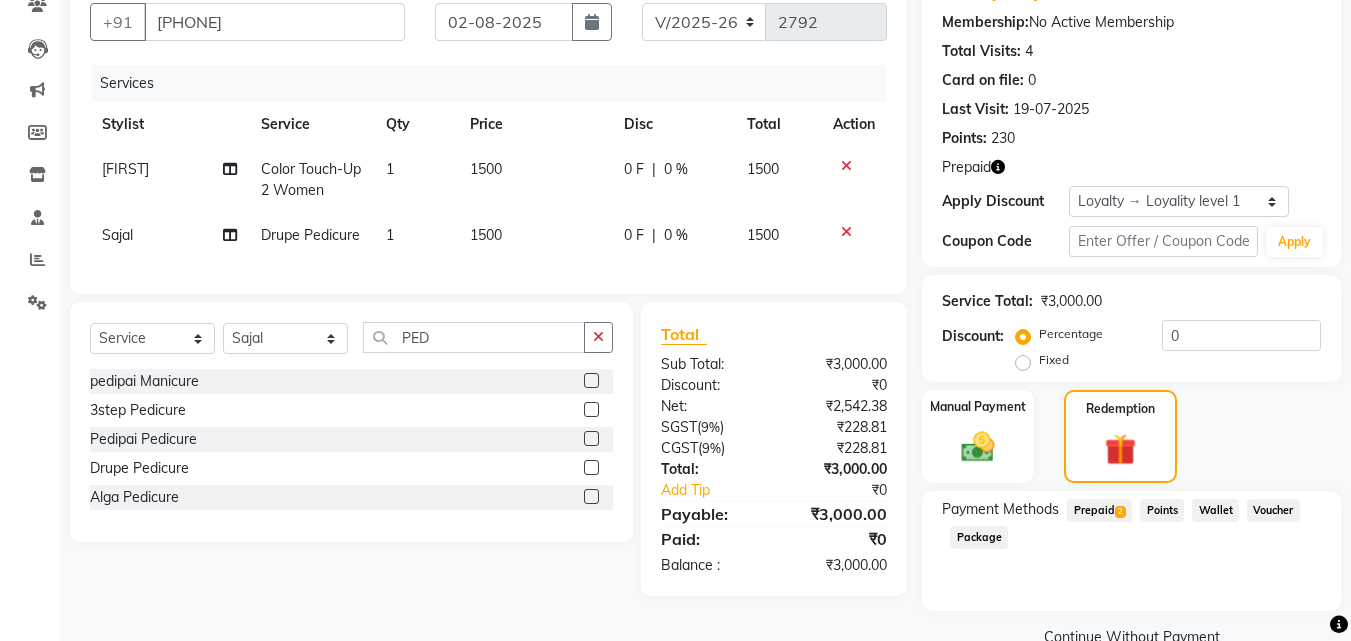click on "Prepaid  2" 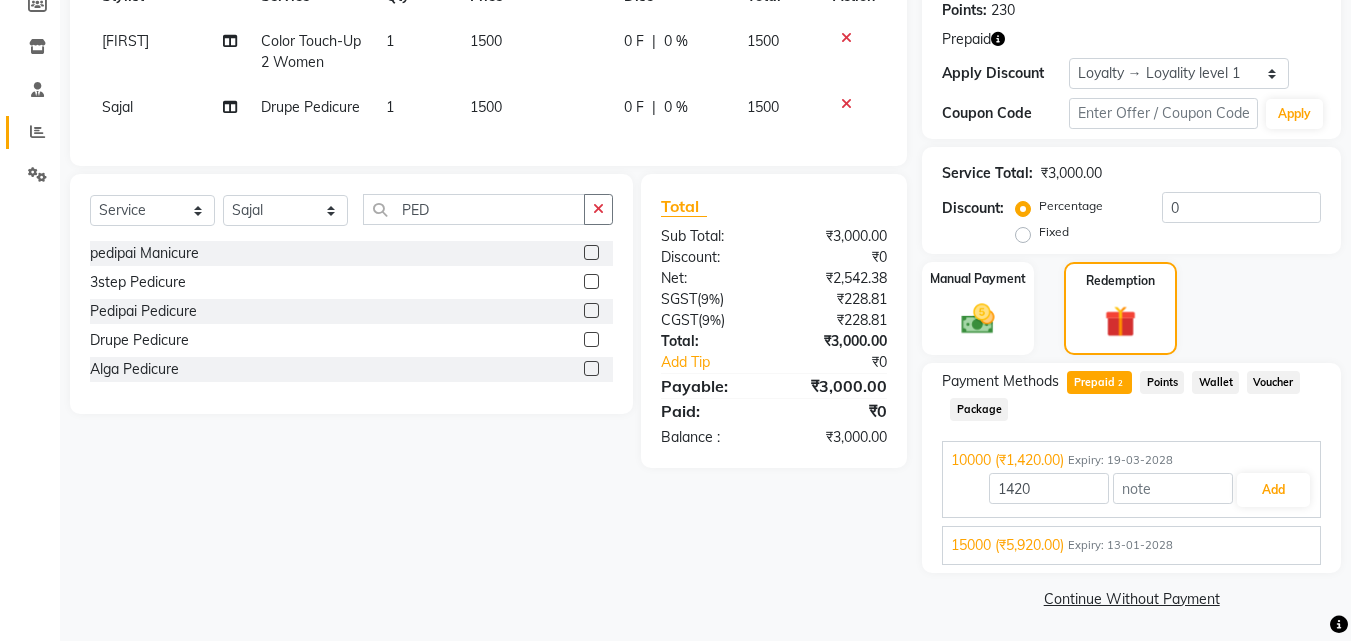 scroll, scrollTop: 314, scrollLeft: 0, axis: vertical 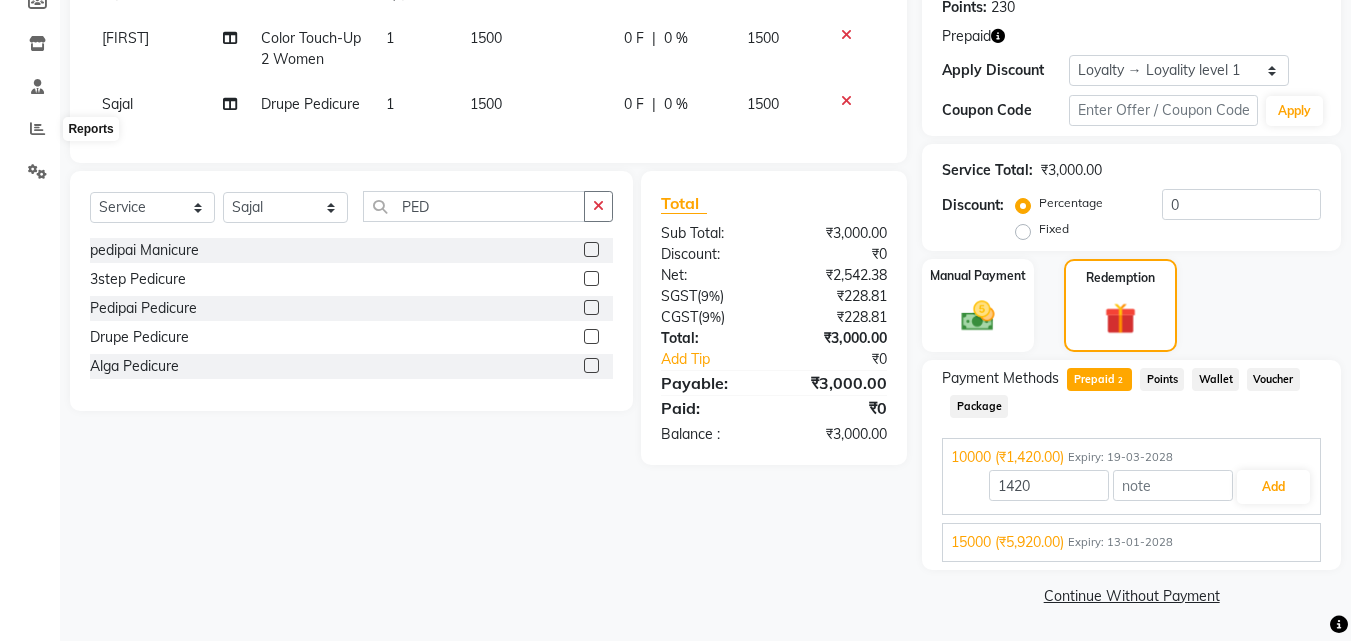 click on "Expiry: 13-01-2028" at bounding box center (1120, 542) 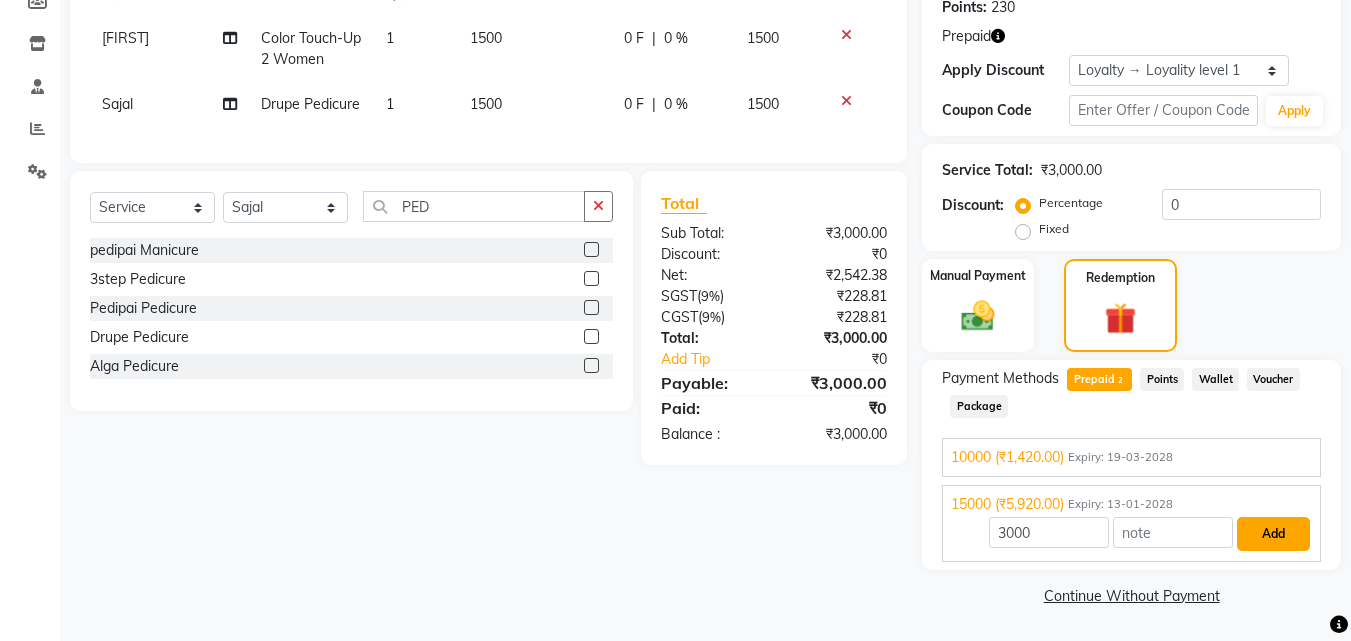 click on "Add" at bounding box center (1273, 534) 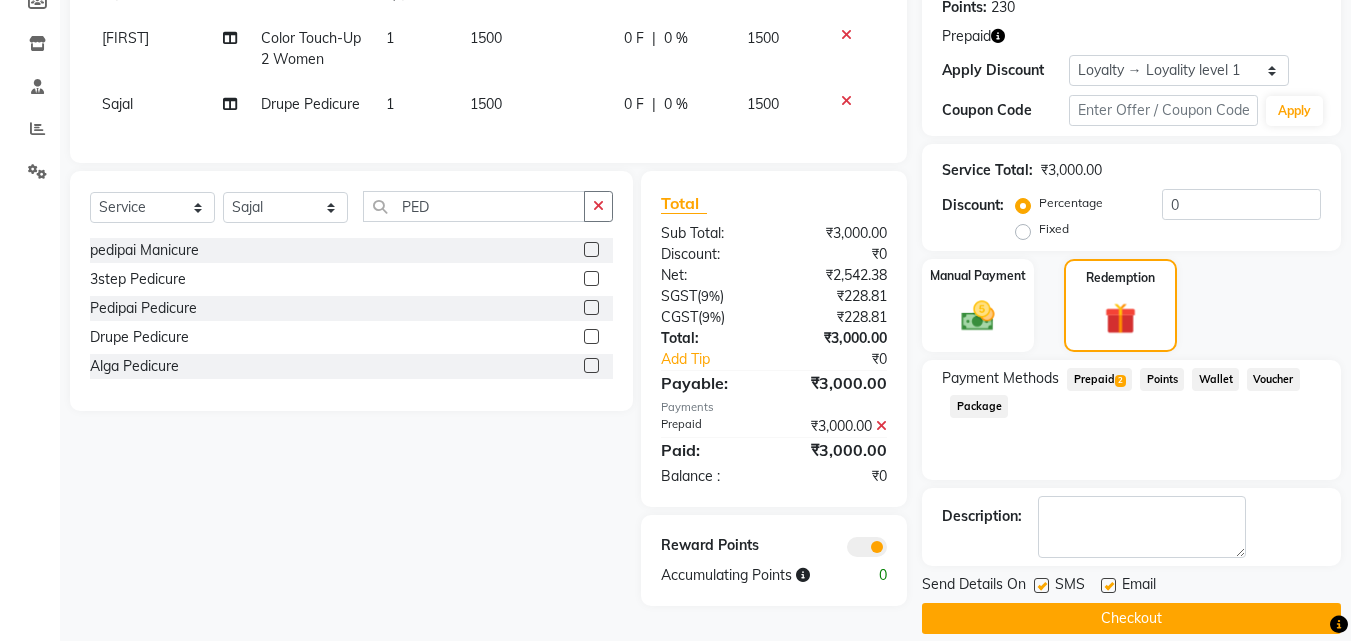 scroll, scrollTop: 337, scrollLeft: 0, axis: vertical 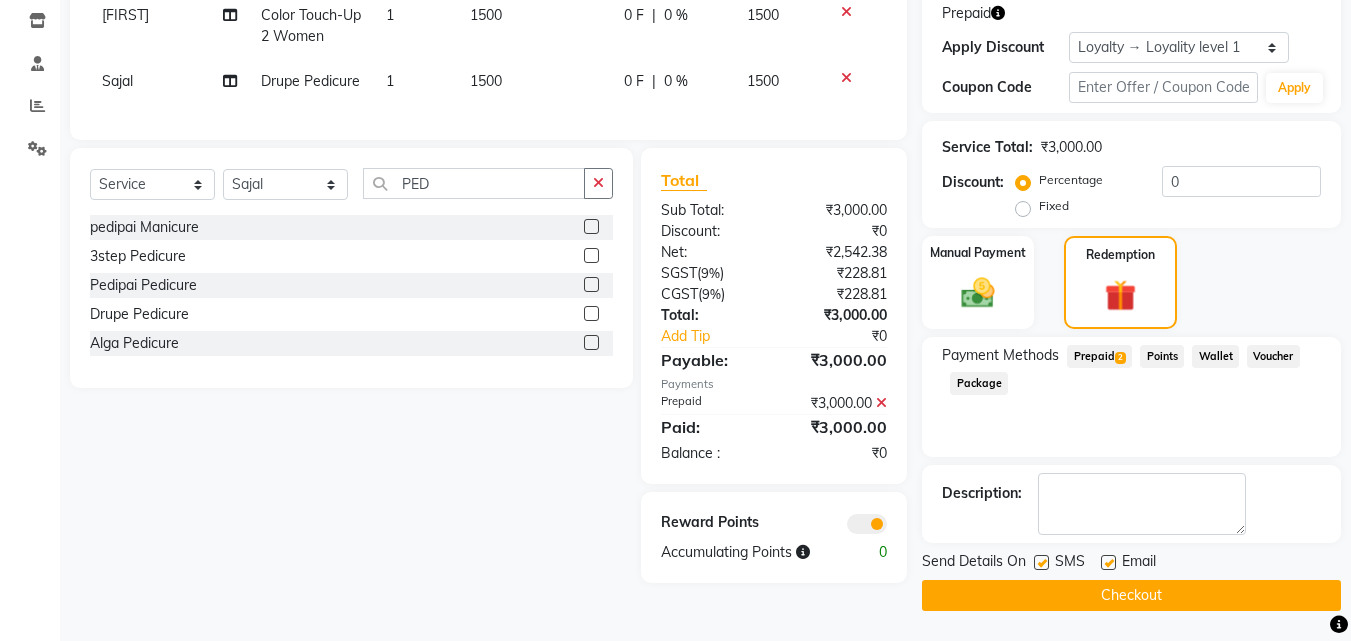 click on "Checkout" 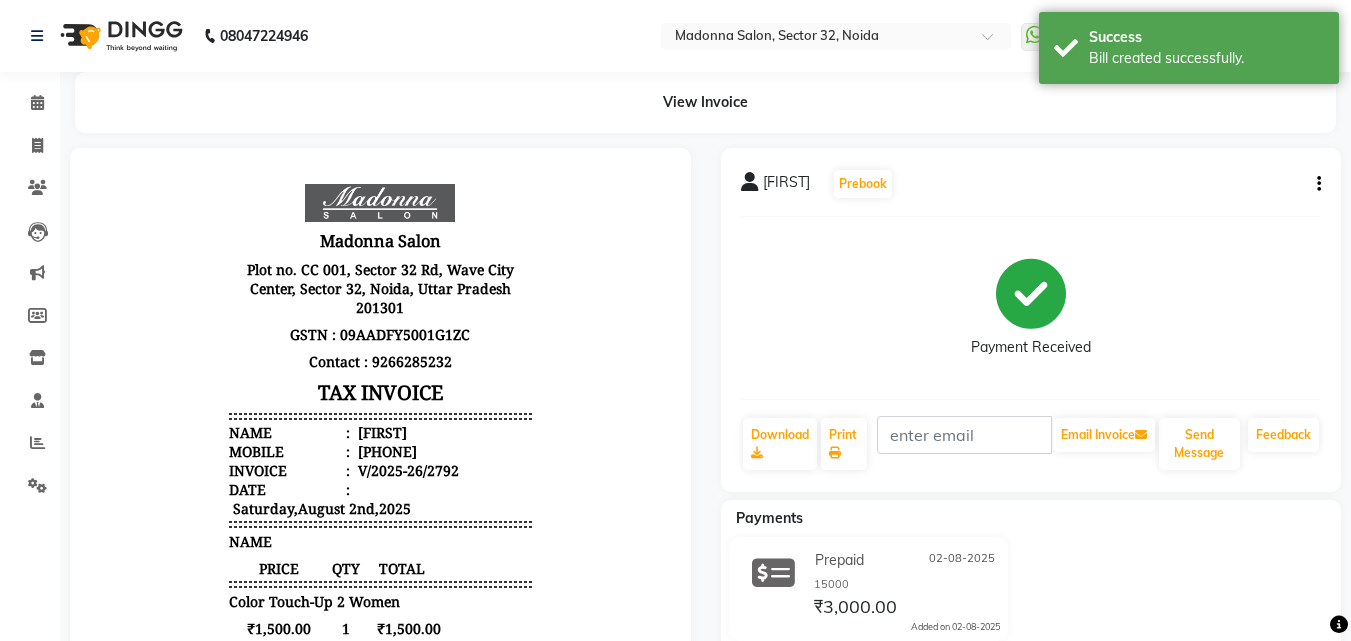 scroll, scrollTop: 0, scrollLeft: 0, axis: both 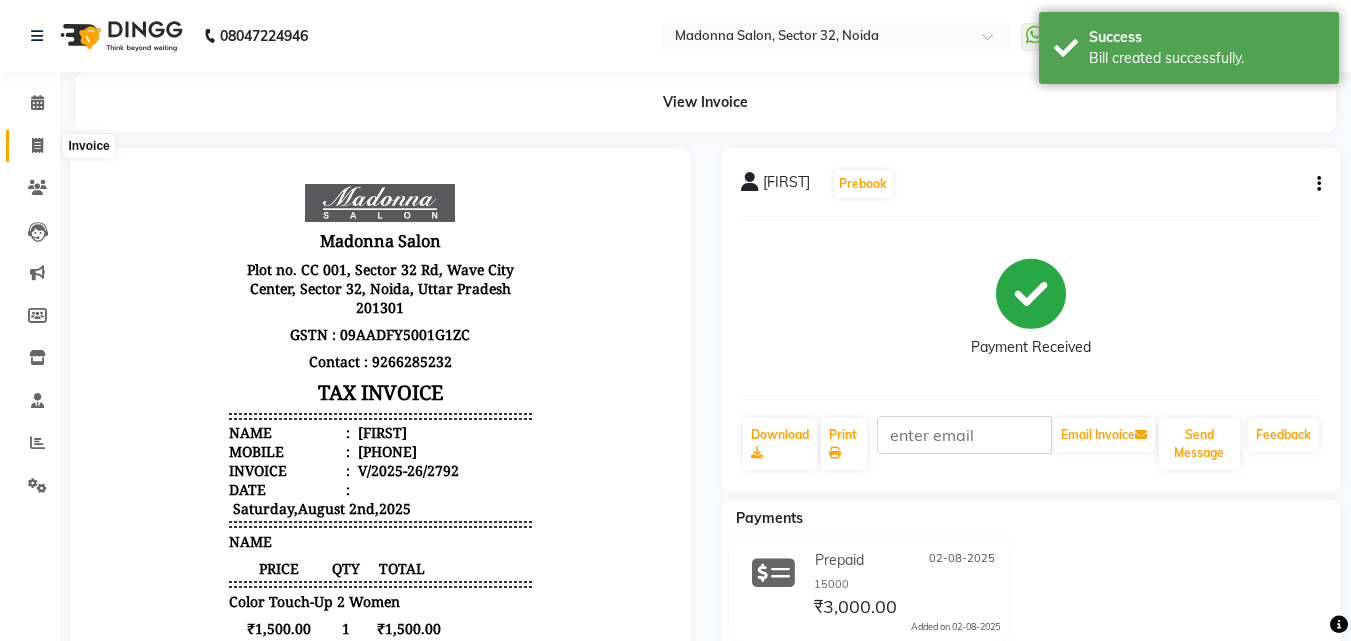 click 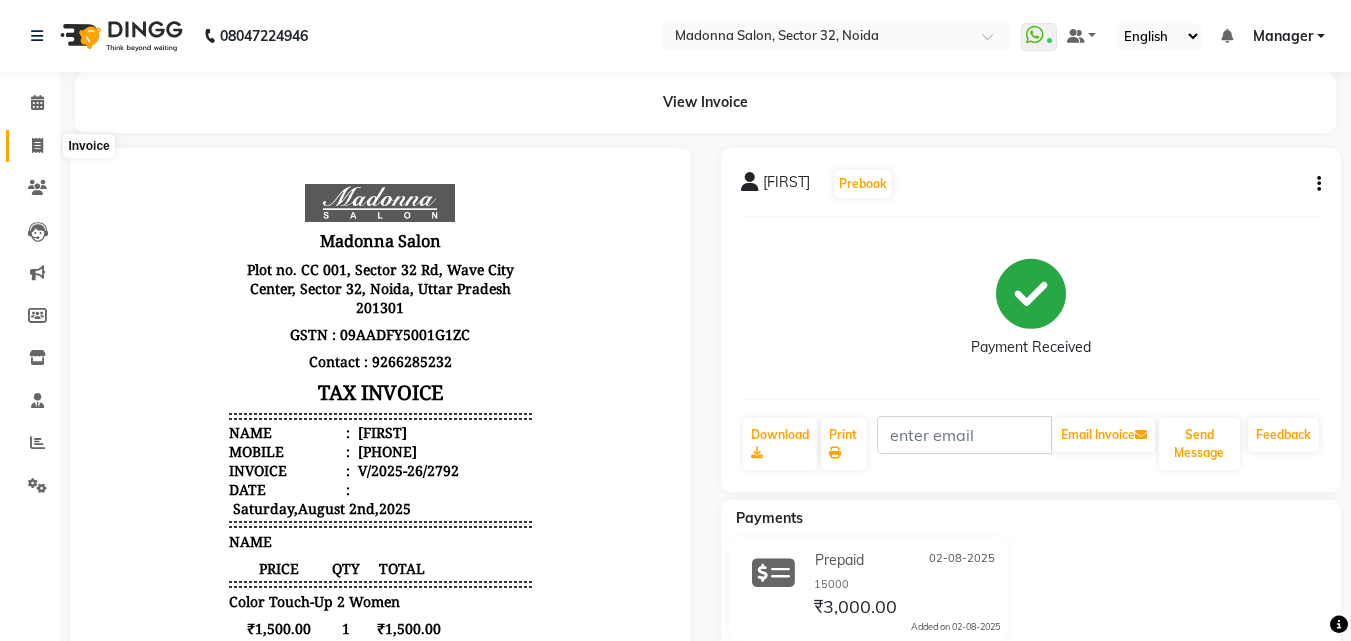 select on "service" 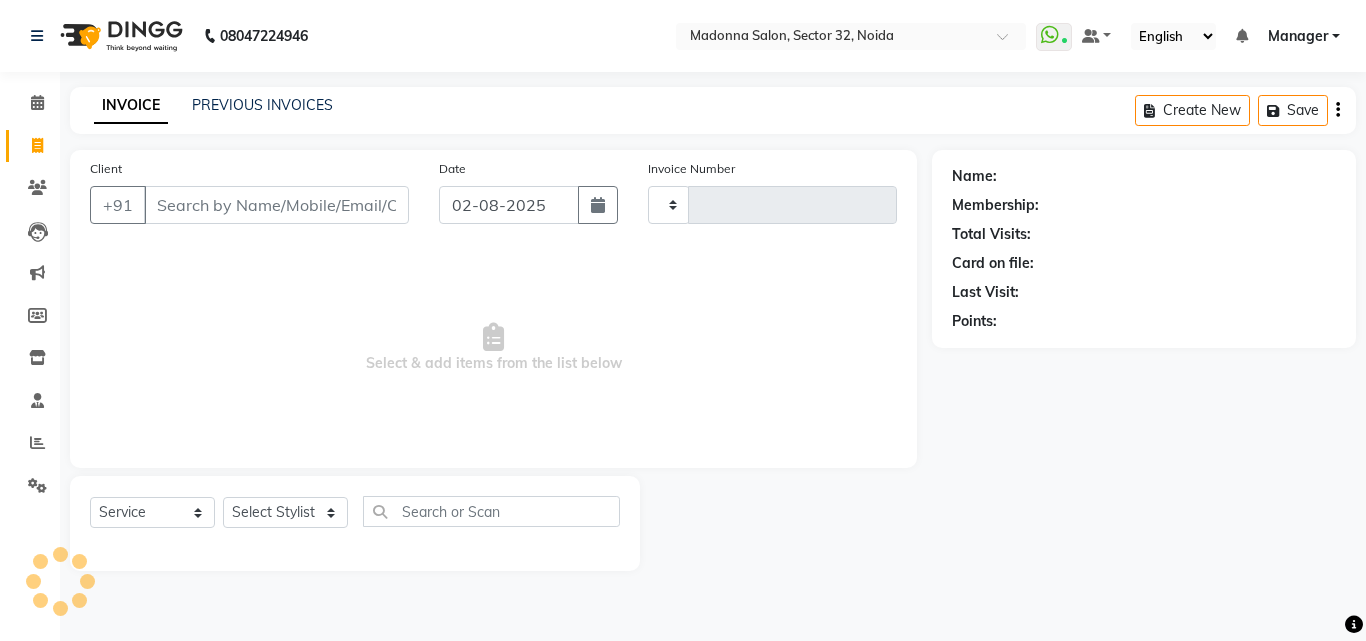 click on "Client" at bounding box center [276, 205] 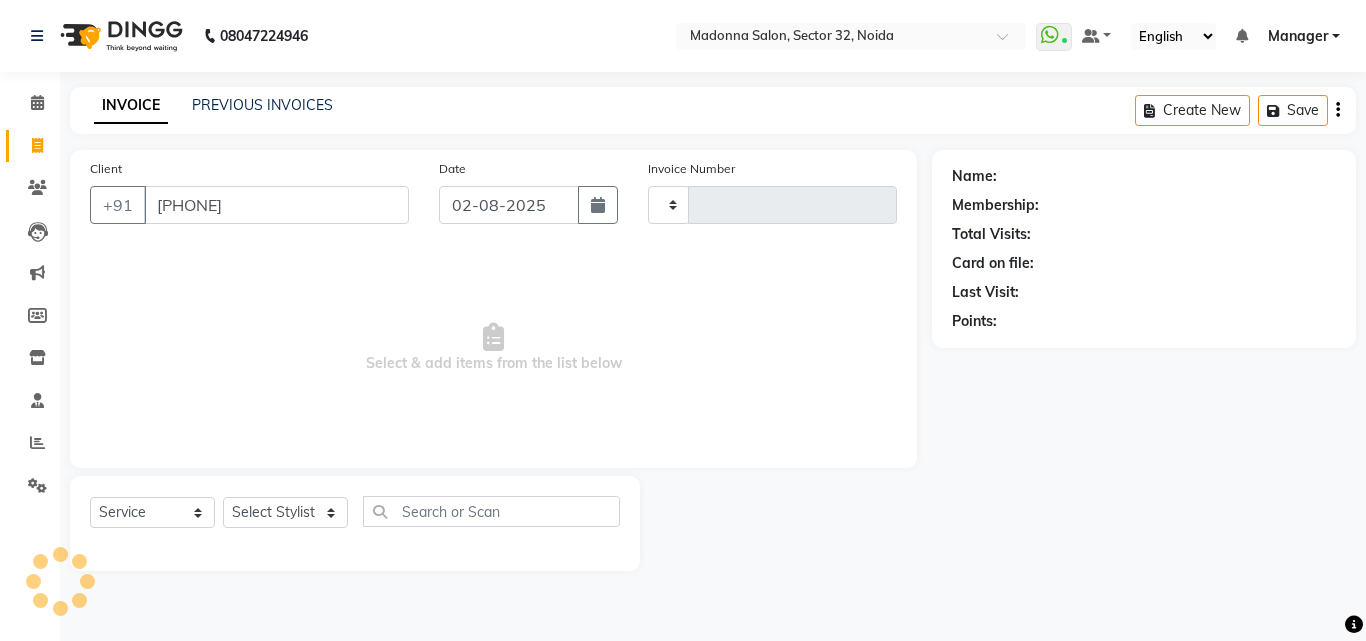 type on "[PHONE]" 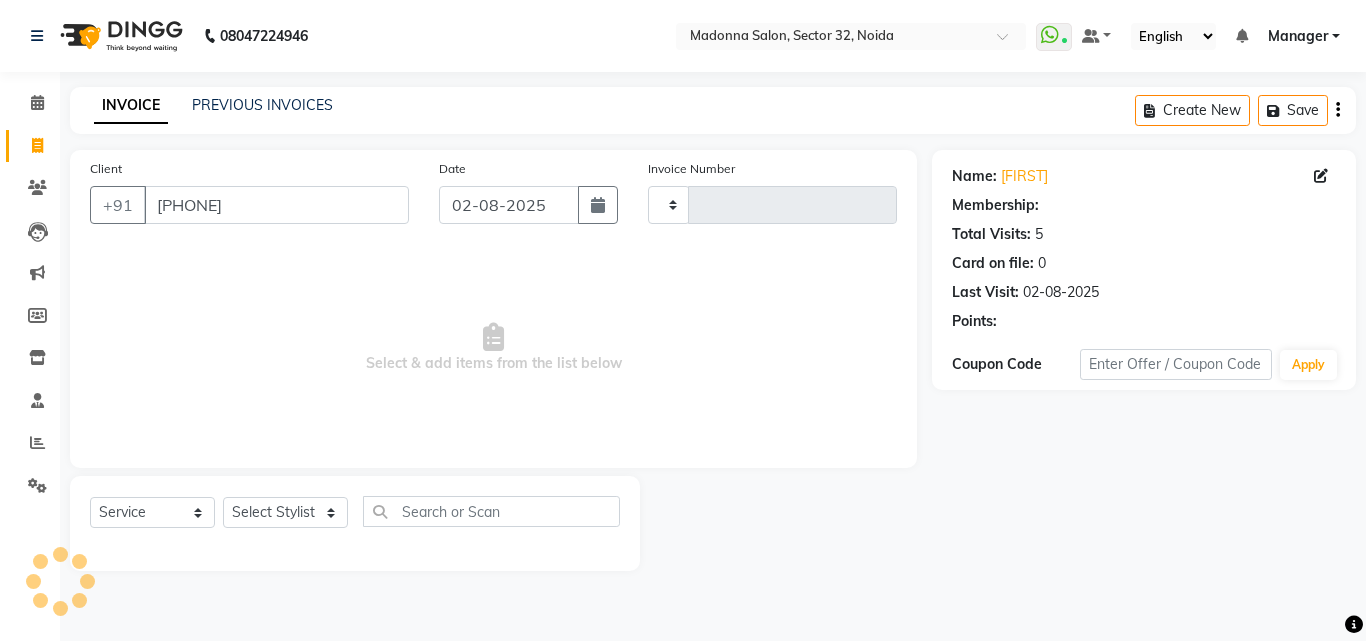 type on "2793" 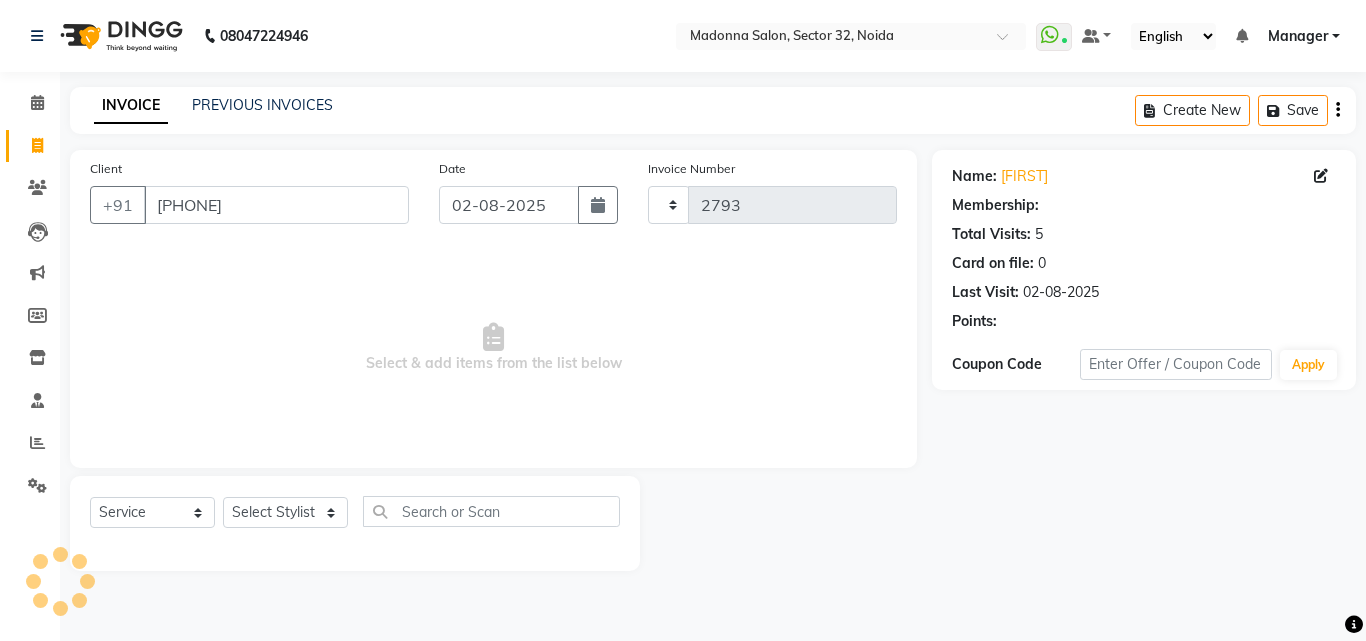 select on "7229" 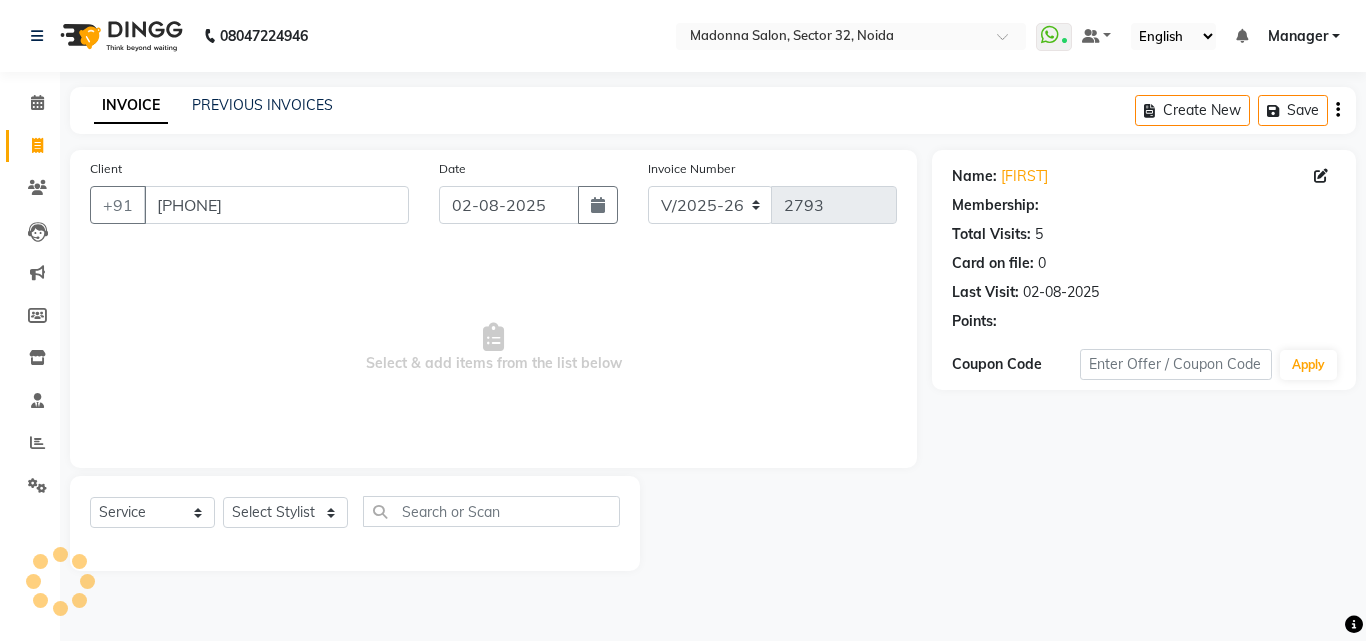 select on "1: Object" 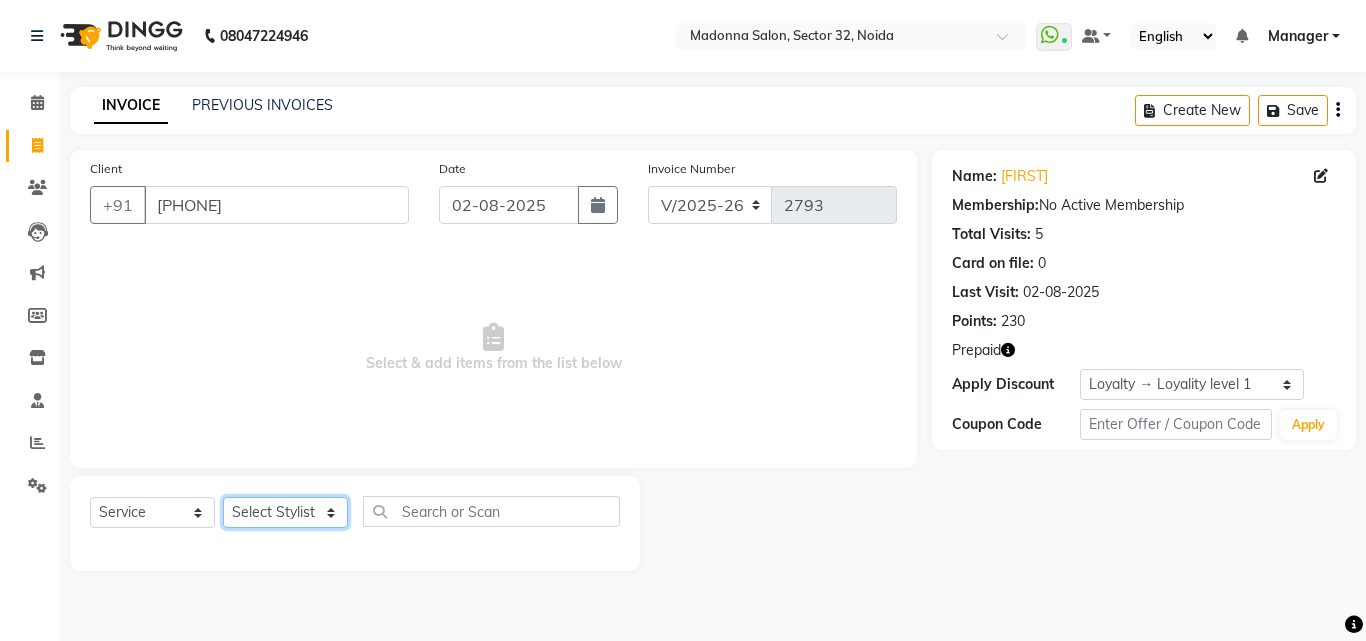 click on "Select Stylist Aayan Account  Ashu BHOLU Geeta Hanif JIYA SINGH Kiran LAXMAN PEDI Manager Mohit Naddy NAIL SWASTIKA Sajal Sameer Shahnawaj Sharukh Sonu VISHAL STYLIST" 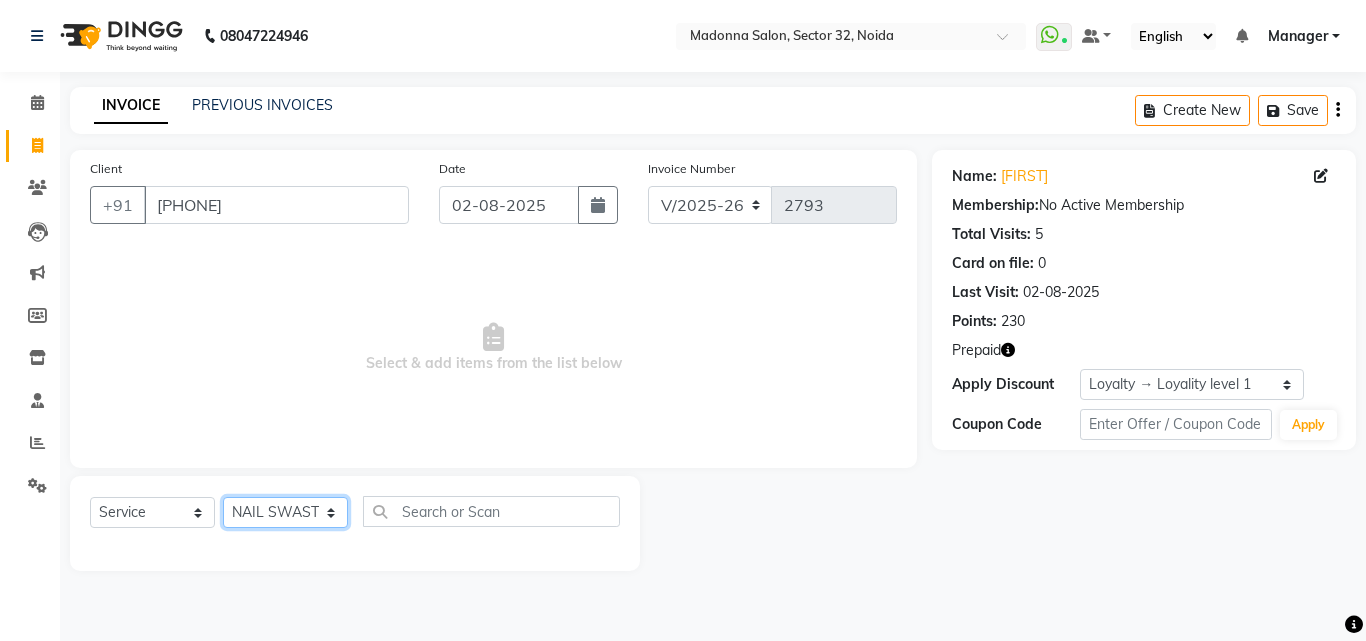 click on "Select Stylist Aayan Account  Ashu BHOLU Geeta Hanif JIYA SINGH Kiran LAXMAN PEDI Manager Mohit Naddy NAIL SWASTIKA Sajal Sameer Shahnawaj Sharukh Sonu VISHAL STYLIST" 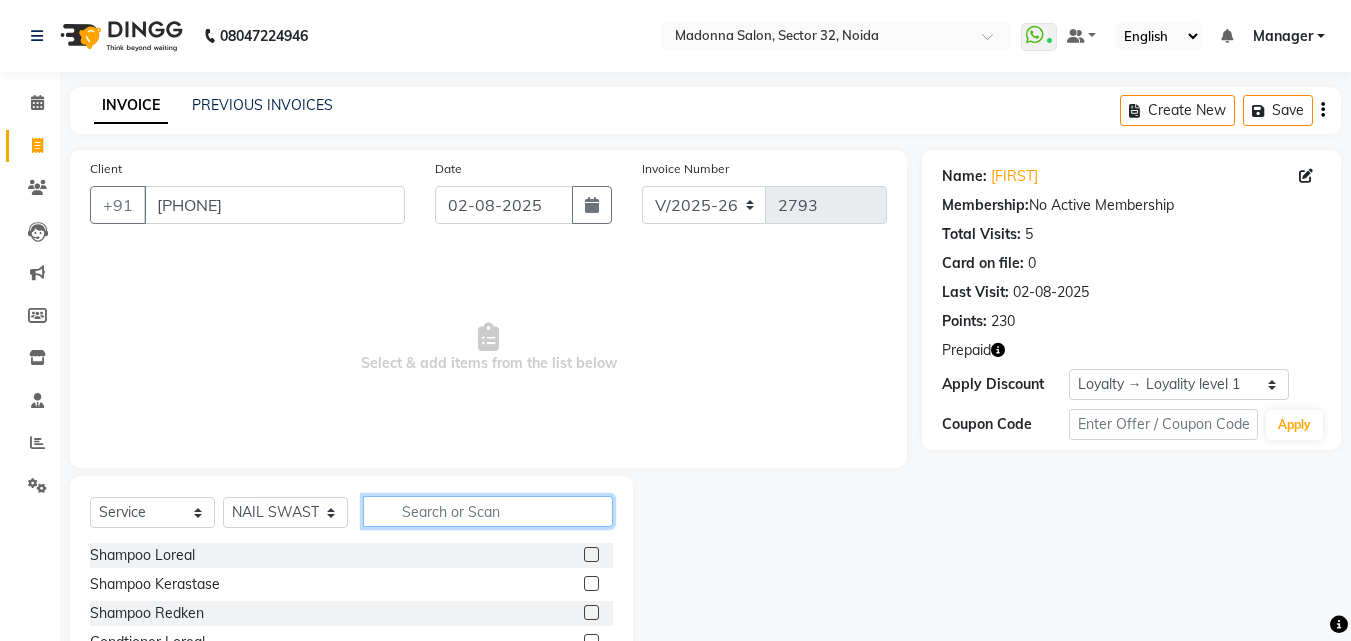click 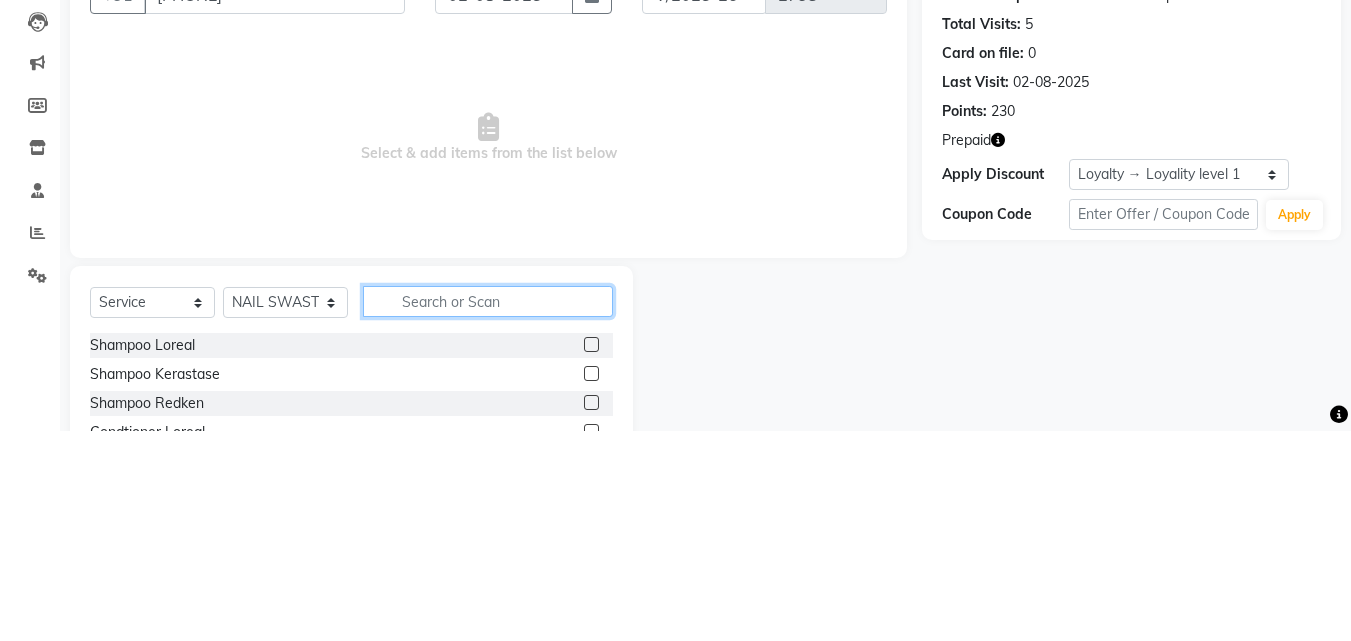 scroll, scrollTop: 48, scrollLeft: 0, axis: vertical 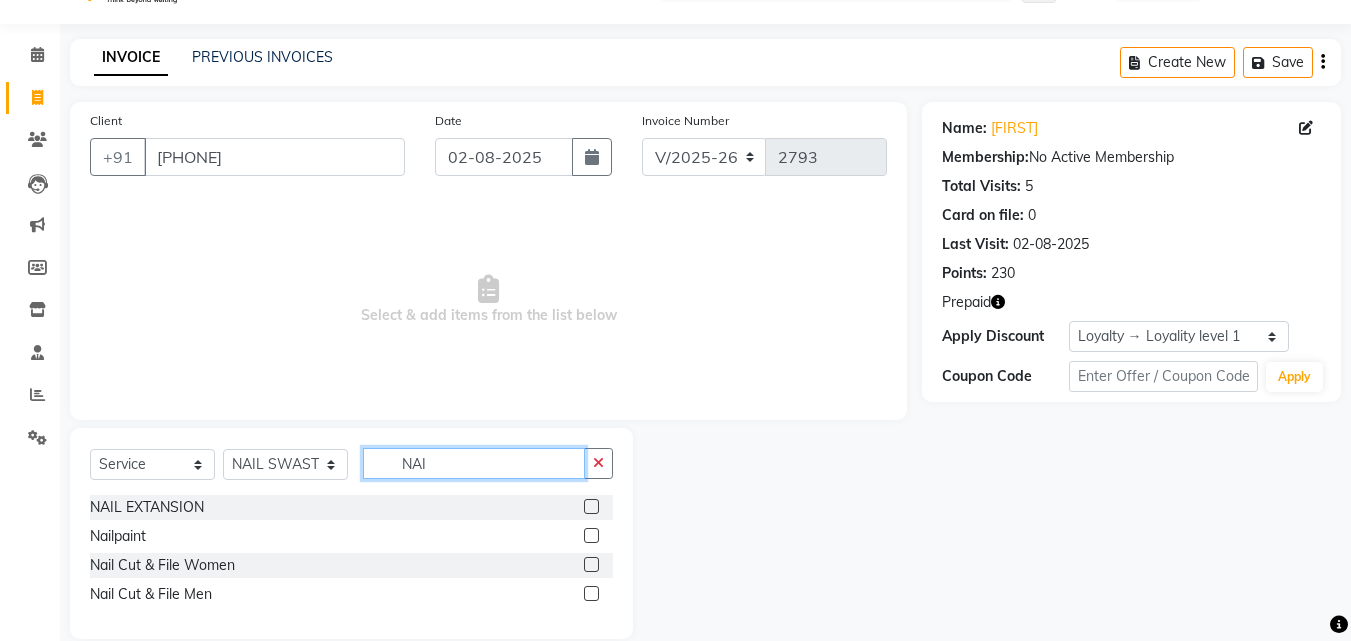 type on "NAI" 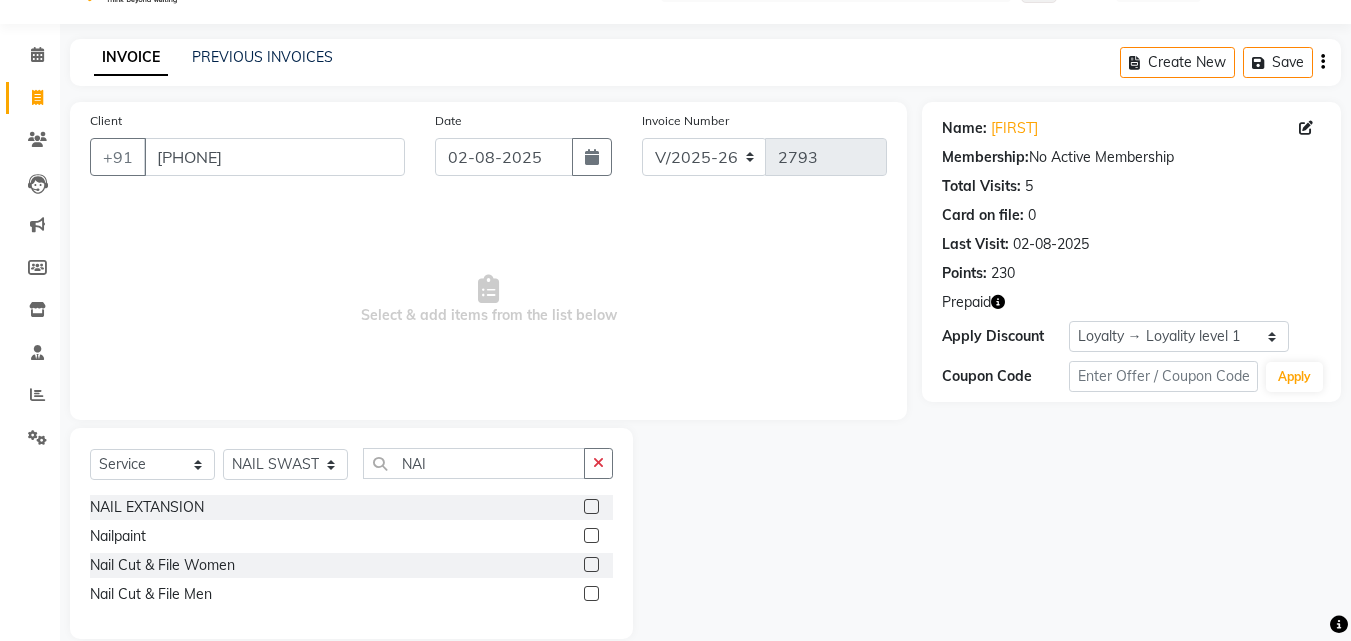 click 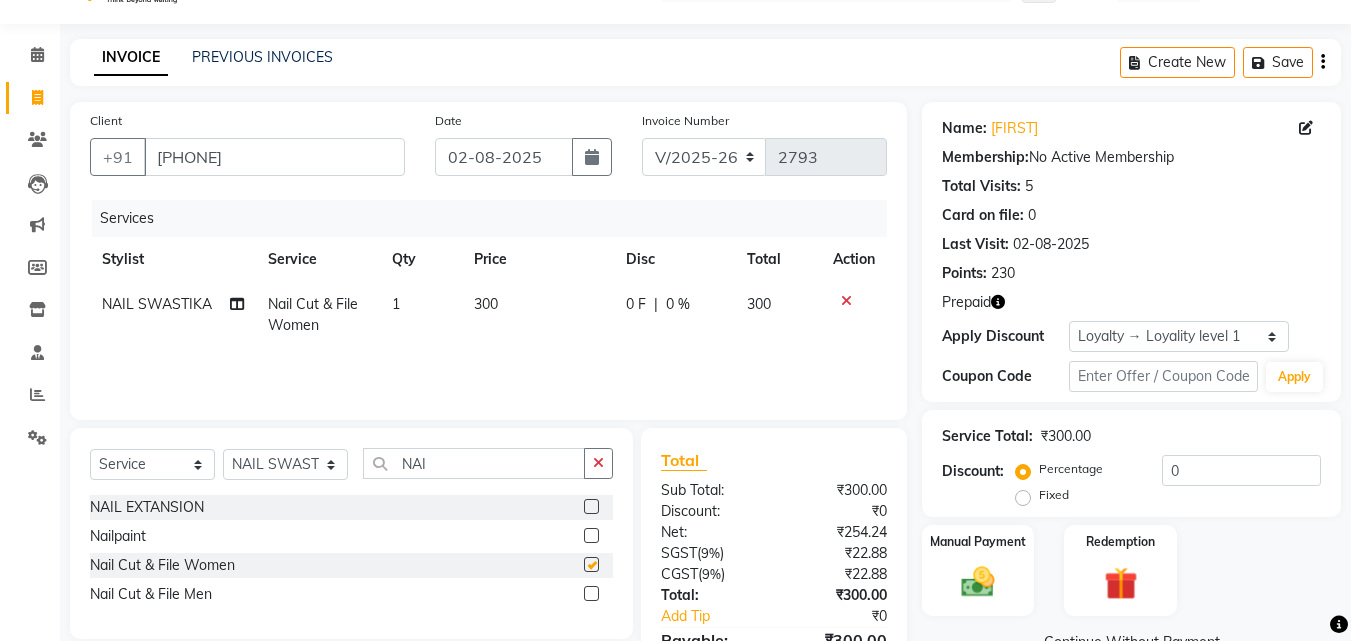 checkbox on "false" 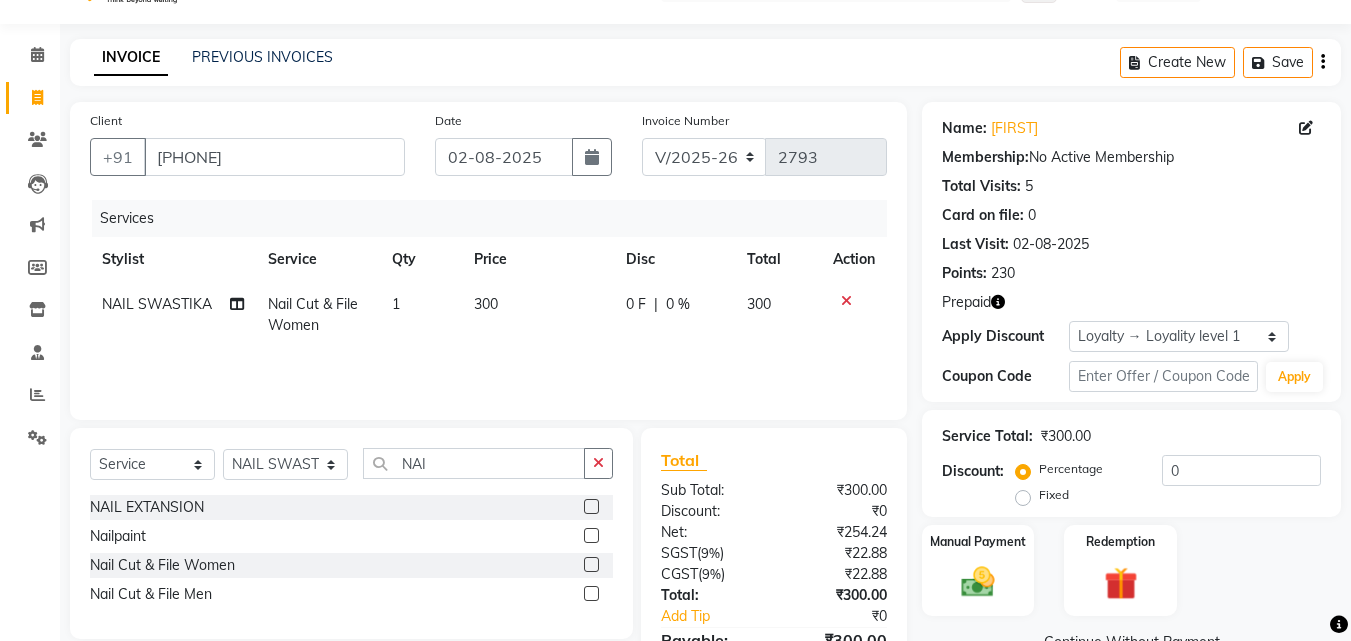 click on "300" 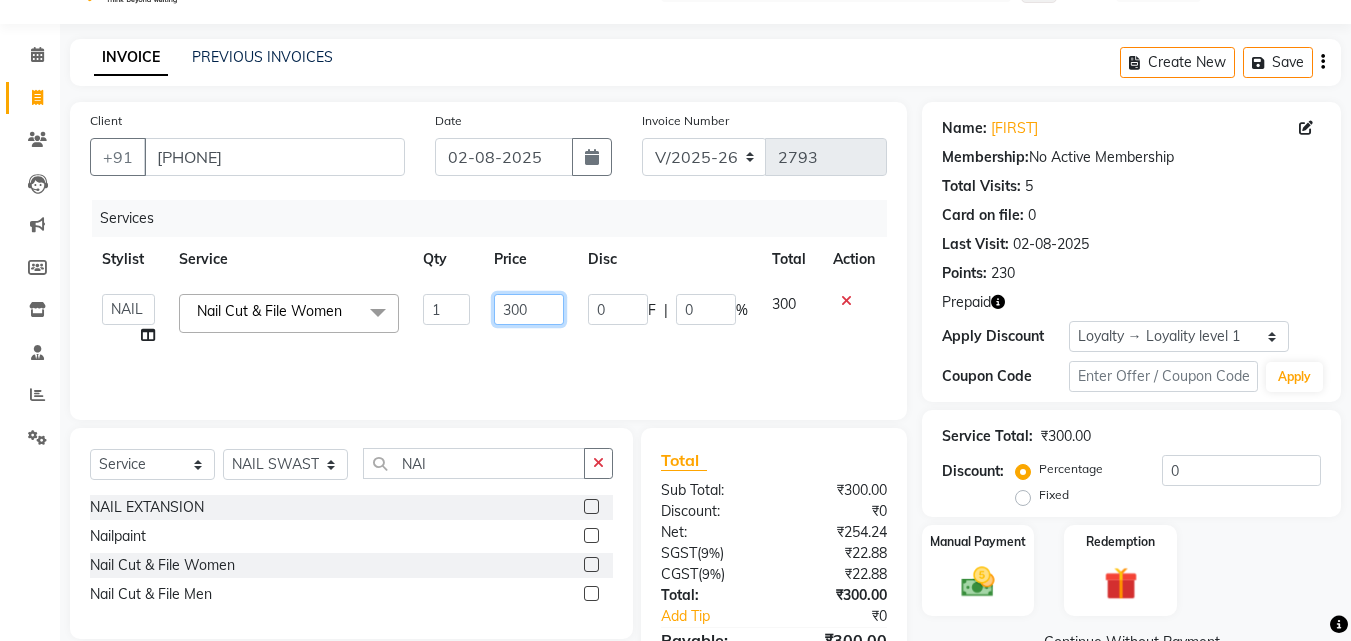 click on "300" 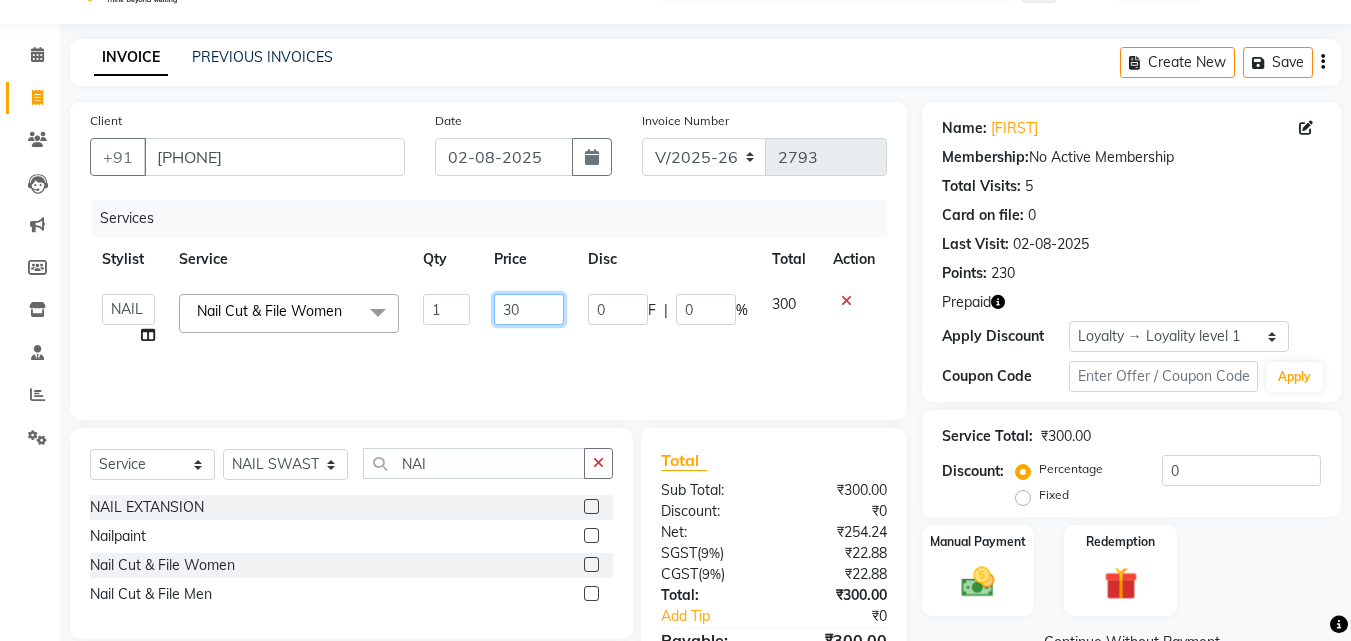 type on "3" 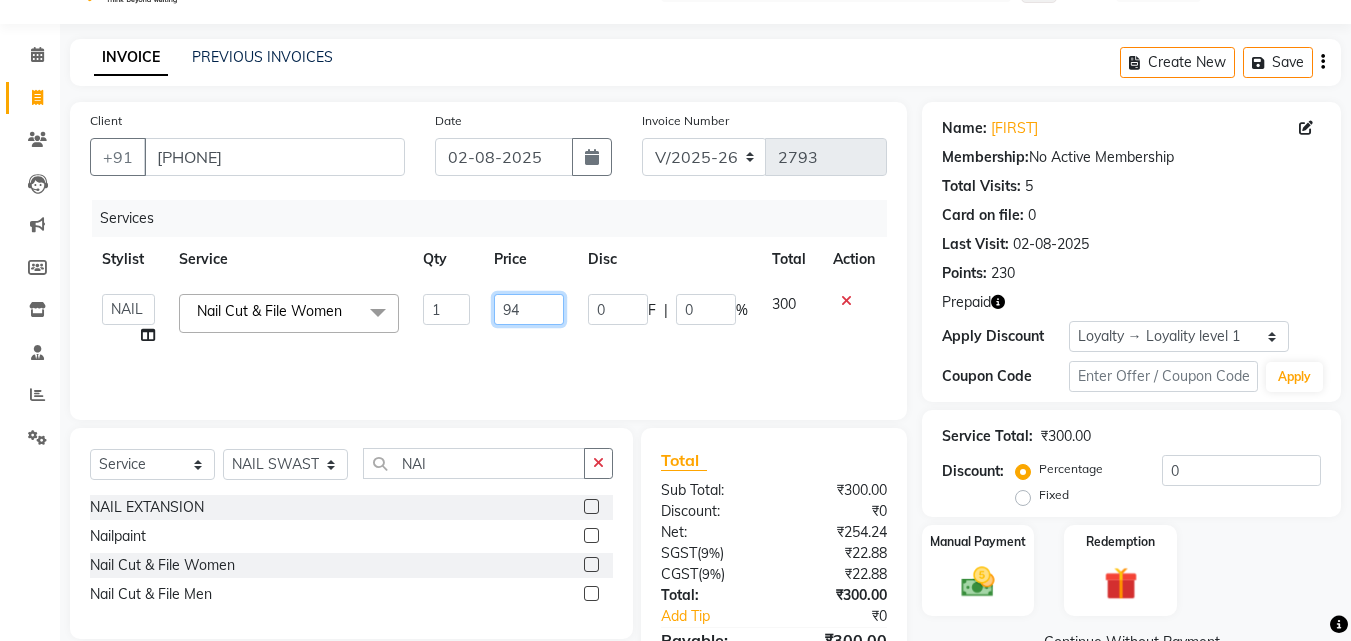 type on "944" 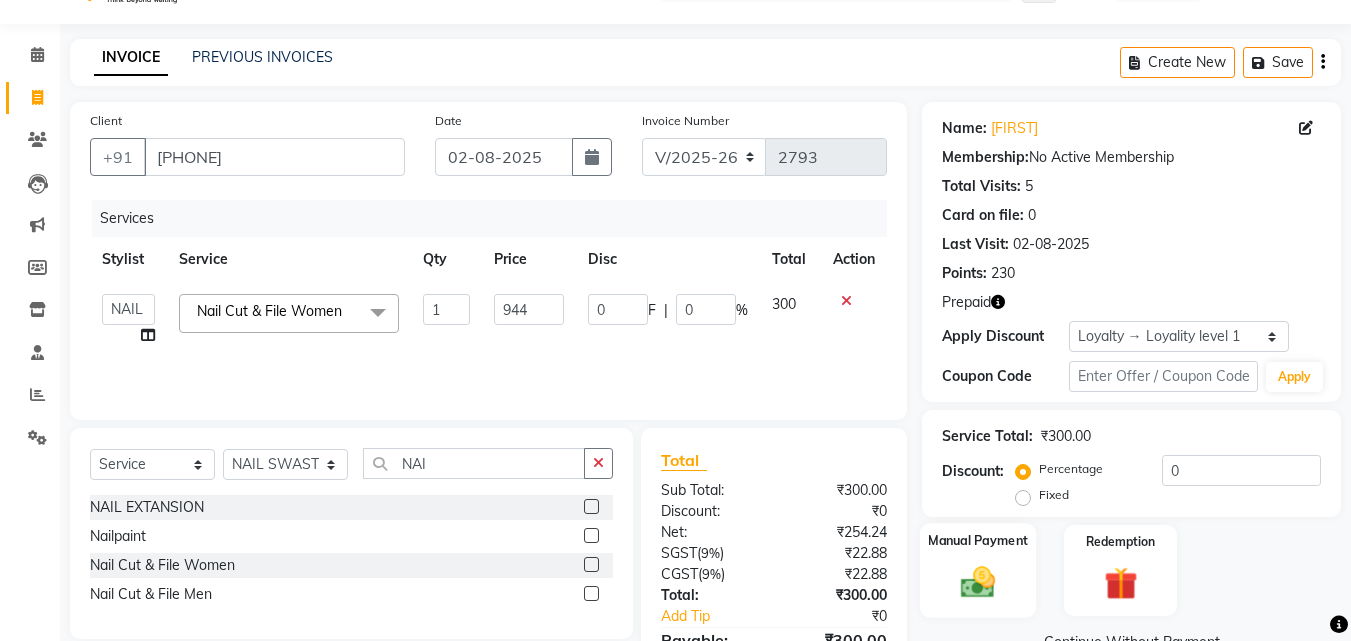 click 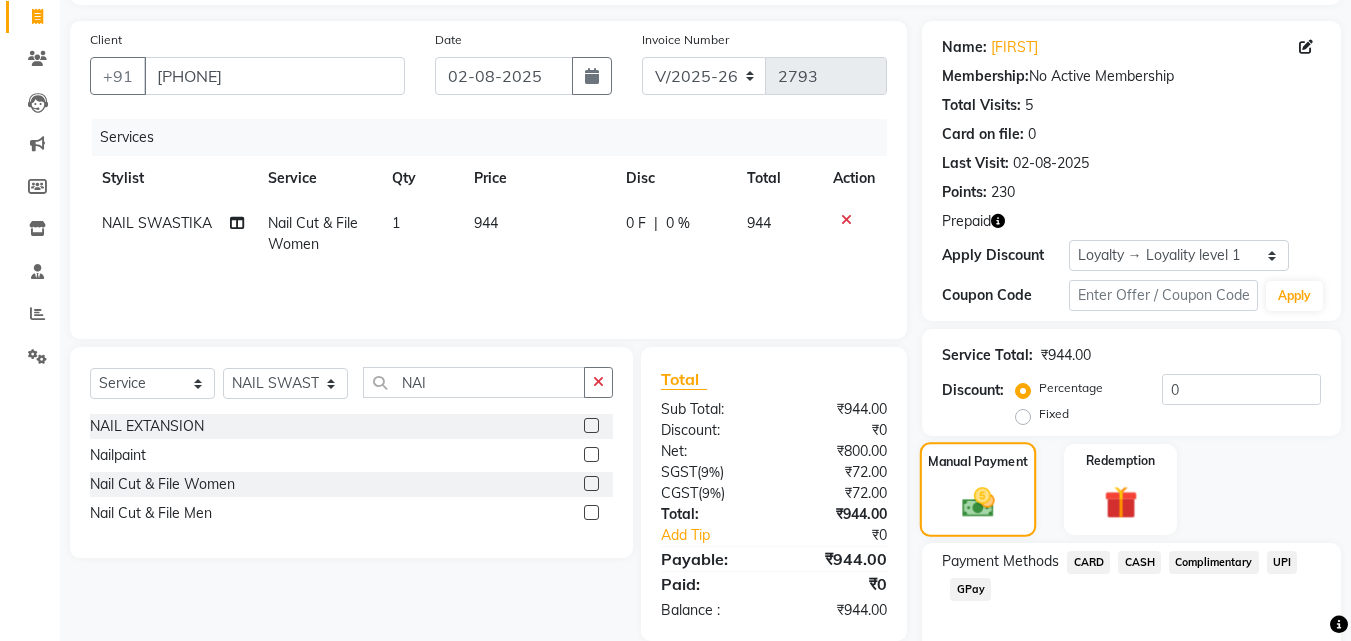scroll, scrollTop: 222, scrollLeft: 0, axis: vertical 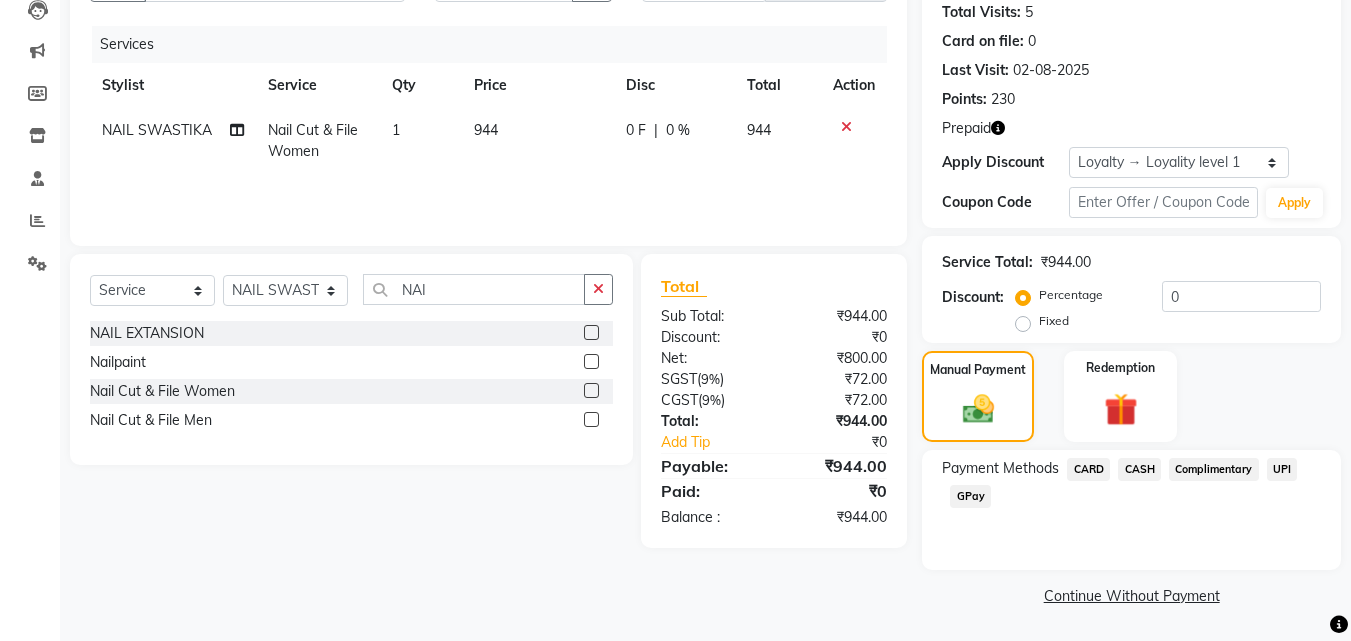 click on "GPay" 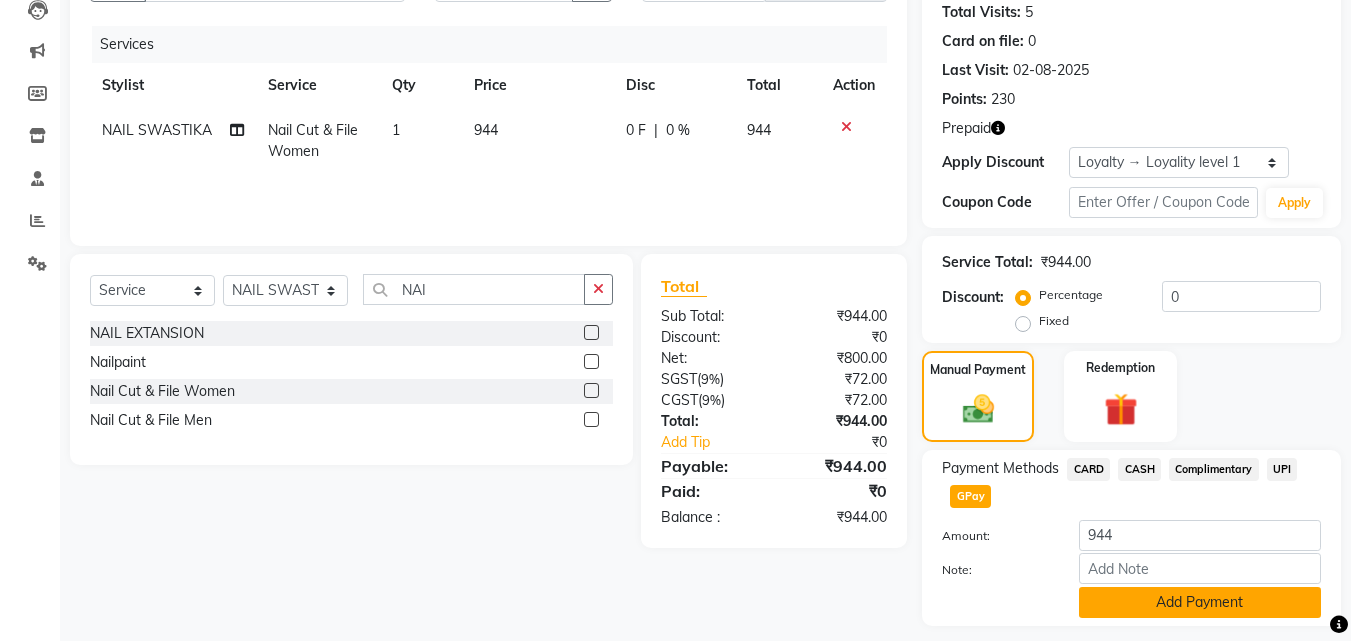 click on "Add Payment" 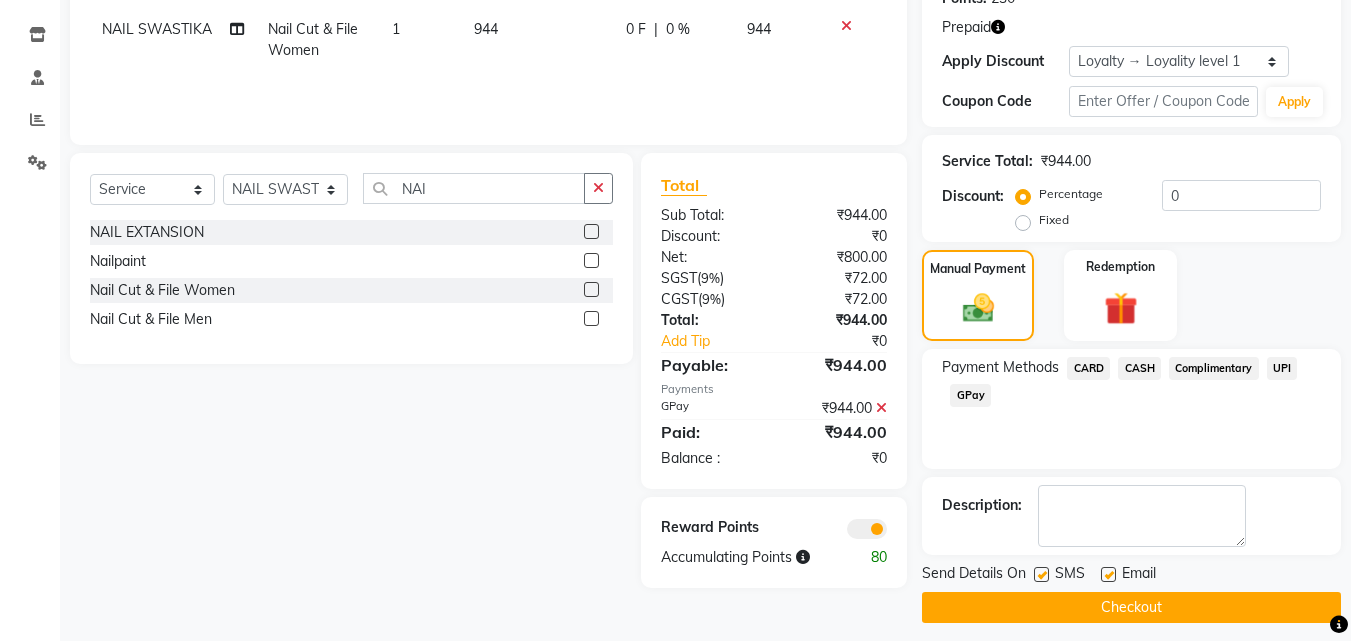 scroll, scrollTop: 335, scrollLeft: 0, axis: vertical 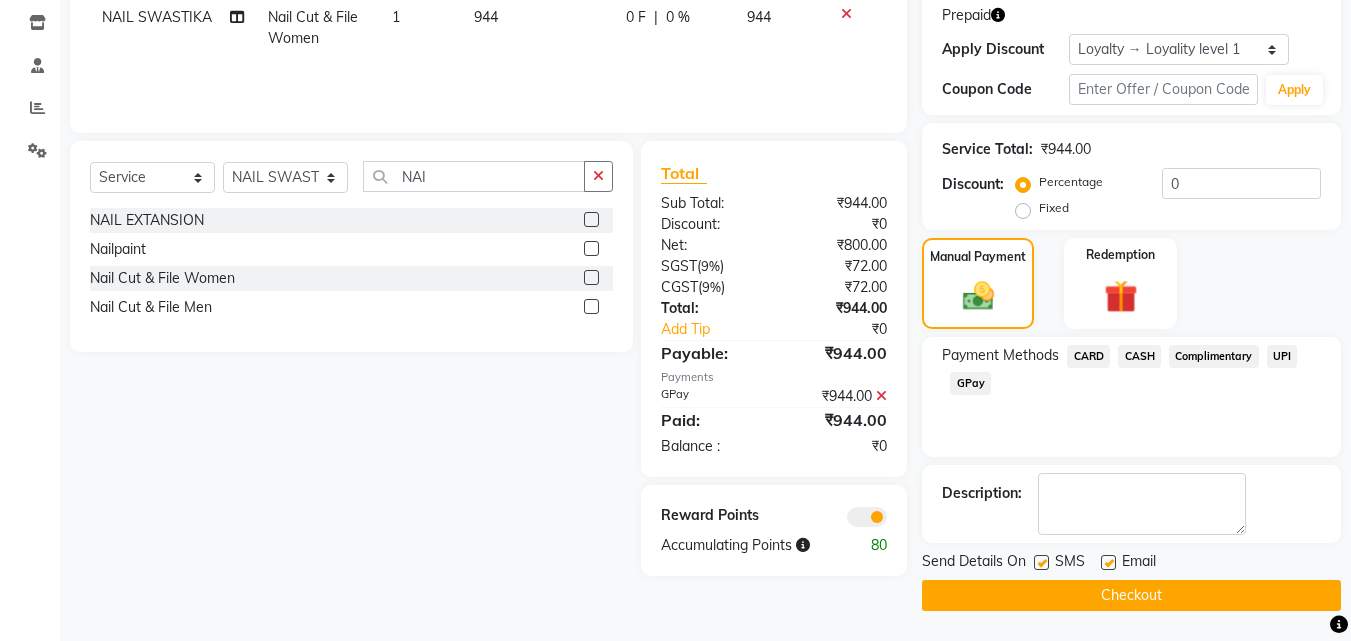 click on "Checkout" 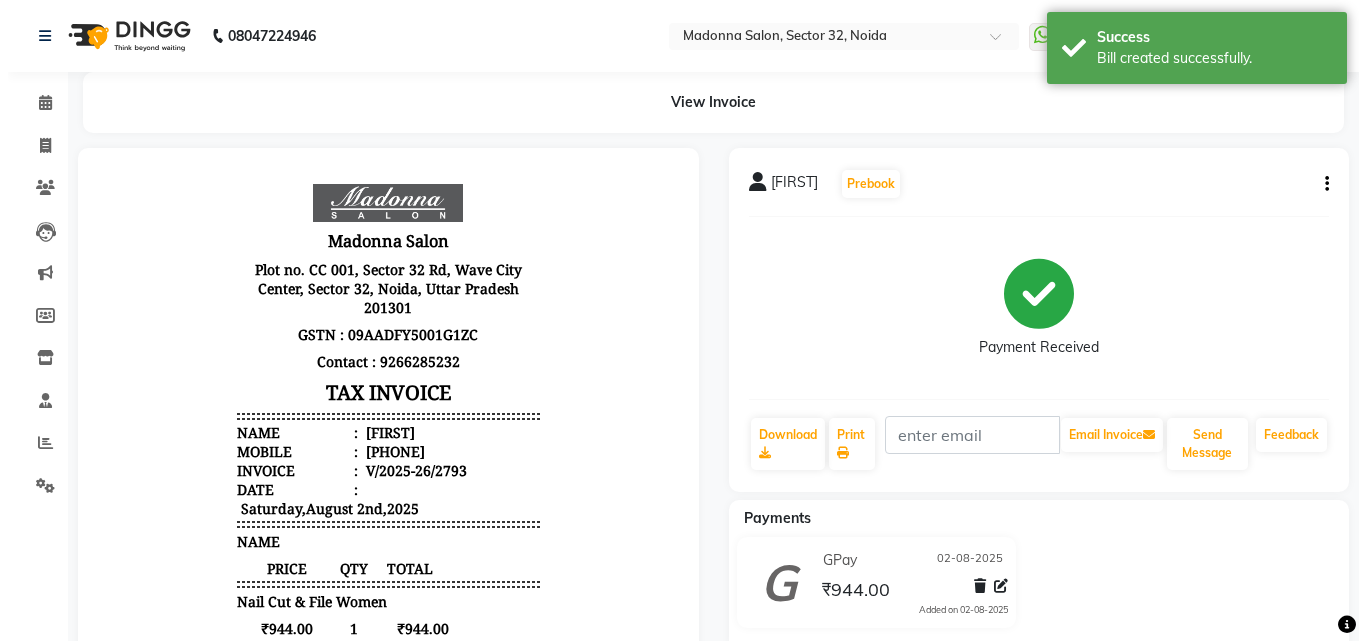scroll, scrollTop: 0, scrollLeft: 0, axis: both 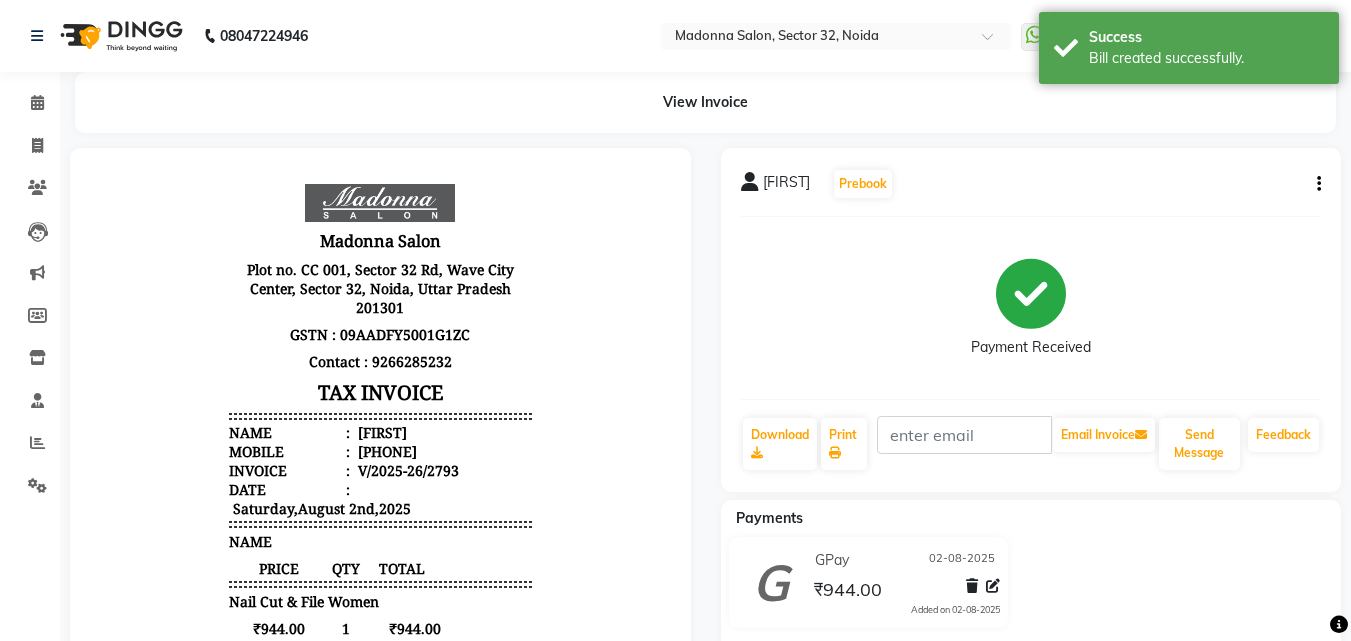click on "Send Message" 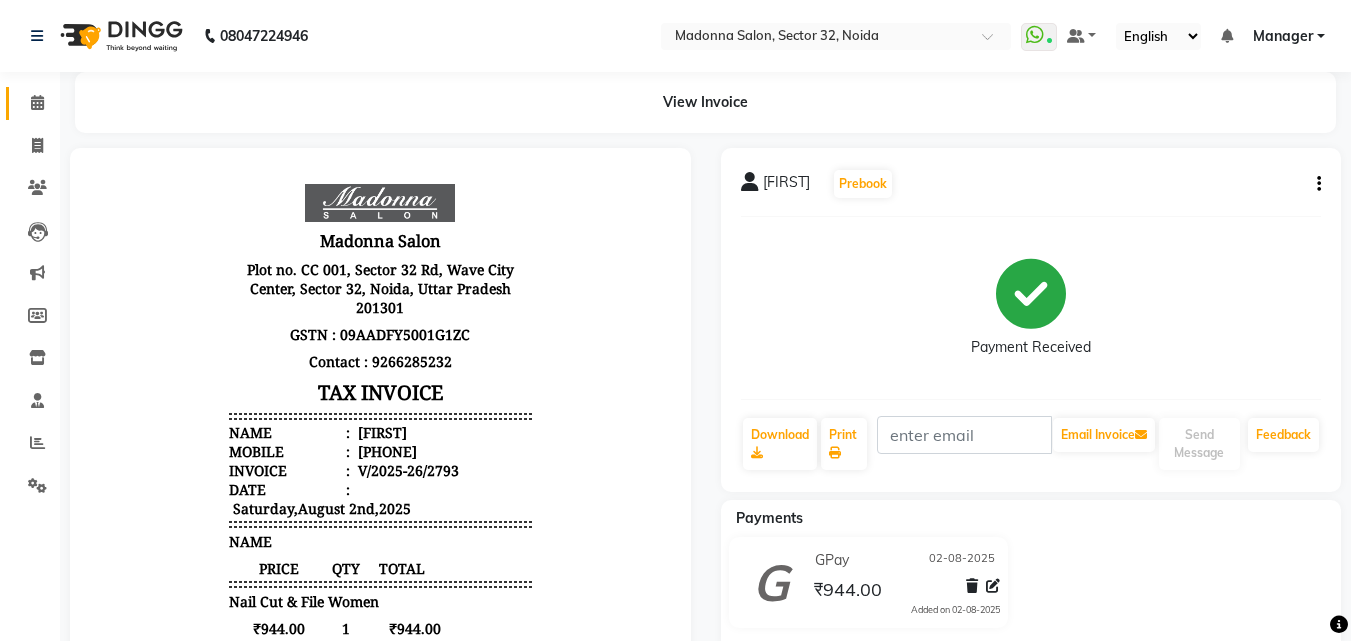 click 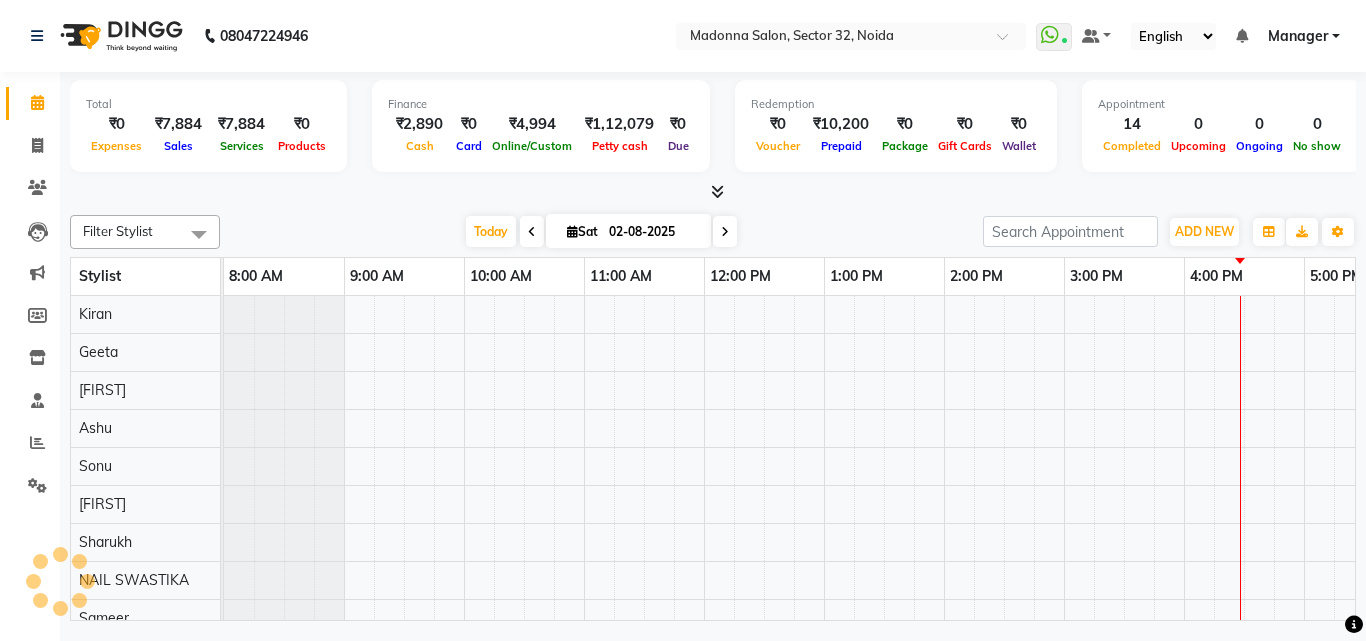 scroll, scrollTop: 0, scrollLeft: 0, axis: both 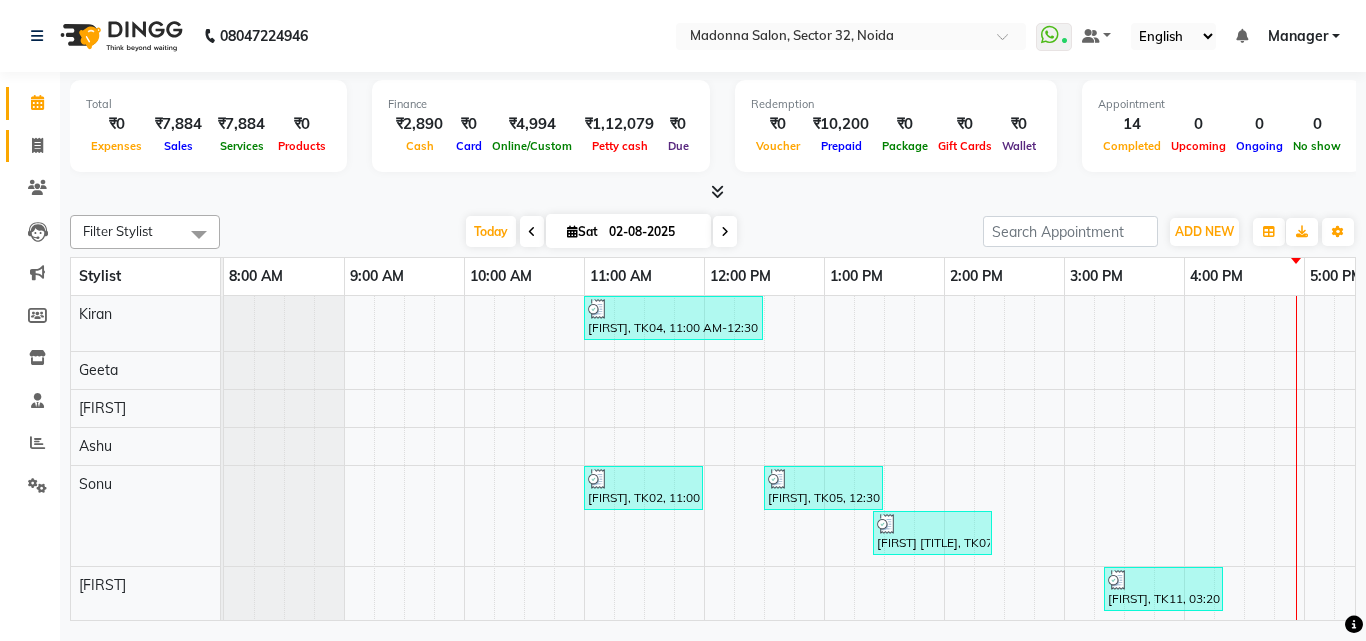 click 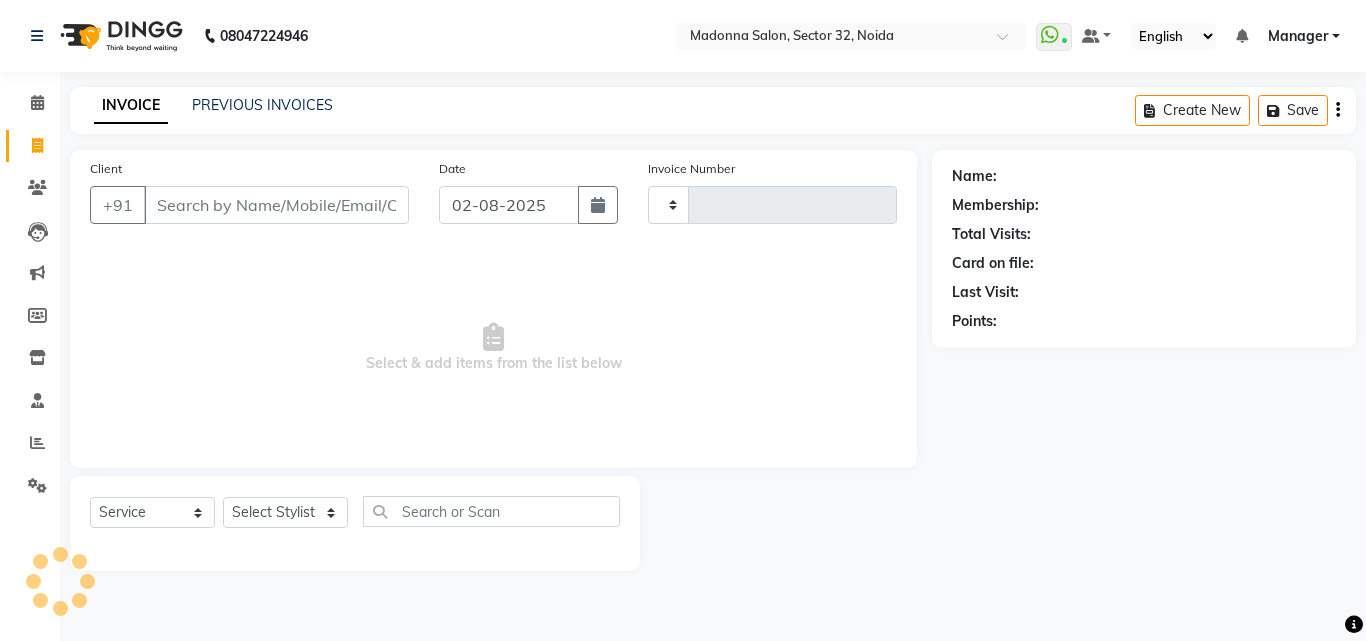 type on "2794" 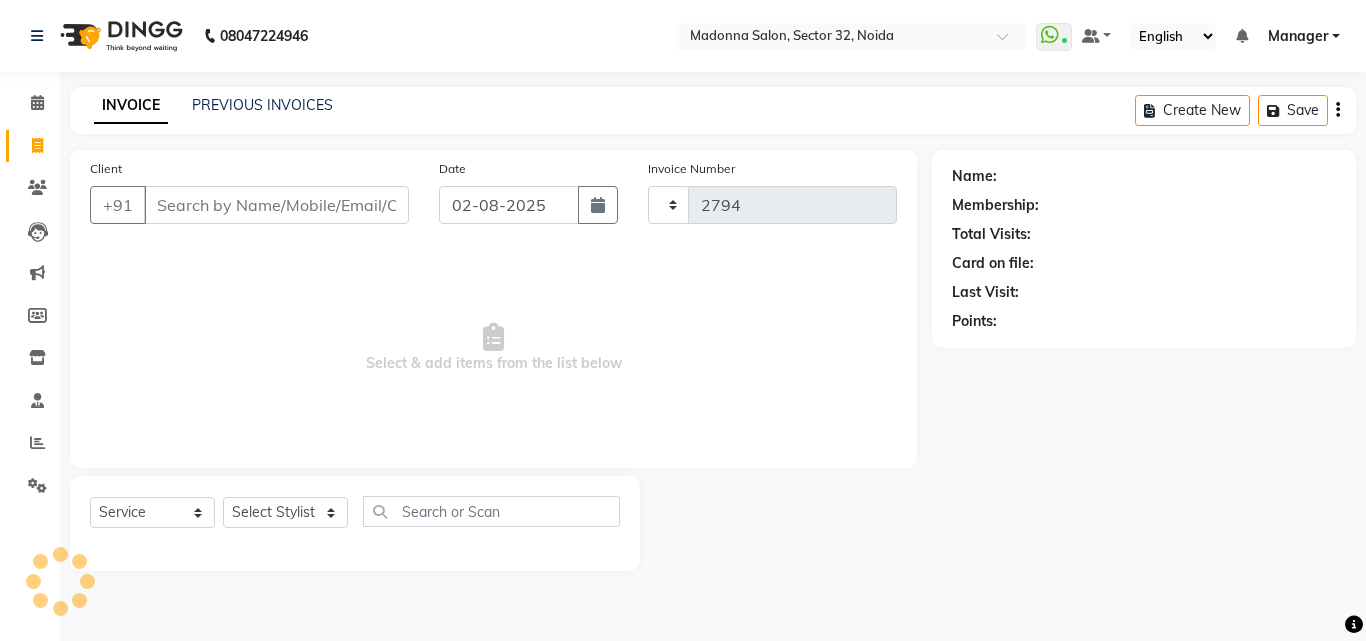 select on "7229" 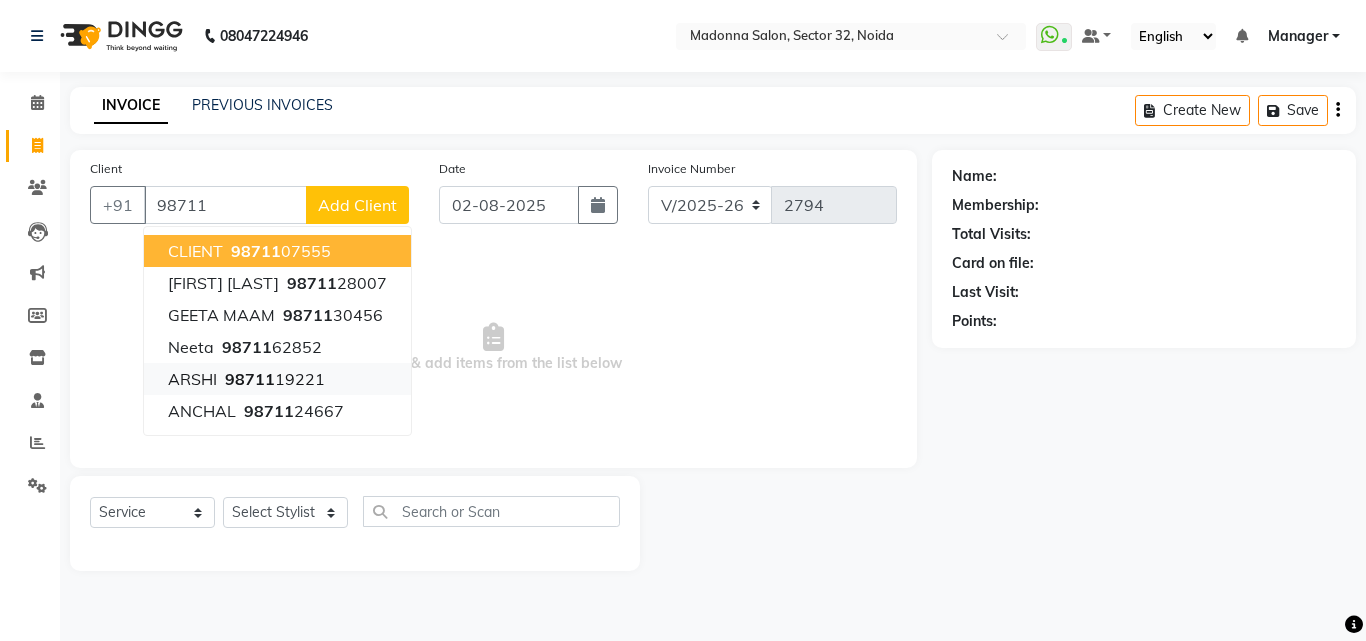 click on "[PHONE]" at bounding box center (273, 379) 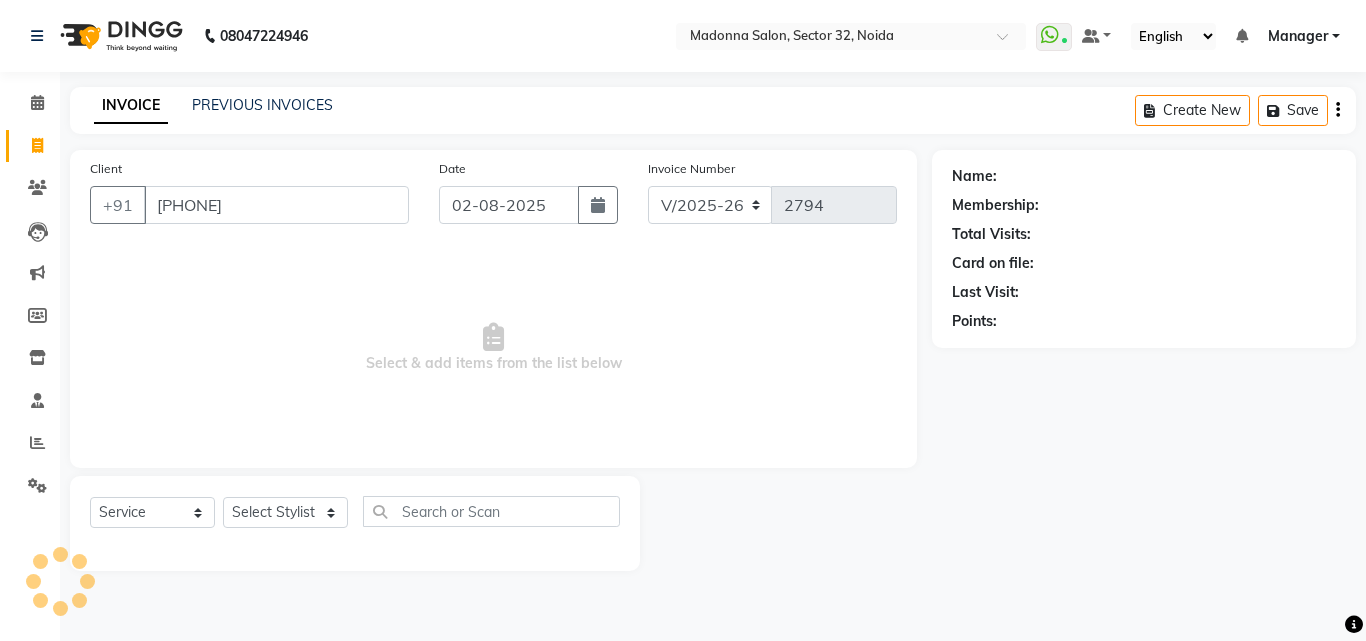 type on "[PHONE]" 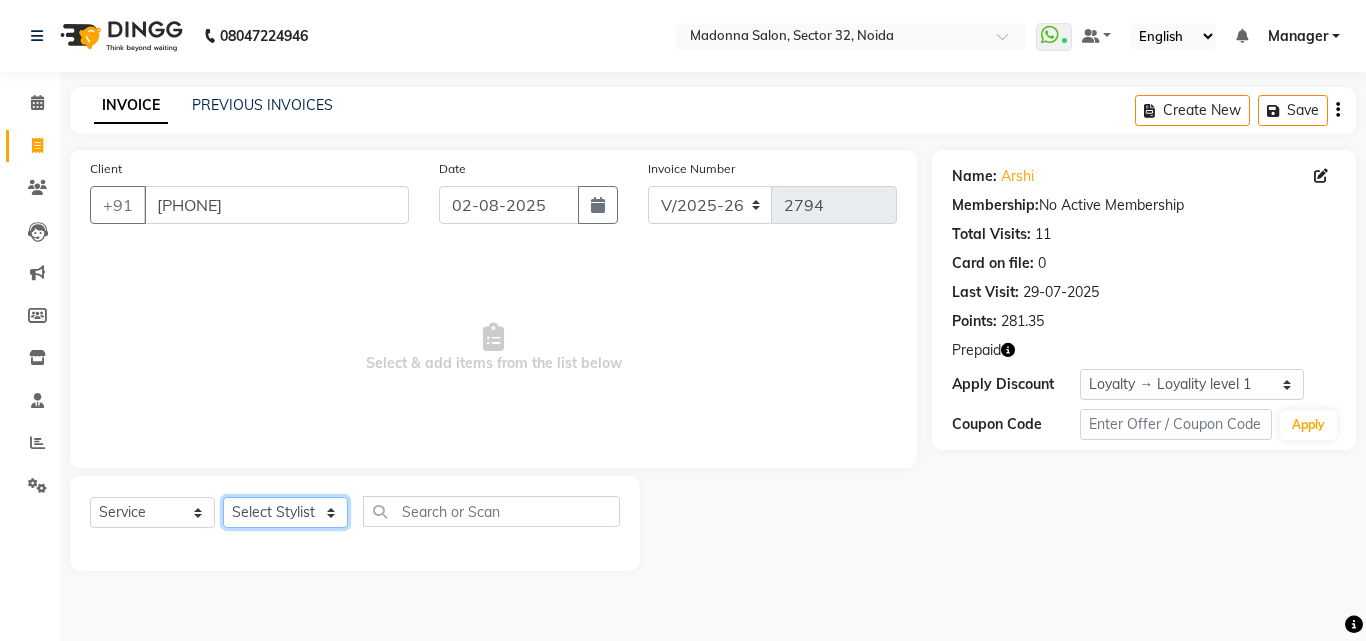 click on "Select Stylist Aayan Account  Ashu BHOLU Geeta Hanif JIYA SINGH Kiran LAXMAN PEDI Manager Mohit Naddy NAIL SWASTIKA Sajal Sameer Shahnawaj Sharukh Sonu VISHAL STYLIST" 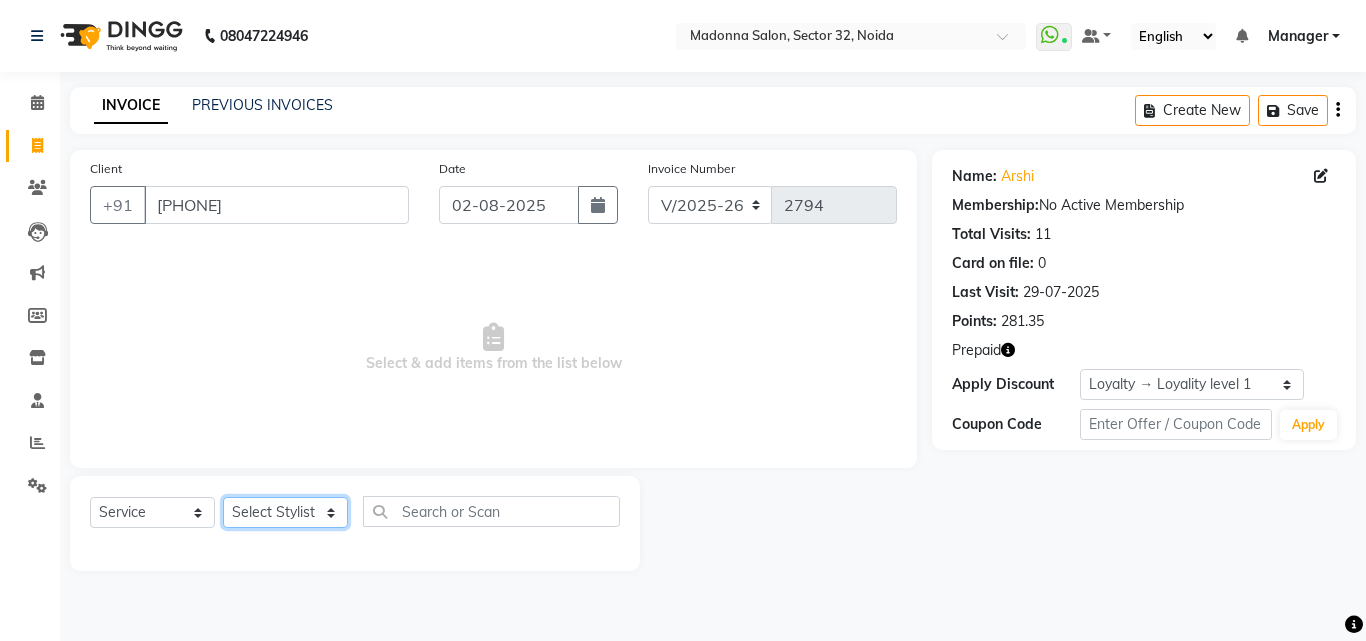 select on "63511" 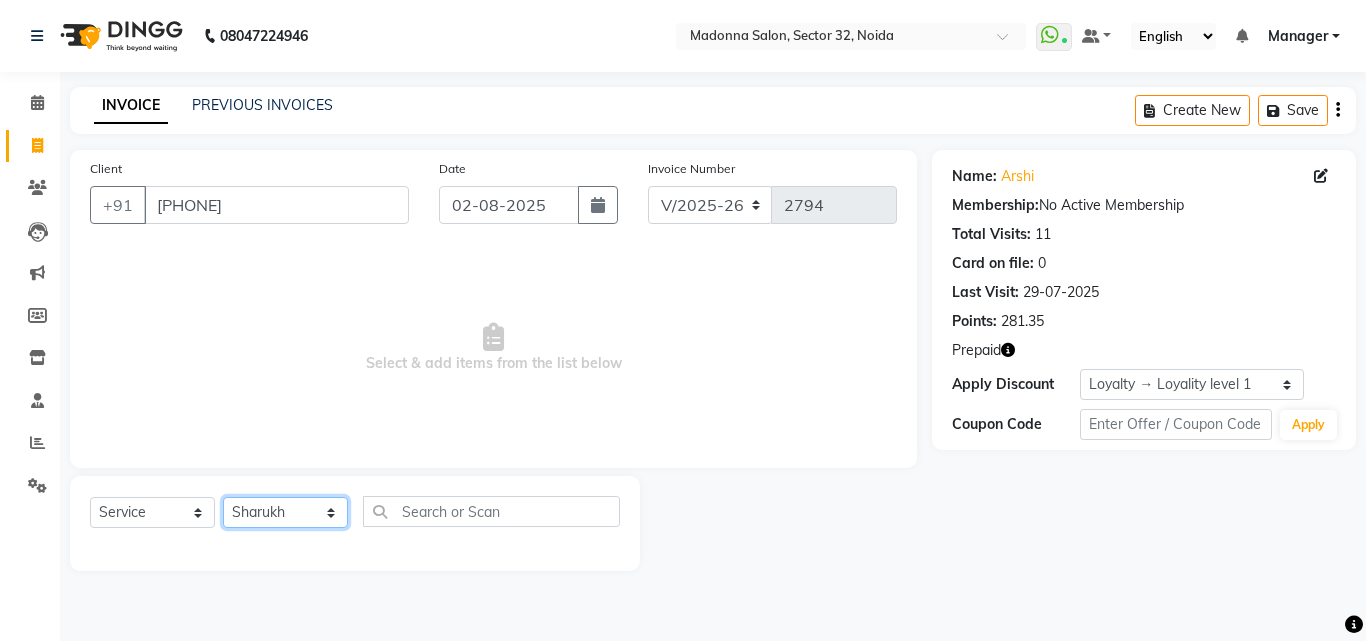 click on "Select Stylist Aayan Account  Ashu BHOLU Geeta Hanif JIYA SINGH Kiran LAXMAN PEDI Manager Mohit Naddy NAIL SWASTIKA Sajal Sameer Shahnawaj Sharukh Sonu VISHAL STYLIST" 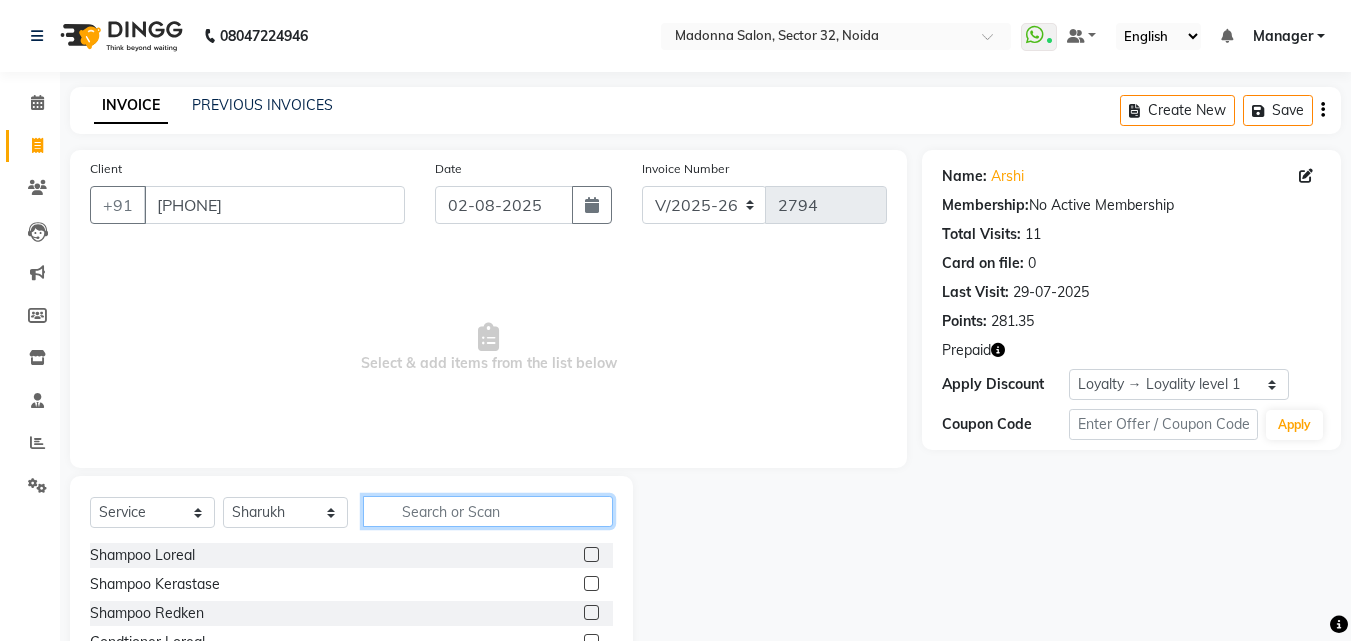 click 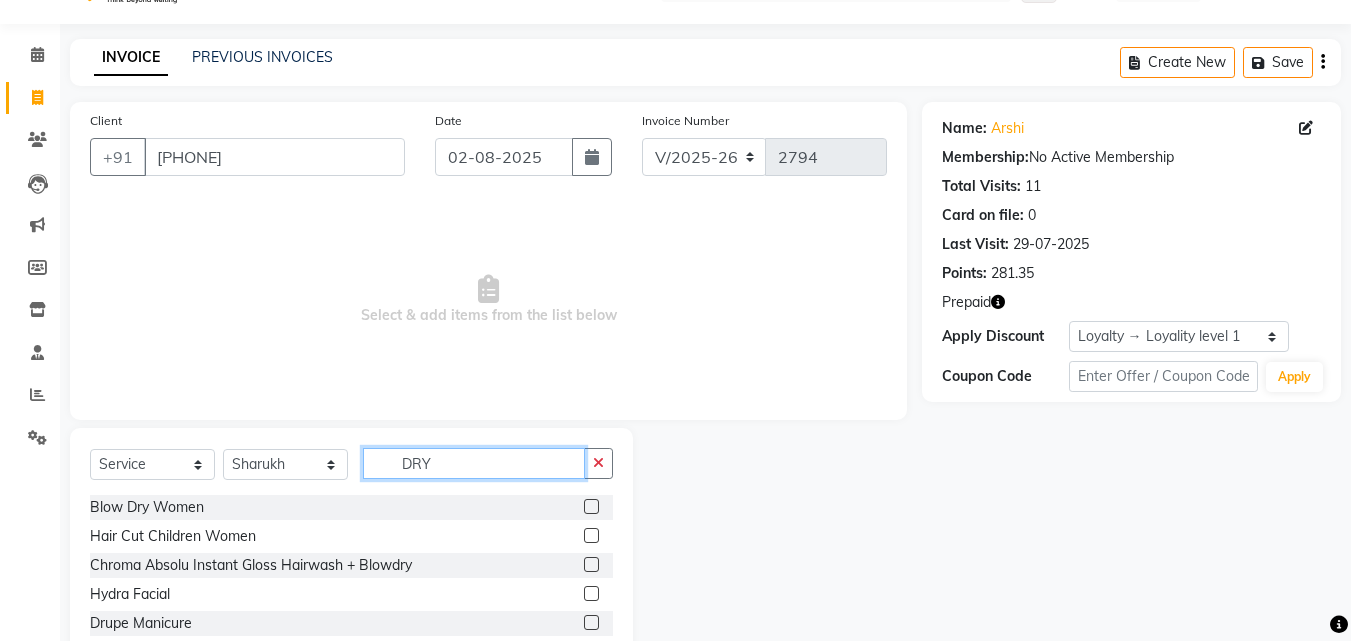 scroll, scrollTop: 18, scrollLeft: 0, axis: vertical 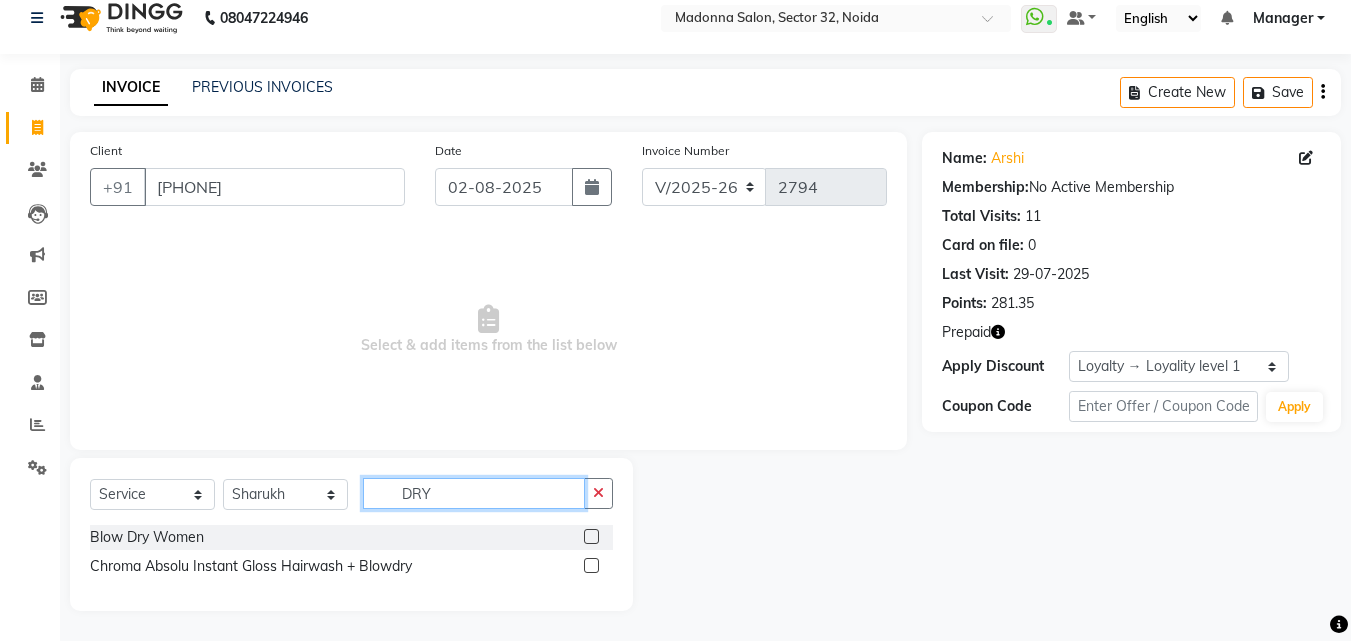 type on "DRY" 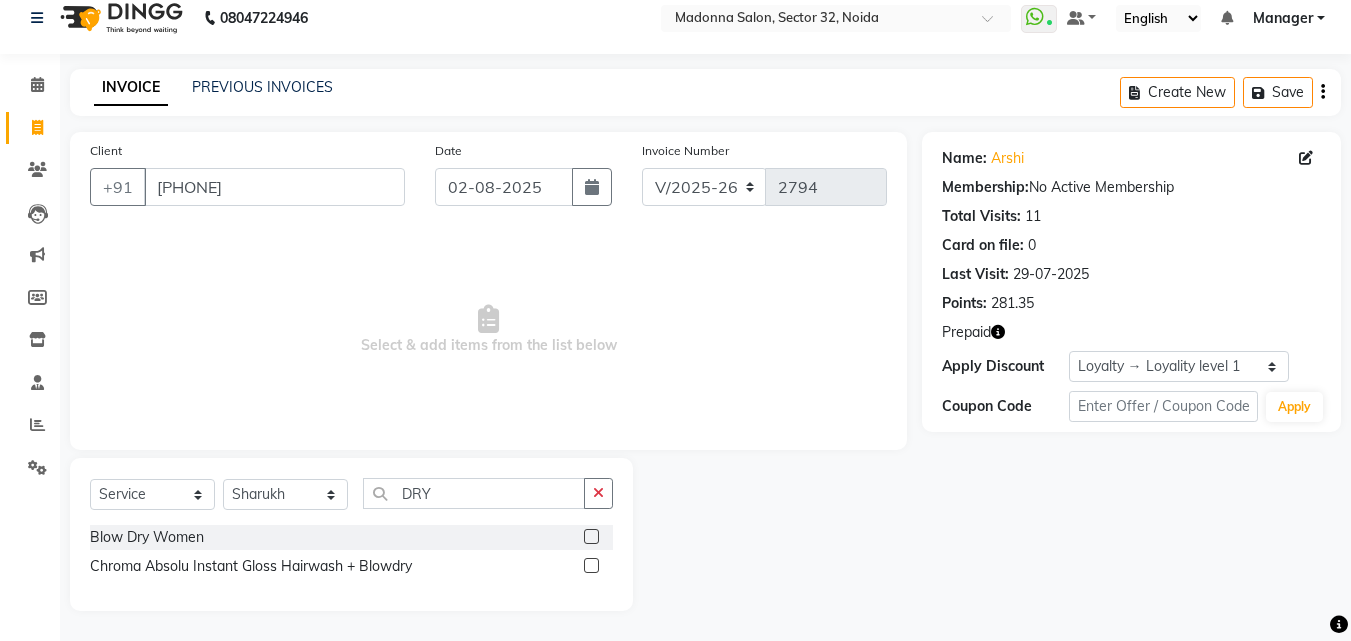 click 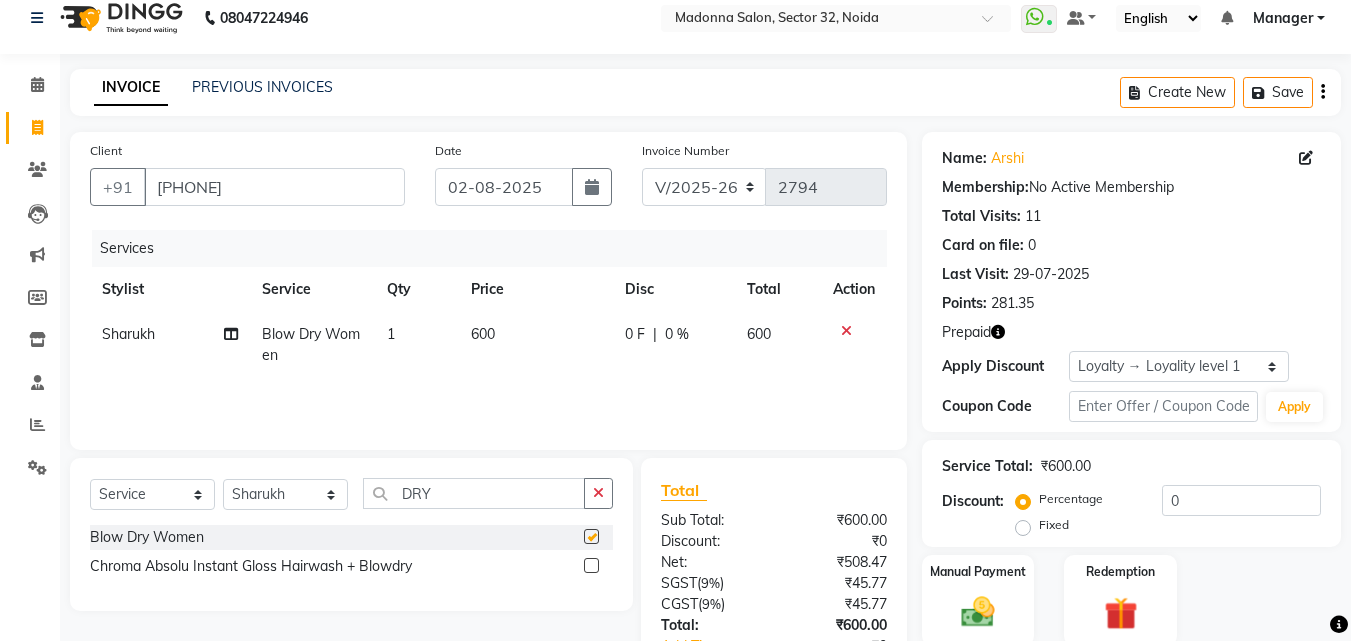 checkbox on "false" 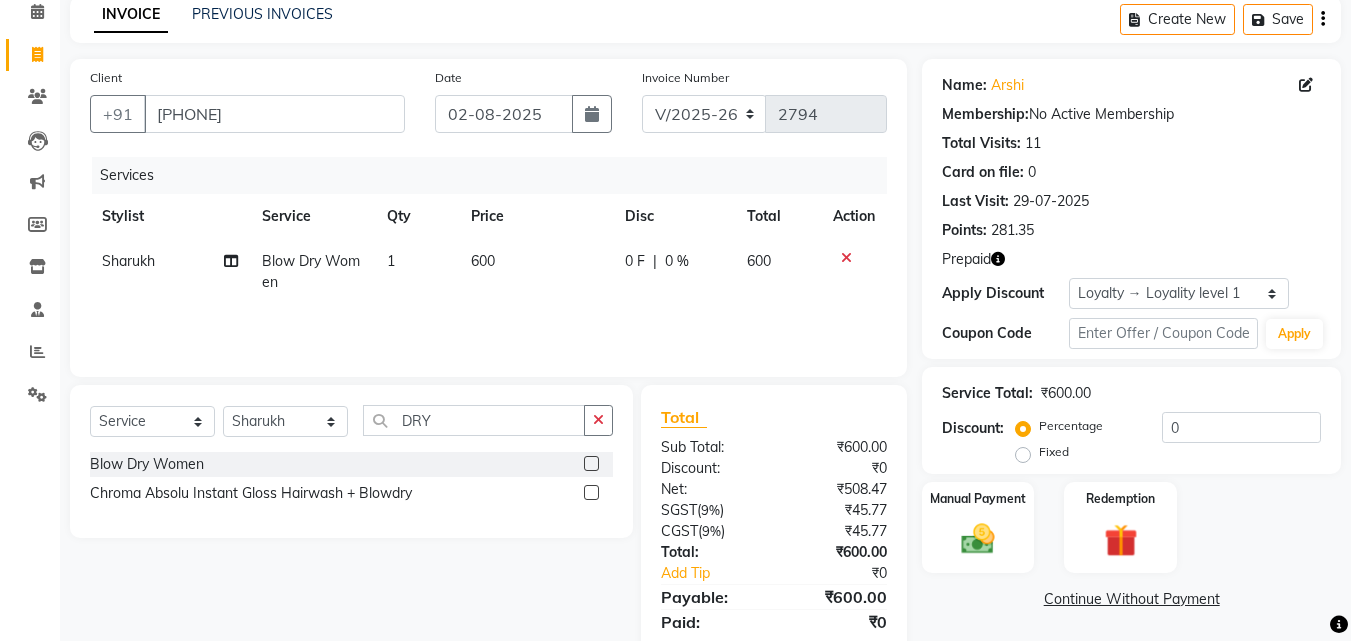 scroll, scrollTop: 159, scrollLeft: 0, axis: vertical 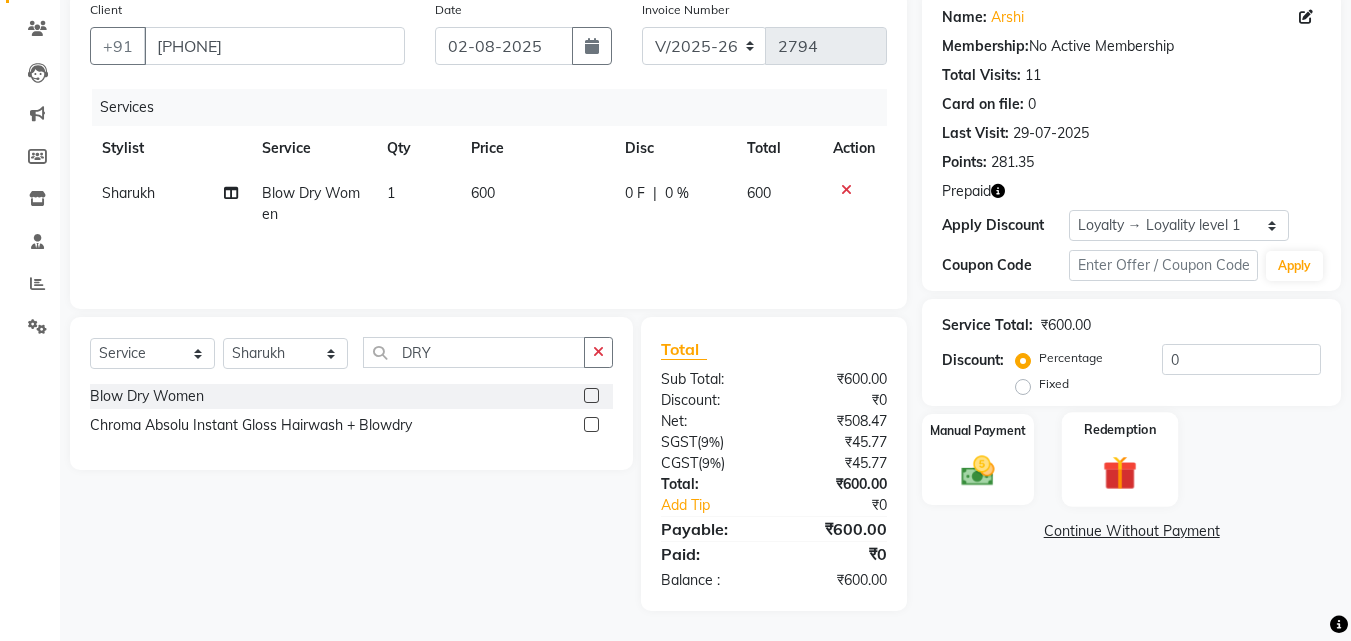 click 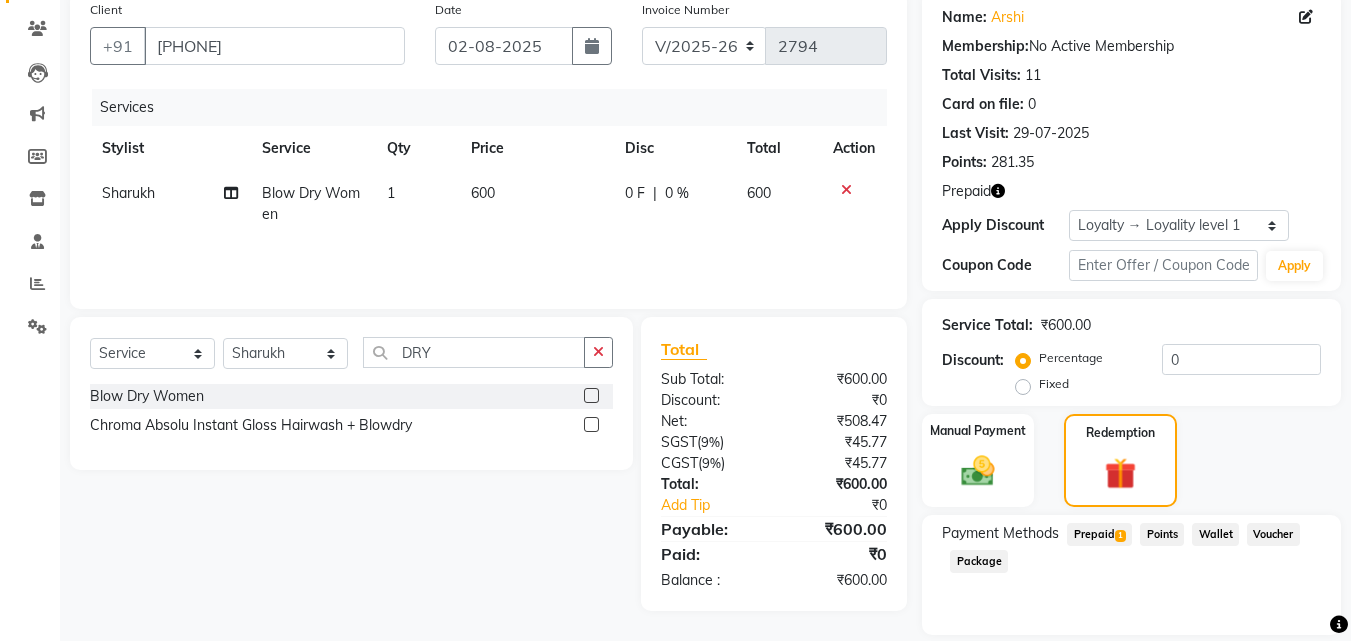 click on "Prepaid  1" 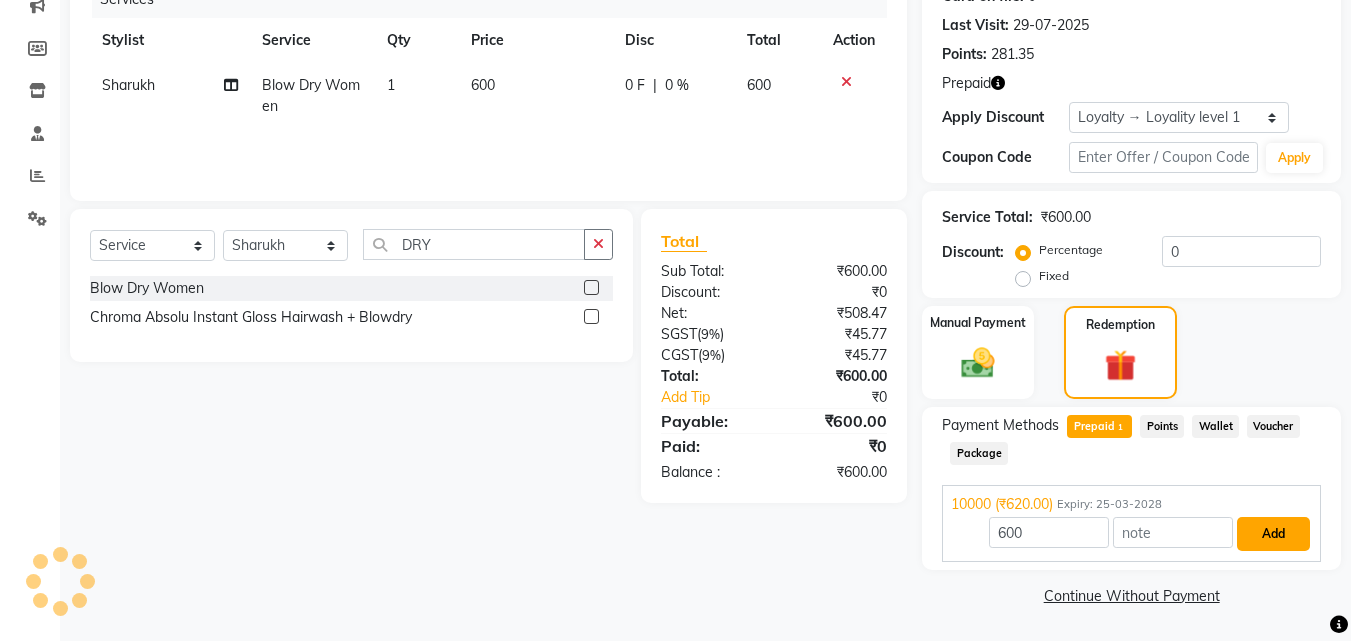 click on "Add" at bounding box center (1273, 534) 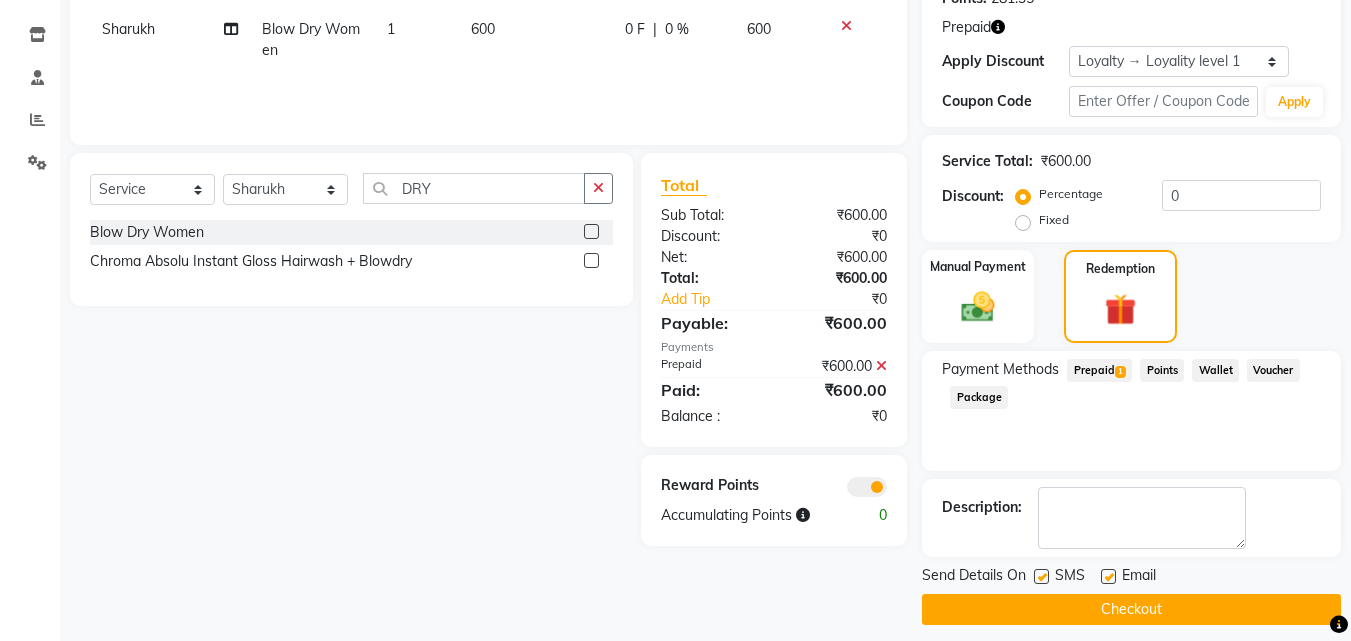 scroll, scrollTop: 337, scrollLeft: 0, axis: vertical 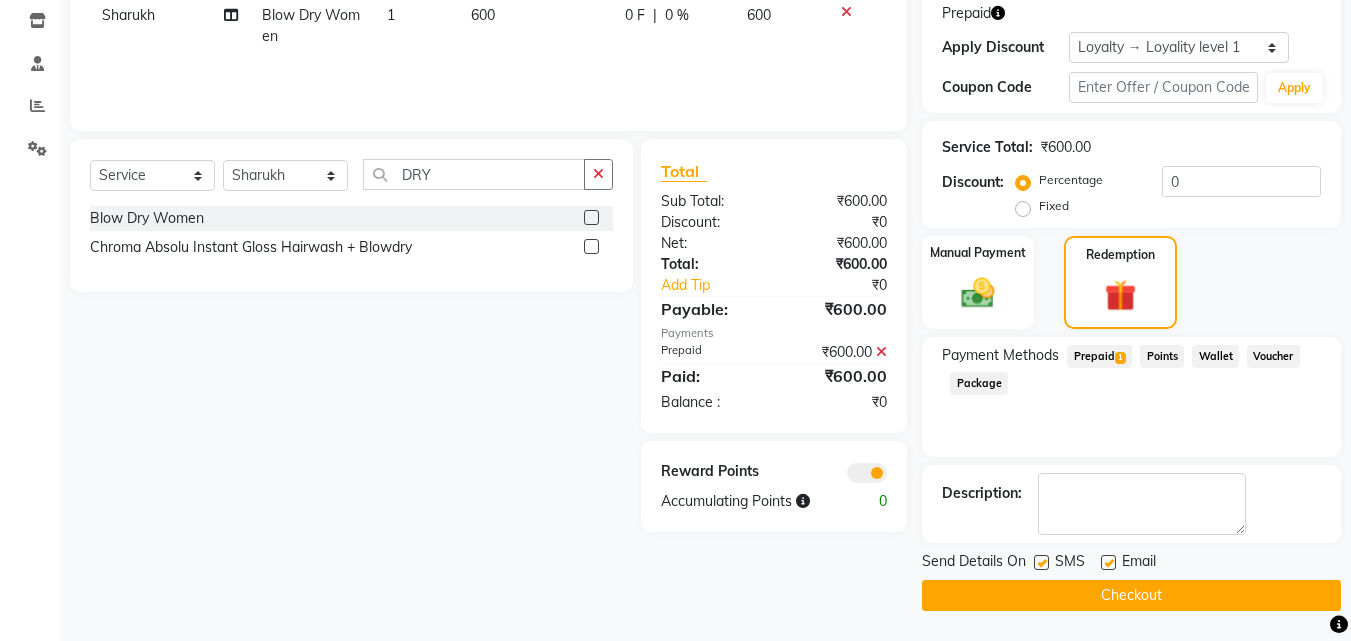 click on "Checkout" 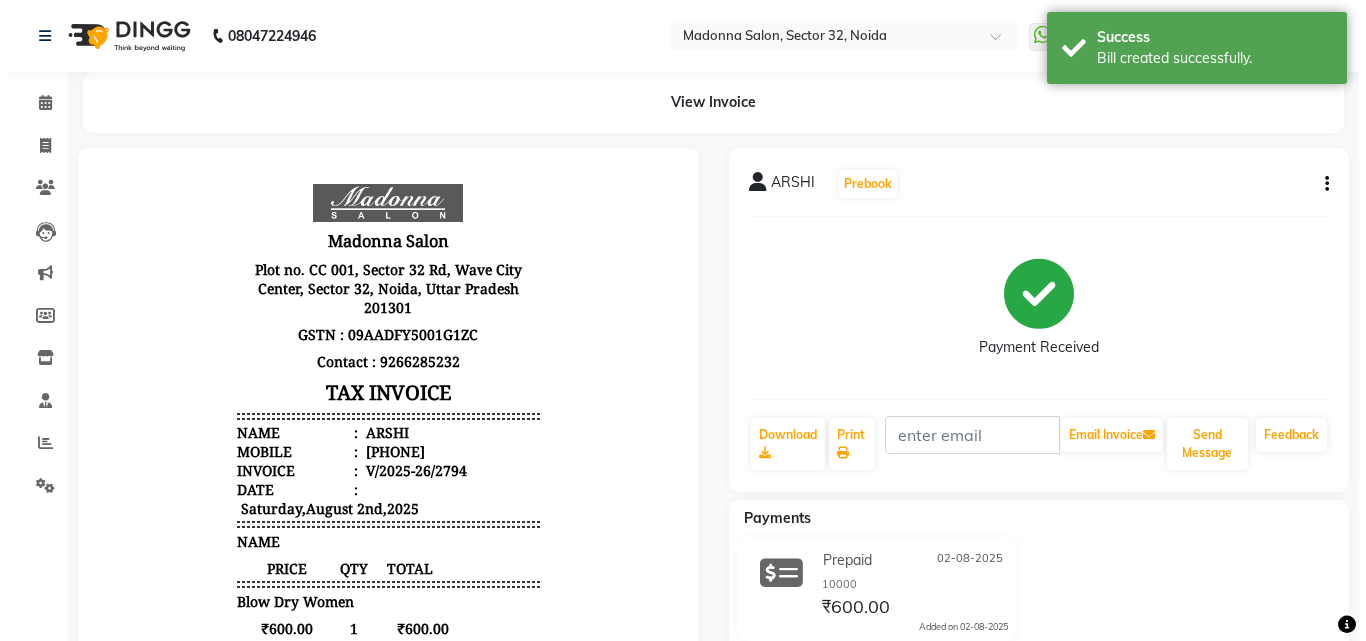 scroll, scrollTop: 0, scrollLeft: 0, axis: both 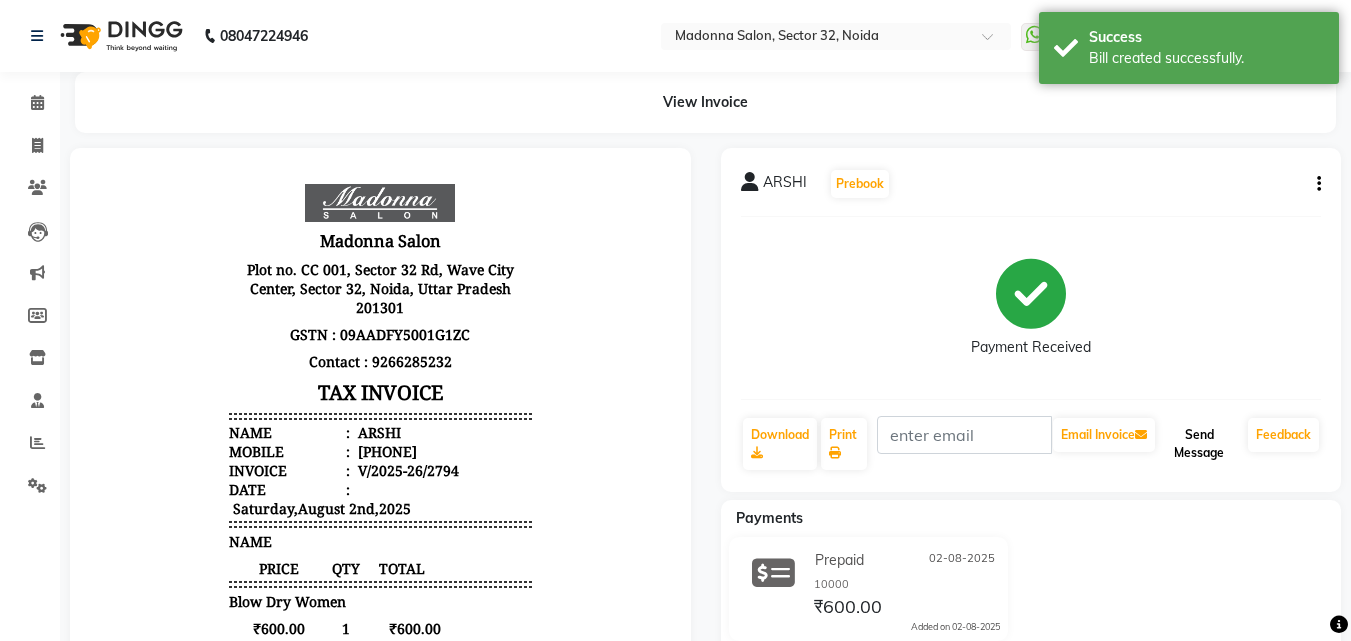 click on "Send Message" 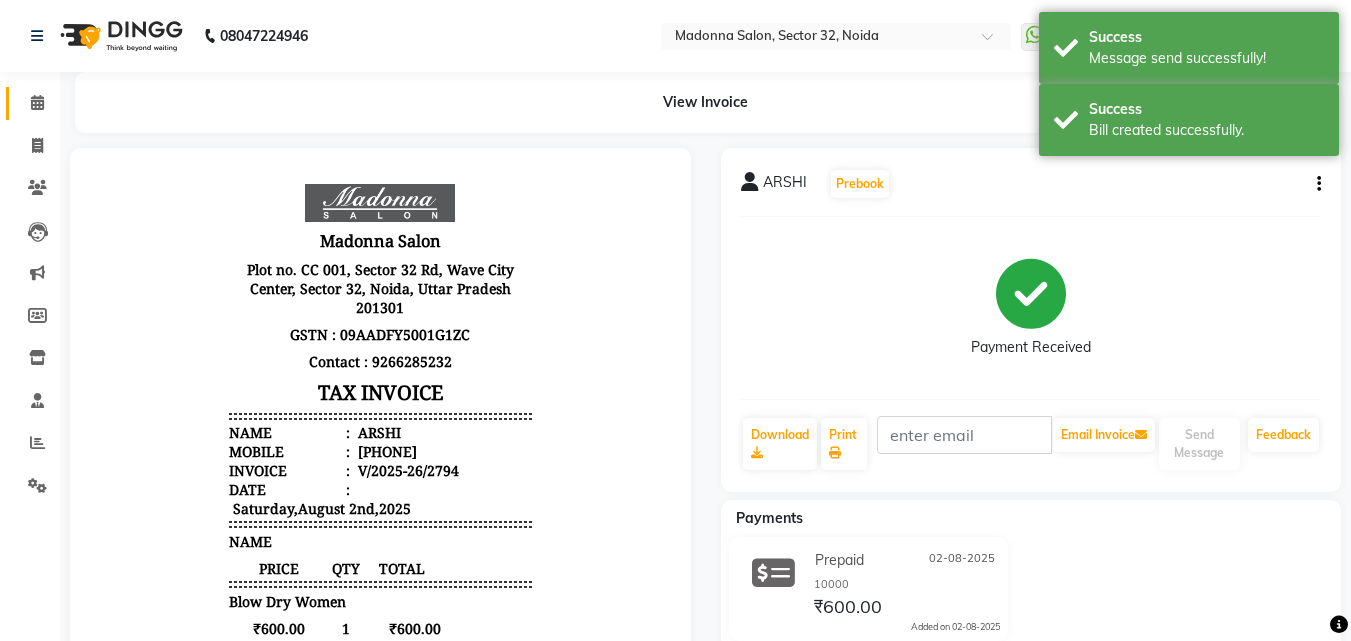 click 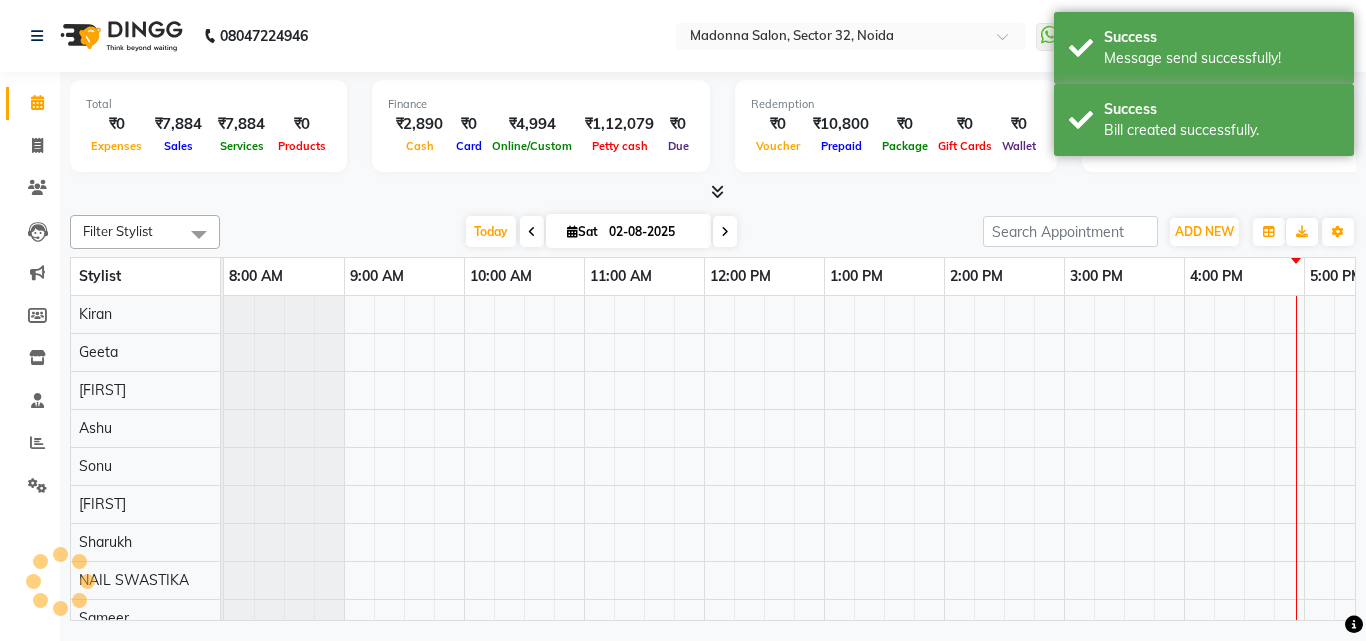 scroll, scrollTop: 0, scrollLeft: 0, axis: both 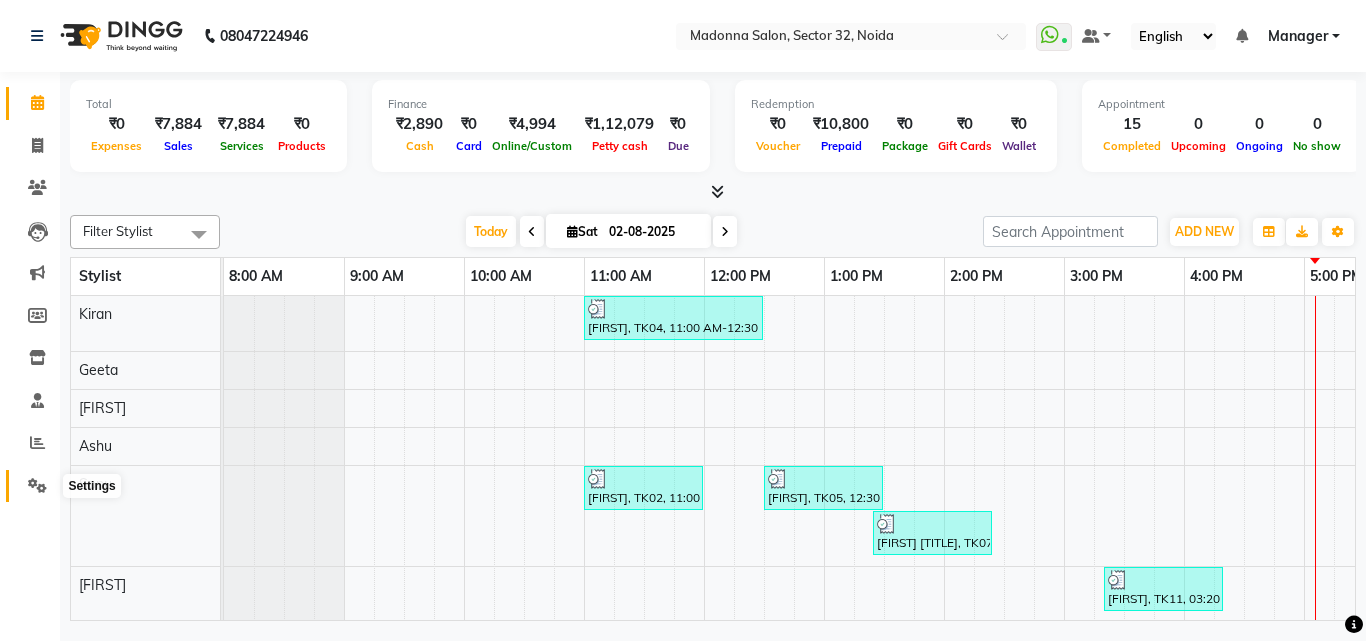 click 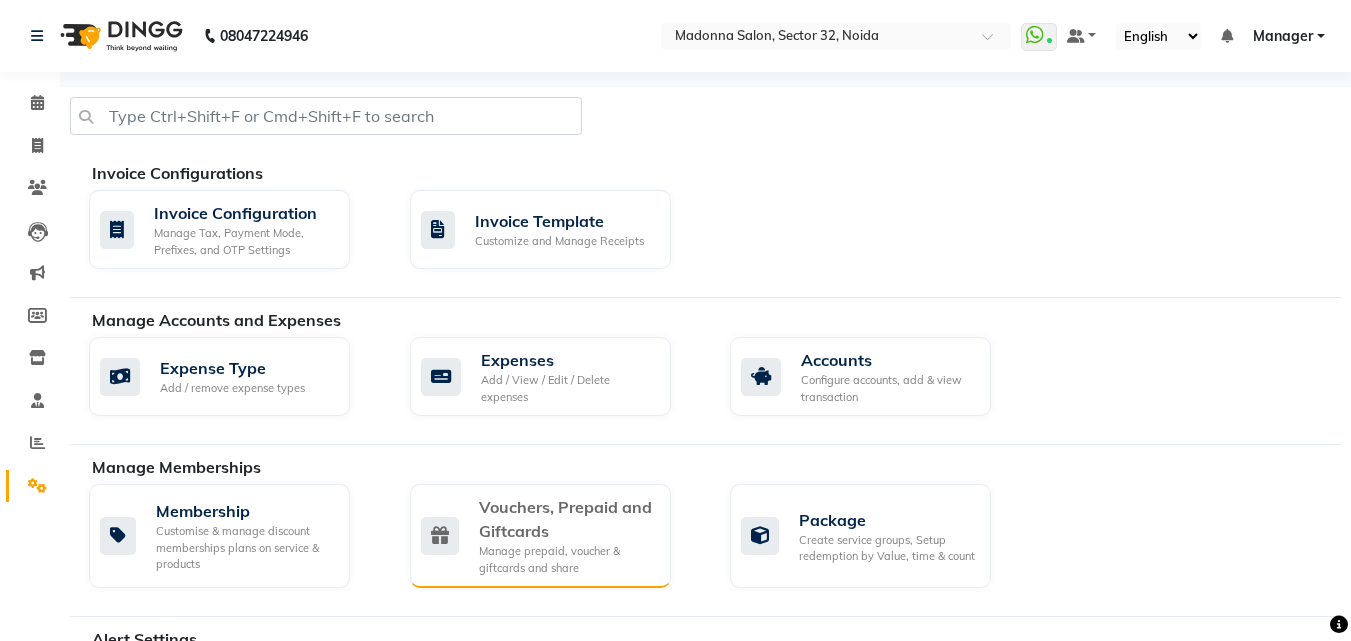 click on "Vouchers, Prepaid and Giftcards" 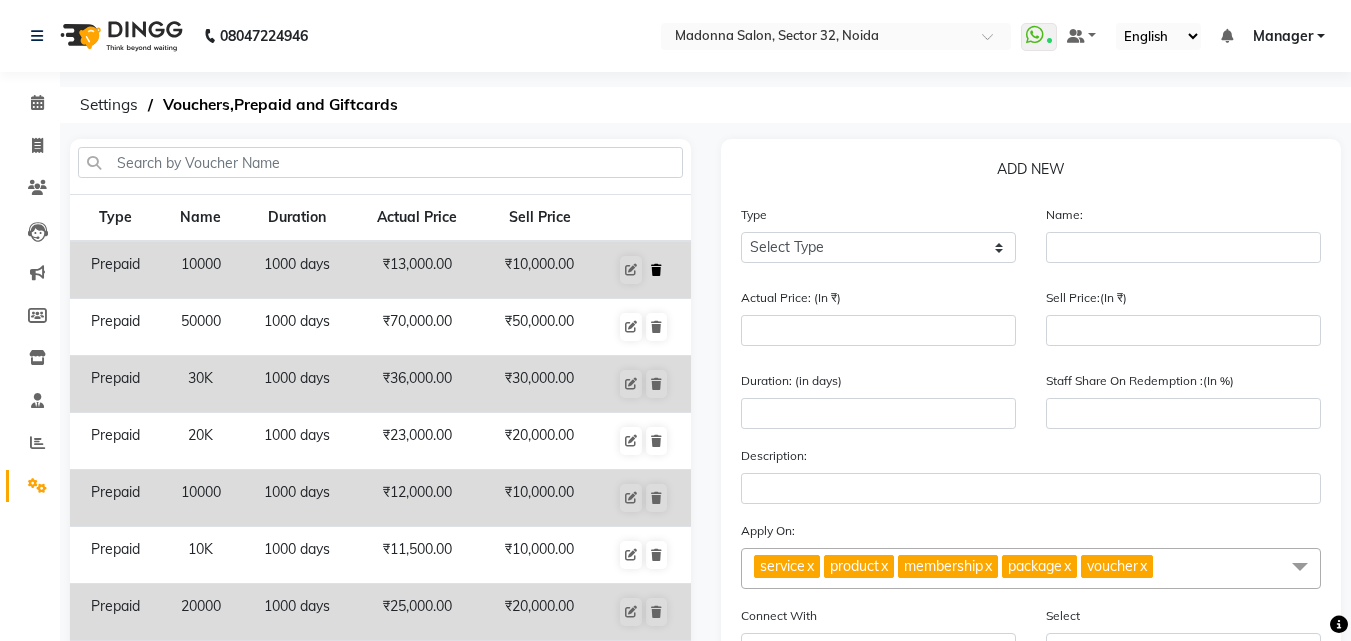 click 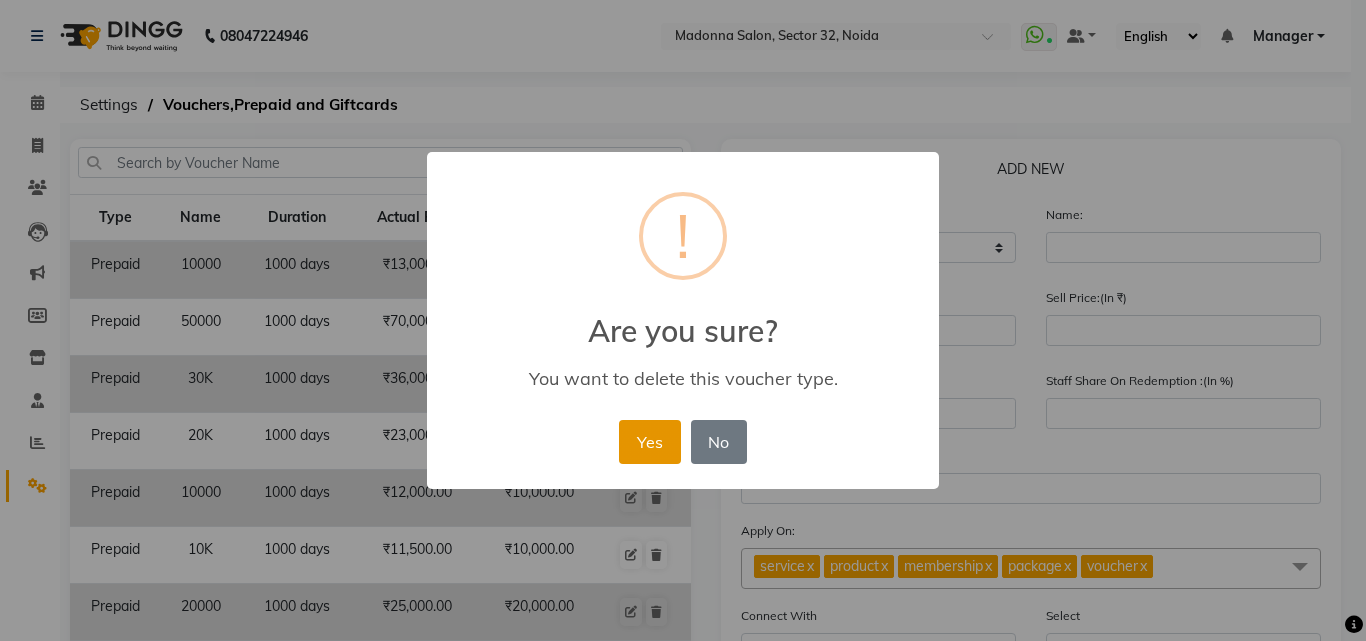 click on "Yes" at bounding box center [649, 442] 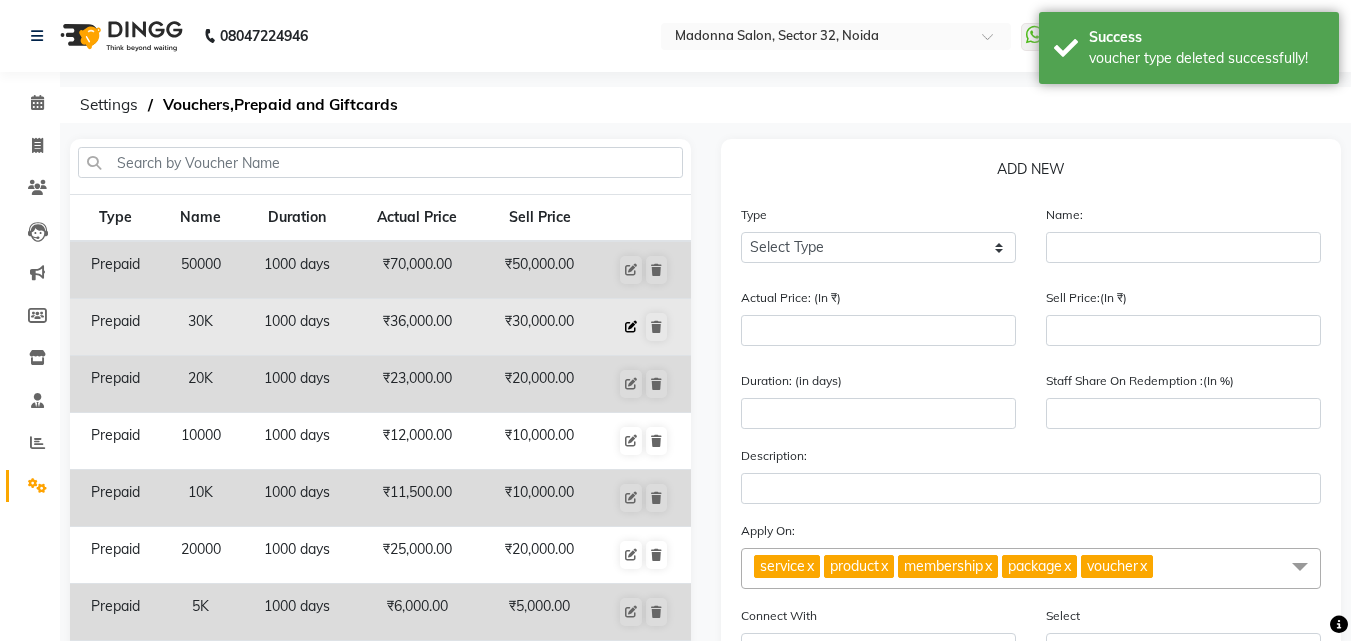click 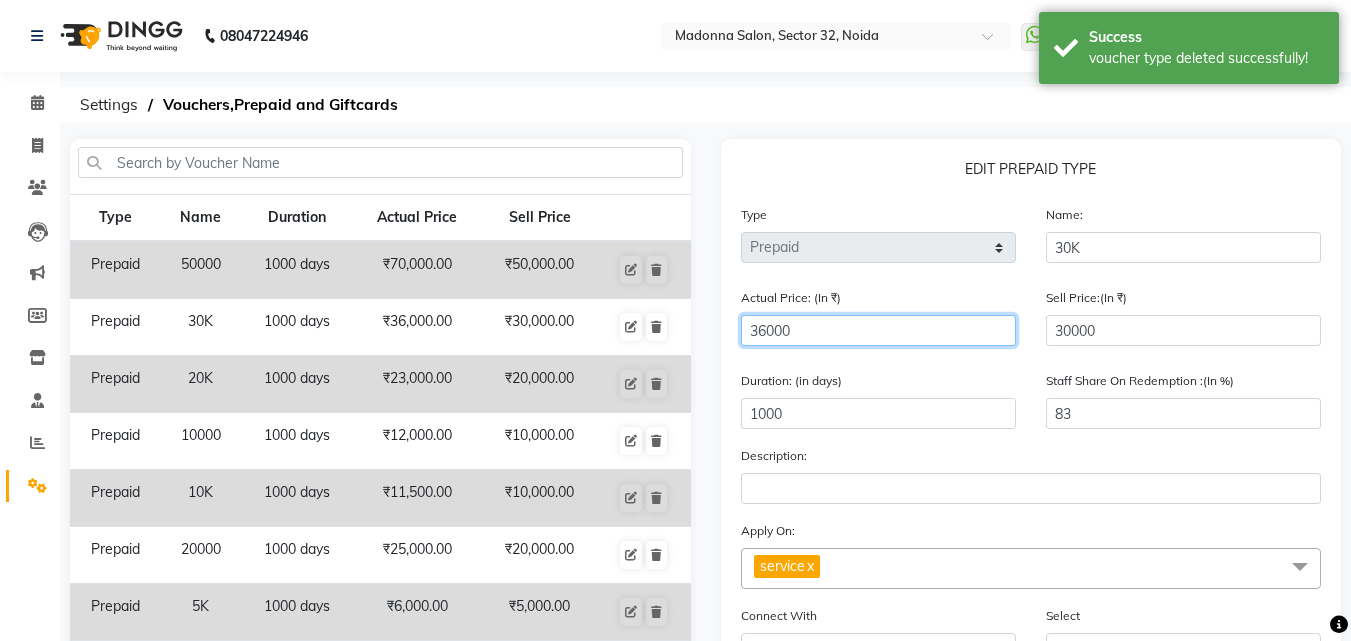 click on "36000" 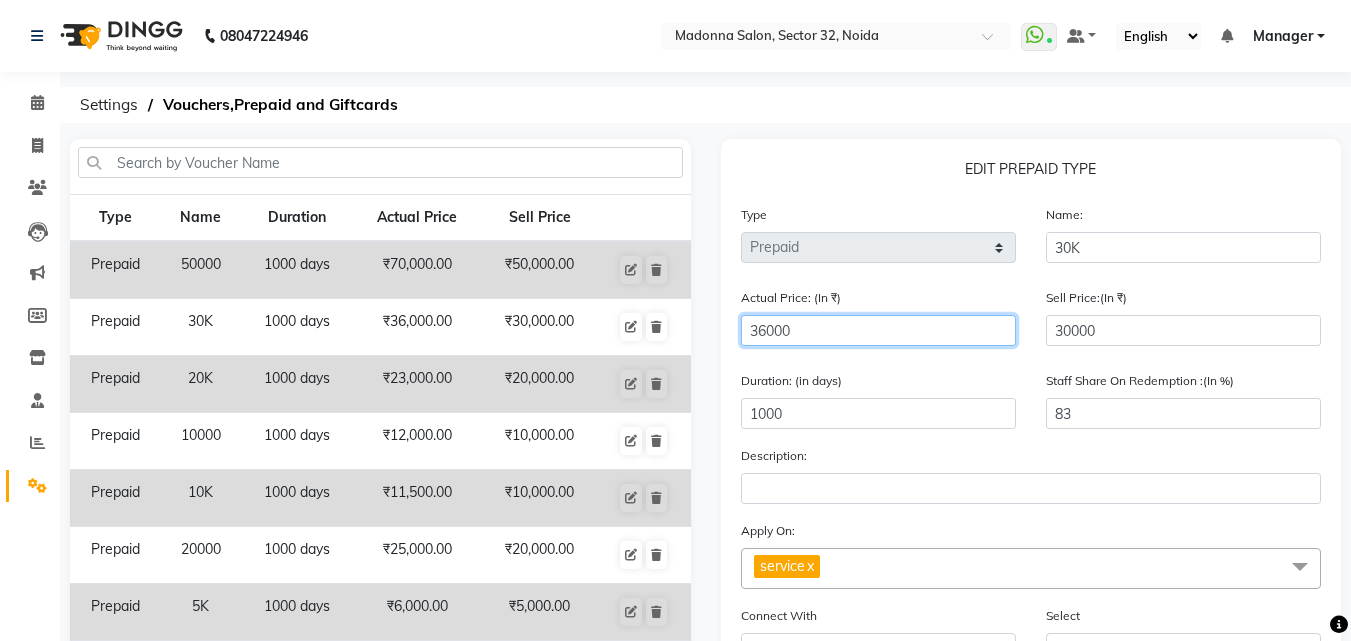 click on "36000" 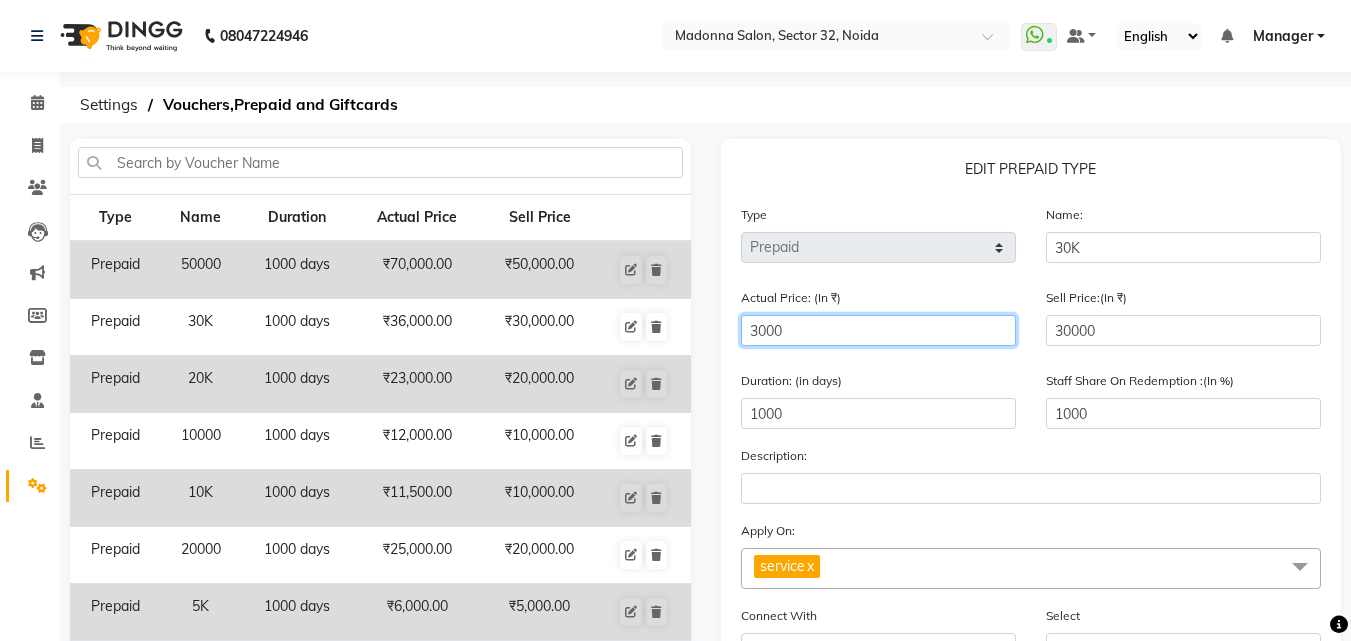 type on "31000" 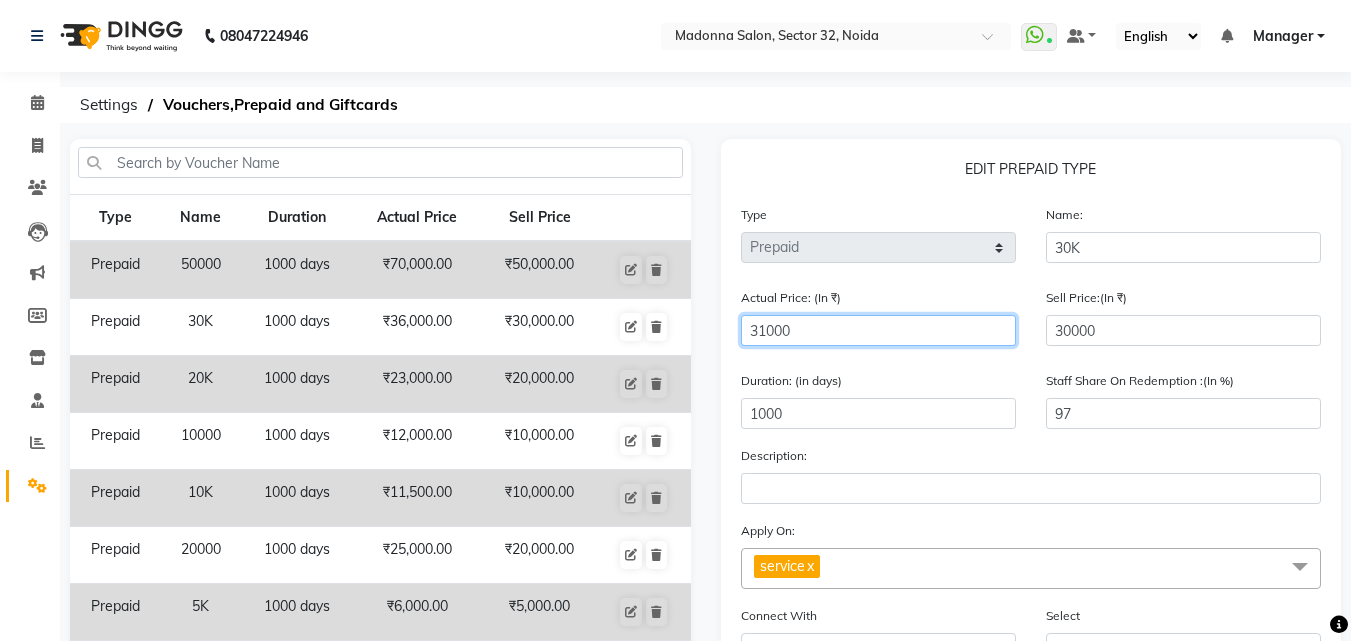 type on "31000" 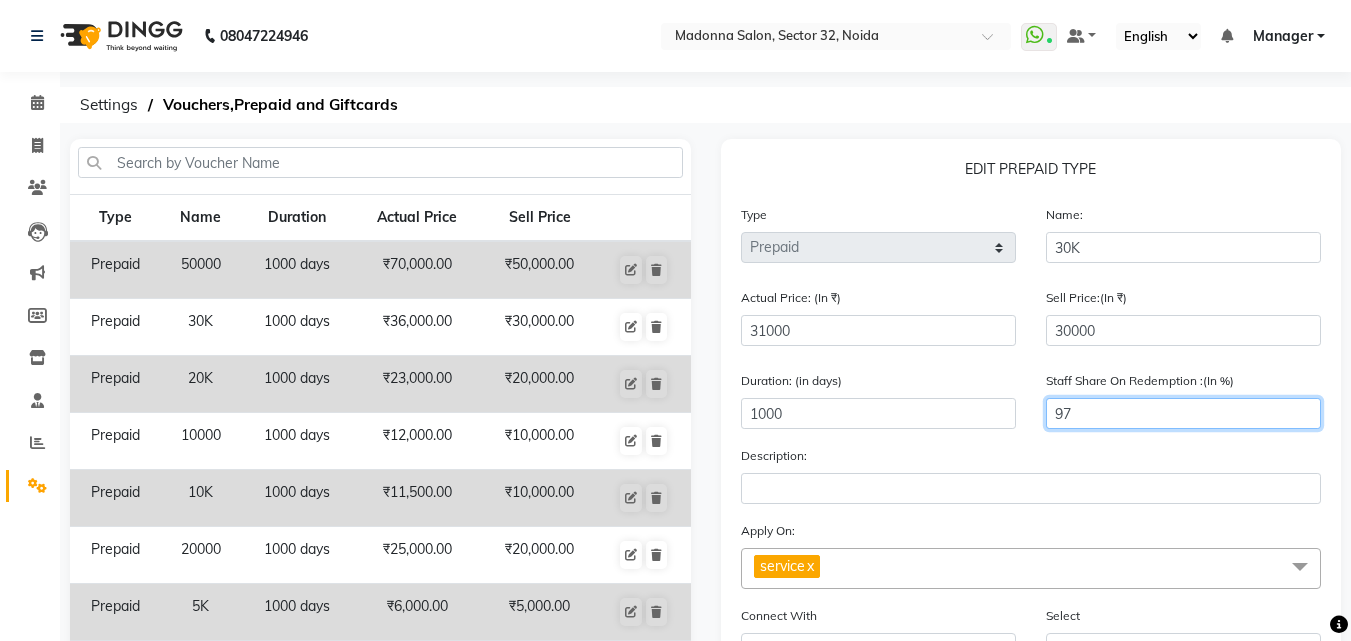 click on "97" 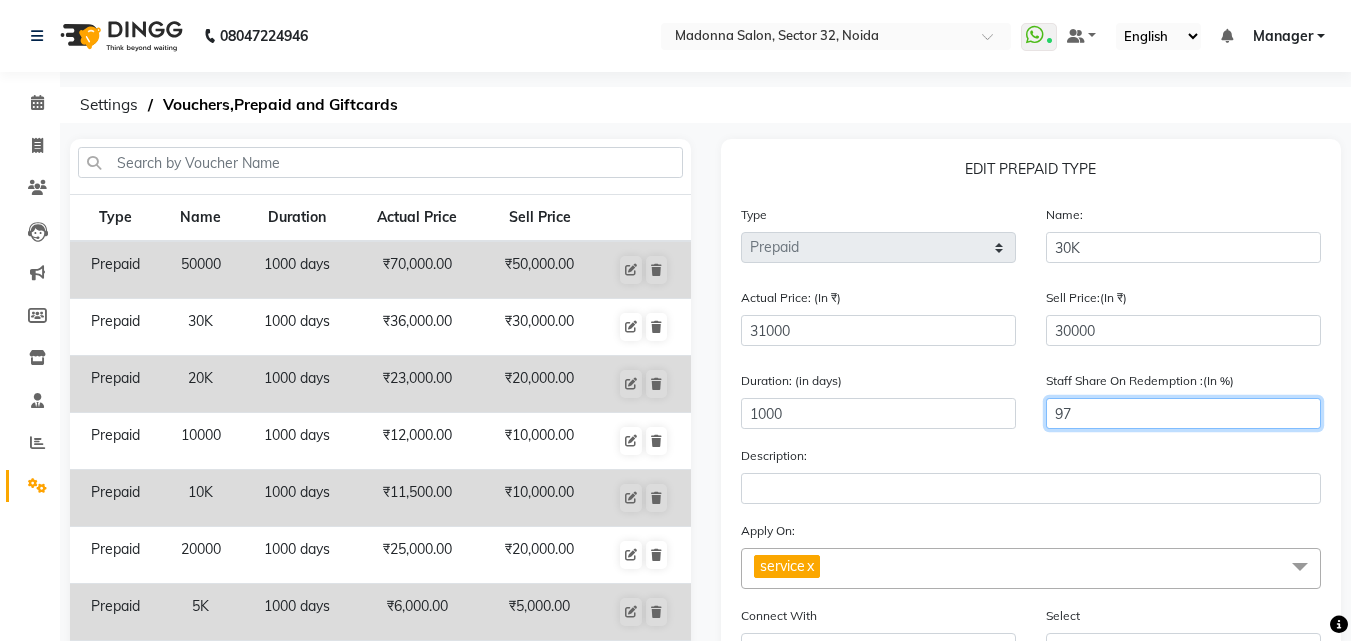 type on "9" 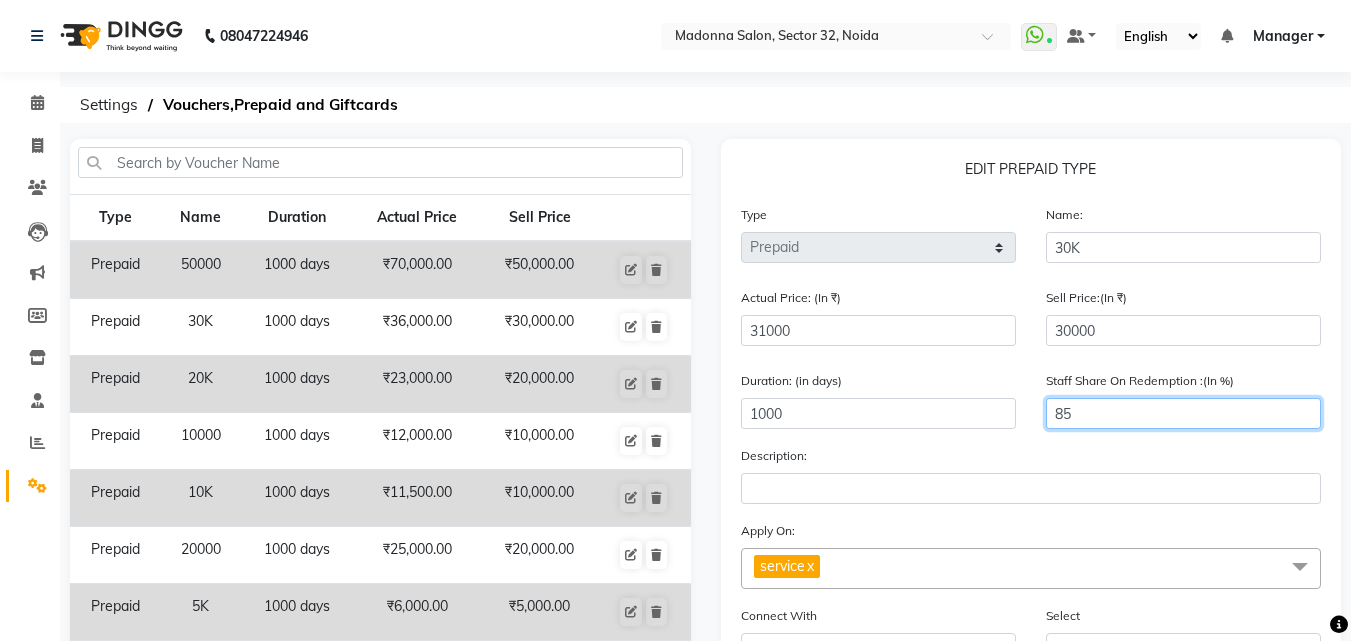 scroll, scrollTop: 289, scrollLeft: 0, axis: vertical 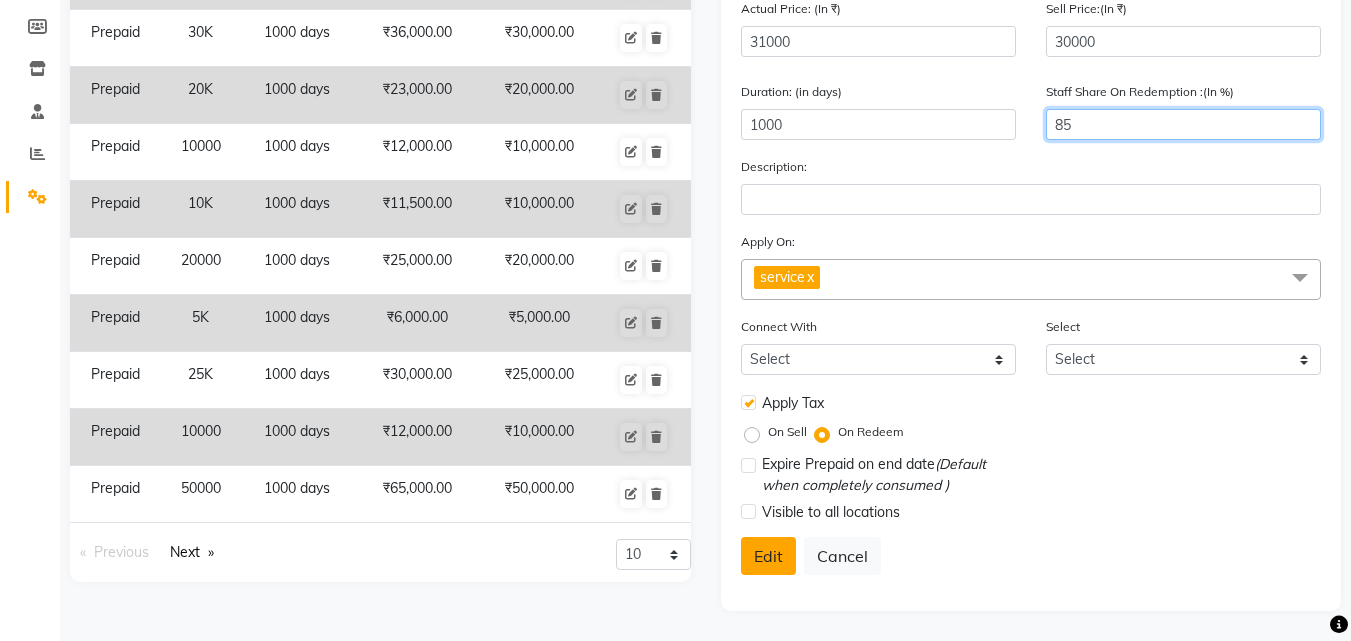 type on "85" 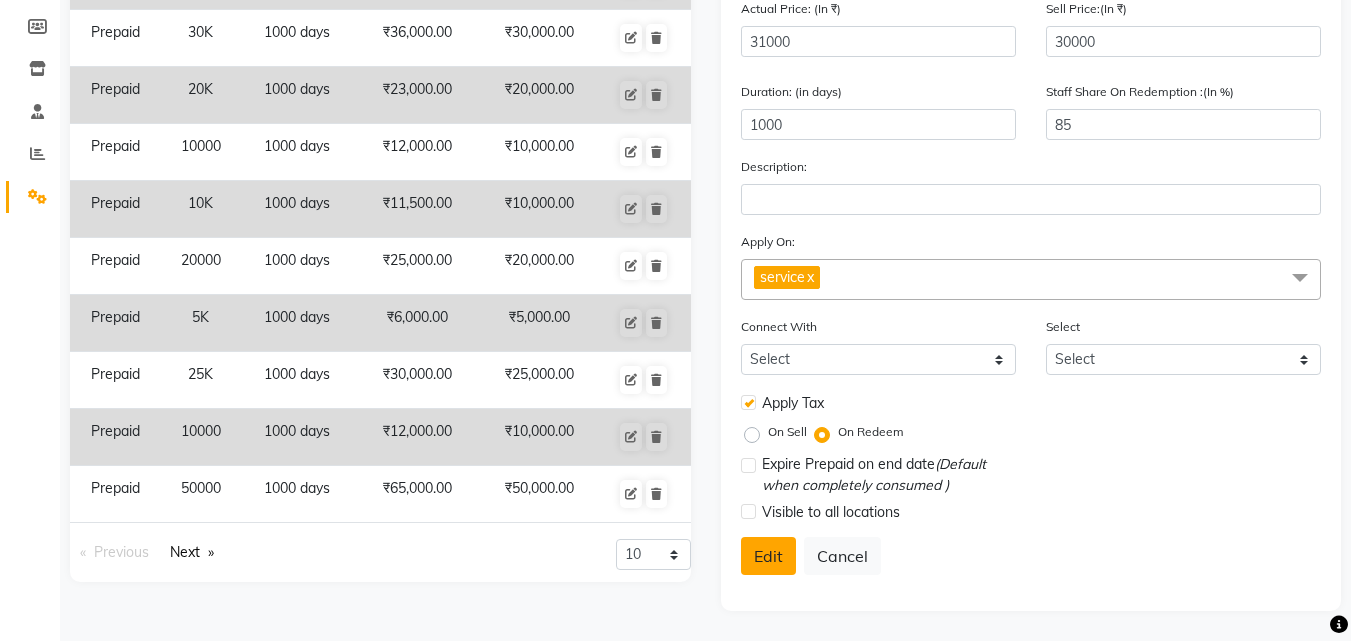 click on "Edit" 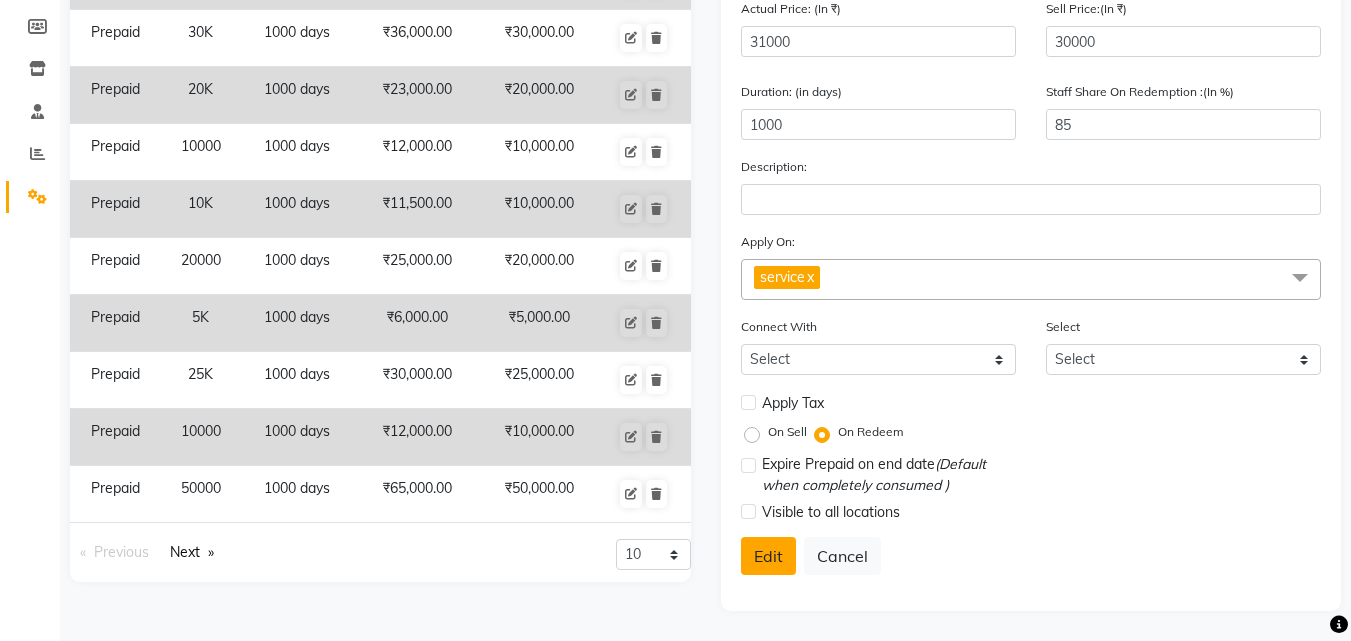 select 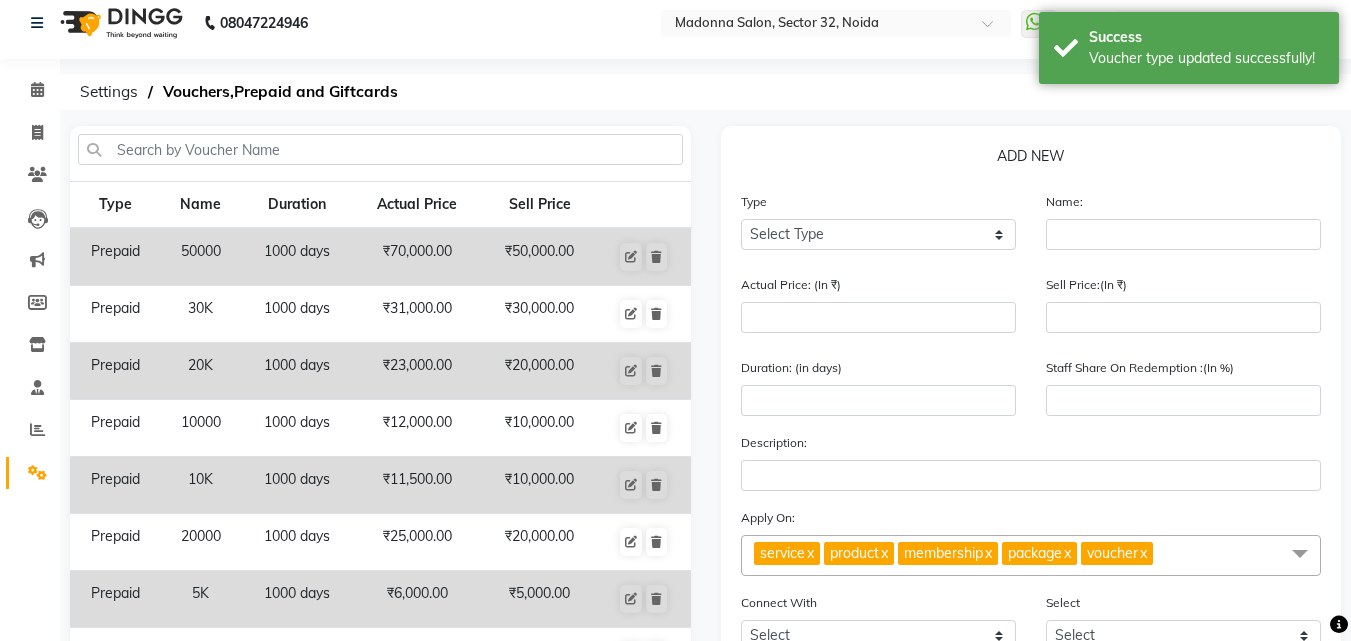 scroll, scrollTop: 0, scrollLeft: 0, axis: both 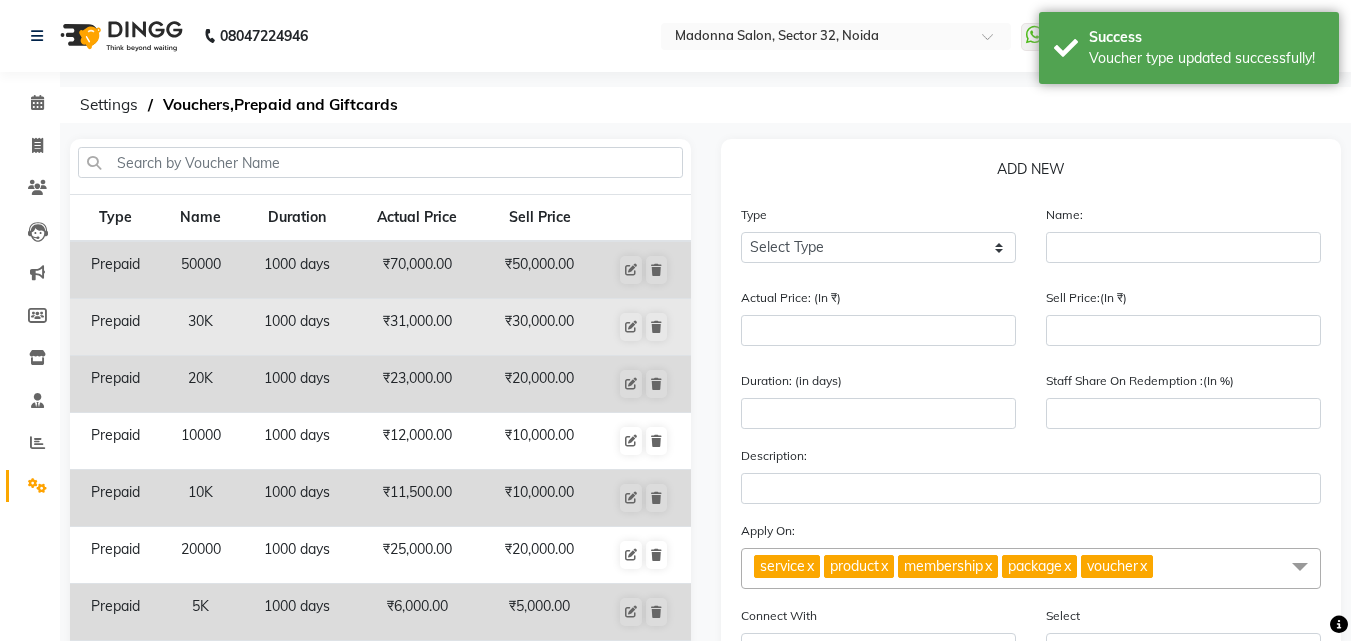 click on "1000 days" 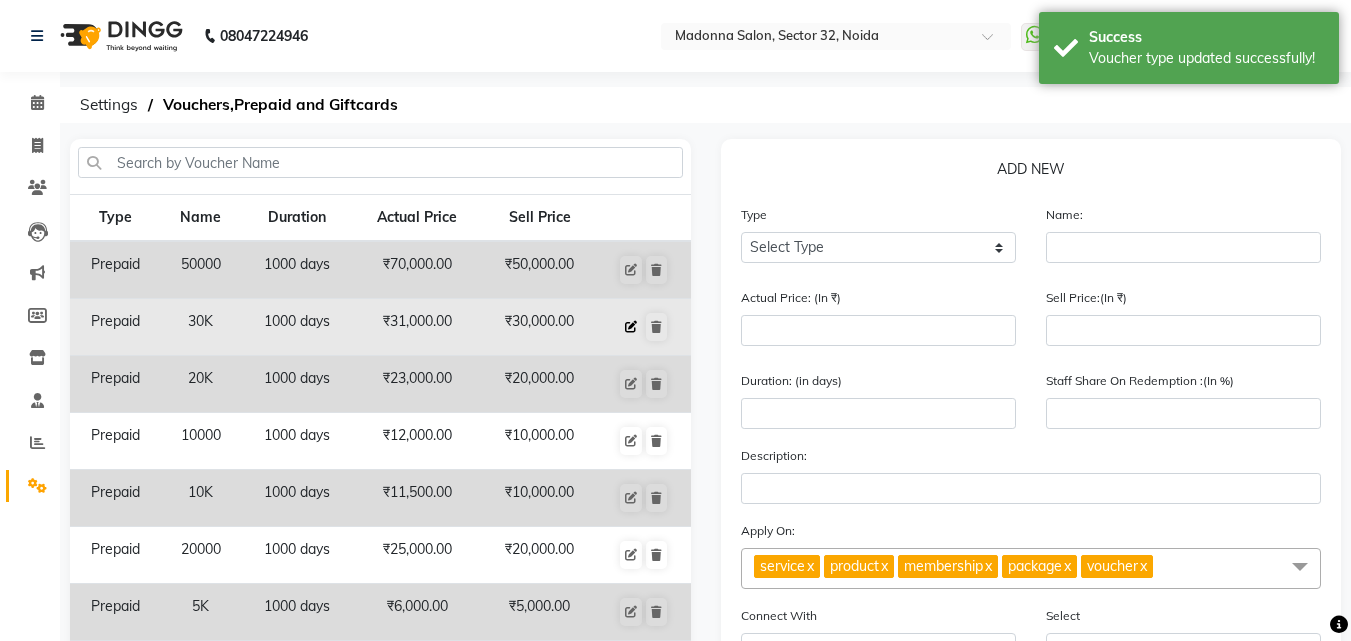 click 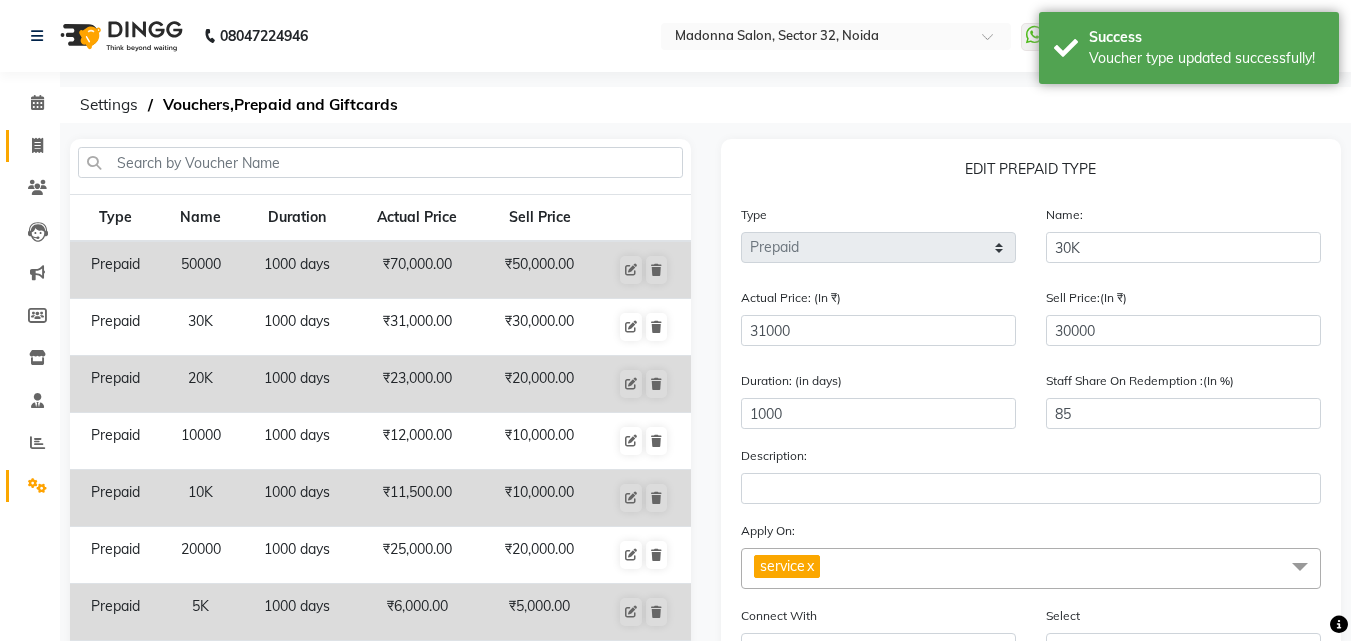 click 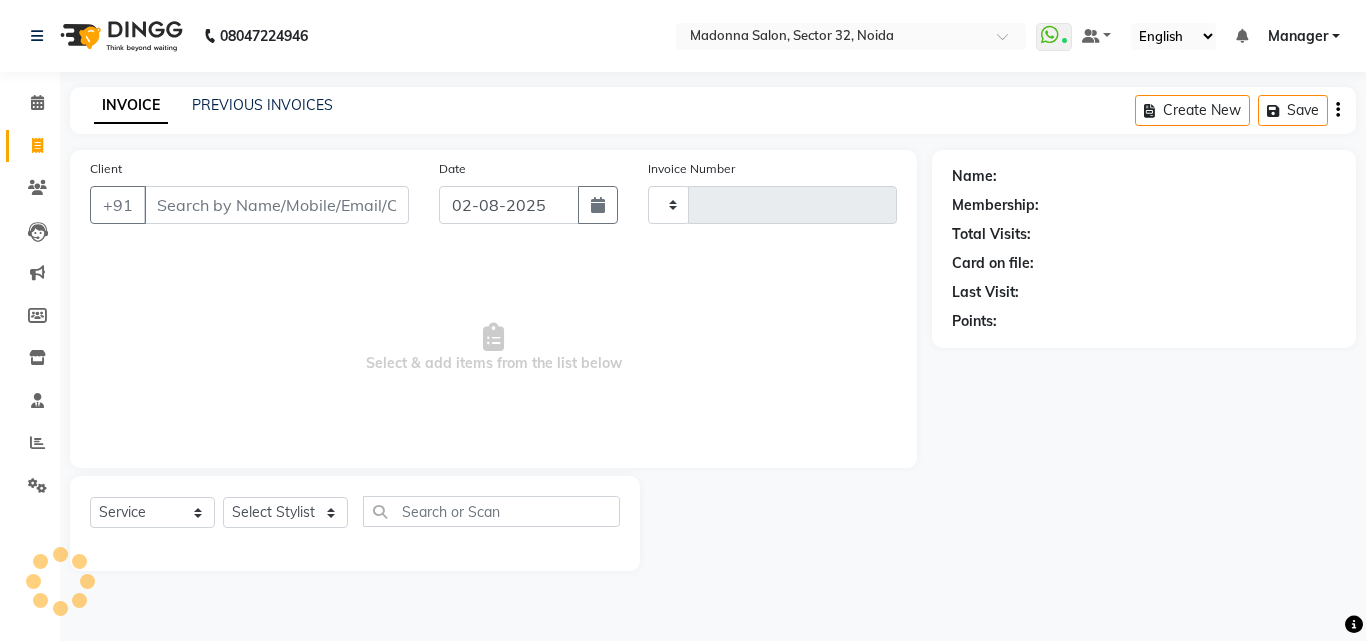 type on "2795" 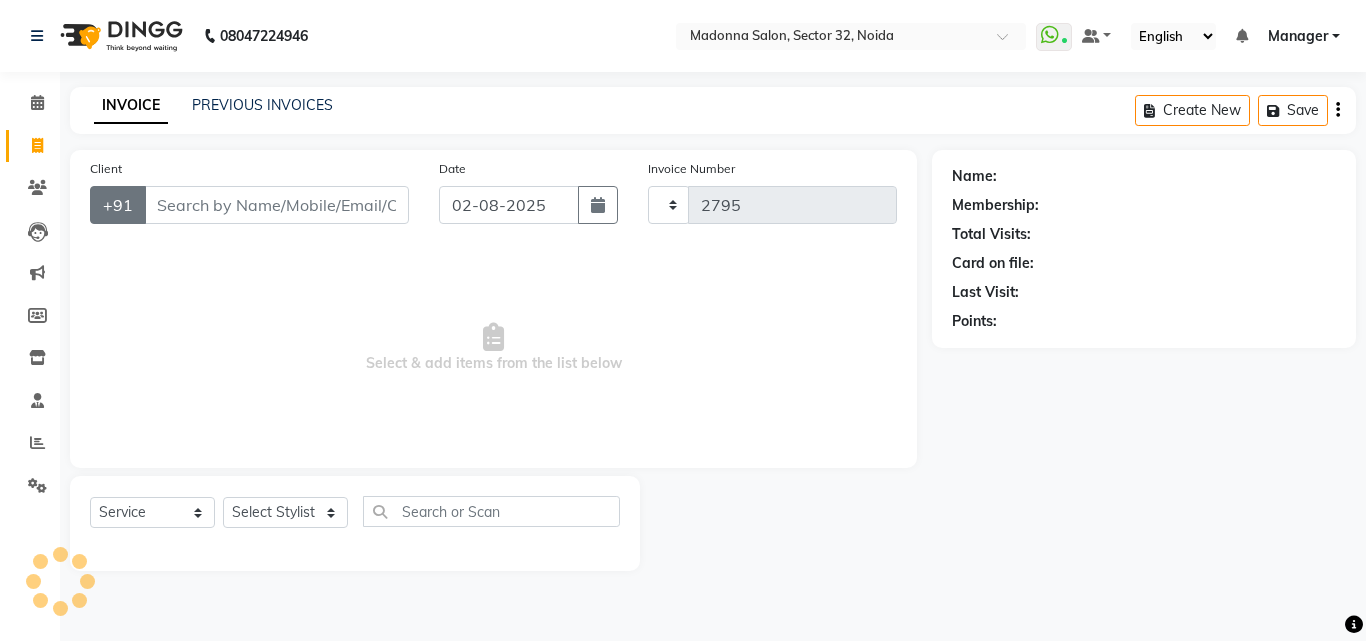 select on "7229" 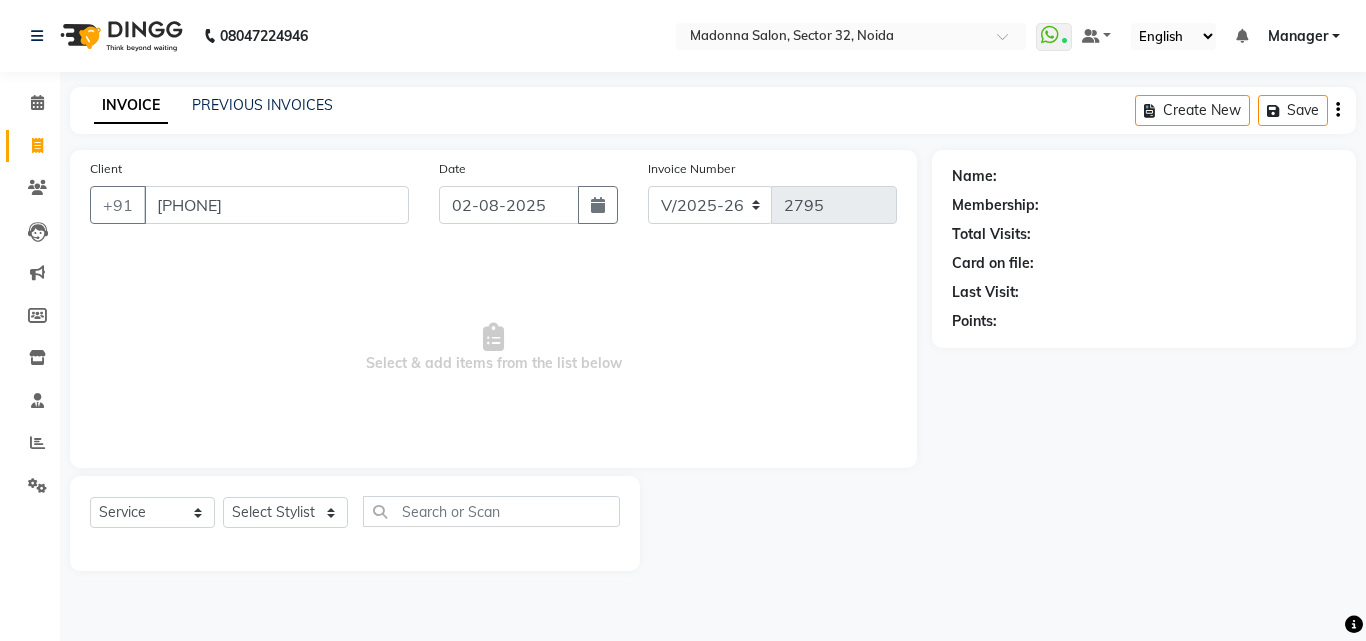 type on "[PHONE]" 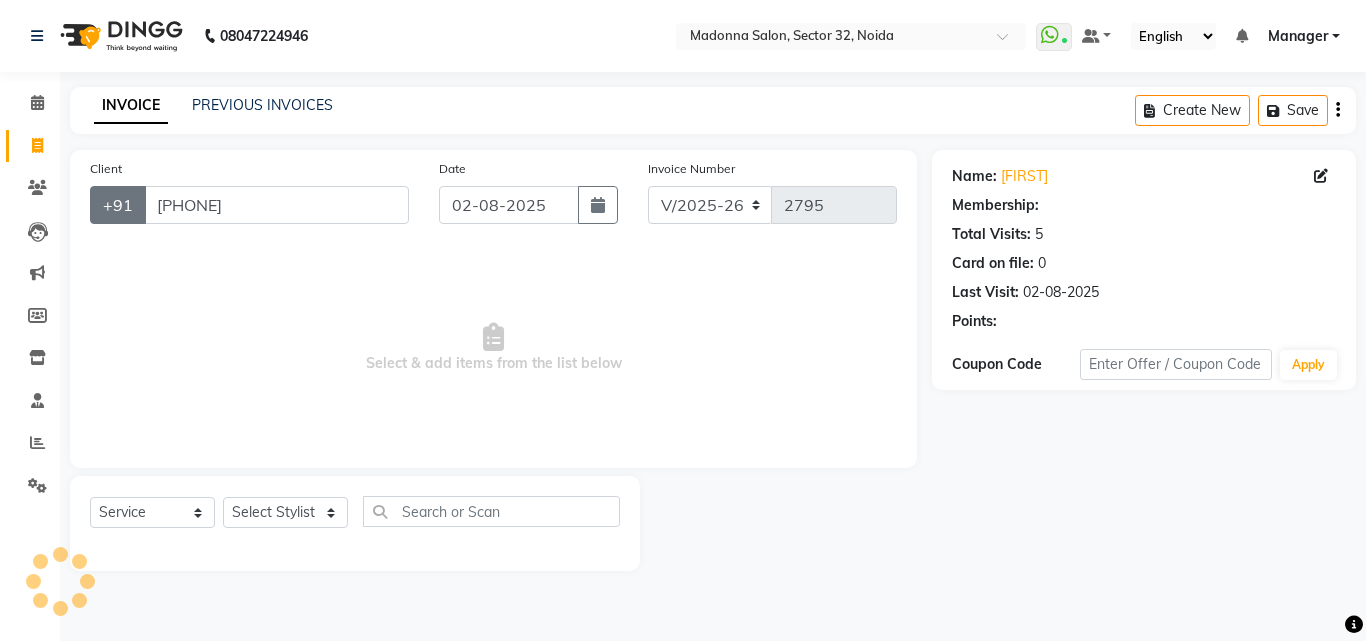 select on "1: Object" 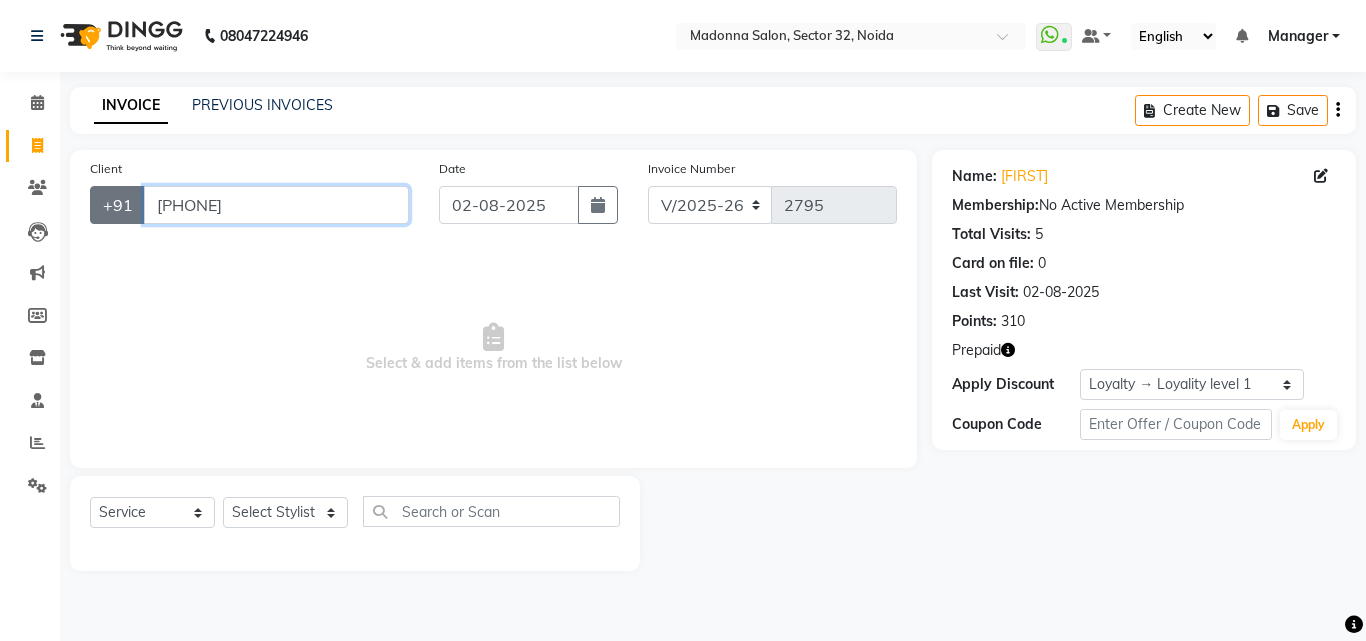 drag, startPoint x: 262, startPoint y: 198, endPoint x: 120, endPoint y: 209, distance: 142.42542 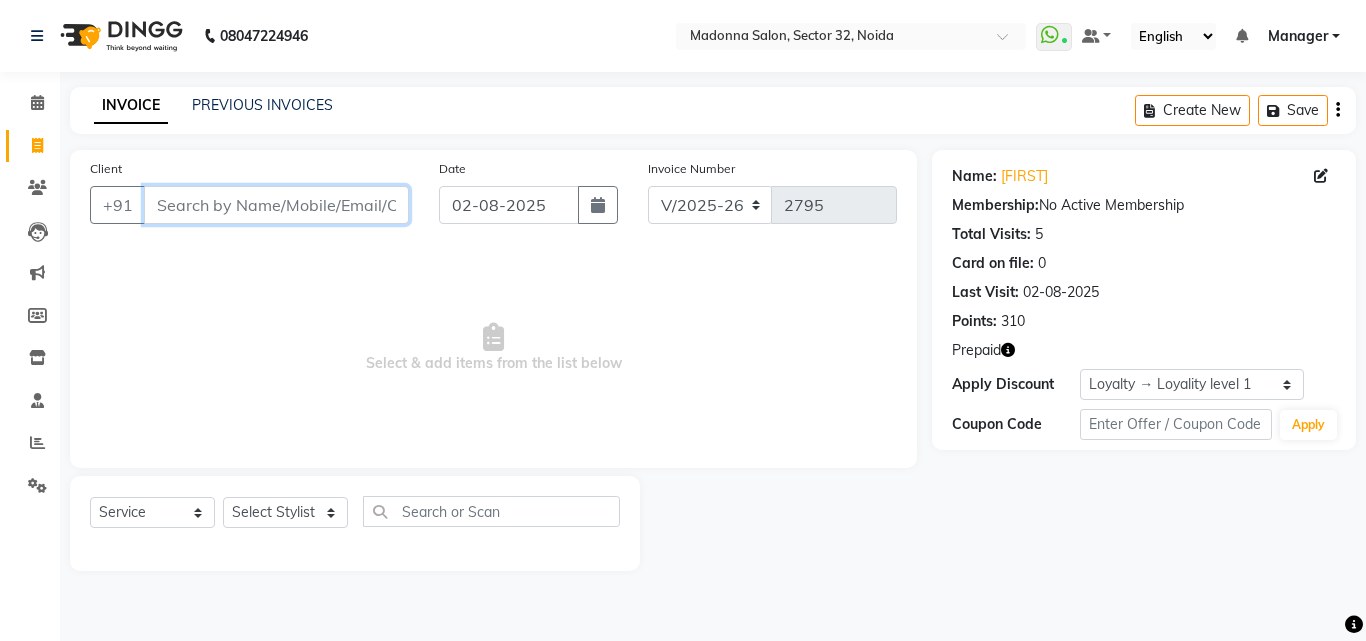 type 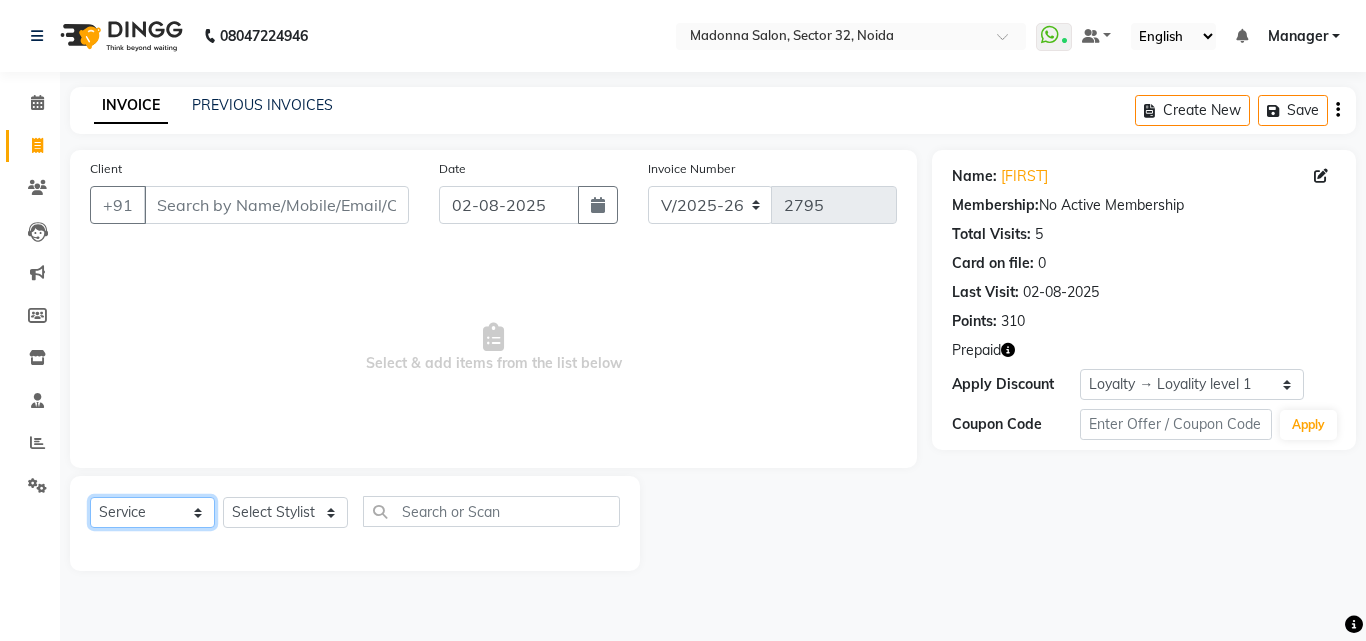 click on "Select  Service  Product  Membership  Package Voucher Prepaid Gift Card" 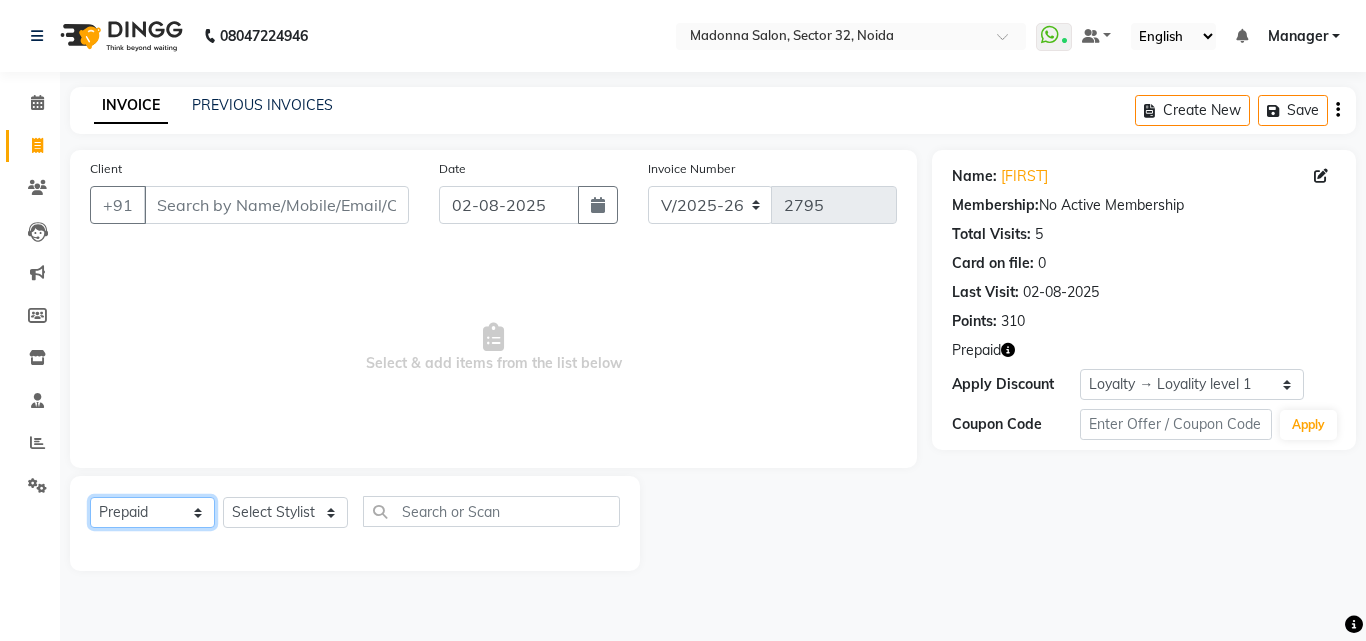 click on "Select  Service  Product  Membership  Package Voucher Prepaid Gift Card" 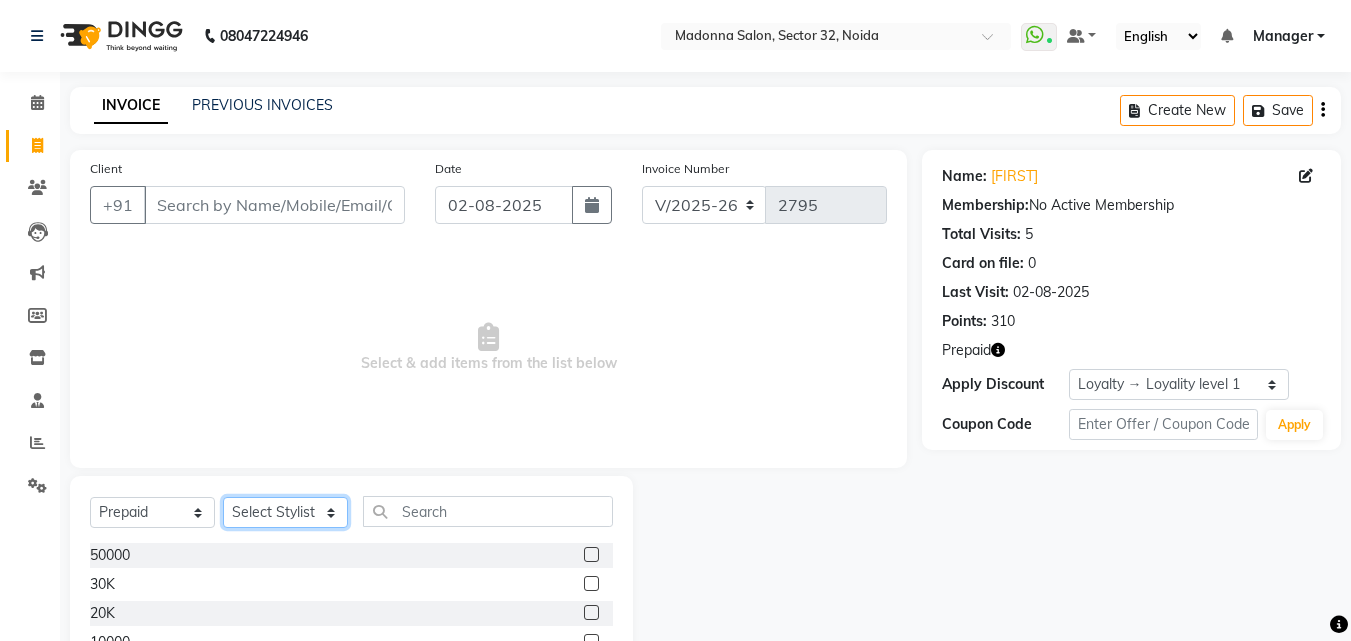 click on "Select Stylist Aayan Account  Ashu BHOLU Geeta Hanif JIYA SINGH Kiran LAXMAN PEDI Manager Mohit Naddy NAIL SWASTIKA Sajal Sameer Shahnawaj Sharukh Sonu VISHAL STYLIST" 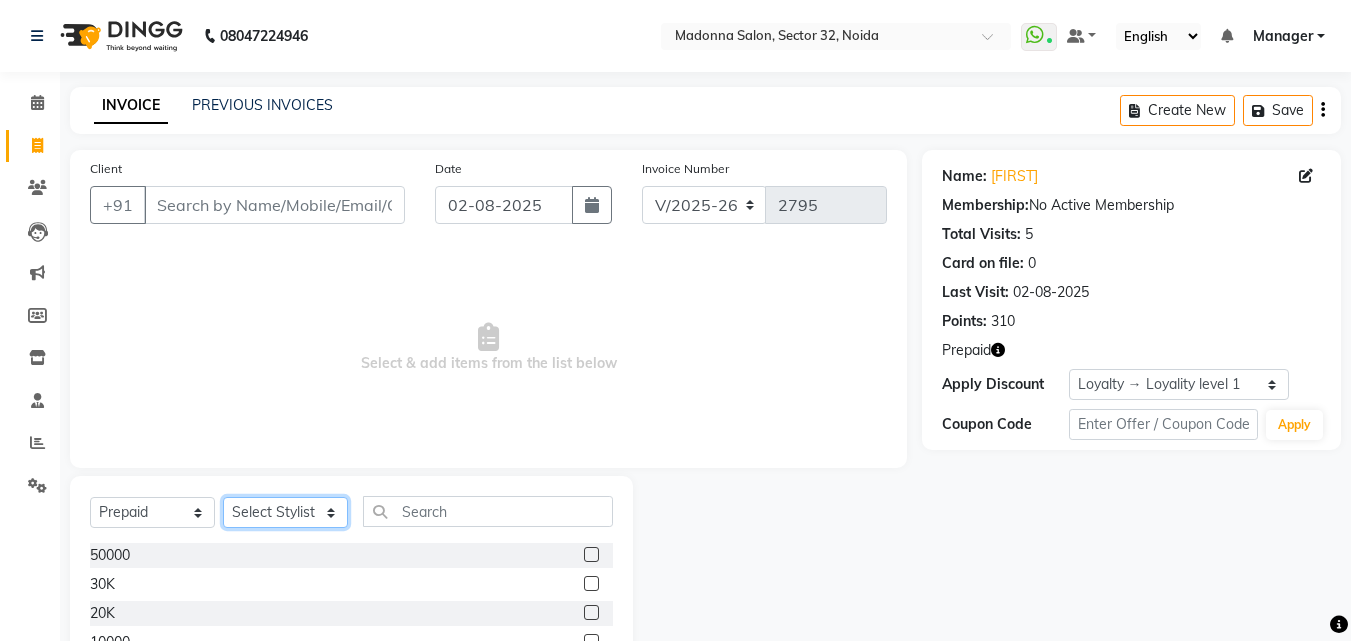 select on "63474" 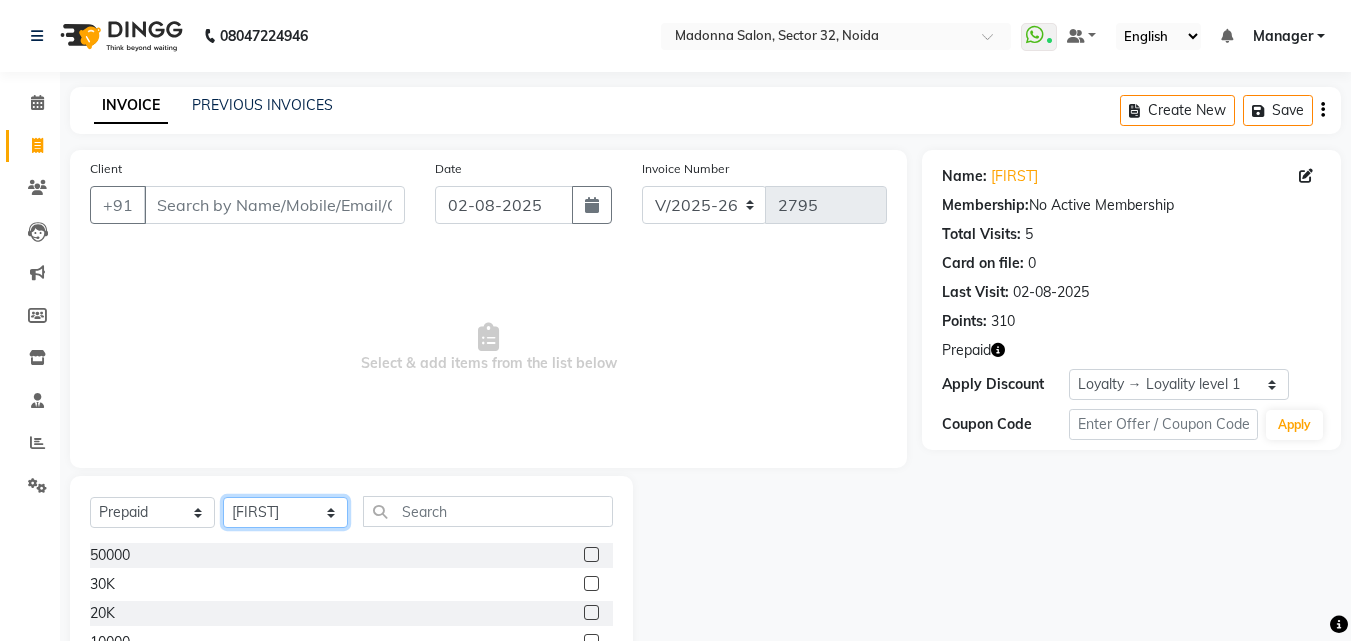 click on "Select Stylist Aayan Account  Ashu BHOLU Geeta Hanif JIYA SINGH Kiran LAXMAN PEDI Manager Mohit Naddy NAIL SWASTIKA Sajal Sameer Shahnawaj Sharukh Sonu VISHAL STYLIST" 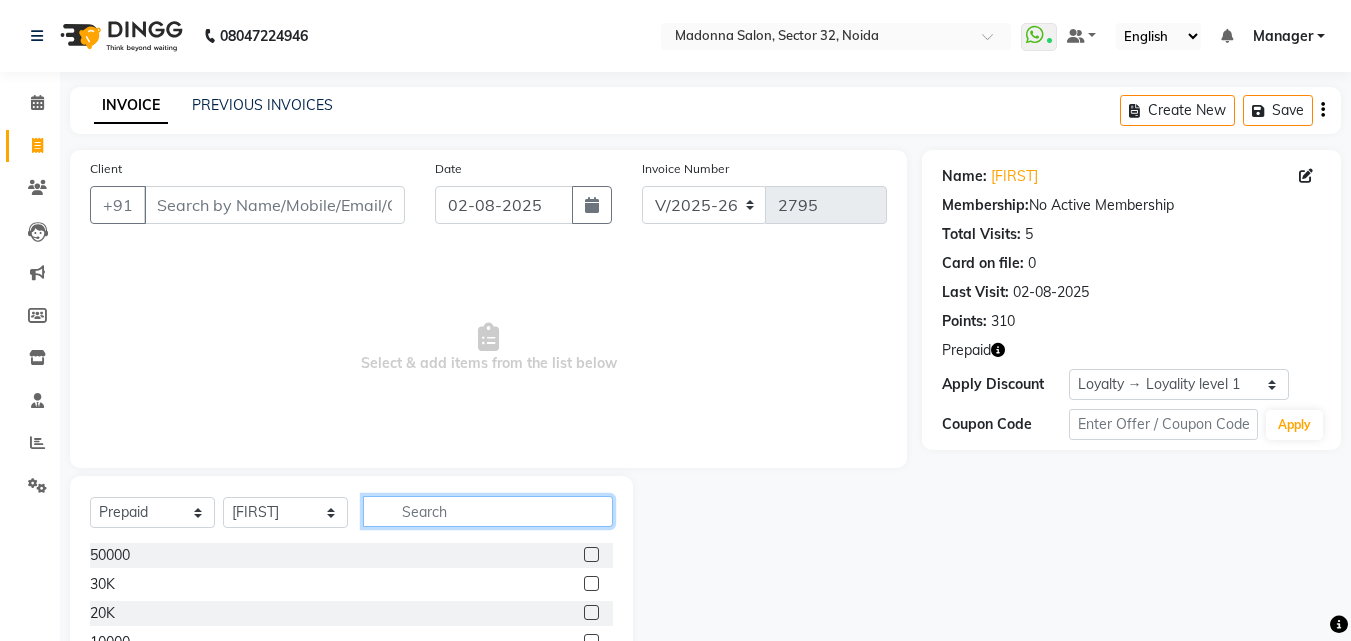 click 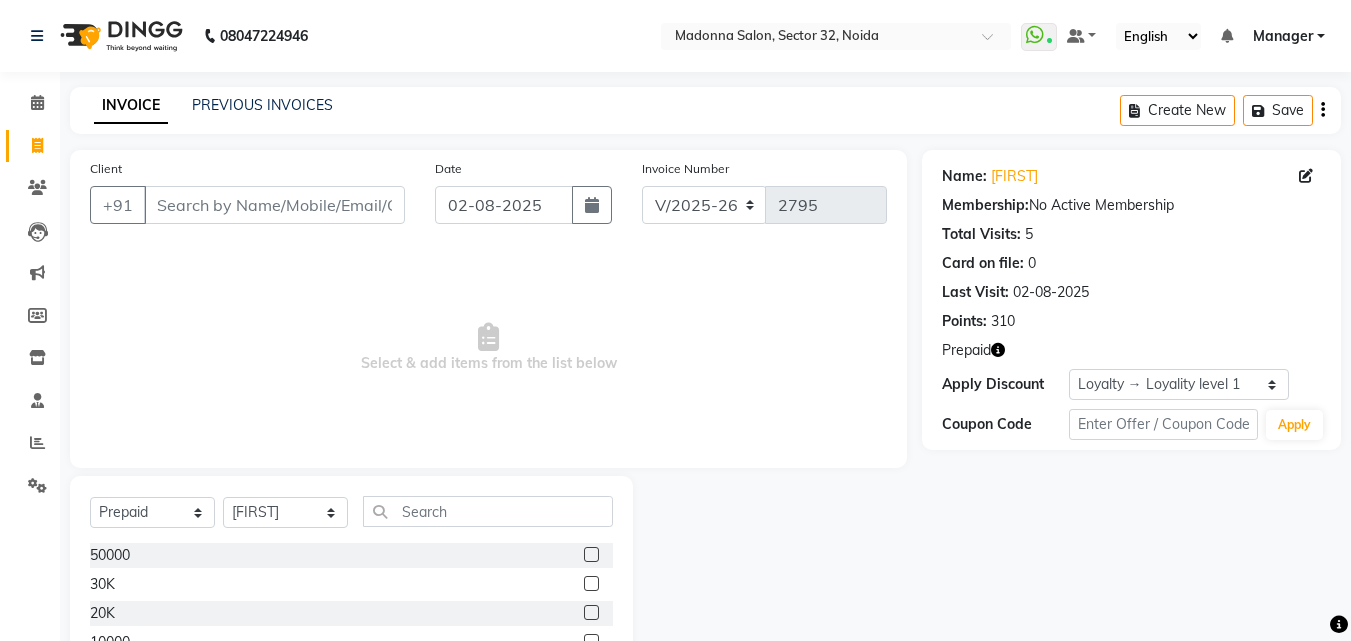 click 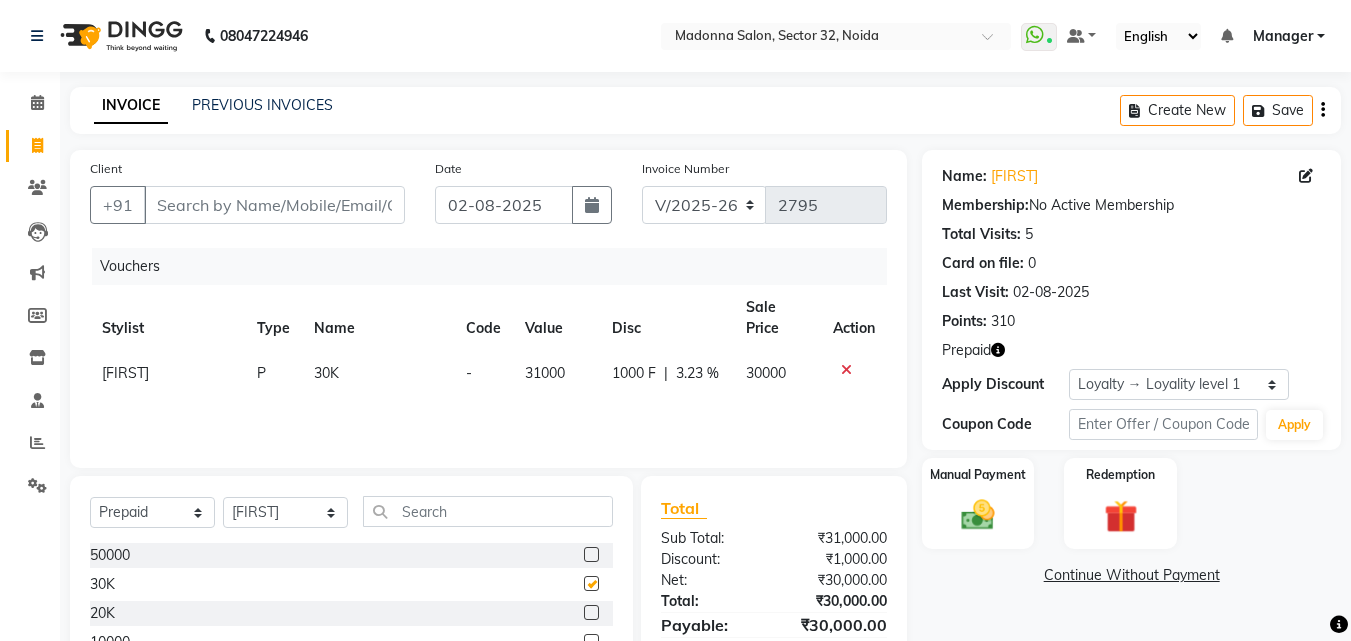 checkbox on "false" 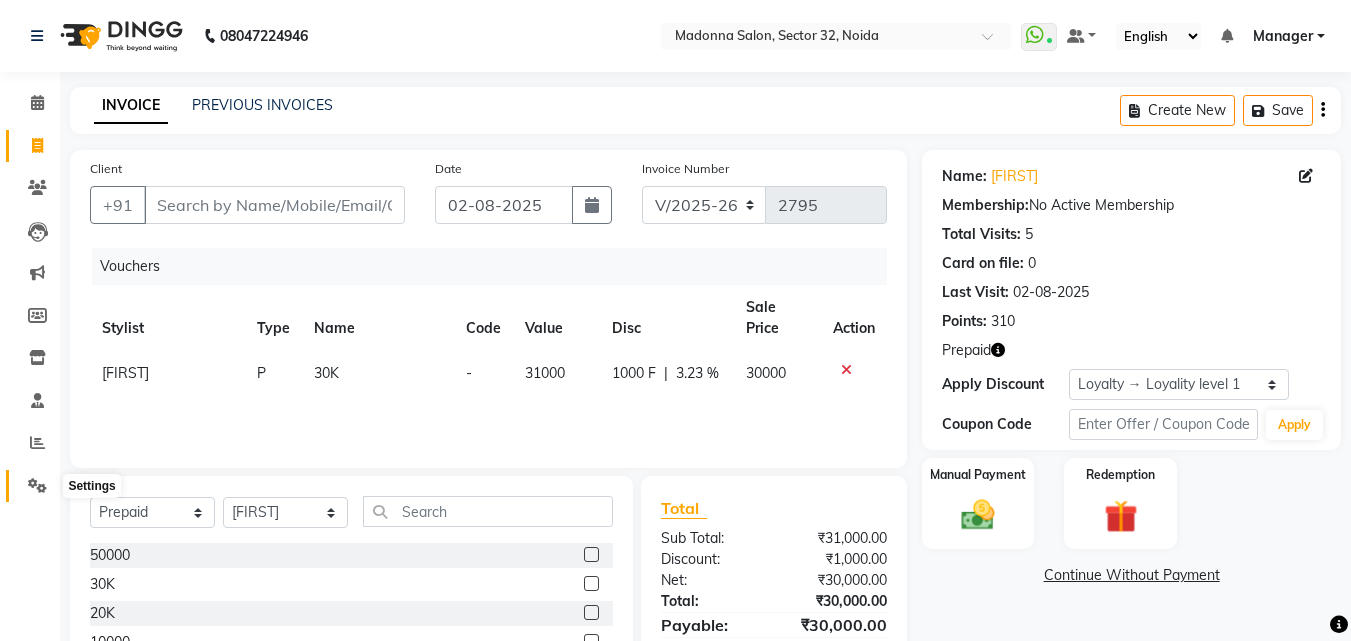 click 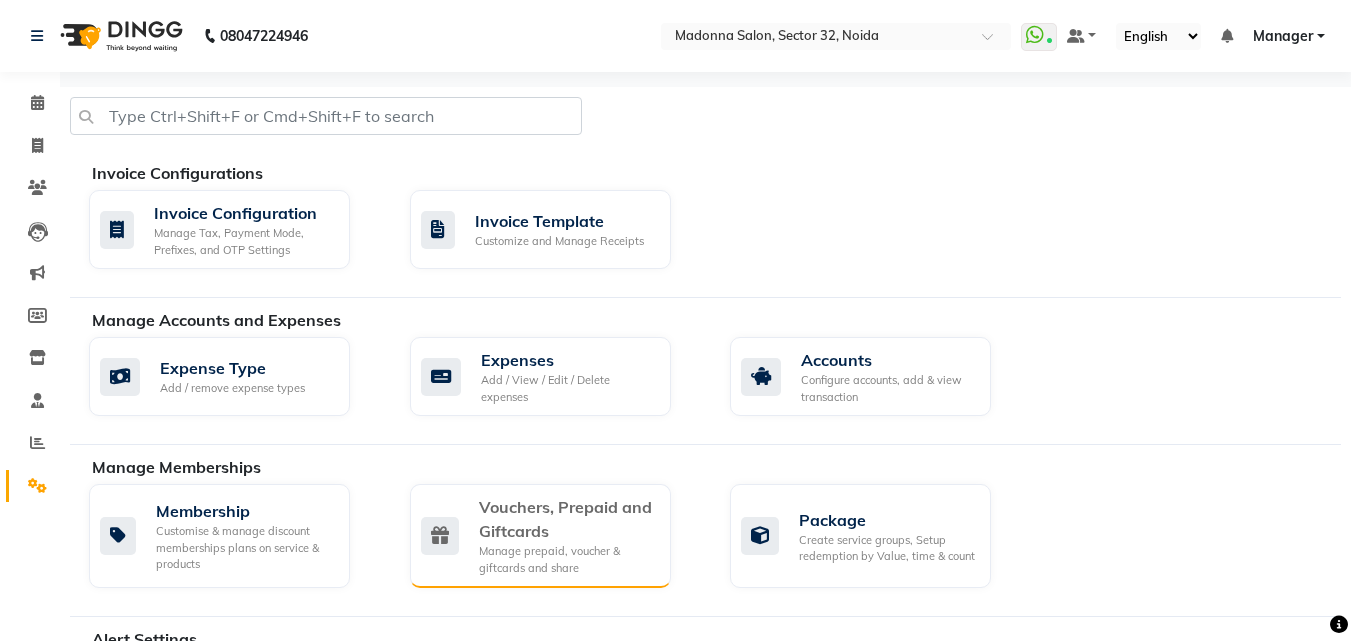 click on "Vouchers, Prepaid and Giftcards Manage prepaid, voucher & giftcards and share" 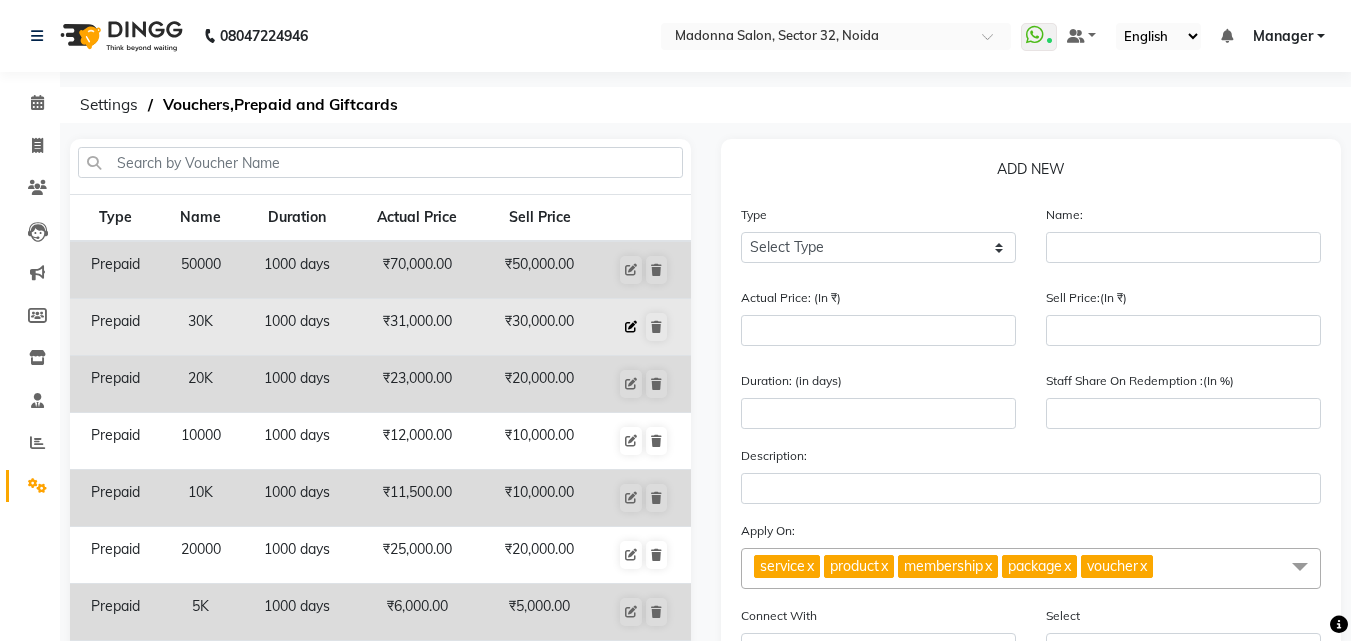 click 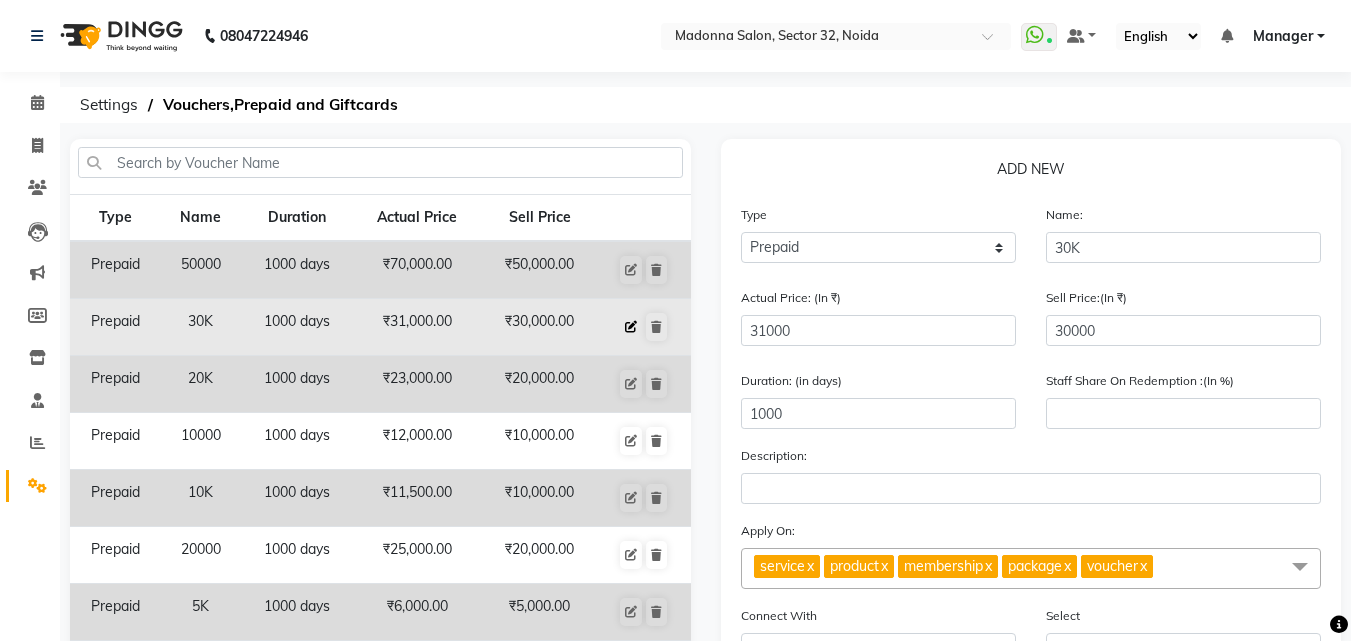 type on "85" 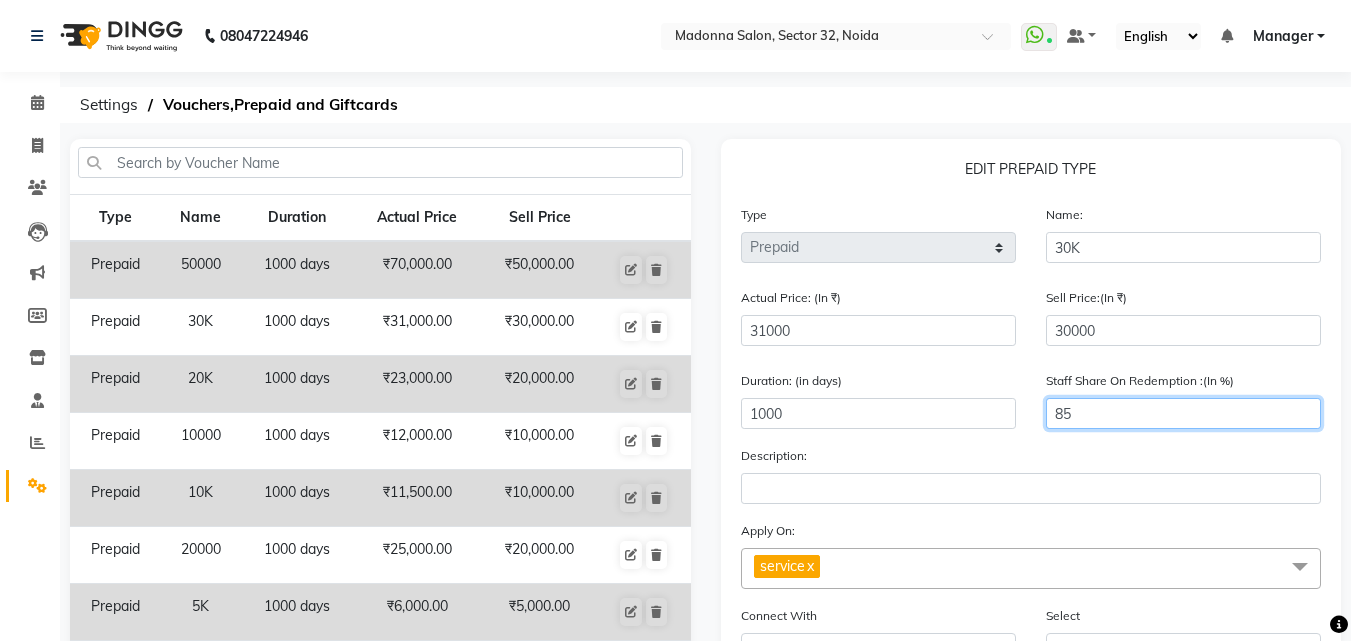 click on "85" 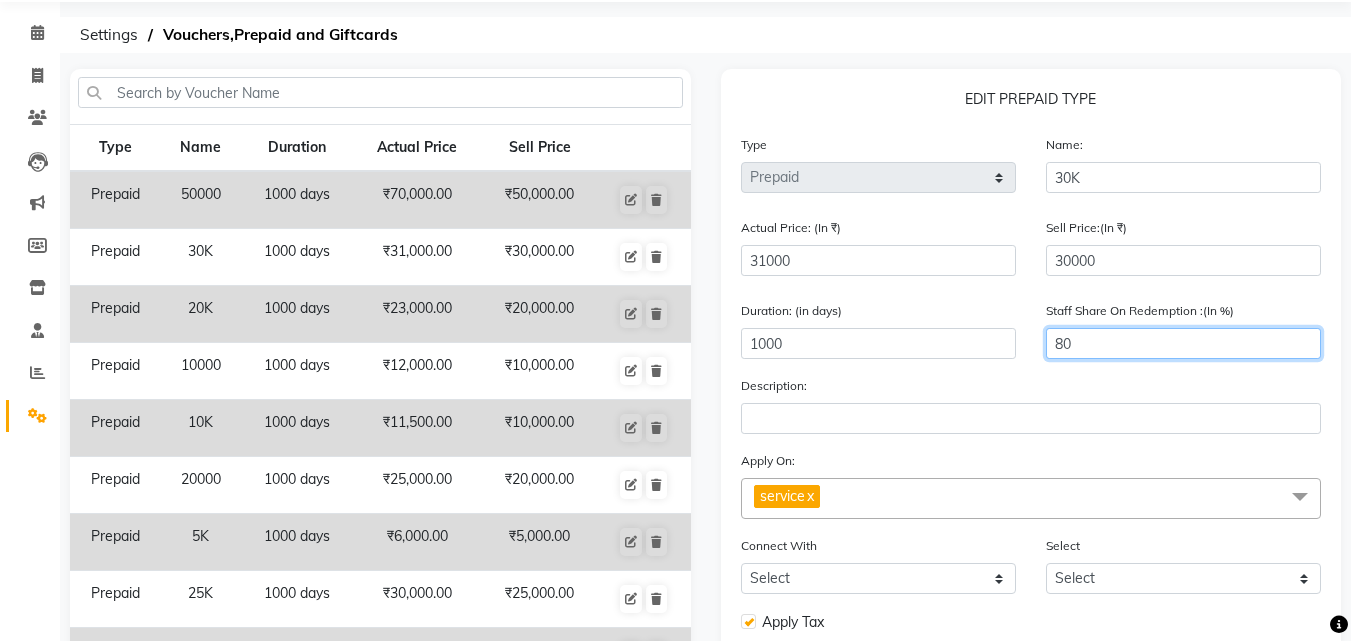 scroll, scrollTop: 289, scrollLeft: 0, axis: vertical 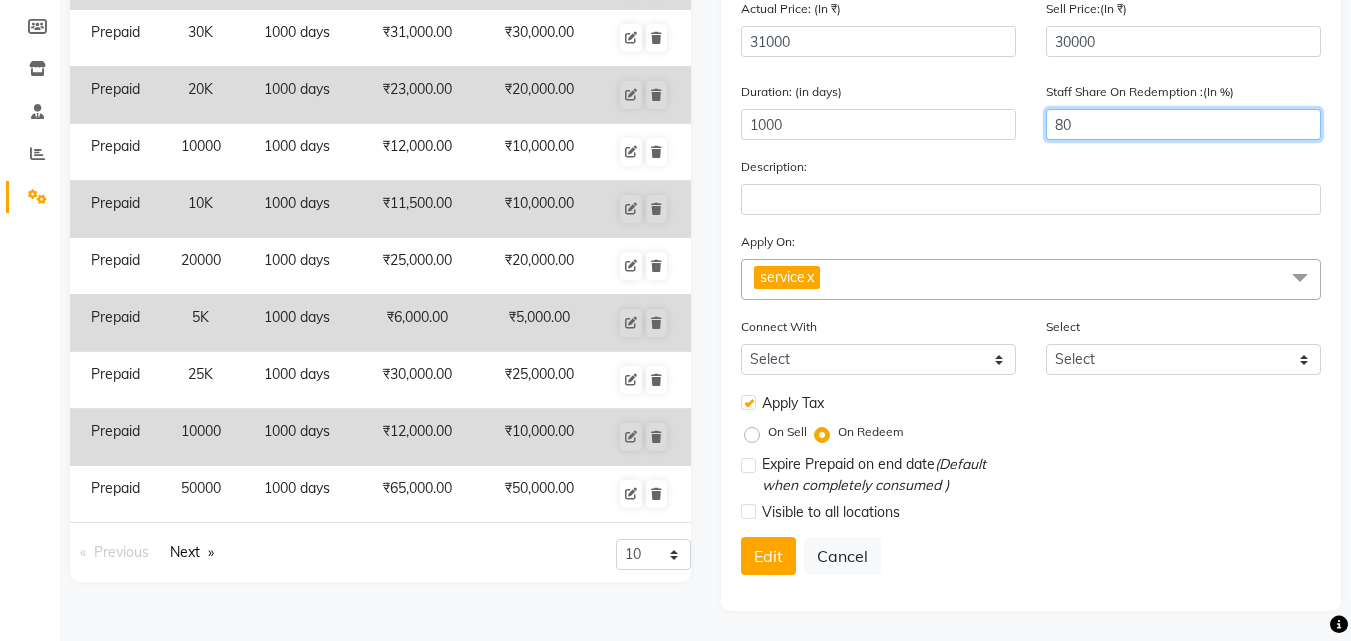 type on "80" 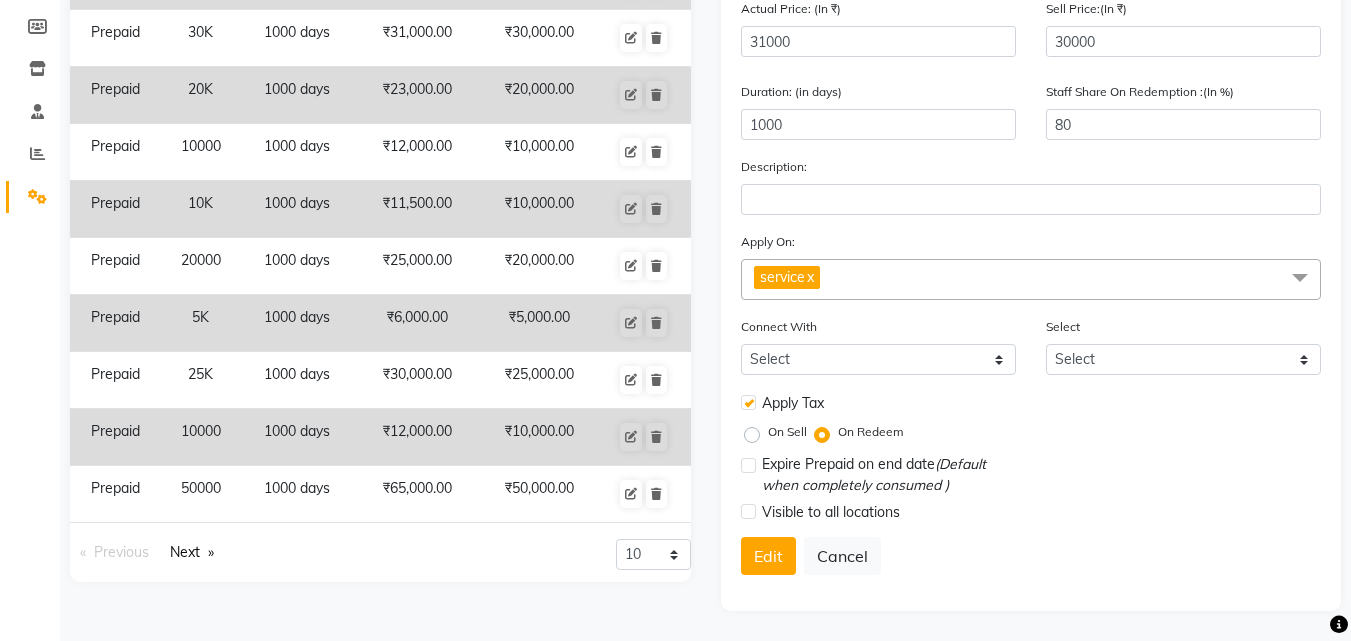 click on "On Redeem" 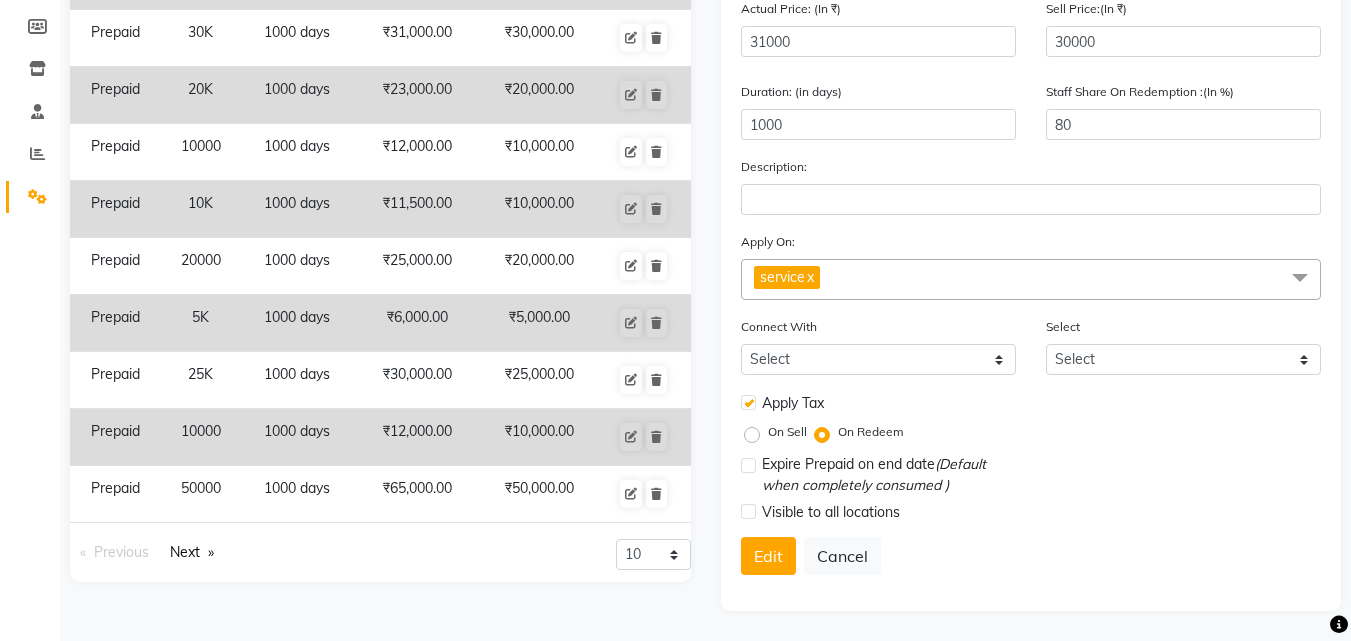 click on "Apply Tax" 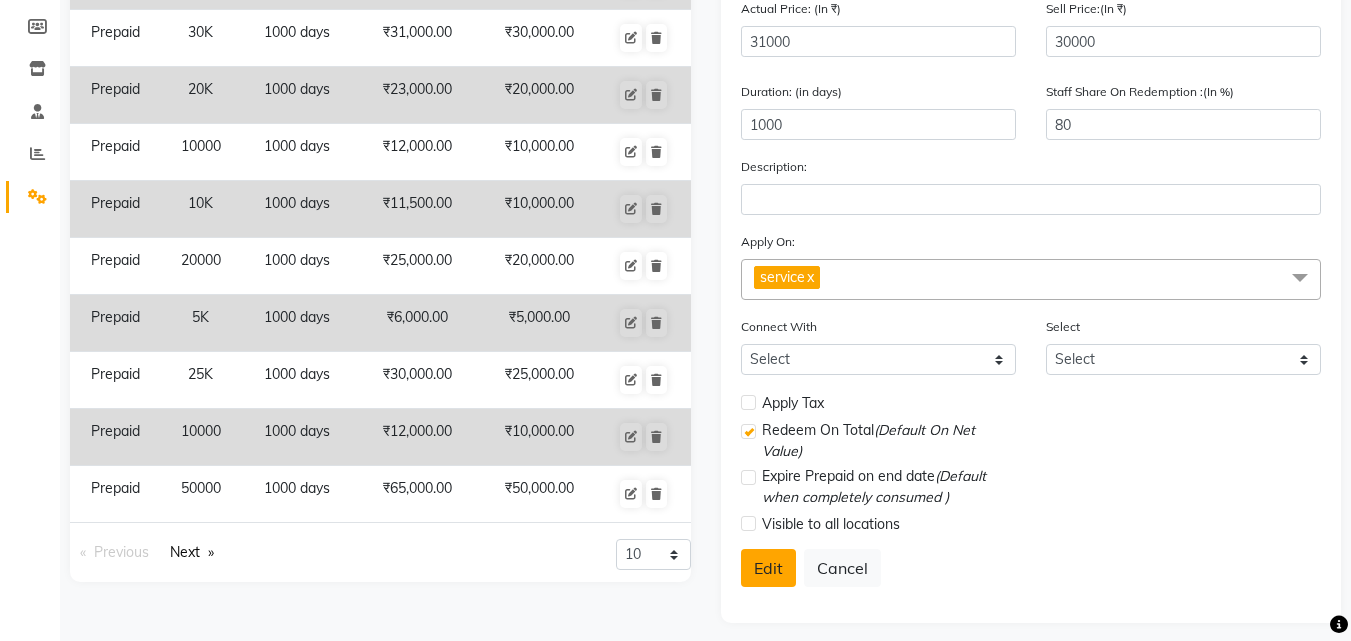 click on "Edit" 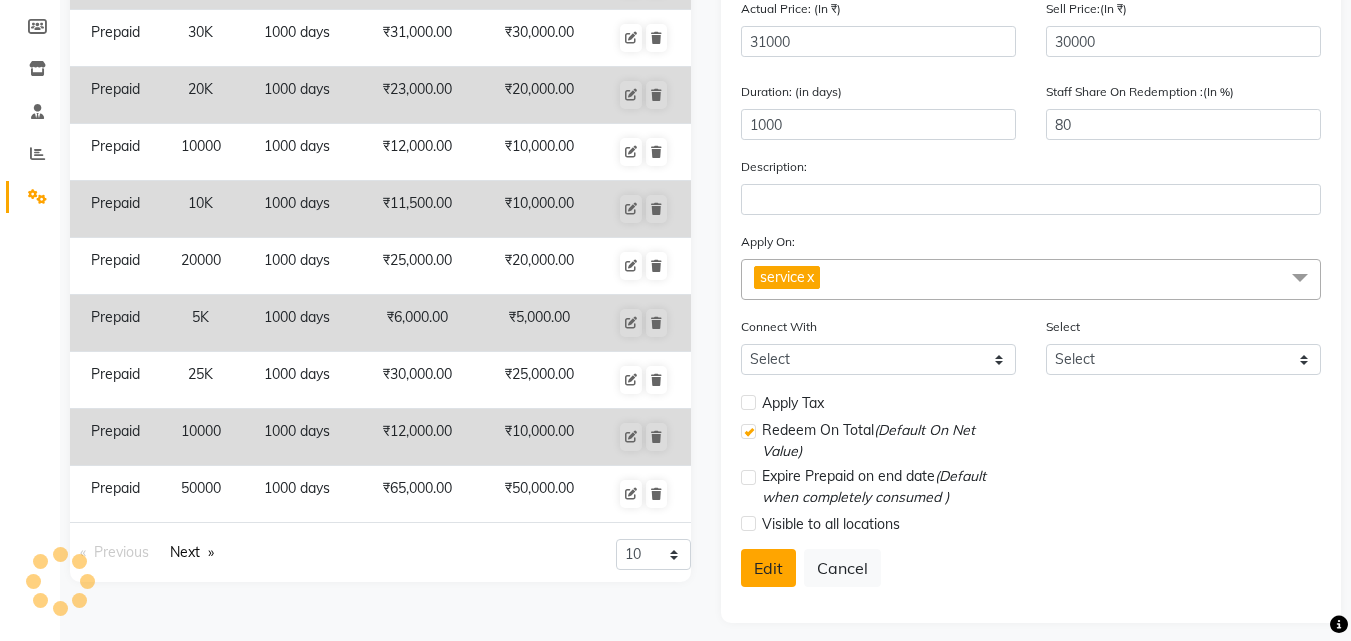 select 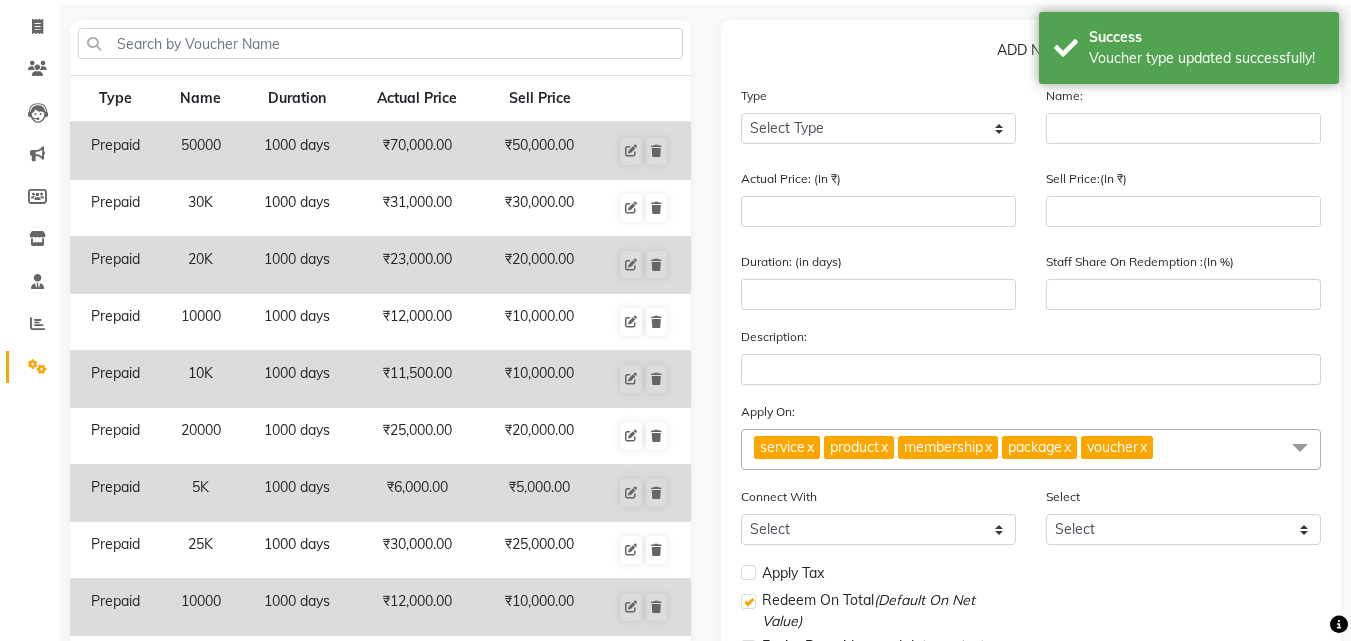 scroll, scrollTop: 89, scrollLeft: 0, axis: vertical 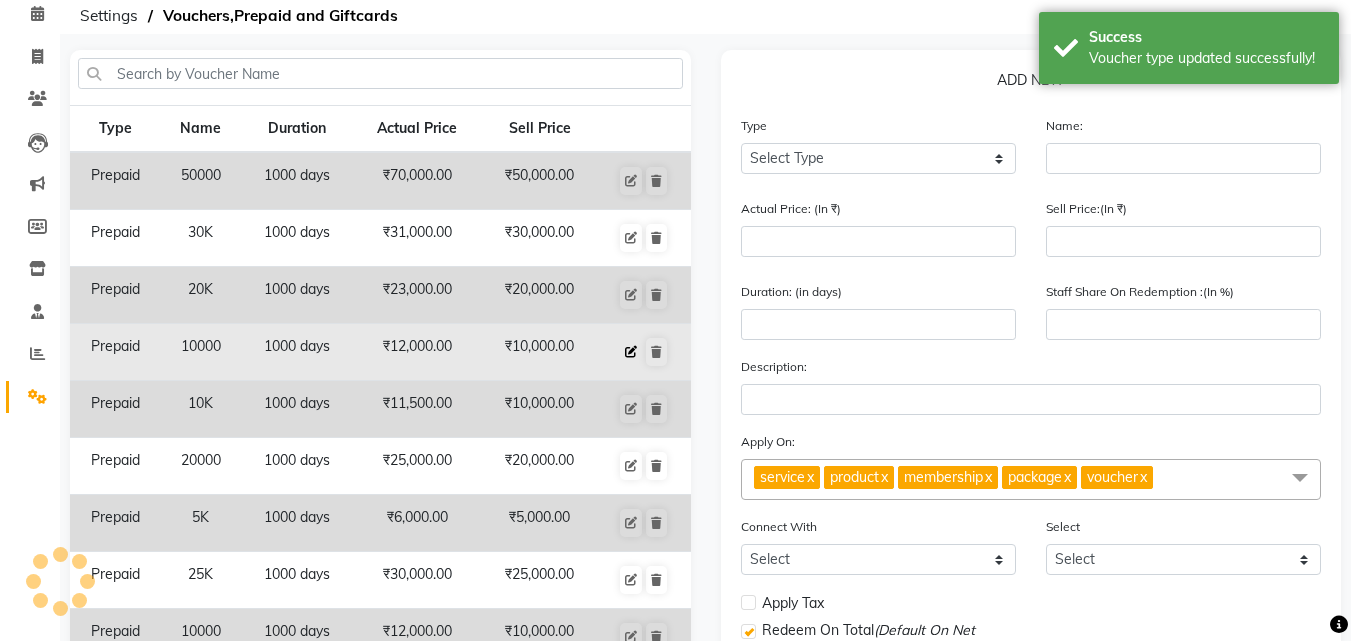click 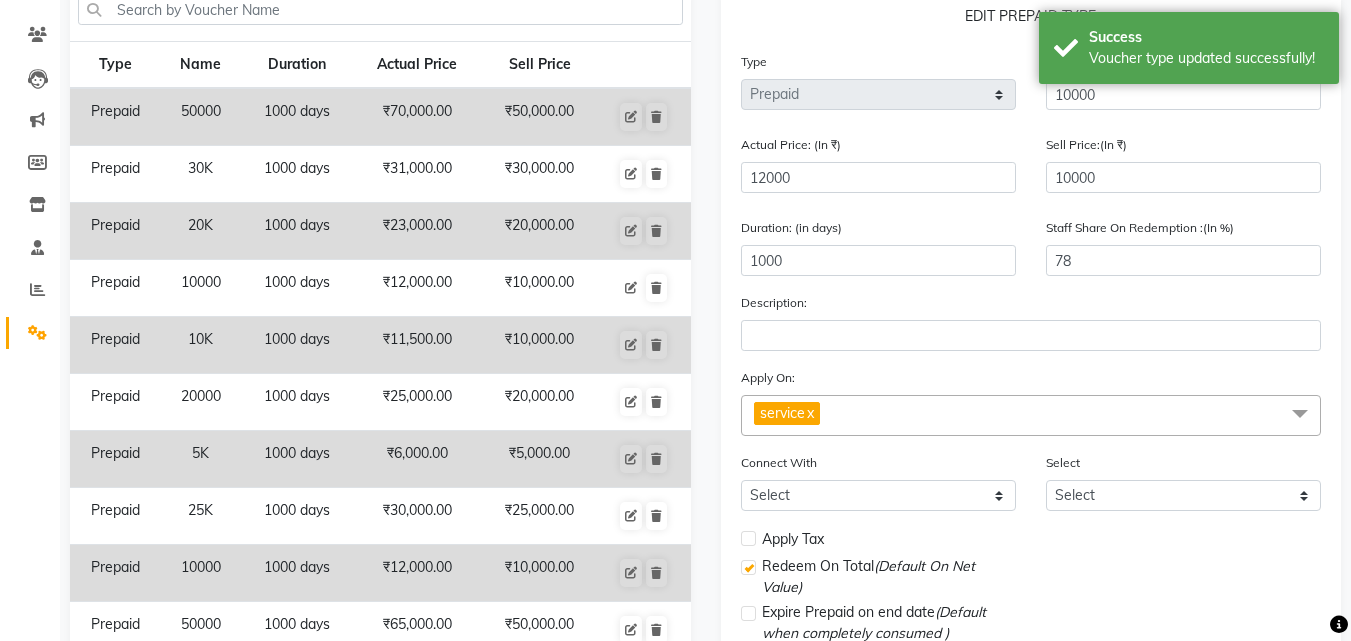 scroll, scrollTop: 189, scrollLeft: 0, axis: vertical 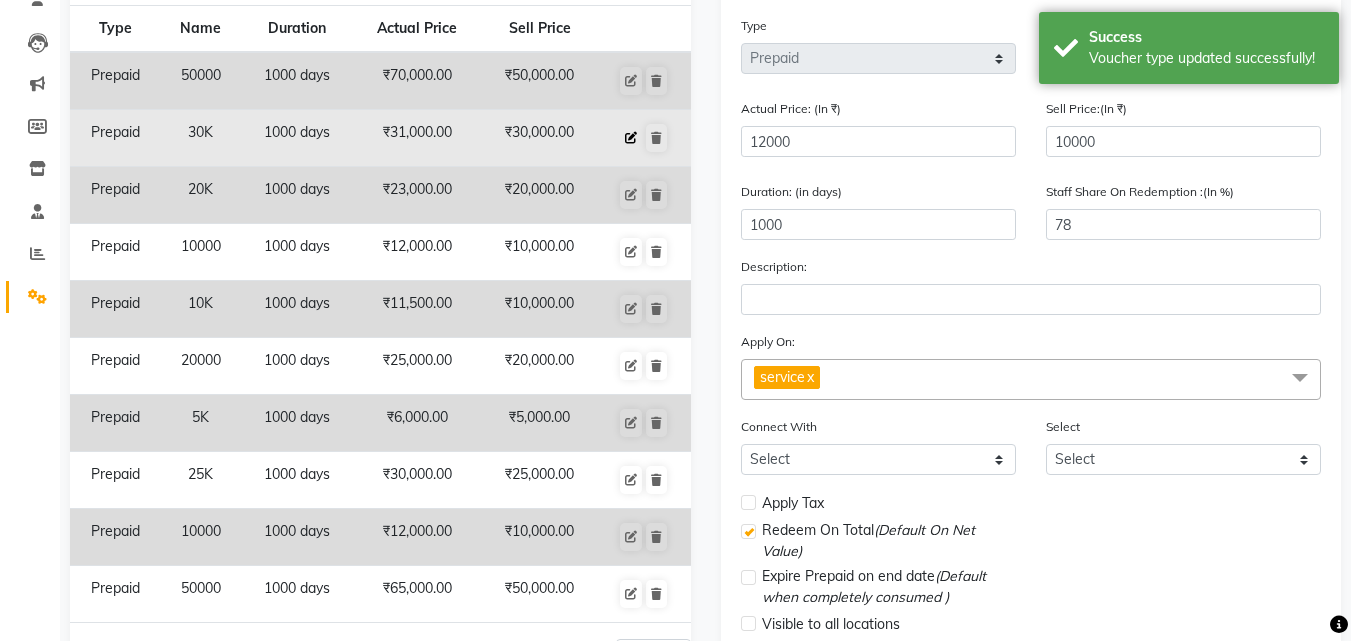 click 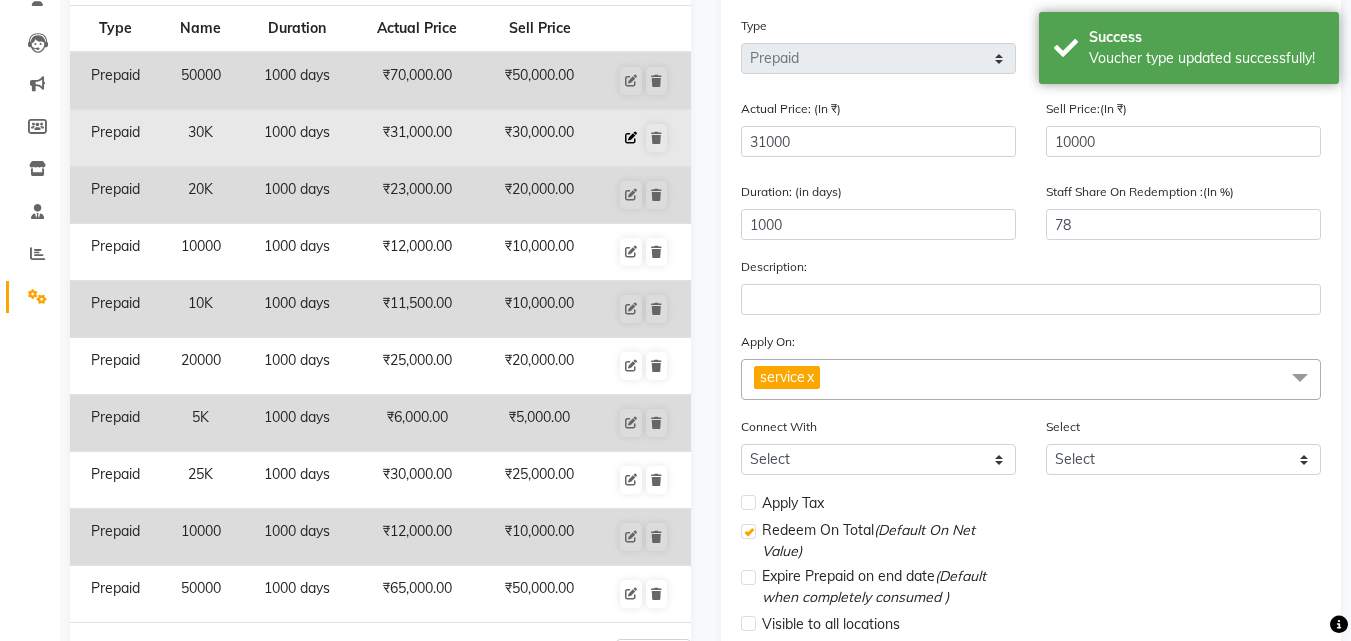 type on "30000" 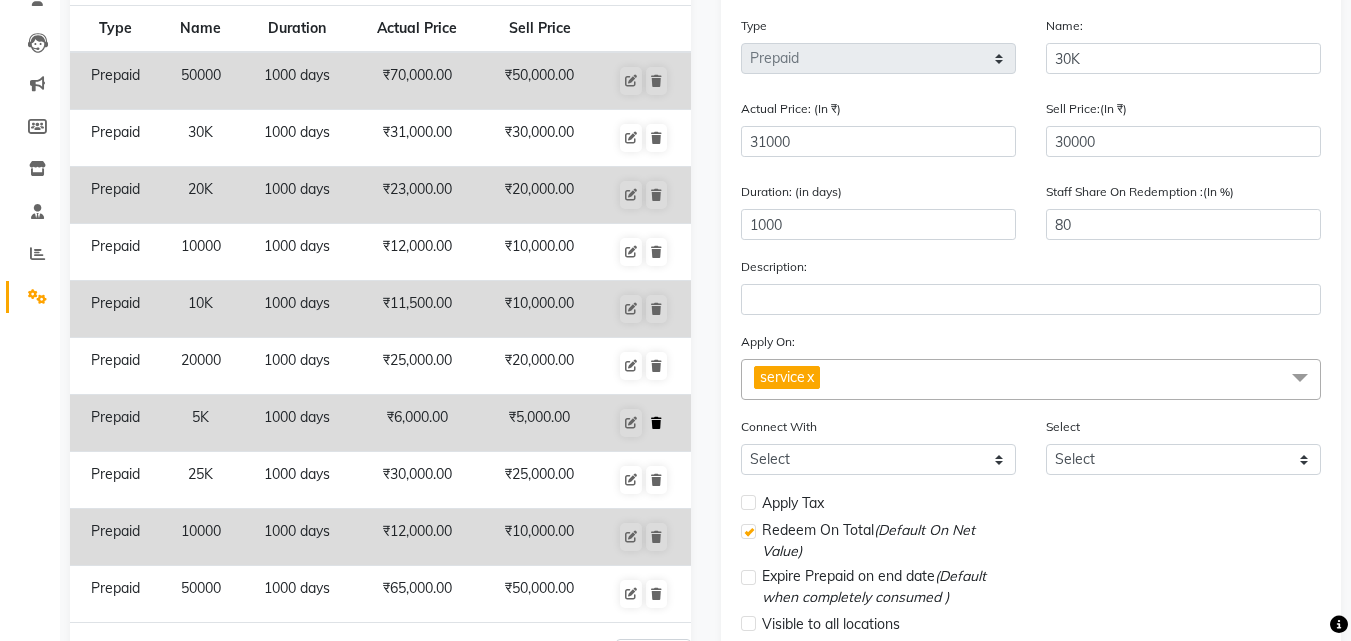 click 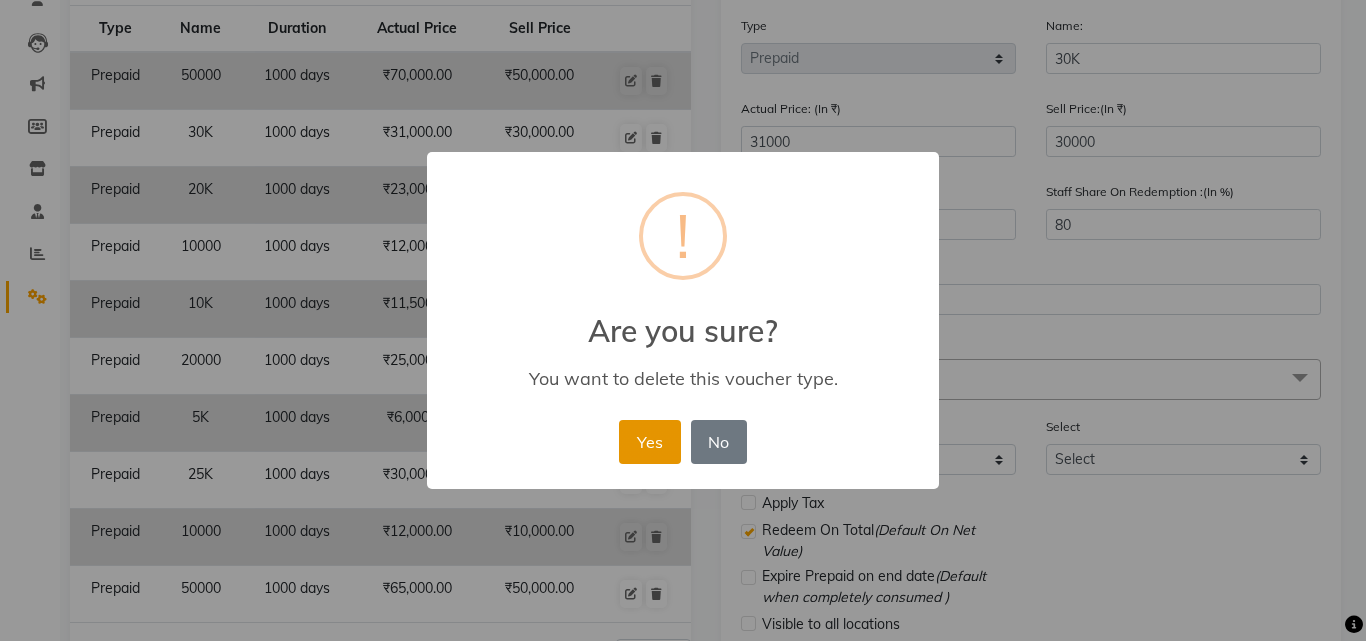 click on "Yes" at bounding box center [649, 442] 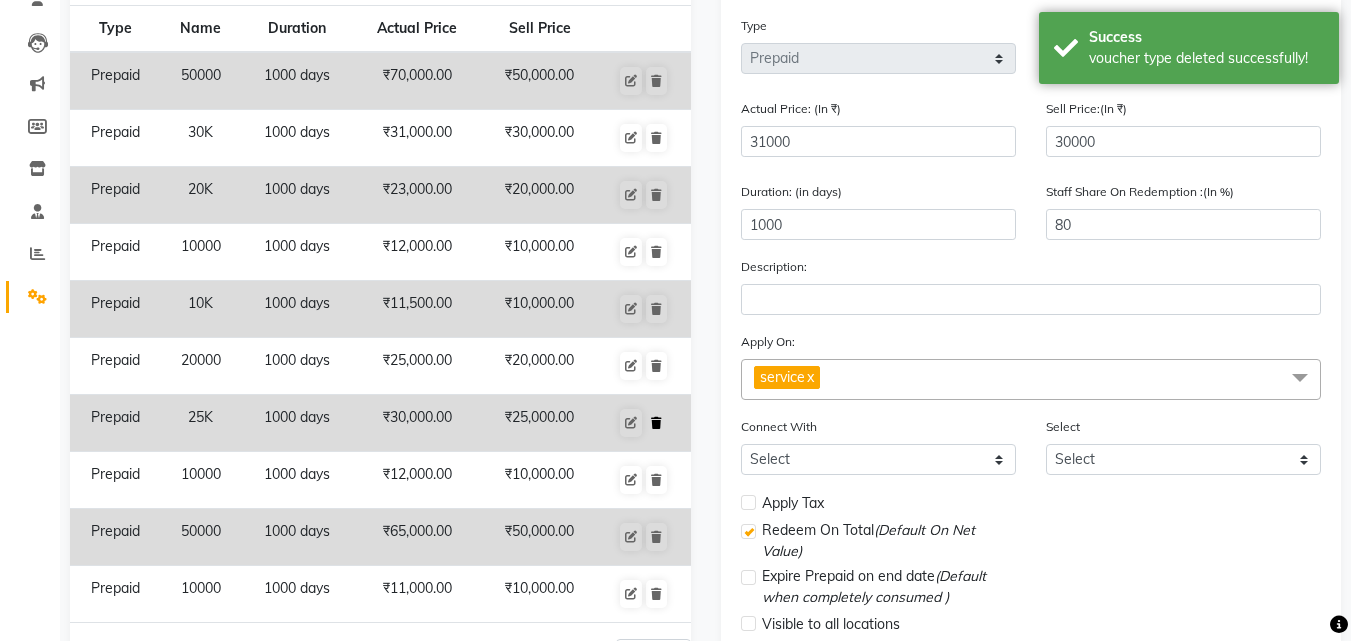 click 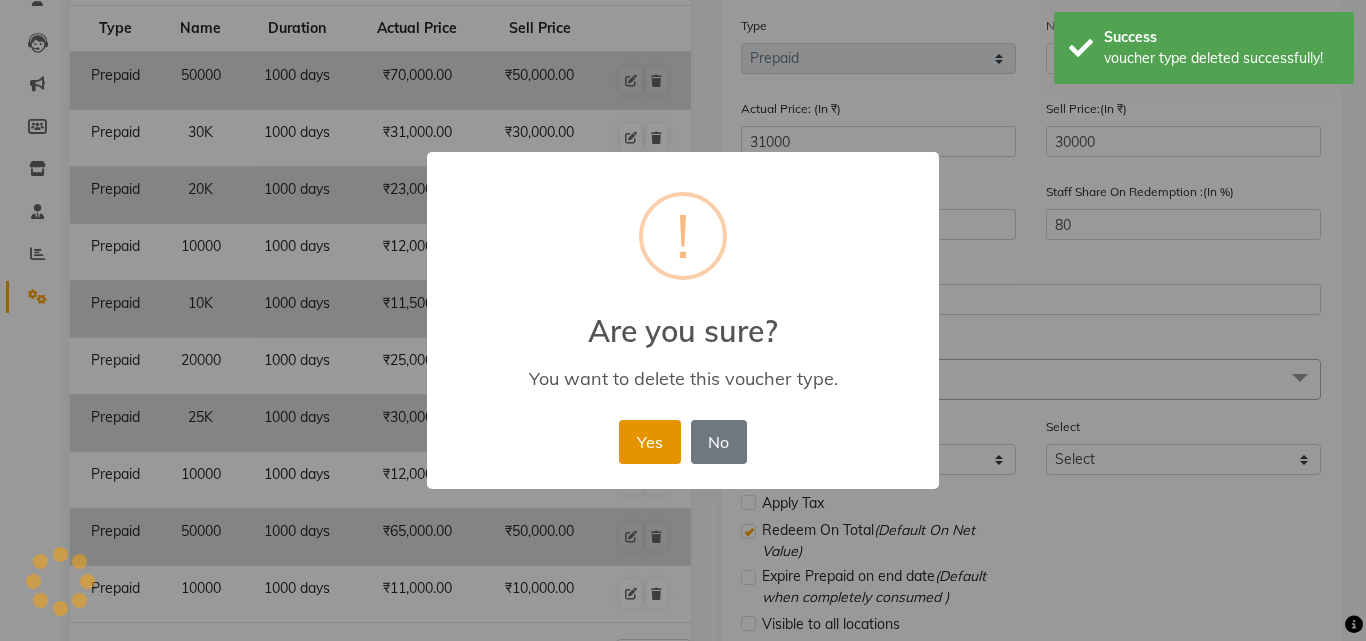 click on "Yes" at bounding box center [649, 442] 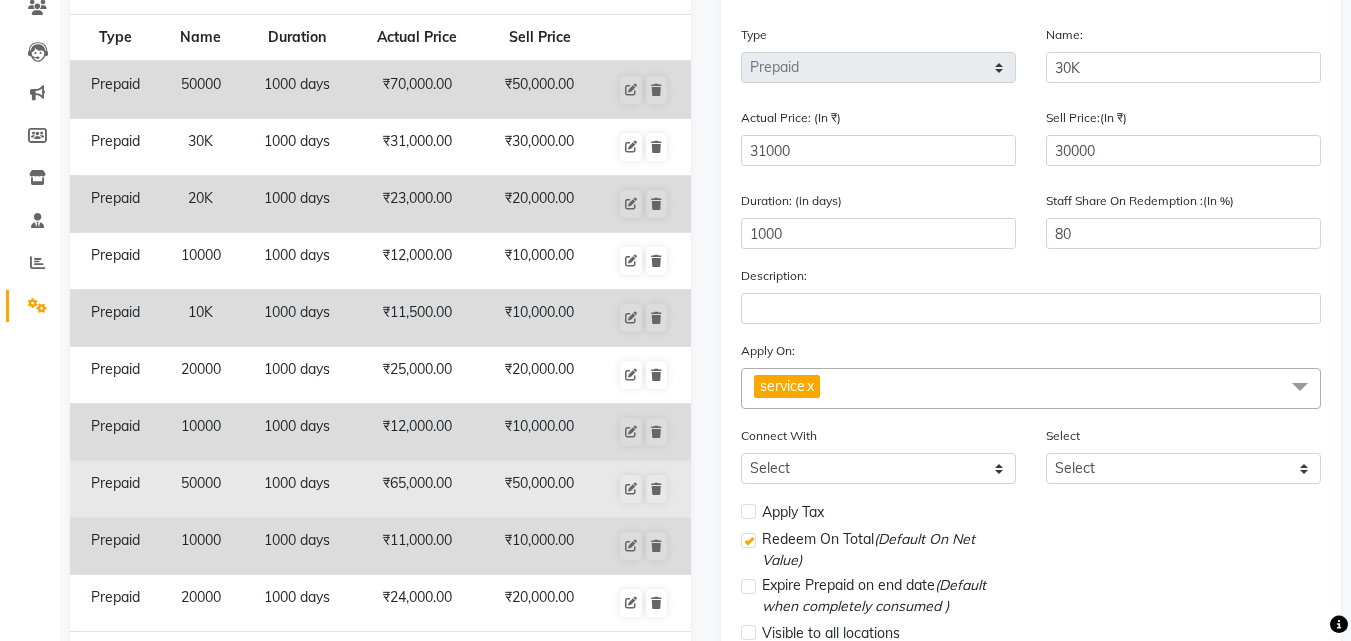 scroll, scrollTop: 0, scrollLeft: 0, axis: both 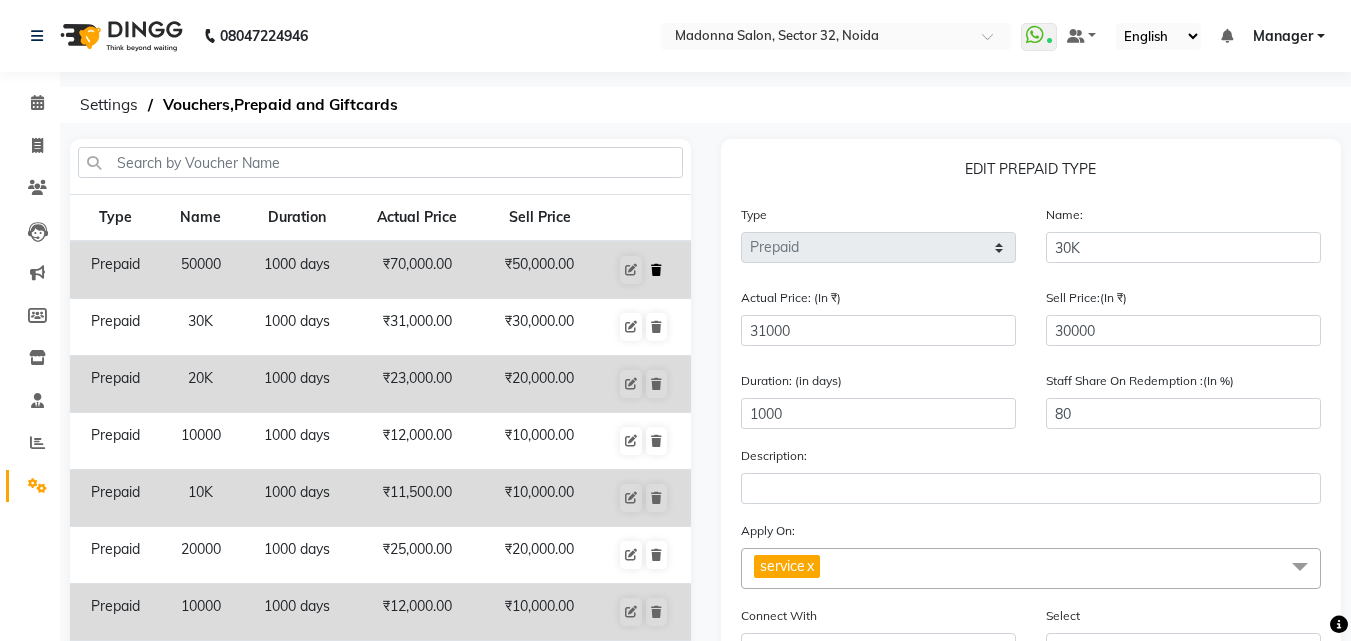 click 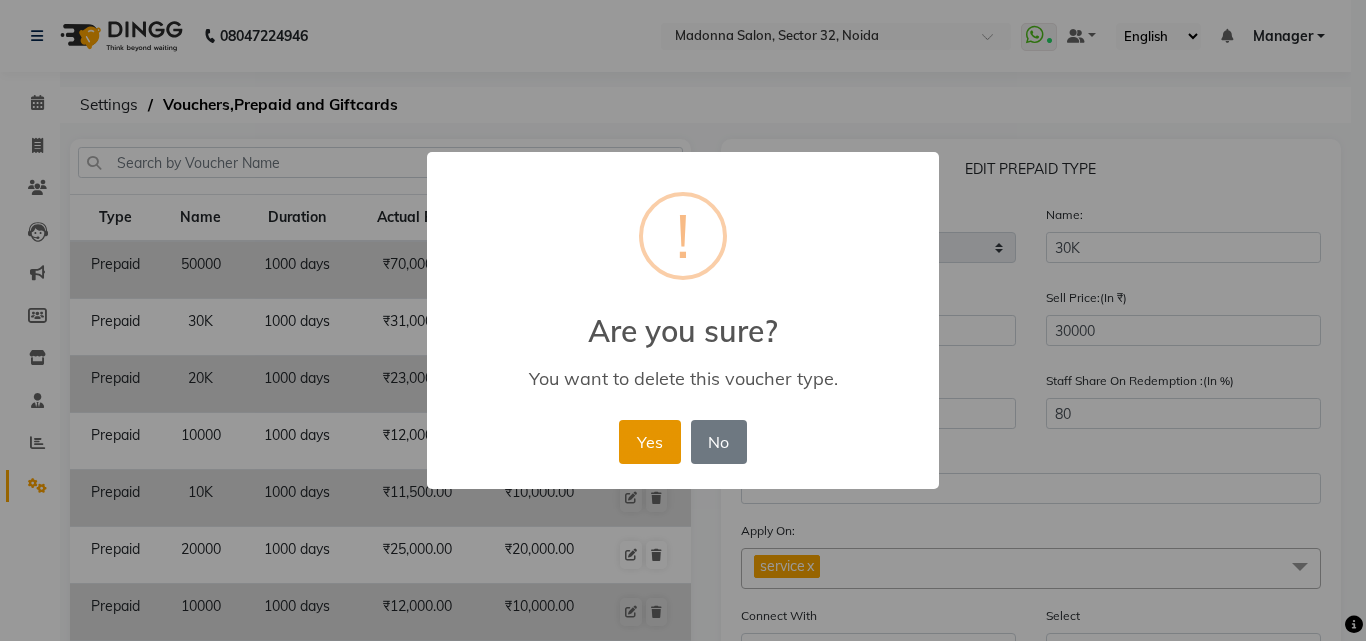 click on "Yes" at bounding box center (649, 442) 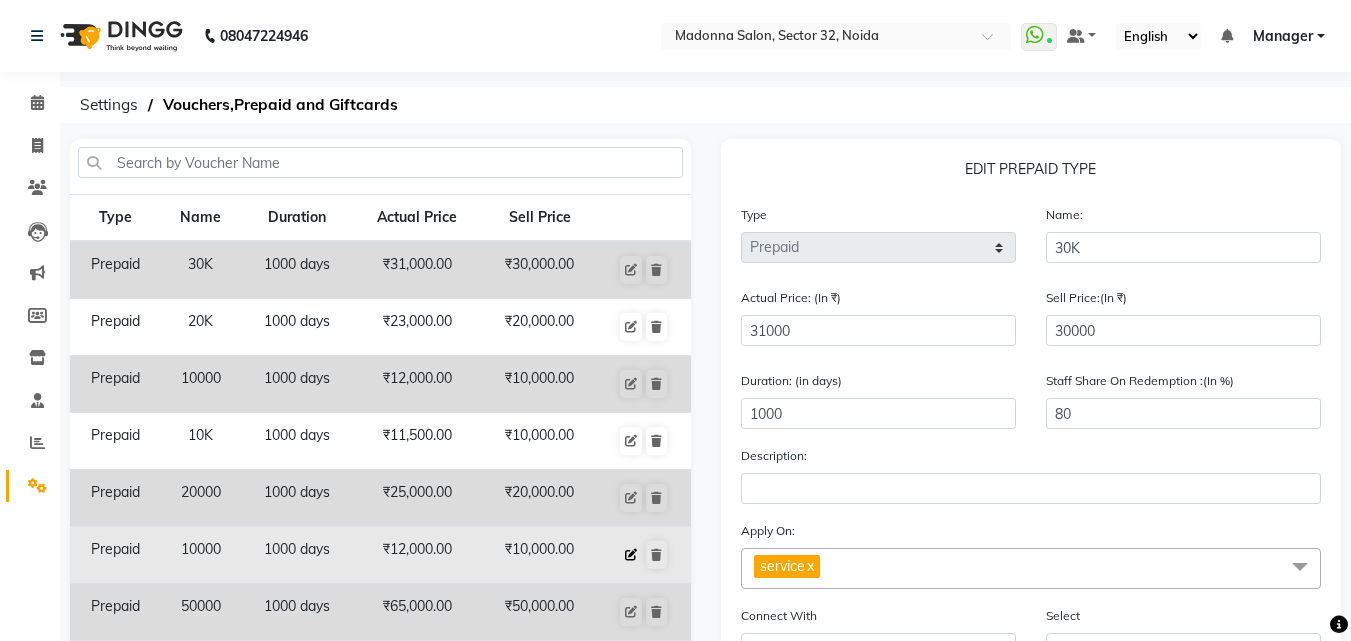 click 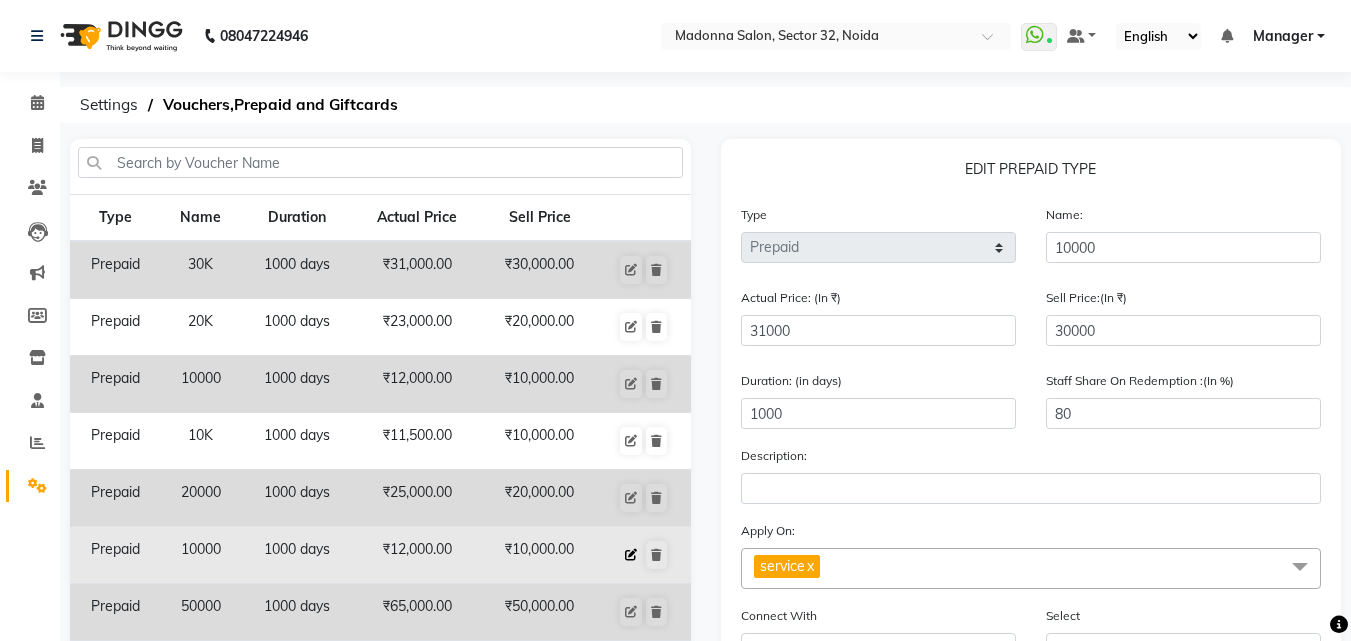 type on "12000" 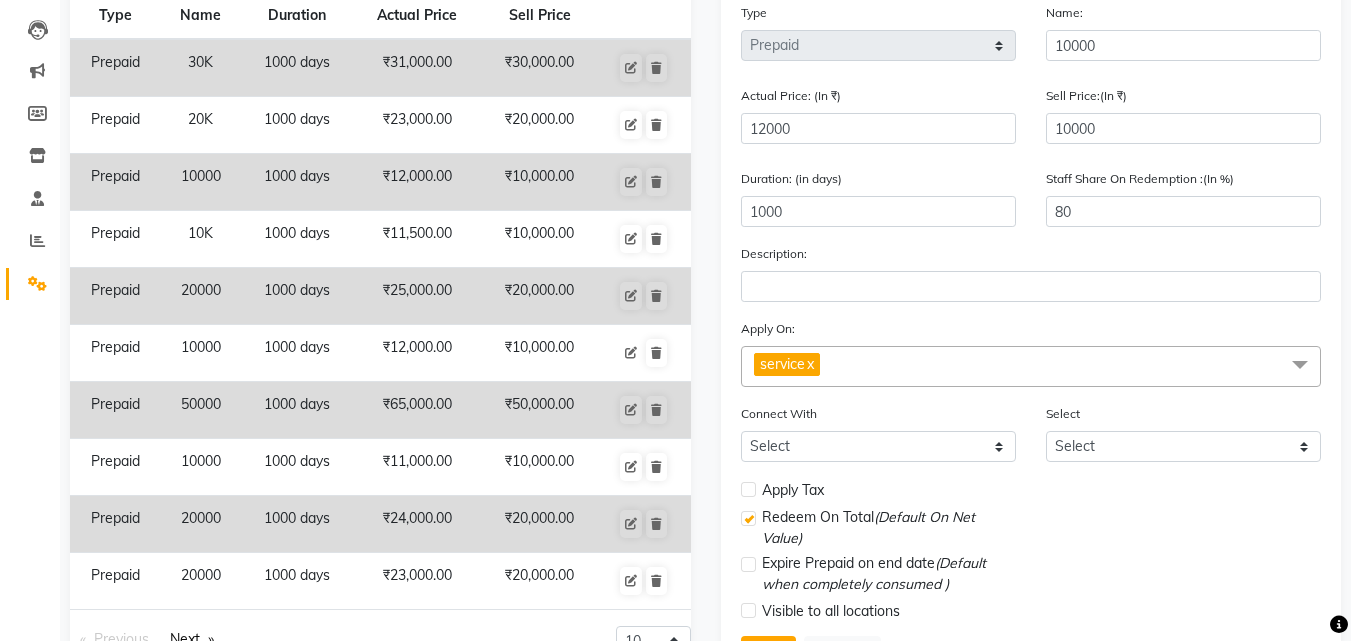 scroll, scrollTop: 0, scrollLeft: 0, axis: both 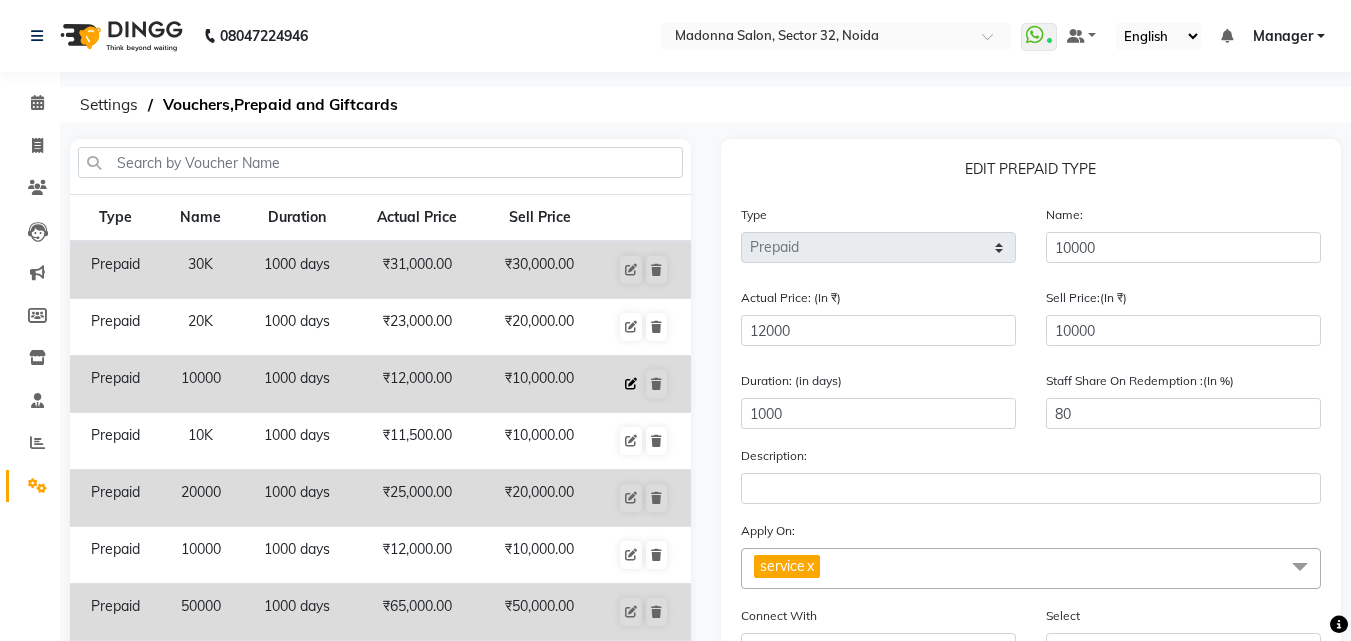 click 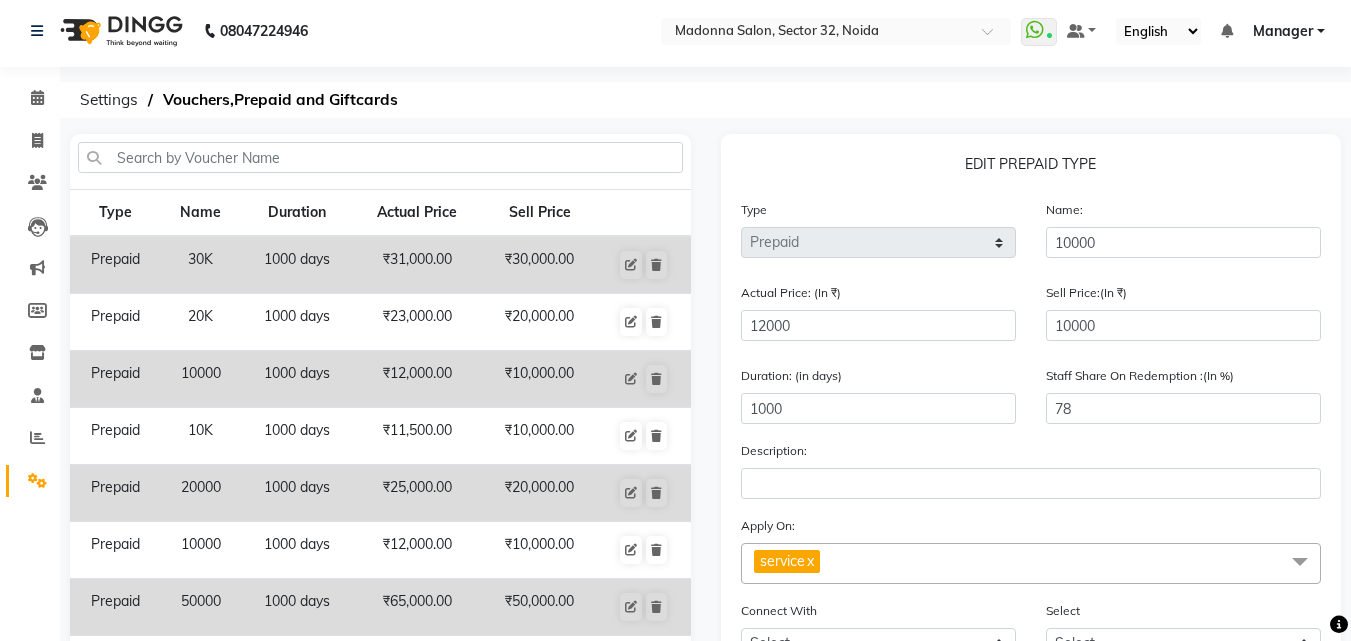 scroll, scrollTop: 0, scrollLeft: 0, axis: both 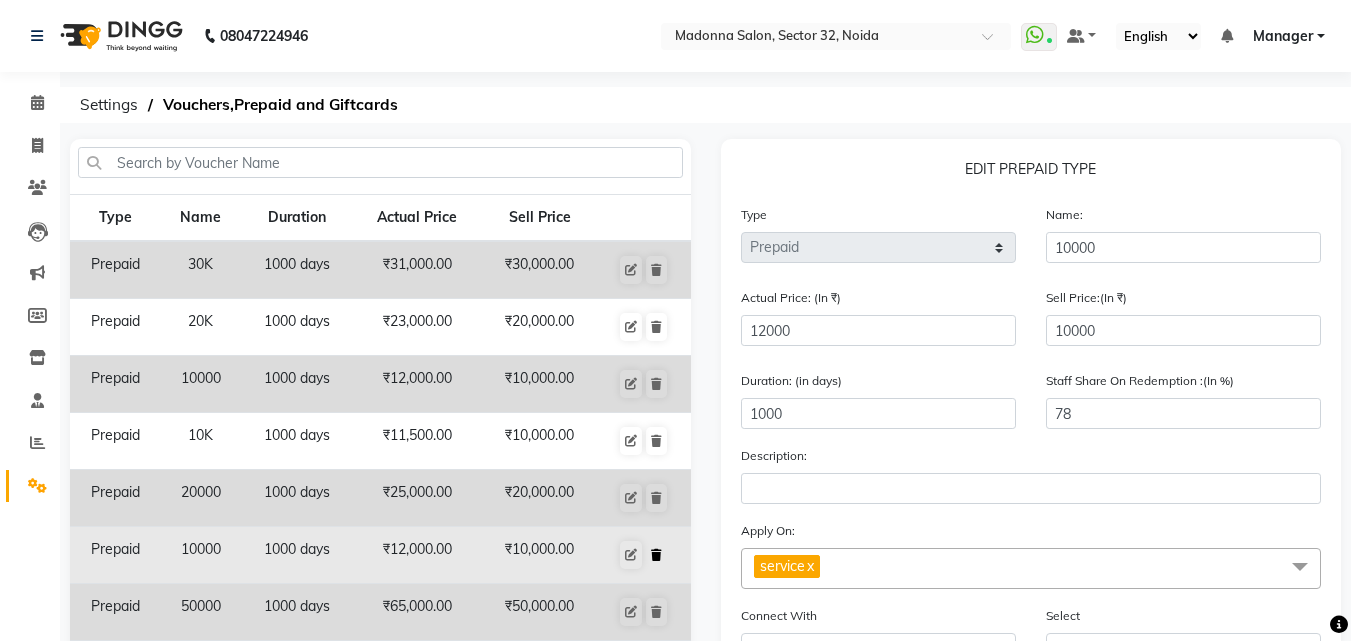 click 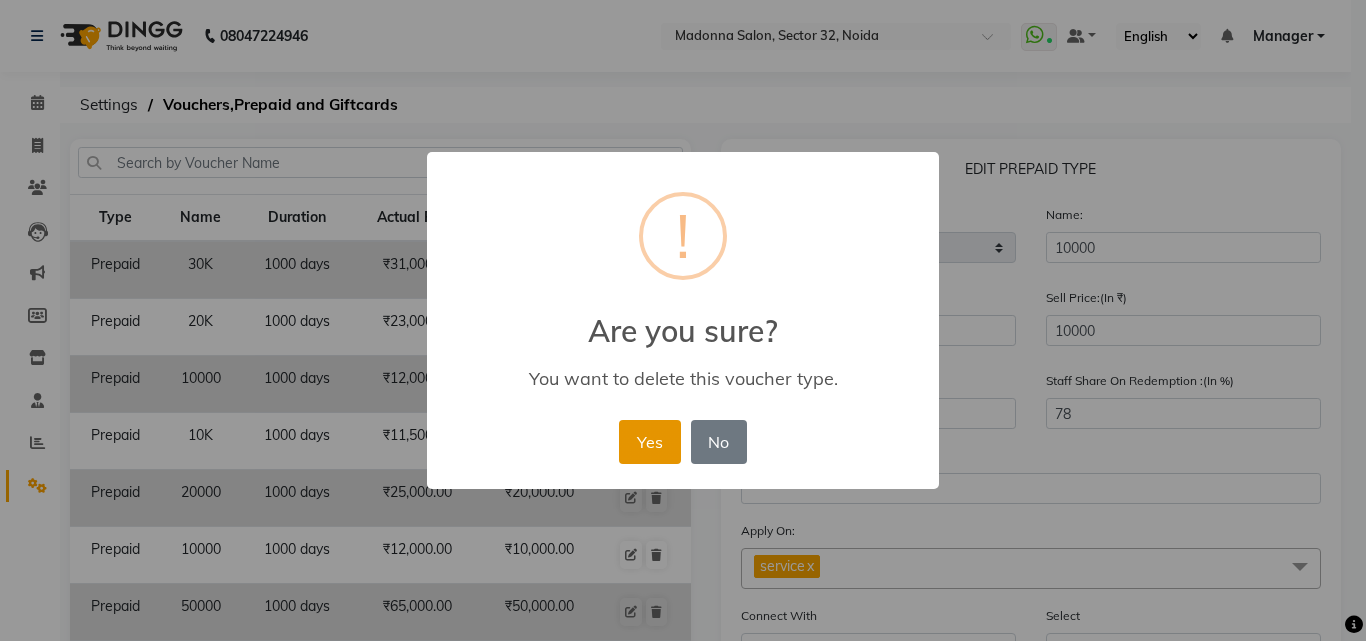 click on "Yes" at bounding box center (649, 442) 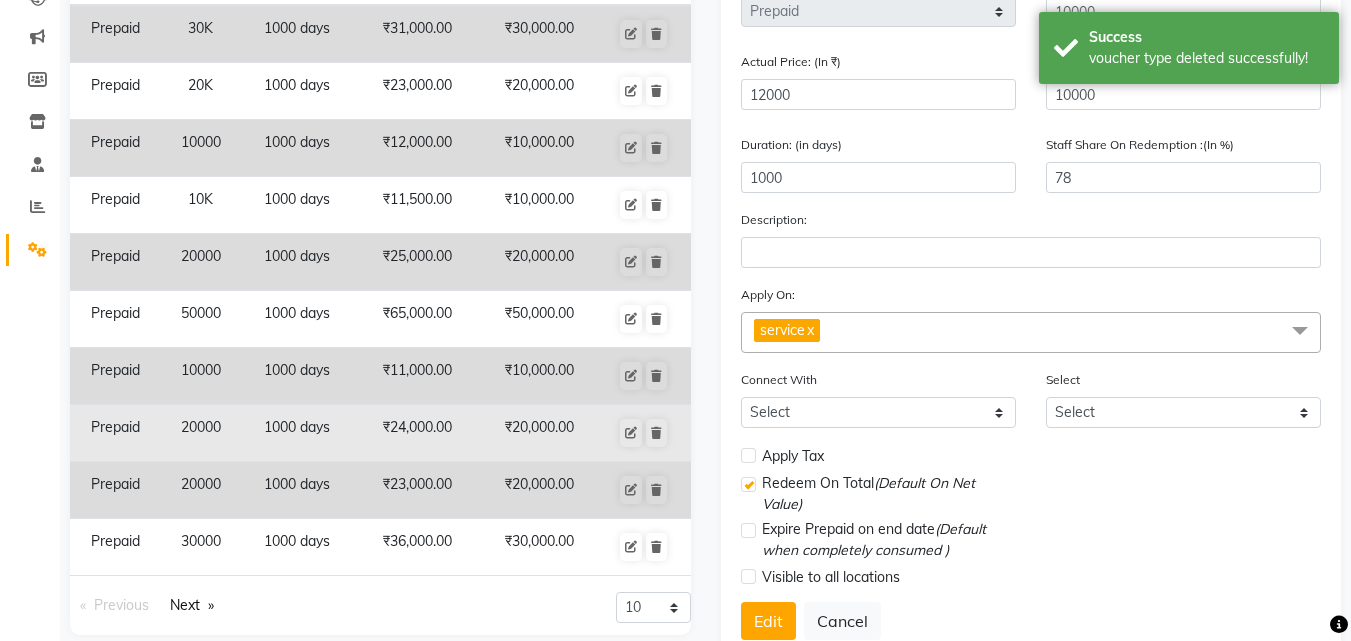 scroll, scrollTop: 200, scrollLeft: 0, axis: vertical 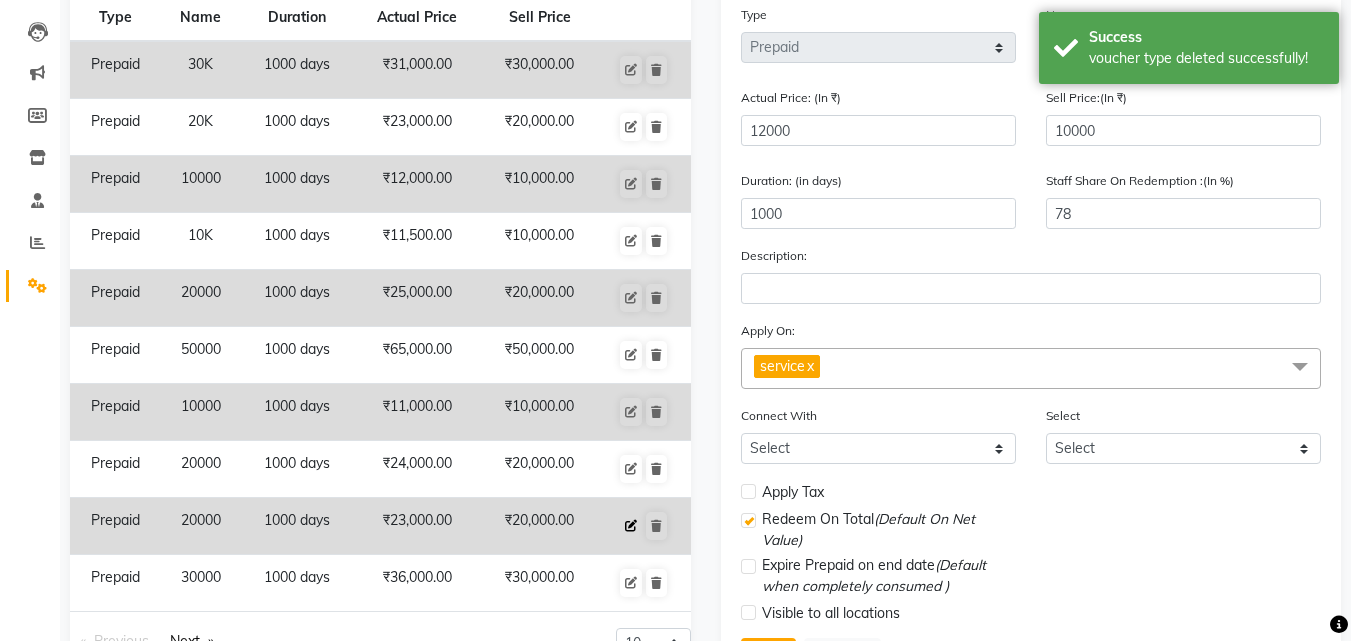 click 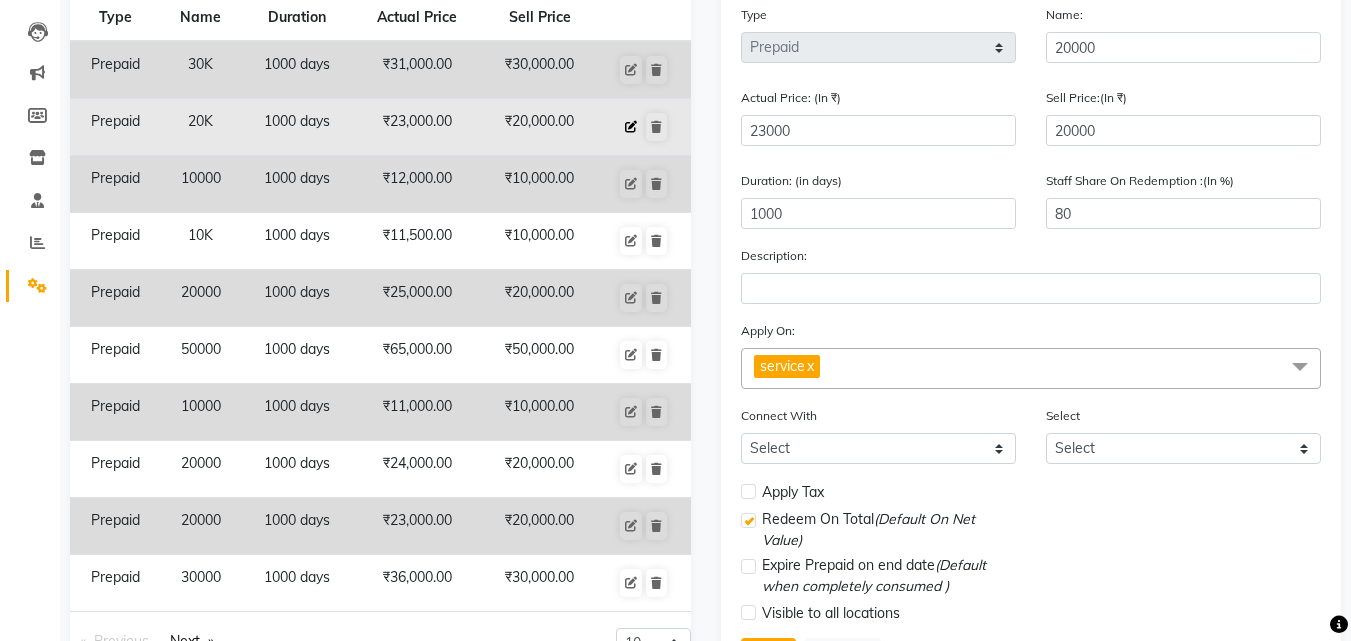 click 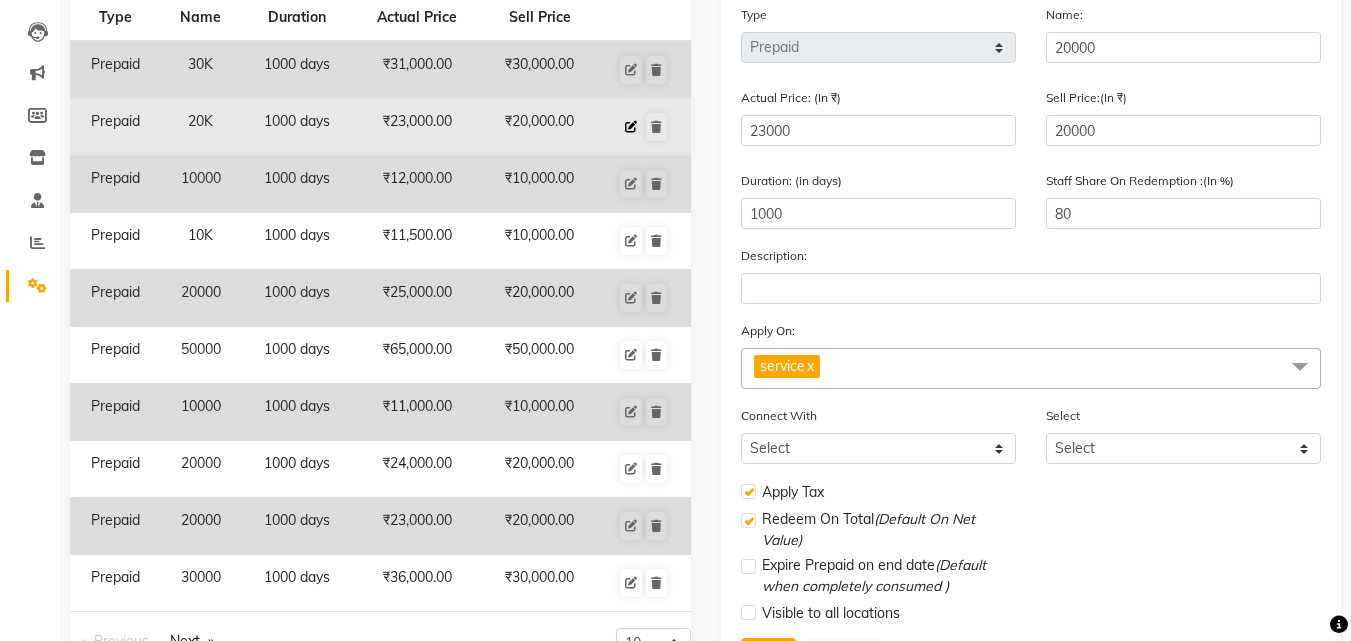 type on "20K" 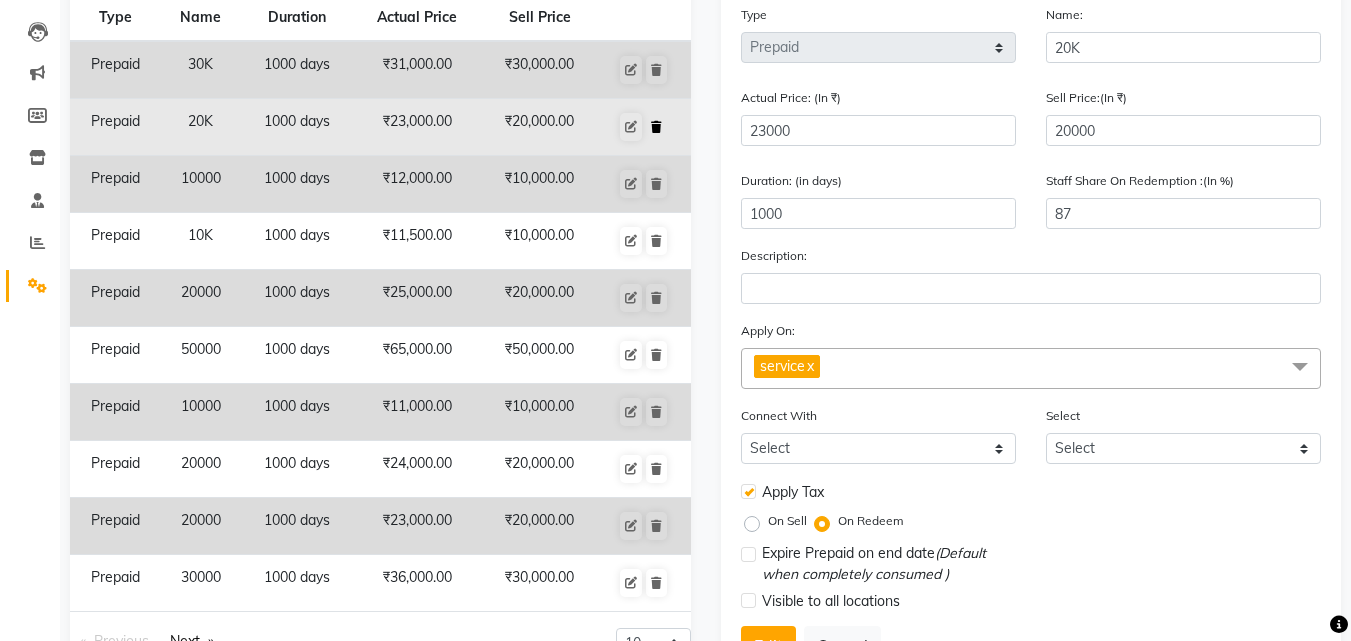click 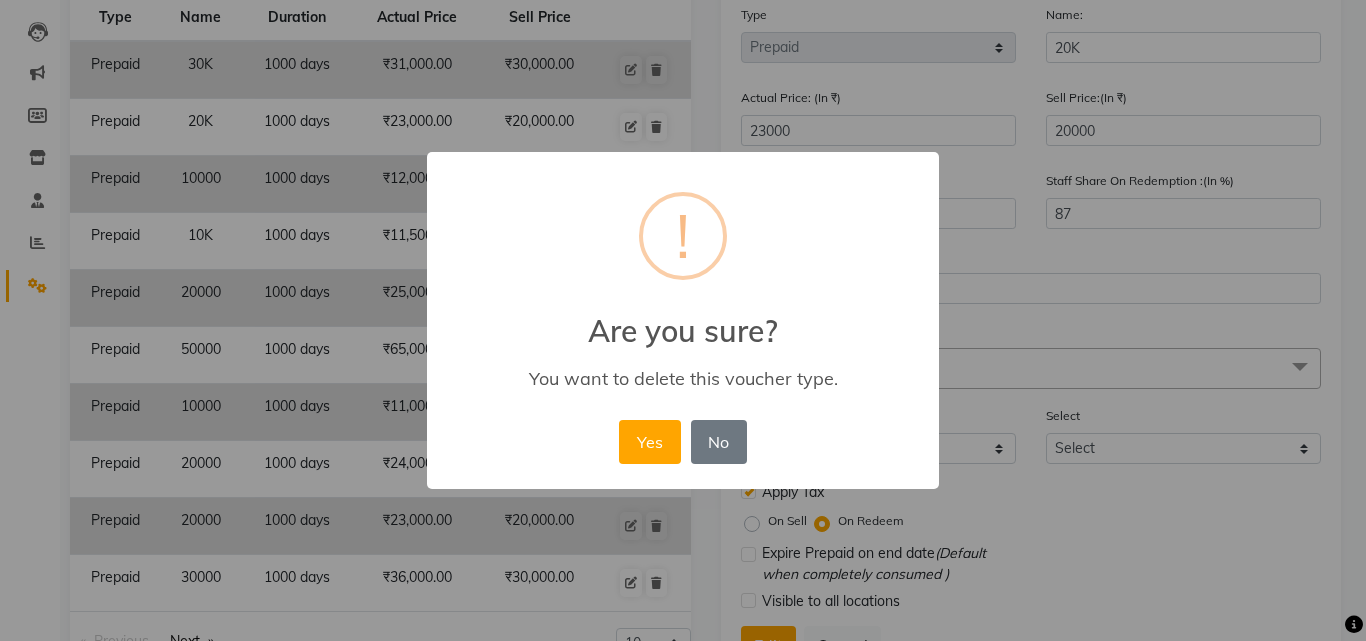 click on "Yes" at bounding box center (649, 442) 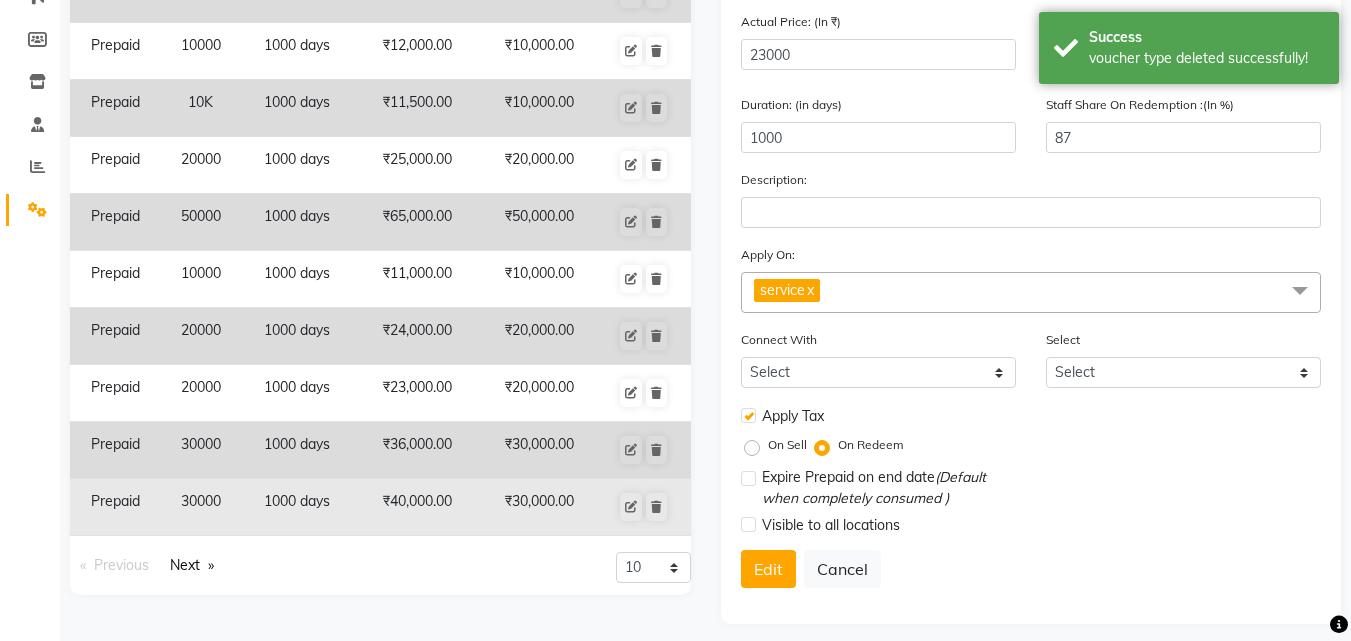 scroll, scrollTop: 289, scrollLeft: 0, axis: vertical 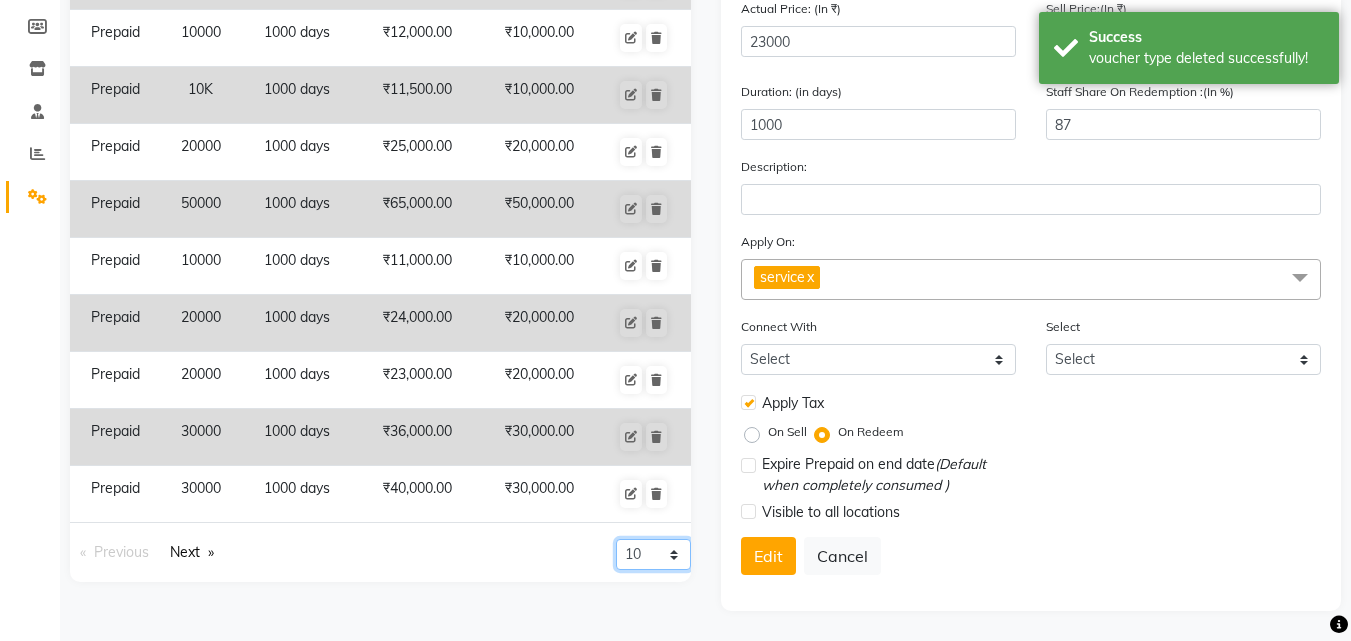 click on "10 20 50 100" 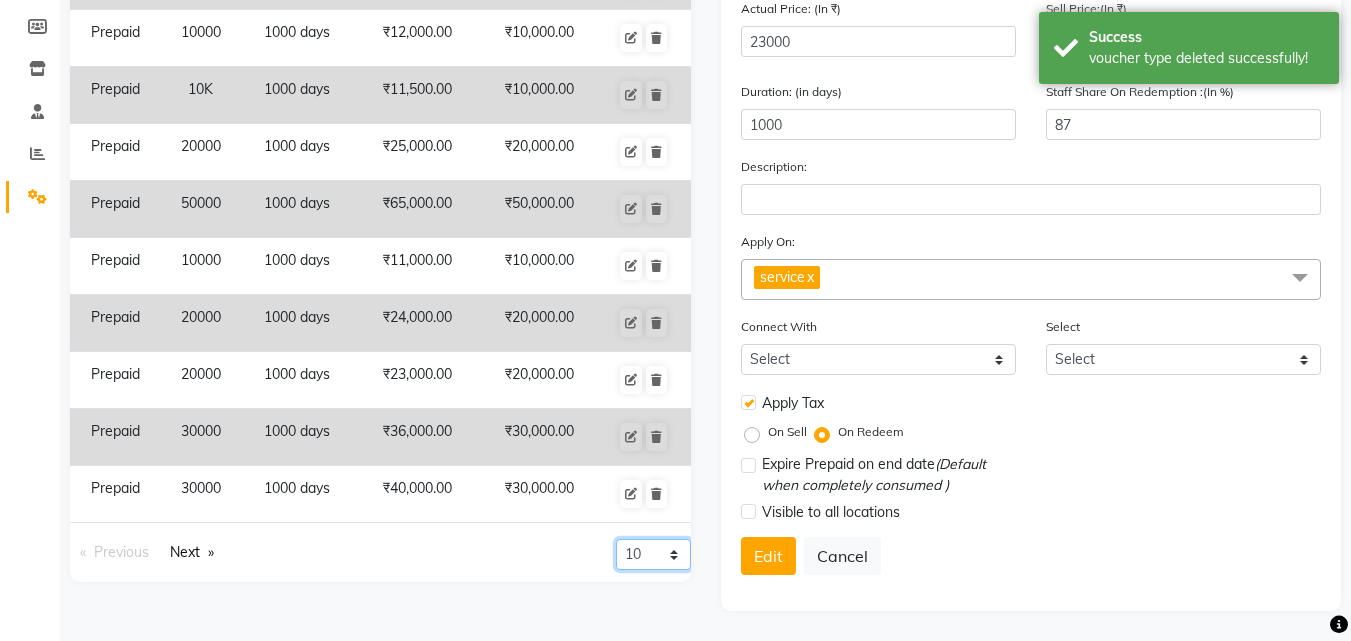 select on "50" 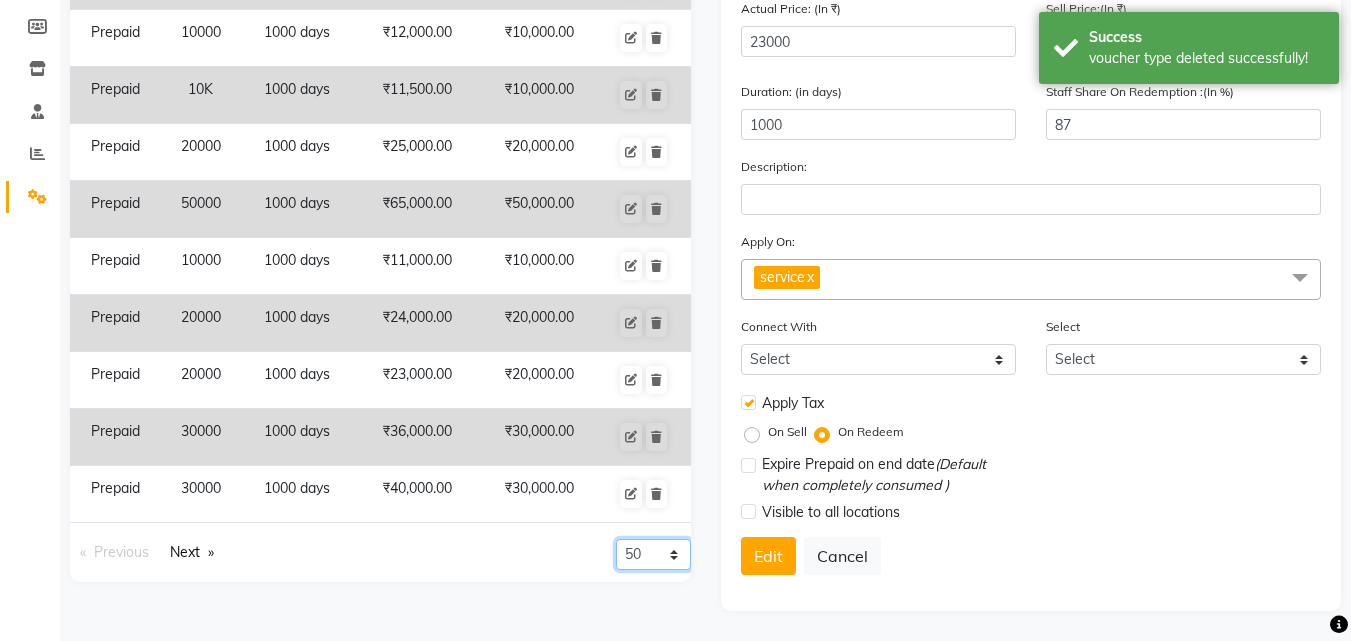 click on "10 20 50 100" 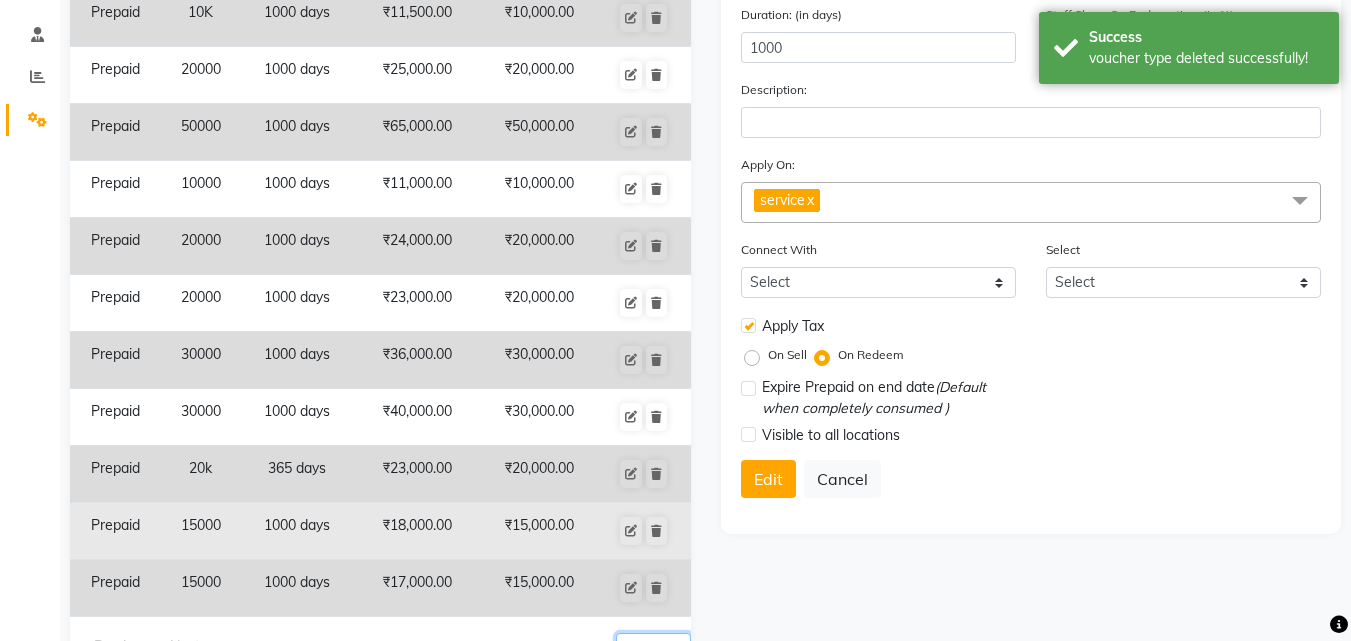scroll, scrollTop: 431, scrollLeft: 0, axis: vertical 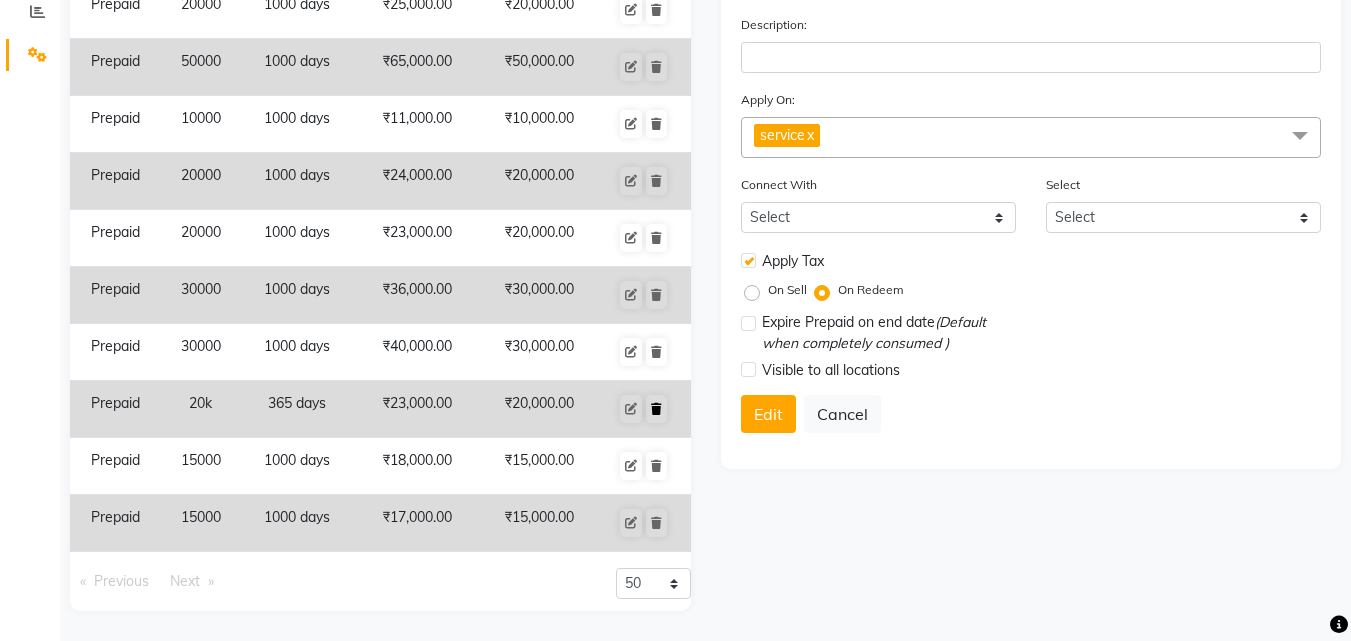 click 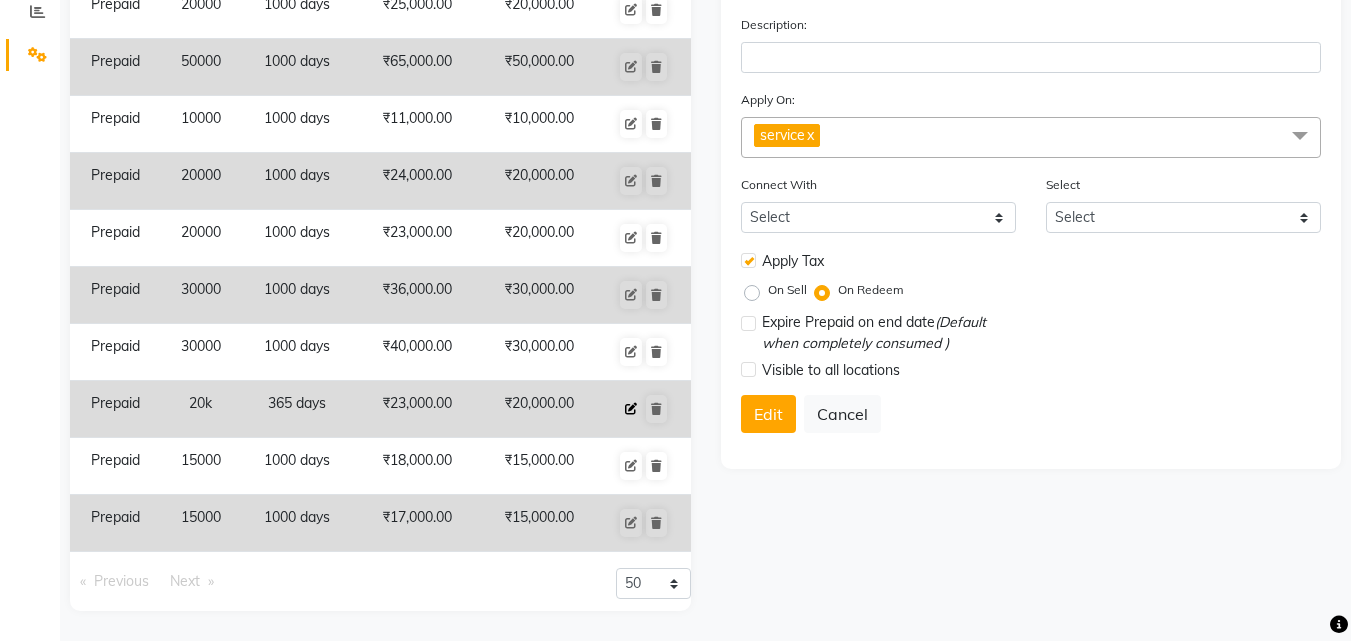 click 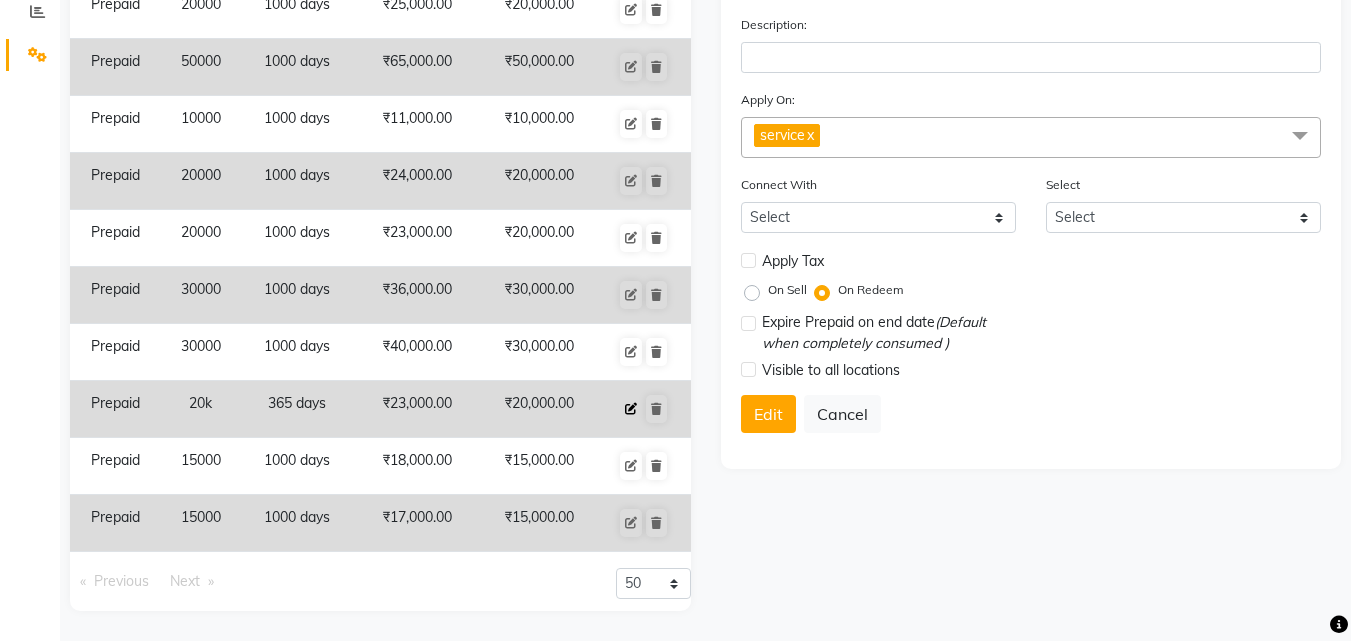 type on "20k" 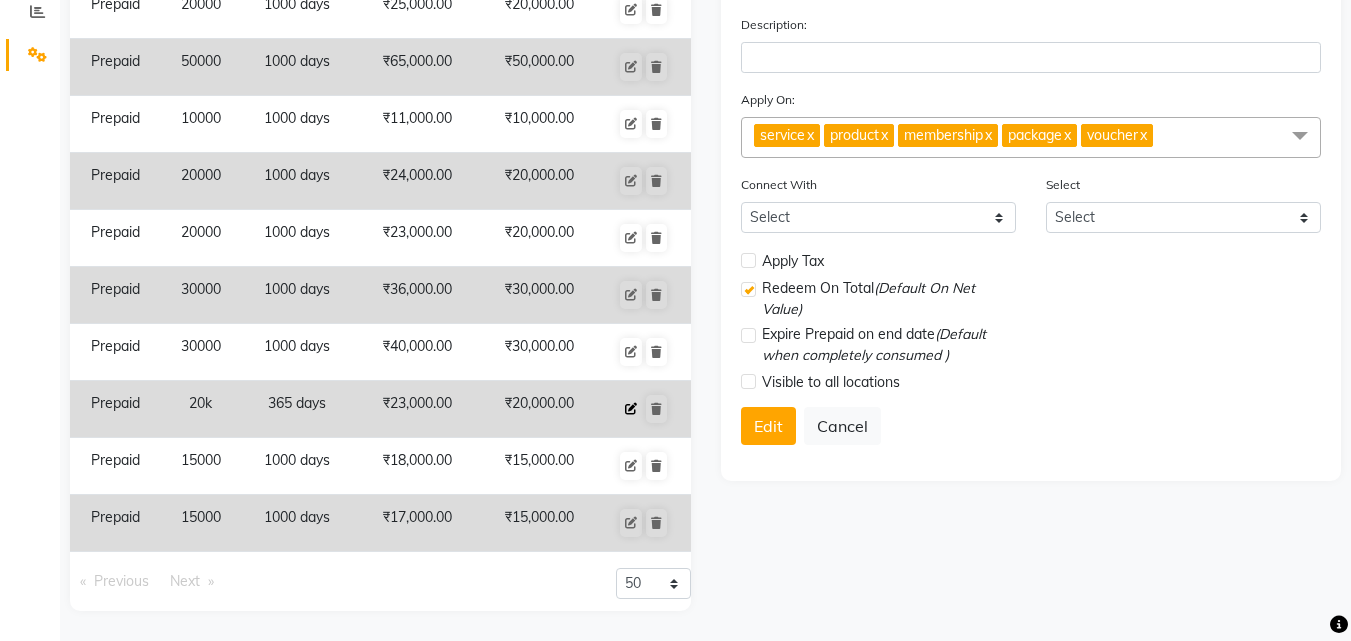 click 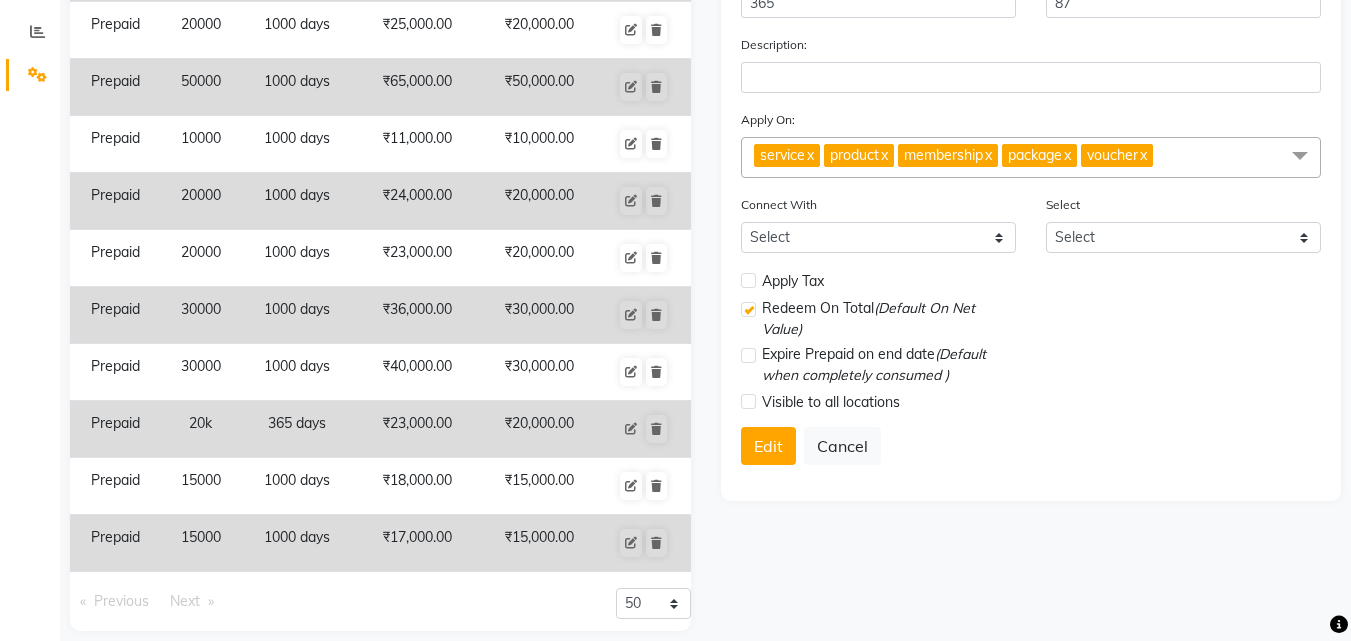 scroll, scrollTop: 431, scrollLeft: 0, axis: vertical 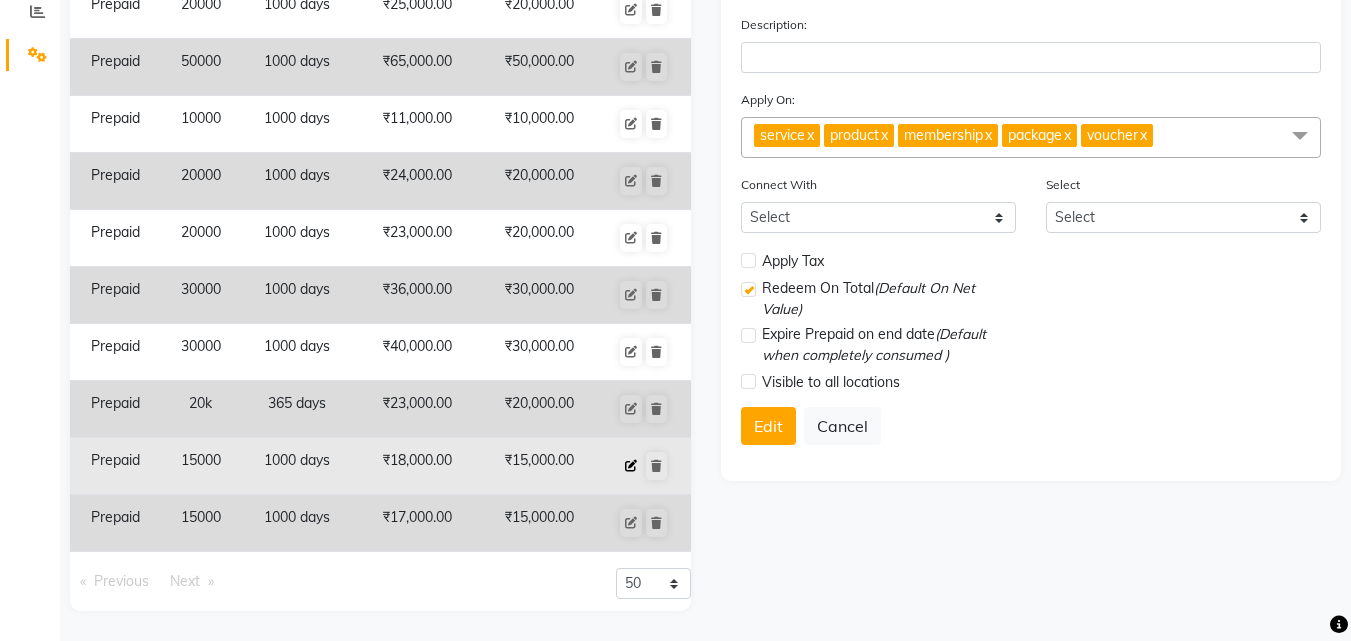 click 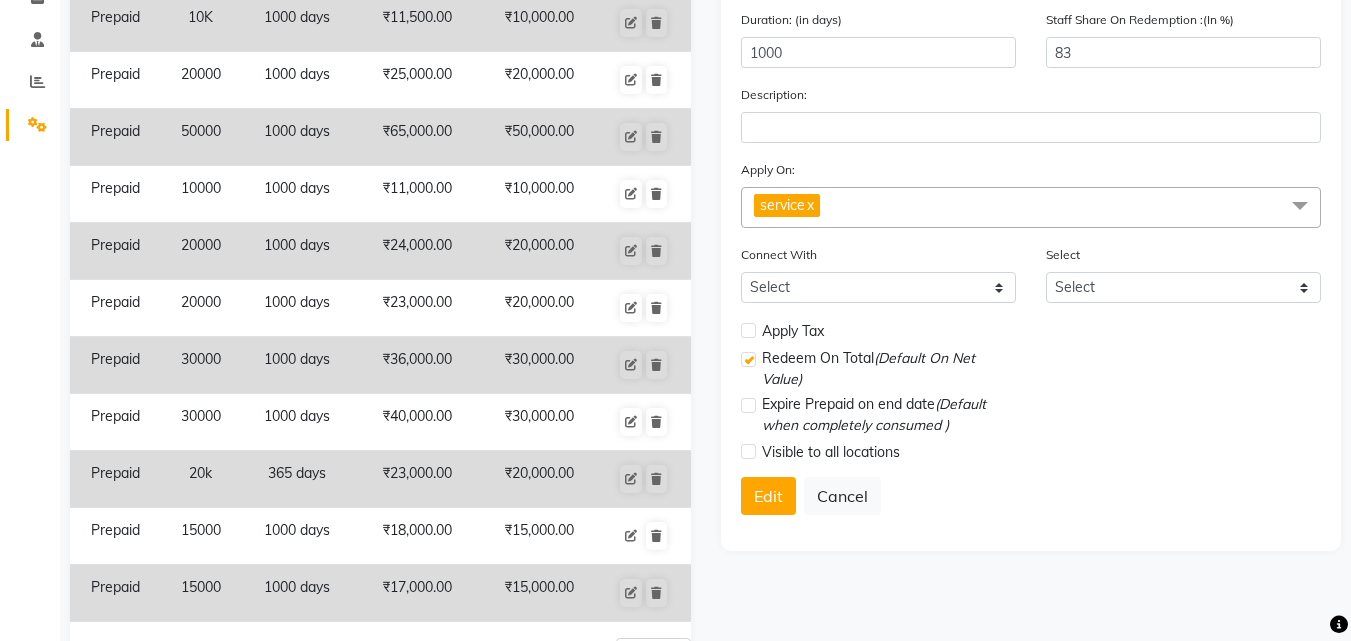 scroll, scrollTop: 431, scrollLeft: 0, axis: vertical 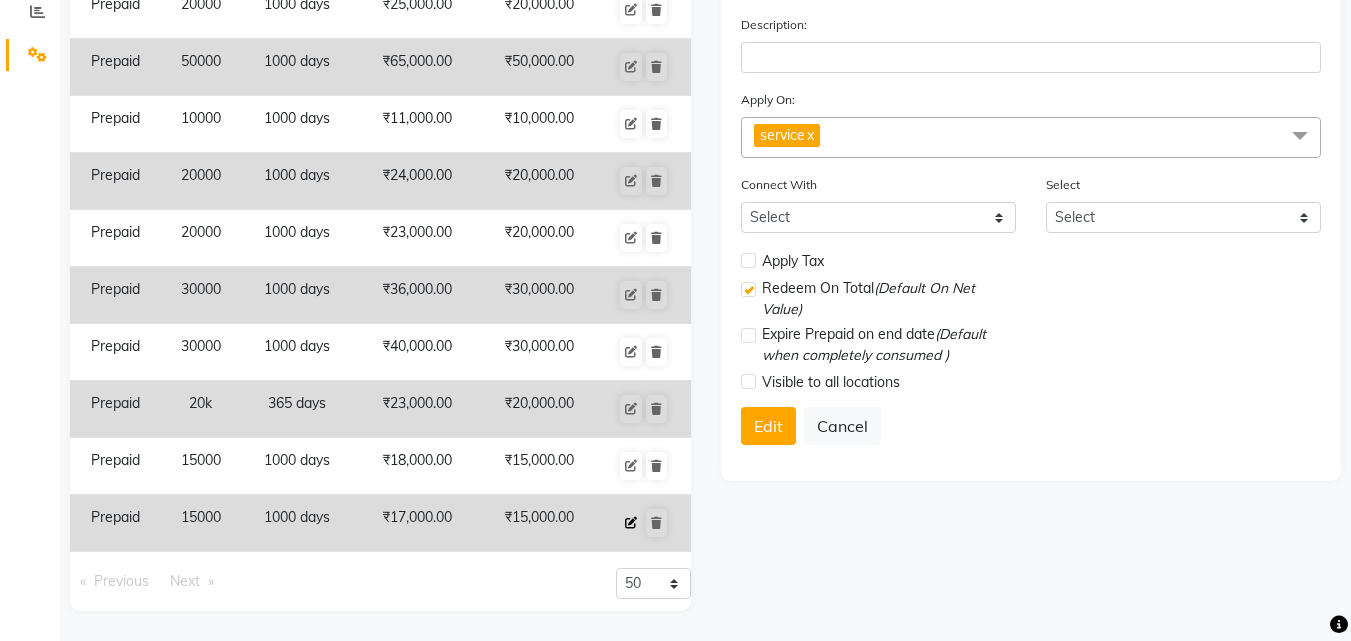 click 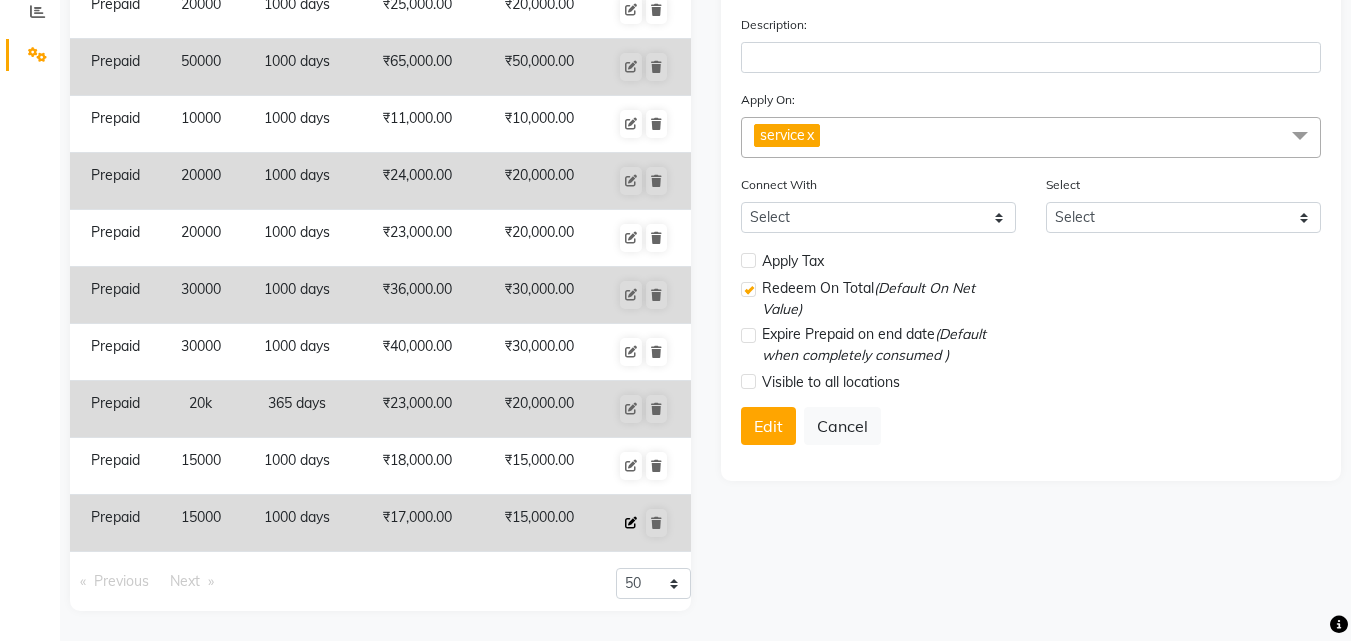 click 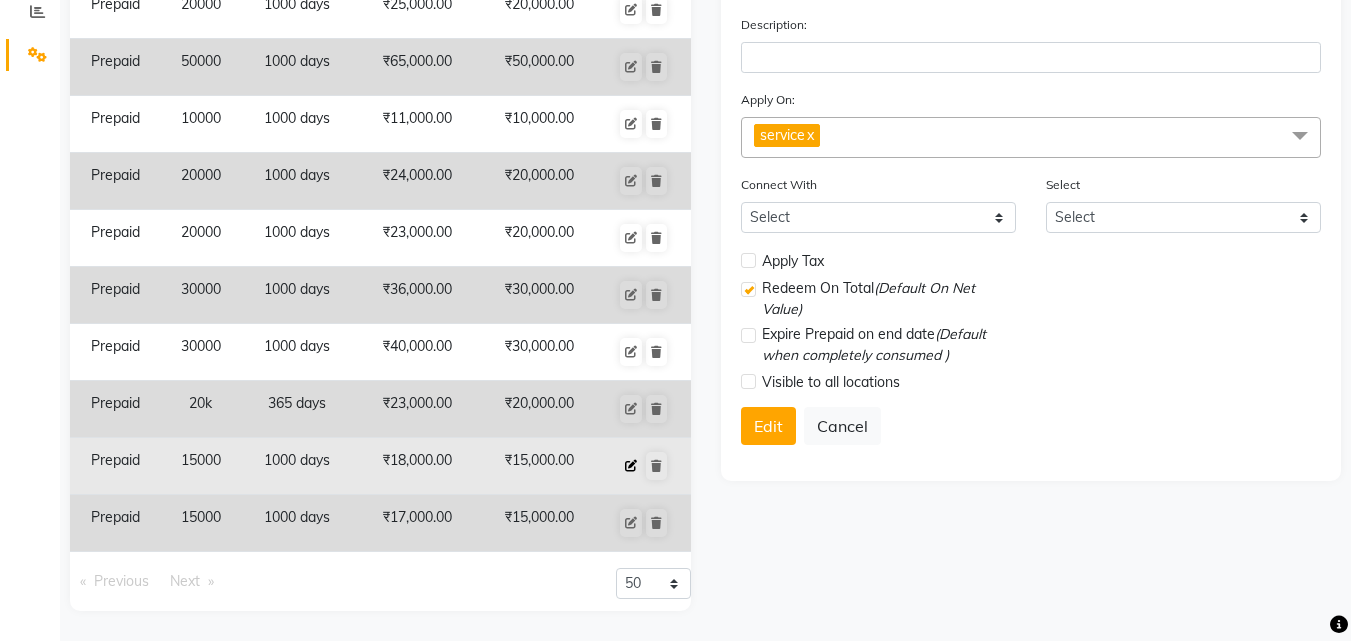 click 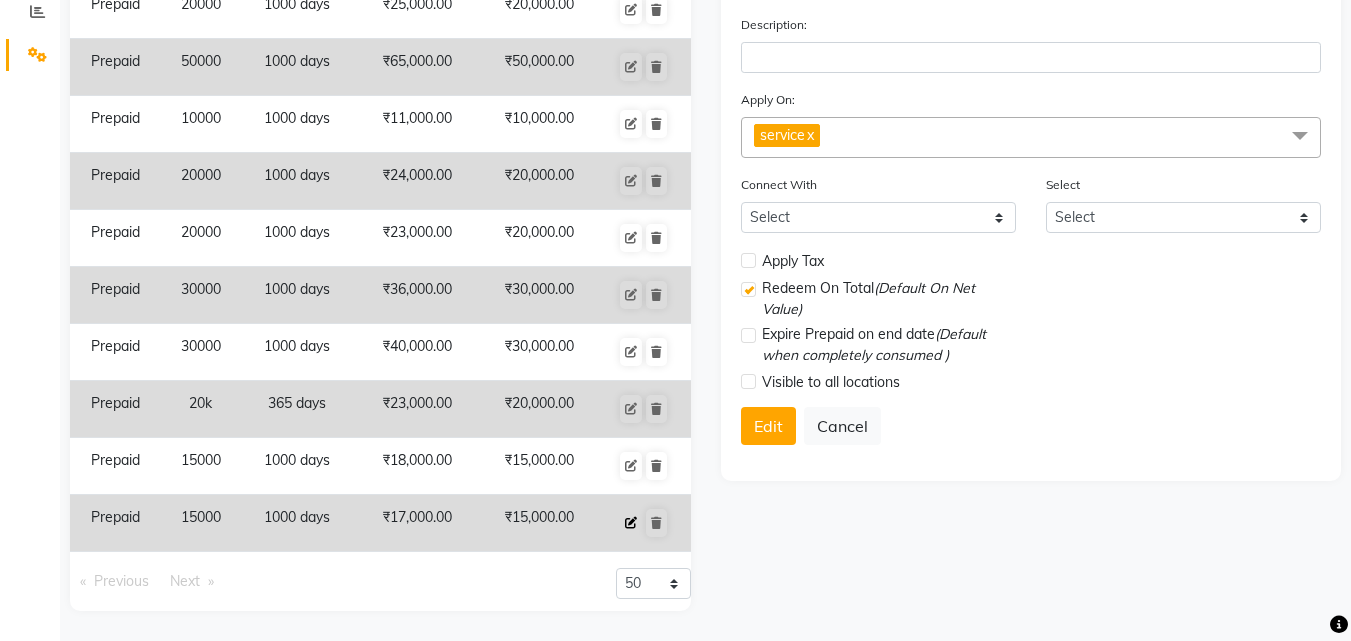 click 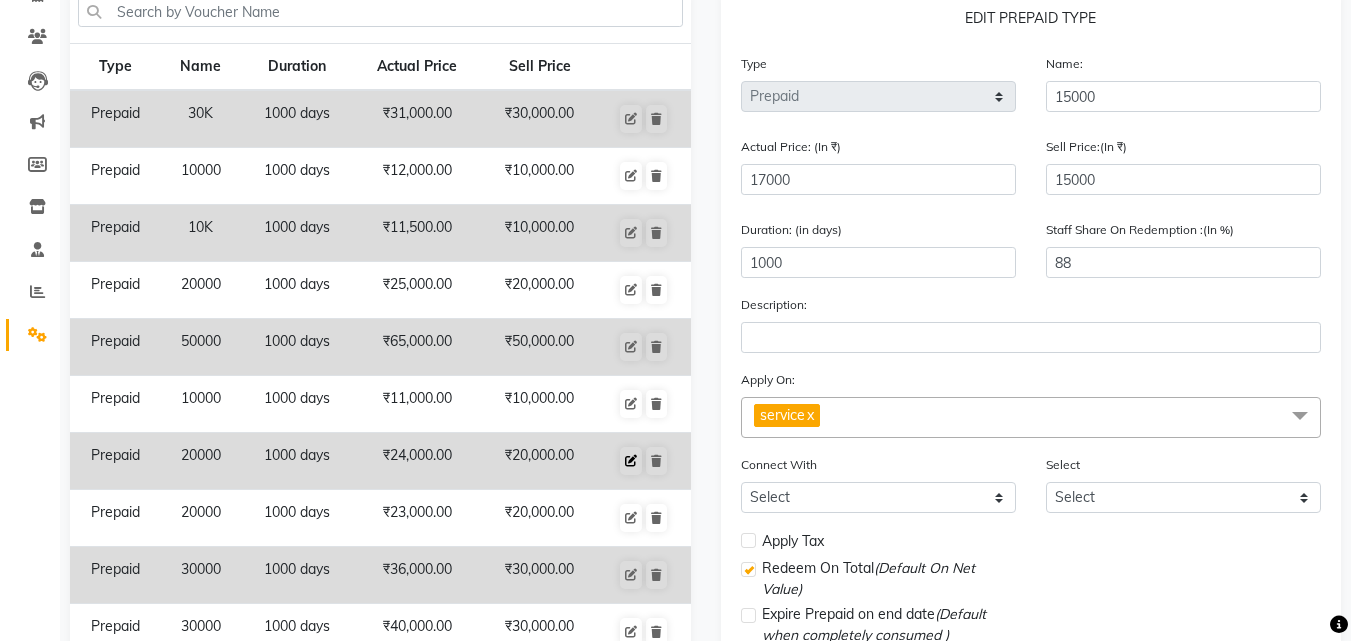scroll, scrollTop: 31, scrollLeft: 0, axis: vertical 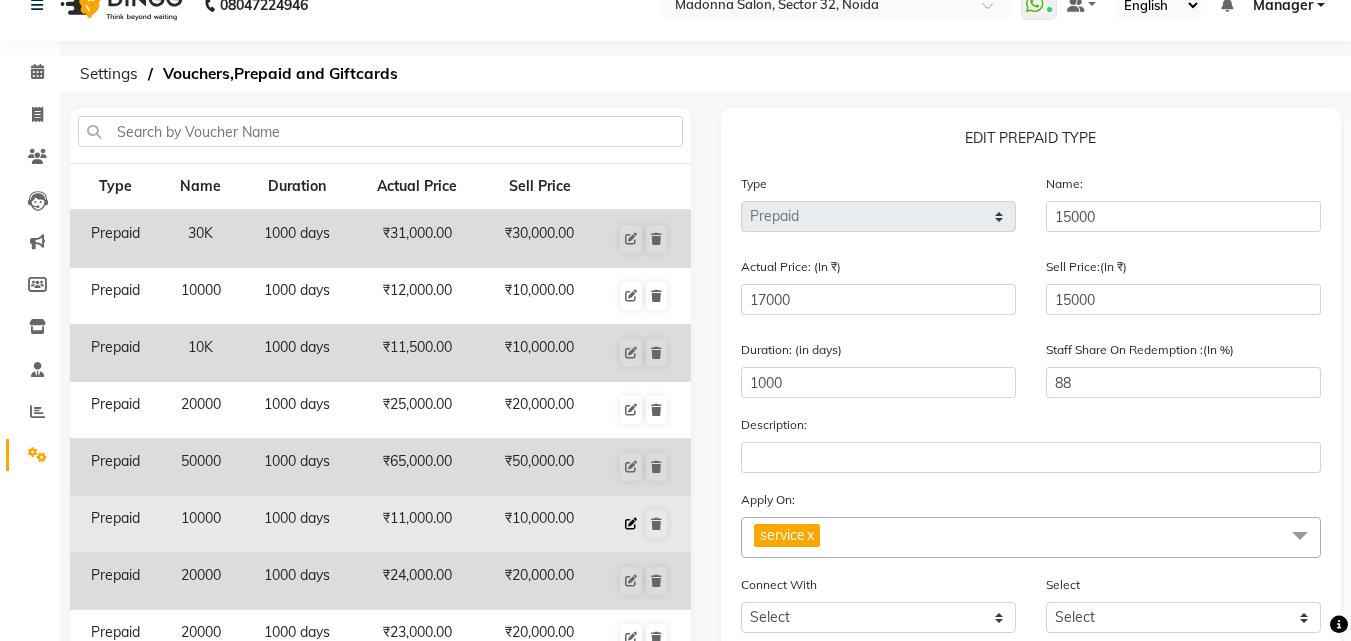 click 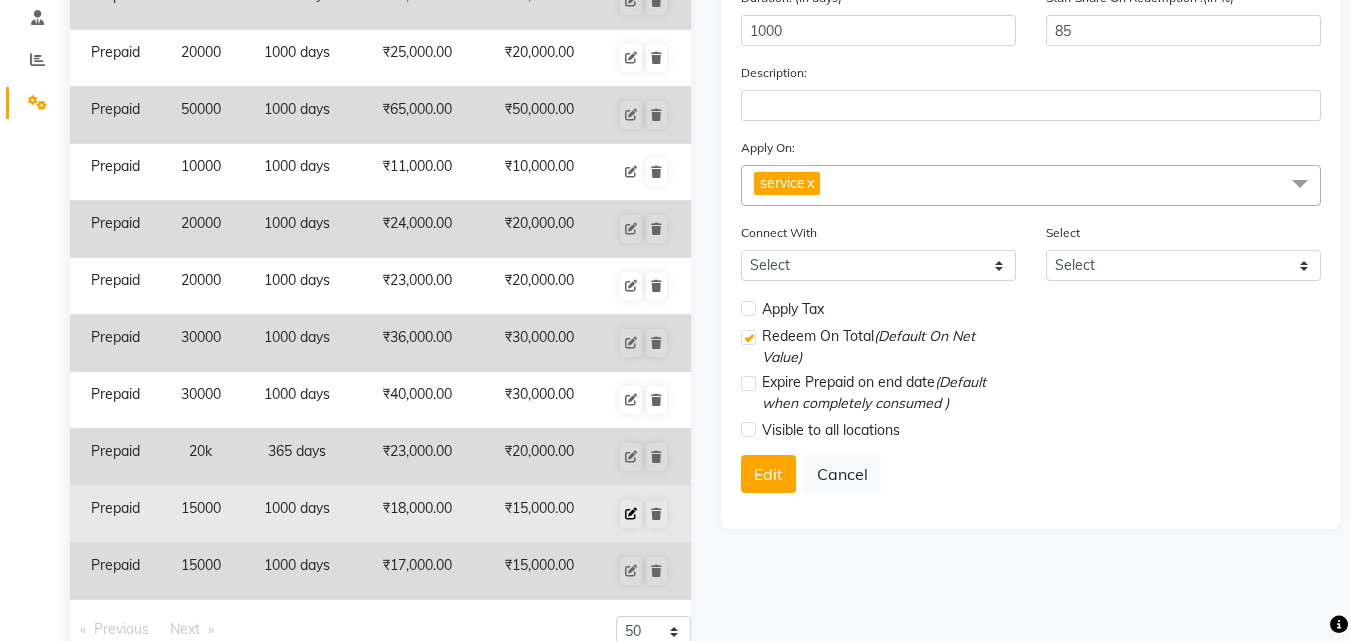 scroll, scrollTop: 431, scrollLeft: 0, axis: vertical 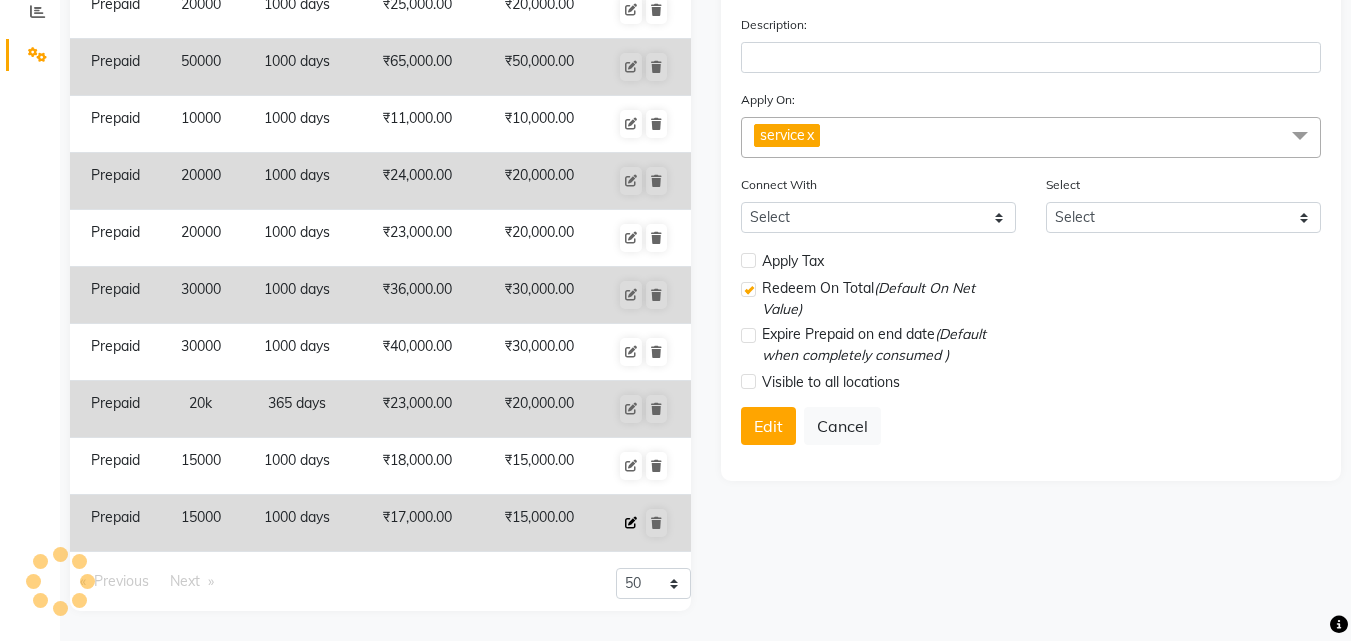 click 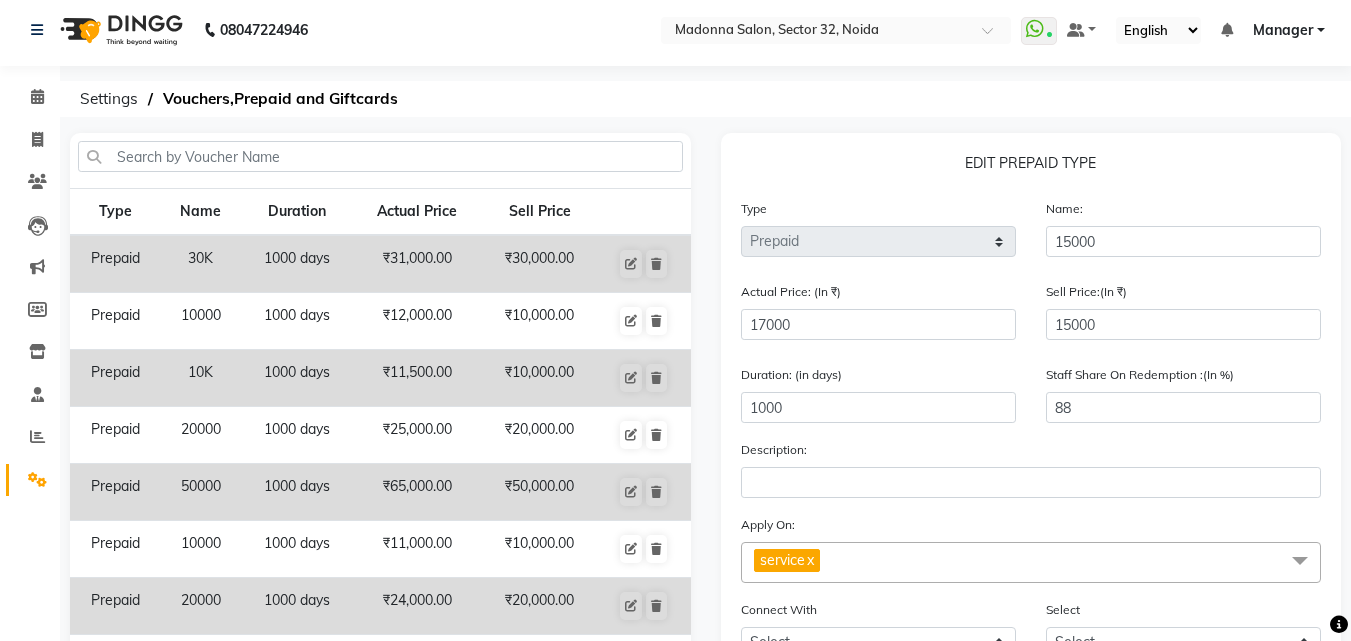 scroll, scrollTop: 0, scrollLeft: 0, axis: both 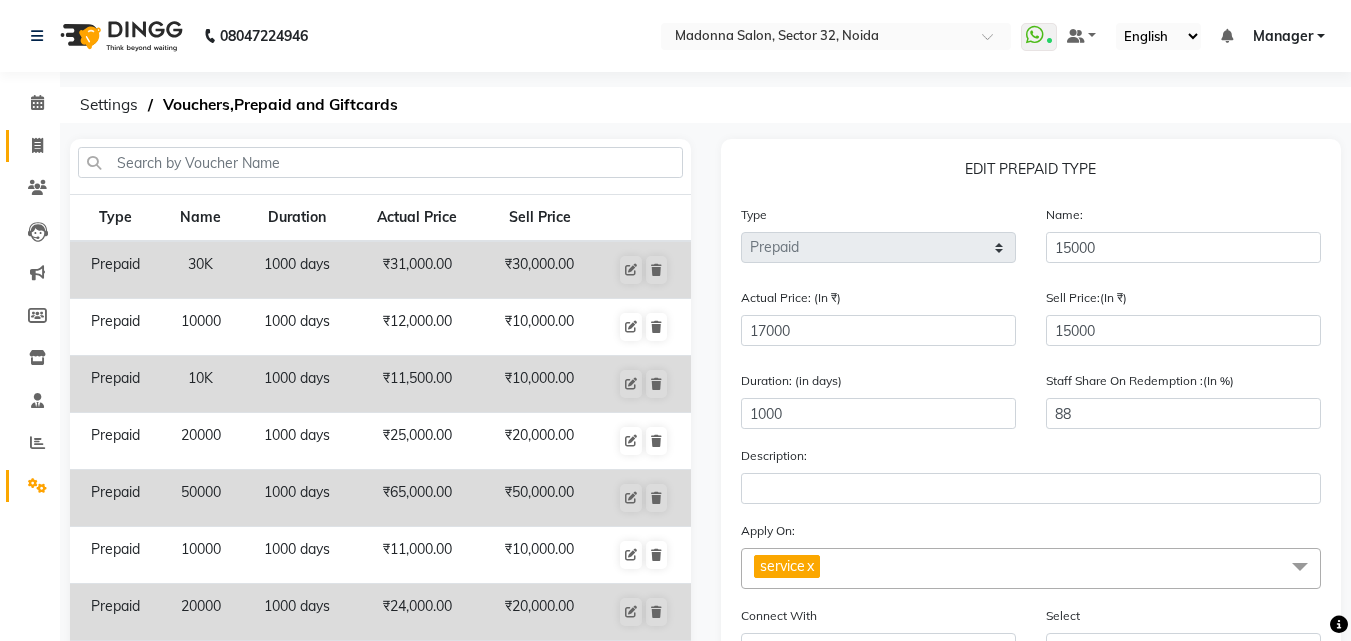click on "Invoice" 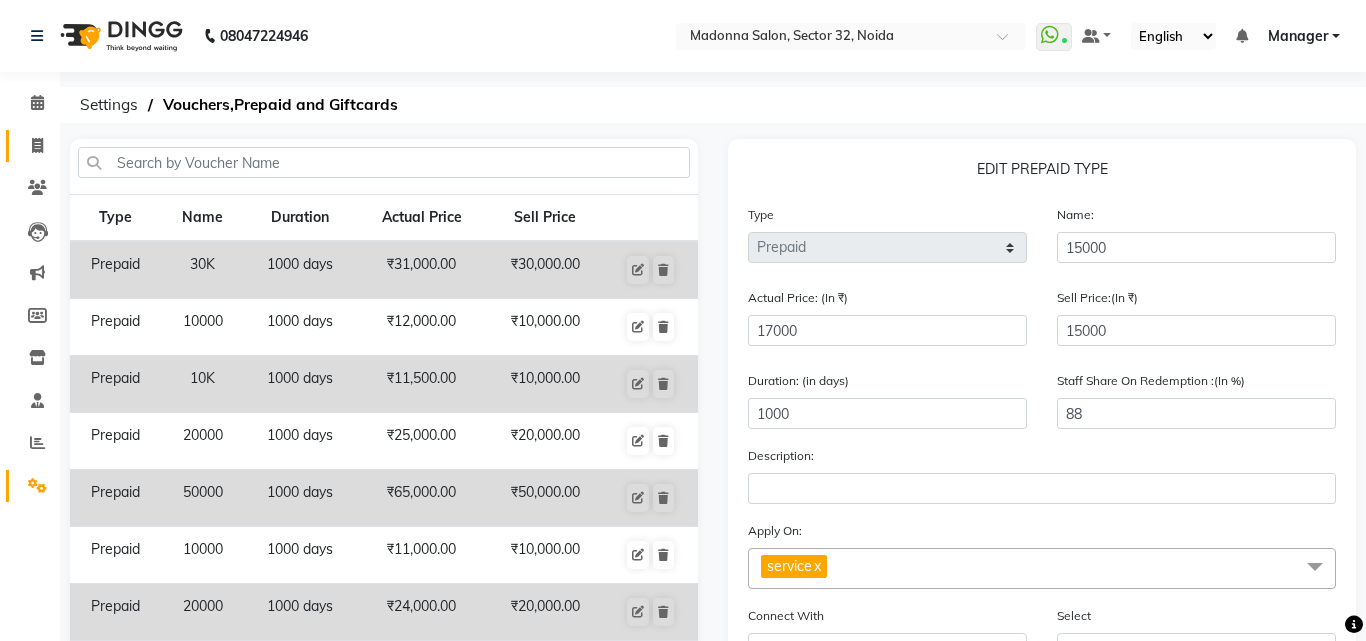 select on "7229" 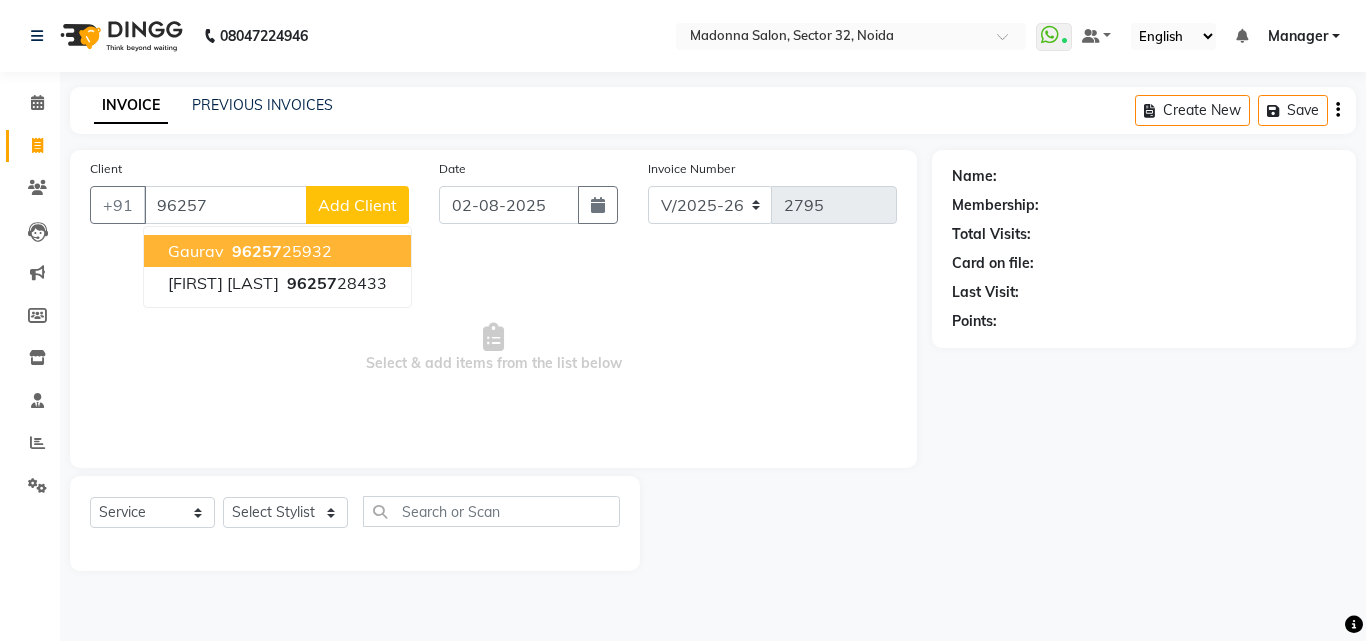 click on "[PHONE]" at bounding box center (280, 251) 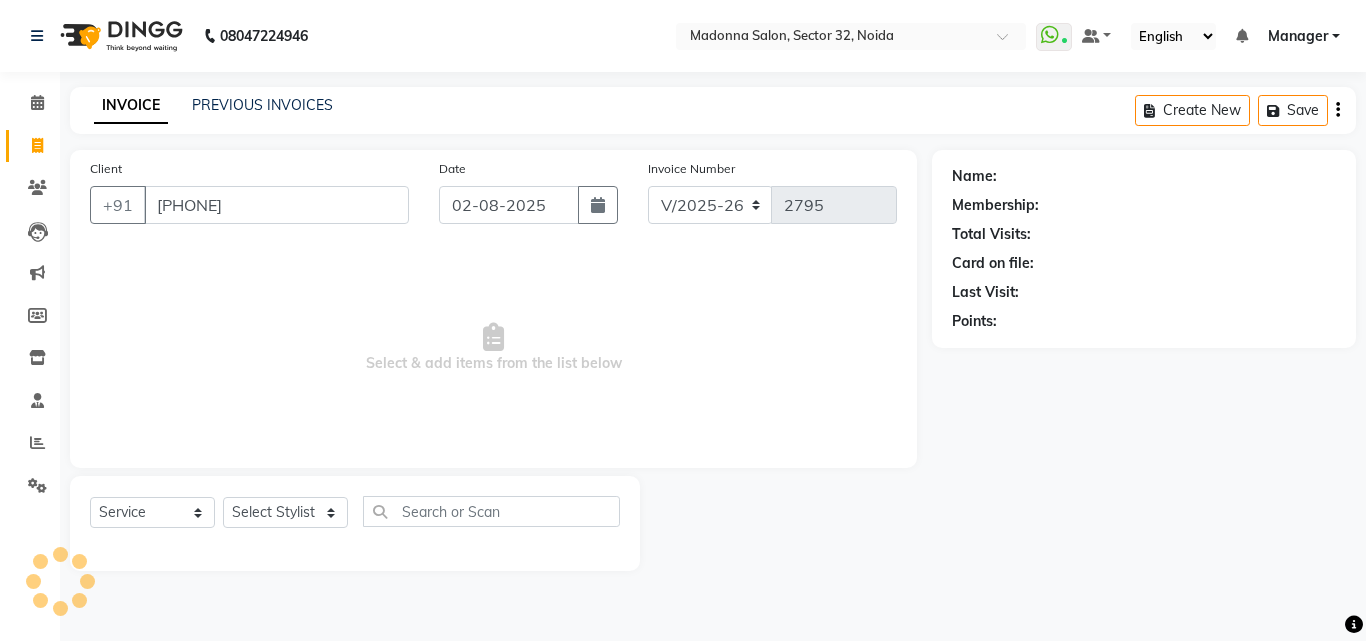 type on "[PHONE]" 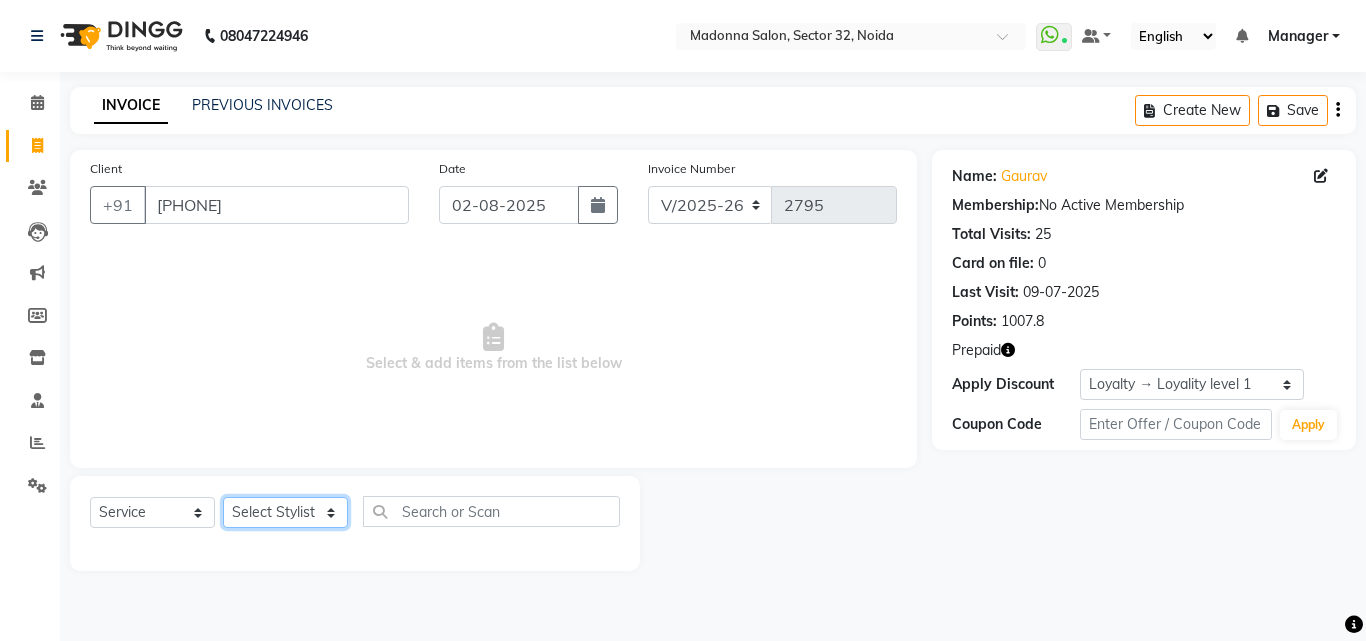 click on "Select Stylist Aayan Account  Ashu BHOLU Geeta Hanif JIYA SINGH Kiran LAXMAN PEDI Manager Mohit Naddy NAIL SWASTIKA Sajal Sameer Shahnawaj Sharukh Sonu VISHAL STYLIST" 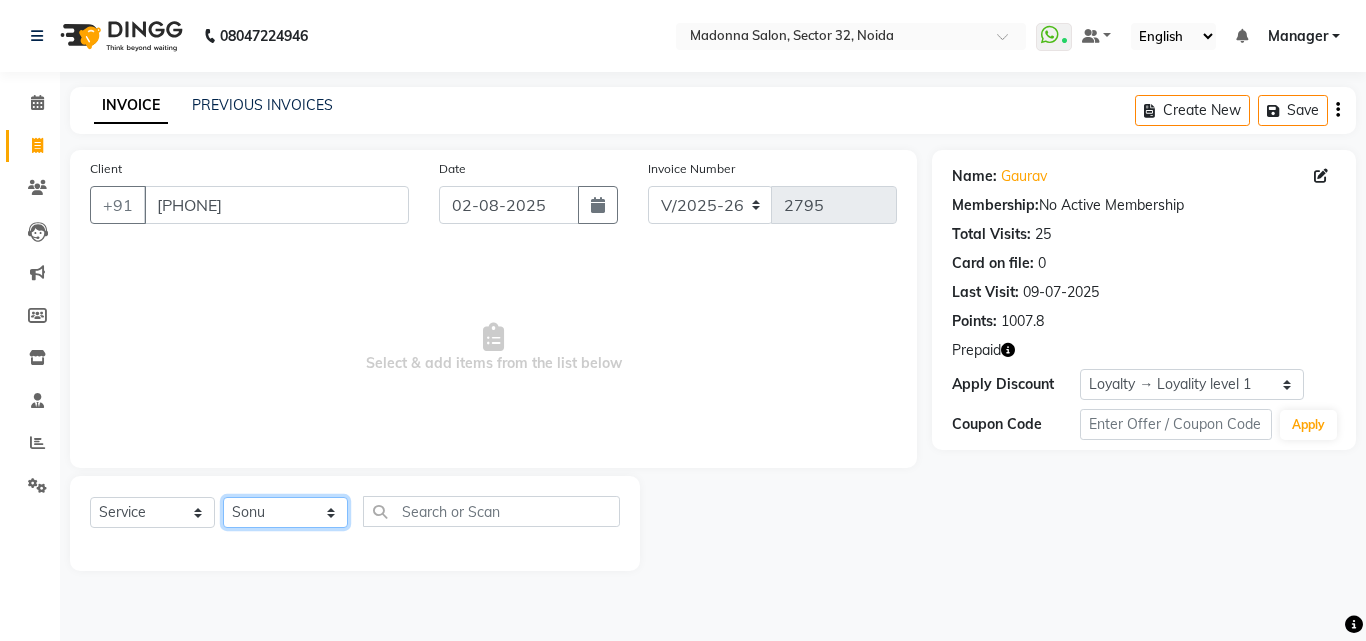 click on "Select Stylist Aayan Account  Ashu BHOLU Geeta Hanif JIYA SINGH Kiran LAXMAN PEDI Manager Mohit Naddy NAIL SWASTIKA Sajal Sameer Shahnawaj Sharukh Sonu VISHAL STYLIST" 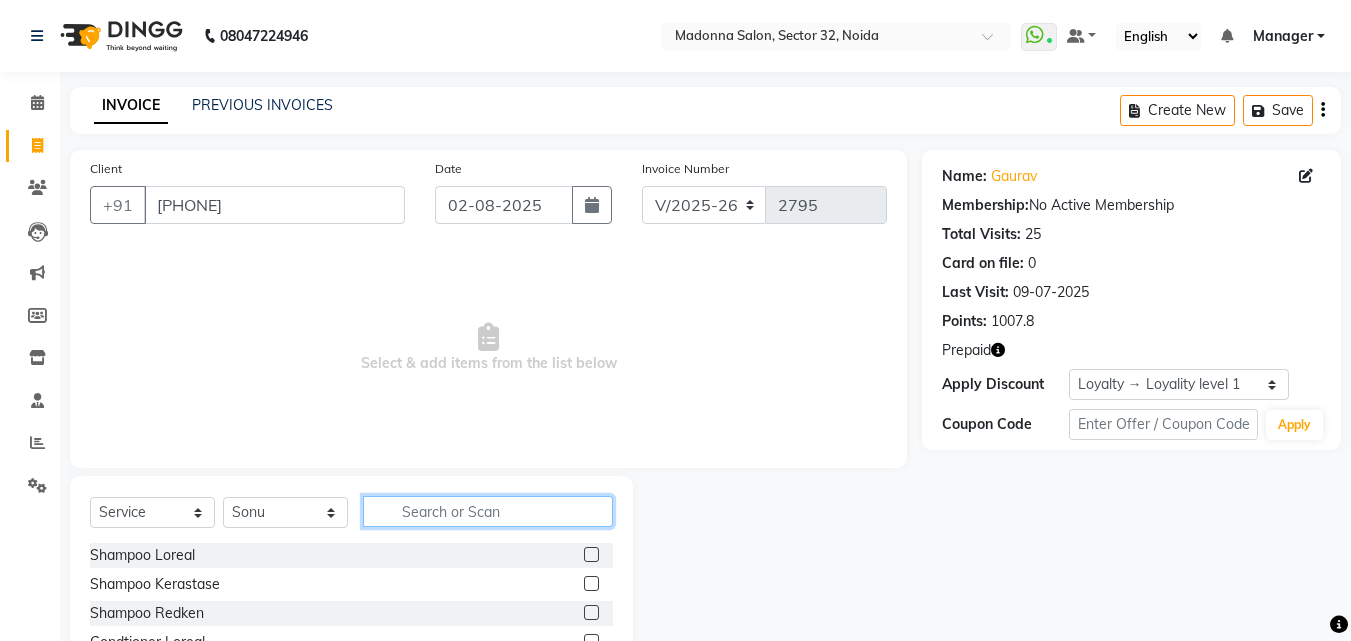 click 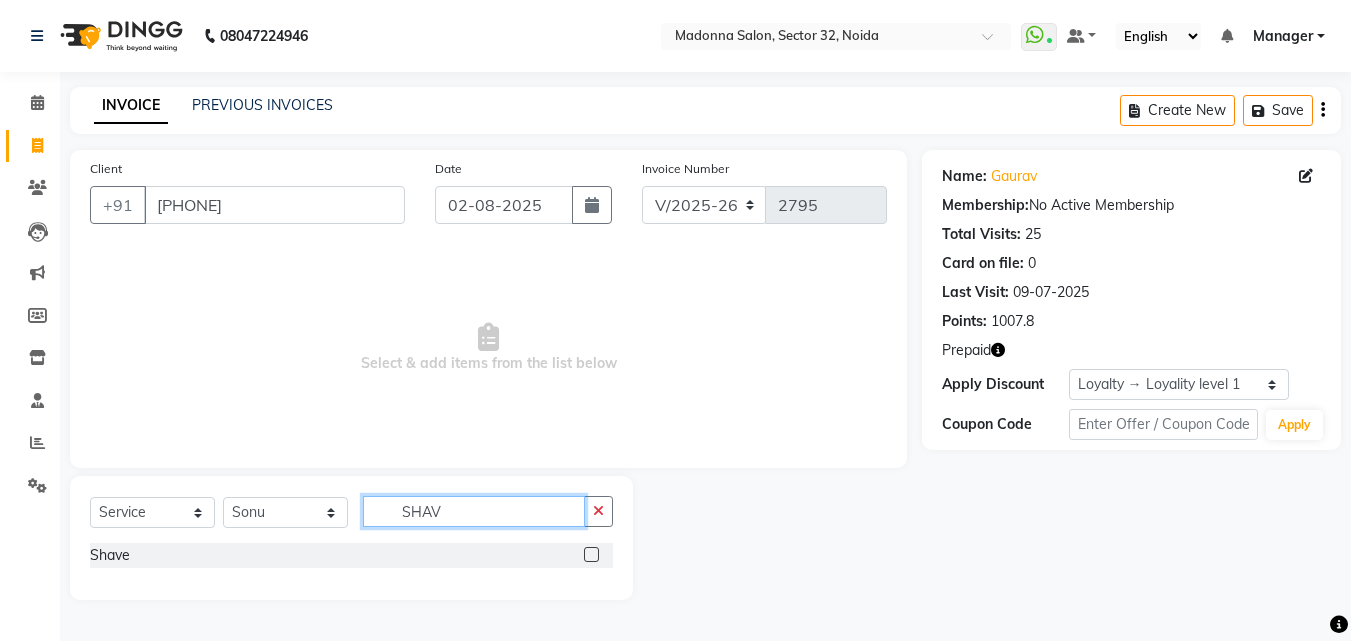 scroll, scrollTop: 0, scrollLeft: 0, axis: both 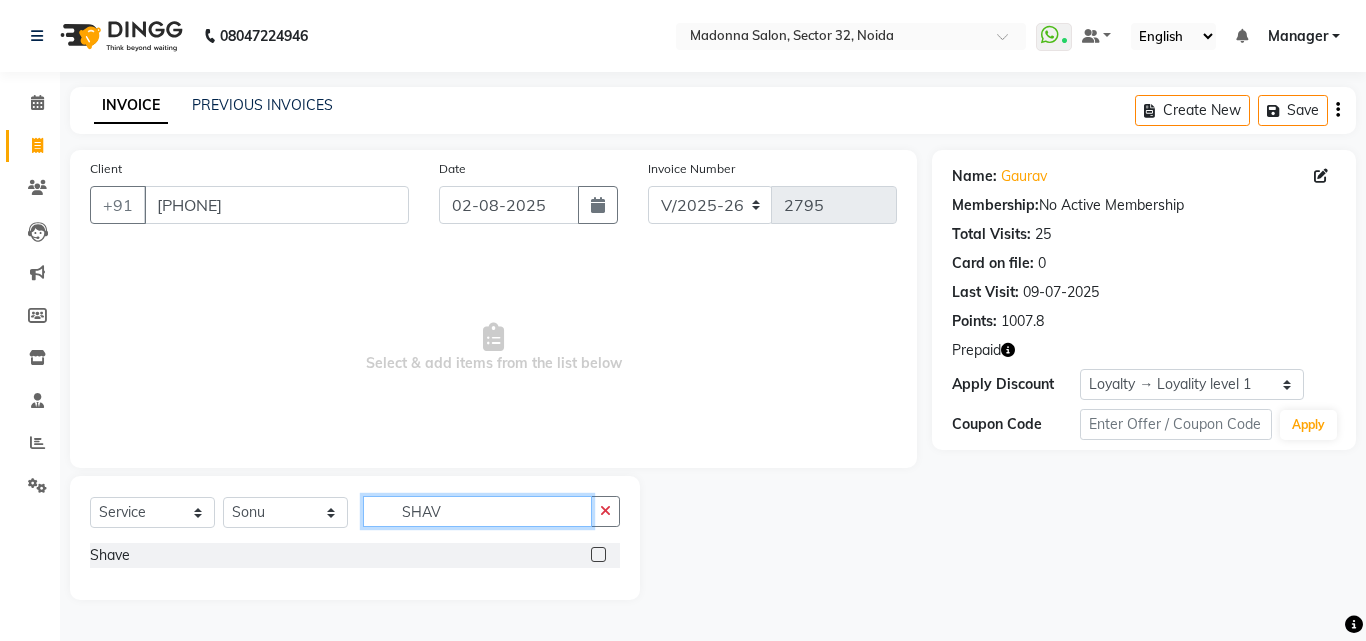 type on "SHAV" 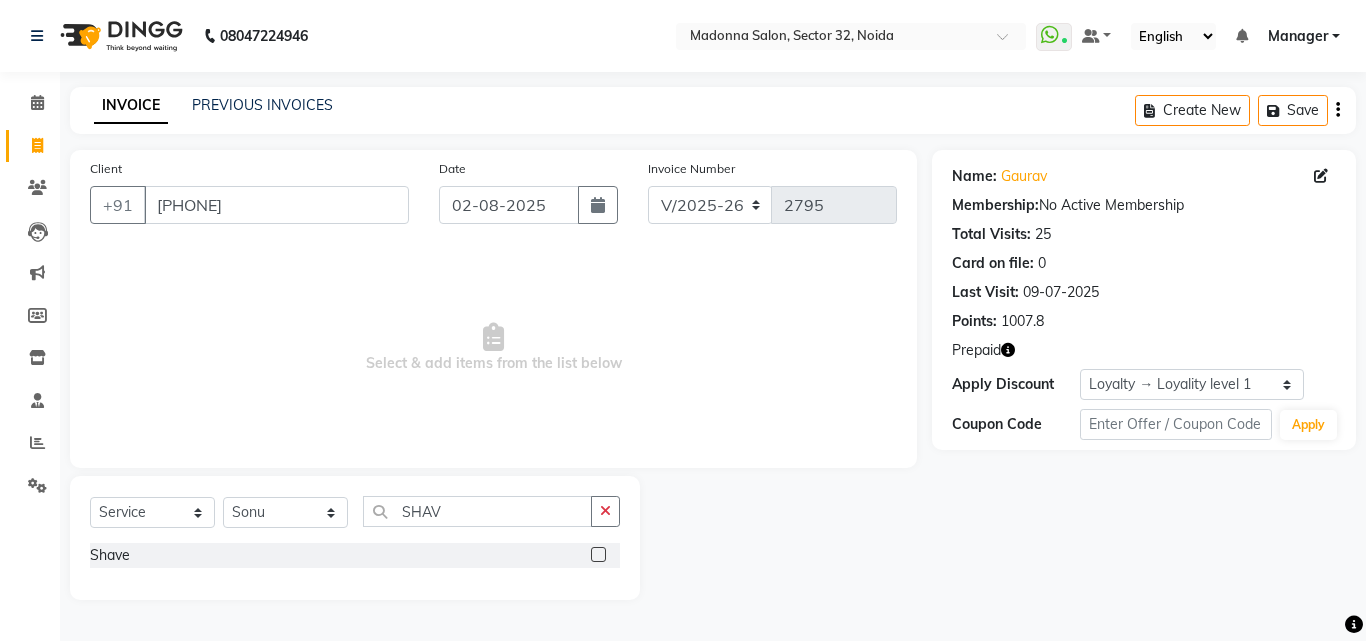 click 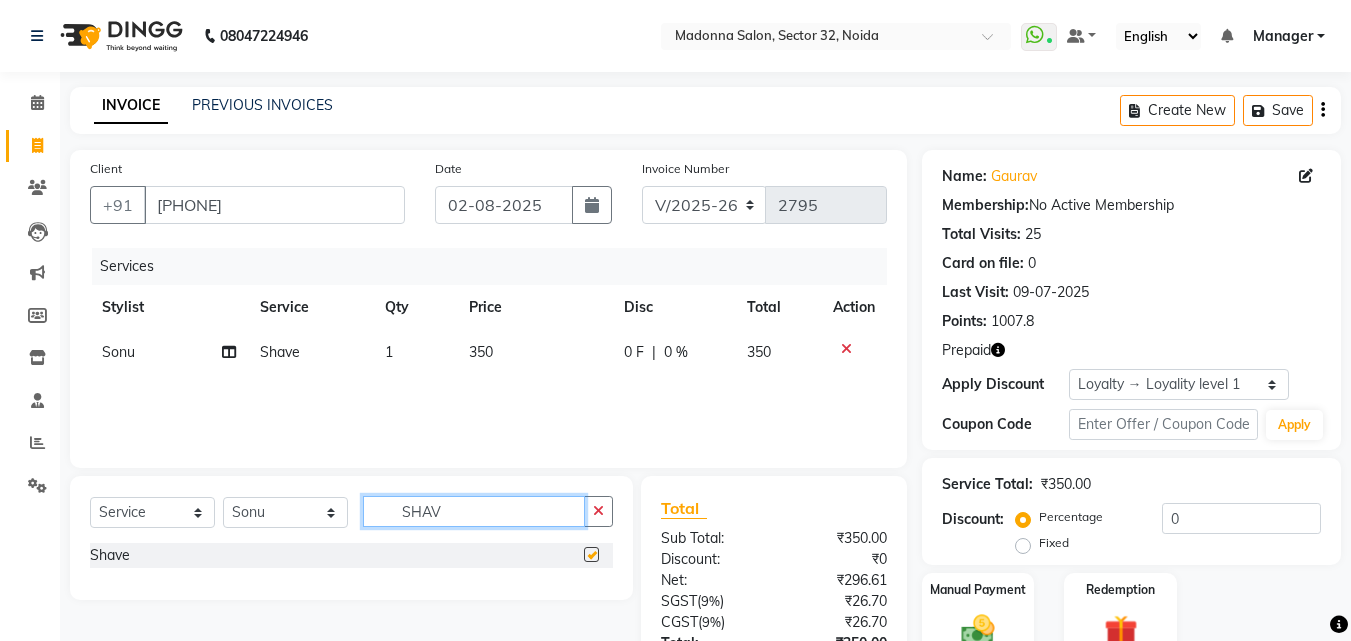 click on "SHAV" 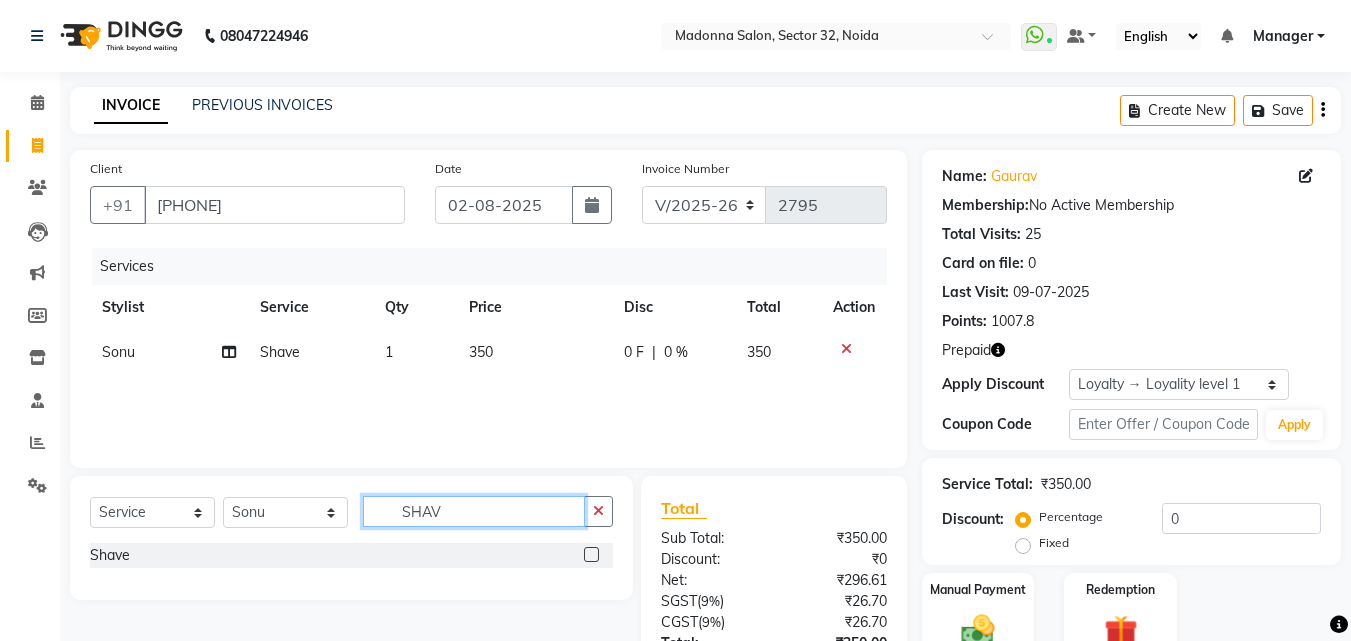 checkbox on "false" 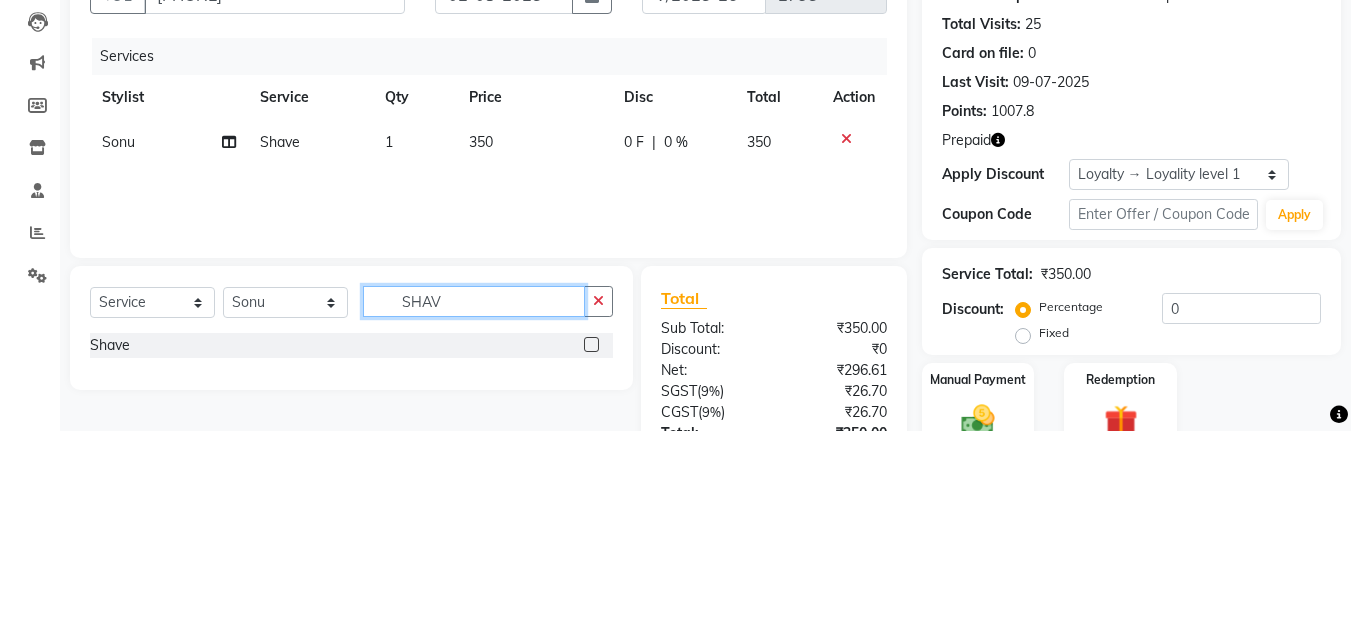scroll, scrollTop: 48, scrollLeft: 0, axis: vertical 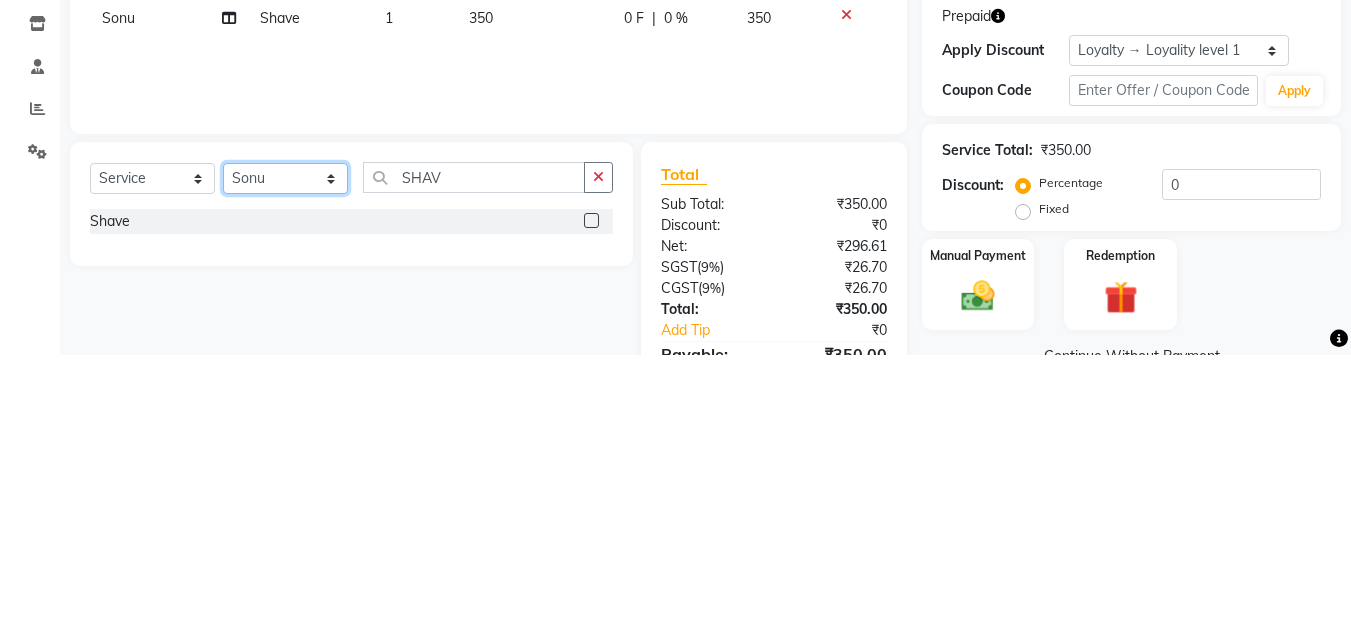 click on "Select Stylist Aayan Account  Ashu BHOLU Geeta Hanif JIYA SINGH Kiran LAXMAN PEDI Manager Mohit Naddy NAIL SWASTIKA Sajal Sameer Shahnawaj Sharukh Sonu VISHAL STYLIST" 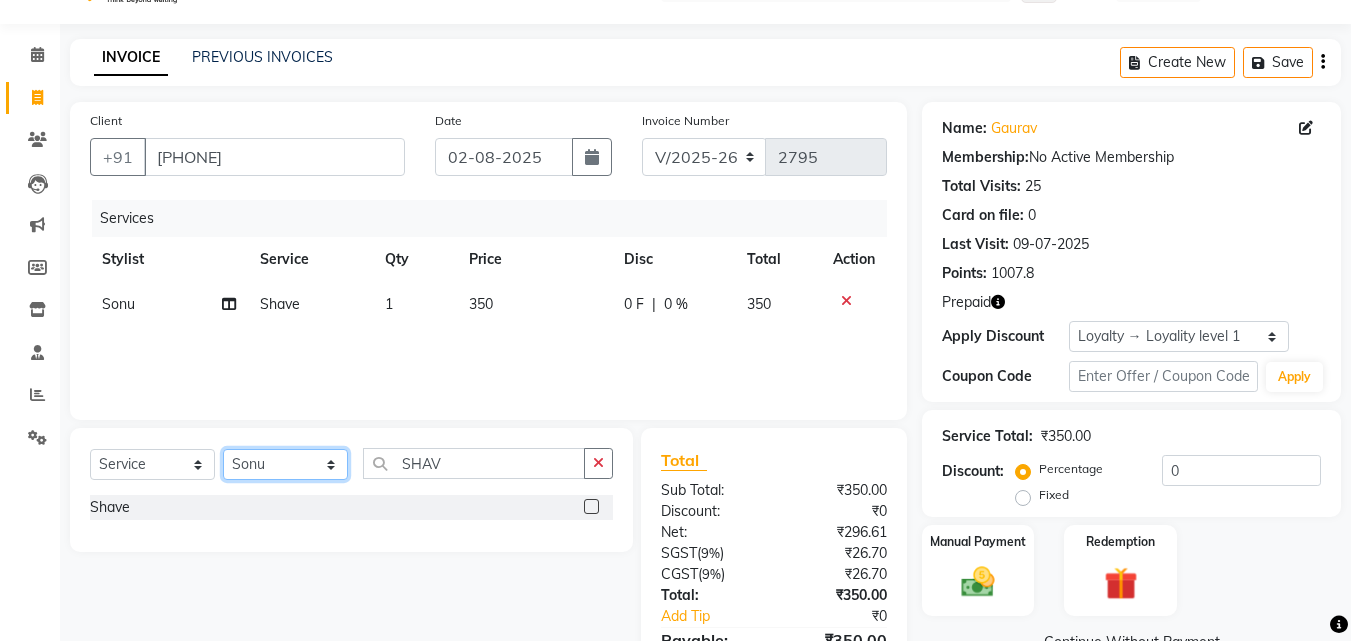 select on "69689" 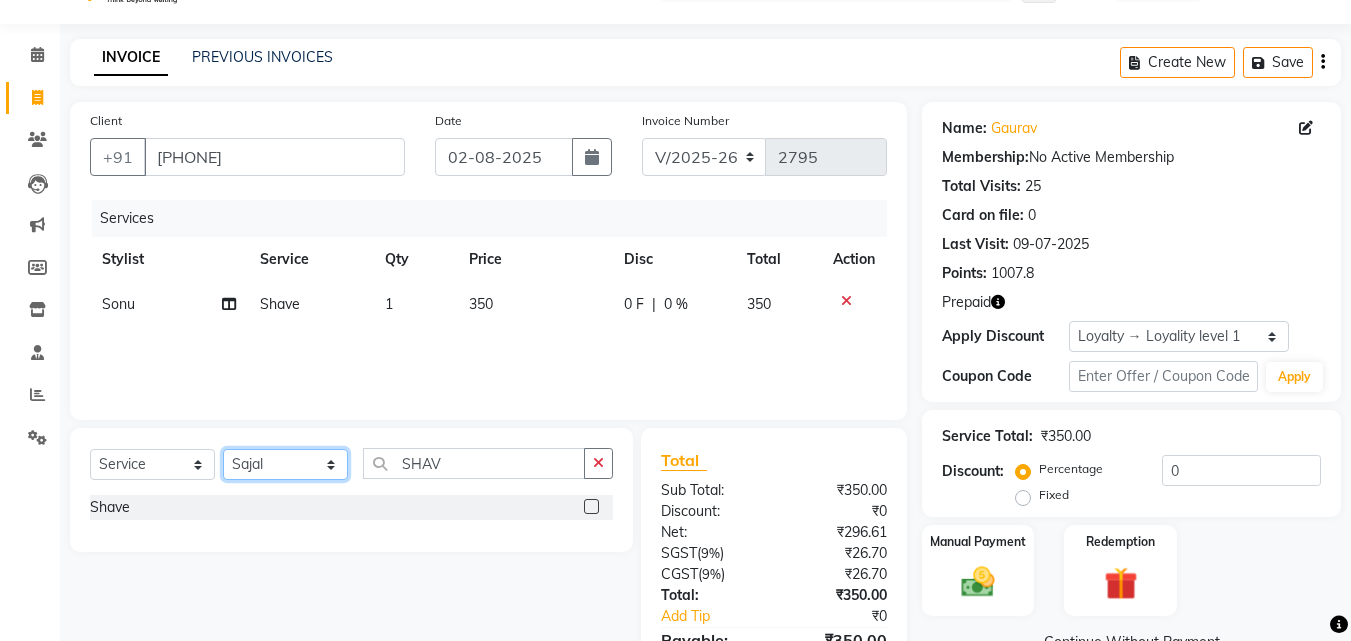 click on "Select Stylist Aayan Account  Ashu BHOLU Geeta Hanif JIYA SINGH Kiran LAXMAN PEDI Manager Mohit Naddy NAIL SWASTIKA Sajal Sameer Shahnawaj Sharukh Sonu VISHAL STYLIST" 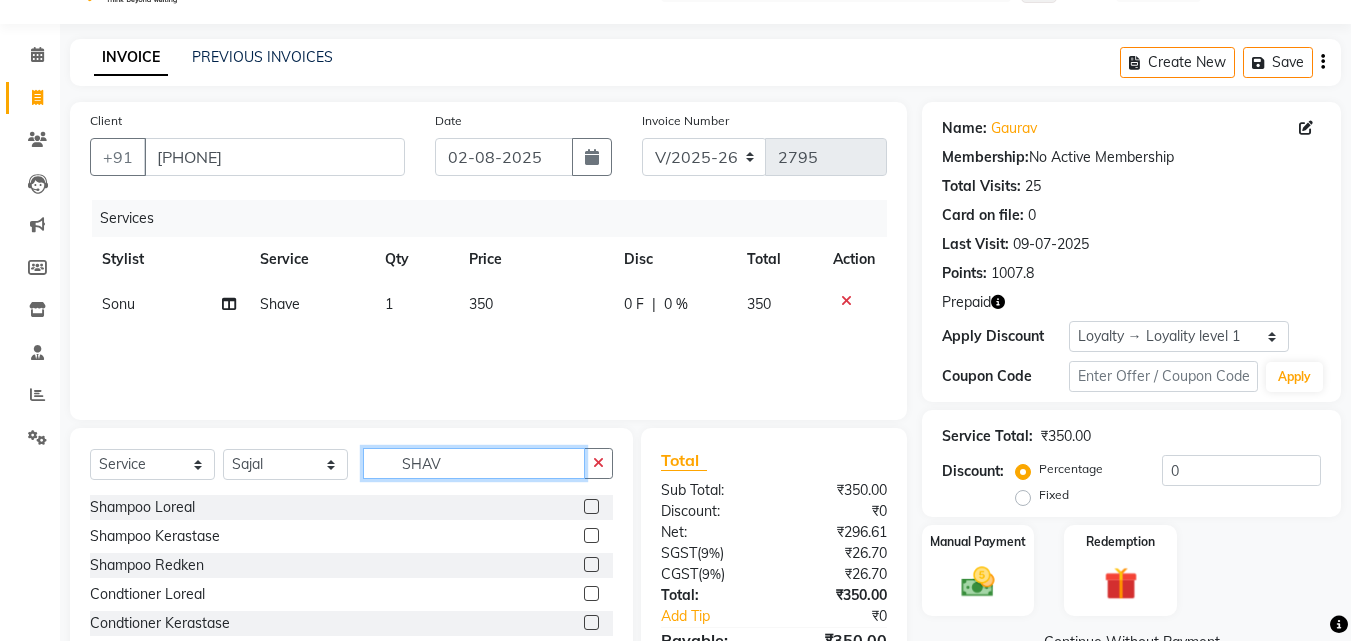 click on "SHAV" 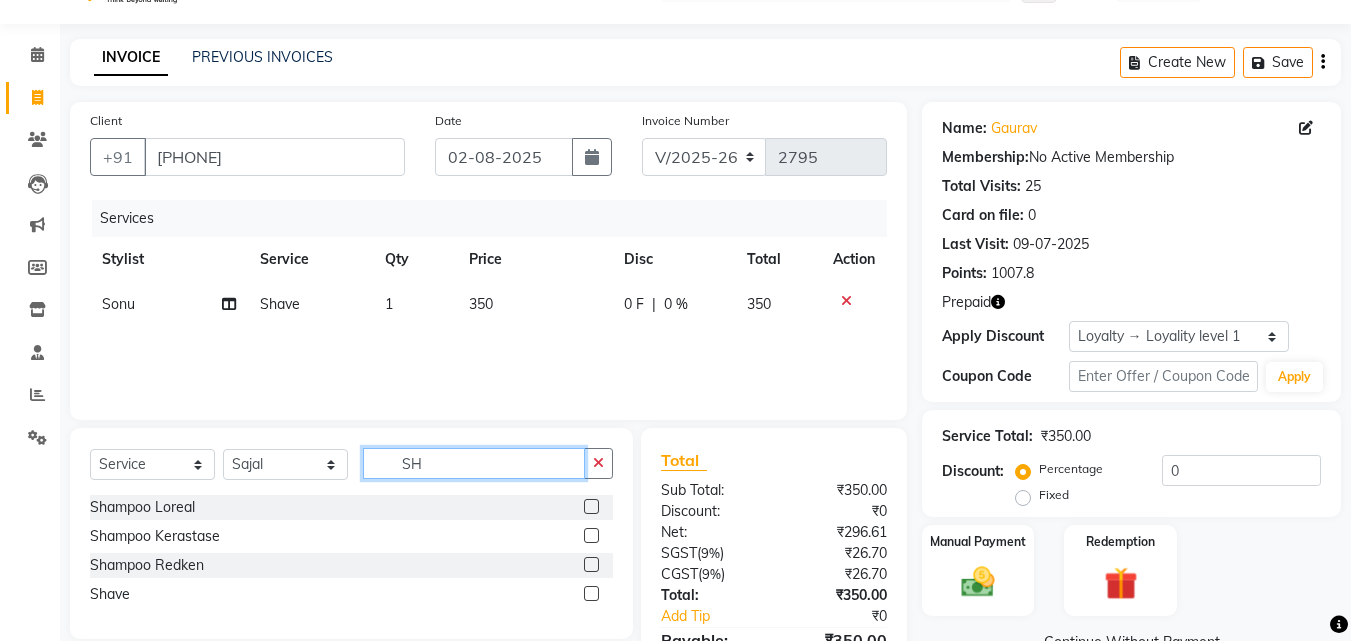 type on "S" 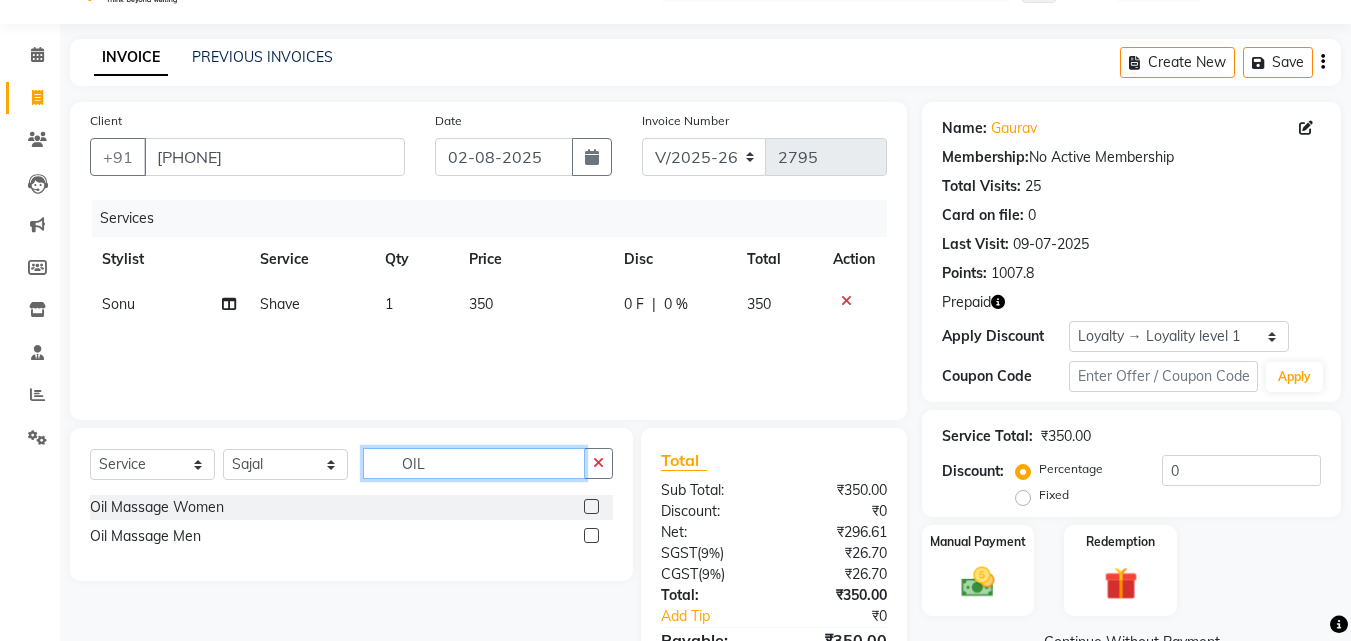 type on "OIL" 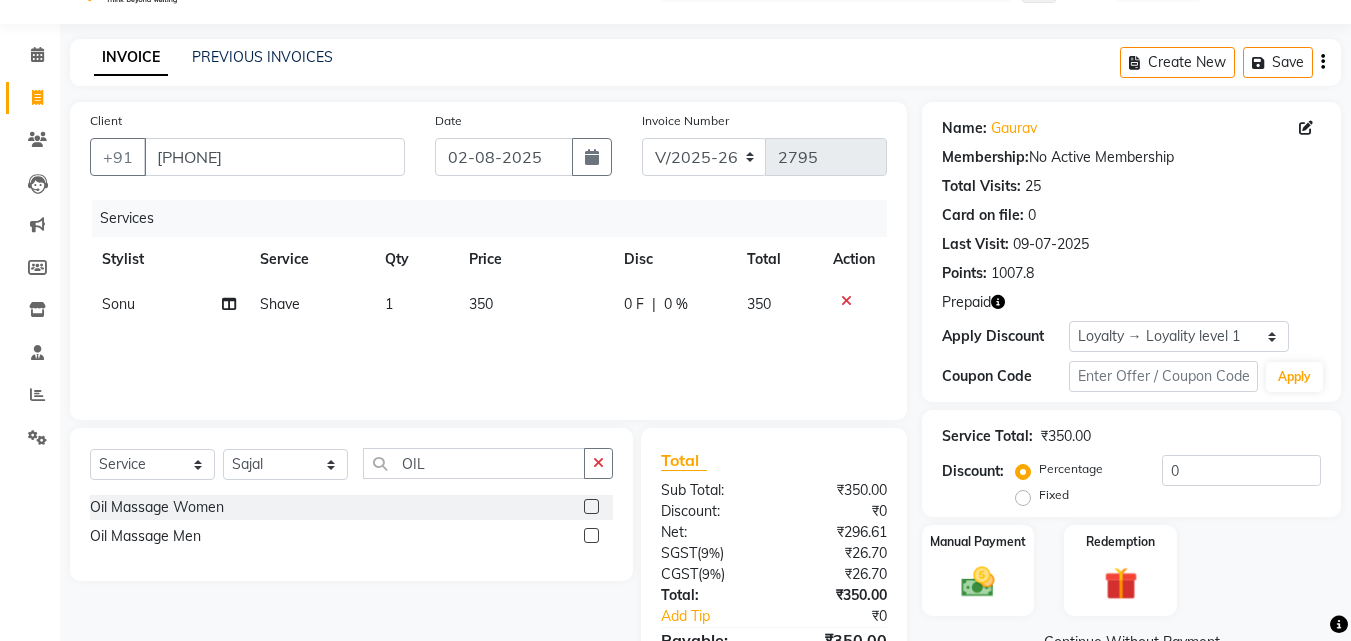 click 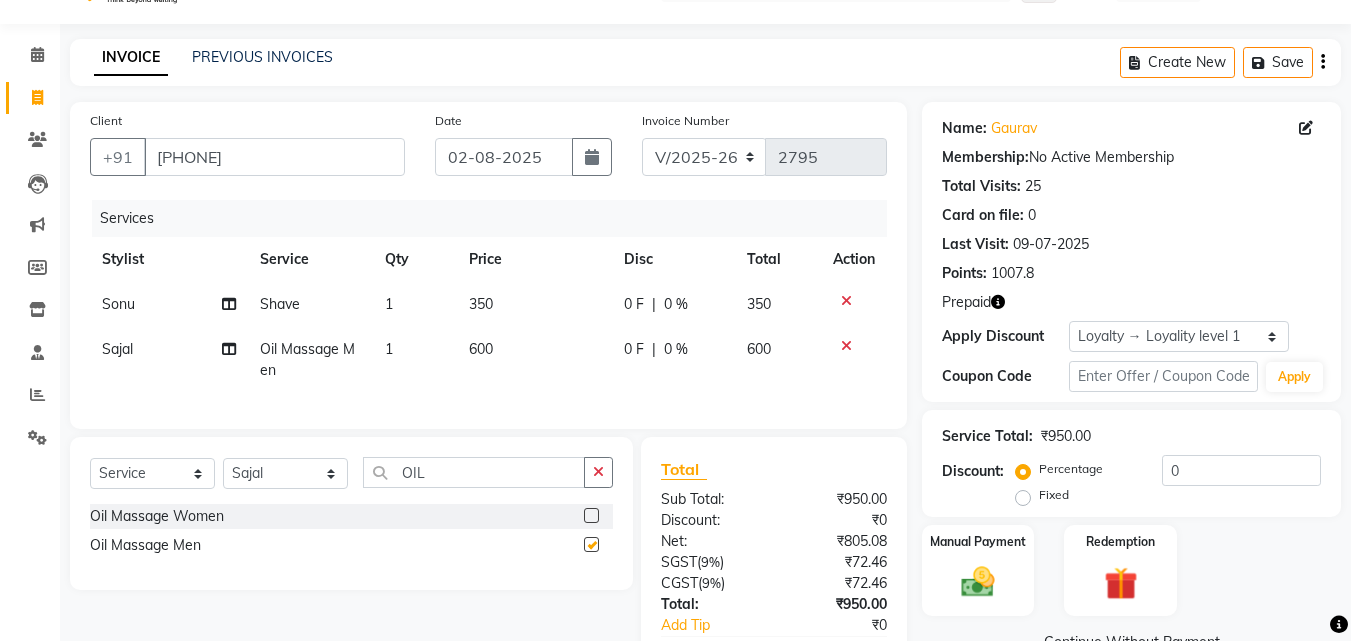 checkbox on "false" 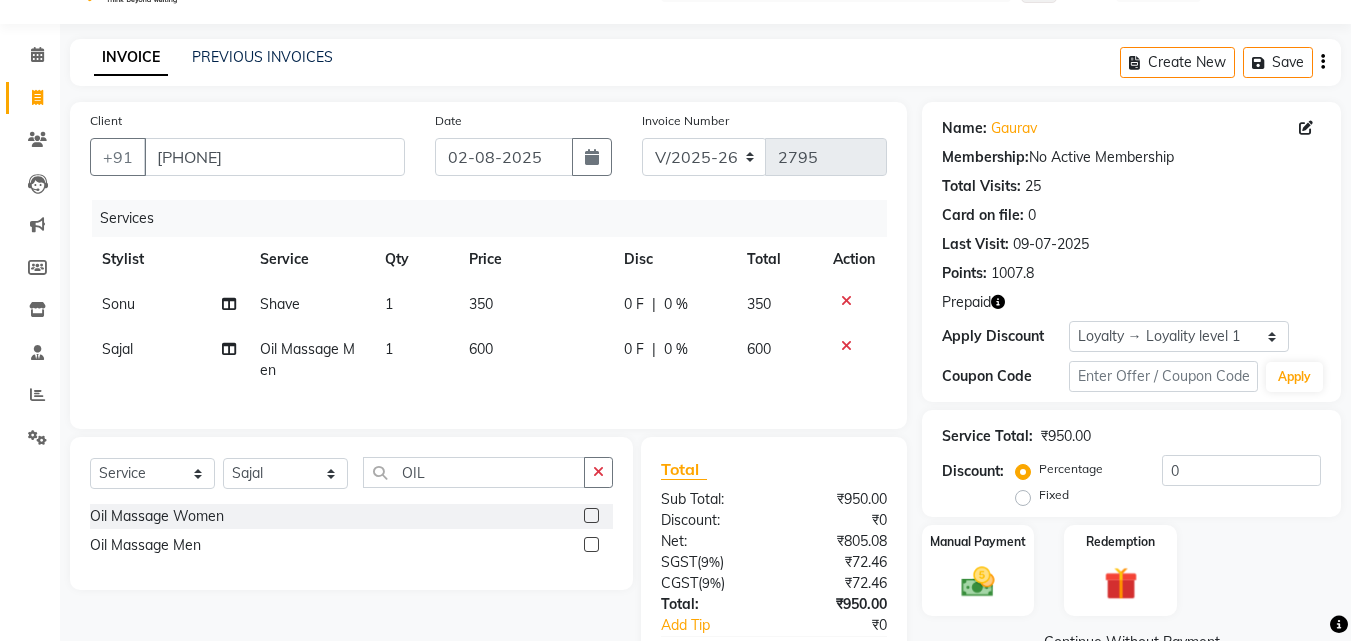 click on "600" 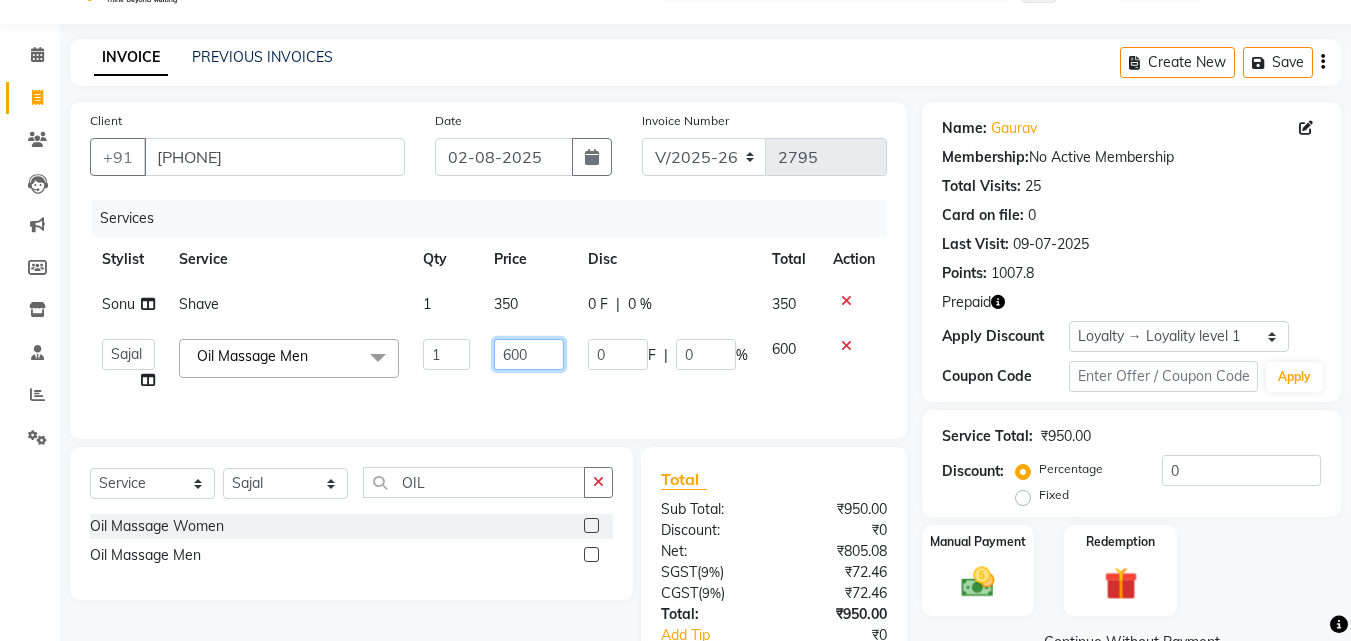 click on "600" 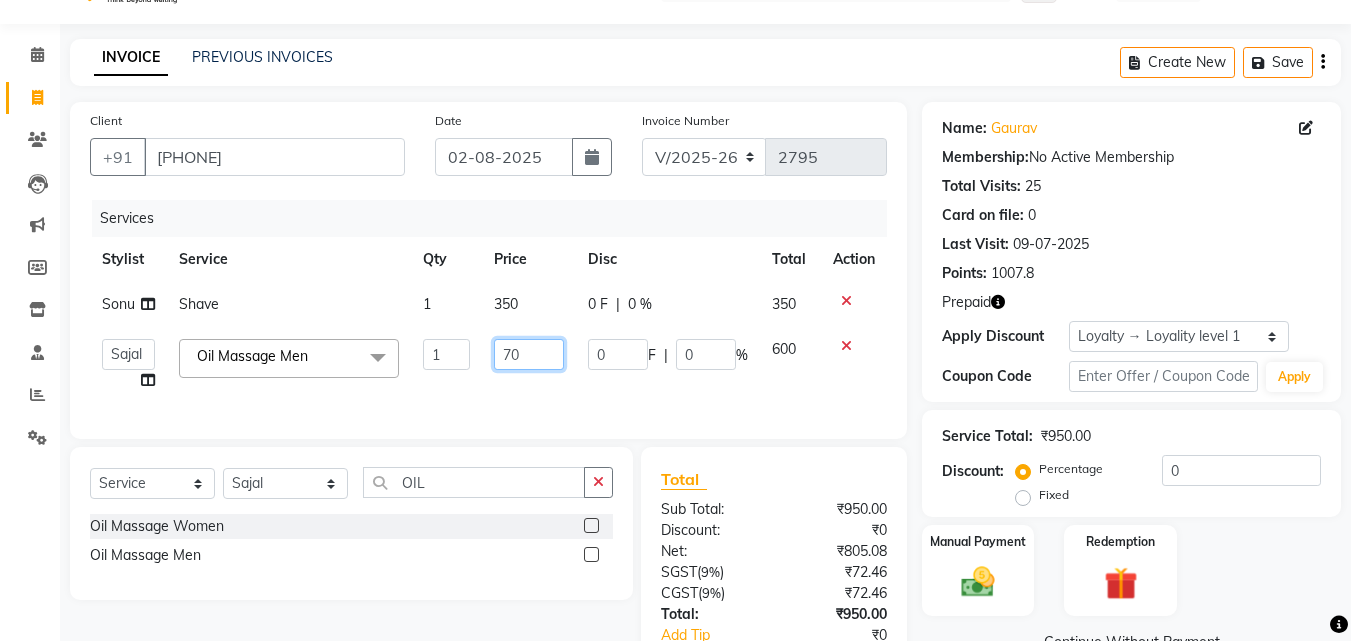 type on "700" 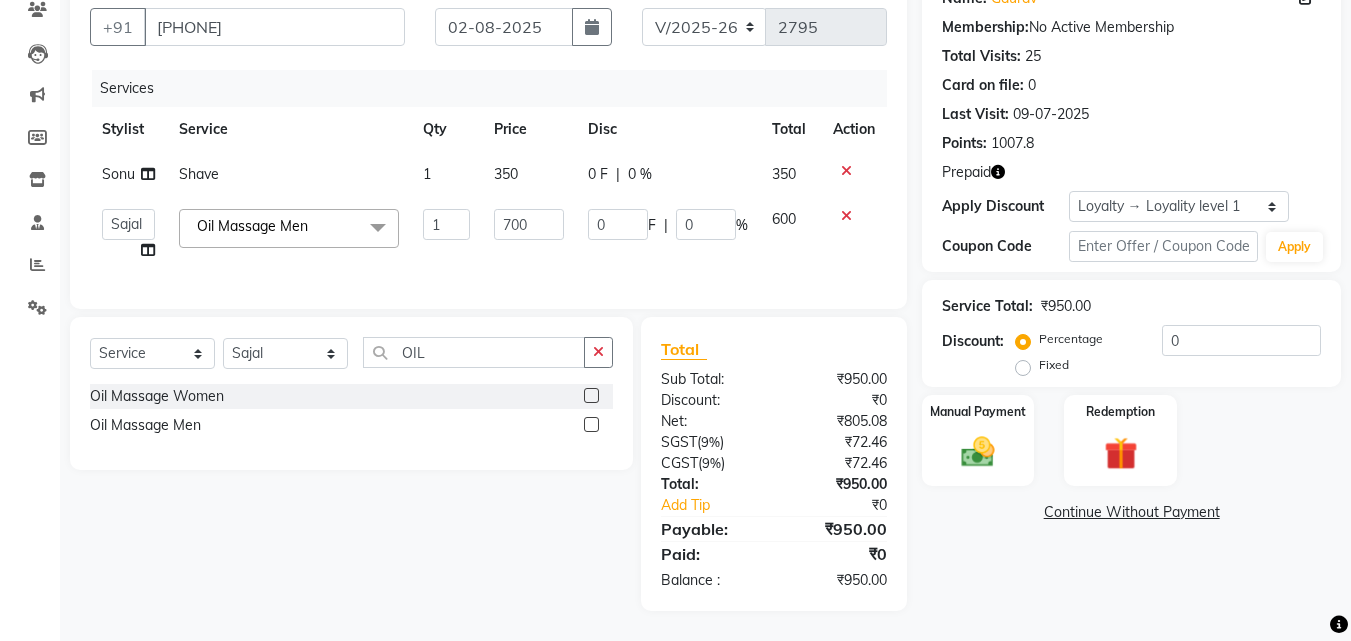 click on "INVOICE PREVIOUS INVOICES Create New   Save  Client +91 [PHONE] Date 02-08-2025 Invoice Number V/2025 V/2025-26 2795 Services Stylist Service Qty Price Disc Total Action [FIRST] Shave 1 350 0 F | 0 % 350  Aayan   Account    [FIRST]   BHOLU   Geeta   Hanif   JIYA SINGH   Kiran   LAXMAN PEDI   Manager   Mohit   Naddy   NAIL SWASTIKA   Sajal   Sameer   Shahnawaj   Sharukh   Sonu   VISHAL STYLIST  Oil Massage Men  x Shampoo Loreal Shampoo Kerastase Shampoo Redken Condtioner Loreal Condtioner Kerastase Condtioner Redken Hair cut Women Hair Cut Child (5 Years) Women Change Of Style Women Blow Dry Women Iron Curls Women Hair Do Women Oil Massage Women Plex Treatment Women Color Touch-Up 1 Women Color Touch-Up 2 Women Highlight Strips Women Highlights Global Women Global Color Women Rebonding Women Smoothning Women Keratin Women Botox Women Hair Cut Children Women Balayage /Ombre Women French Glossing Women Hair Cut Men Hair Cut Child (5 Years) Men Oil Massage Men Plex Treatment Men Hair Spa Men Color Touch-Up Men" 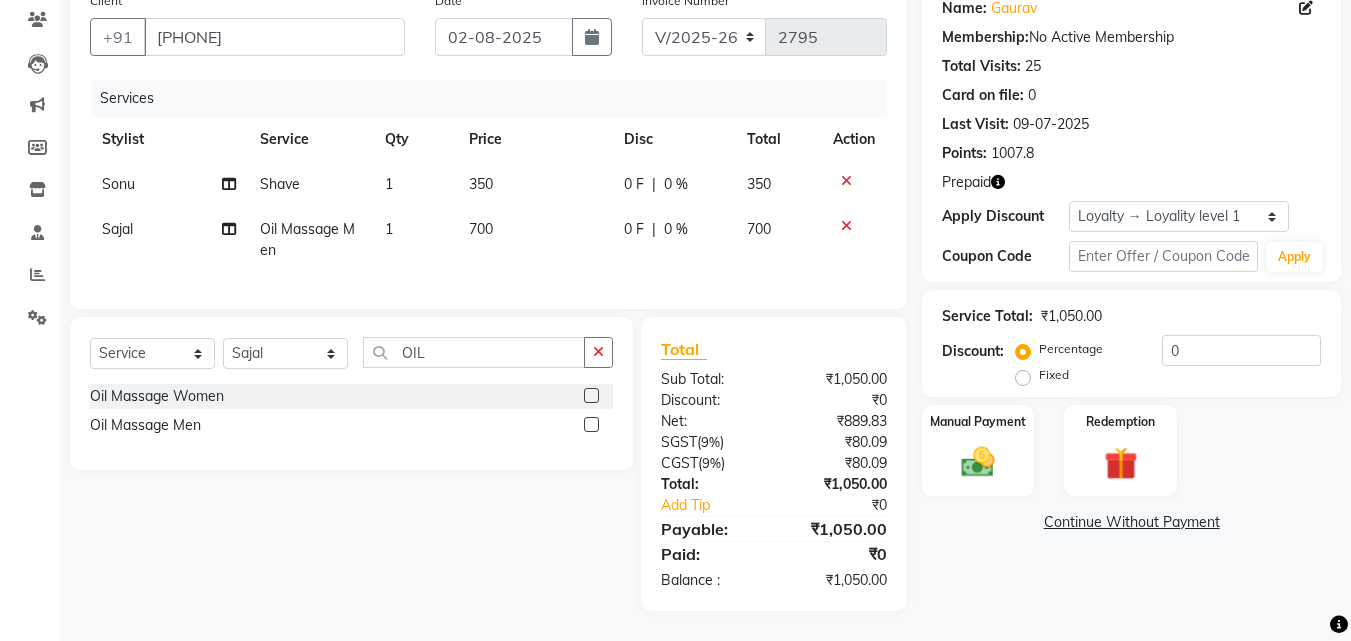 click 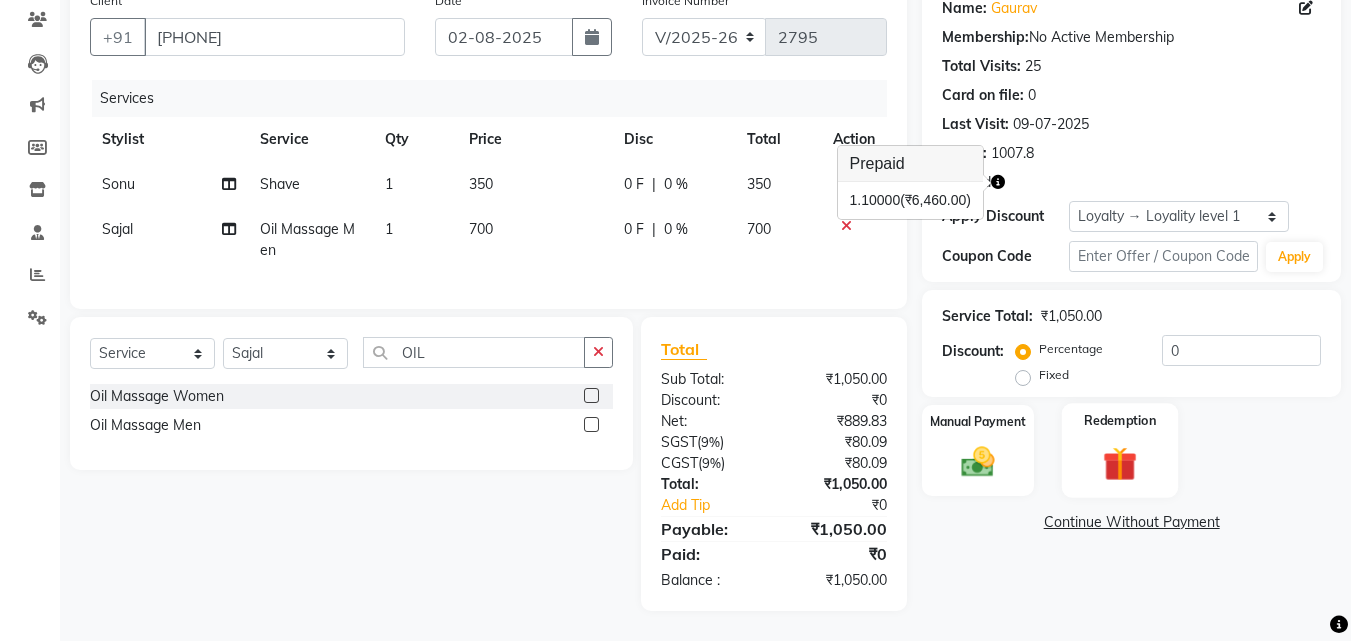 click 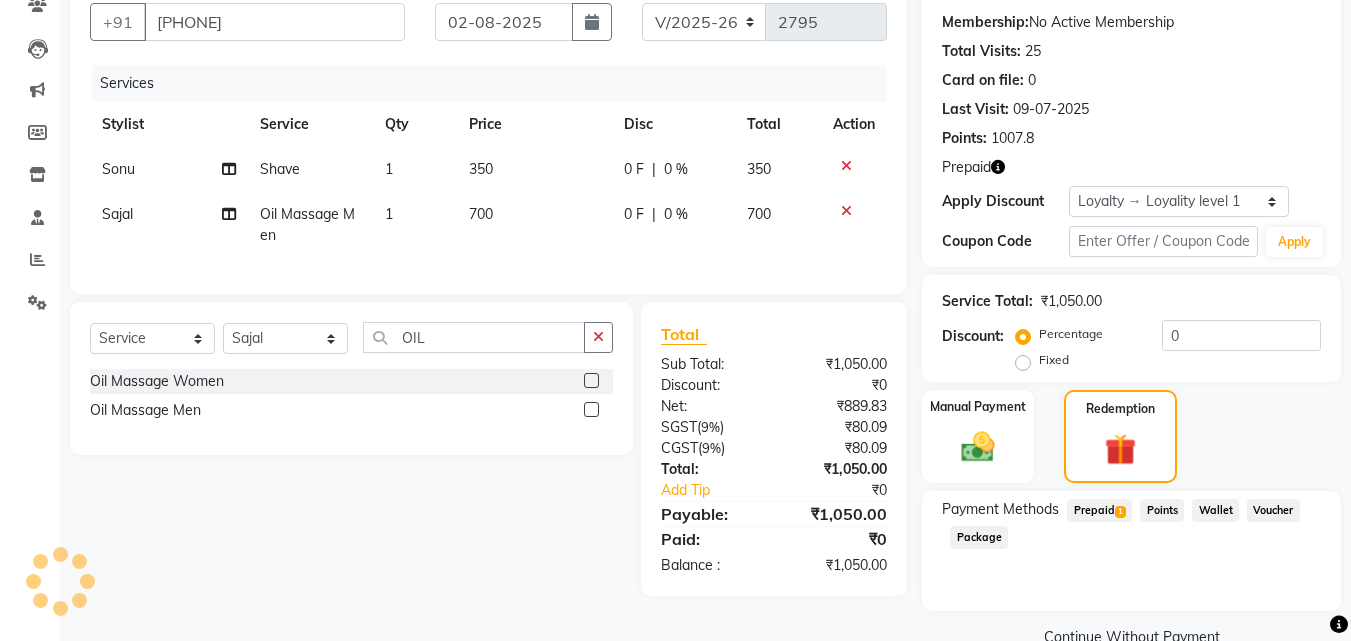 click on "Prepaid  1" 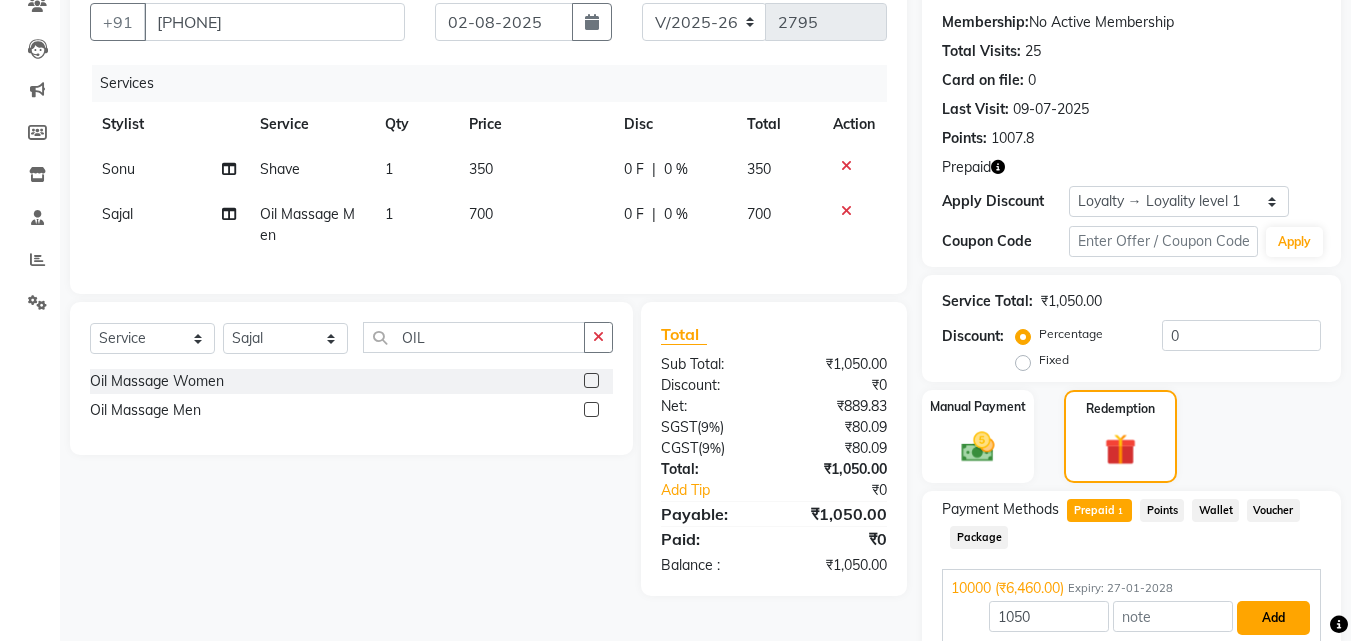 click on "Add" at bounding box center [1273, 618] 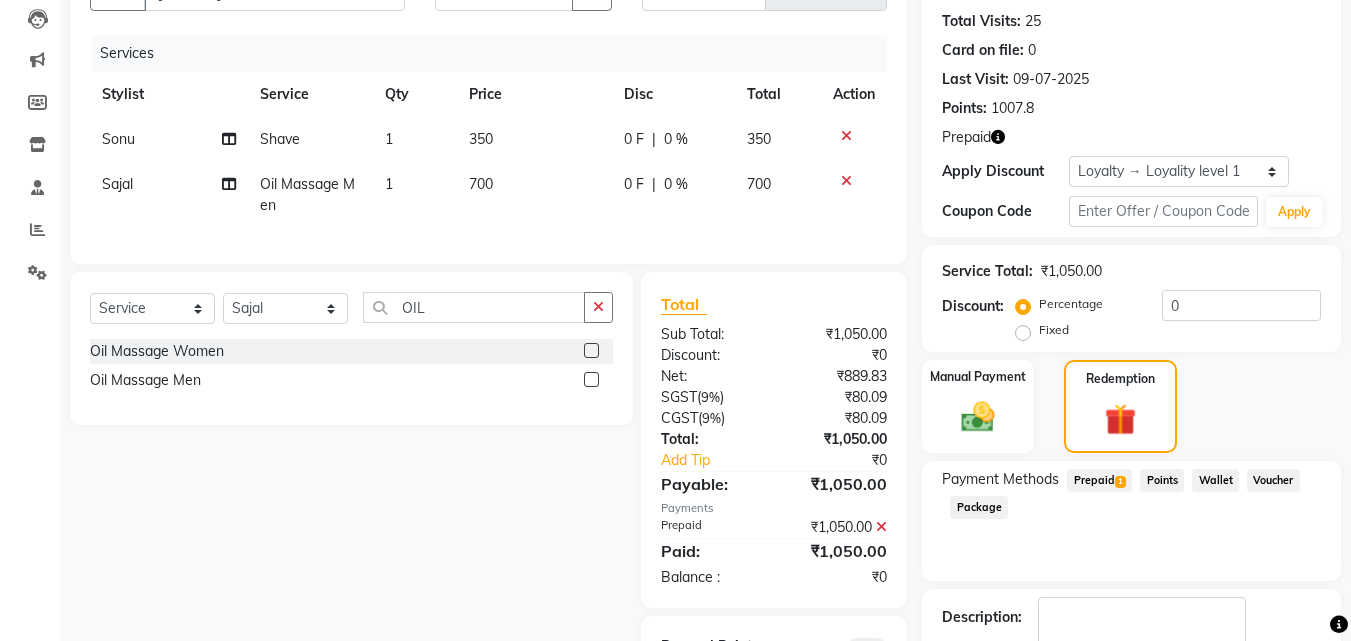 scroll, scrollTop: 337, scrollLeft: 0, axis: vertical 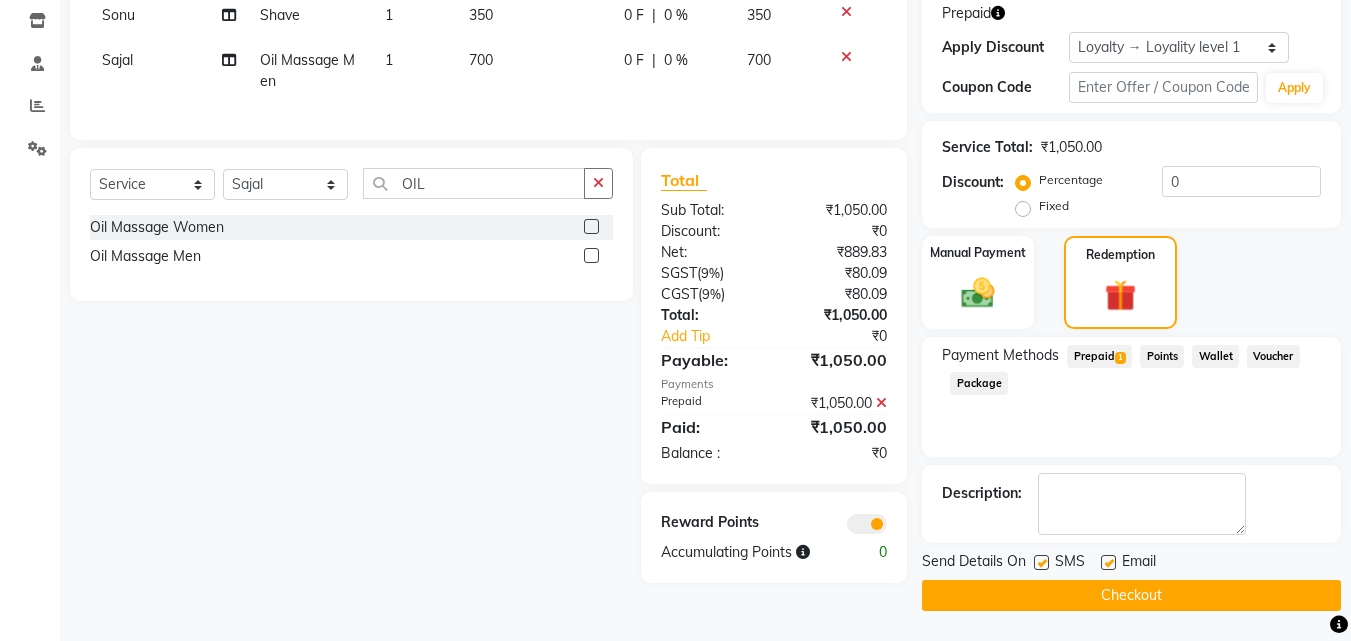 click on "Checkout" 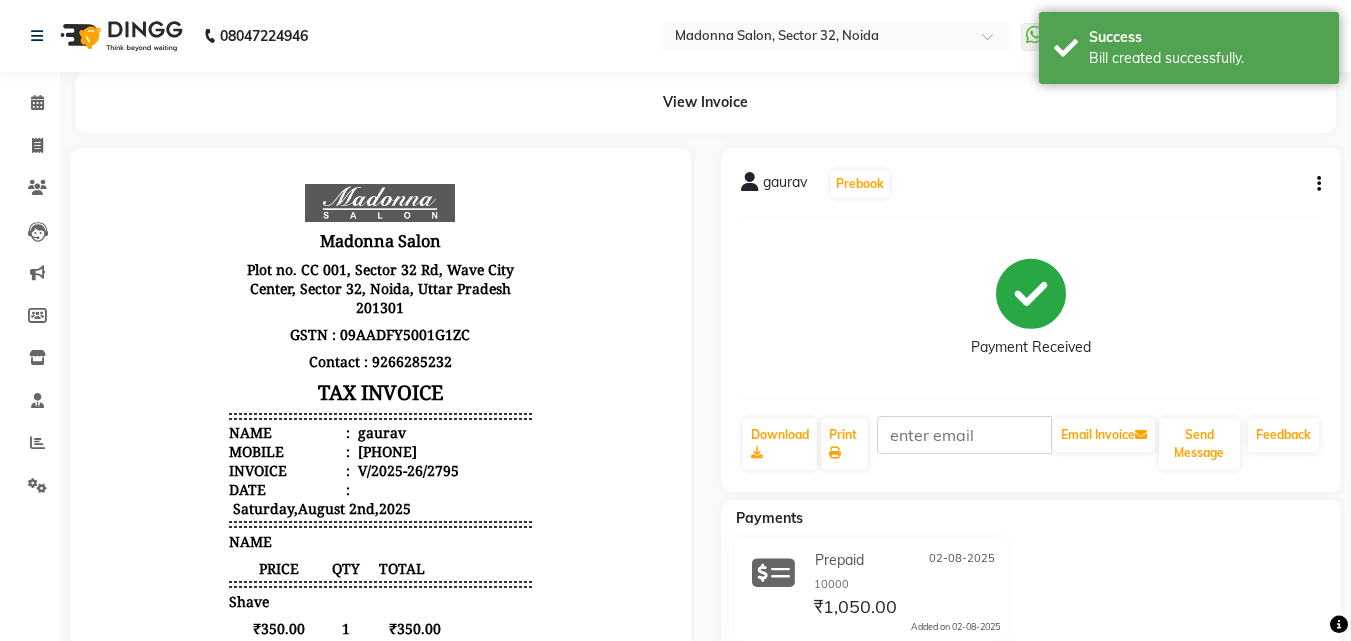 scroll, scrollTop: 0, scrollLeft: 0, axis: both 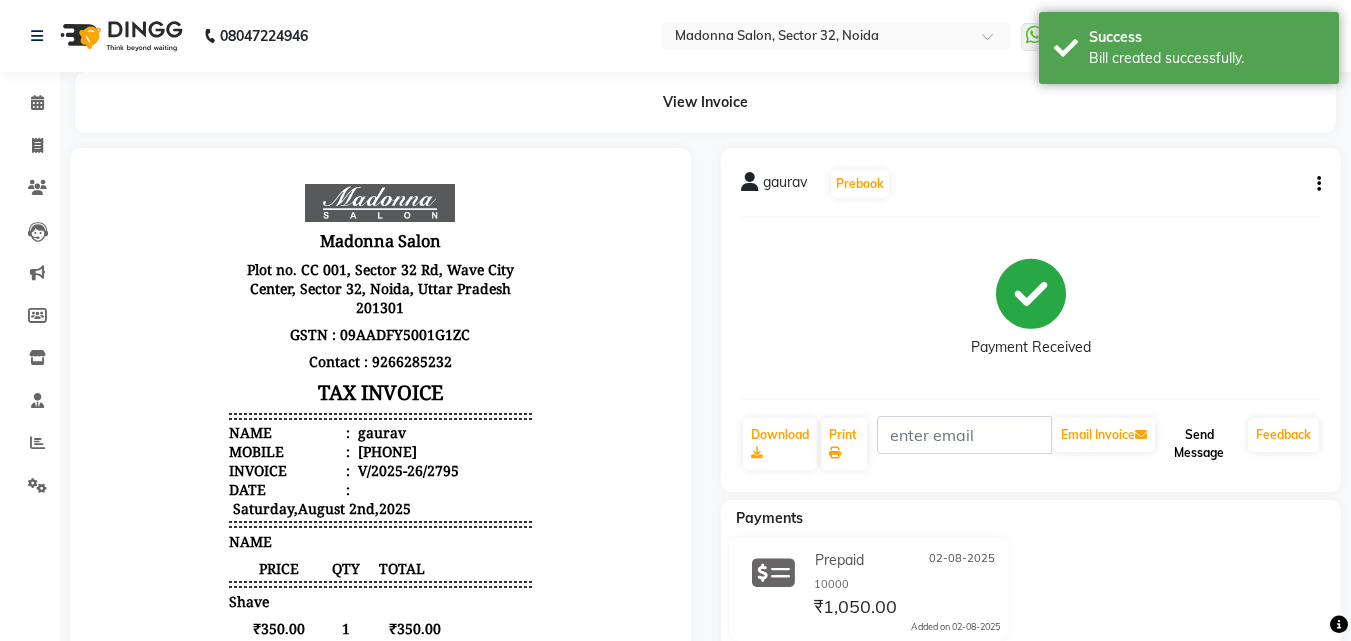 click on "Send Message" 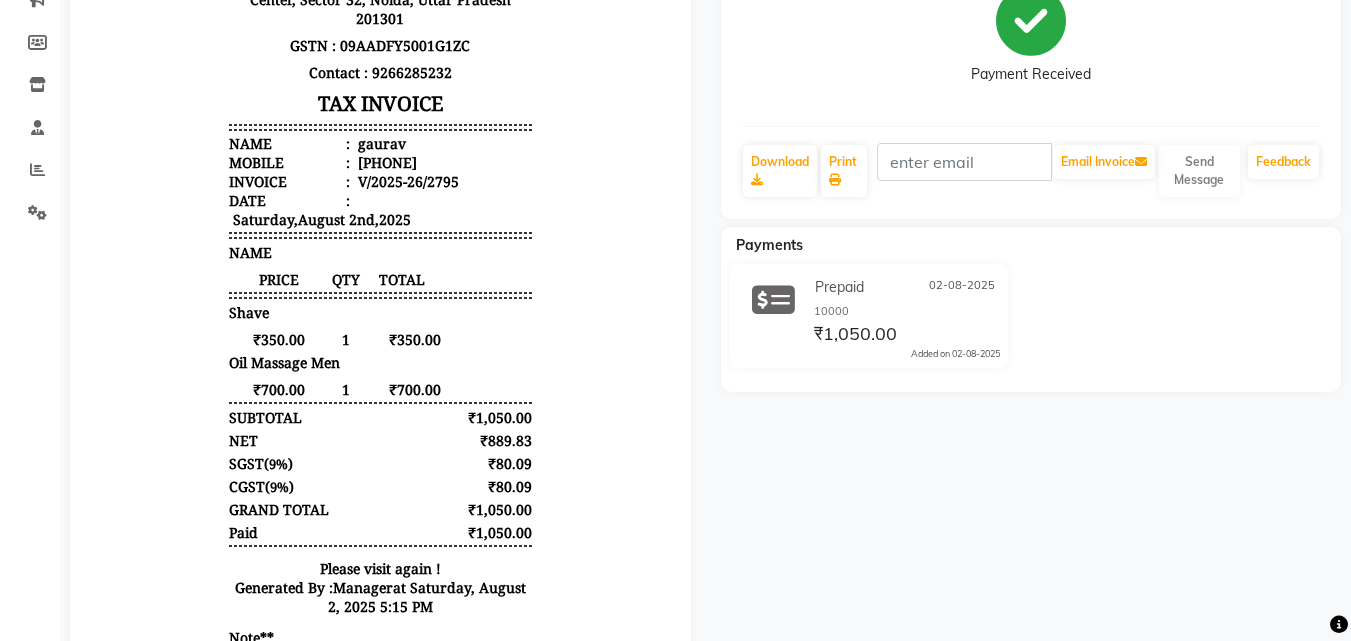scroll, scrollTop: 0, scrollLeft: 0, axis: both 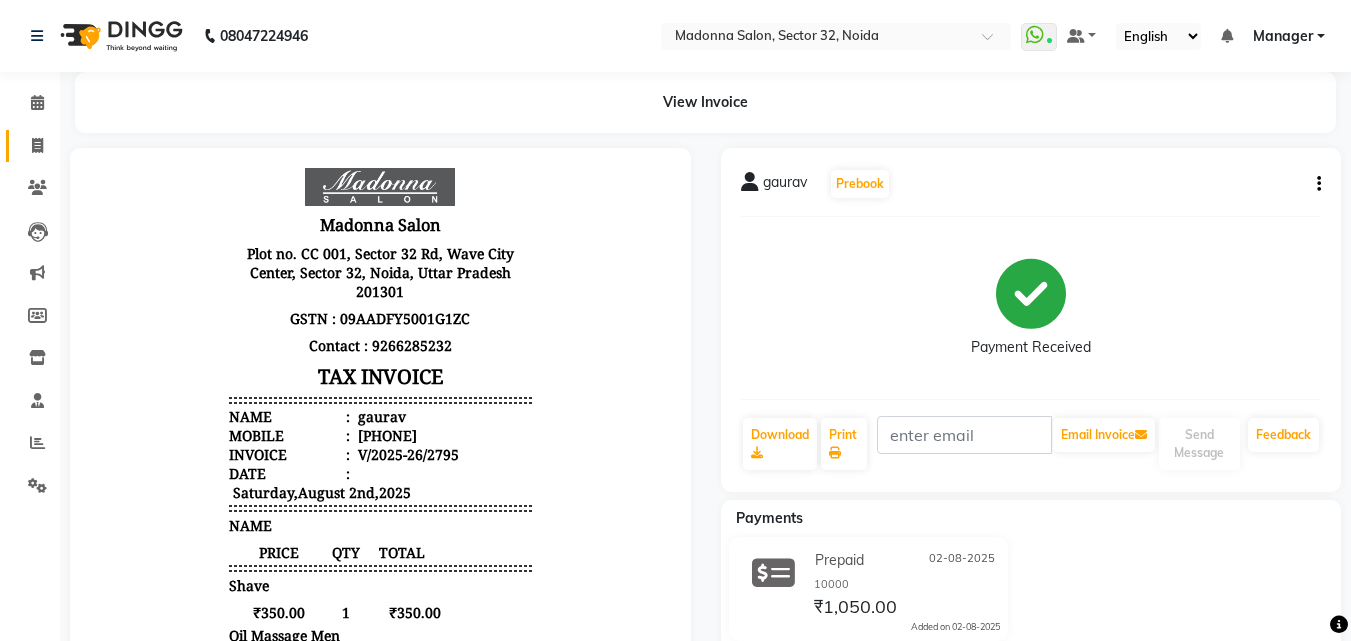 click 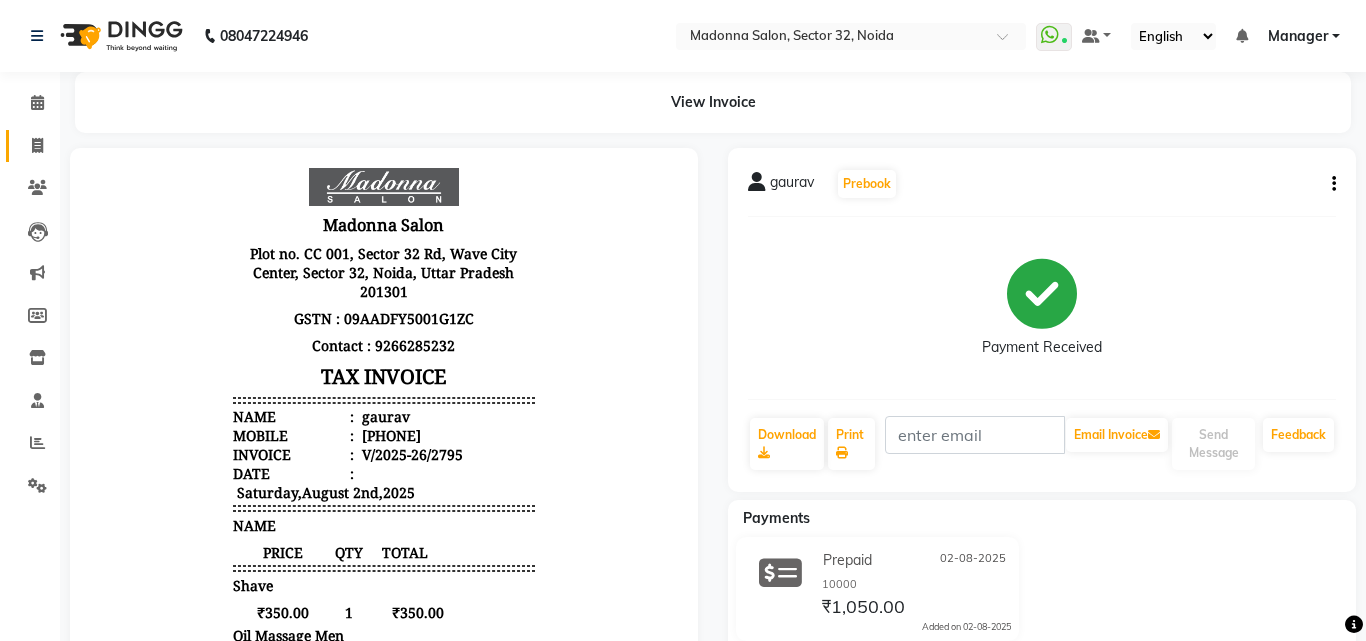 select on "7229" 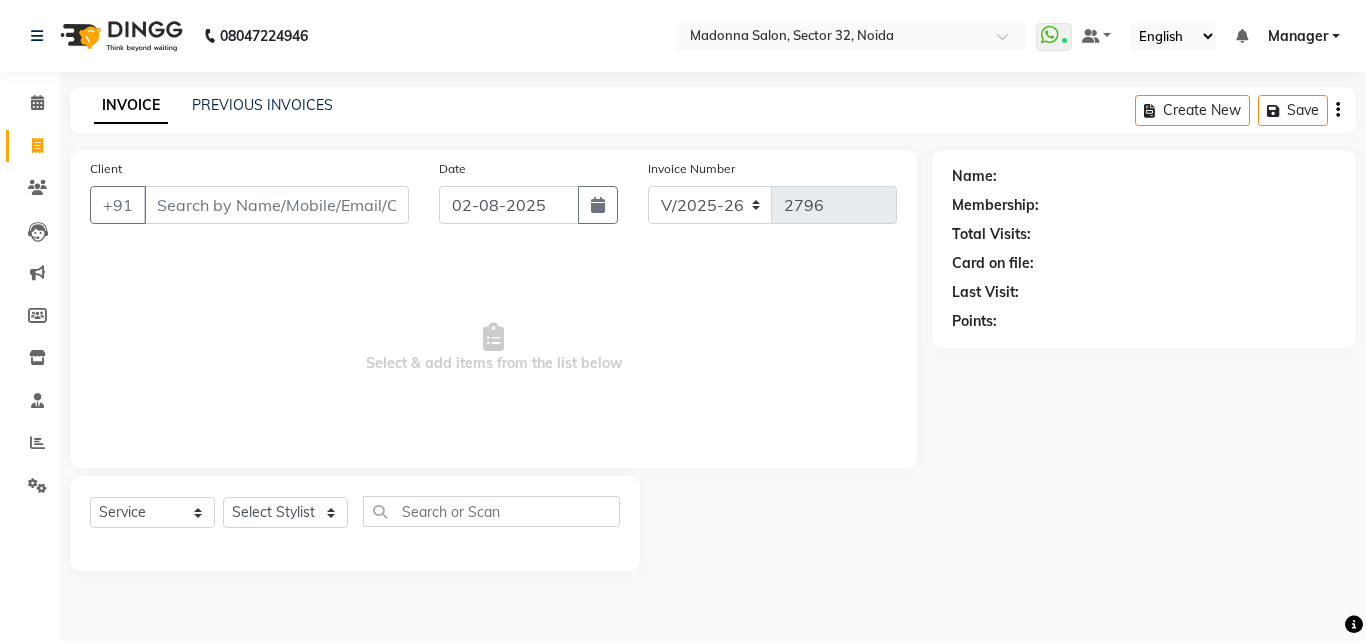 click on "Name: Membership: Total Visits: Card on file: Last Visit:  Points:" 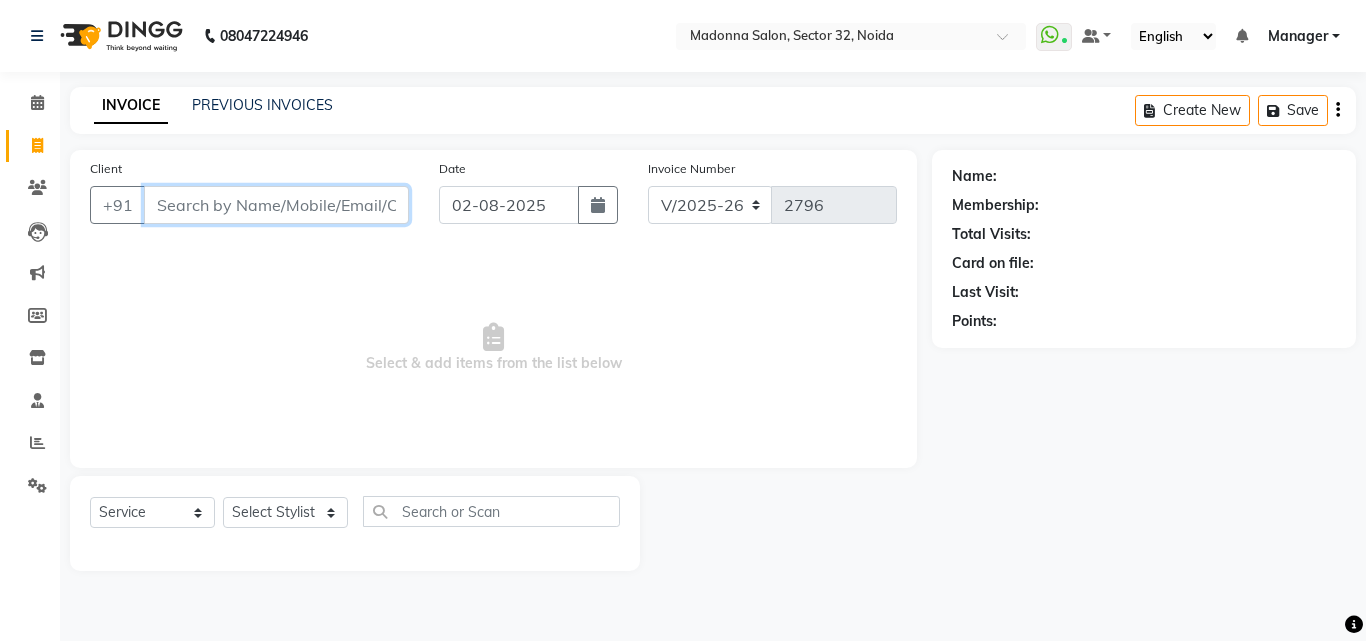 click on "Client" at bounding box center (276, 205) 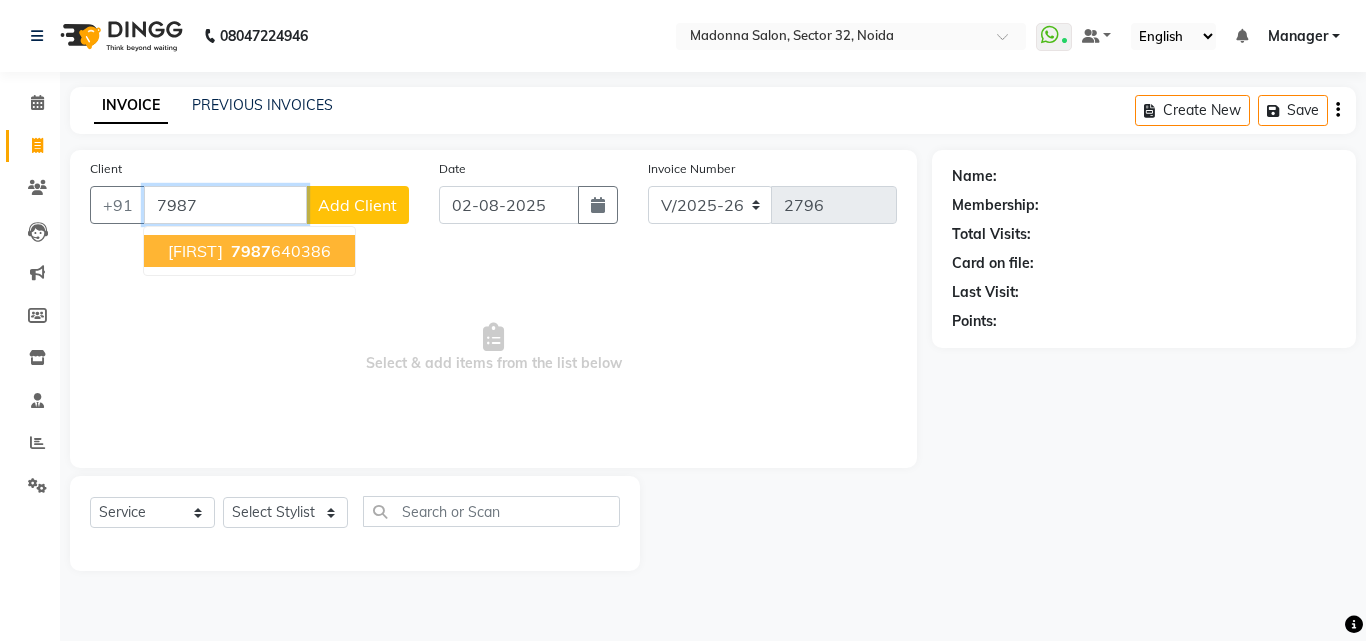 click on "[FIRST]" at bounding box center [195, 251] 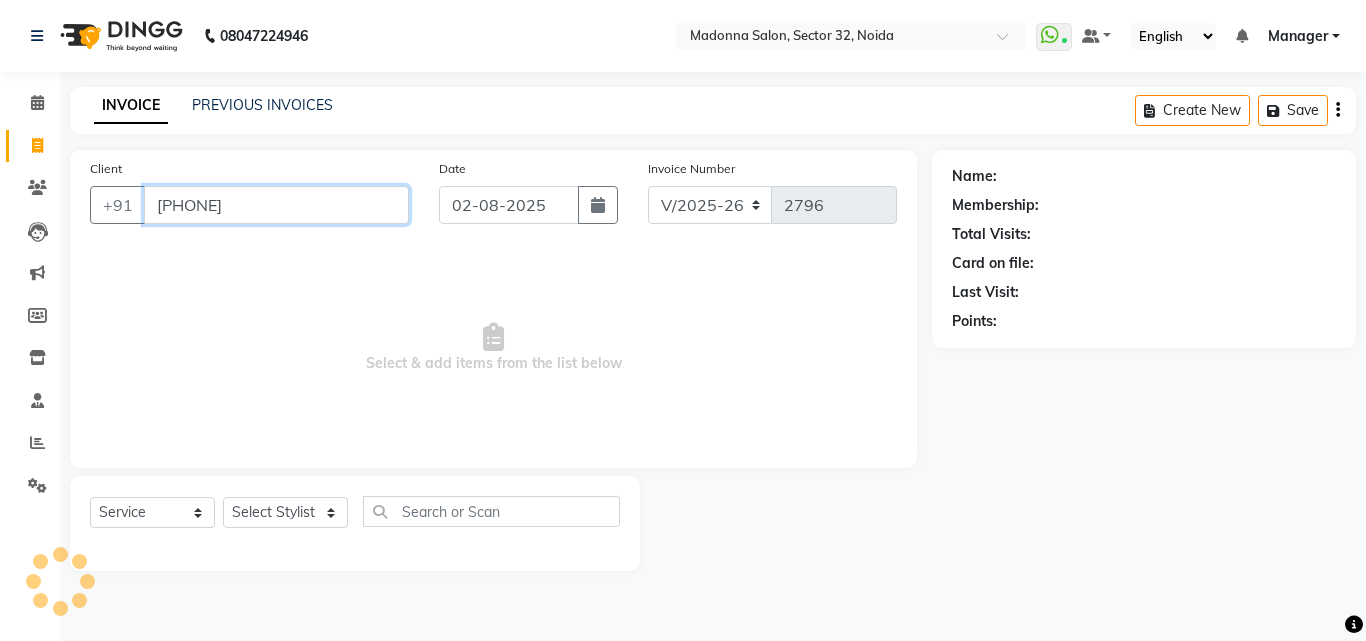 type on "[PHONE]" 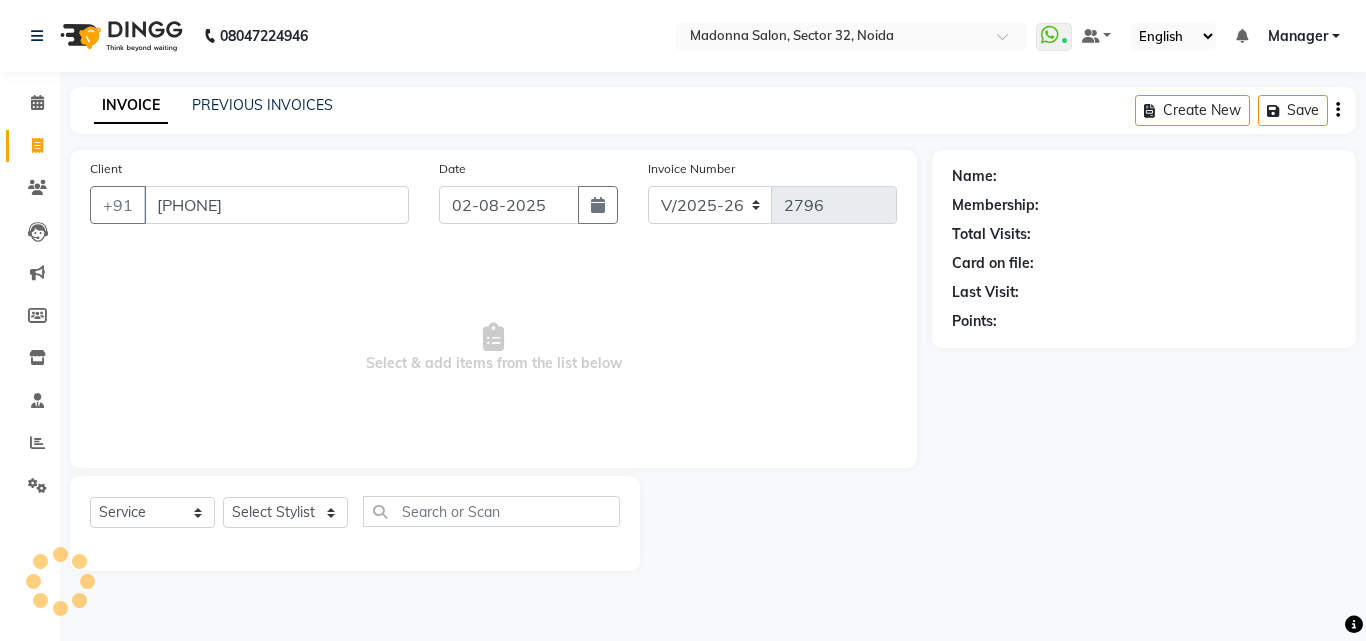 select on "1: Object" 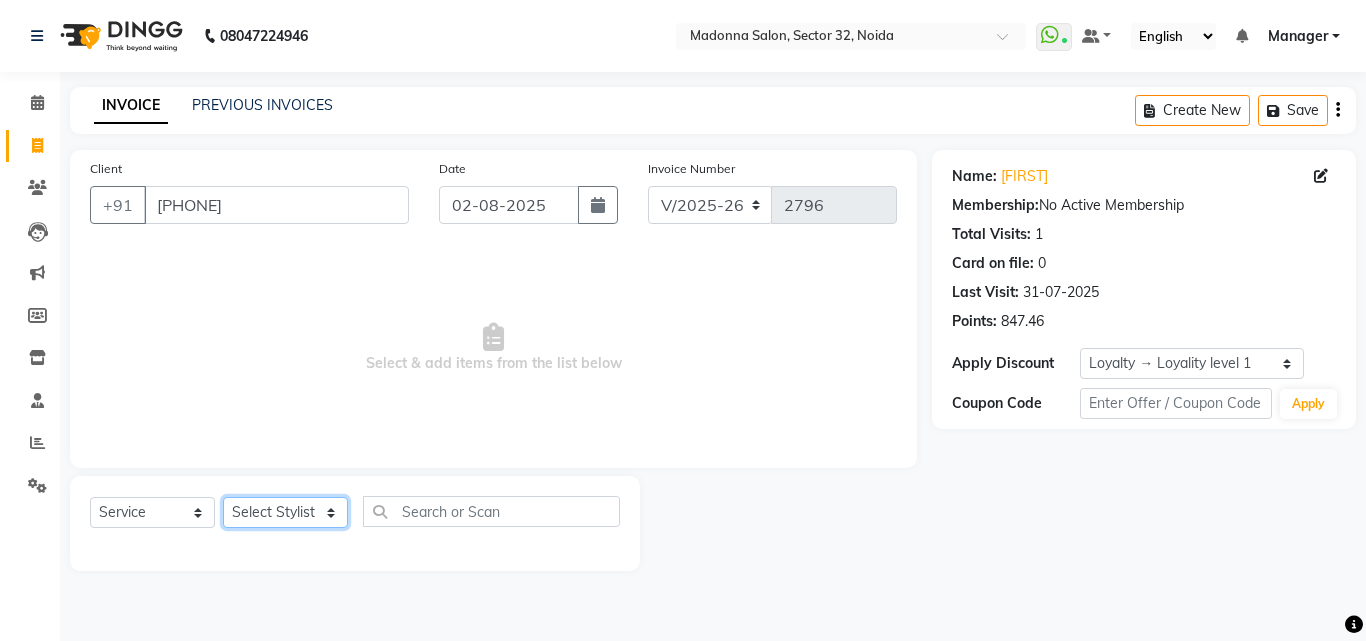 click on "Select Stylist Aayan Account  Ashu BHOLU Geeta Hanif JIYA SINGH Kiran LAXMAN PEDI Manager Mohit Naddy NAIL SWASTIKA Sajal Sameer Shahnawaj Sharukh Sonu VISHAL STYLIST" 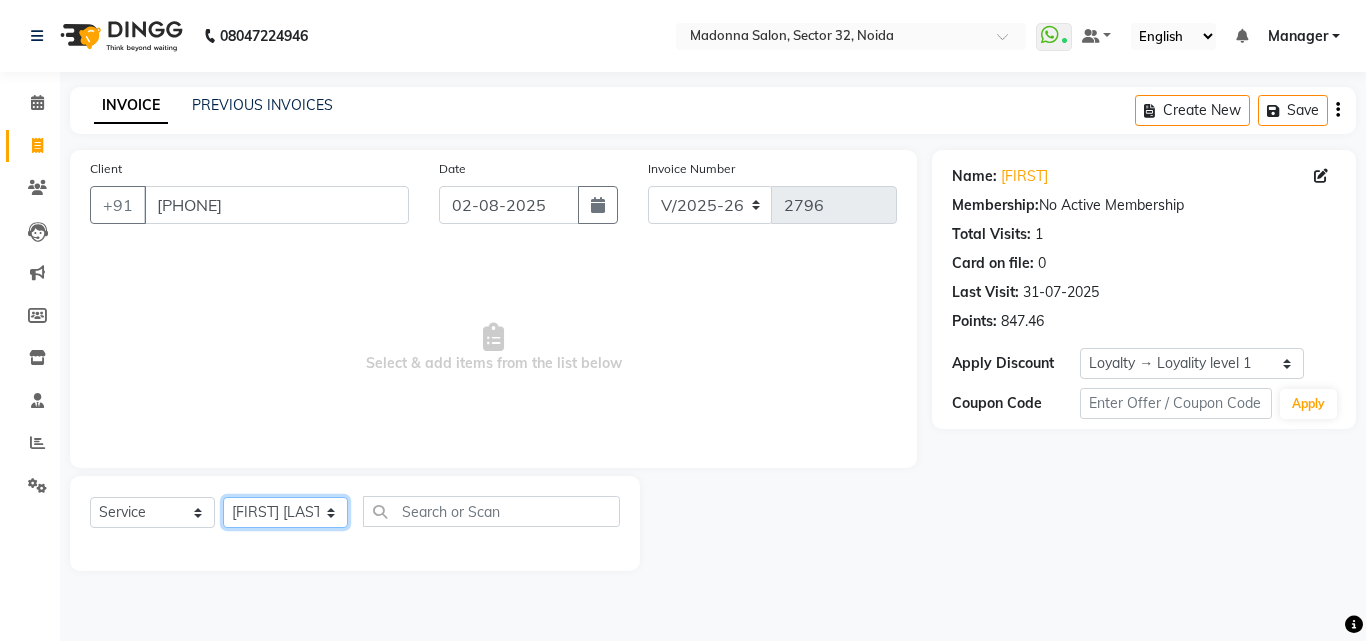 click on "Select Stylist Aayan Account  Ashu BHOLU Geeta Hanif JIYA SINGH Kiran LAXMAN PEDI Manager Mohit Naddy NAIL SWASTIKA Sajal Sameer Shahnawaj Sharukh Sonu VISHAL STYLIST" 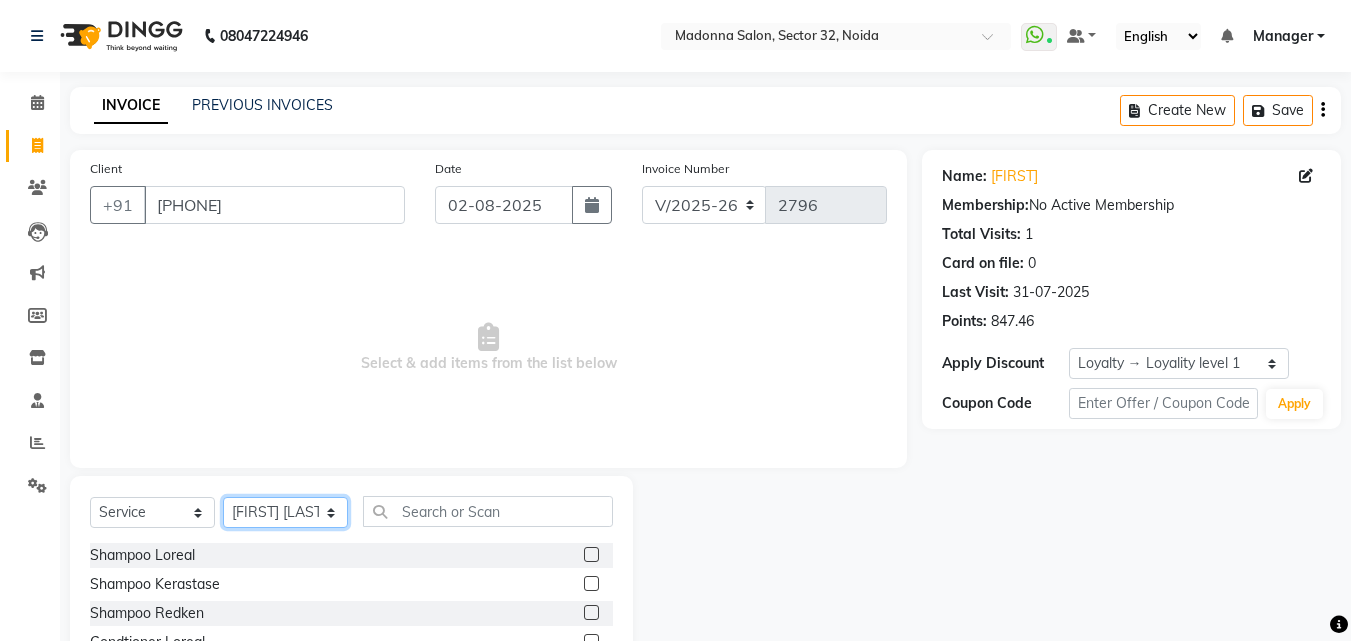 click on "Select Stylist Aayan Account  Ashu BHOLU Geeta Hanif JIYA SINGH Kiran LAXMAN PEDI Manager Mohit Naddy NAIL SWASTIKA Sajal Sameer Shahnawaj Sharukh Sonu VISHAL STYLIST" 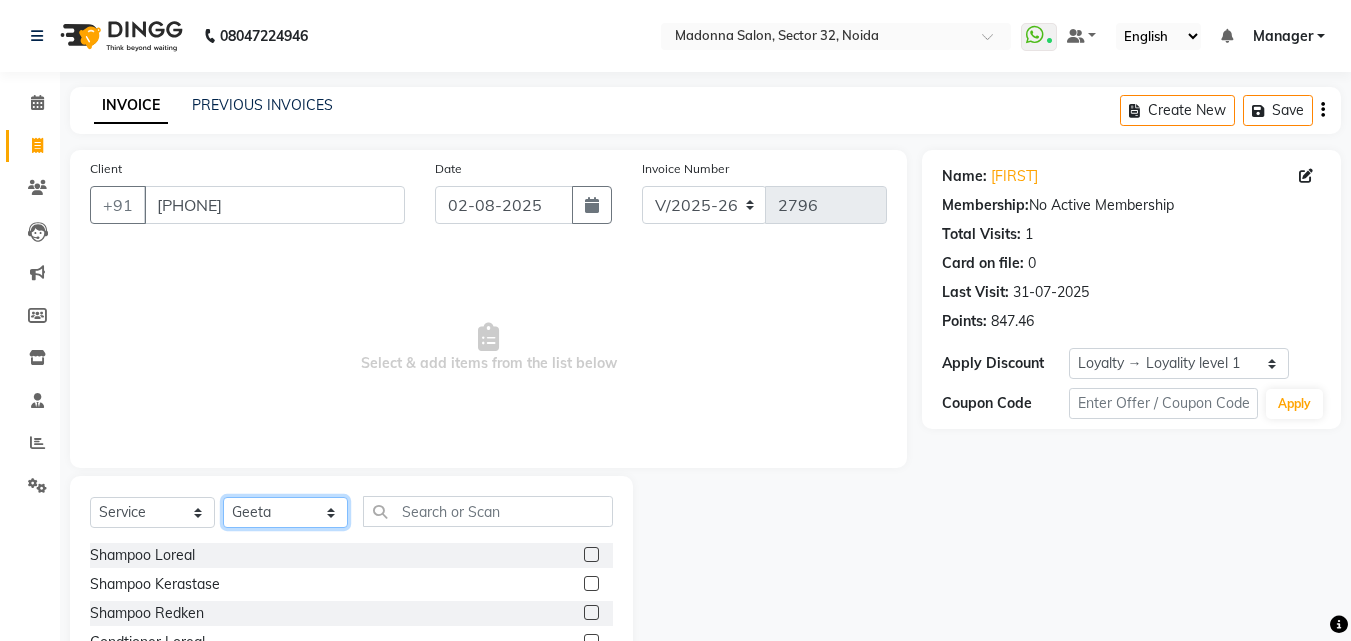click on "Select Stylist Aayan Account  Ashu BHOLU Geeta Hanif JIYA SINGH Kiran LAXMAN PEDI Manager Mohit Naddy NAIL SWASTIKA Sajal Sameer Shahnawaj Sharukh Sonu VISHAL STYLIST" 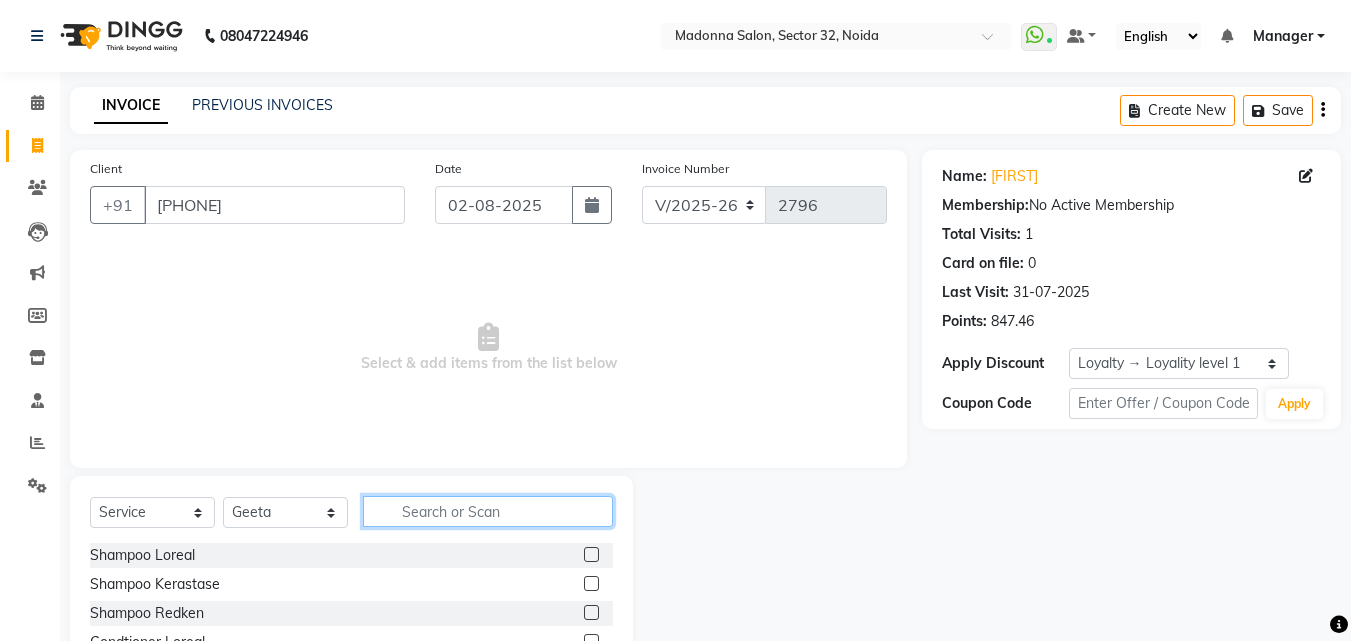 click 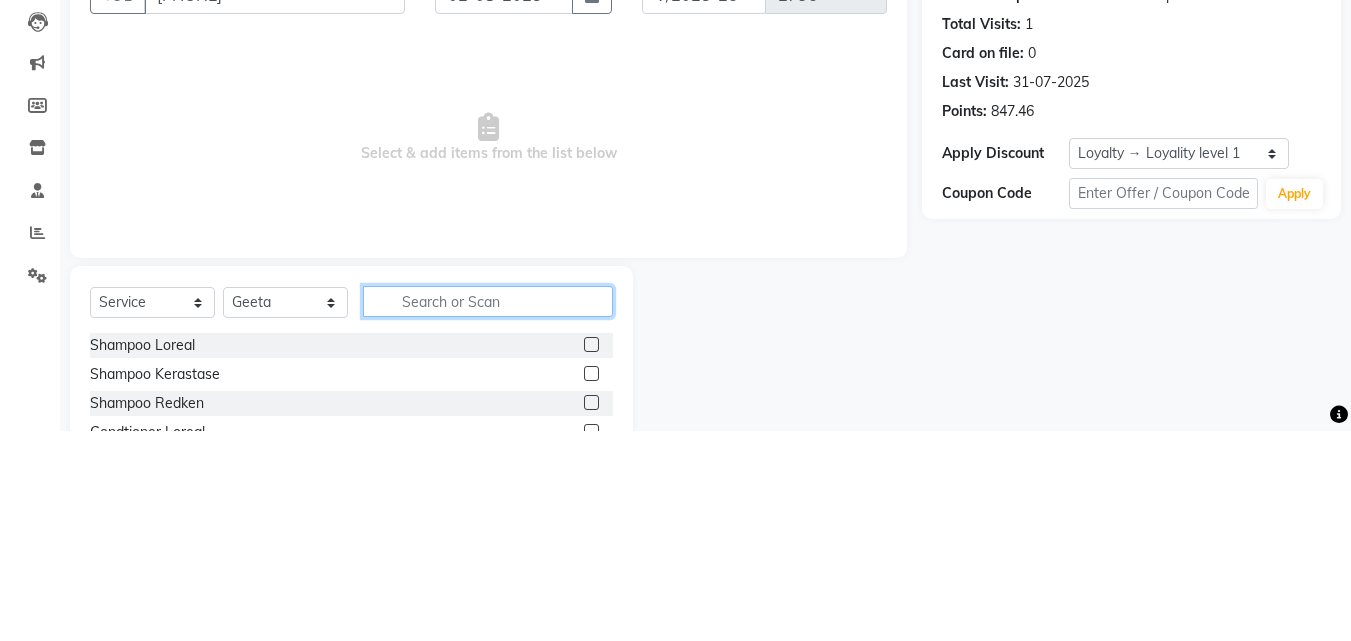 scroll, scrollTop: 48, scrollLeft: 0, axis: vertical 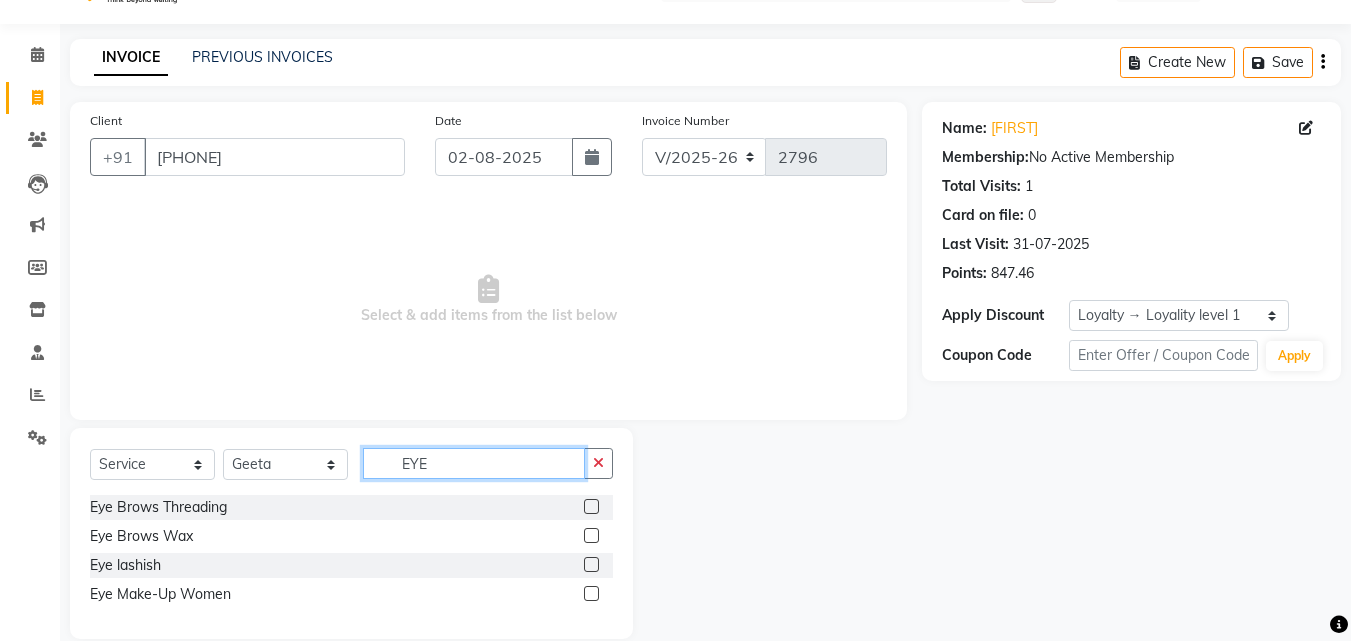 type on "EYE" 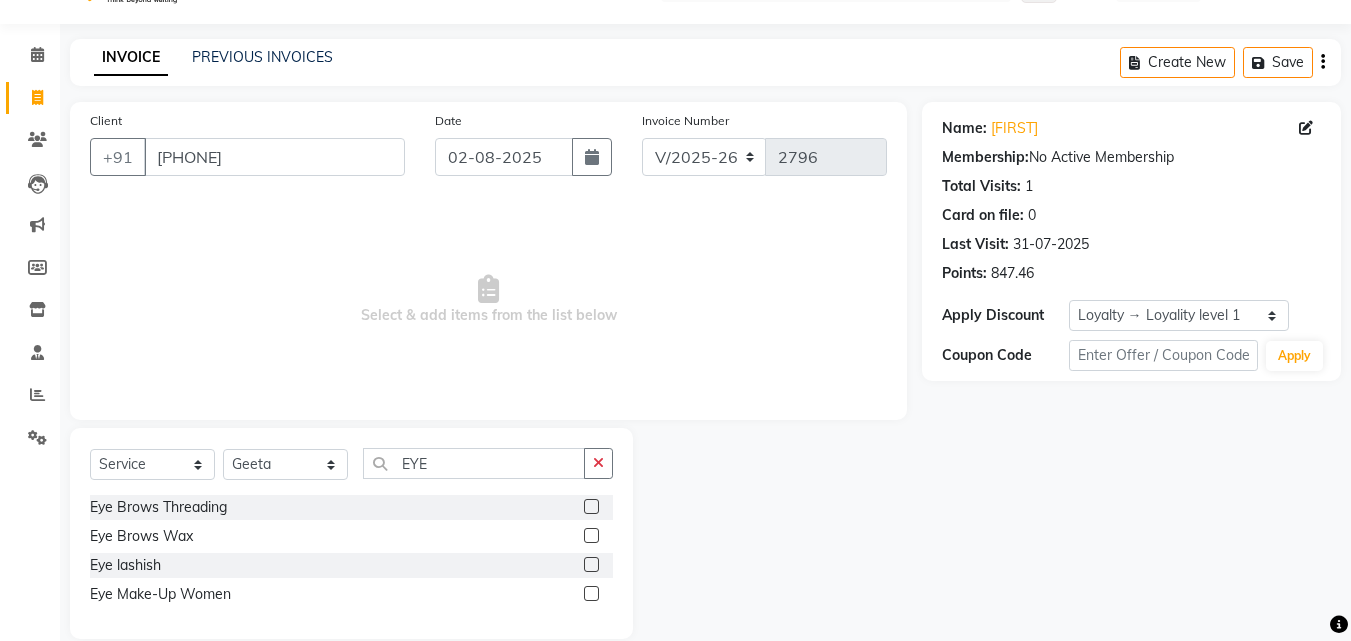 click 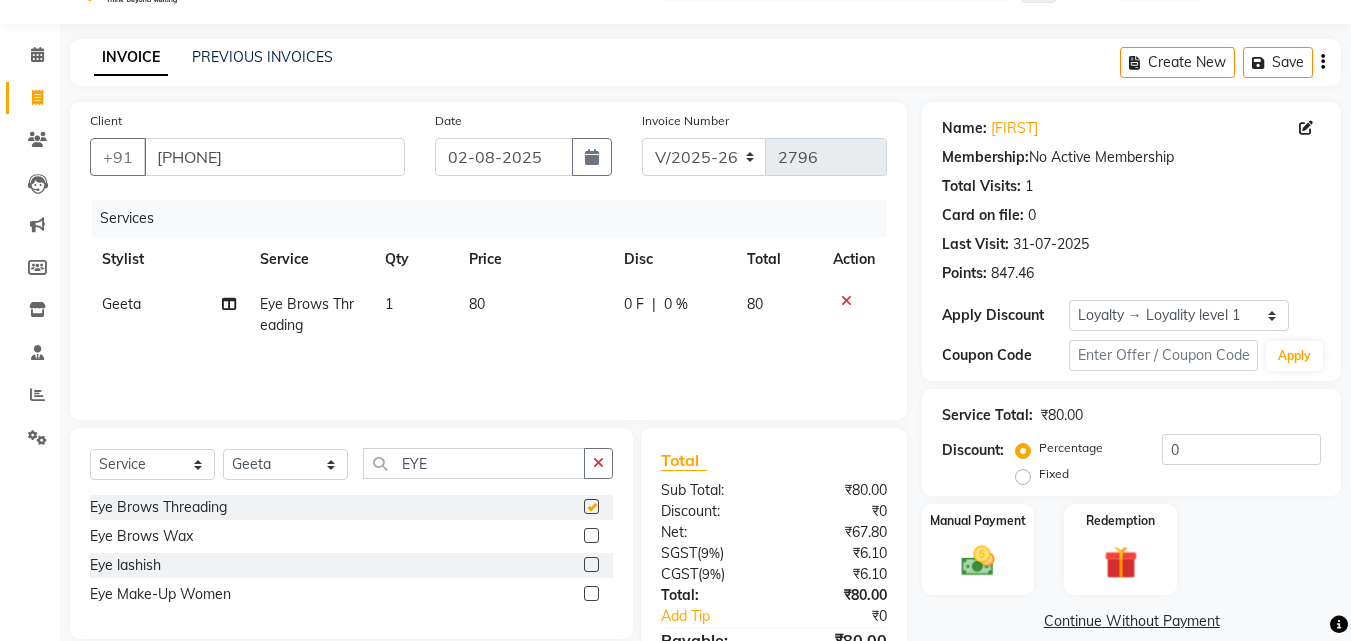 checkbox on "false" 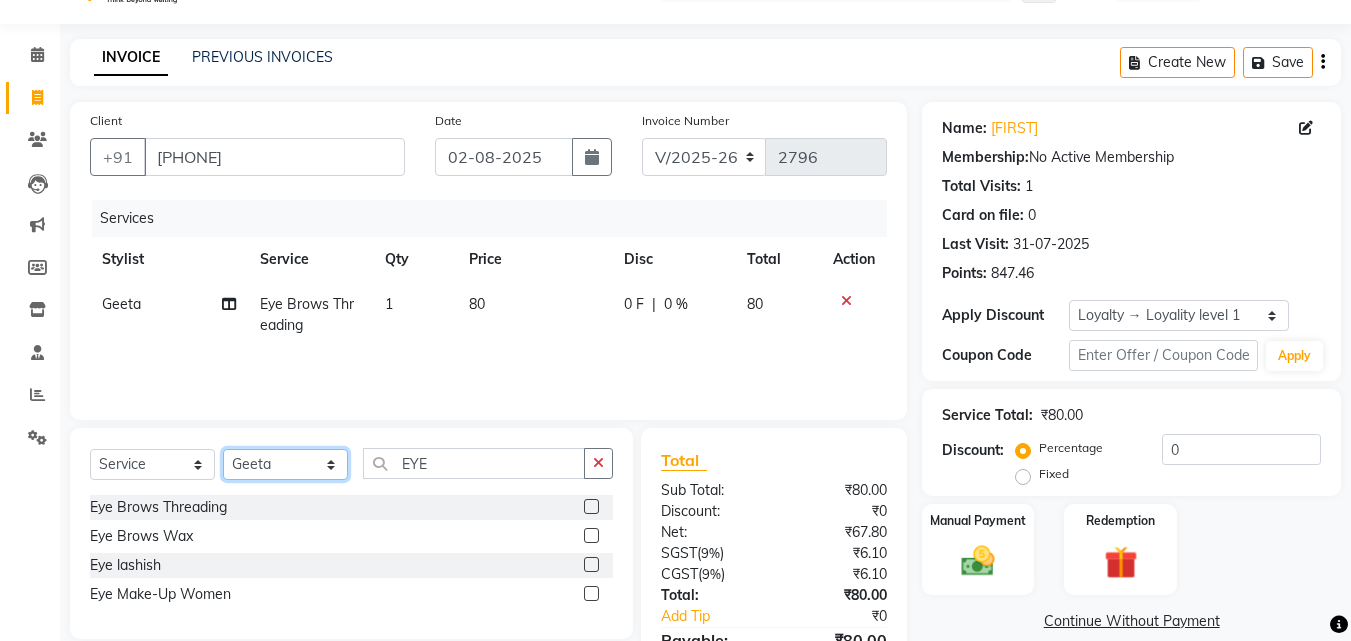 click on "Select Stylist Aayan Account  Ashu BHOLU Geeta Hanif JIYA SINGH Kiran LAXMAN PEDI Manager Mohit Naddy NAIL SWASTIKA Sajal Sameer Shahnawaj Sharukh Sonu VISHAL STYLIST" 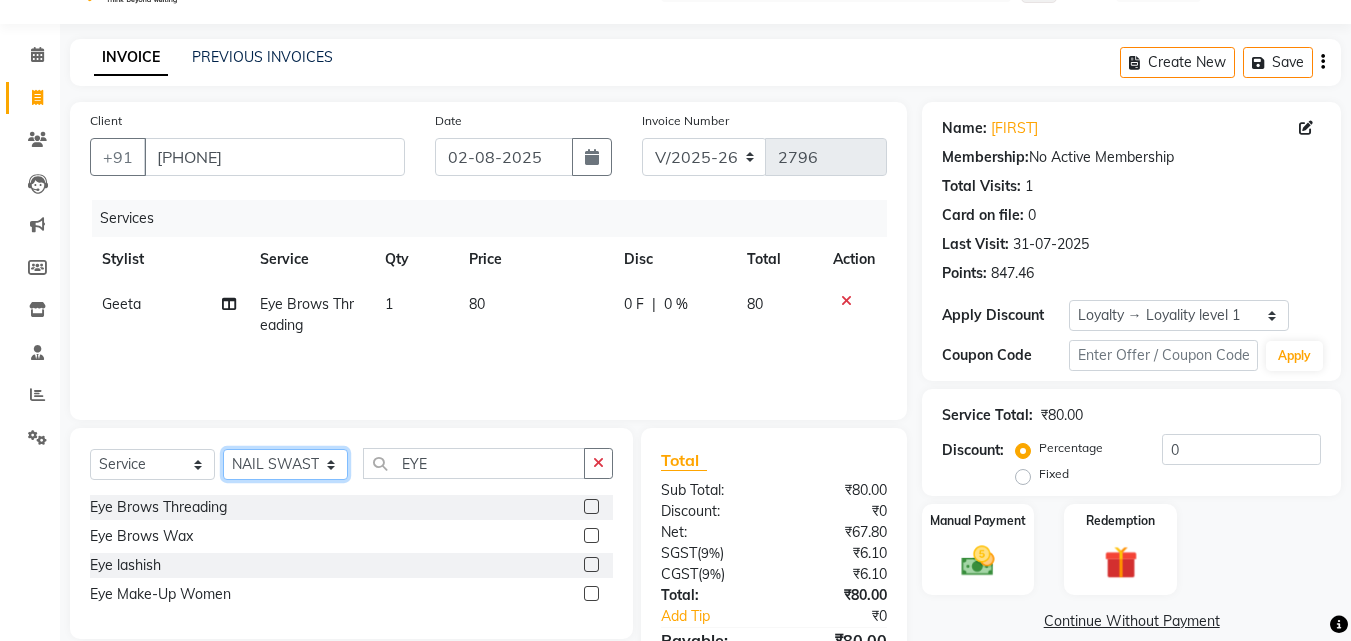 click on "Select Stylist Aayan Account  Ashu BHOLU Geeta Hanif JIYA SINGH Kiran LAXMAN PEDI Manager Mohit Naddy NAIL SWASTIKA Sajal Sameer Shahnawaj Sharukh Sonu VISHAL STYLIST" 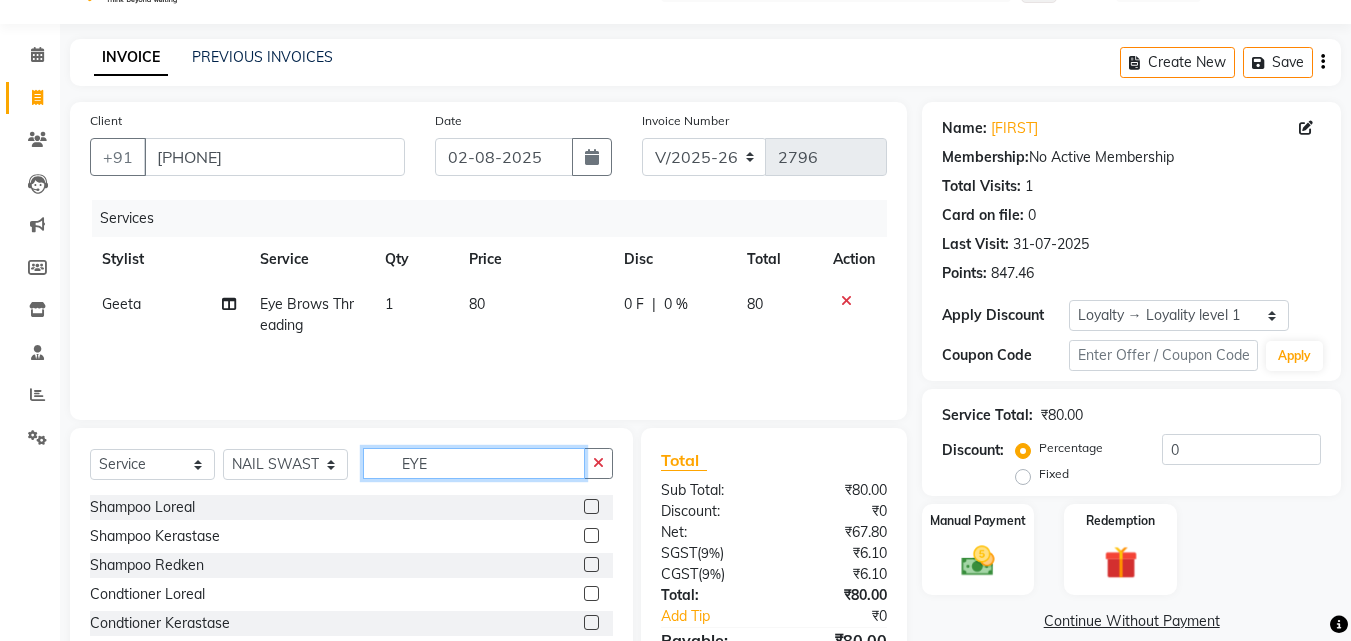 click on "EYE" 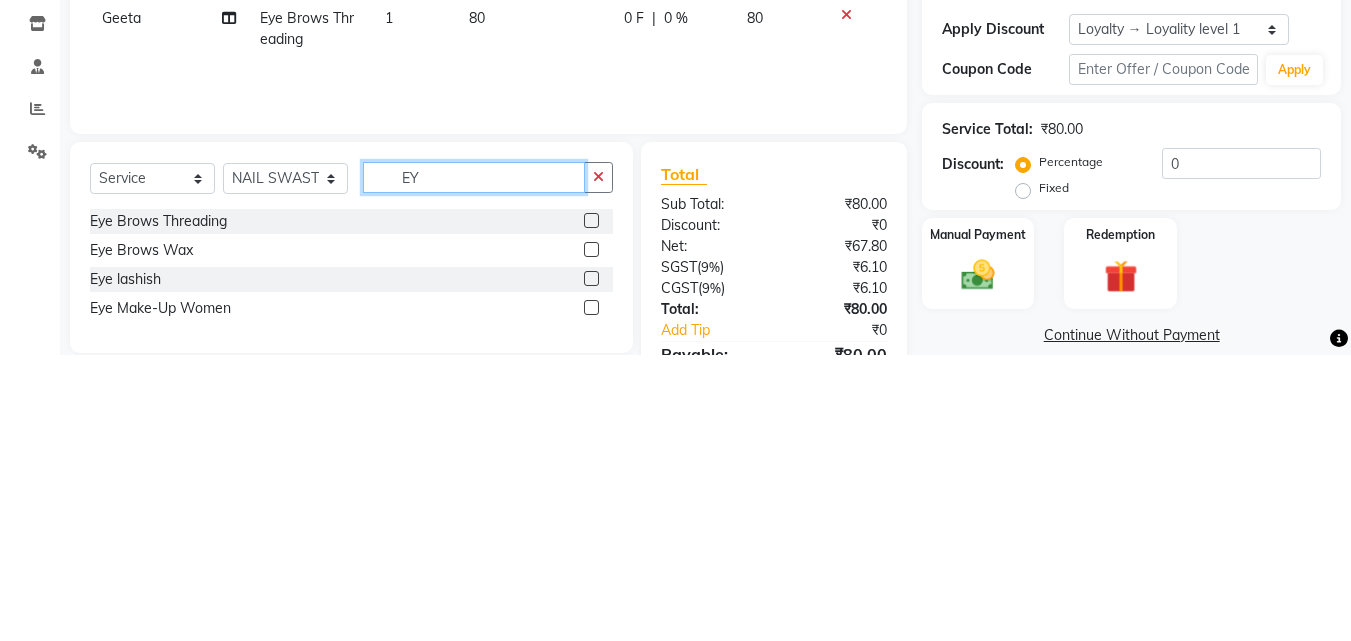 type on "E" 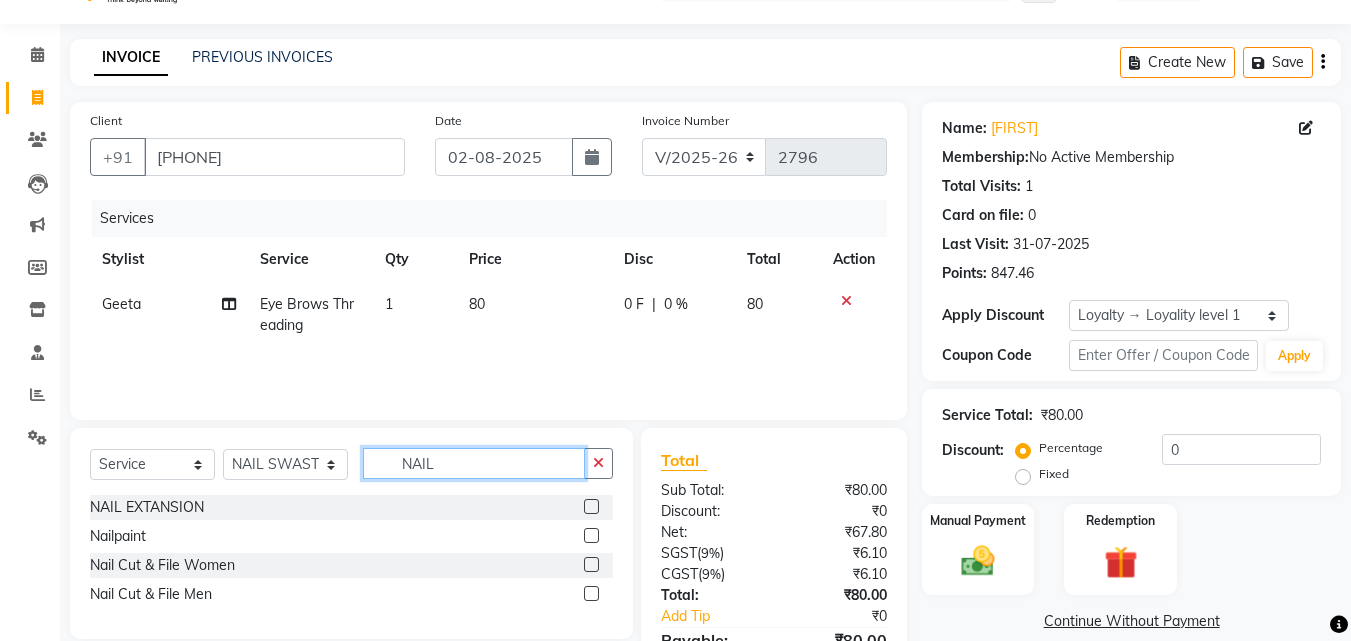 type on "NAIL" 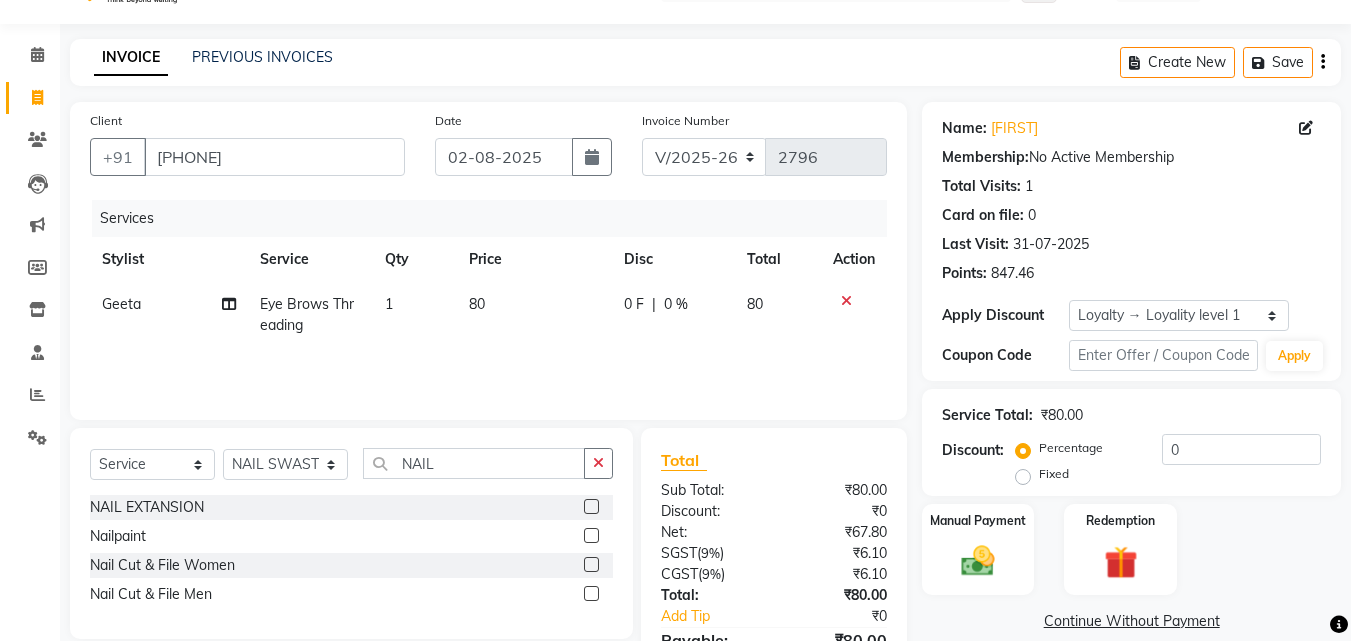 click 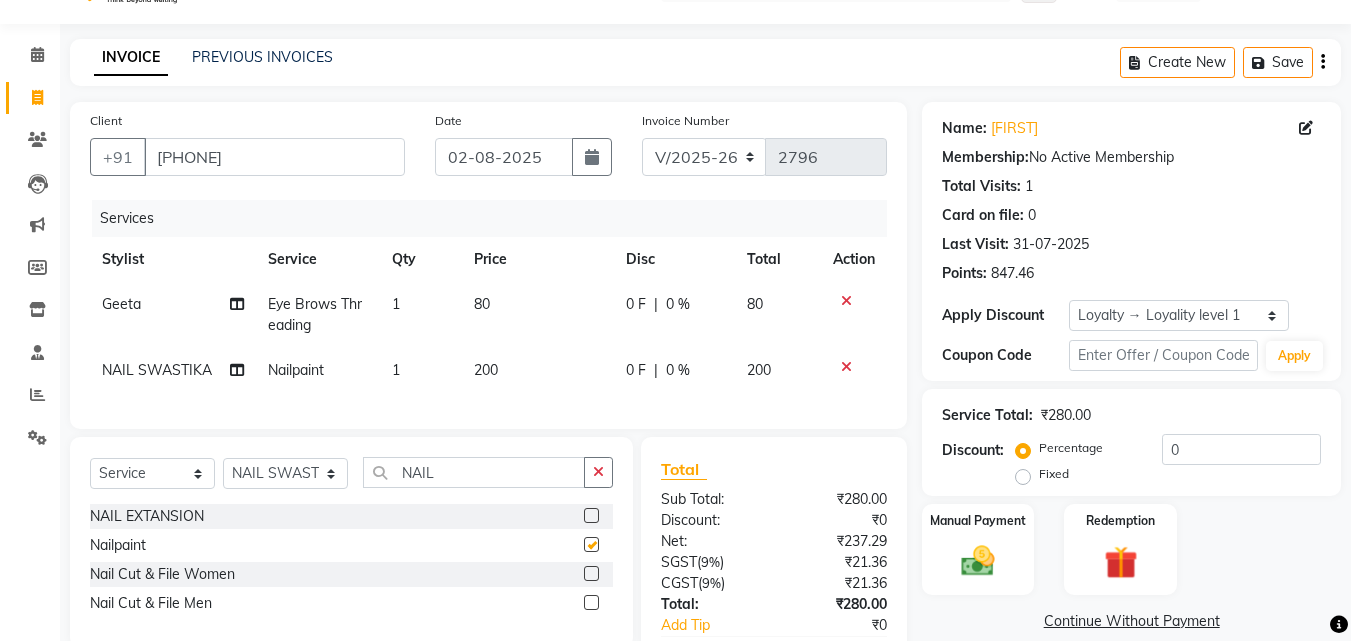 checkbox on "false" 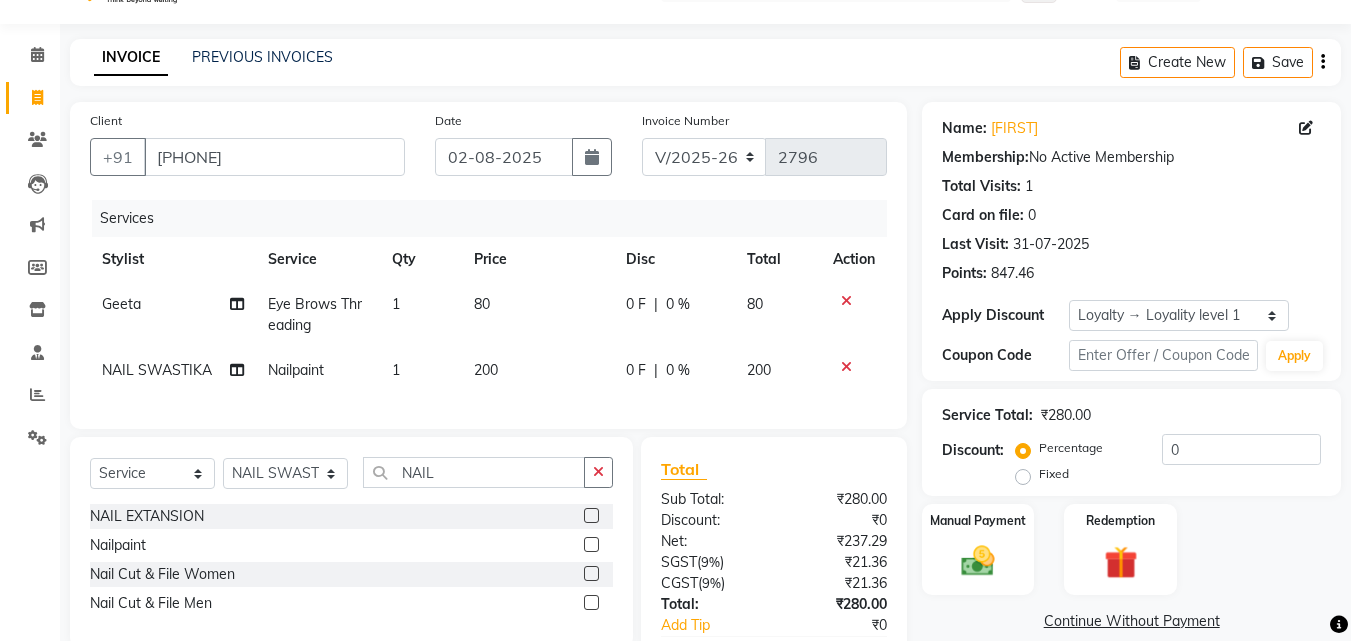 click on "200" 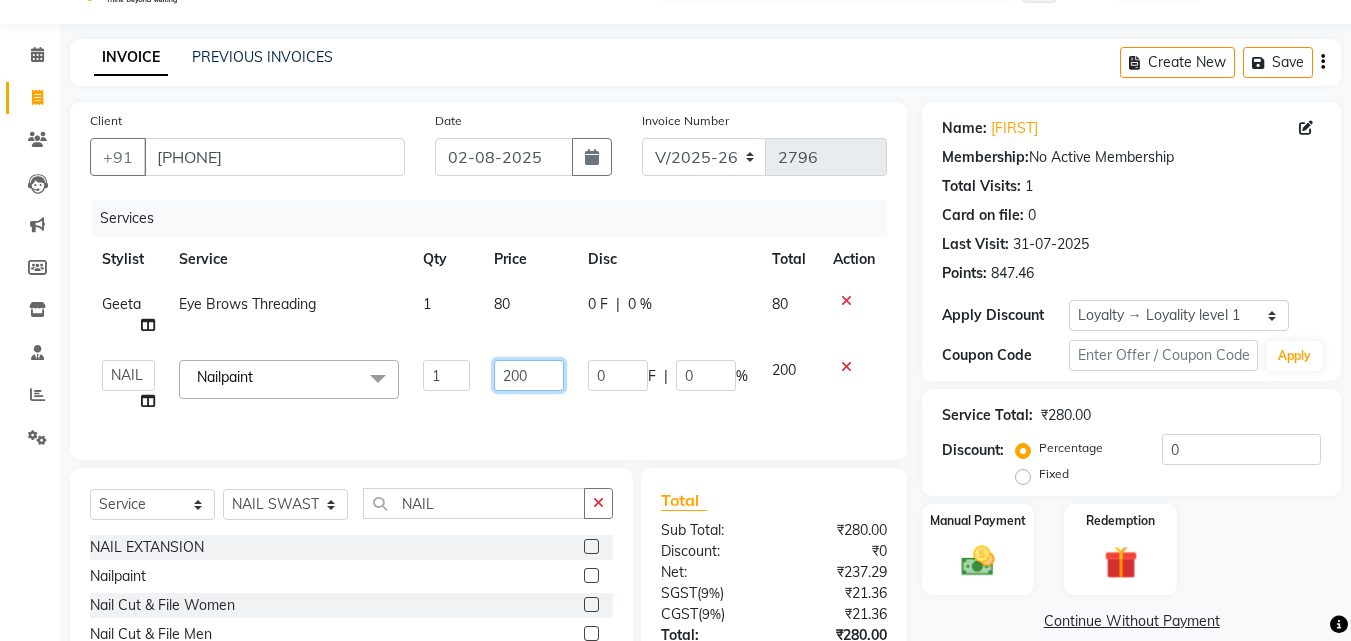 click on "200" 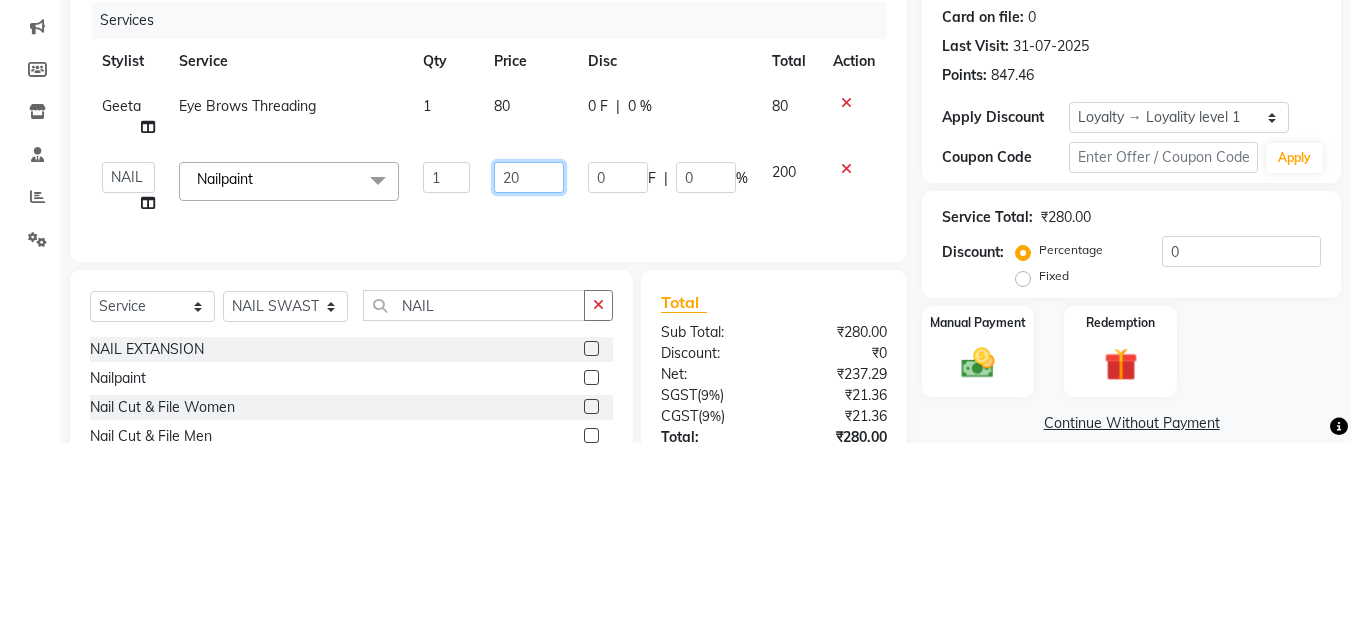 type on "2" 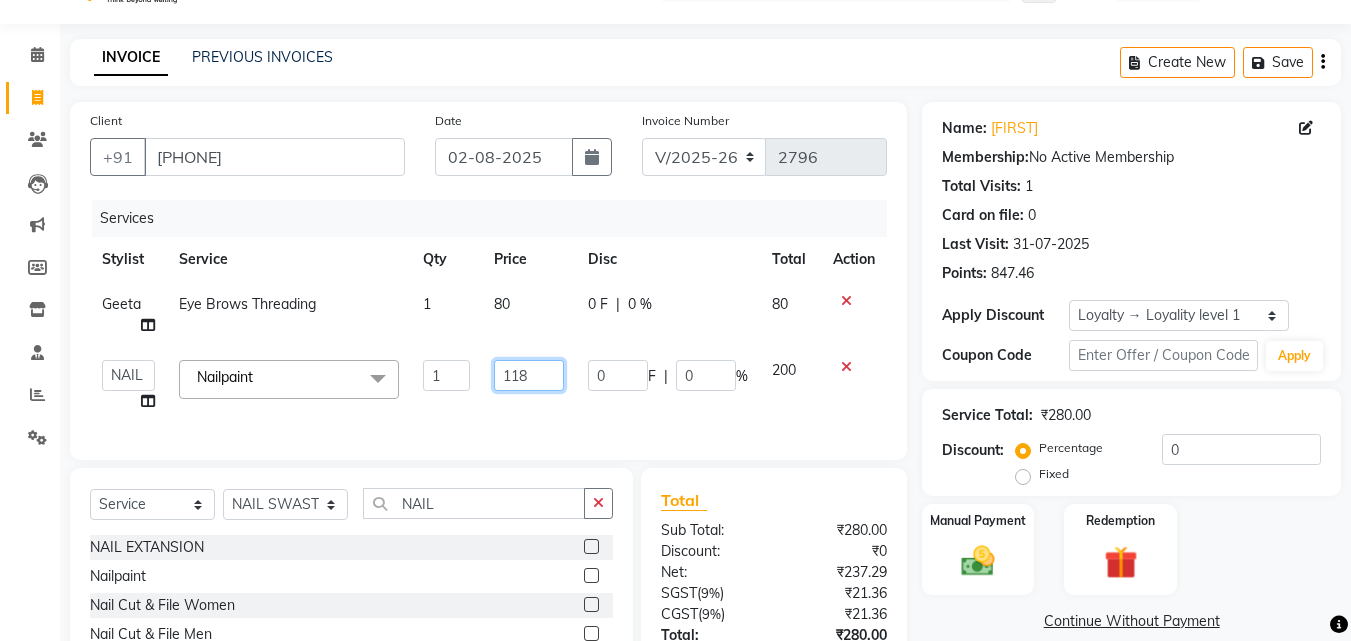 type on "1180" 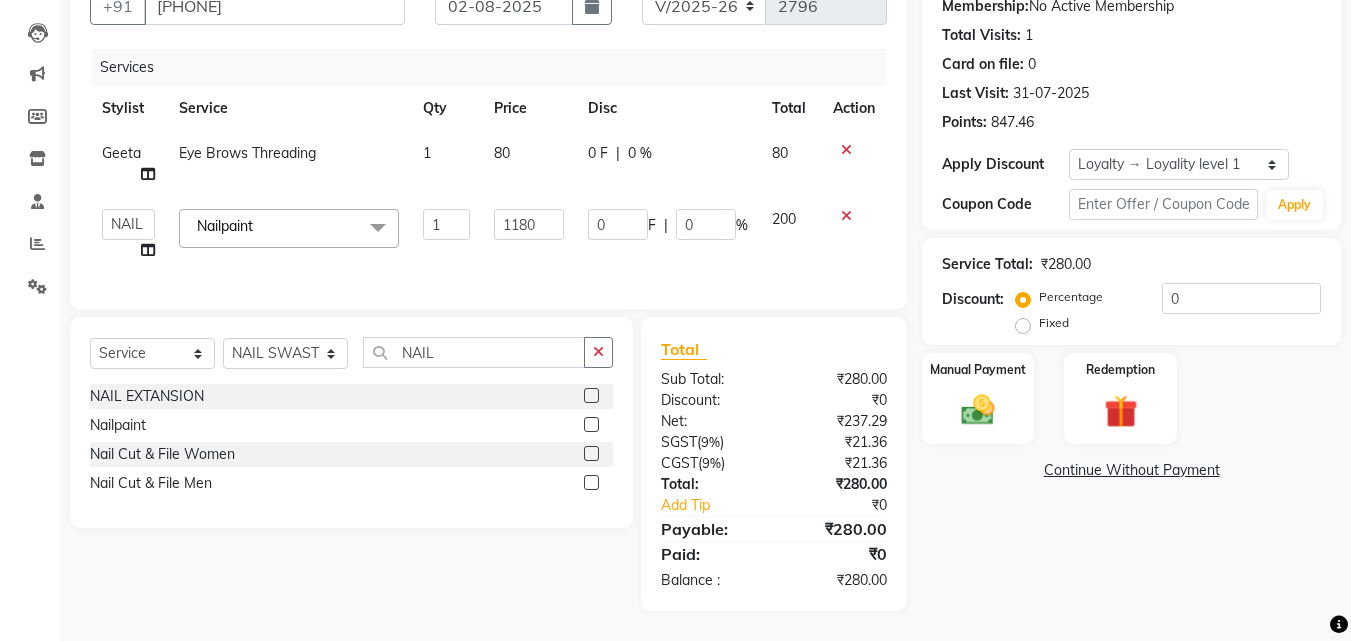 click on "Name: [FIRST]  Membership:  No Active Membership  Total Visits:  1 Card on file:  0 Last Visit:   31-07-2025 Points:   847.46  Apply Discount Select  Loyalty → Loyality level 1  Coupon Code Apply Service Total:  ₹280.00  Discount:  Percentage   Fixed  0 Manual Payment Redemption  Continue Without Payment" 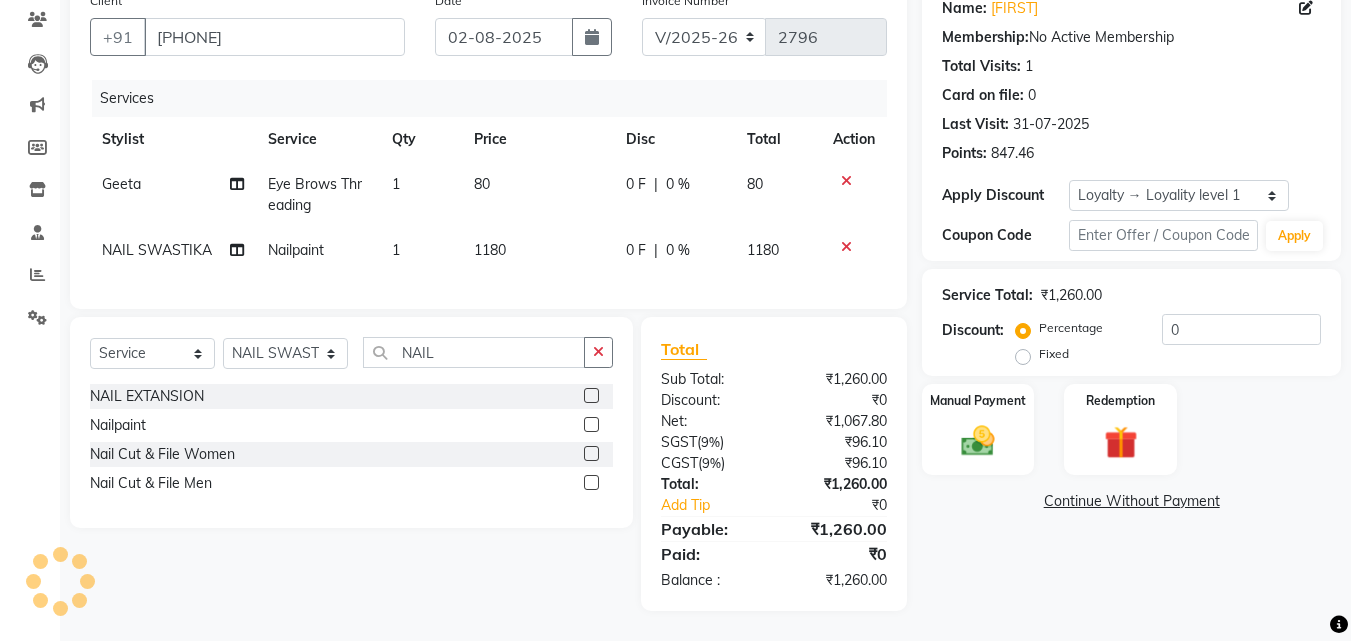 click 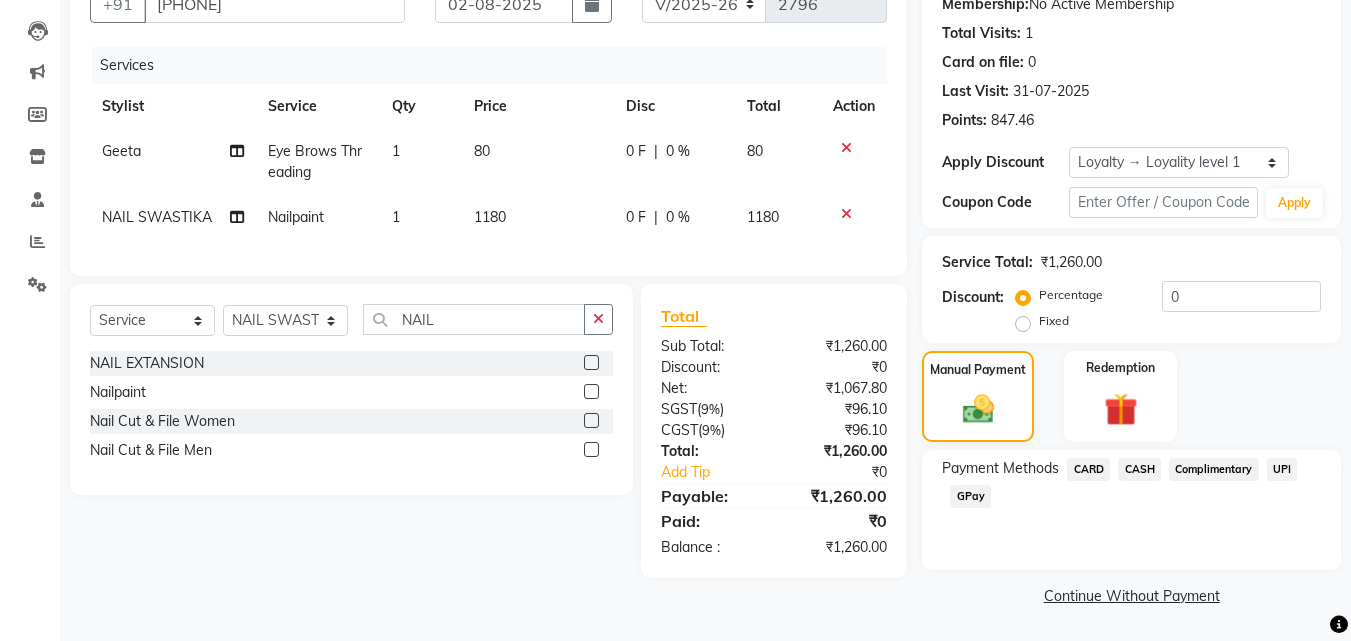 click on "GPay" 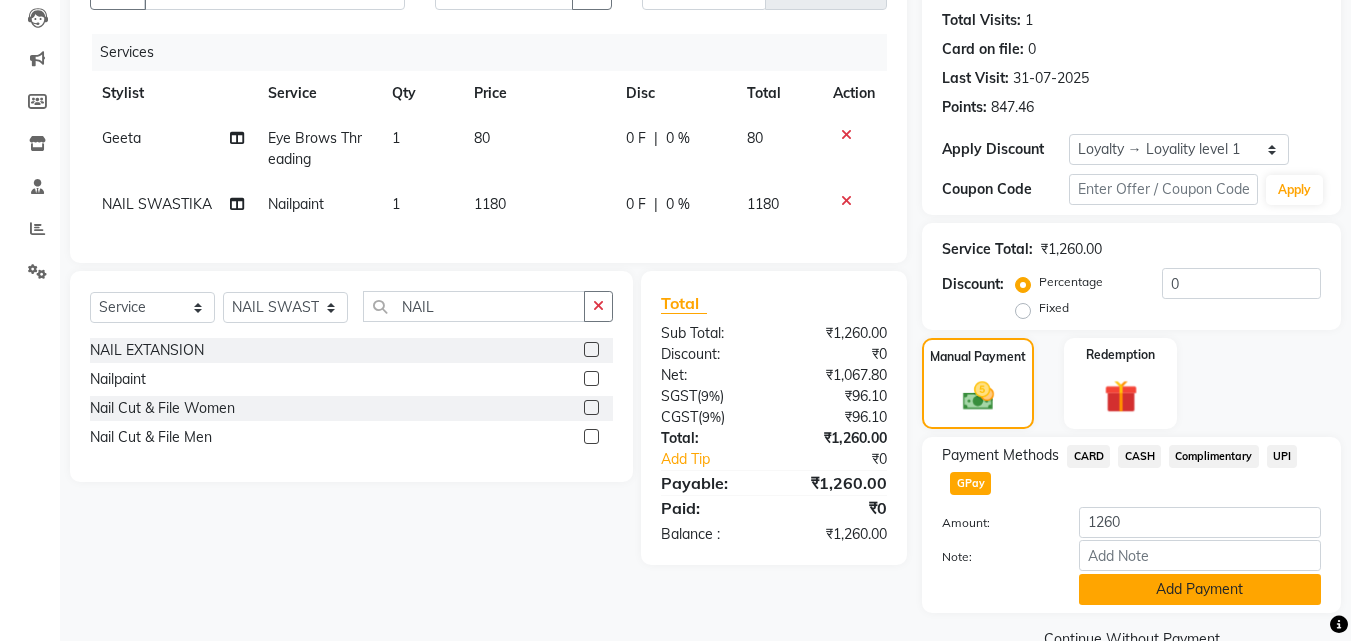 click on "Add Payment" 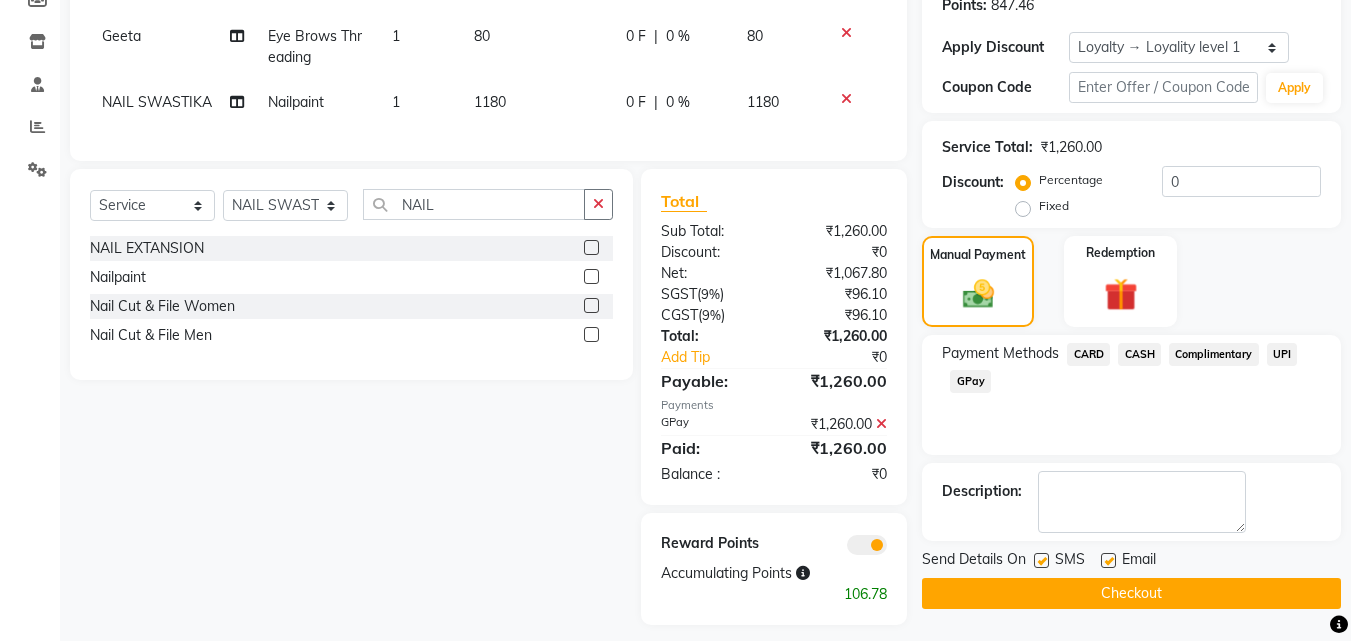 scroll, scrollTop: 345, scrollLeft: 0, axis: vertical 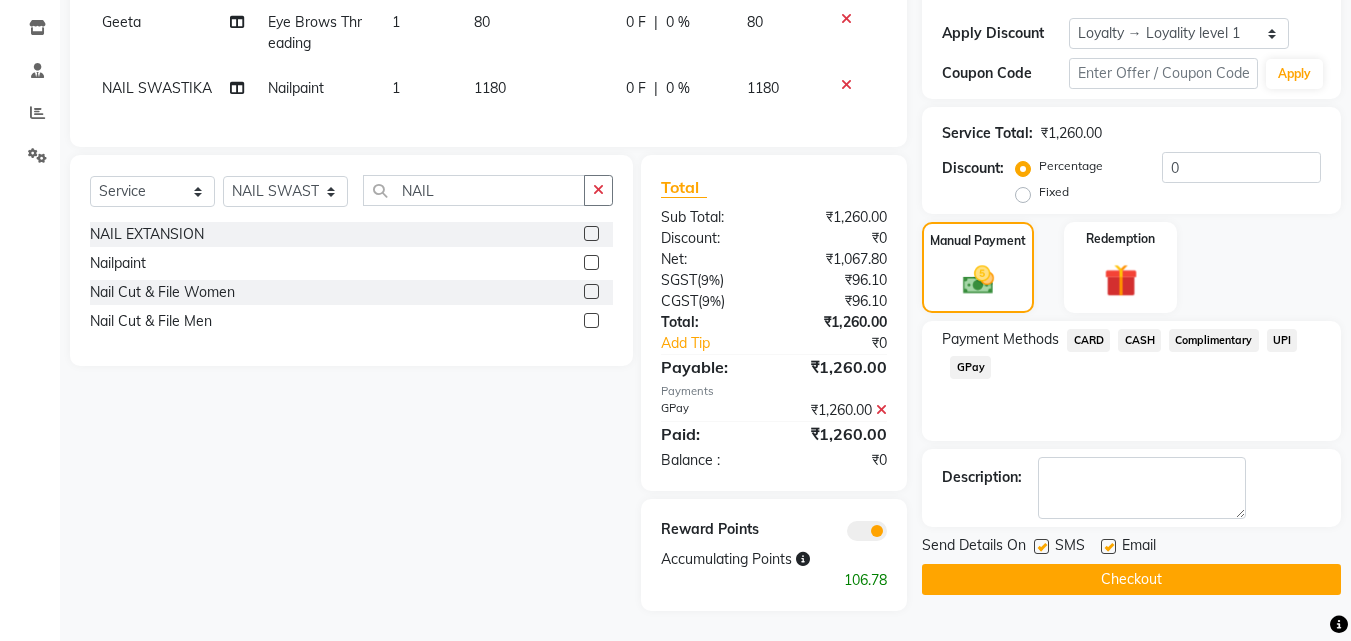 click on "Checkout" 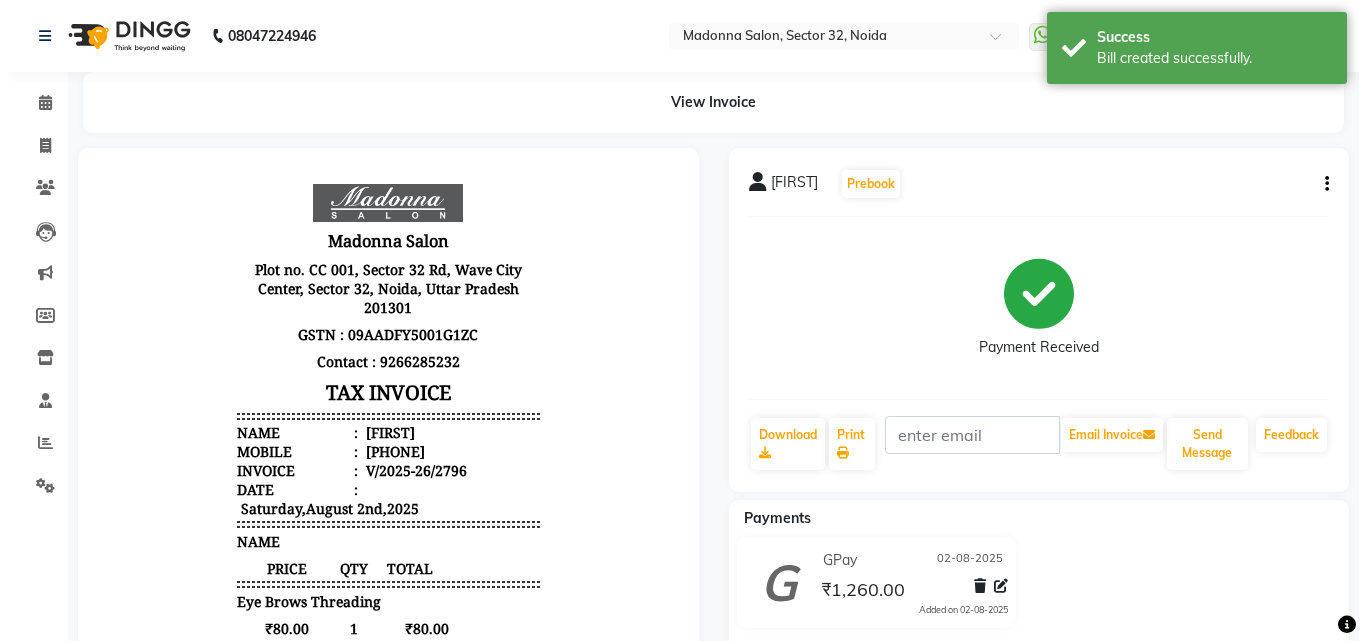 scroll, scrollTop: 0, scrollLeft: 0, axis: both 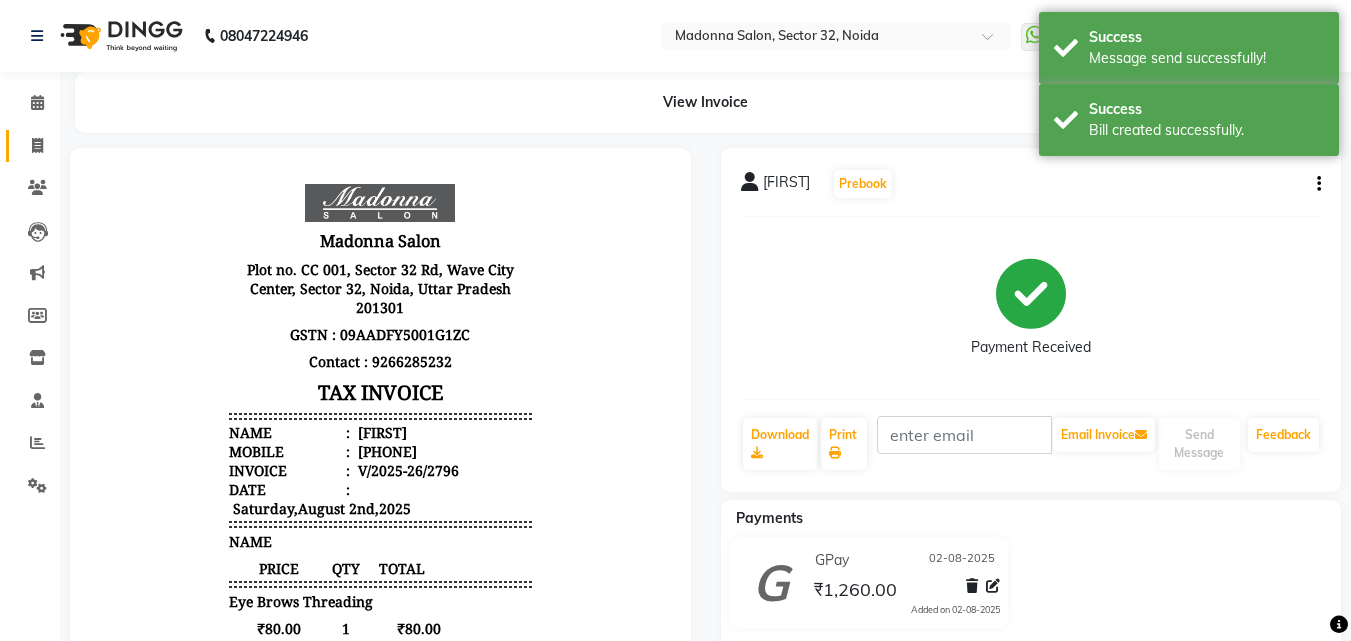 click 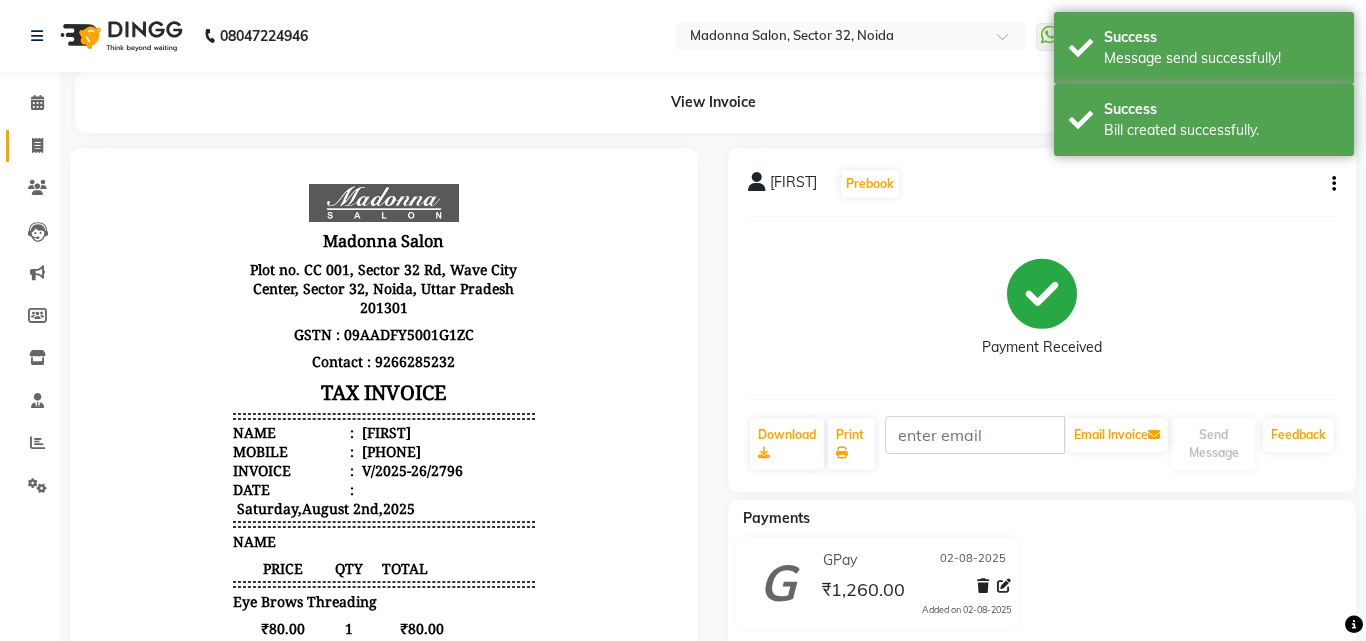 select on "service" 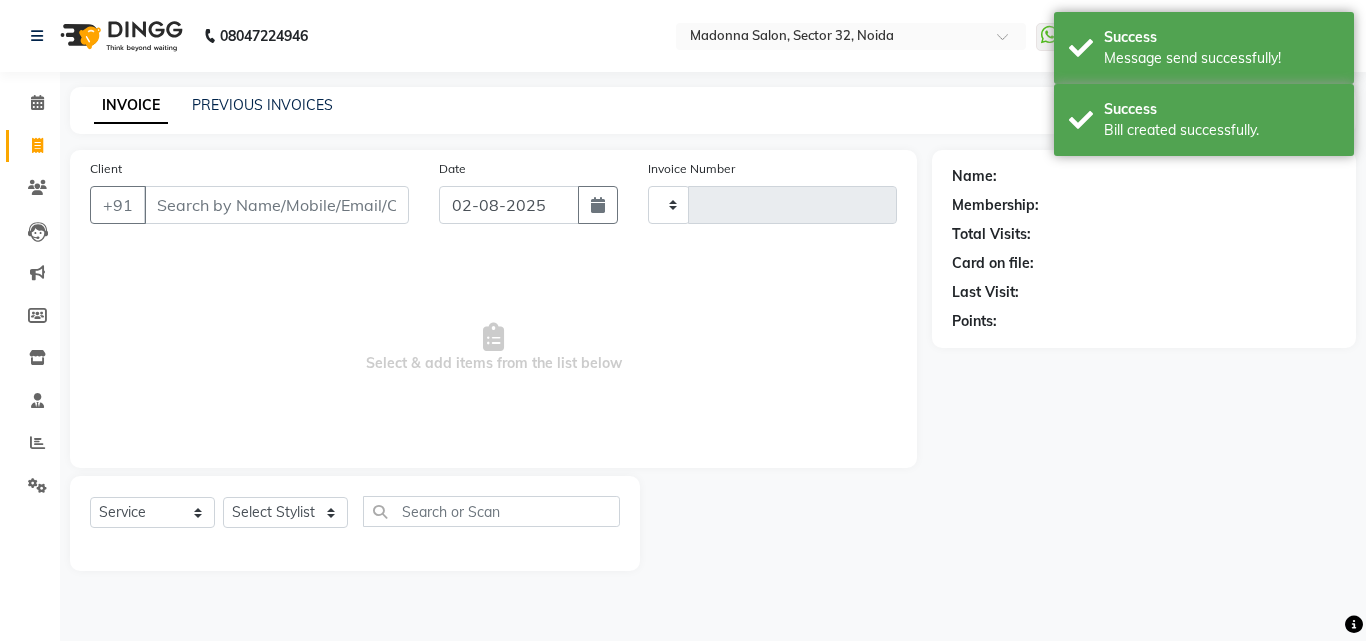type on "2797" 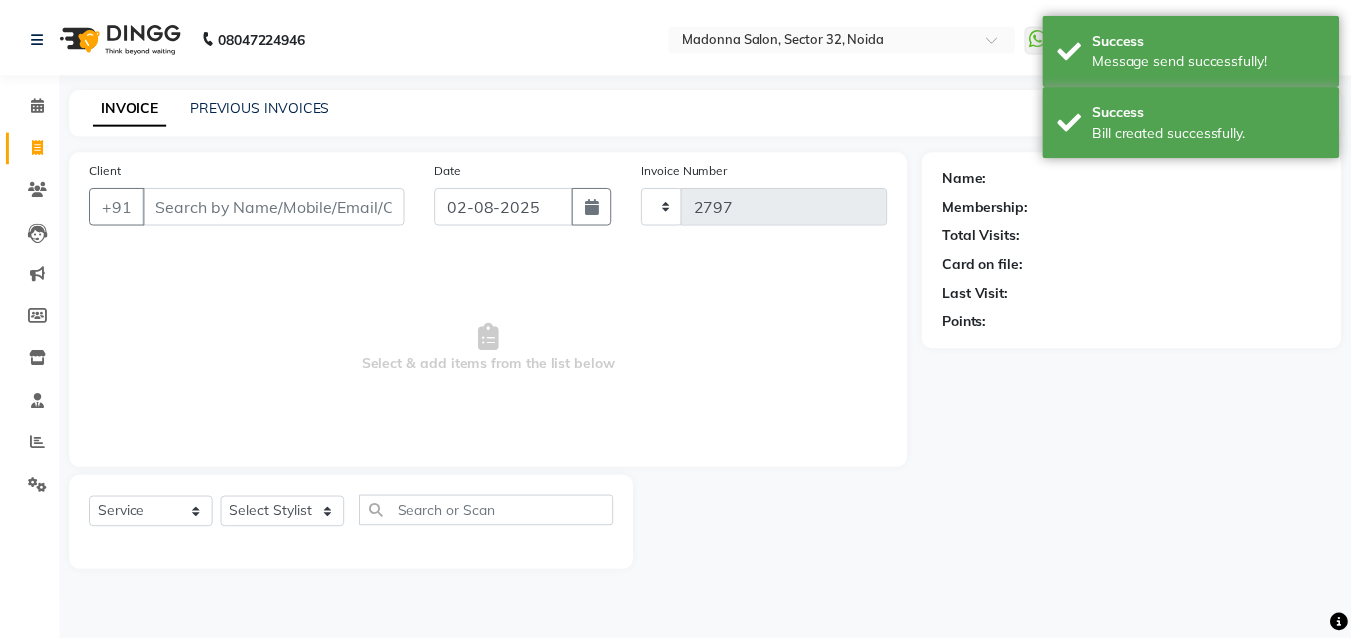 type 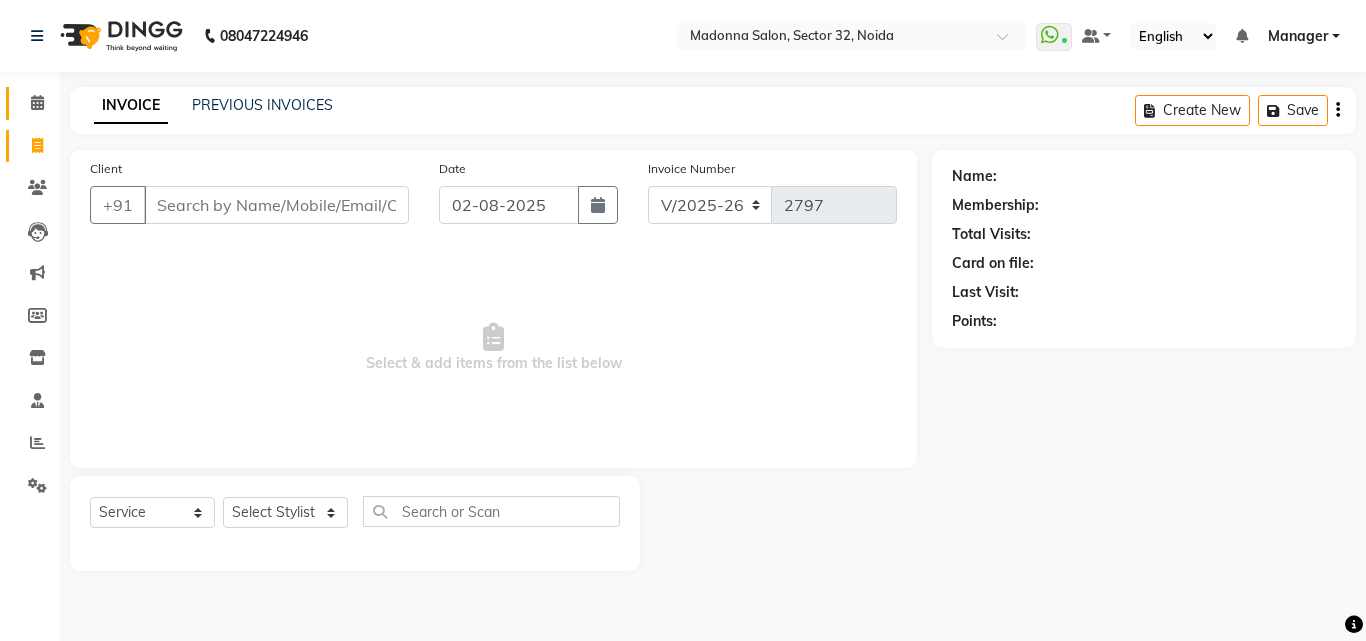 click 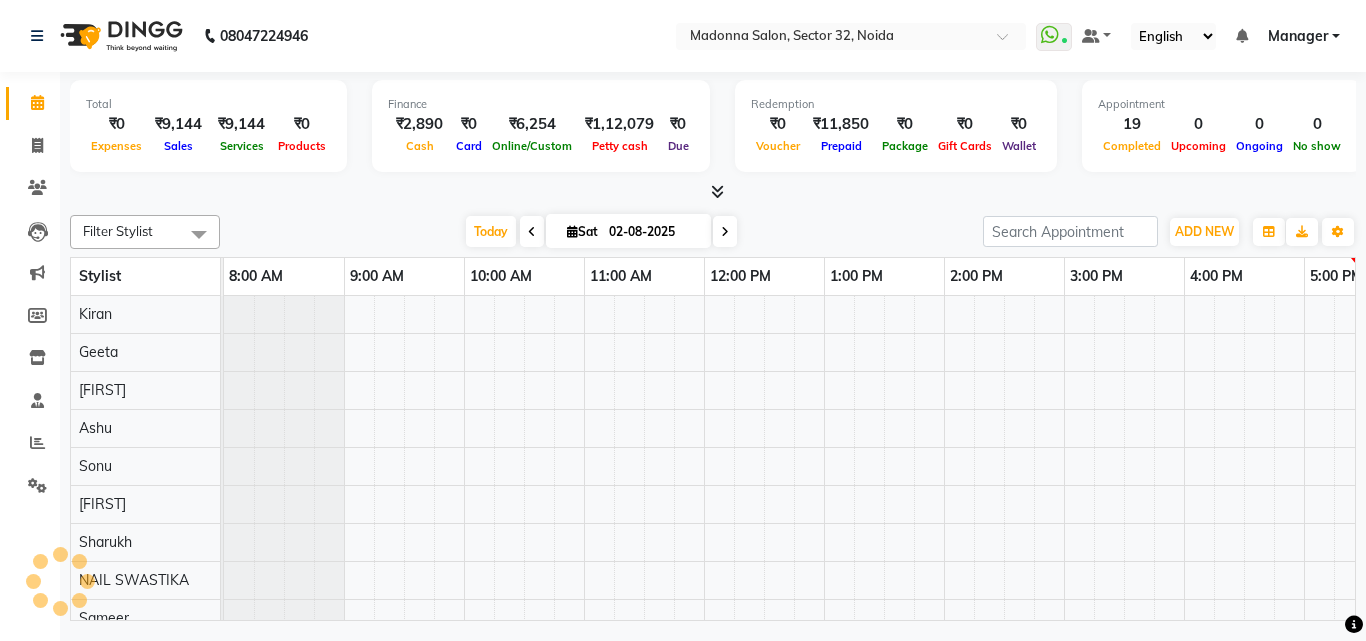 scroll, scrollTop: 0, scrollLeft: 0, axis: both 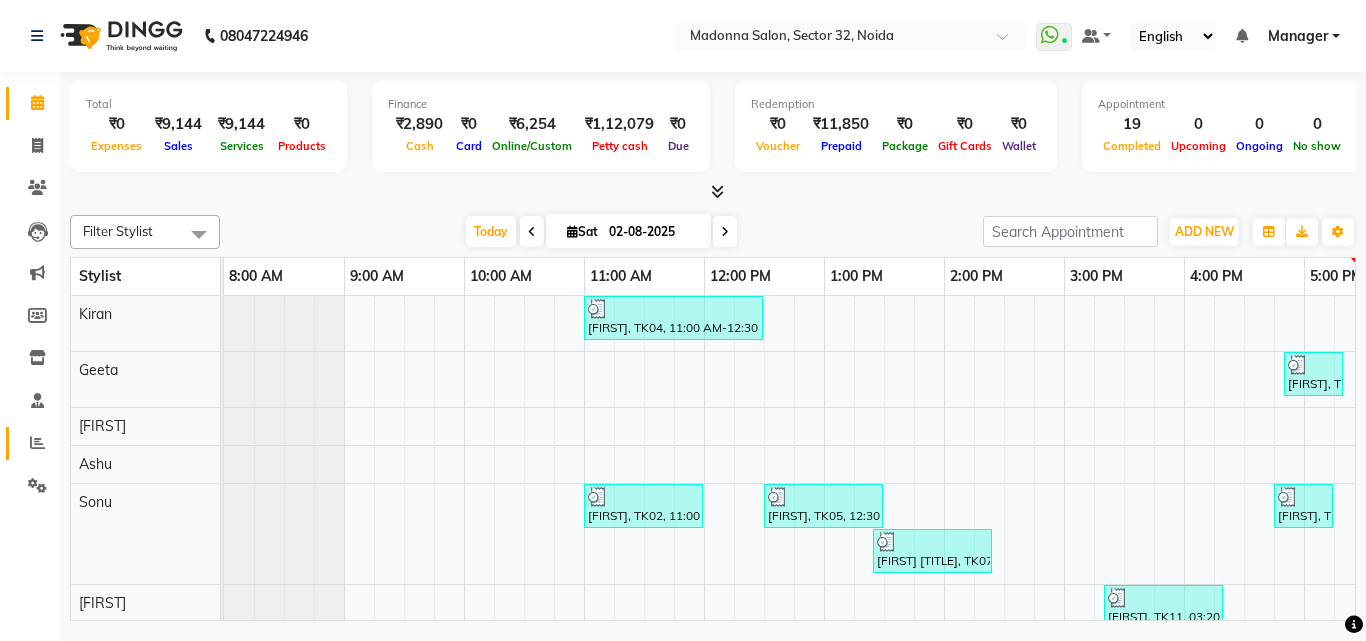 click 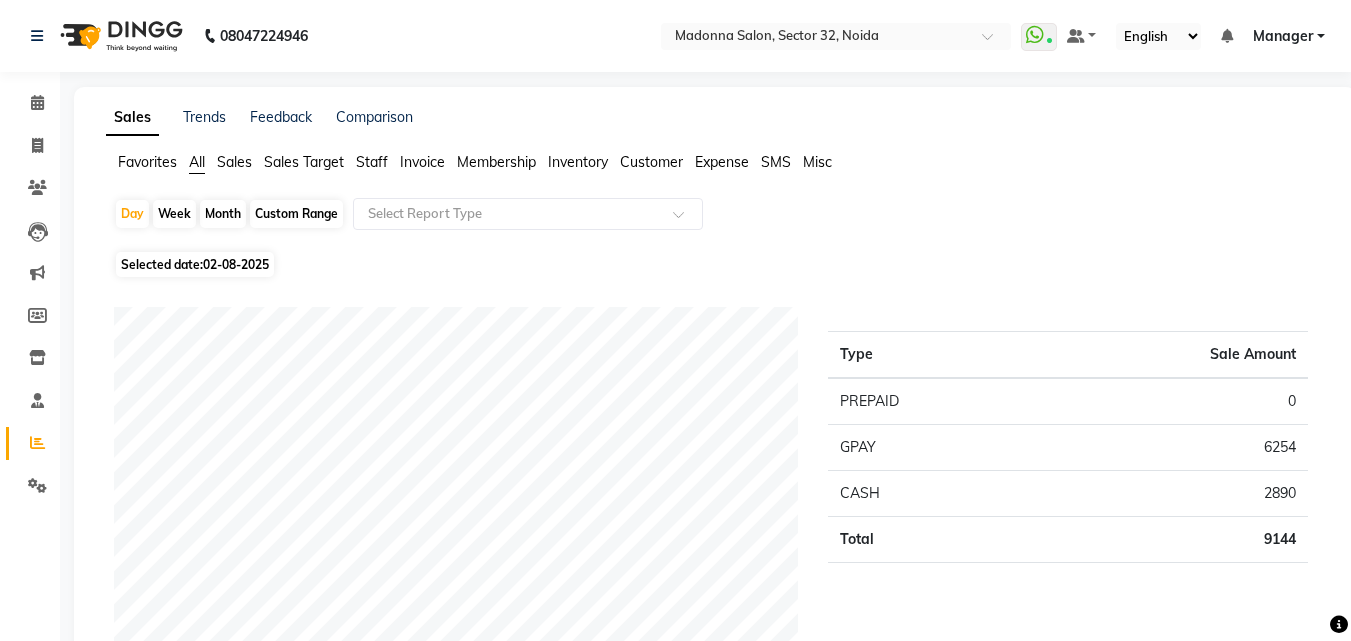 click on "02-08-2025" 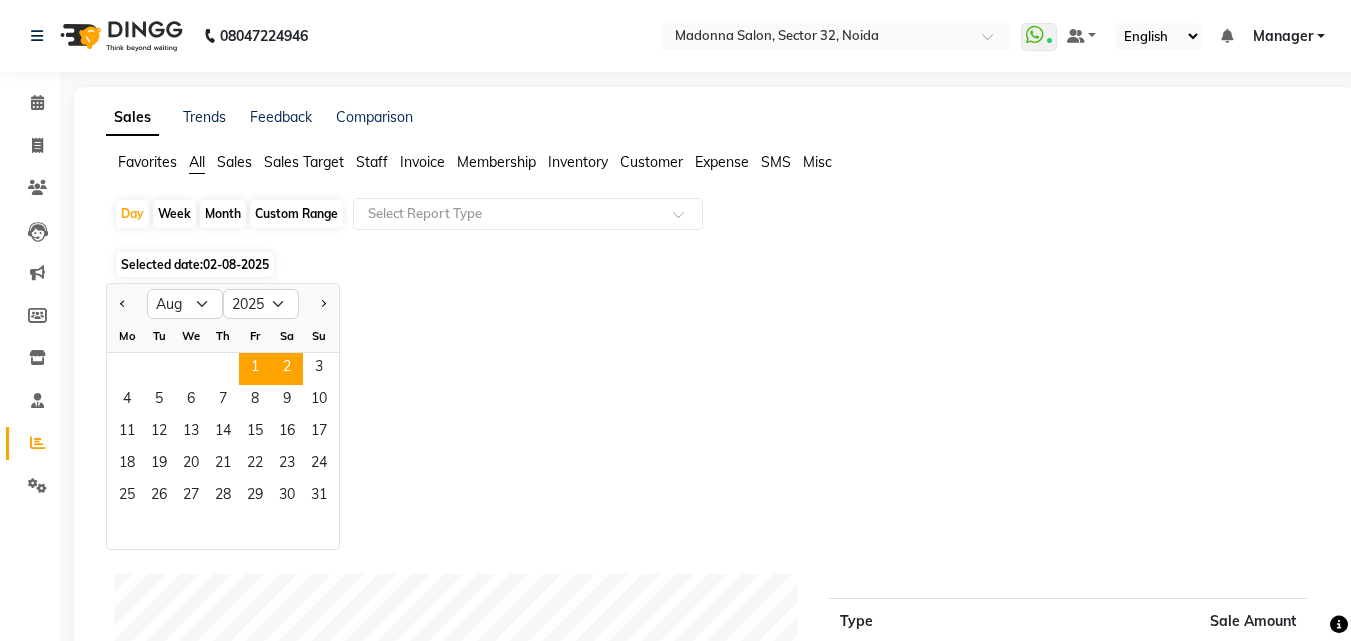 click on "1" 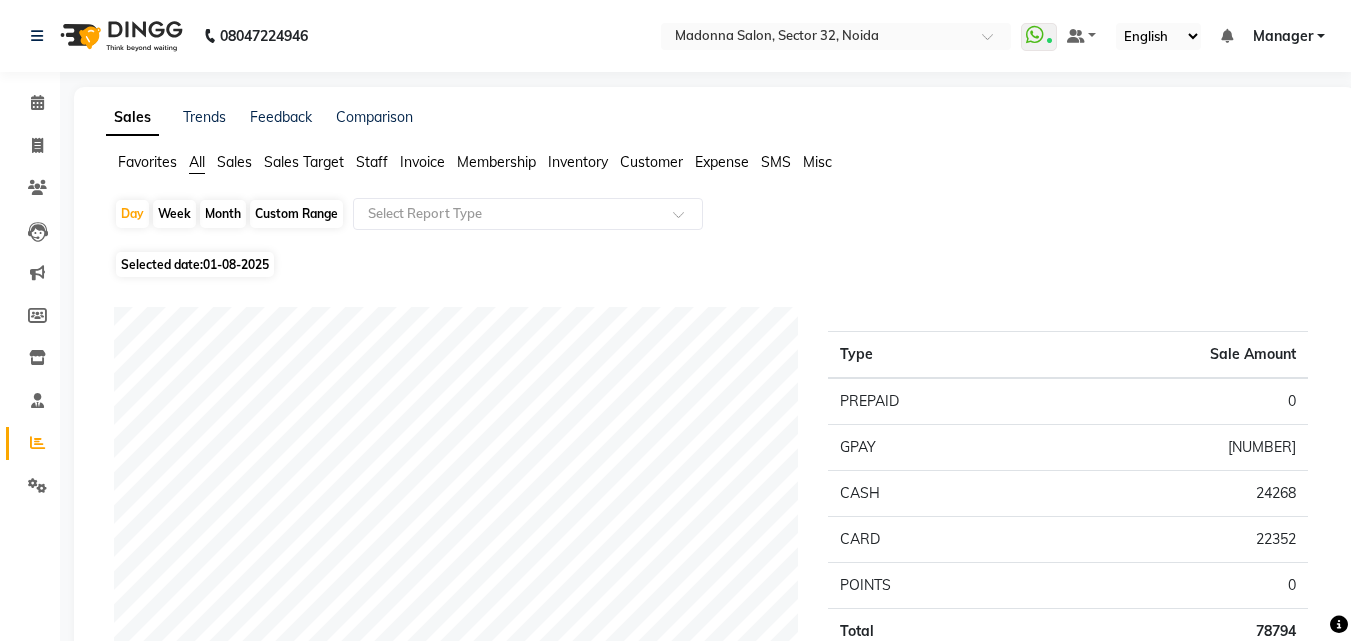 click on "Staff" 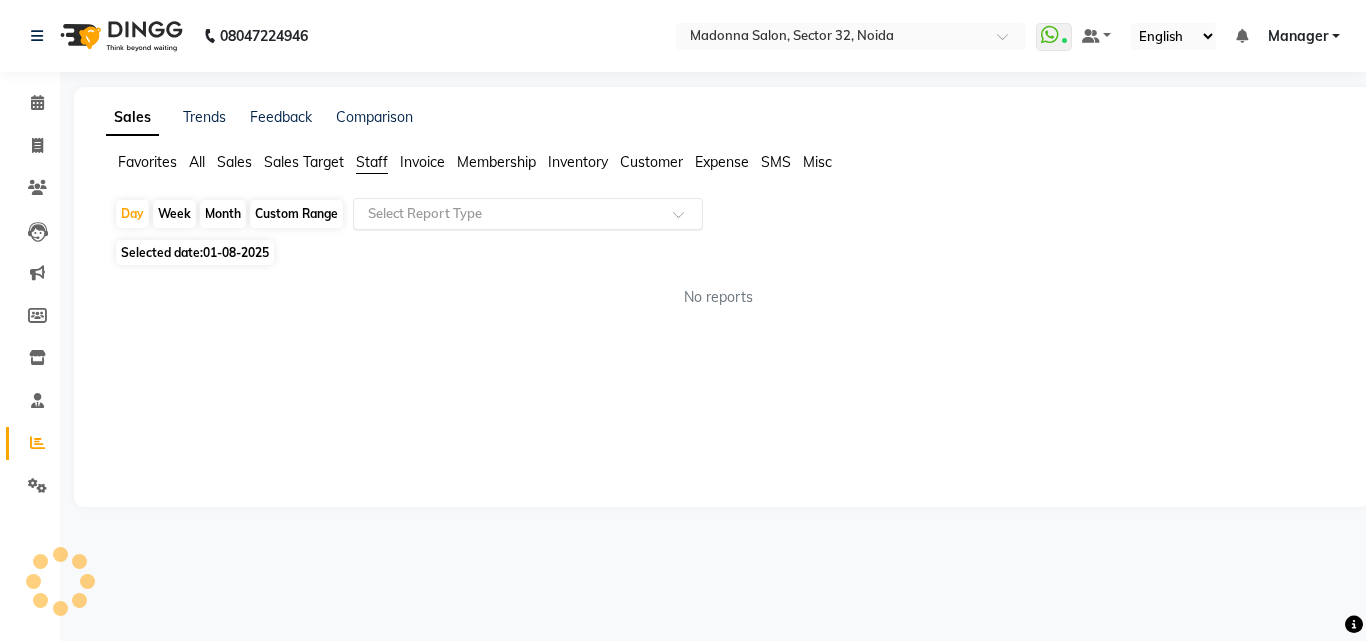 click 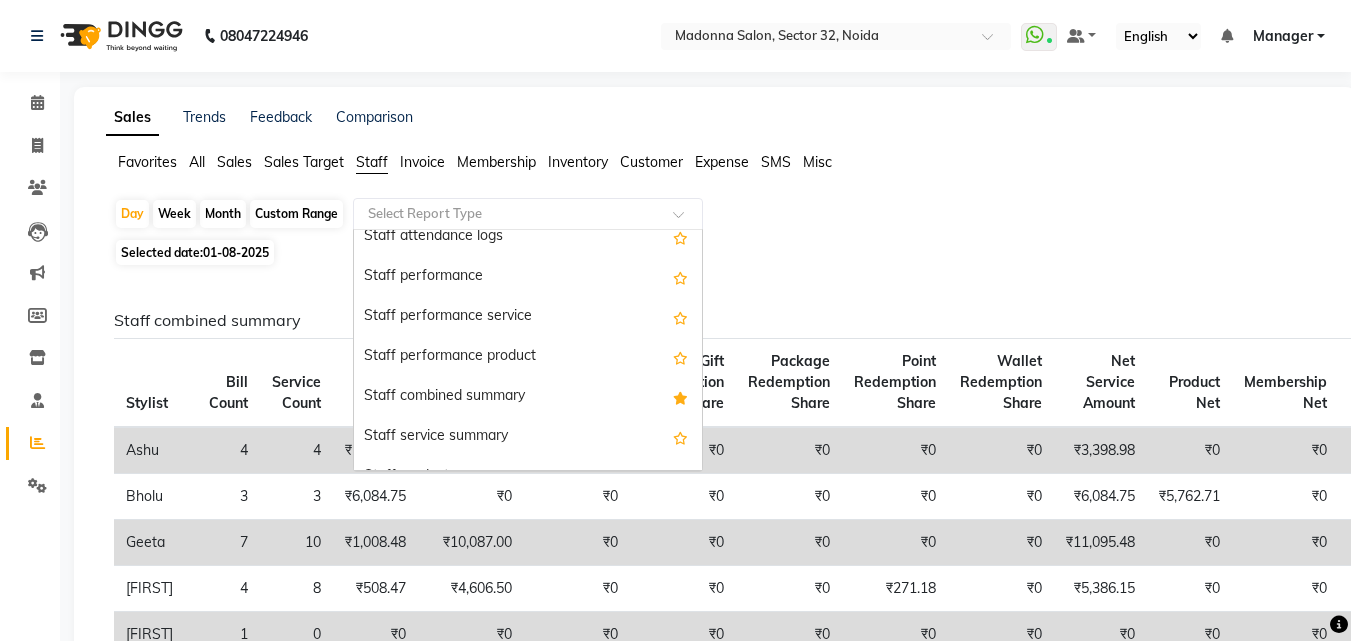 scroll, scrollTop: 296, scrollLeft: 0, axis: vertical 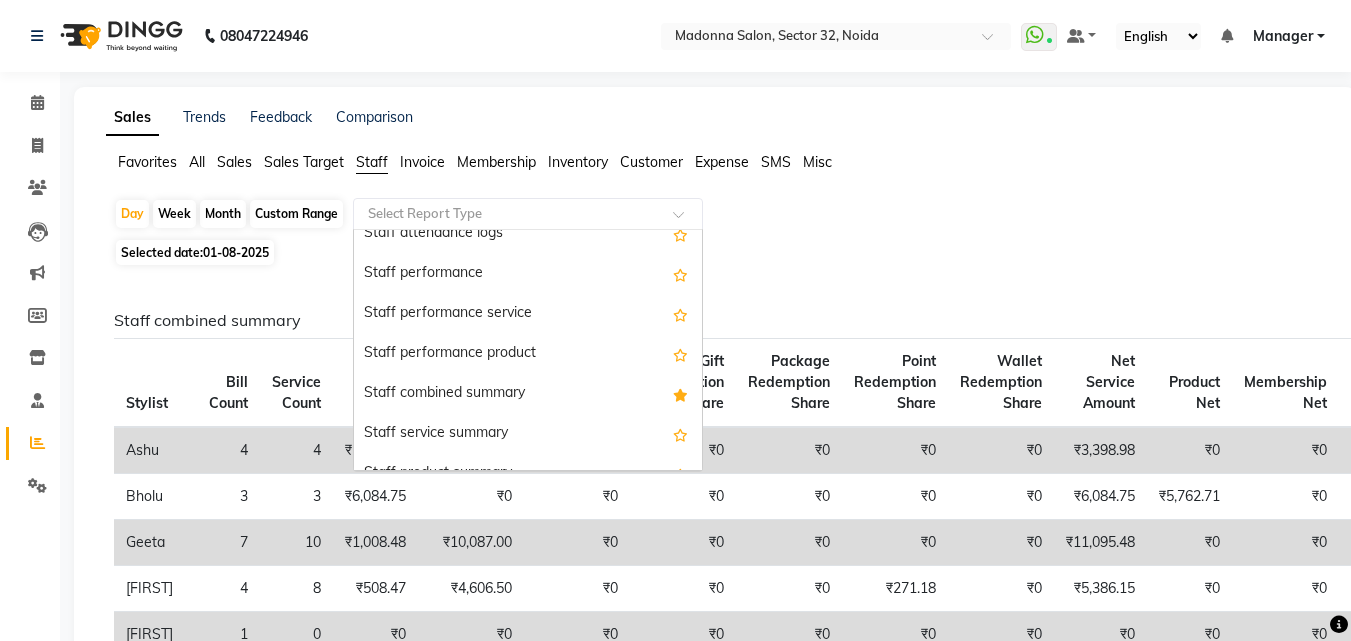 click on "Staff combined summary" at bounding box center [528, 394] 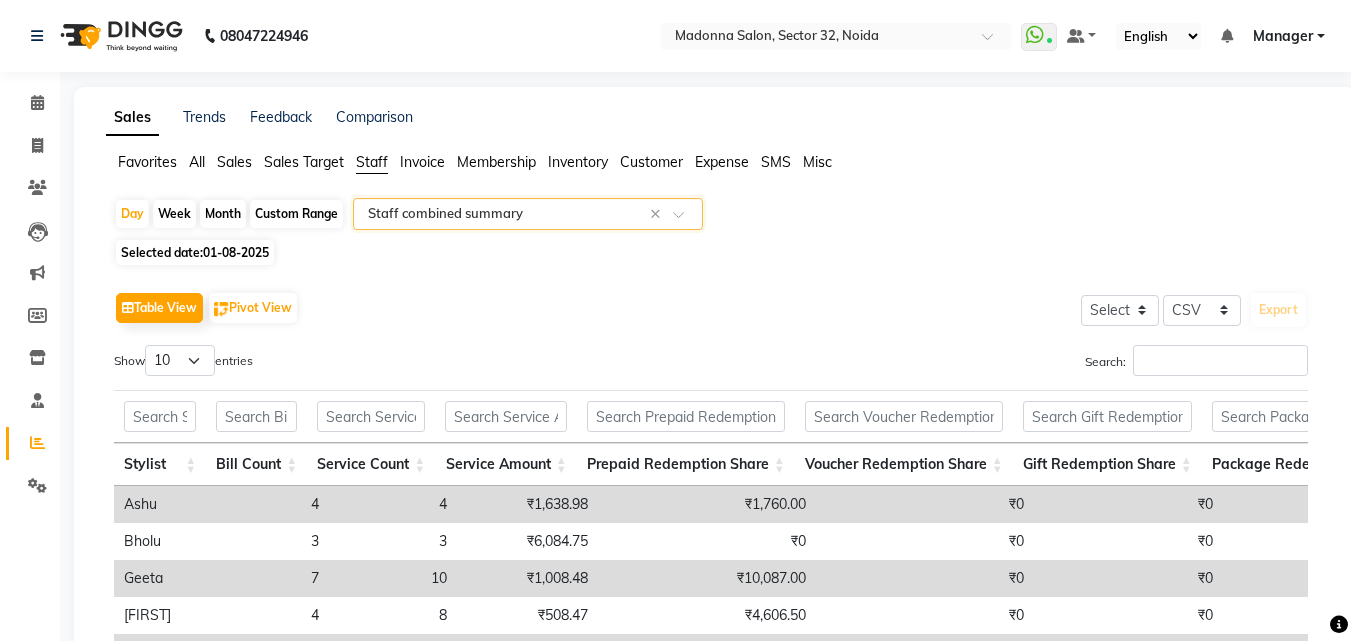 scroll, scrollTop: 5, scrollLeft: 0, axis: vertical 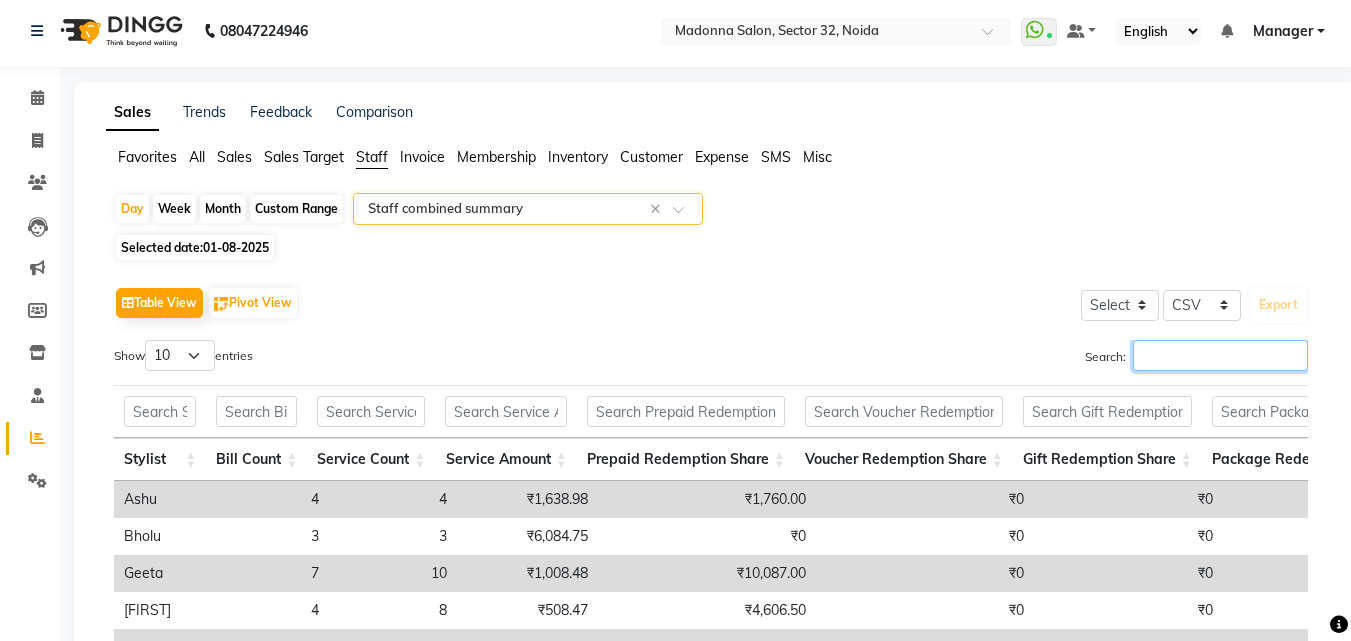 click on "Search:" at bounding box center (1220, 355) 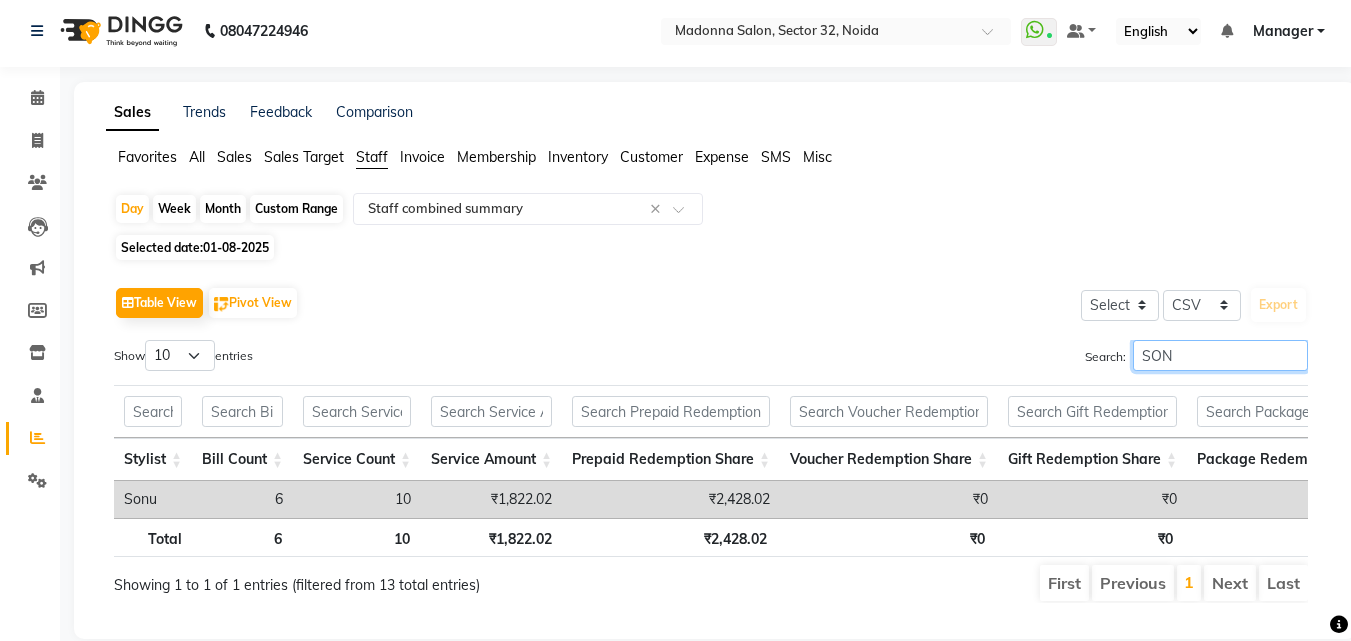 scroll, scrollTop: 0, scrollLeft: 622, axis: horizontal 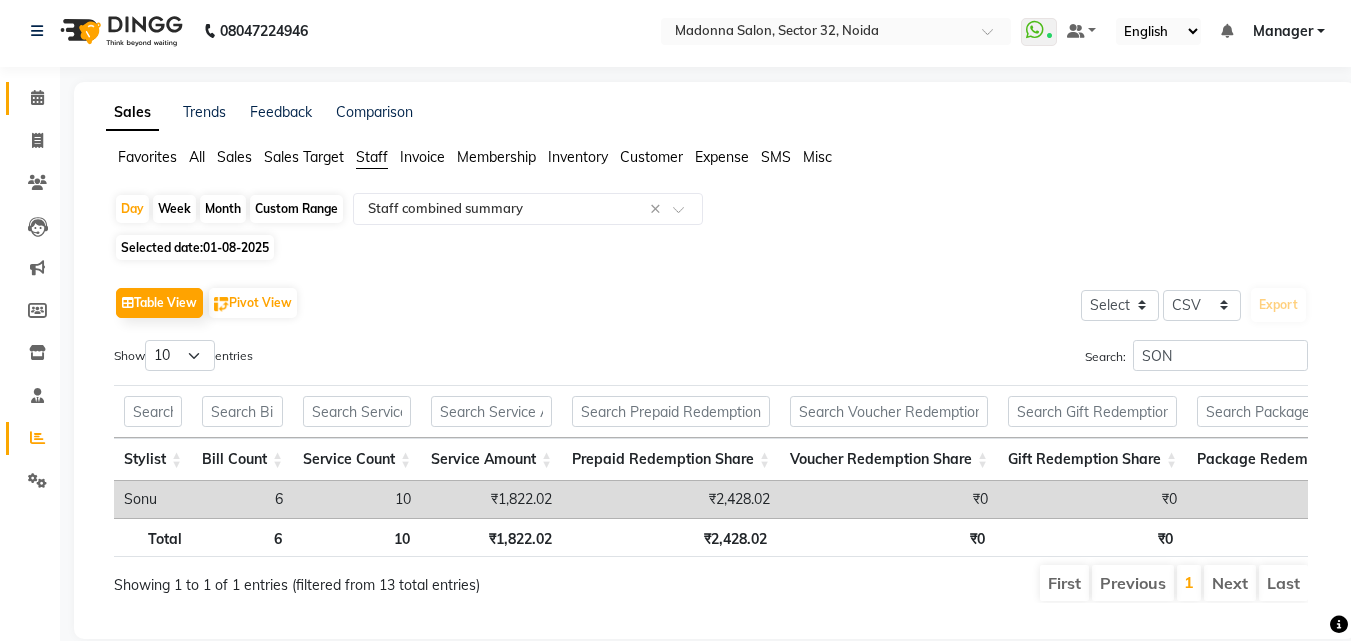 click 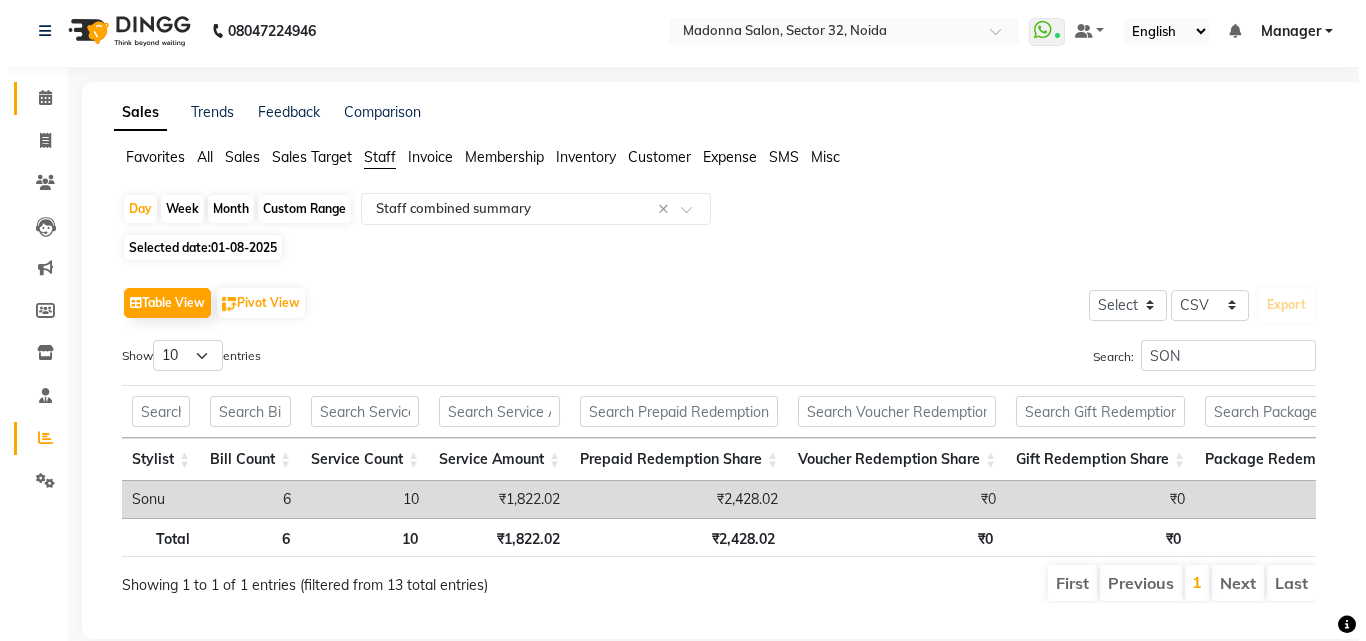 scroll, scrollTop: 0, scrollLeft: 0, axis: both 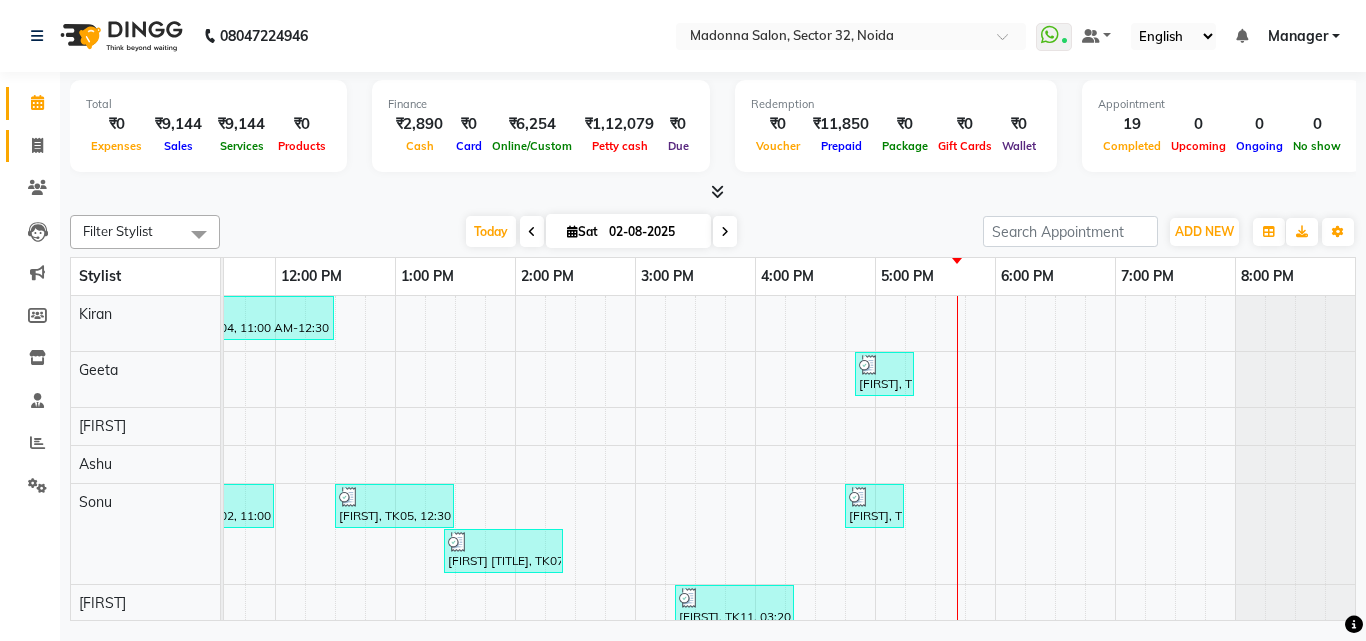 click 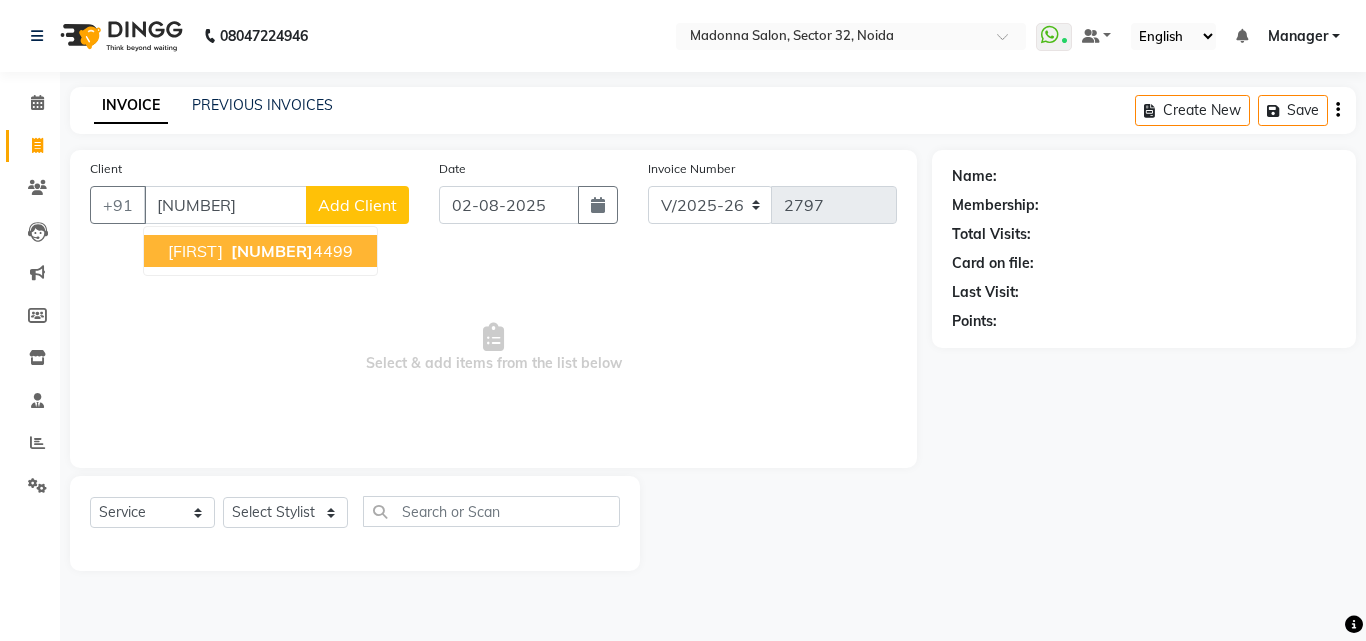click on "[NUMBER]" at bounding box center (272, 251) 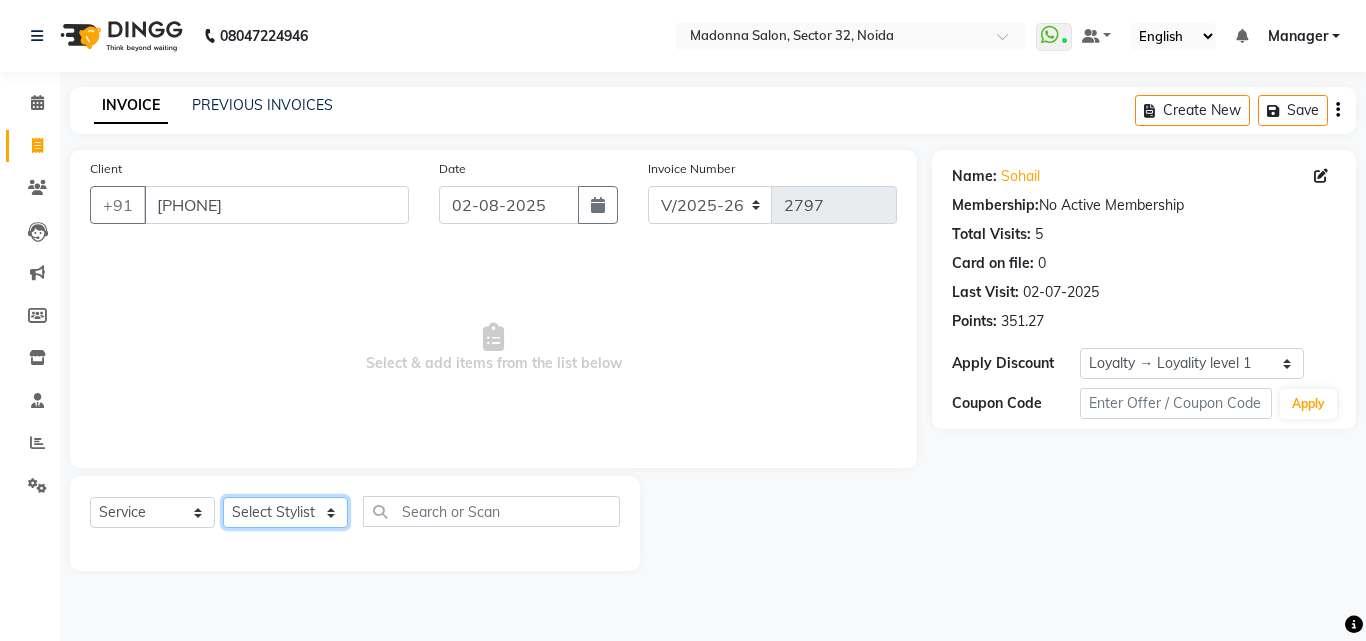 click on "Select Stylist Aayan Account  Ashu BHOLU Geeta Hanif JIYA SINGH Kiran LAXMAN PEDI Manager Mohit Naddy NAIL SWASTIKA Sajal Sameer Shahnawaj Sharukh Sonu VISHAL STYLIST" 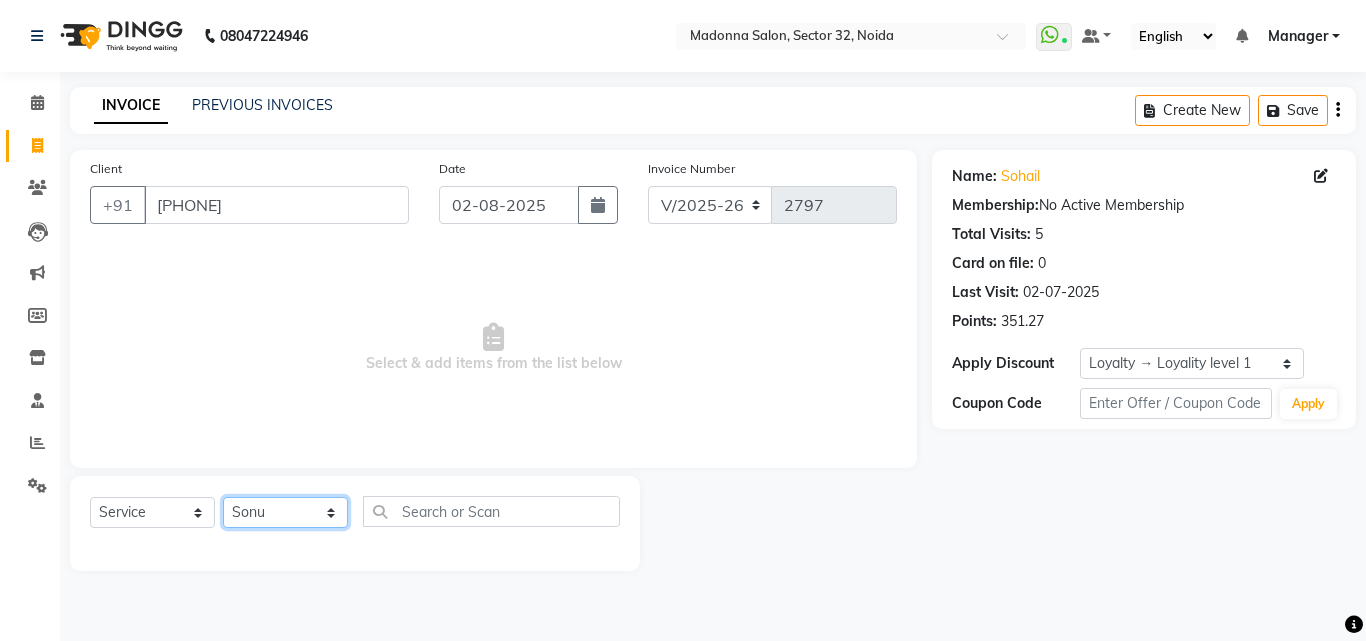 click on "Select Stylist Aayan Account  Ashu BHOLU Geeta Hanif JIYA SINGH Kiran LAXMAN PEDI Manager Mohit Naddy NAIL SWASTIKA Sajal Sameer Shahnawaj Sharukh Sonu VISHAL STYLIST" 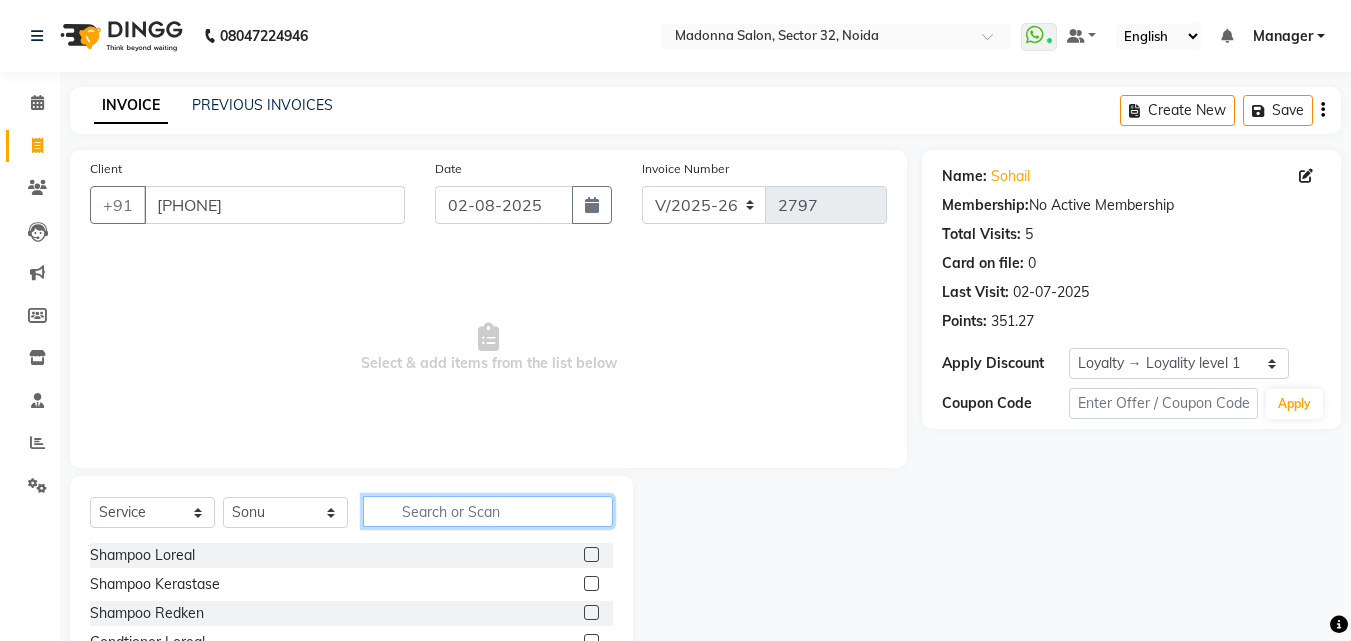 click 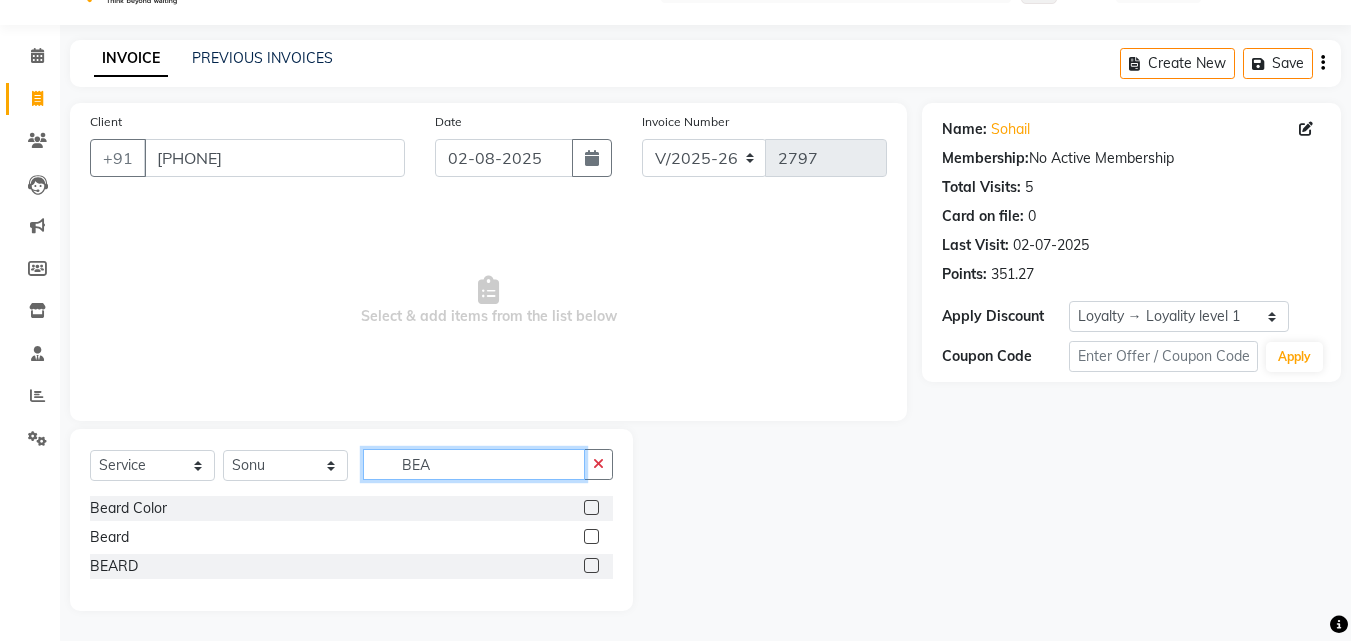 scroll, scrollTop: 47, scrollLeft: 0, axis: vertical 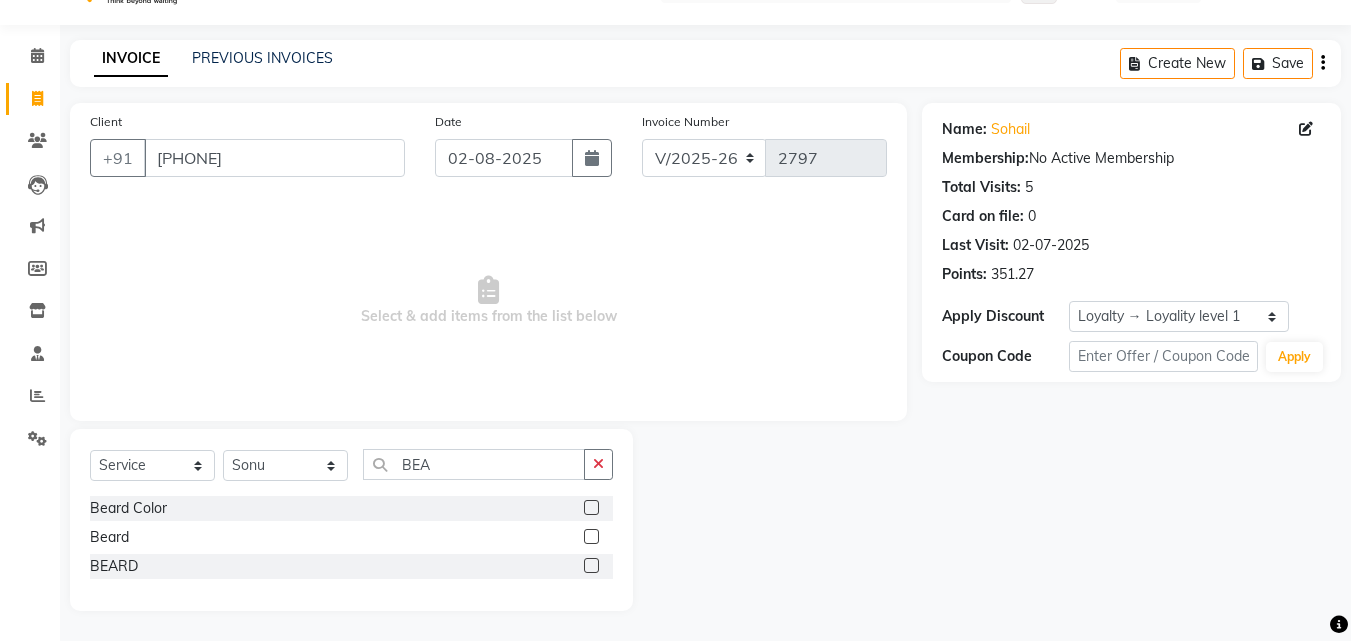click 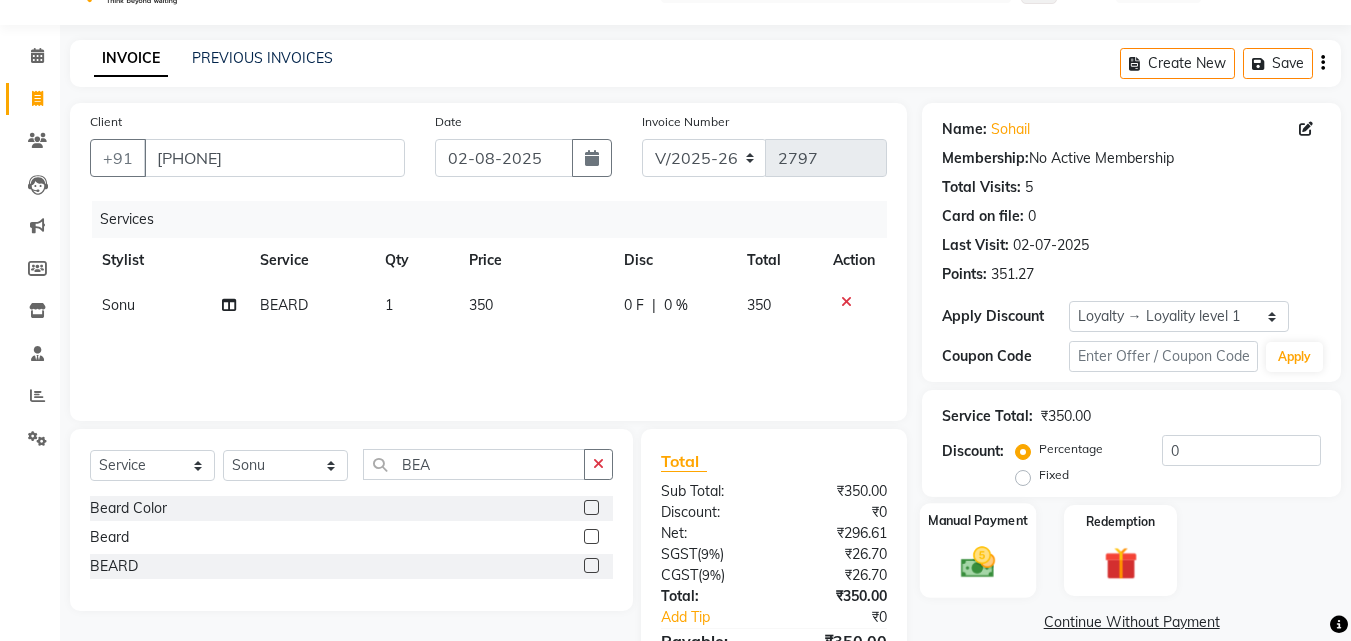 click 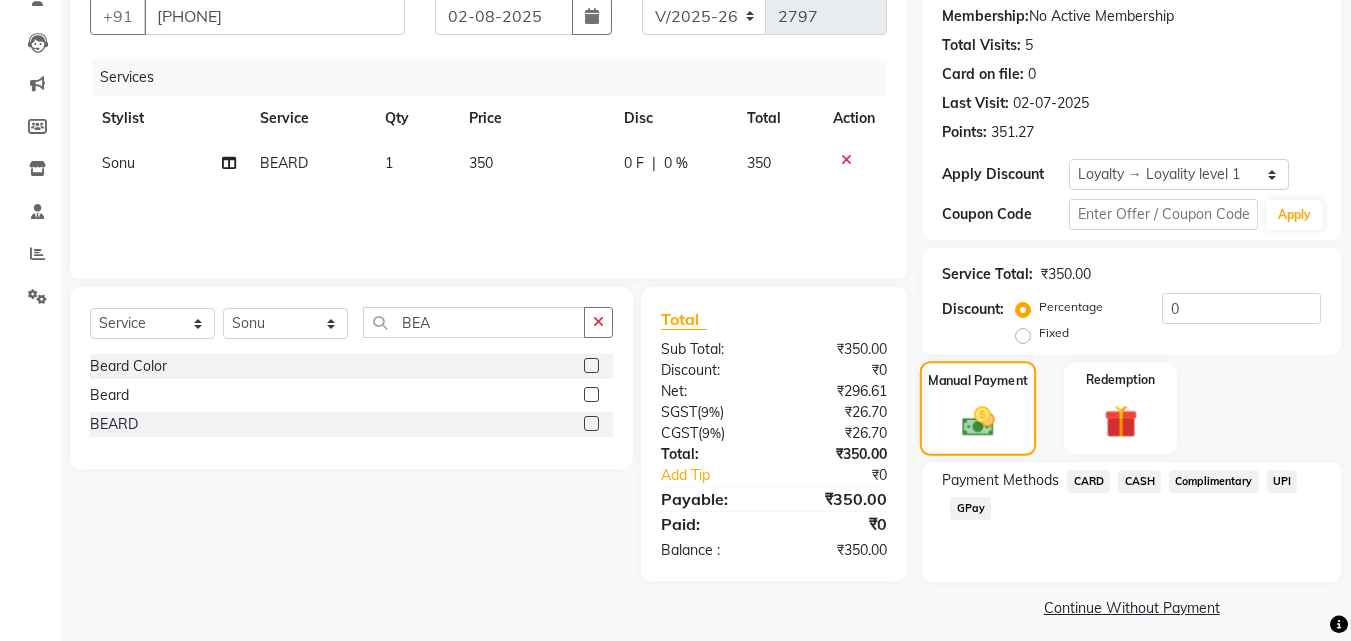 scroll, scrollTop: 201, scrollLeft: 0, axis: vertical 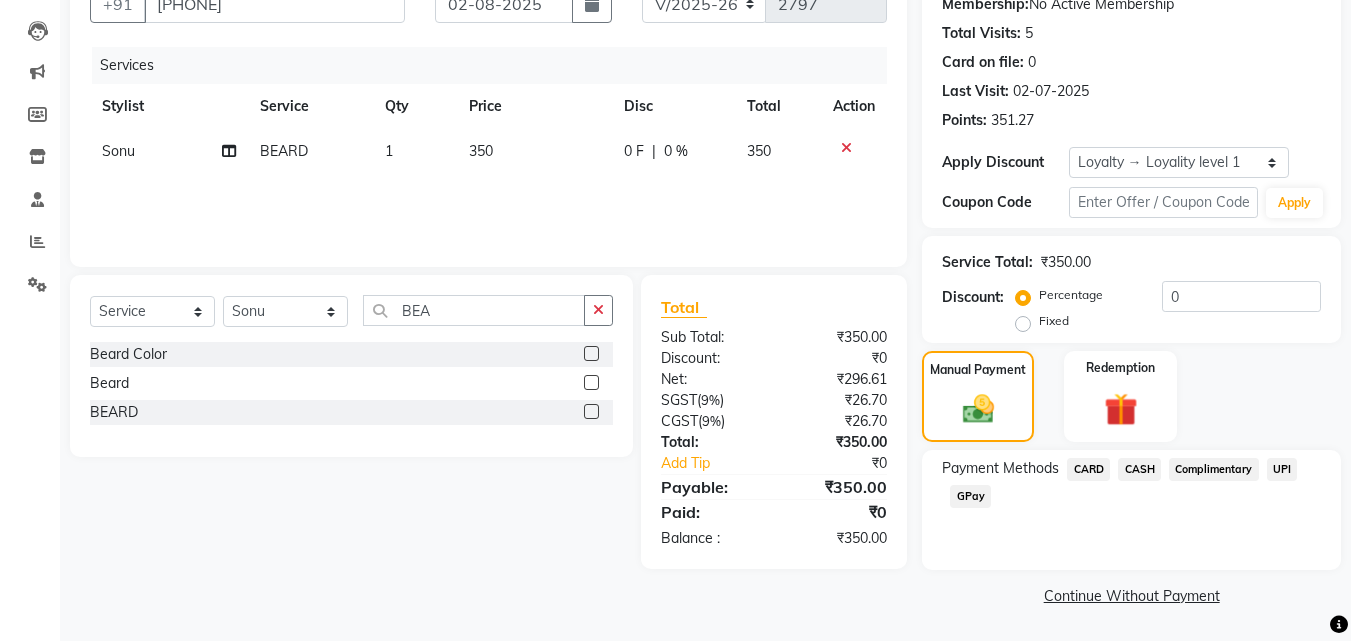 click on "GPay" 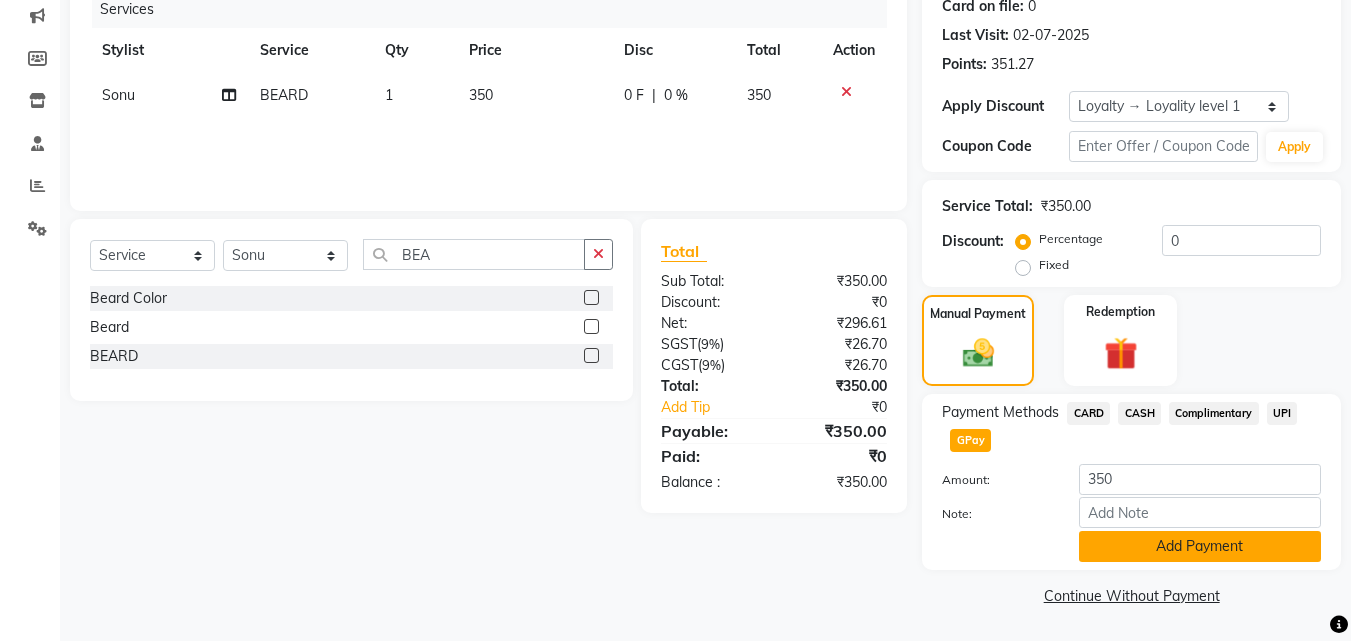 click on "Add Payment" 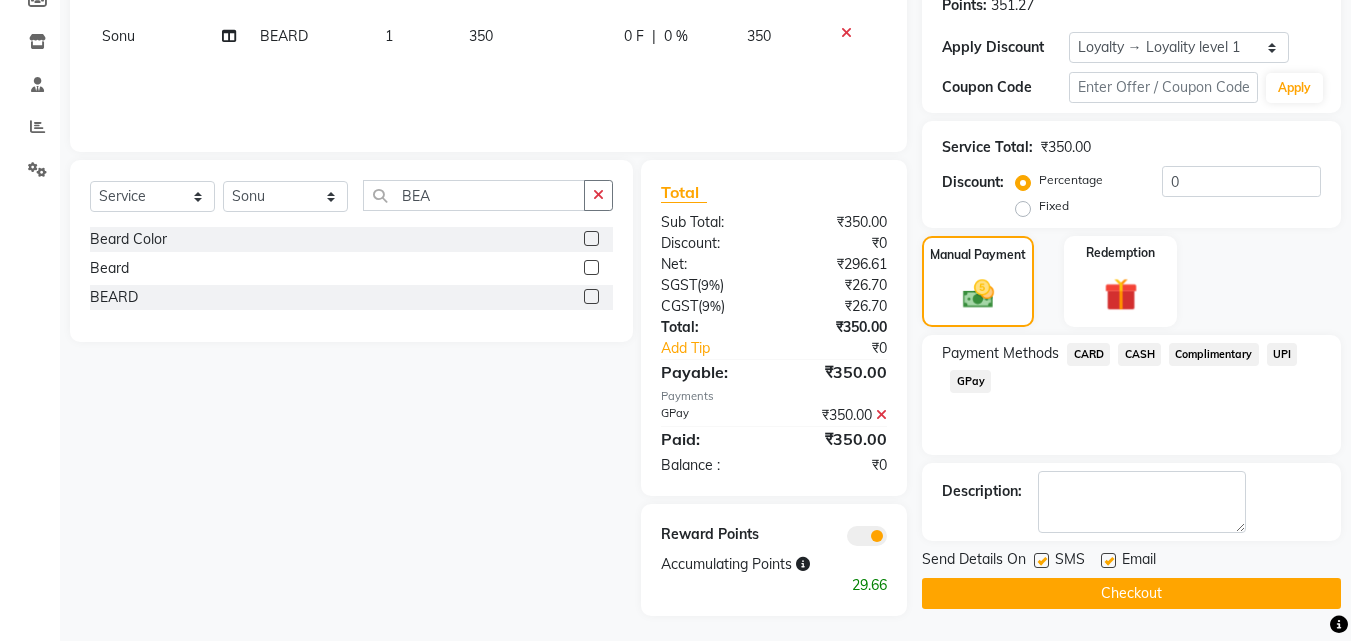 scroll, scrollTop: 321, scrollLeft: 0, axis: vertical 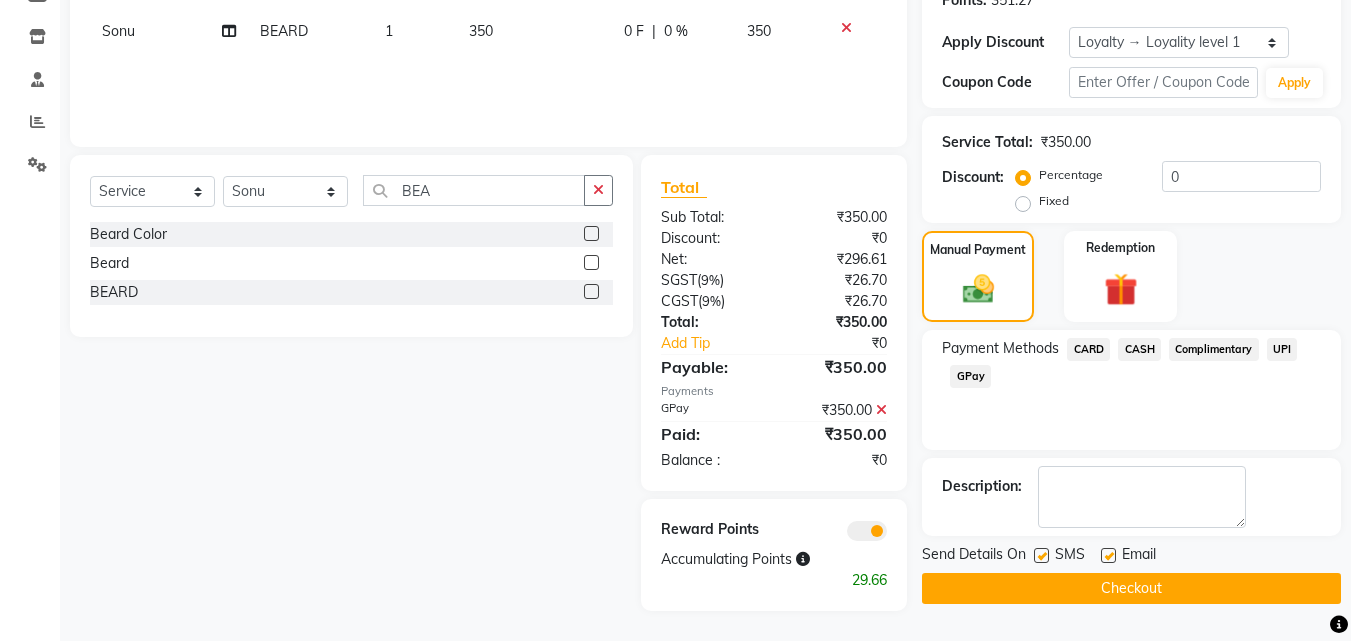 click on "Checkout" 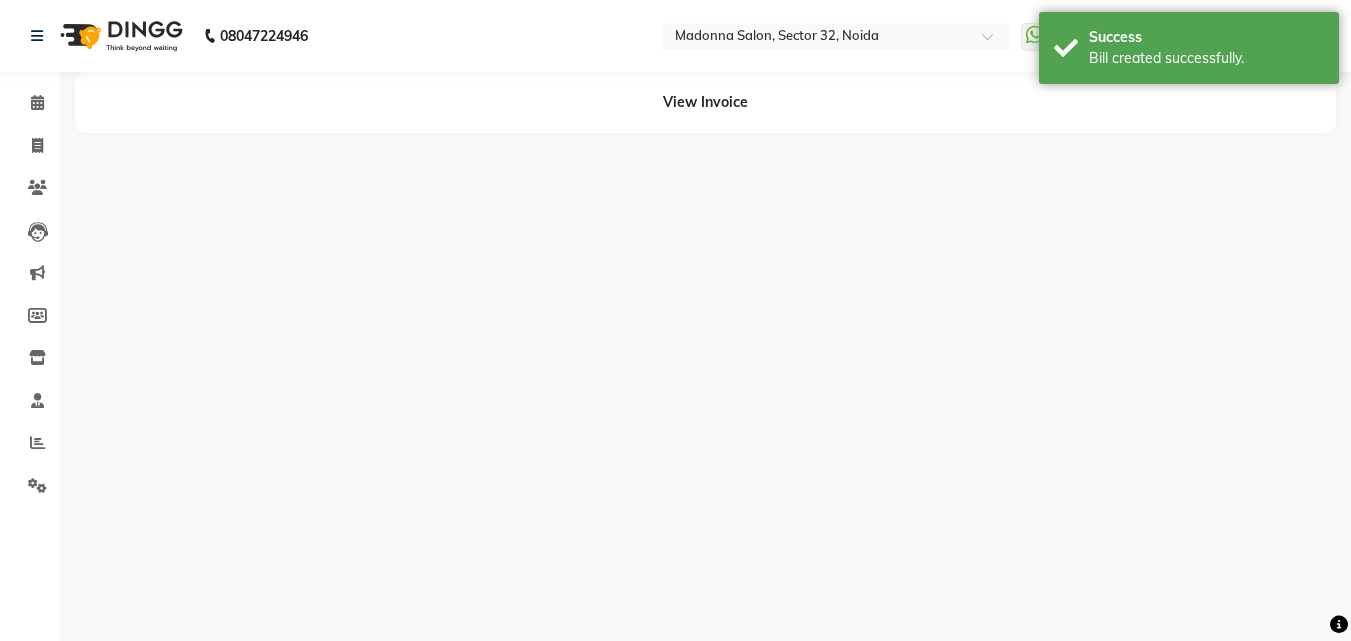 scroll, scrollTop: 0, scrollLeft: 0, axis: both 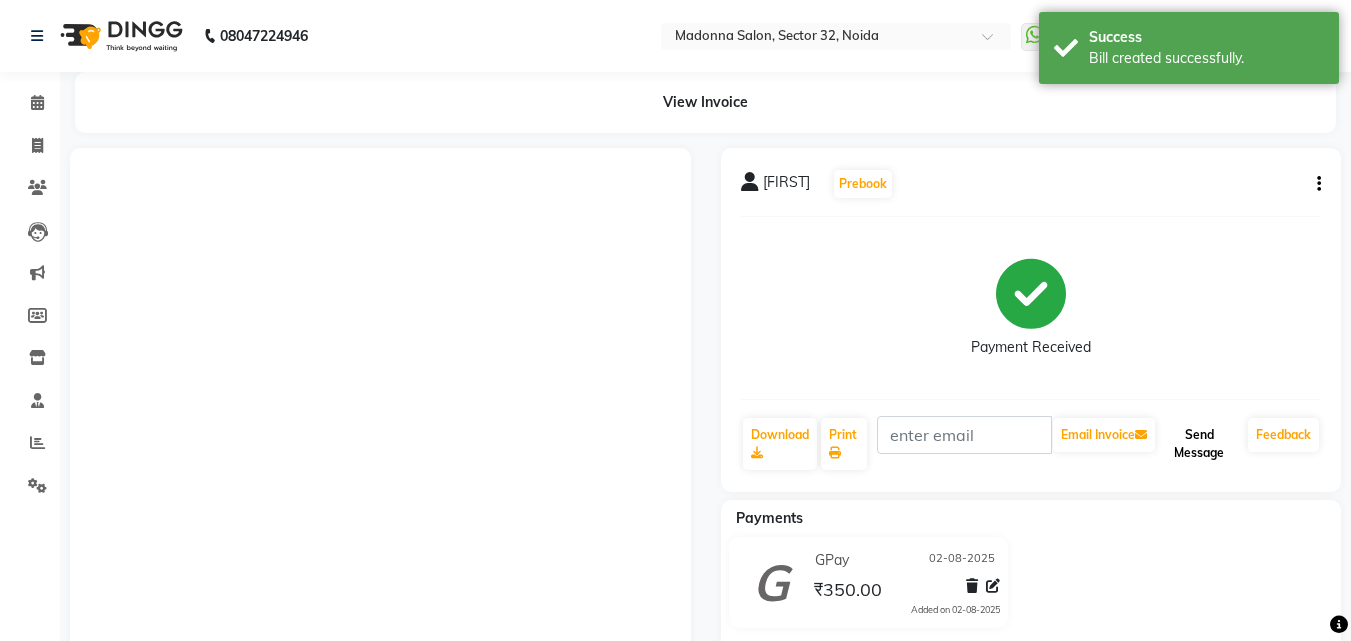 click on "Send Message" 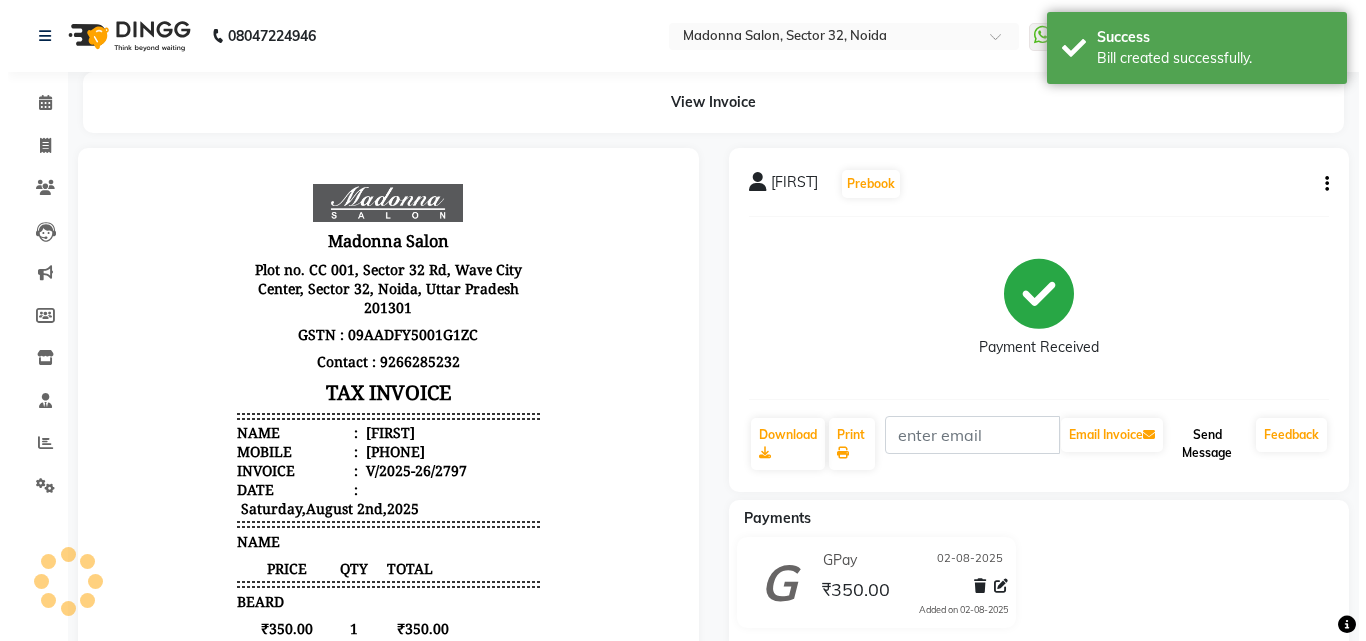 scroll, scrollTop: 0, scrollLeft: 0, axis: both 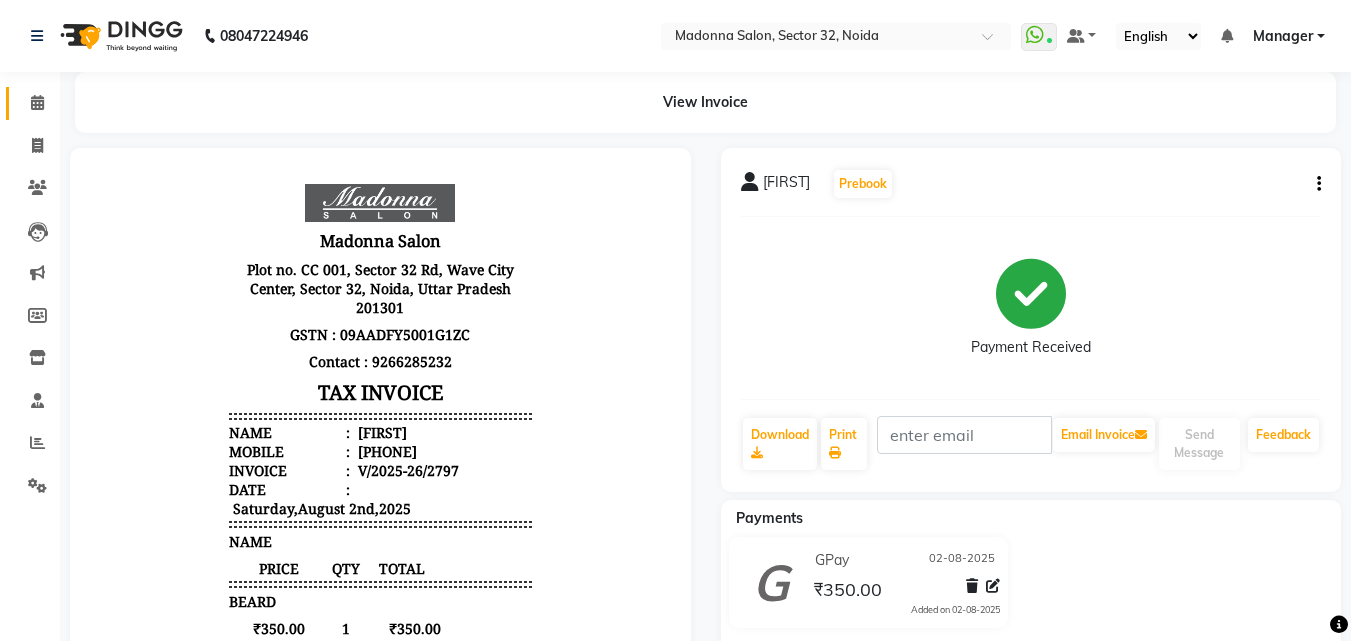 click 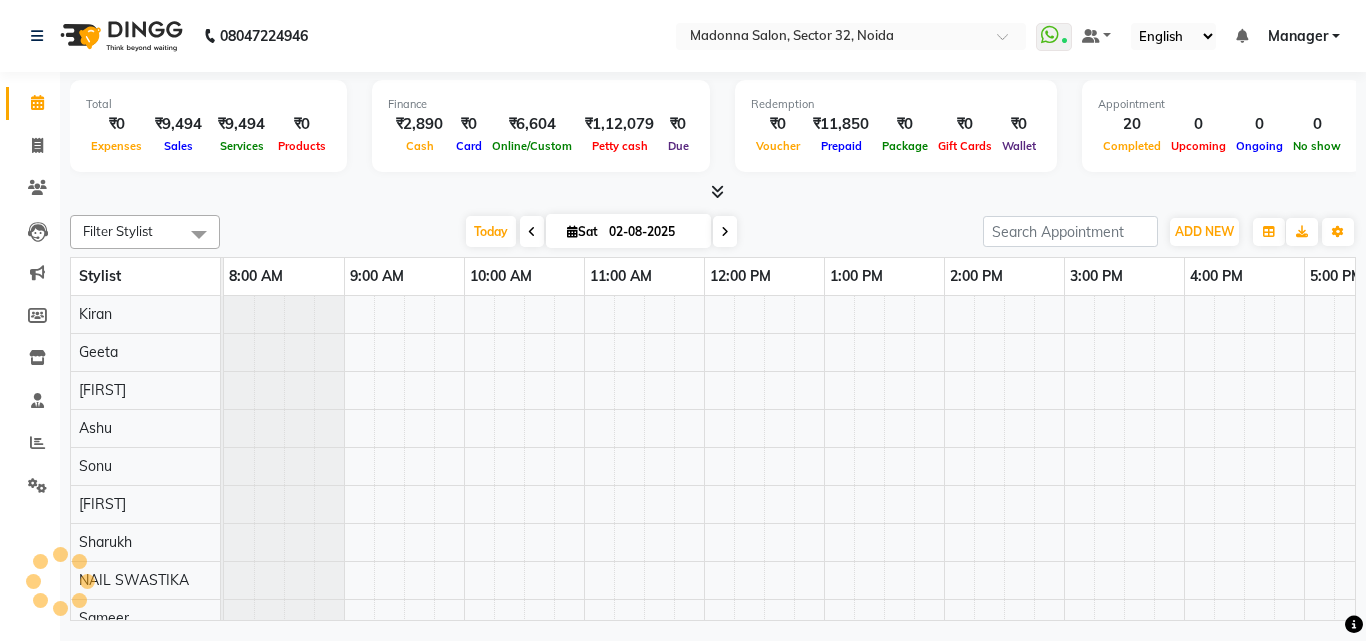 scroll, scrollTop: 0, scrollLeft: 0, axis: both 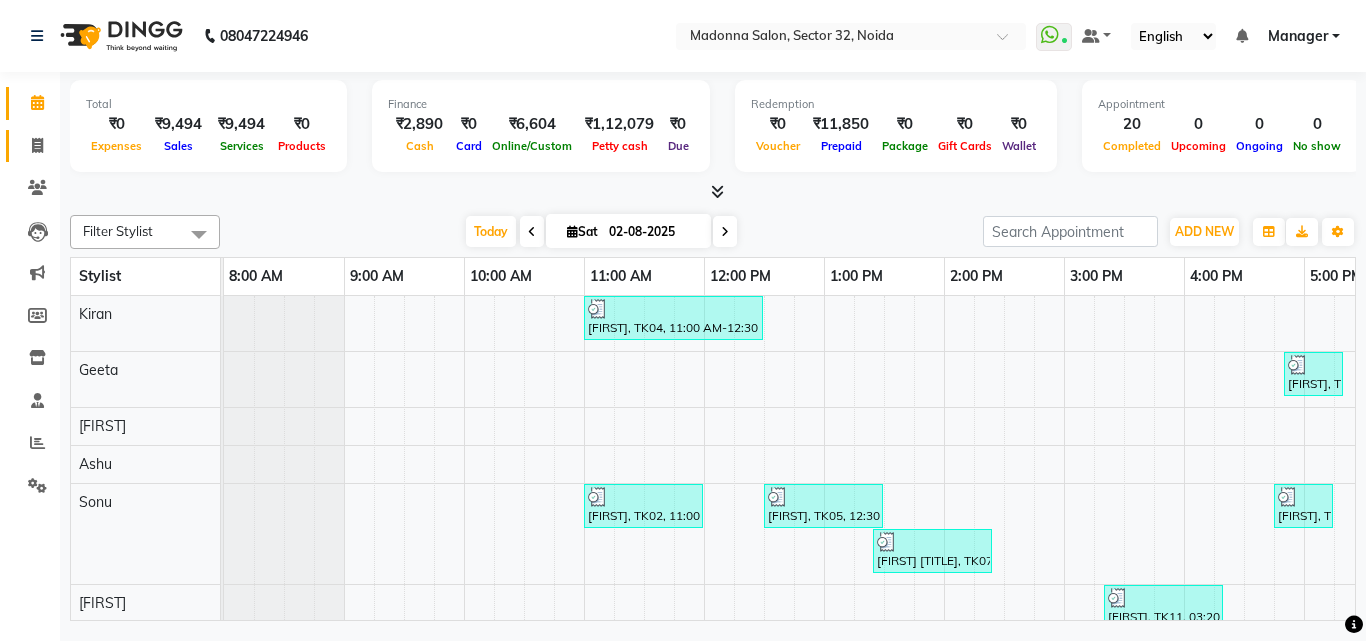 click 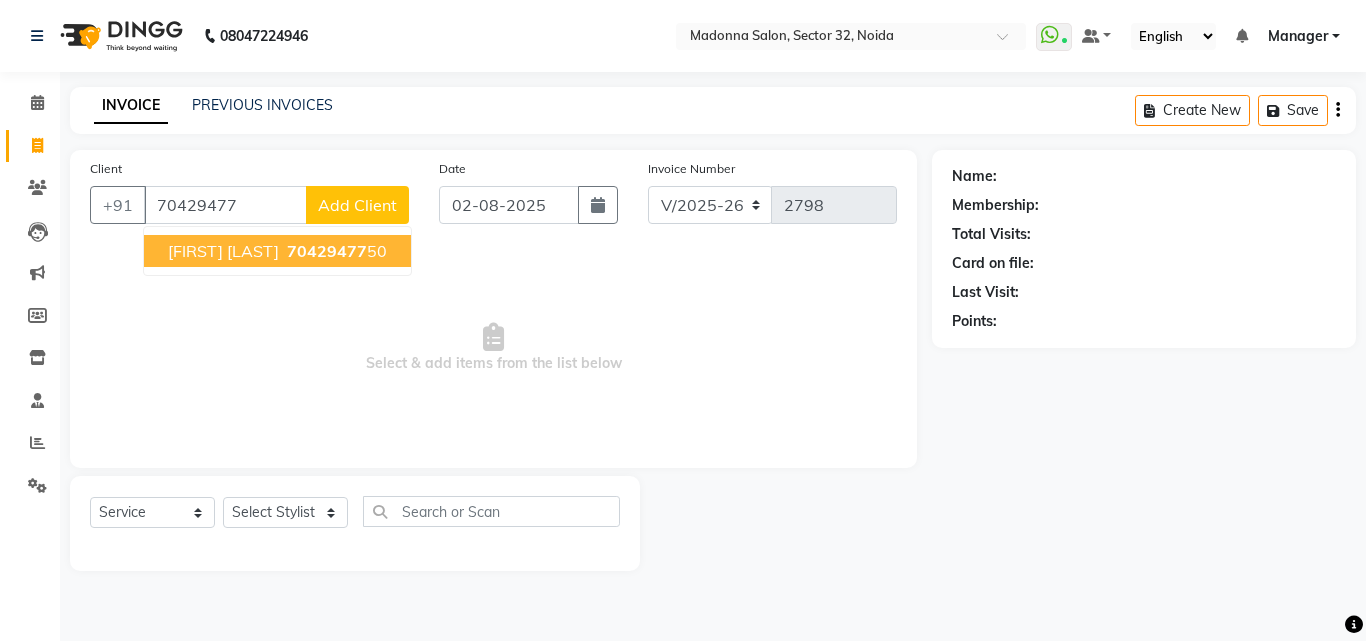 click on "70429477" at bounding box center [327, 251] 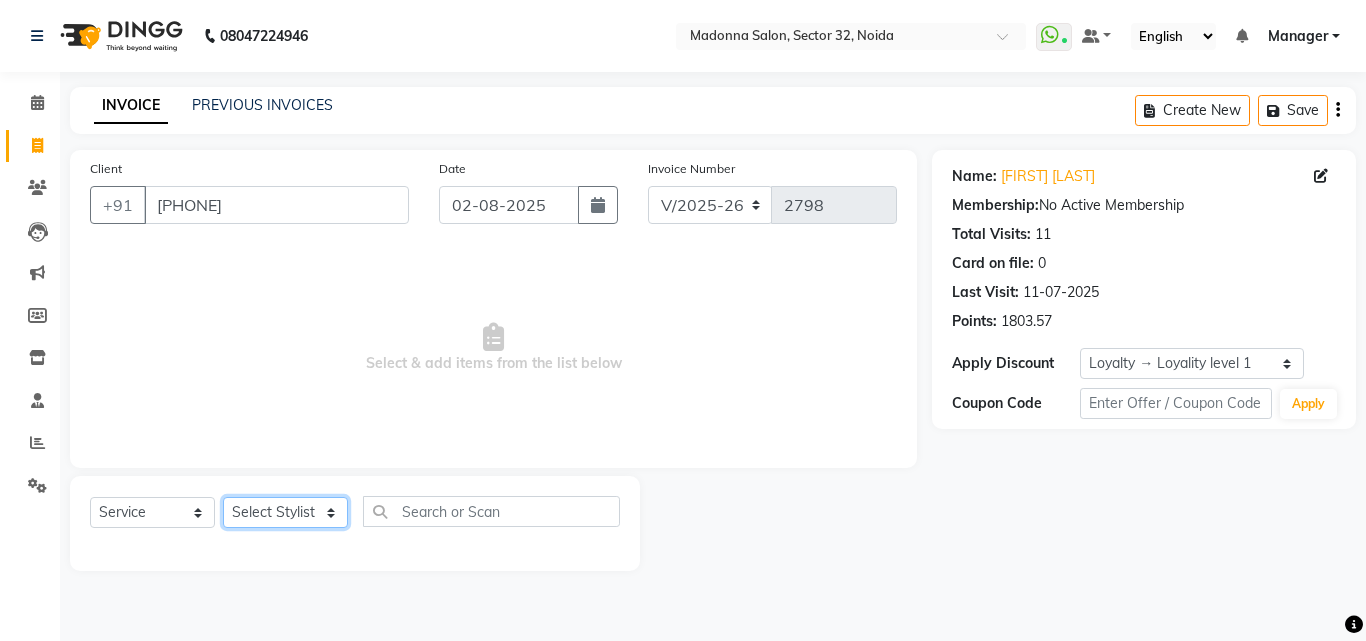 click on "Select Stylist Aayan Account  Ashu BHOLU Geeta Hanif JIYA SINGH Kiran LAXMAN PEDI Manager Mohit Naddy NAIL SWASTIKA Sajal Sameer Shahnawaj Sharukh Sonu VISHAL STYLIST" 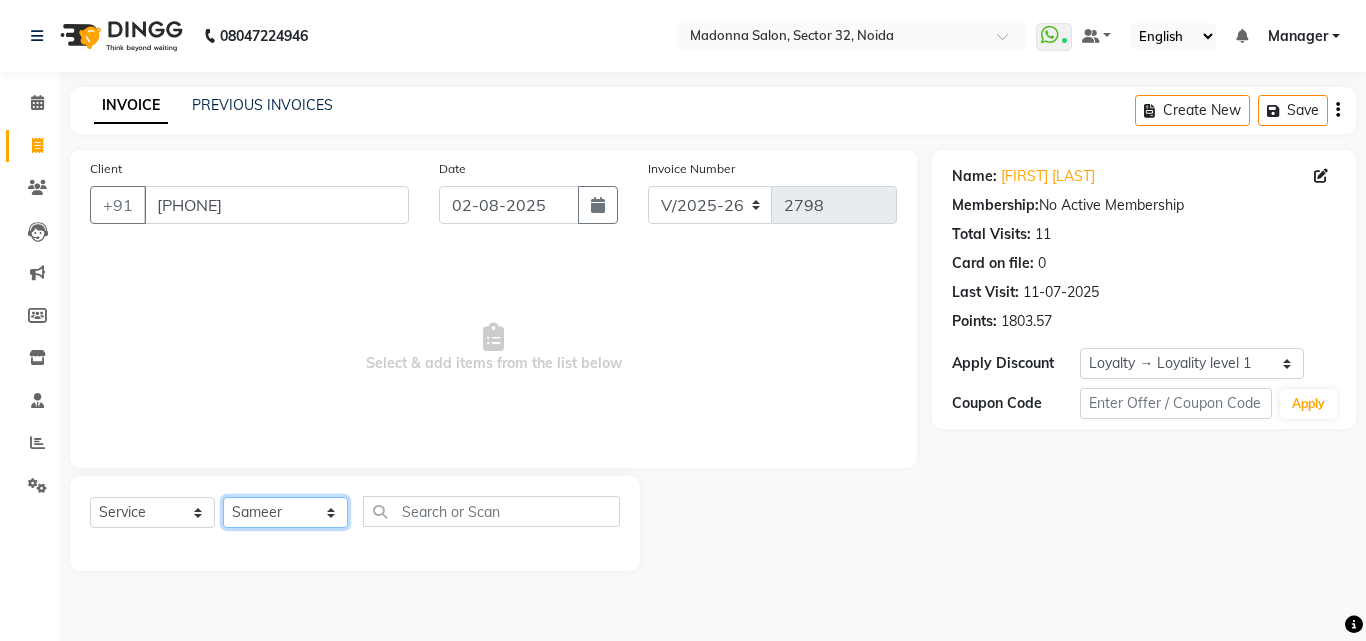 click on "Select Stylist Aayan Account  Ashu BHOLU Geeta Hanif JIYA SINGH Kiran LAXMAN PEDI Manager Mohit Naddy NAIL SWASTIKA Sajal Sameer Shahnawaj Sharukh Sonu VISHAL STYLIST" 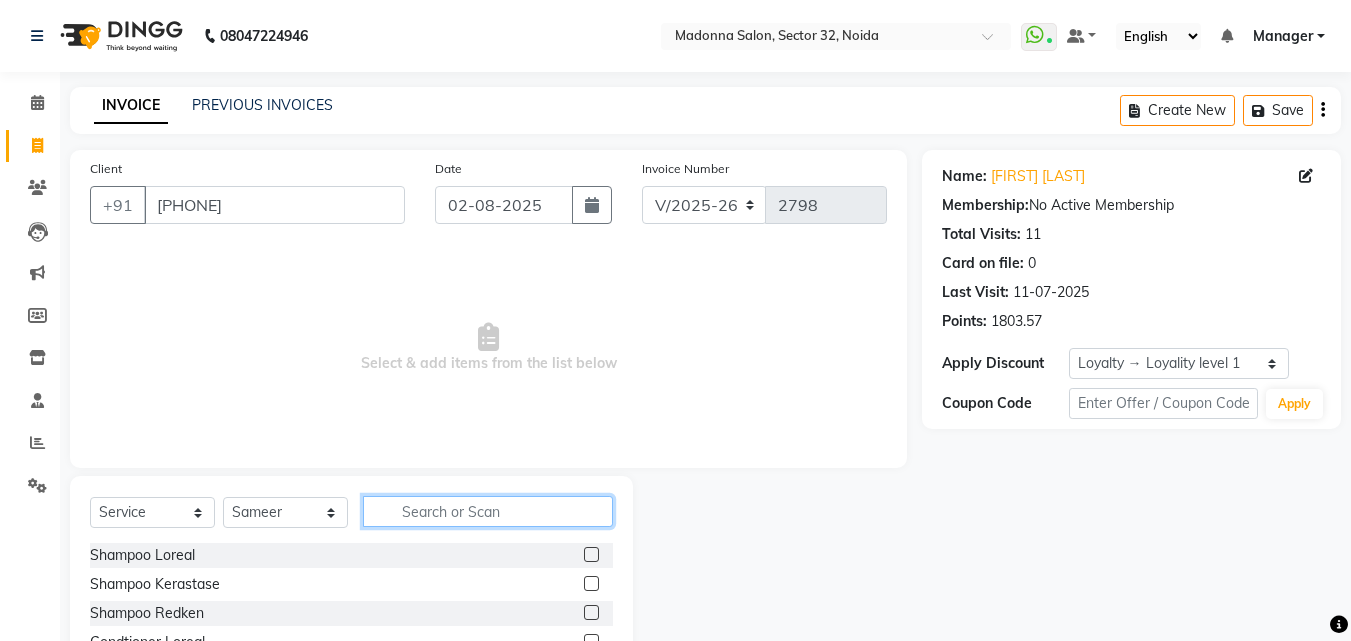 click 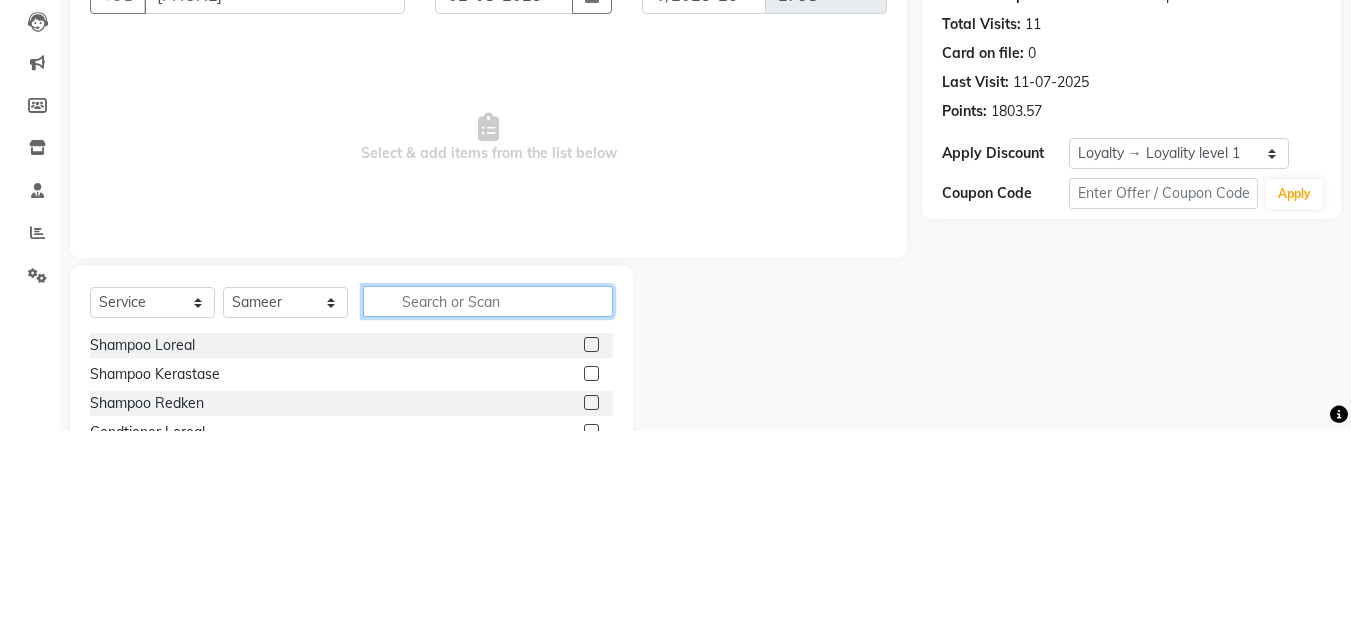 scroll, scrollTop: 48, scrollLeft: 0, axis: vertical 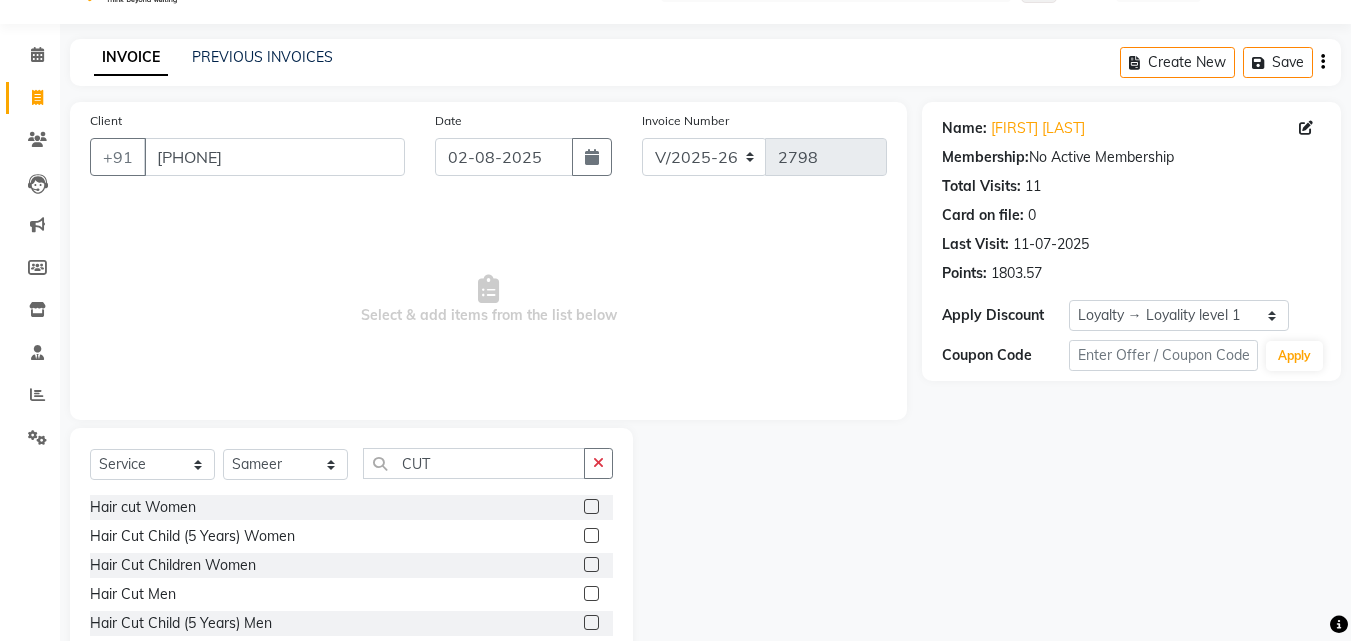 click 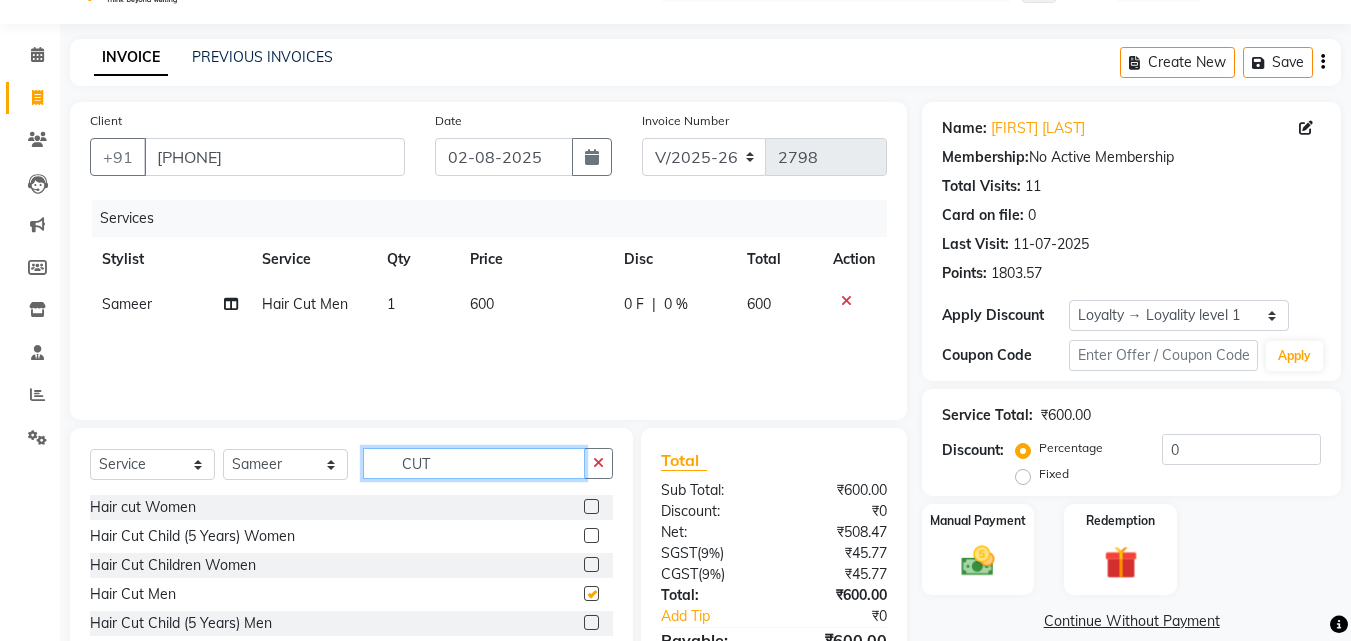 click on "CUT" 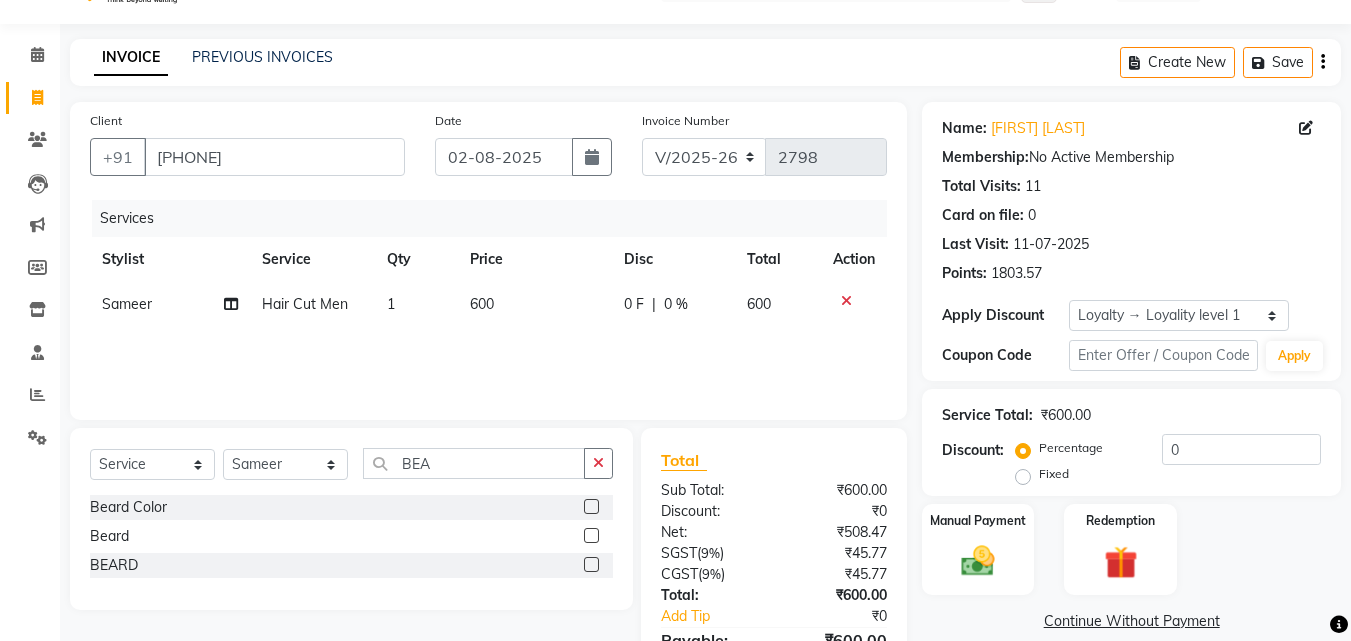 click 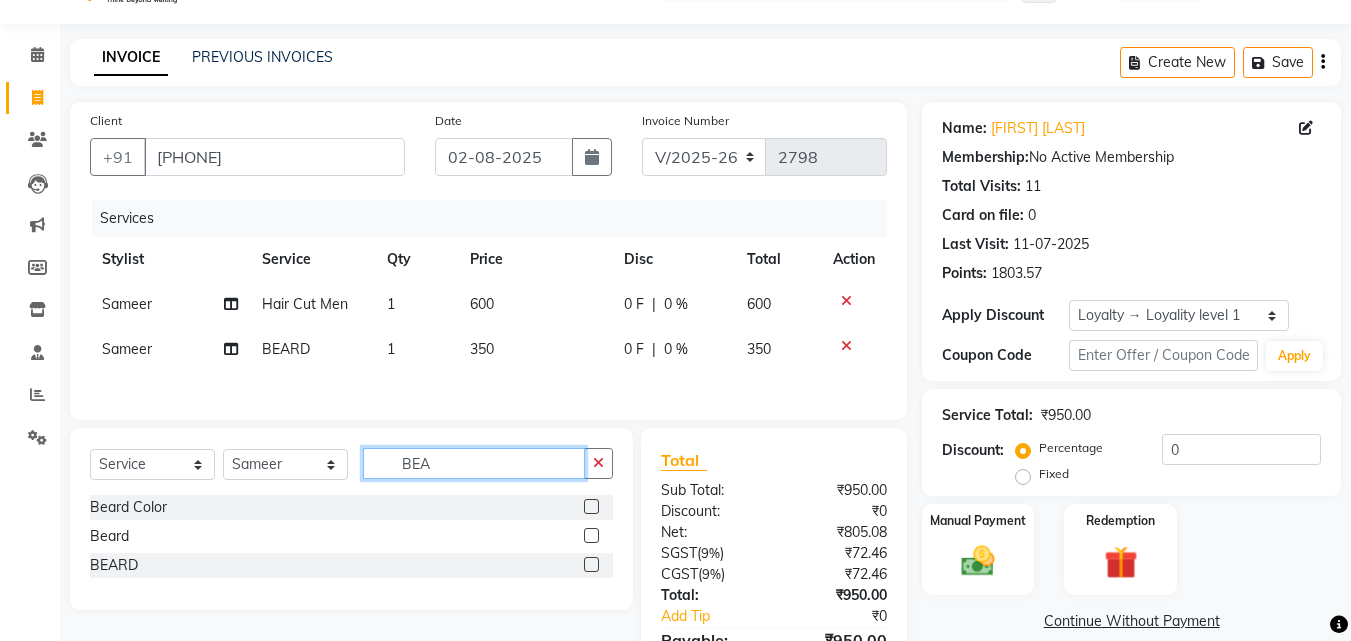 click on "BEA" 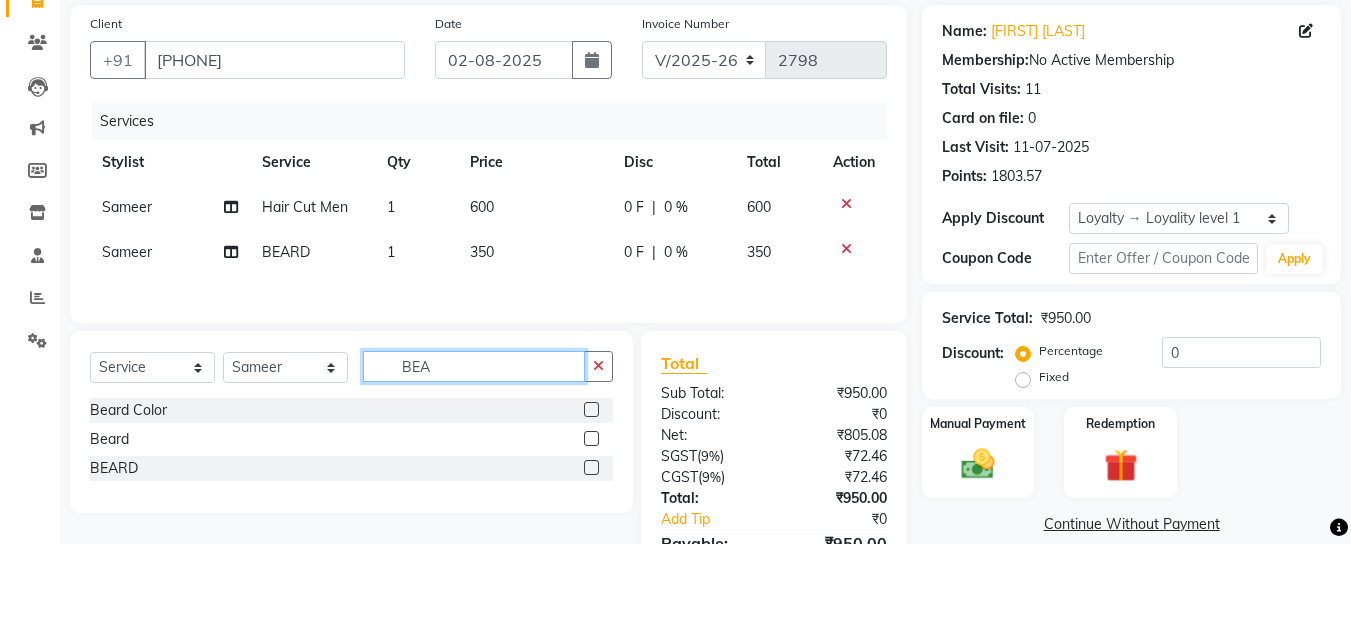 scroll, scrollTop: 51, scrollLeft: 0, axis: vertical 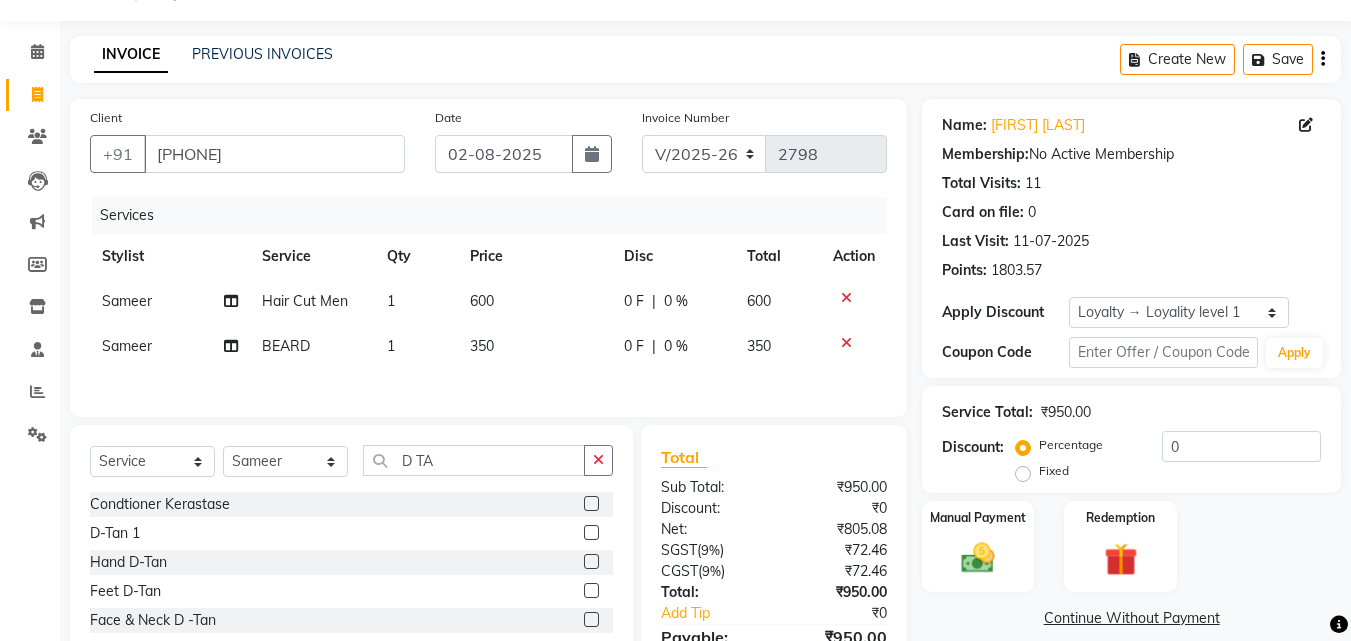 click 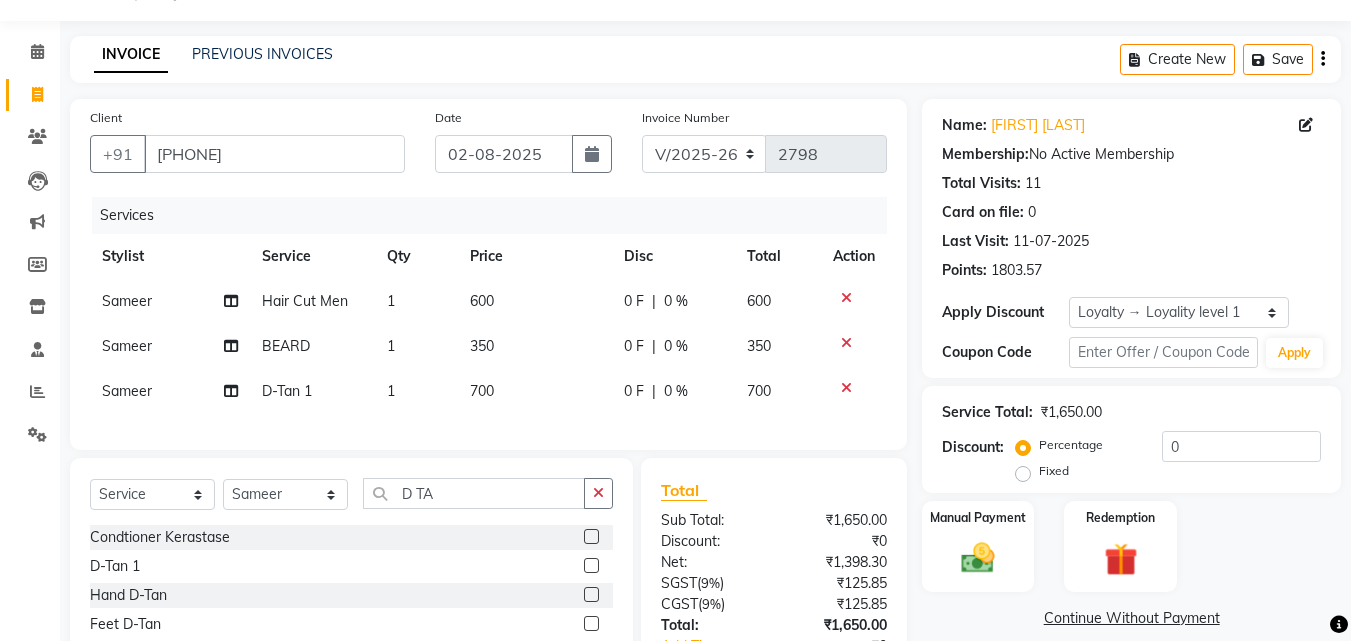 click on "700" 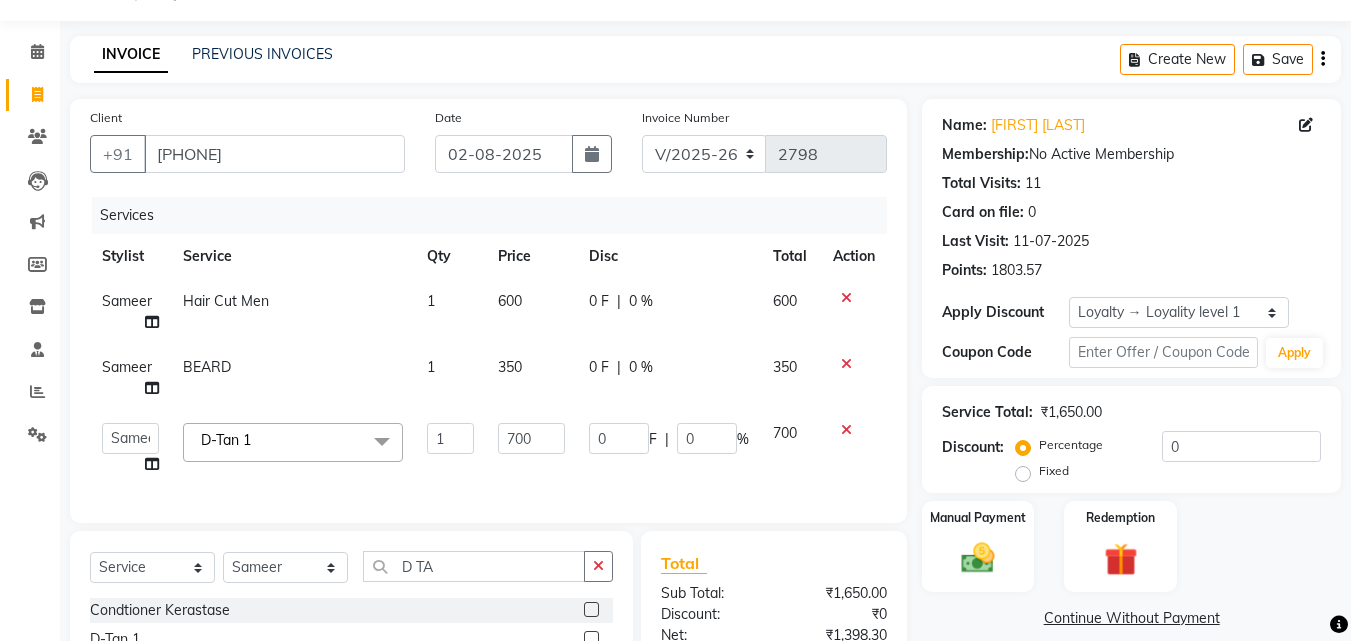 click on "350" 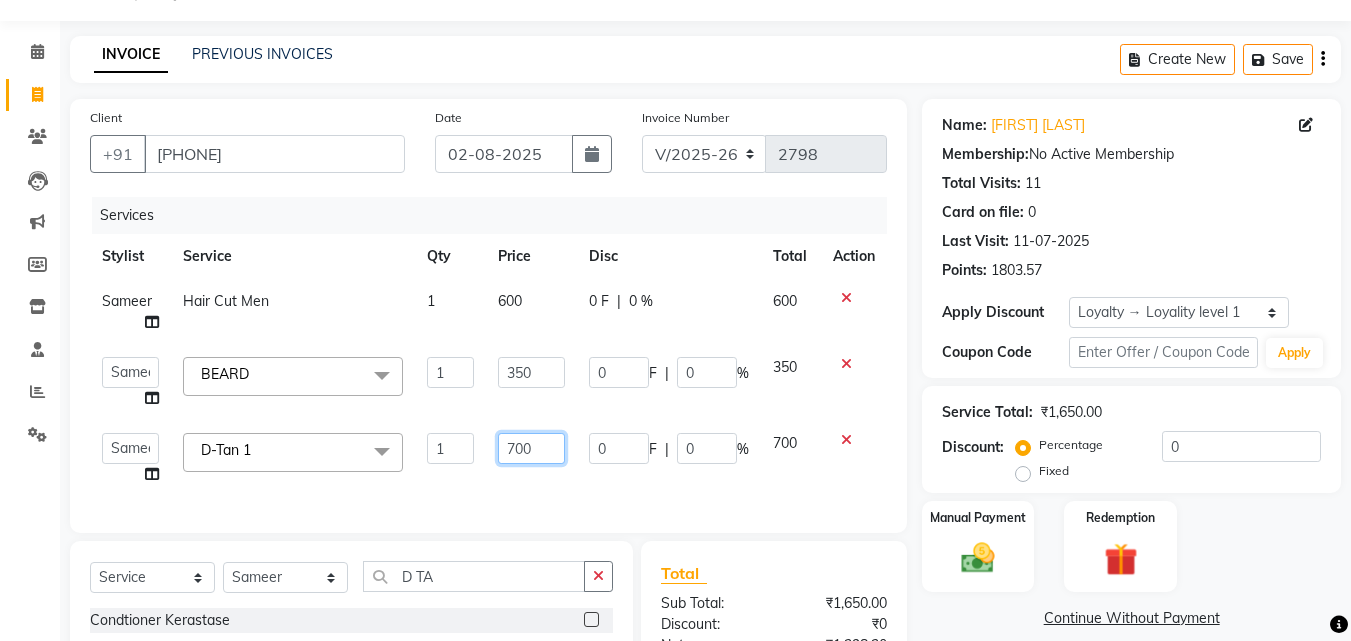 click on "700" 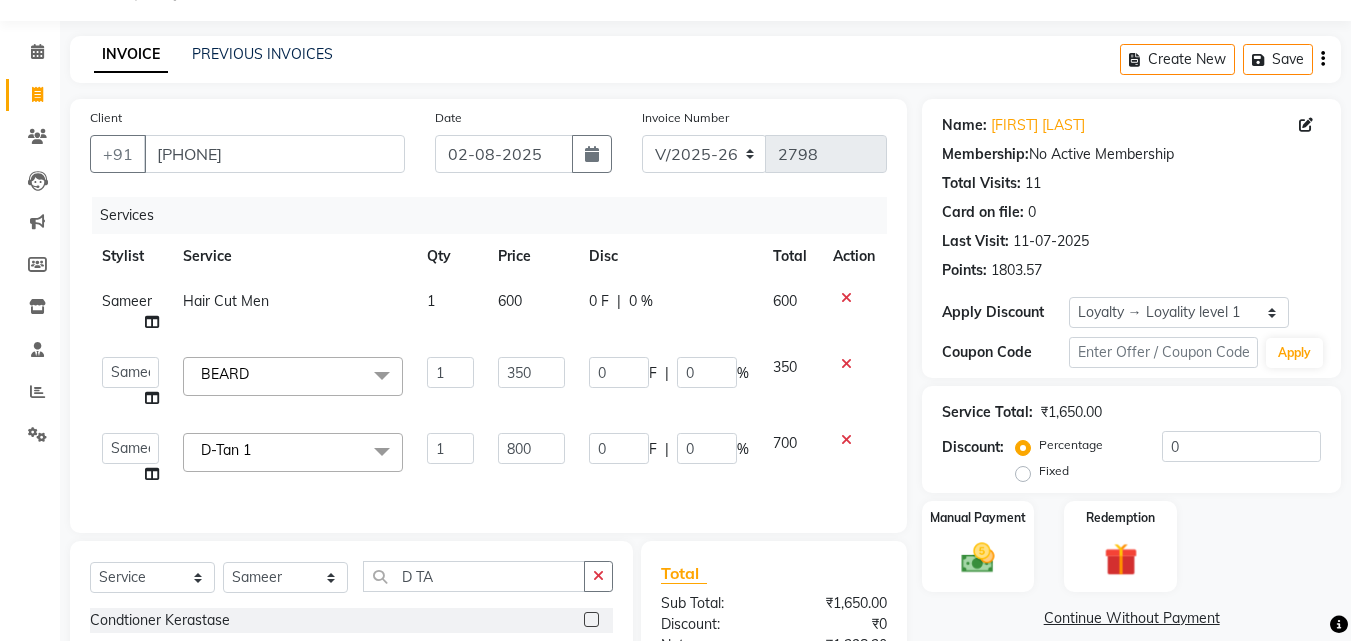 click on "Services Stylist Service Qty Price Disc Total Action [FIRST] Hair Cut Men 1 600 0 F | 0 % 600  Aayan   Account    [FIRST]   BHOLU   Geeta   Hanif   JIYA SINGH   Kiran   LAXMAN PEDI   Manager   Mohit   Naddy   NAIL SWASTIKA   Sajal   Sameer   Shahnawaj   Sharukh   Sonu   VISHAL STYLIST  BEARD  x Shampoo Loreal Shampoo Kerastase Shampoo Redken Condtioner Loreal Condtioner Kerastase Condtioner Redken Hair cut Women Hair Cut Child (5 Years) Women Change Of Style Women Blow Dry Women Iron Curls Women Hair Do Women Oil Massage Women Plex Treatment Women Color Touch-Up 1 Women Color Touch-Up 2 Women Highlight Strips Women Highlights Global Women Global Color Women Rebonding Women Smoothning Women Keratin Women Botox Women Hair Cut Children Women Balayage /Ombre Women French Glossing Women Hair Cut Men Hair Cut Child (5 Years) Men Oil Massage Men Plex Treatment Men Hair Spa Men Color Touch-Up Men Highlights Men Rebonding Men Smoothening Men Keratin  Men Botox Men Perming Men Shave Beard Color Ear Wax Scalp scrub Beard" 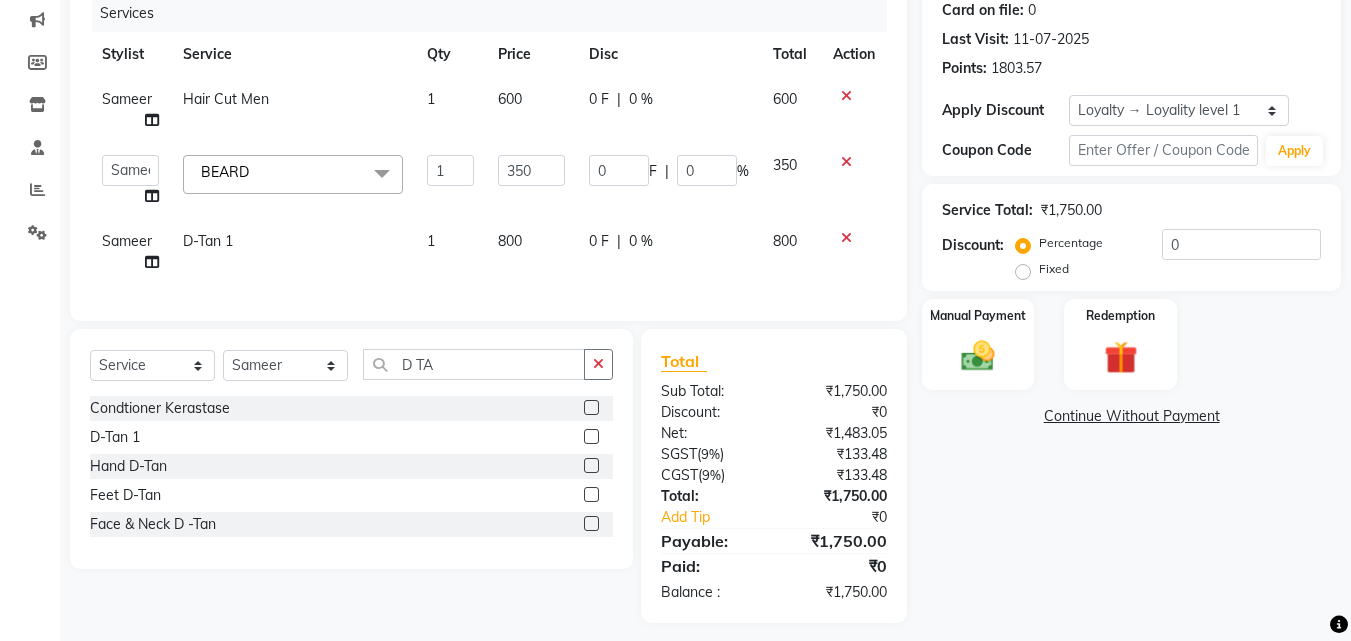 scroll, scrollTop: 251, scrollLeft: 0, axis: vertical 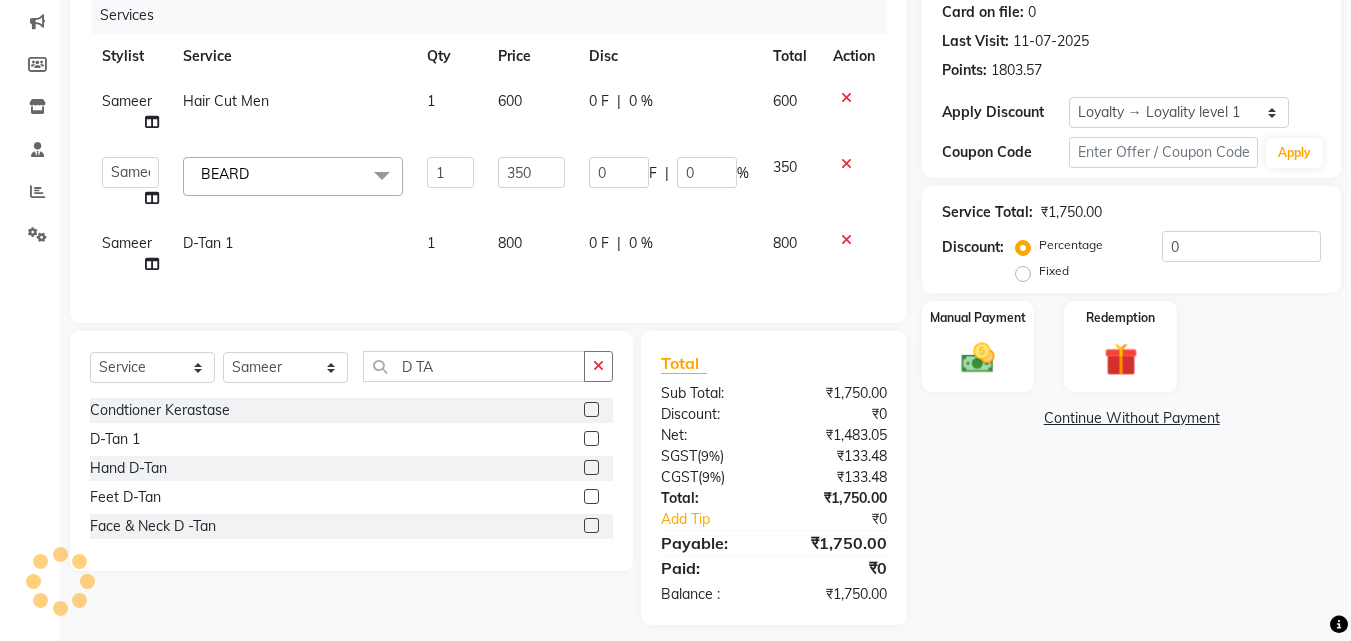 click on "800" 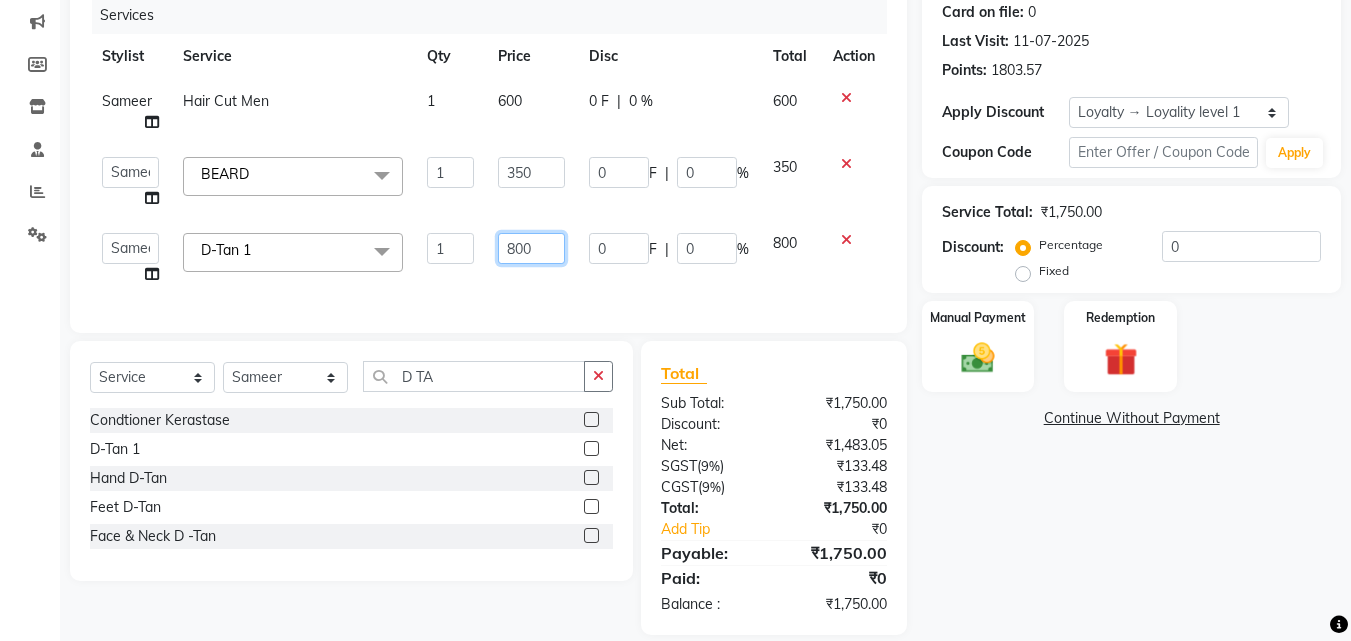 click on "800" 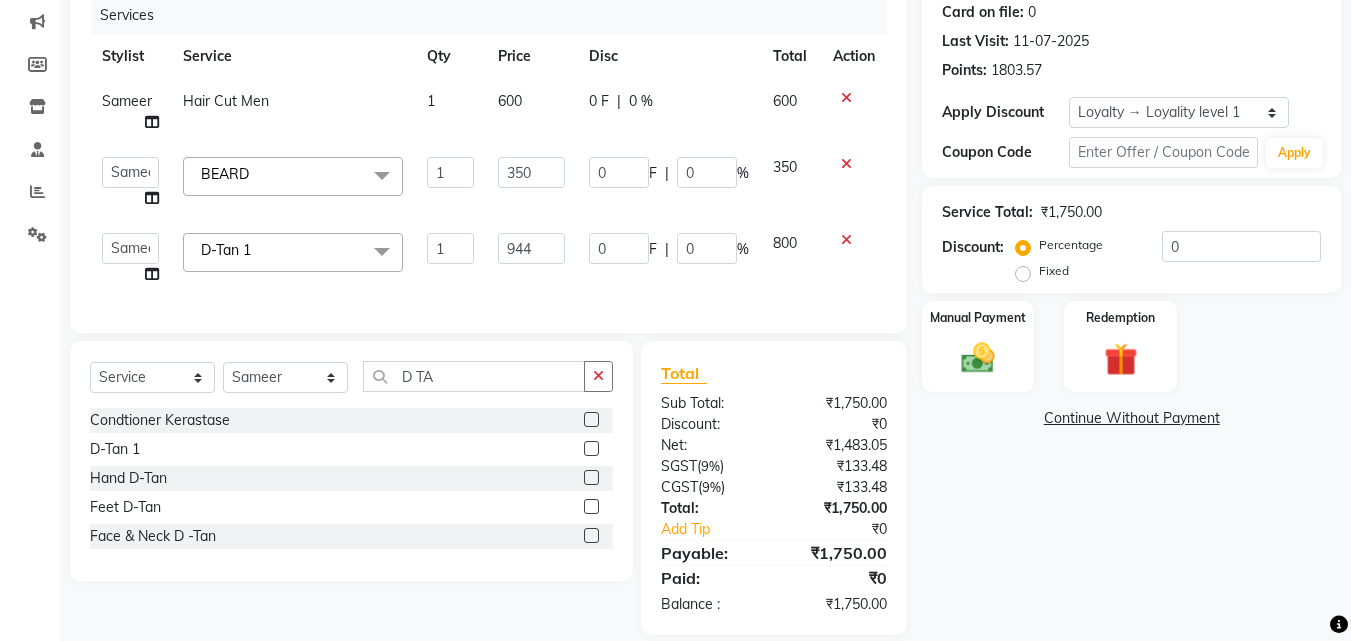 click on "Name: [FIRST] [LAST] Membership:  No Active Membership  Total Visits:  11 Card on file:  0 Last Visit:   11-07-2025 Points:   1803.57  Apply Discount Select  Loyalty → Loyality level 1  Coupon Code Apply Service Total:  ₹1,750.00  Discount:  Percentage   Fixed  0 Manual Payment Redemption  Continue Without Payment" 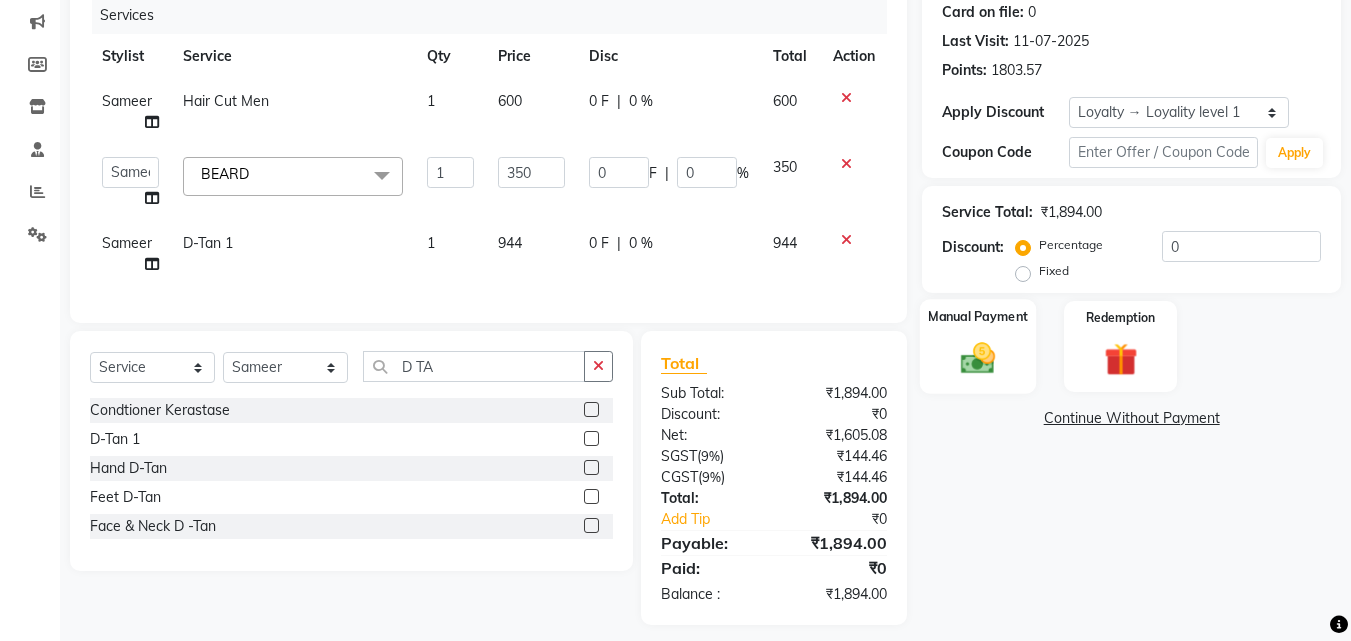 click 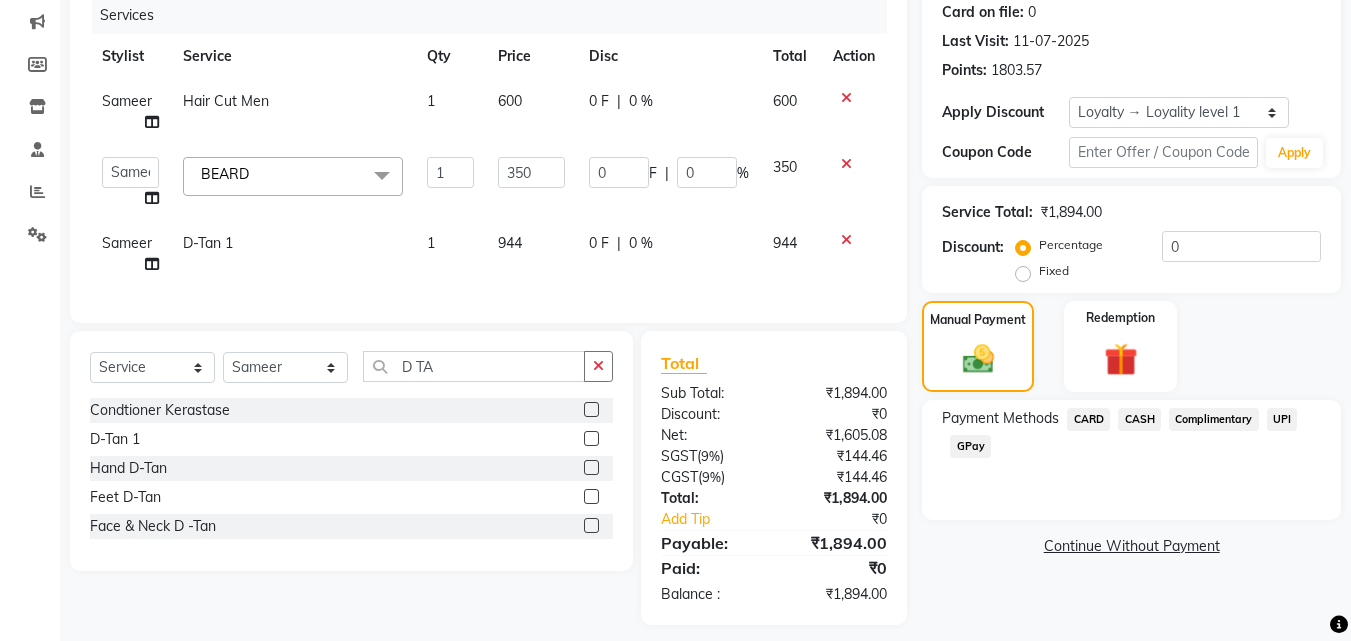 click on "CARD" 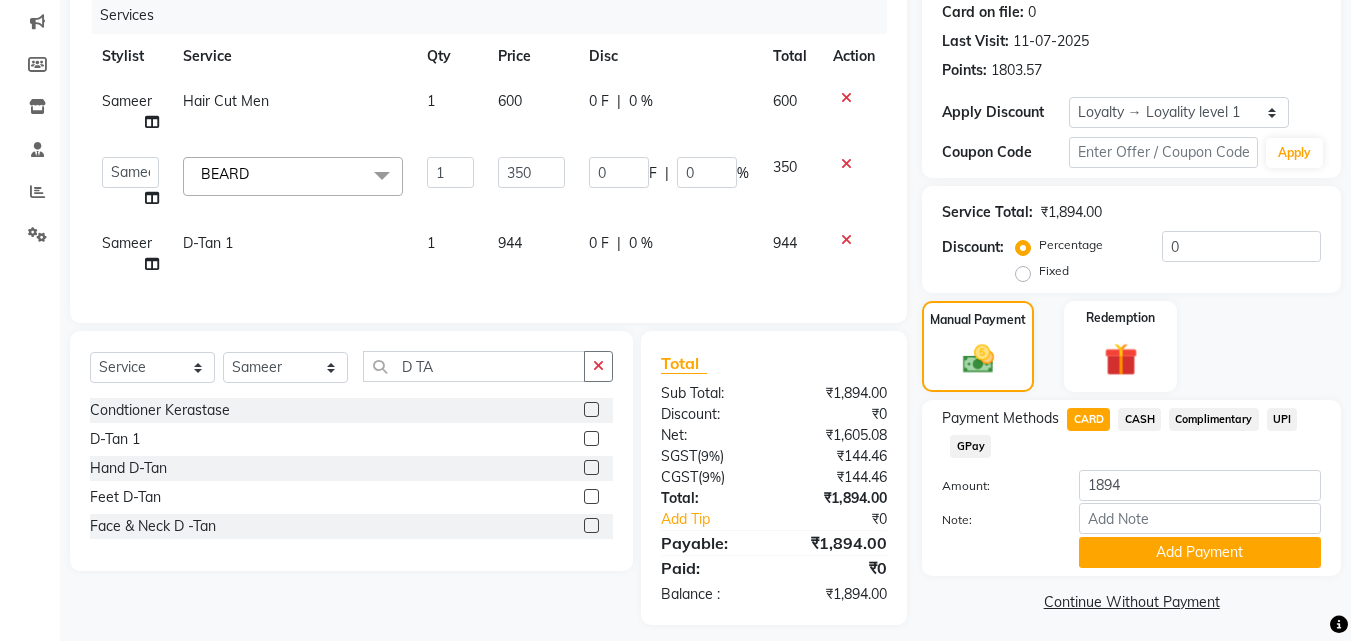 scroll, scrollTop: 280, scrollLeft: 0, axis: vertical 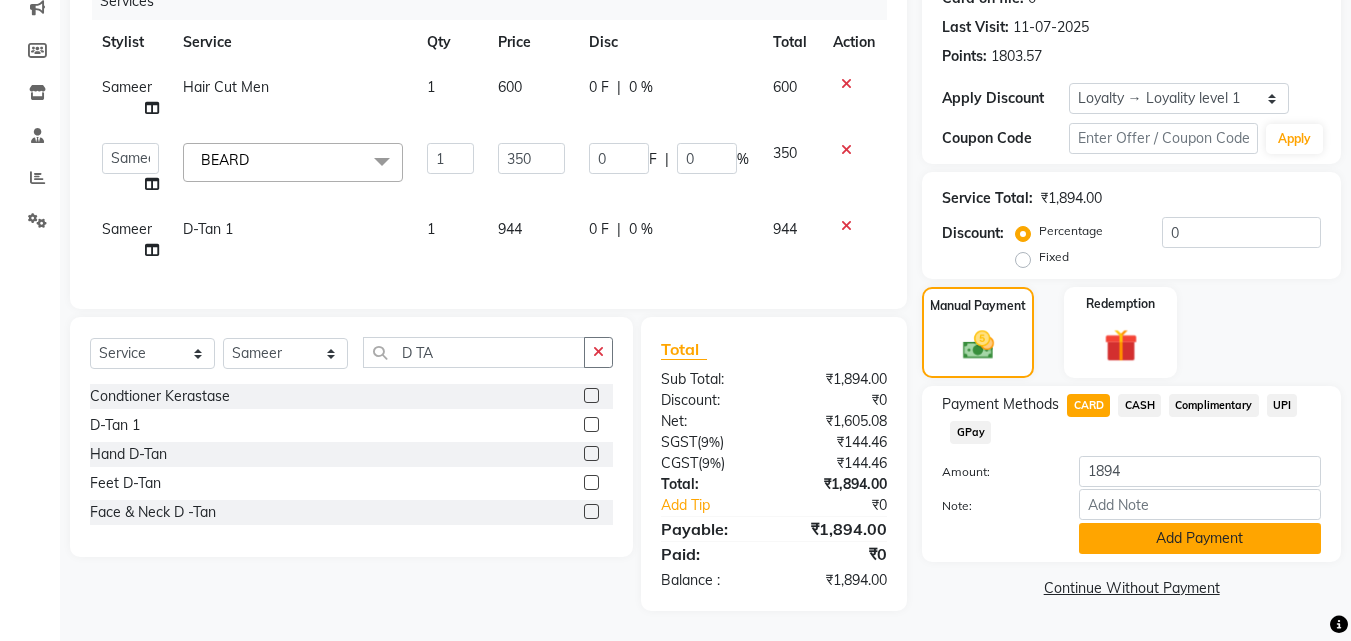 click on "Add Payment" 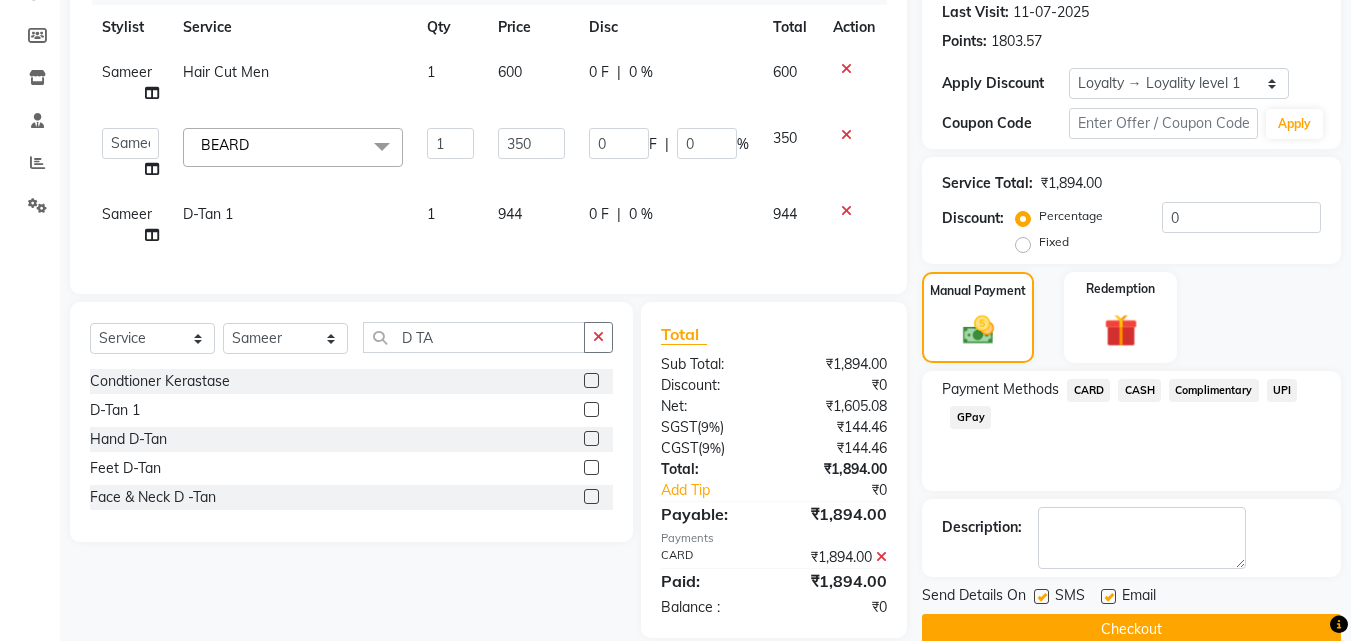 scroll, scrollTop: 442, scrollLeft: 0, axis: vertical 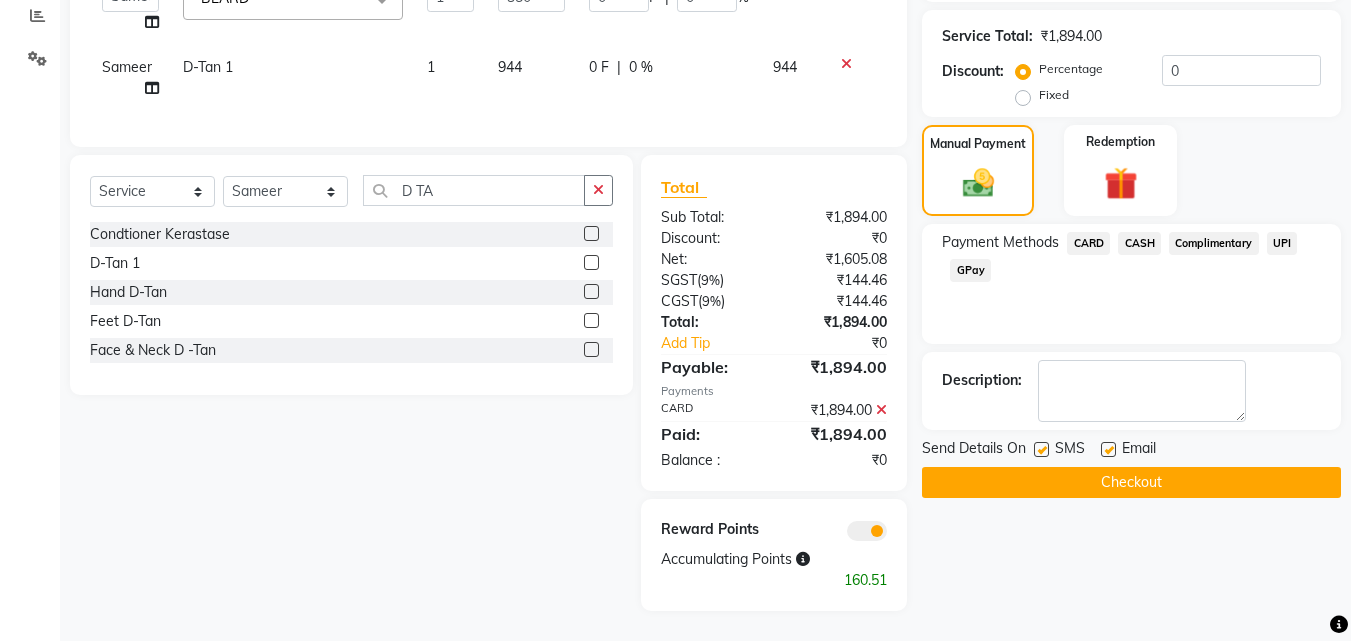 click on "Checkout" 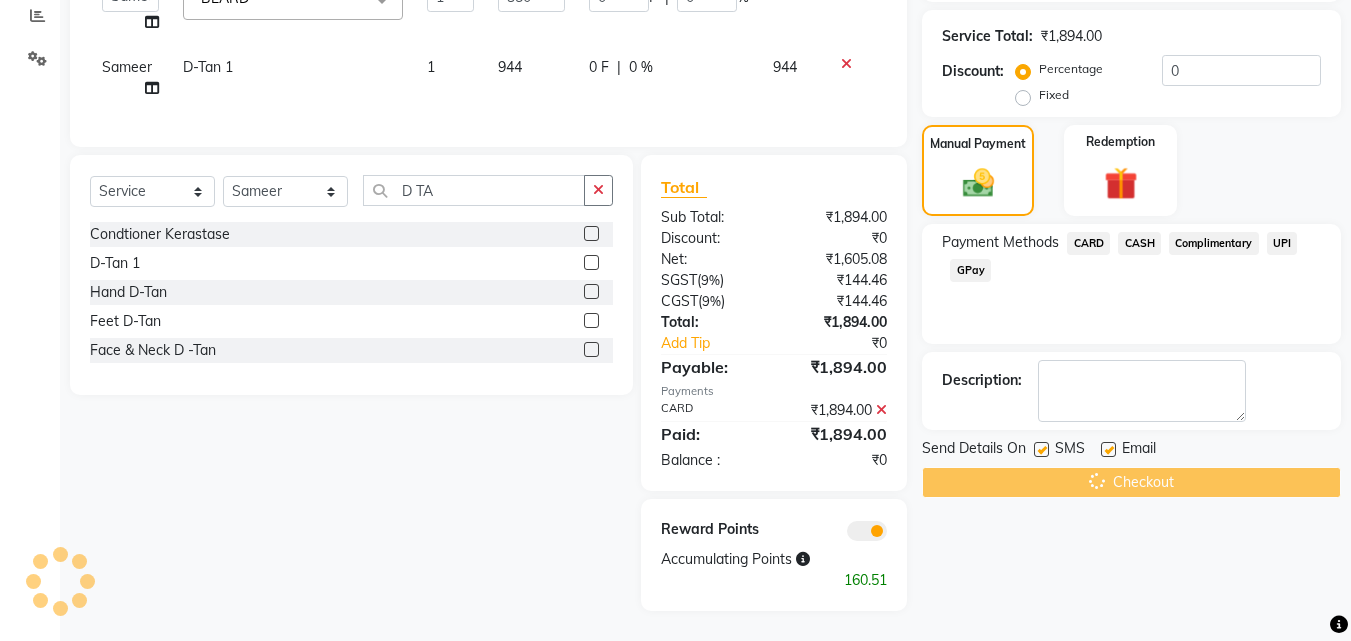 scroll, scrollTop: 0, scrollLeft: 0, axis: both 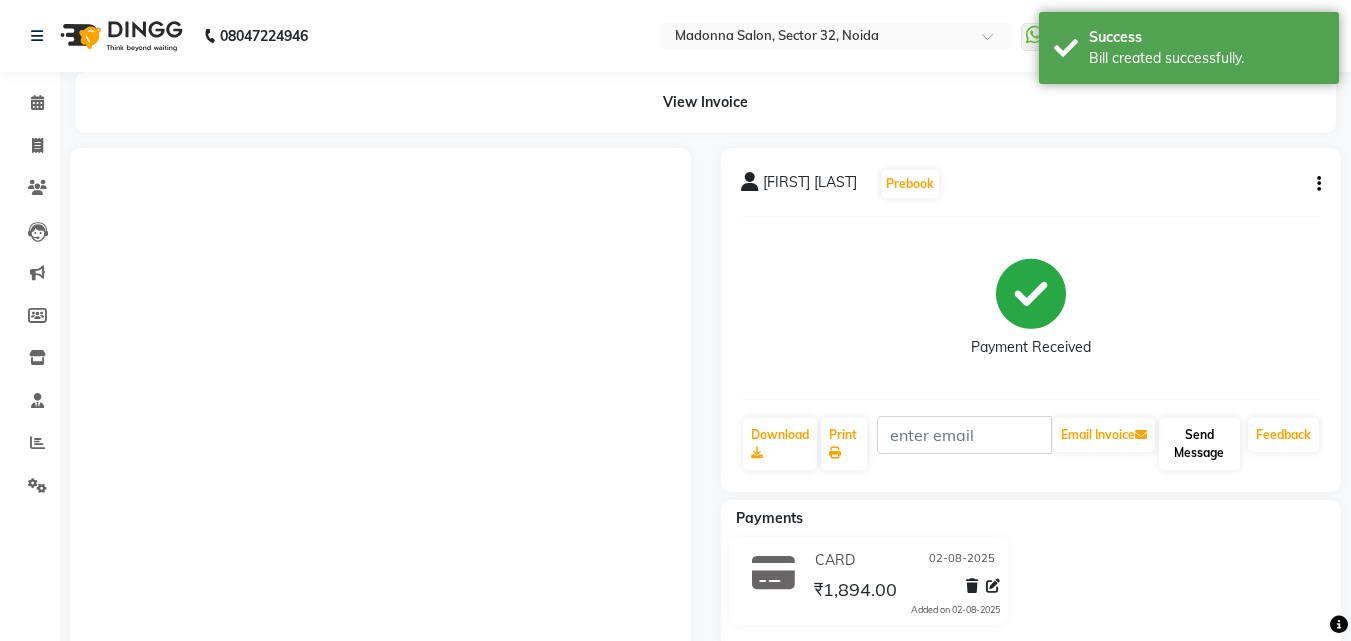 click on "Send Message" 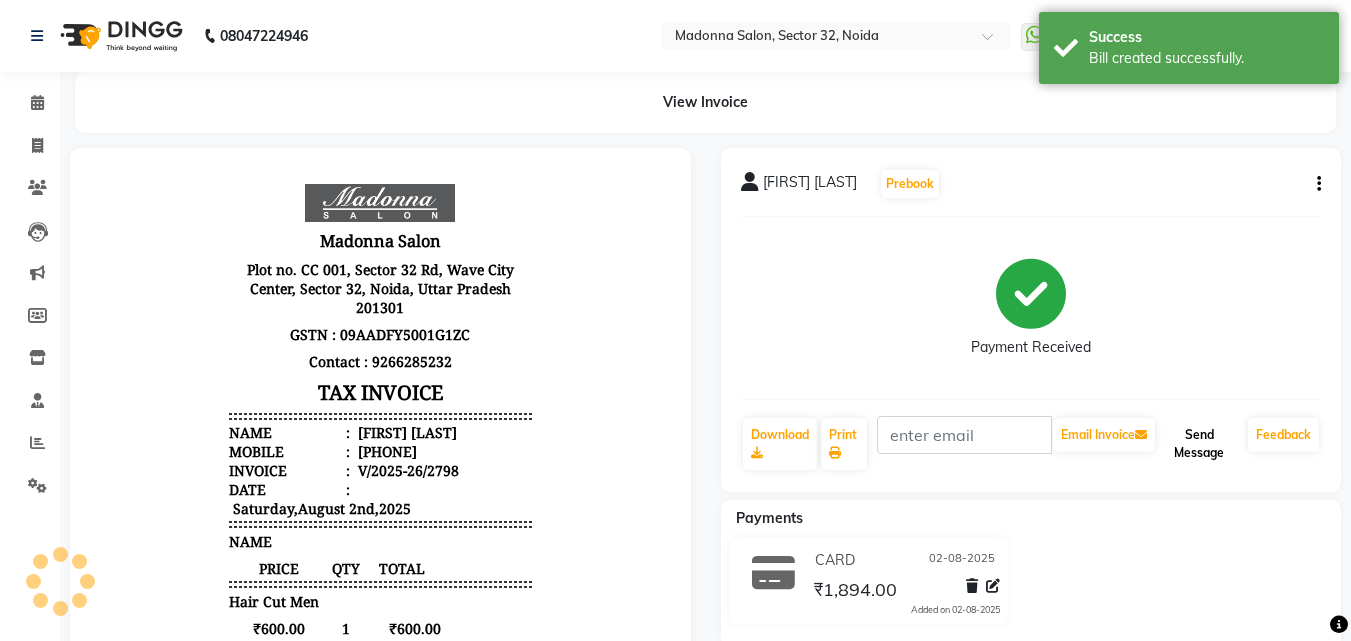 scroll, scrollTop: 0, scrollLeft: 0, axis: both 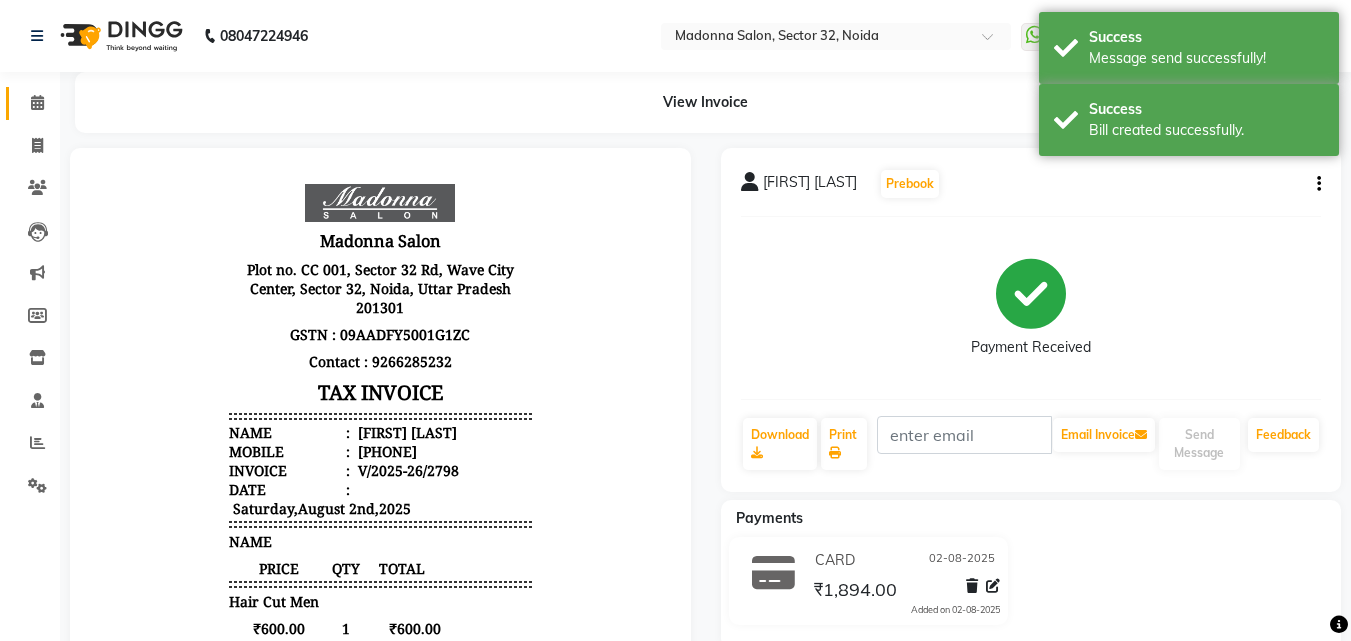 click 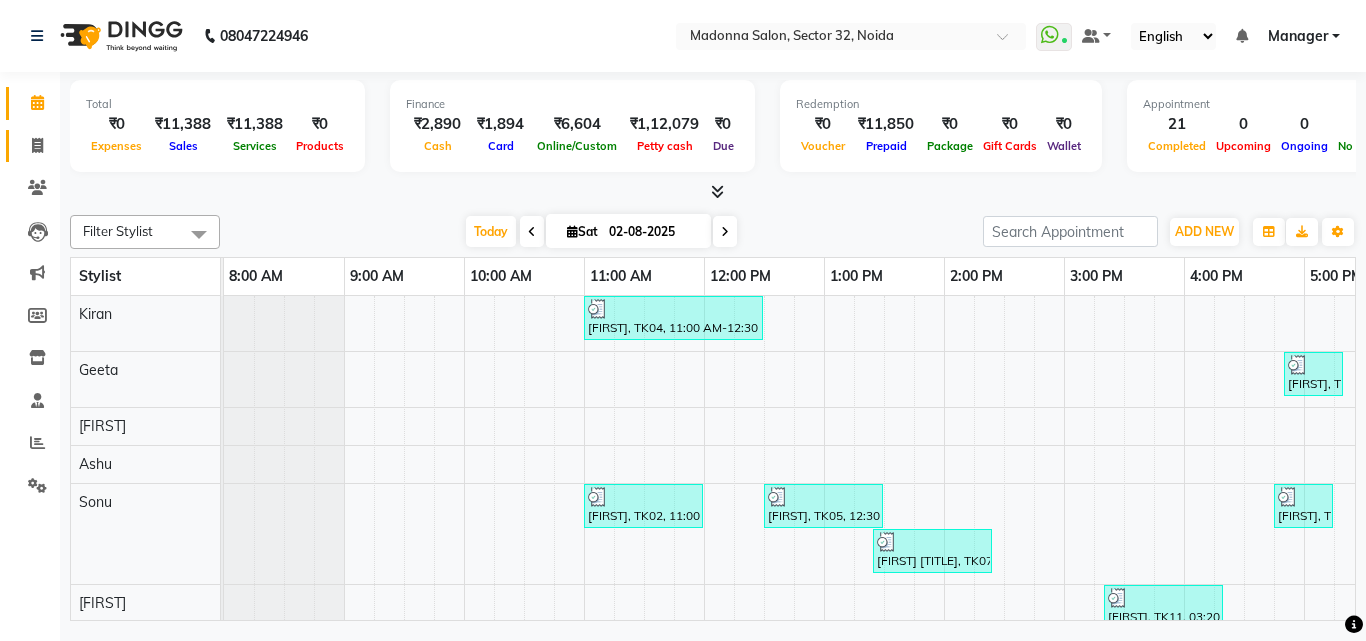 click 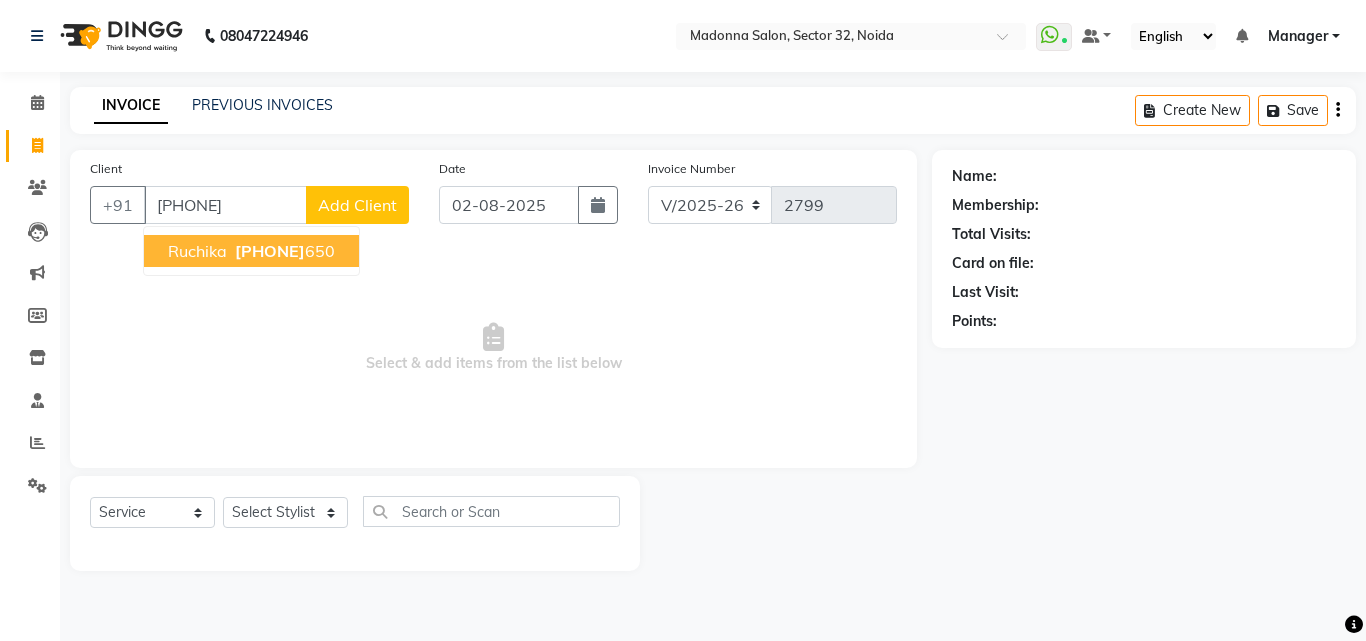 click on "[PHONE]" at bounding box center [270, 251] 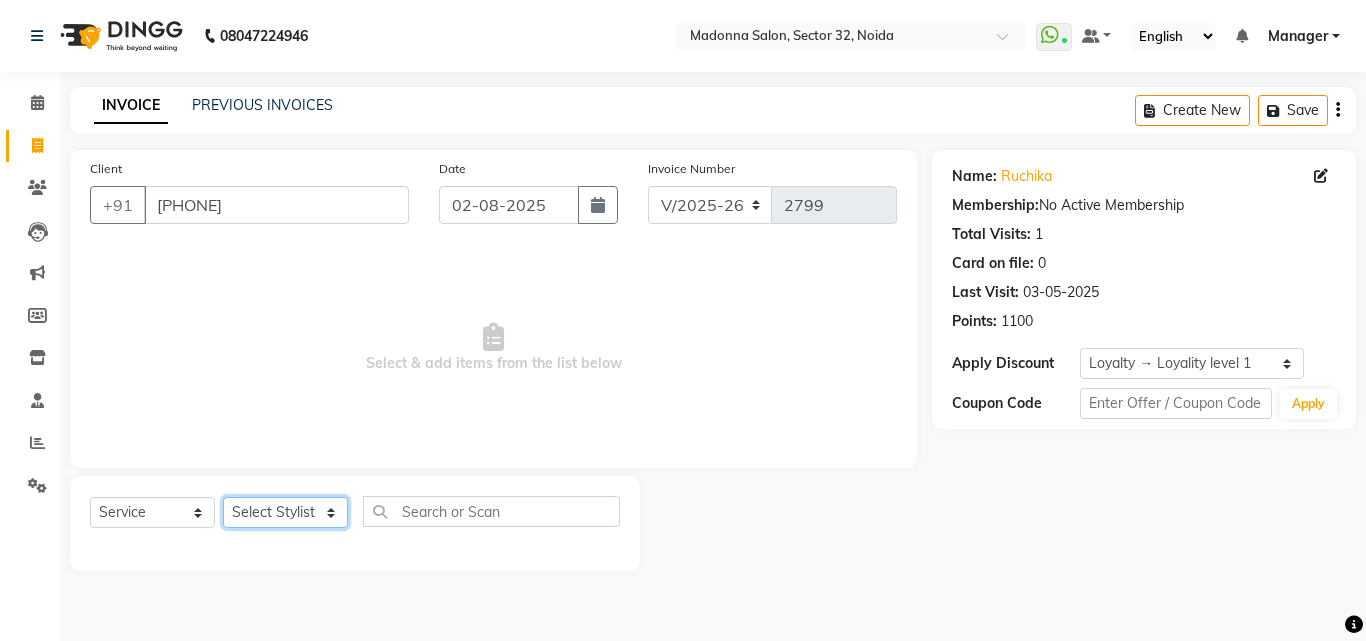 click on "Select Stylist Aayan Account  Ashu BHOLU Geeta Hanif JIYA SINGH Kiran LAXMAN PEDI Manager Mohit Naddy NAIL SWASTIKA Sajal Sameer Shahnawaj Sharukh Sonu VISHAL STYLIST" 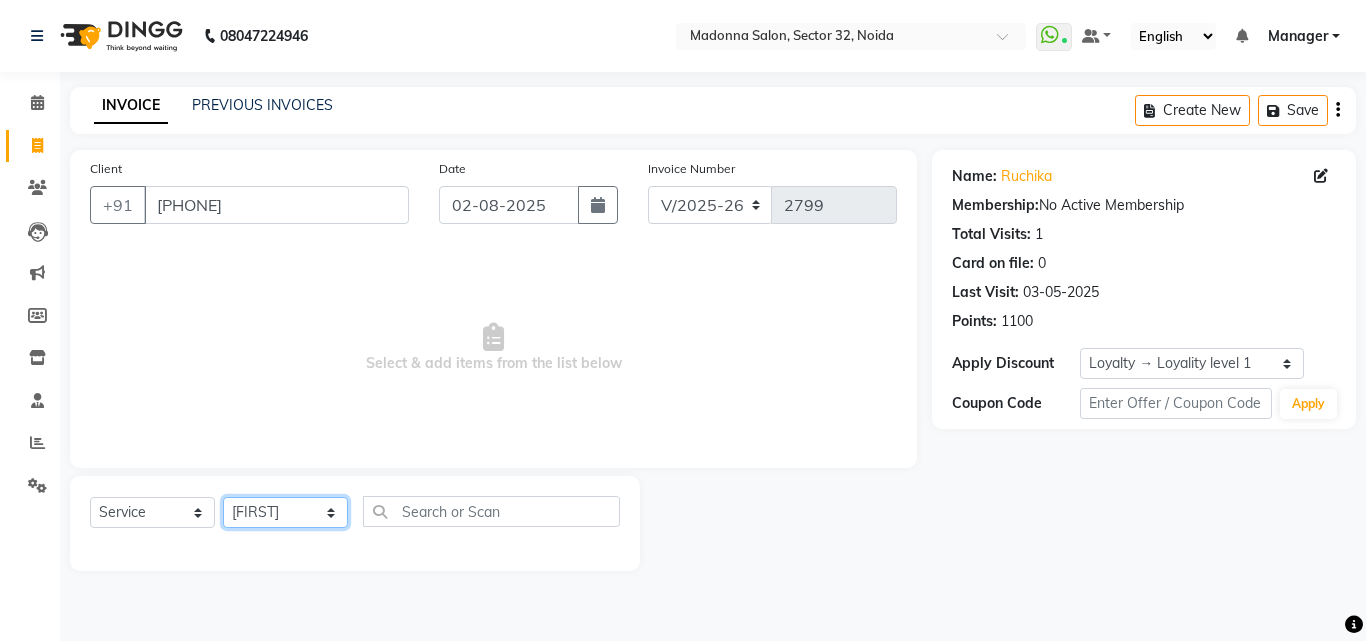 click on "Select Stylist Aayan Account  Ashu BHOLU Geeta Hanif JIYA SINGH Kiran LAXMAN PEDI Manager Mohit Naddy NAIL SWASTIKA Sajal Sameer Shahnawaj Sharukh Sonu VISHAL STYLIST" 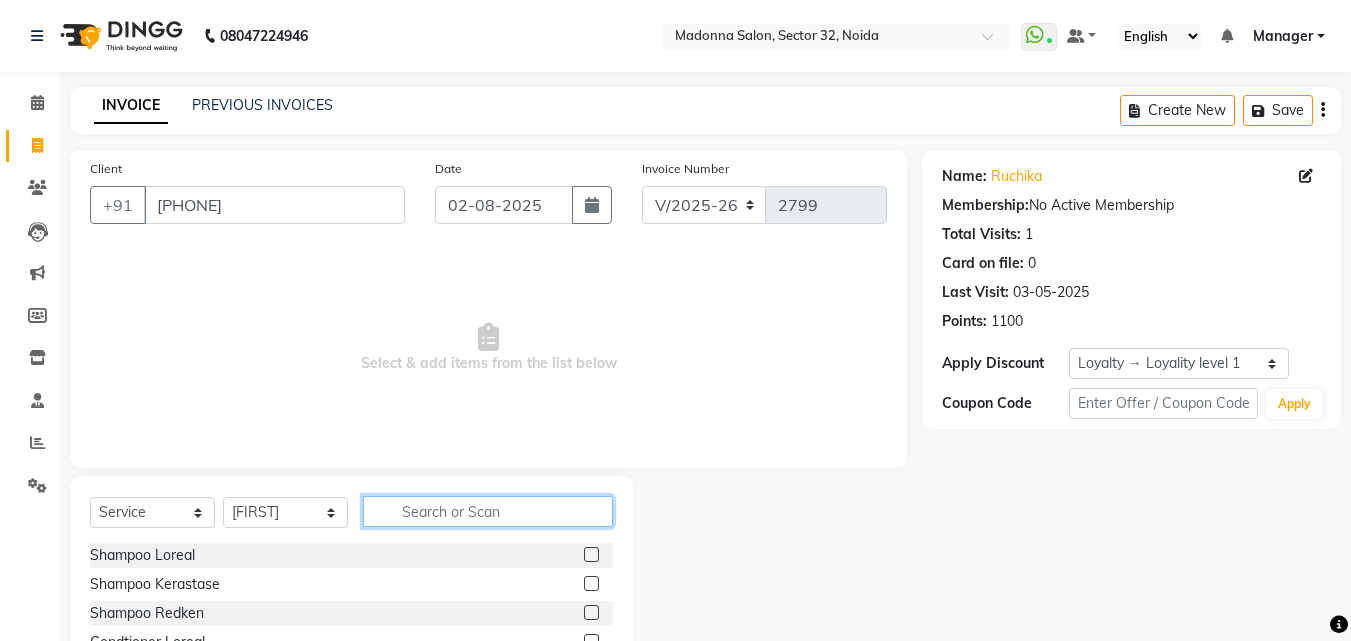 click 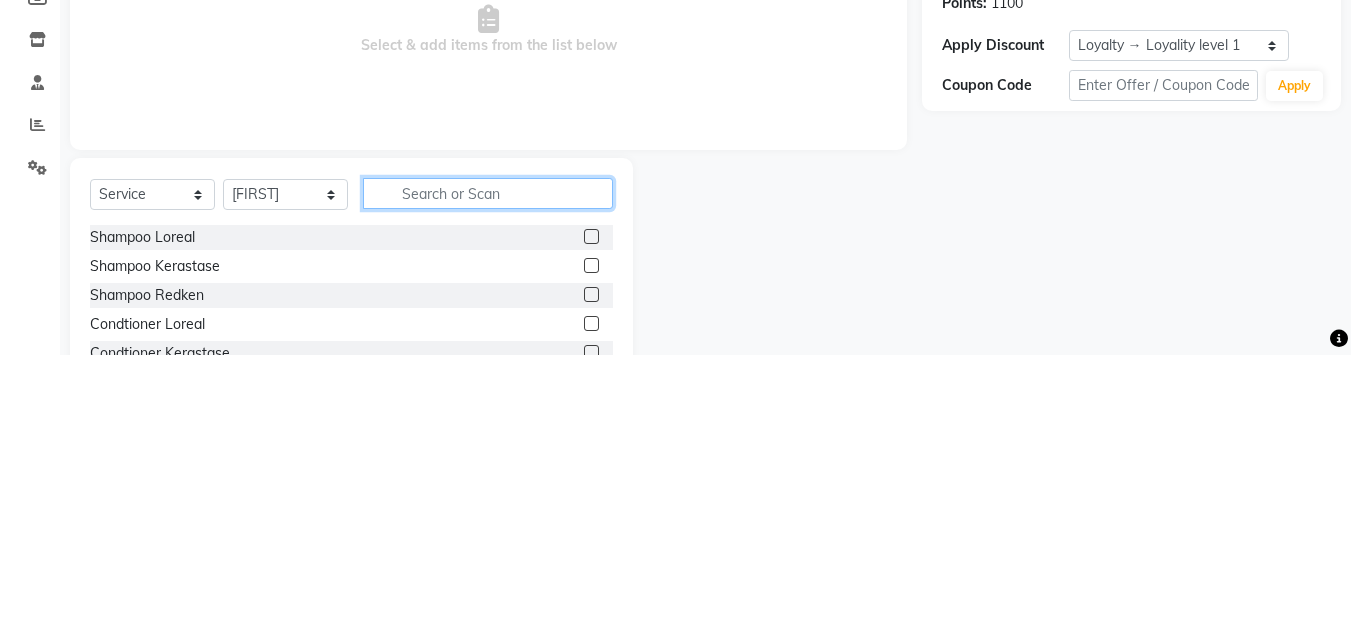 scroll, scrollTop: 48, scrollLeft: 0, axis: vertical 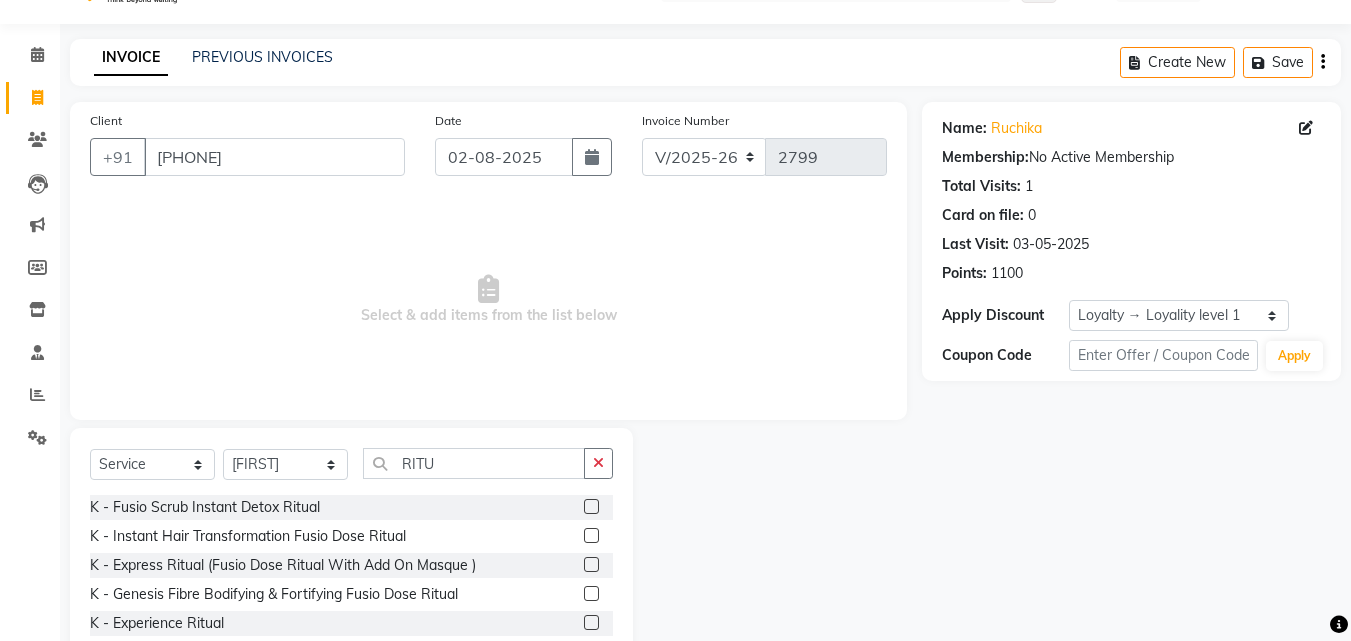 click 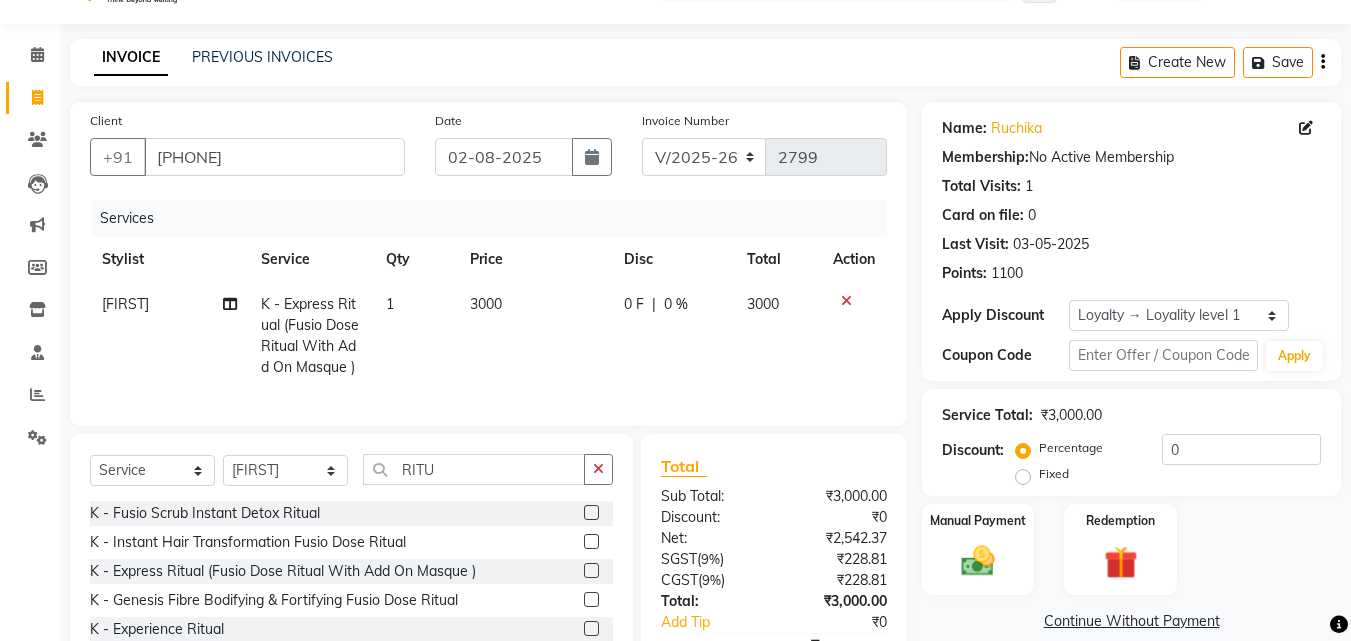 click on "3000" 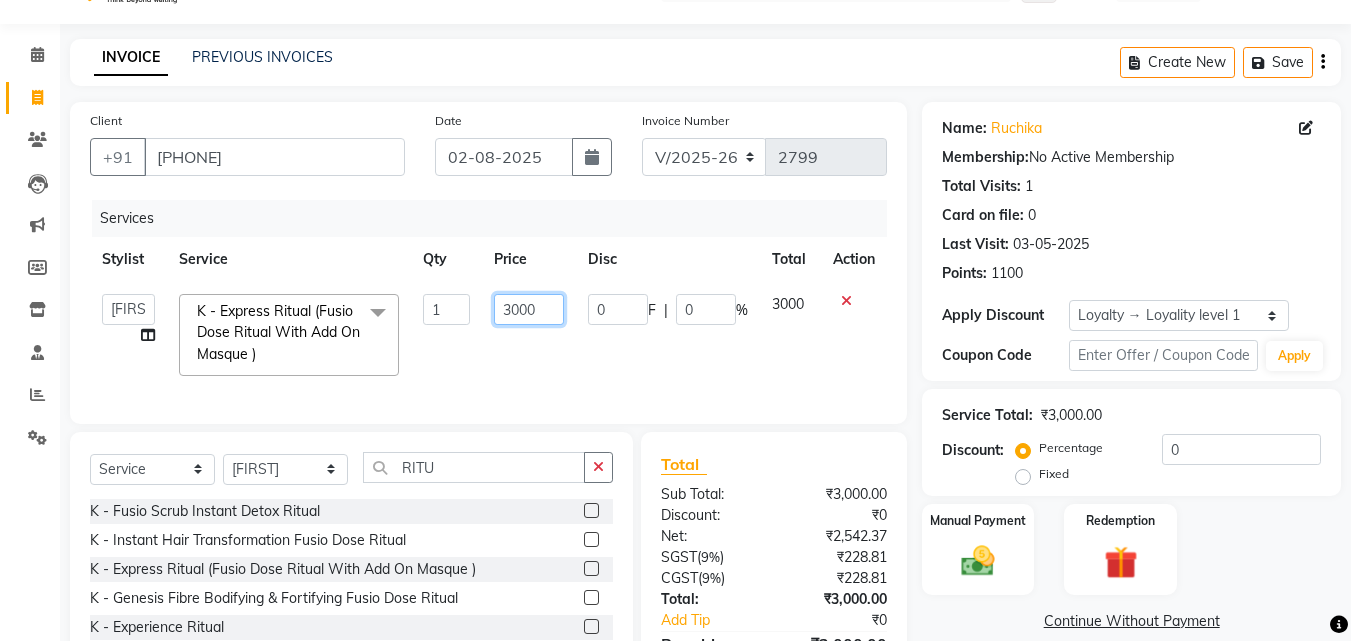click on "3000" 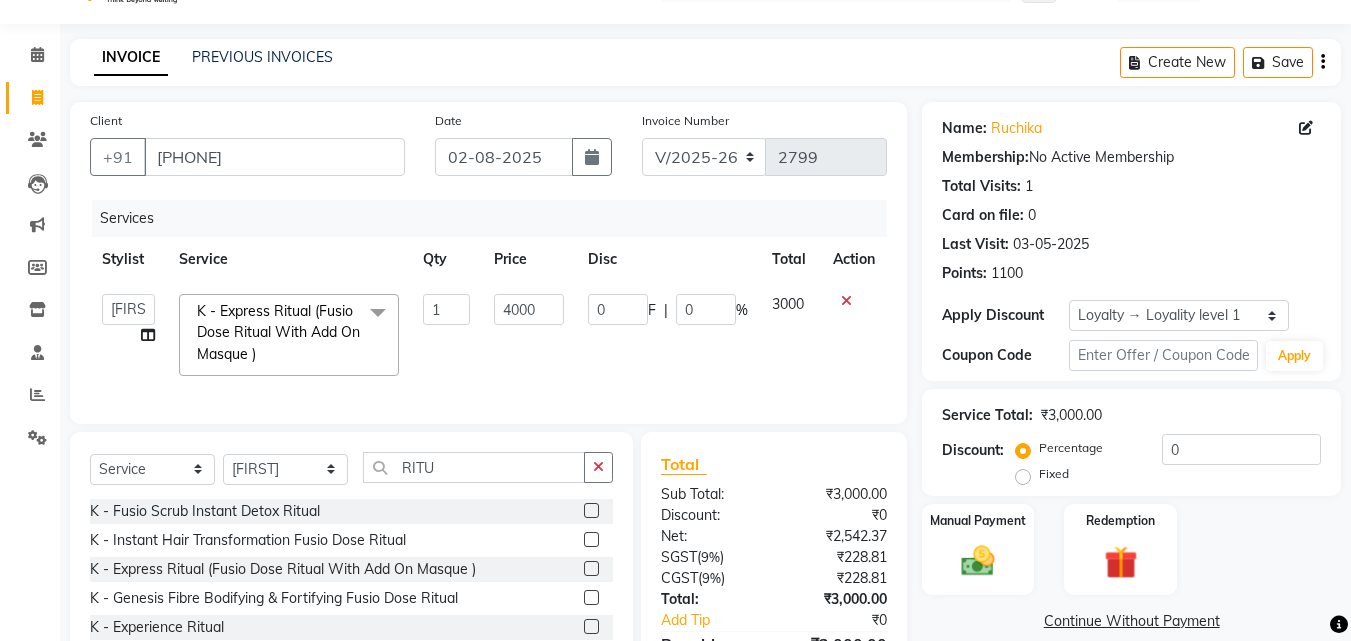 click on "0 F | 0 %" 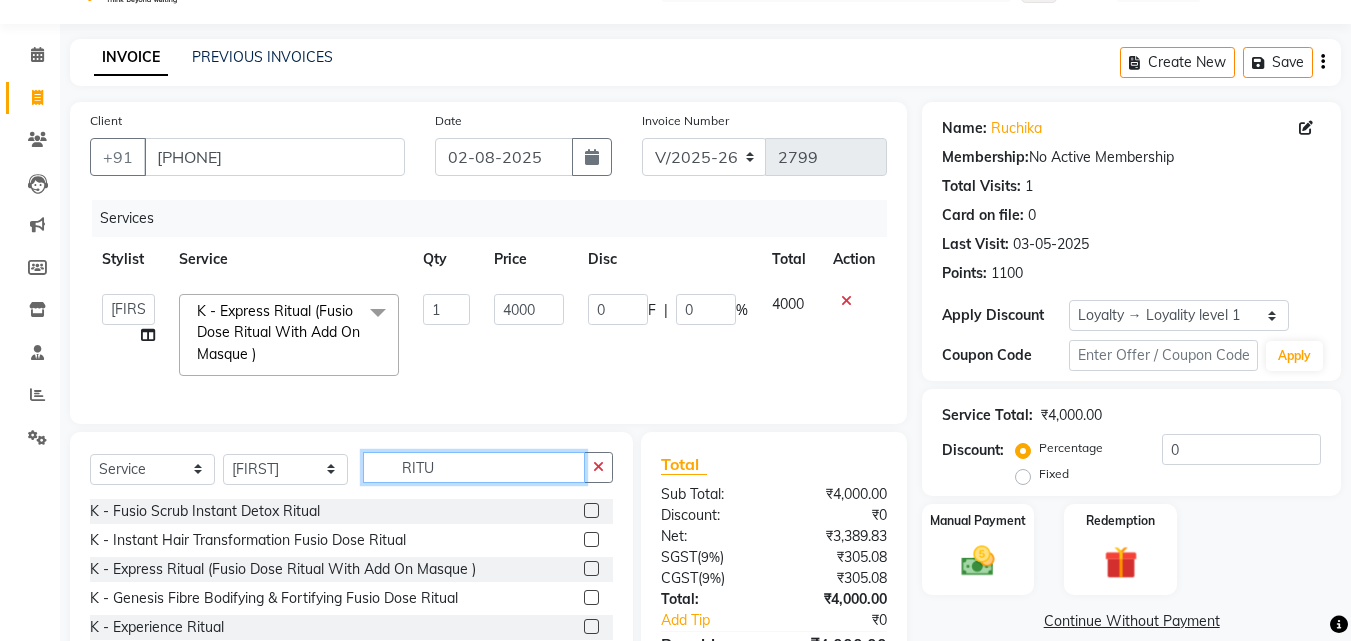 click on "RITU" 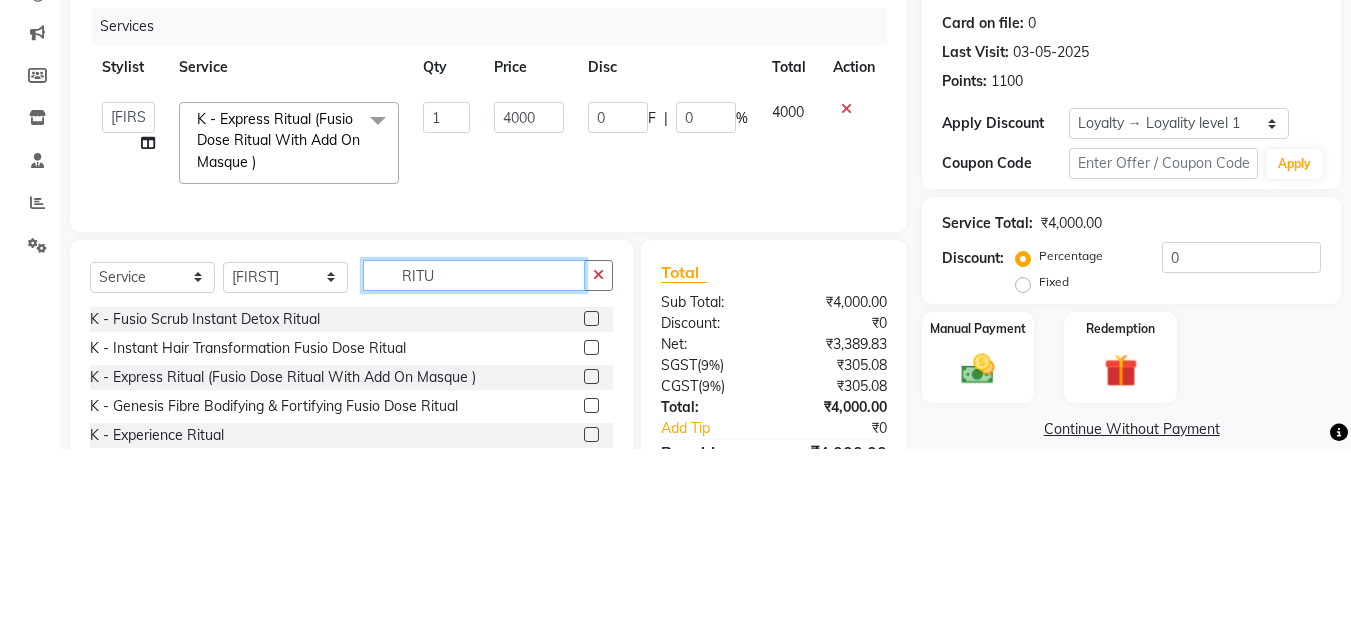scroll, scrollTop: 67, scrollLeft: 0, axis: vertical 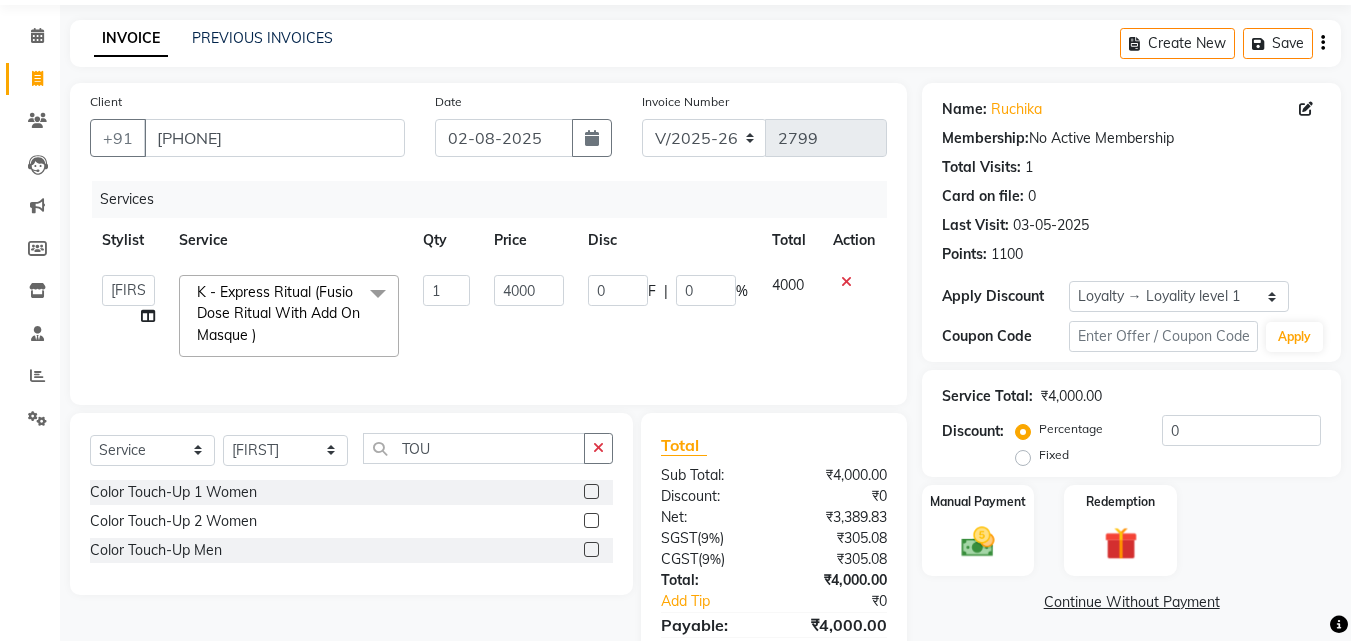 click 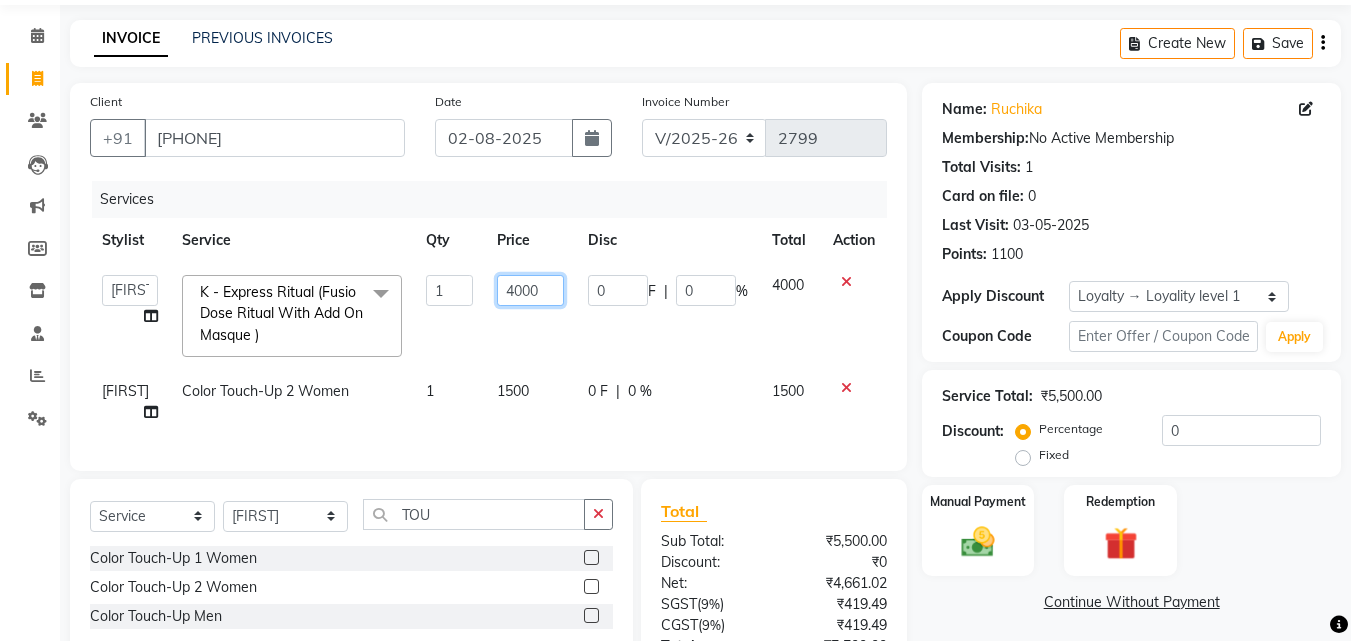 click on "4000" 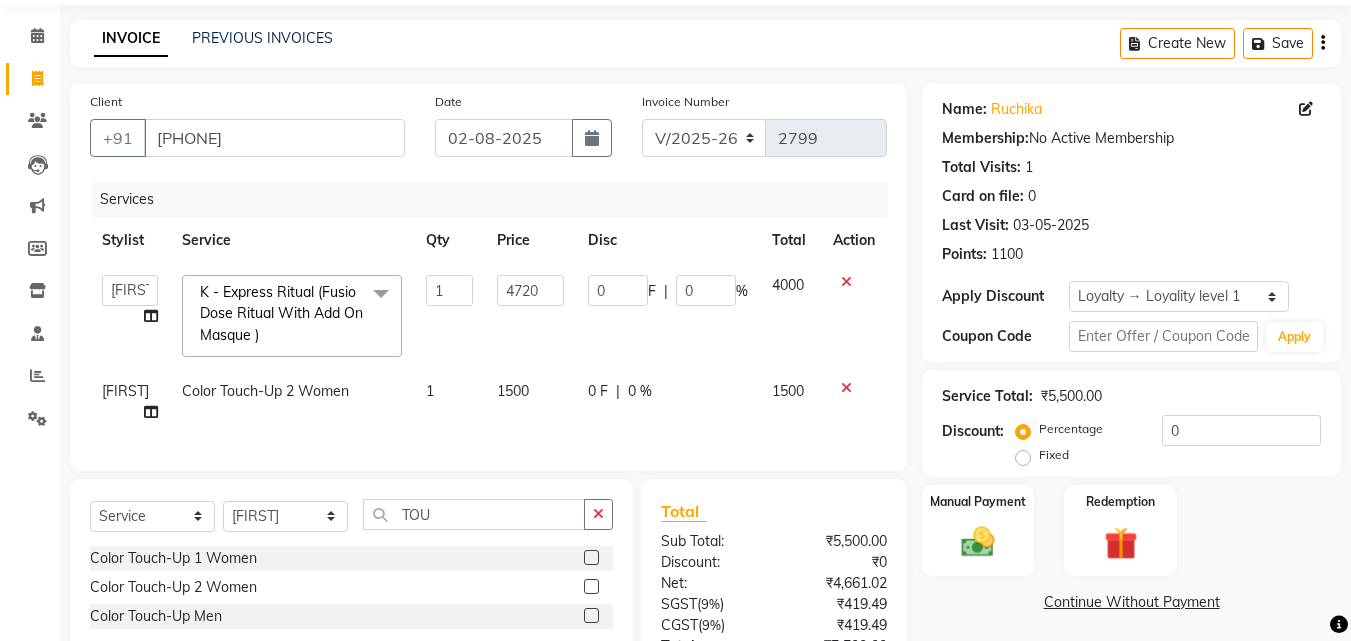 click on "1500" 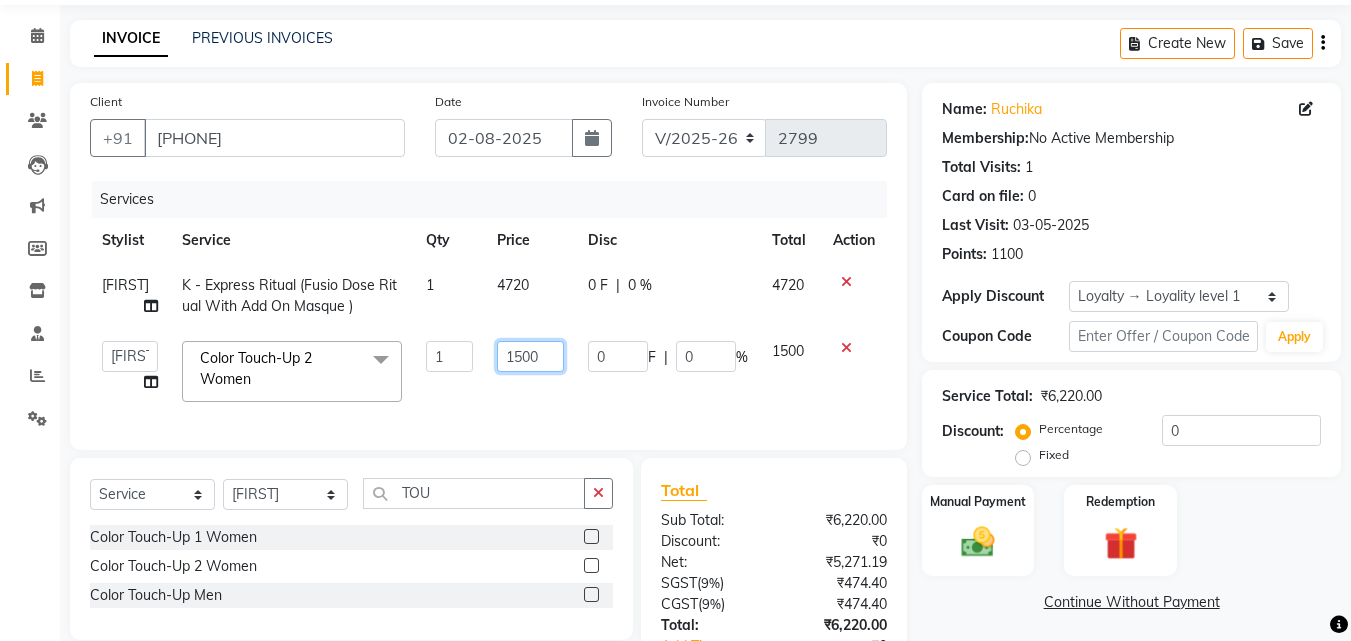 click on "1500" 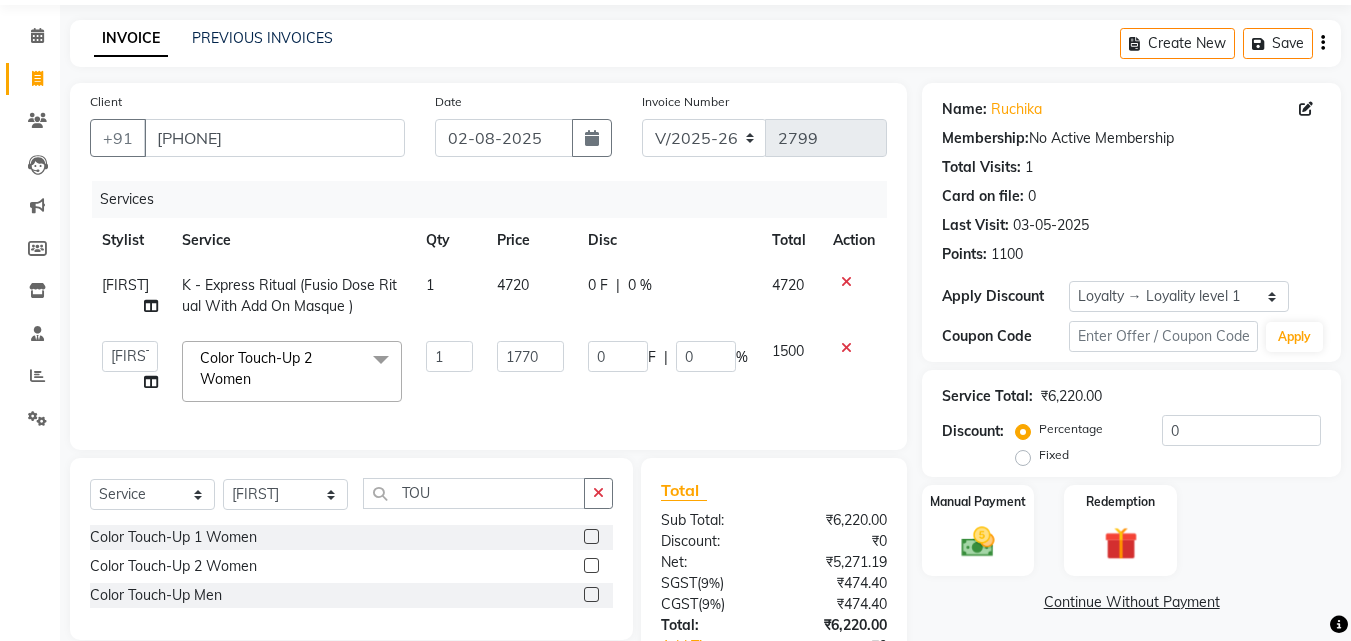 click on "0 F | 0 %" 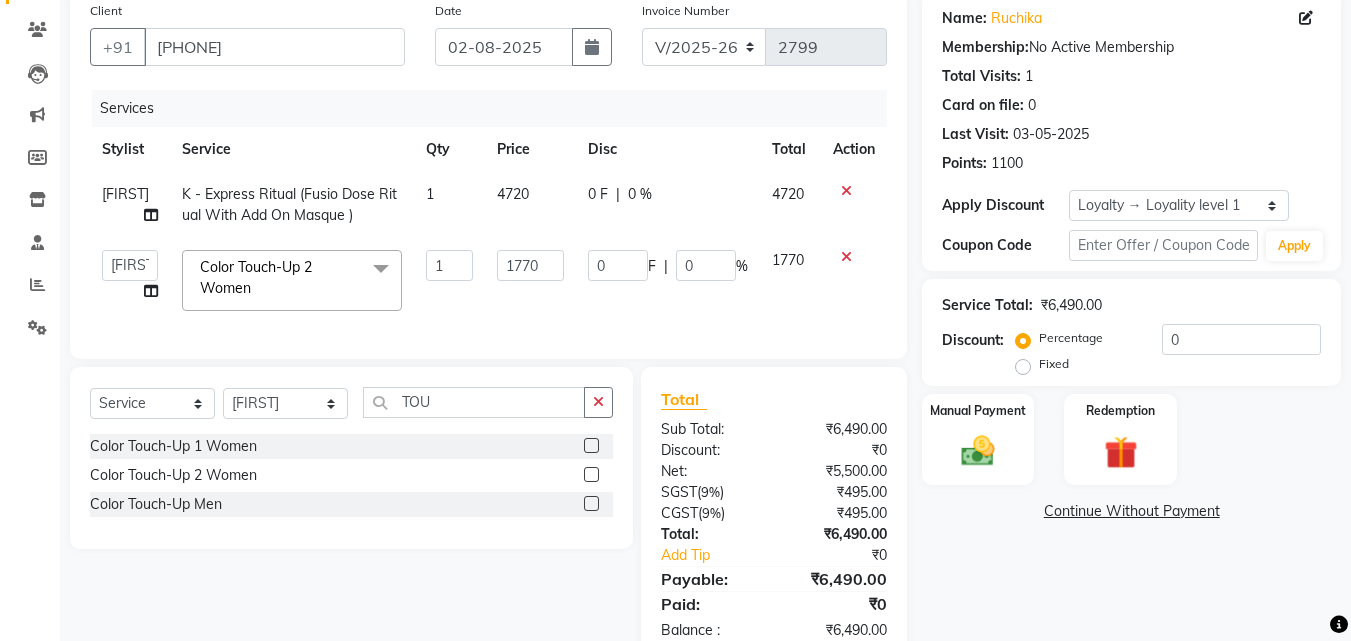 scroll, scrollTop: 159, scrollLeft: 0, axis: vertical 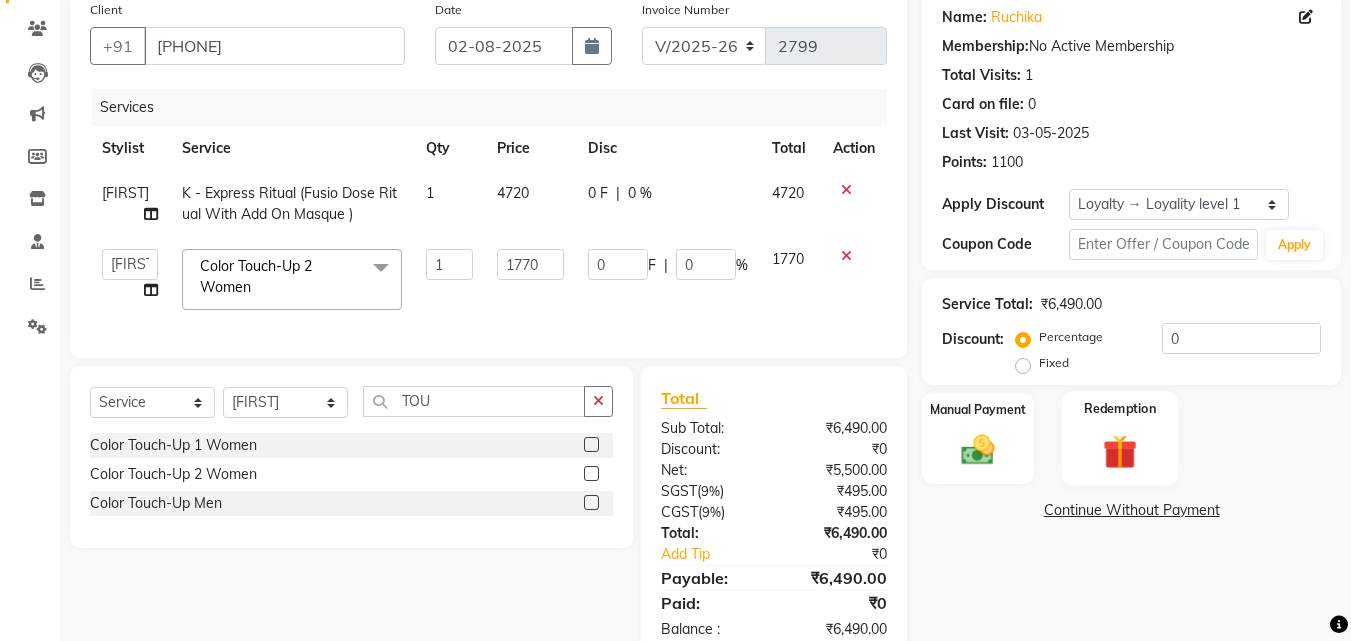 click 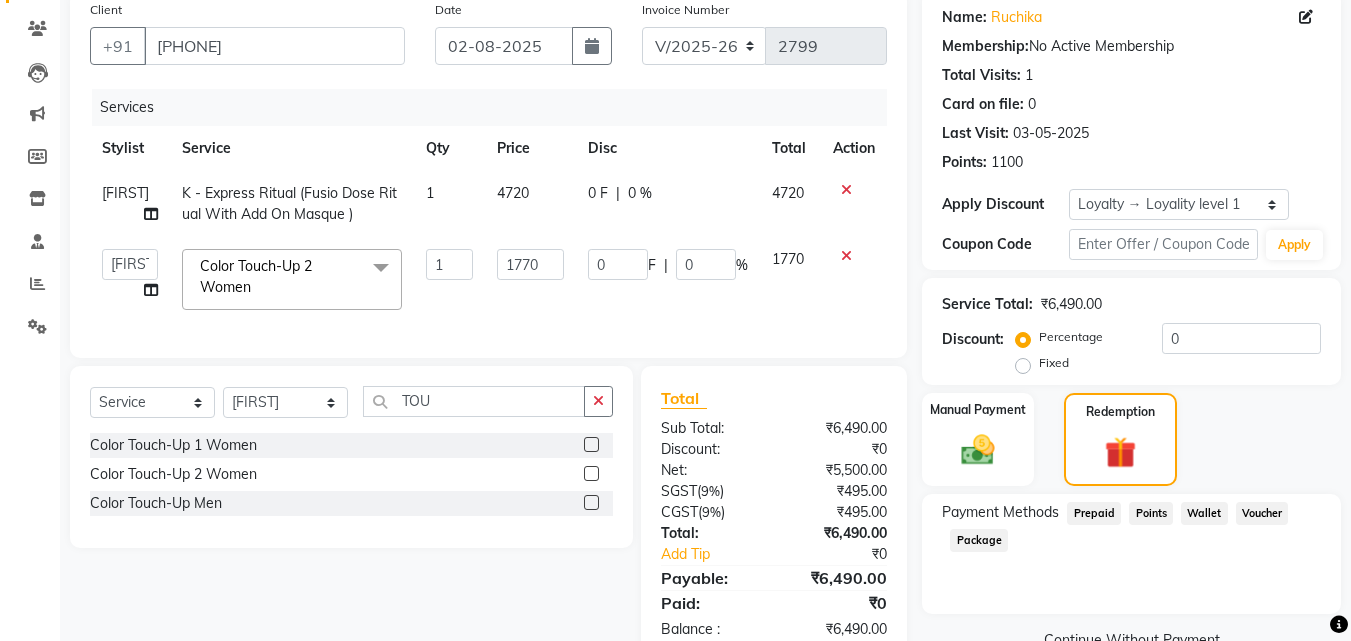 click on "Points" 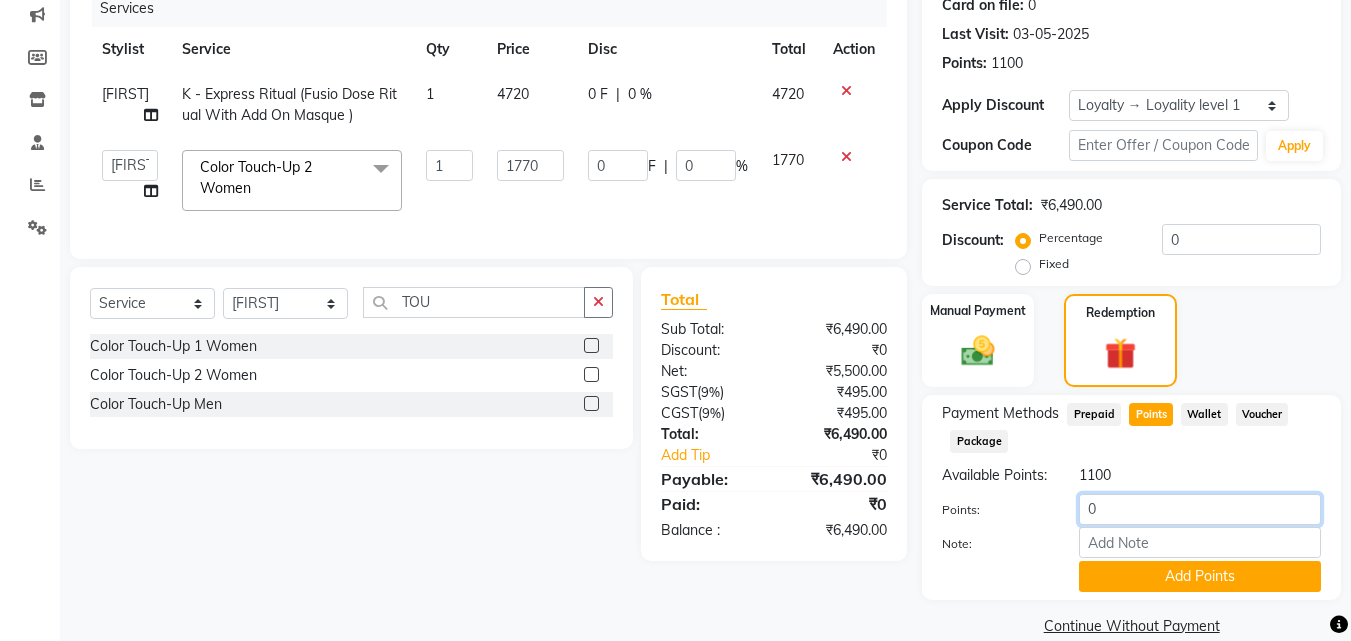 click on "0" 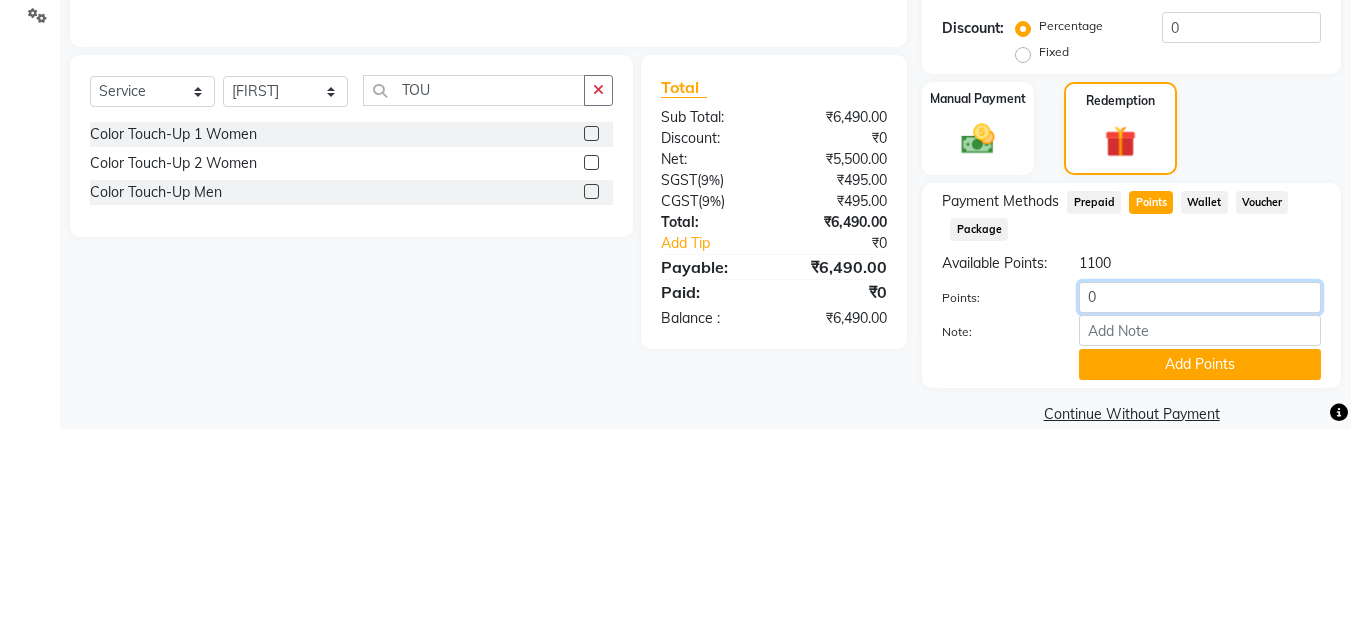 scroll, scrollTop: 309, scrollLeft: 0, axis: vertical 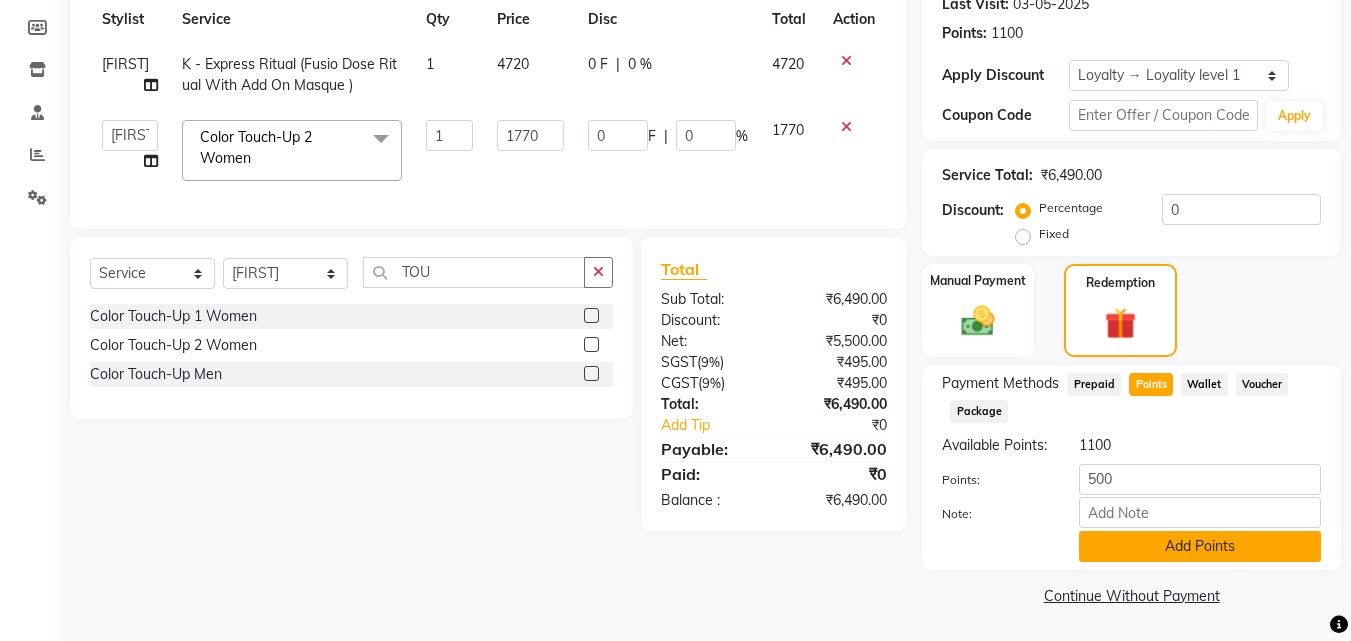 click on "Add Points" 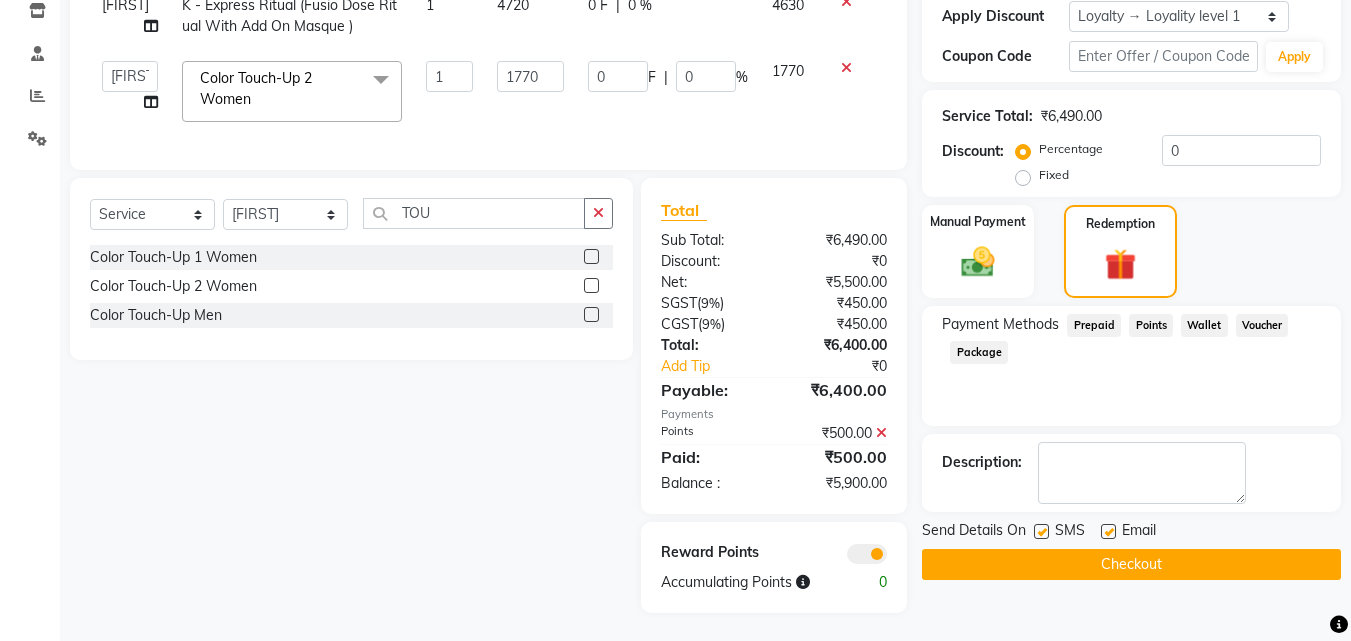 scroll, scrollTop: 364, scrollLeft: 0, axis: vertical 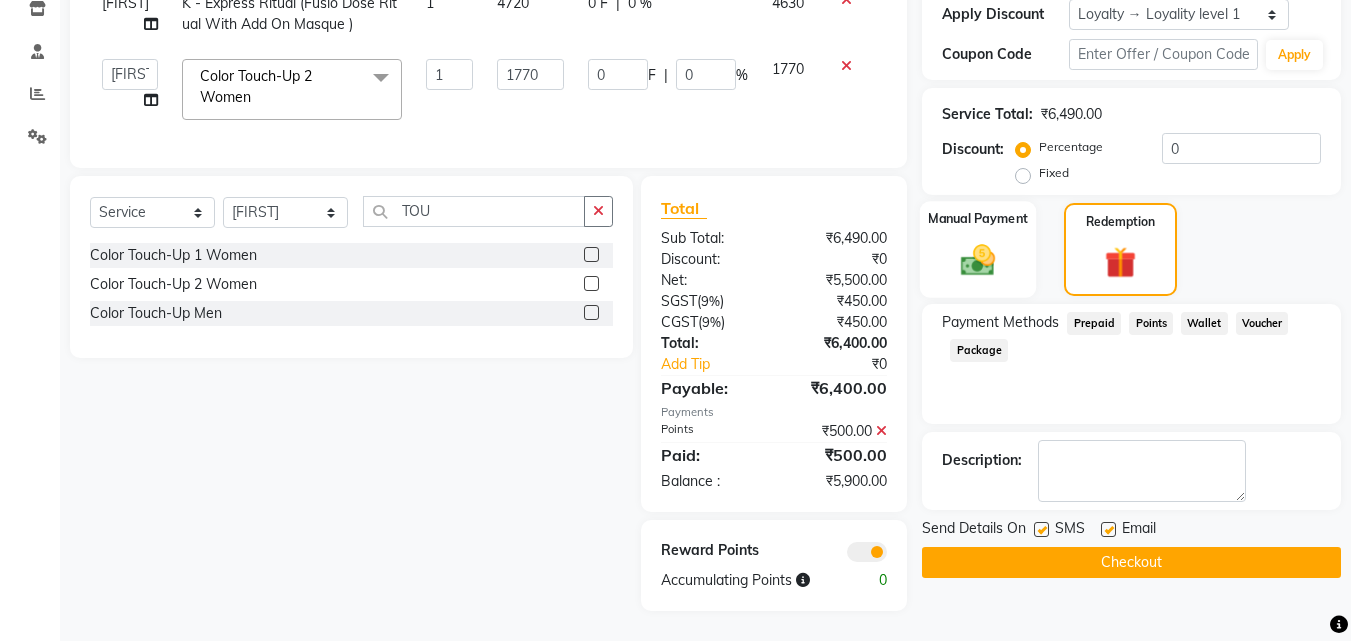 click 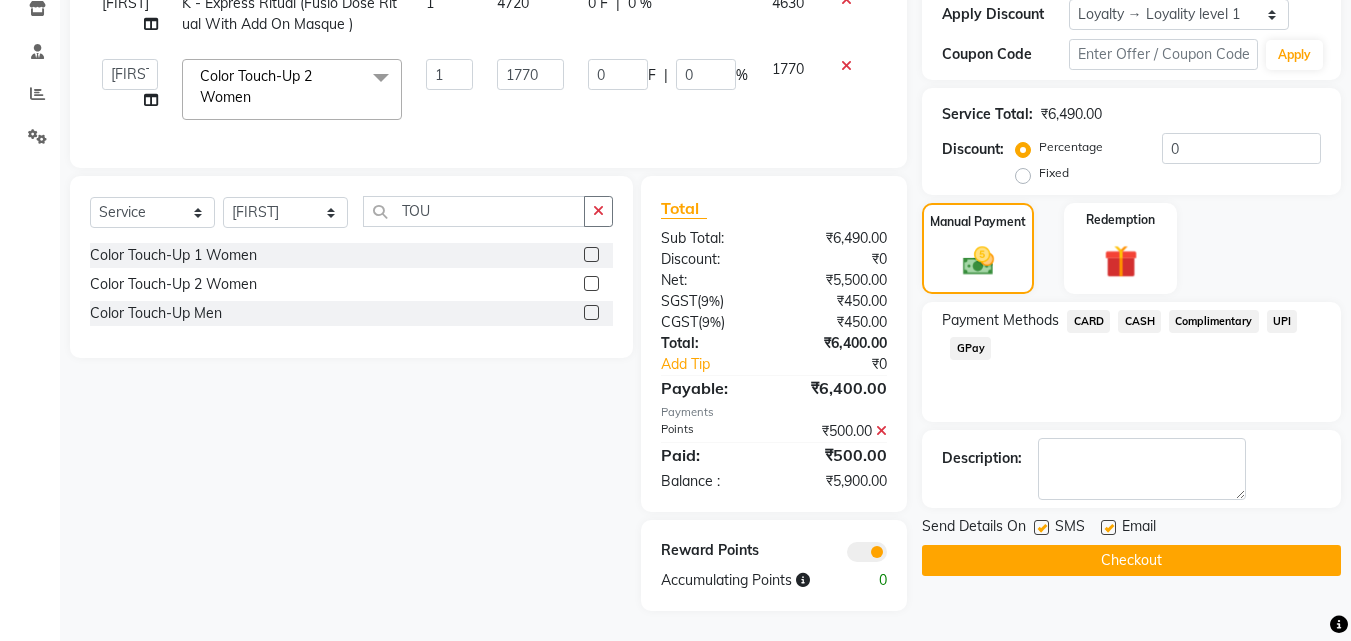 click on "GPay" 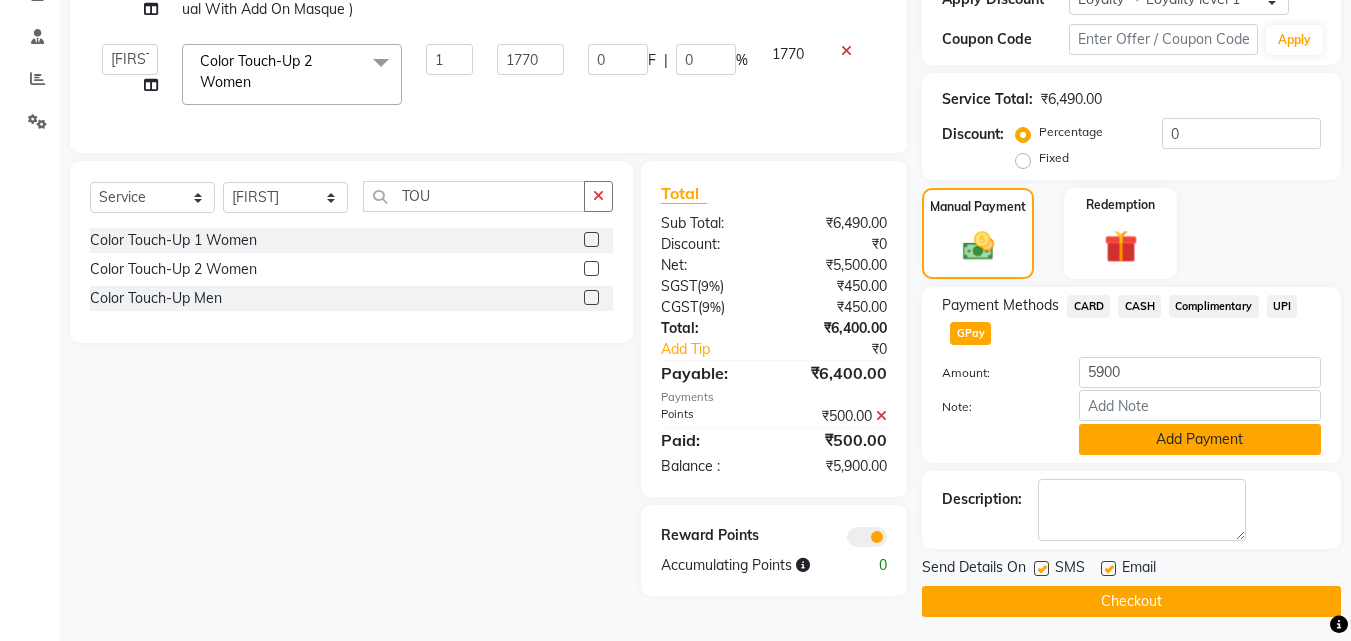 click on "Add Payment" 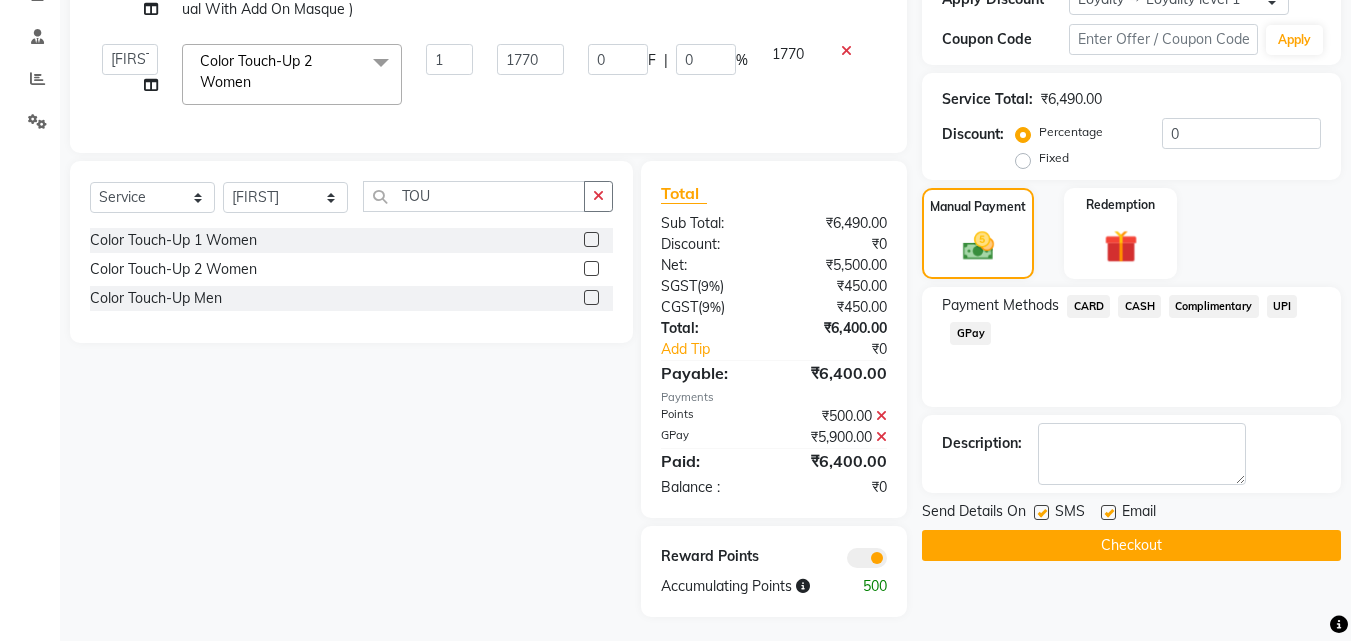 scroll, scrollTop: 385, scrollLeft: 0, axis: vertical 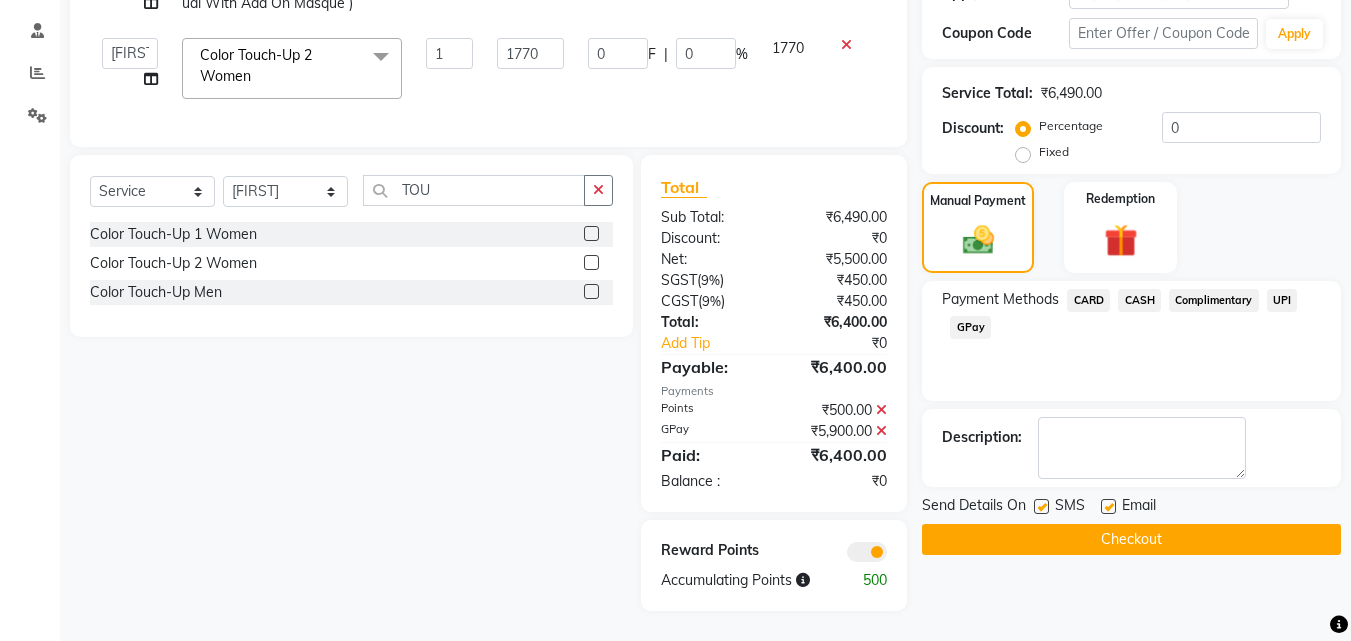 click on "Checkout" 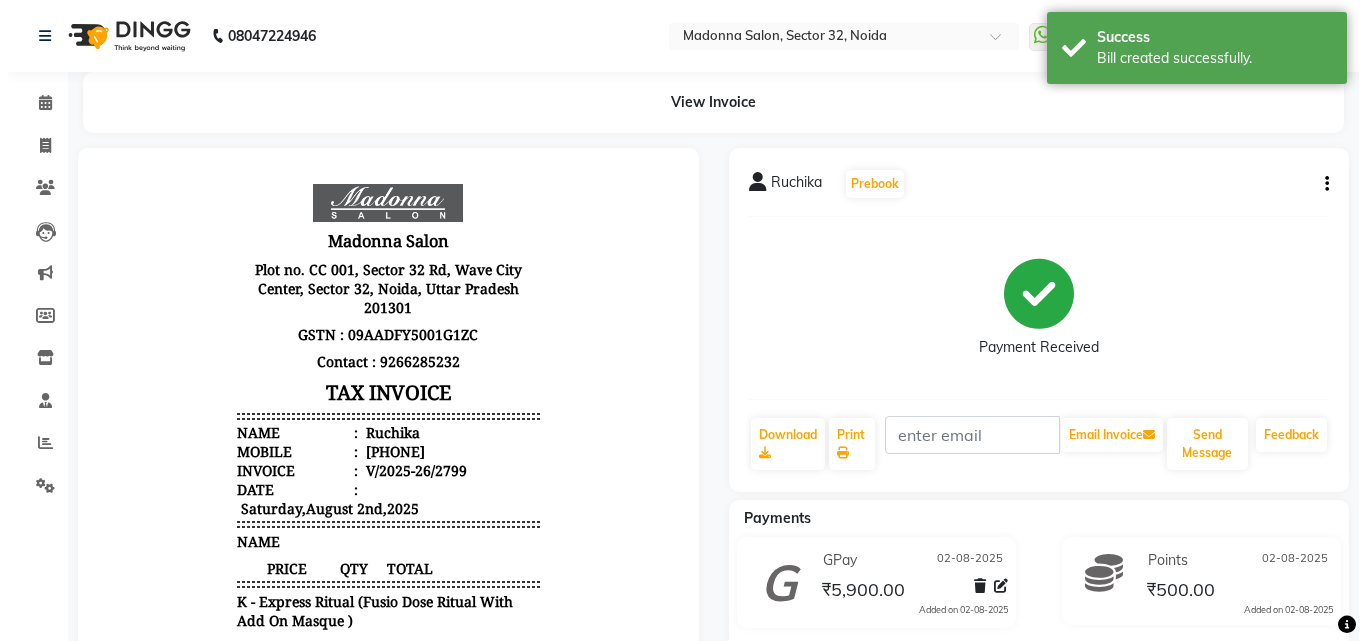 scroll, scrollTop: 0, scrollLeft: 0, axis: both 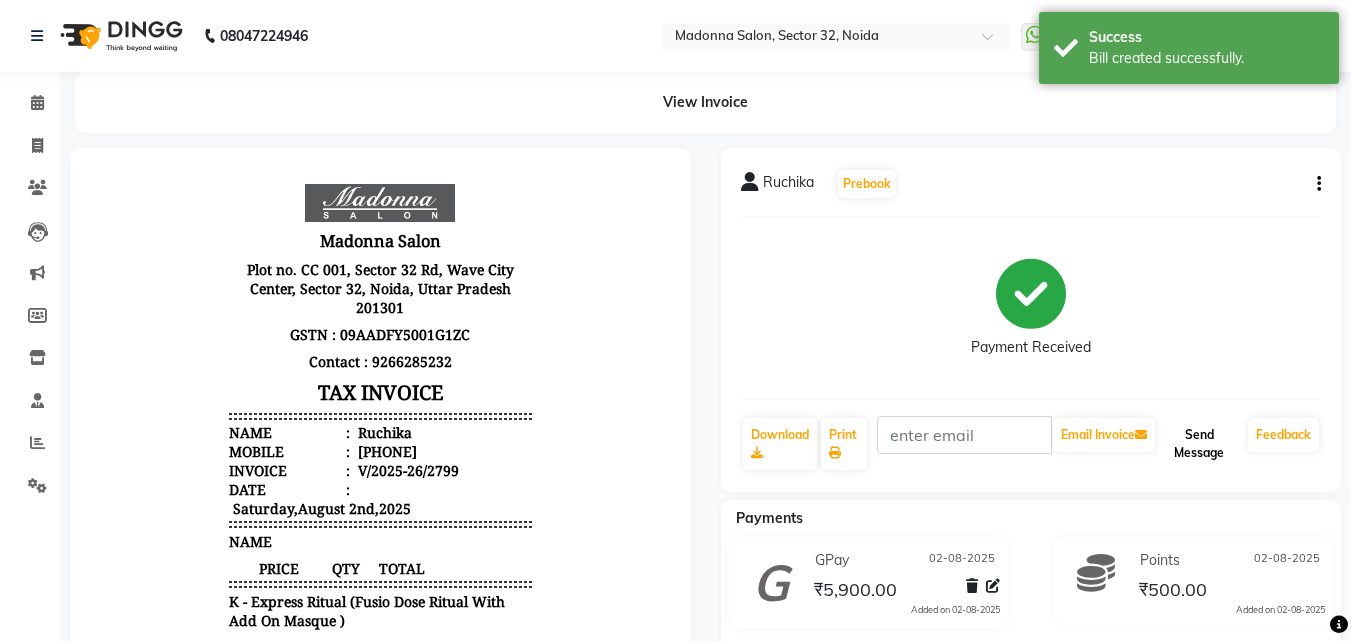 click on "Send Message" 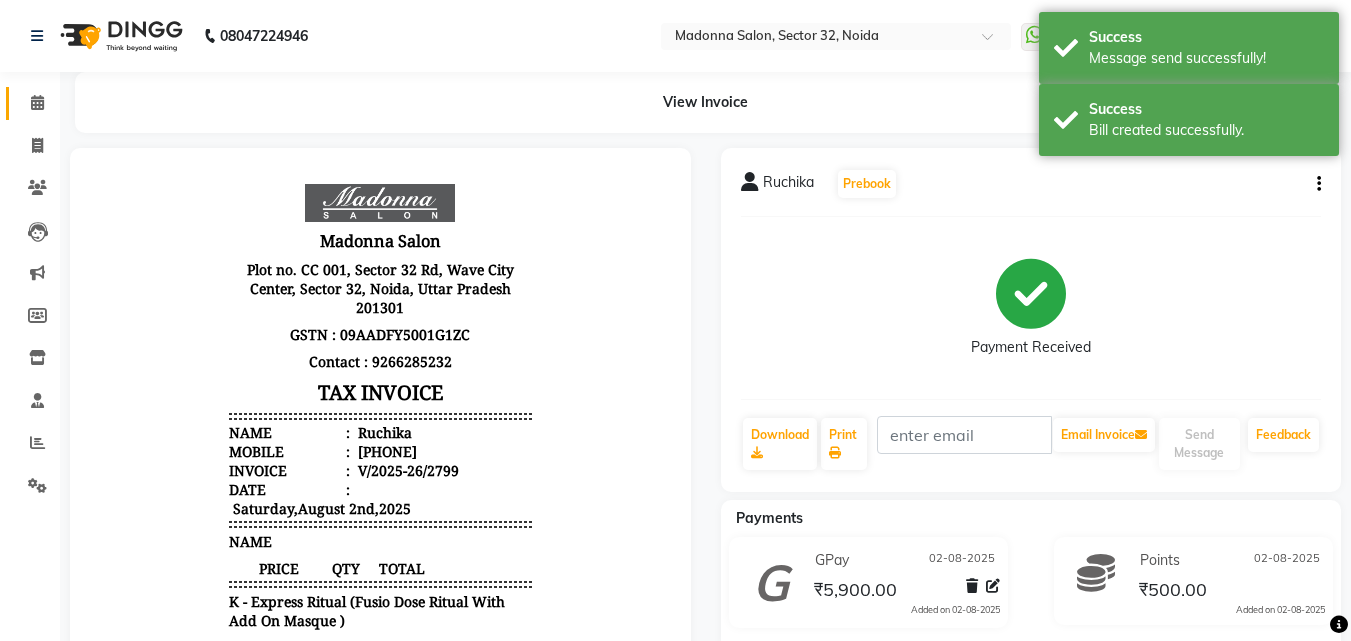 click 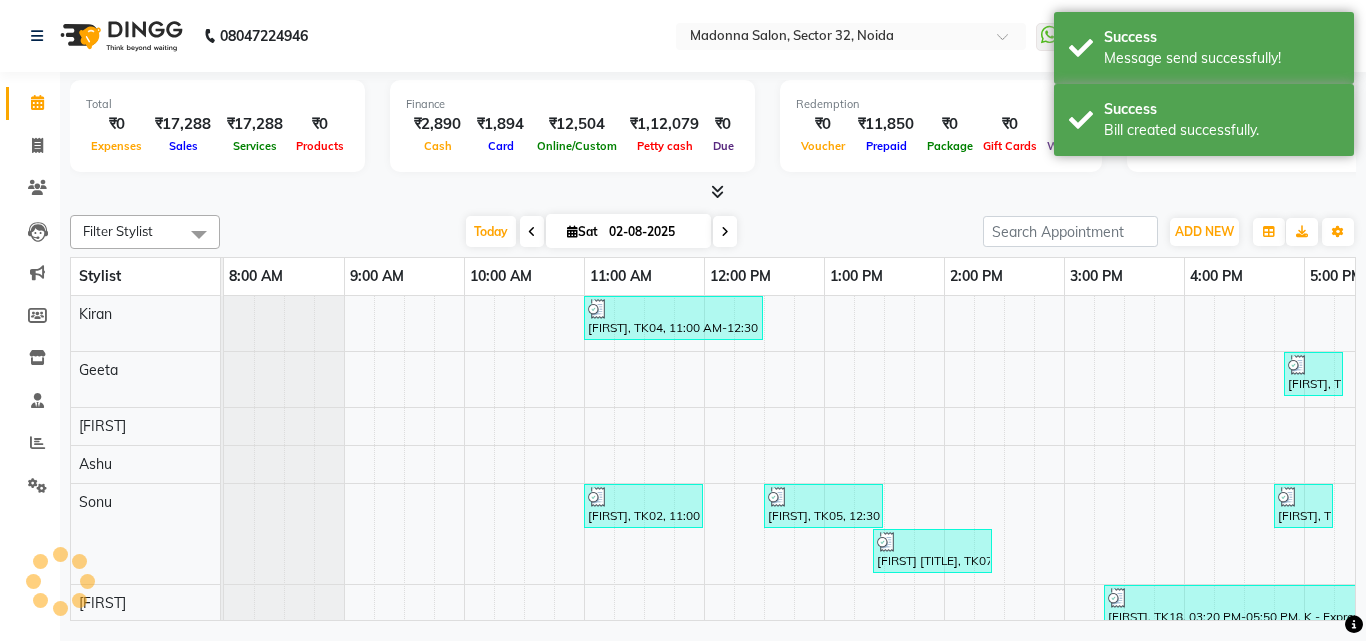scroll, scrollTop: 0, scrollLeft: 0, axis: both 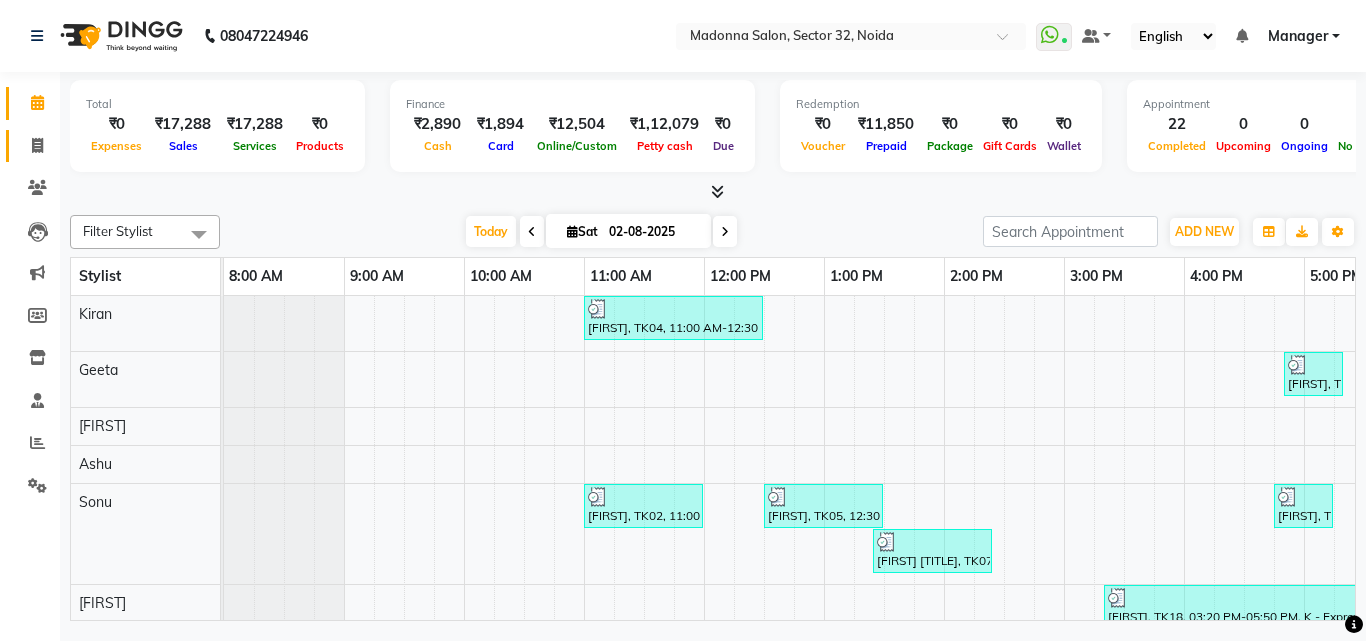 click 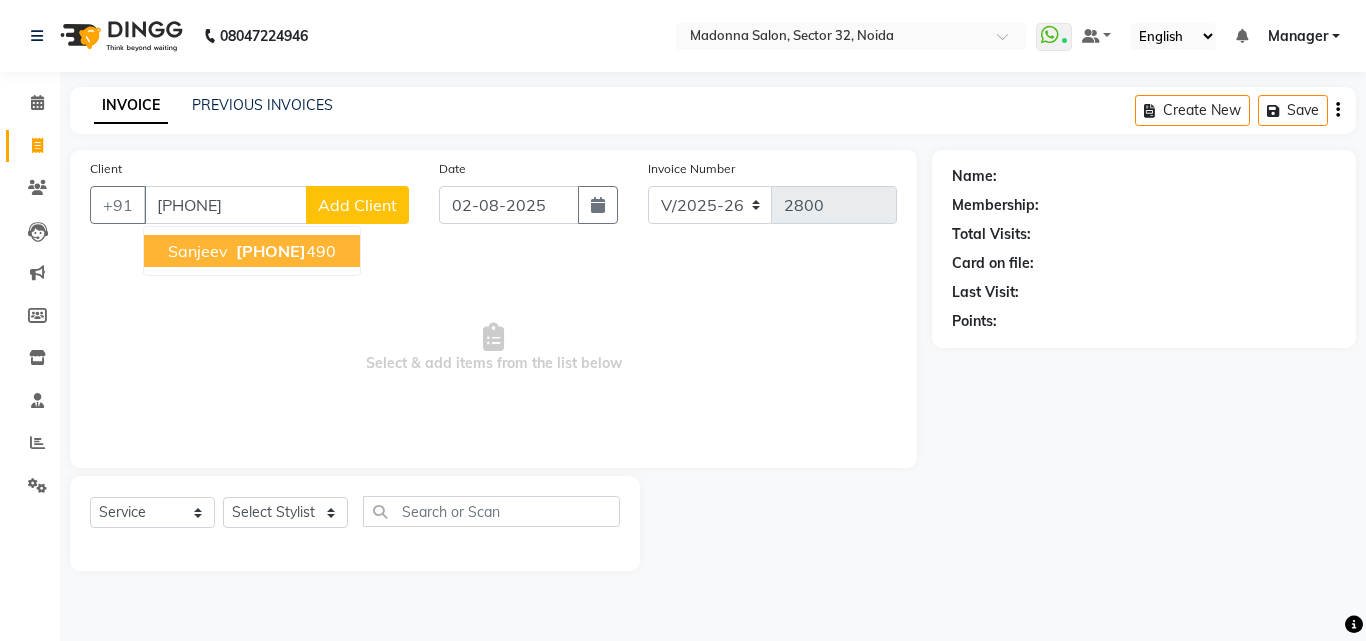 click on "[FIRST] [PHONE]" at bounding box center (252, 251) 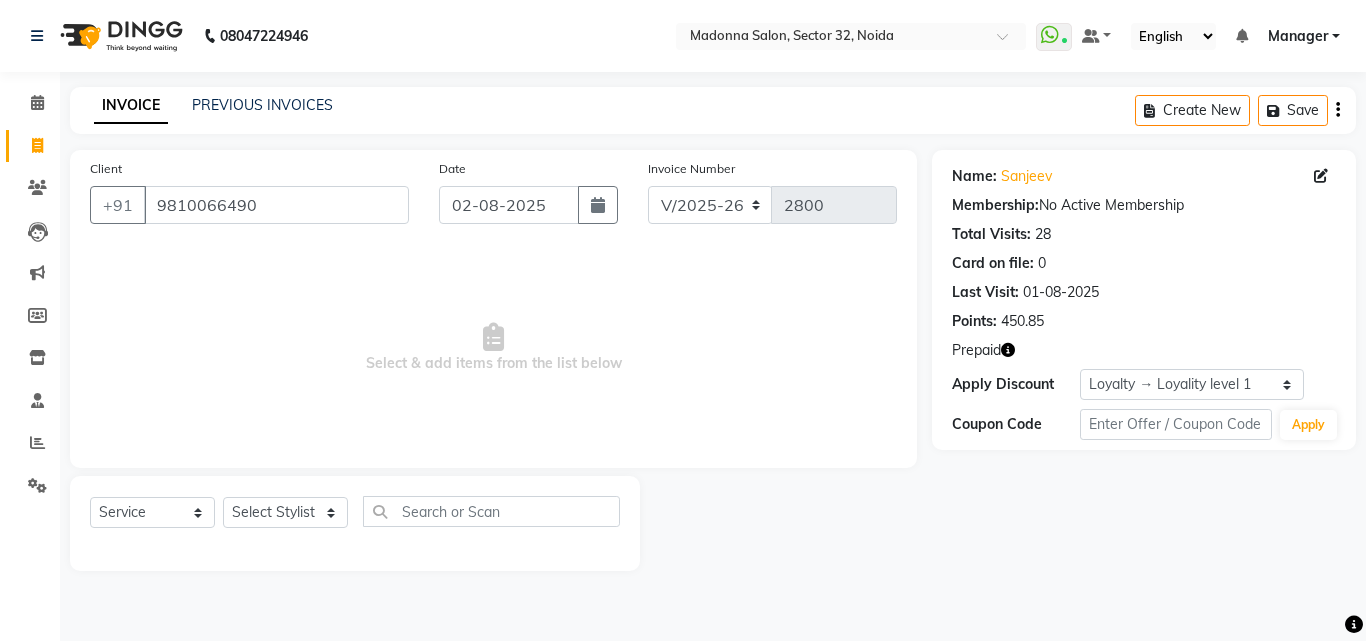 click 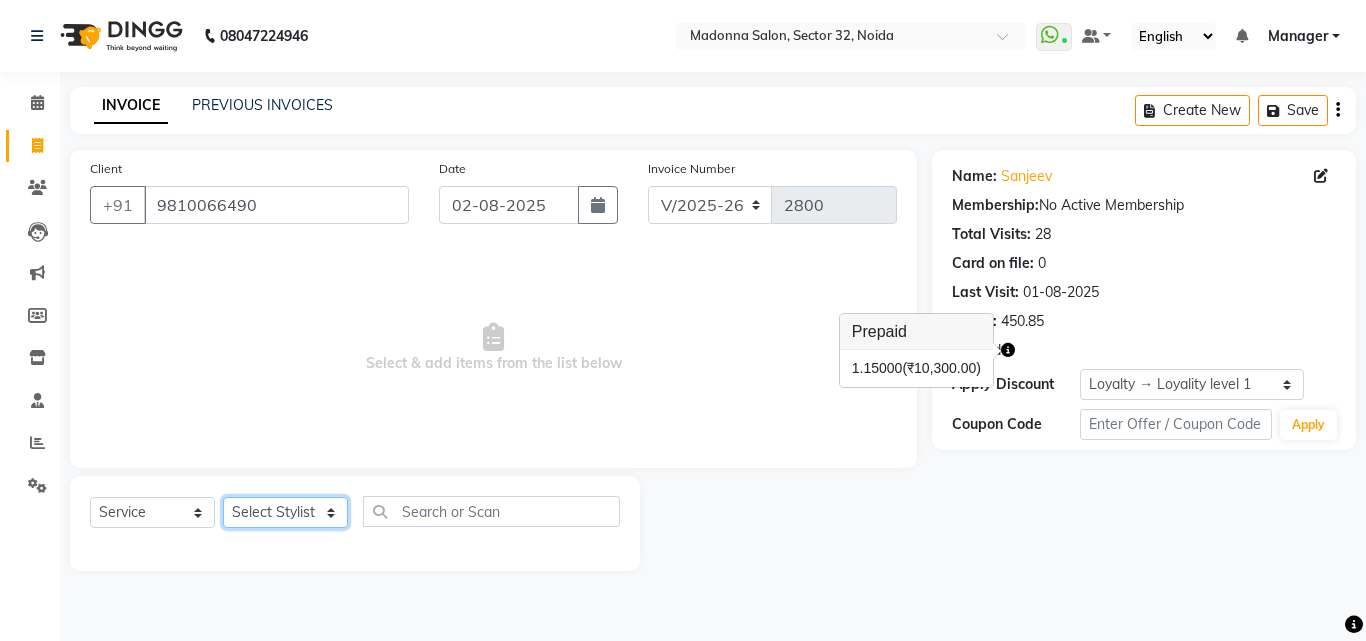 click on "Select Stylist Aayan Account  Ashu BHOLU Geeta Hanif JIYA SINGH Kiran LAXMAN PEDI Manager Mohit Naddy NAIL SWASTIKA Sajal Sameer Shahnawaj Sharukh Sonu VISHAL STYLIST" 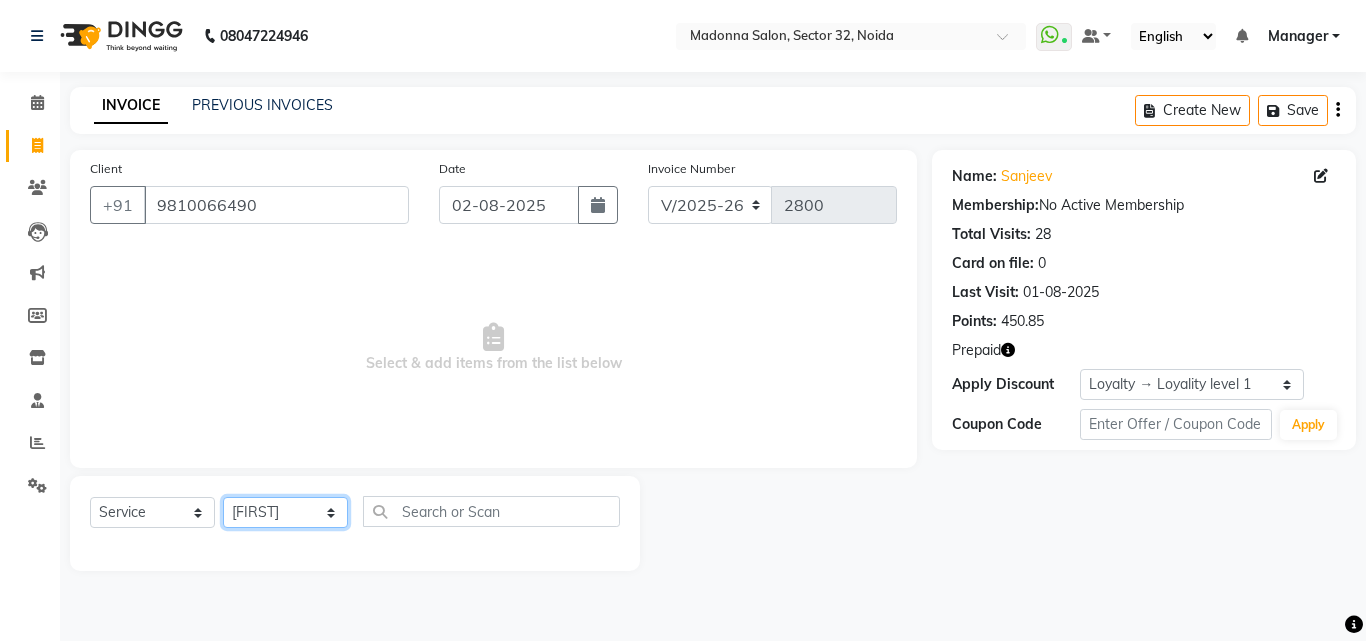 click on "Select Stylist Aayan Account  Ashu BHOLU Geeta Hanif JIYA SINGH Kiran LAXMAN PEDI Manager Mohit Naddy NAIL SWASTIKA Sajal Sameer Shahnawaj Sharukh Sonu VISHAL STYLIST" 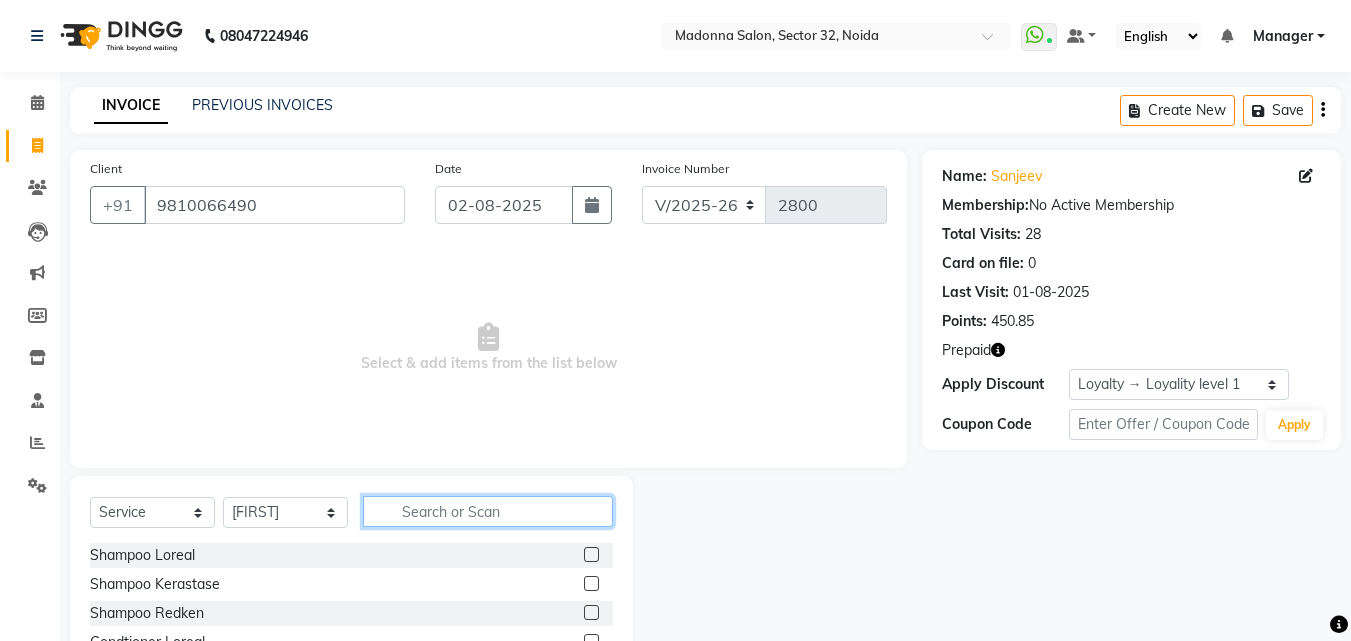 click 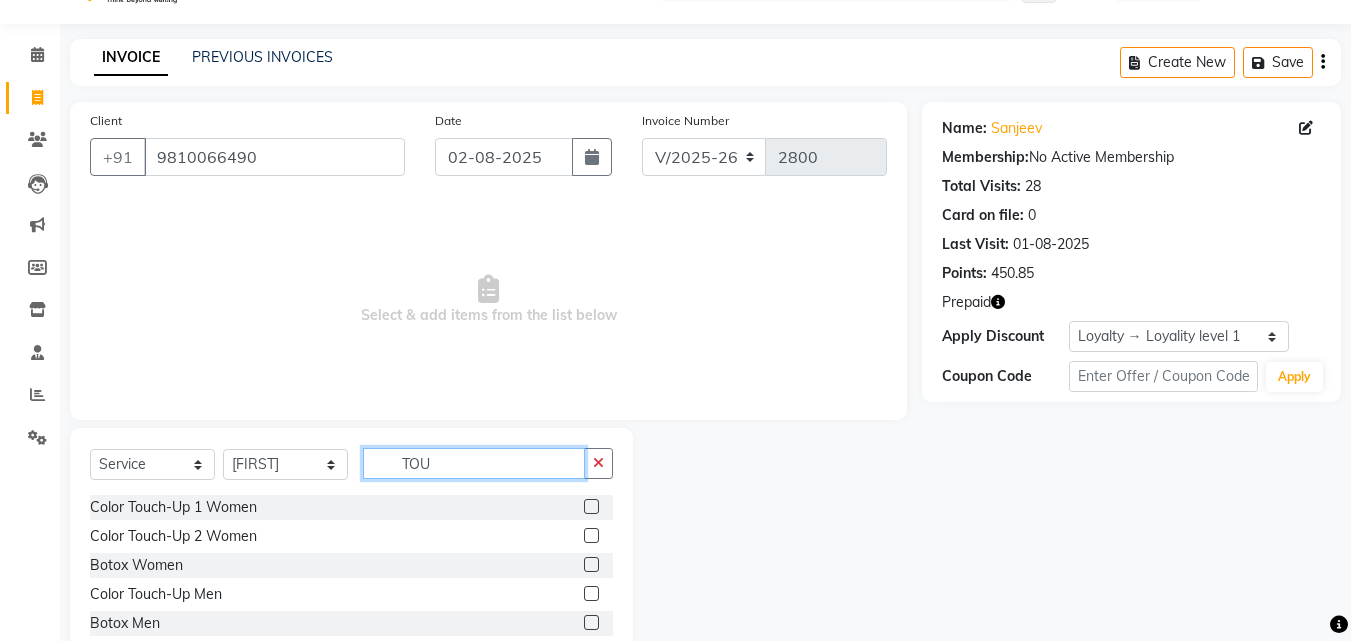 scroll, scrollTop: 47, scrollLeft: 0, axis: vertical 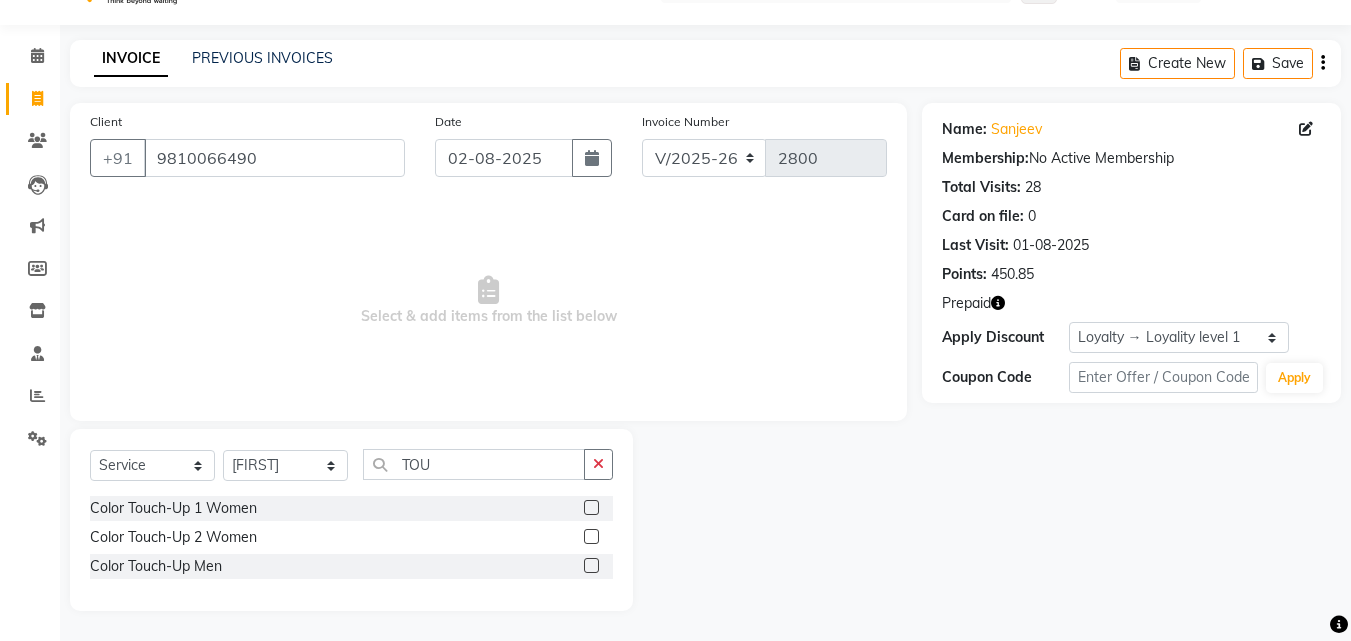 click 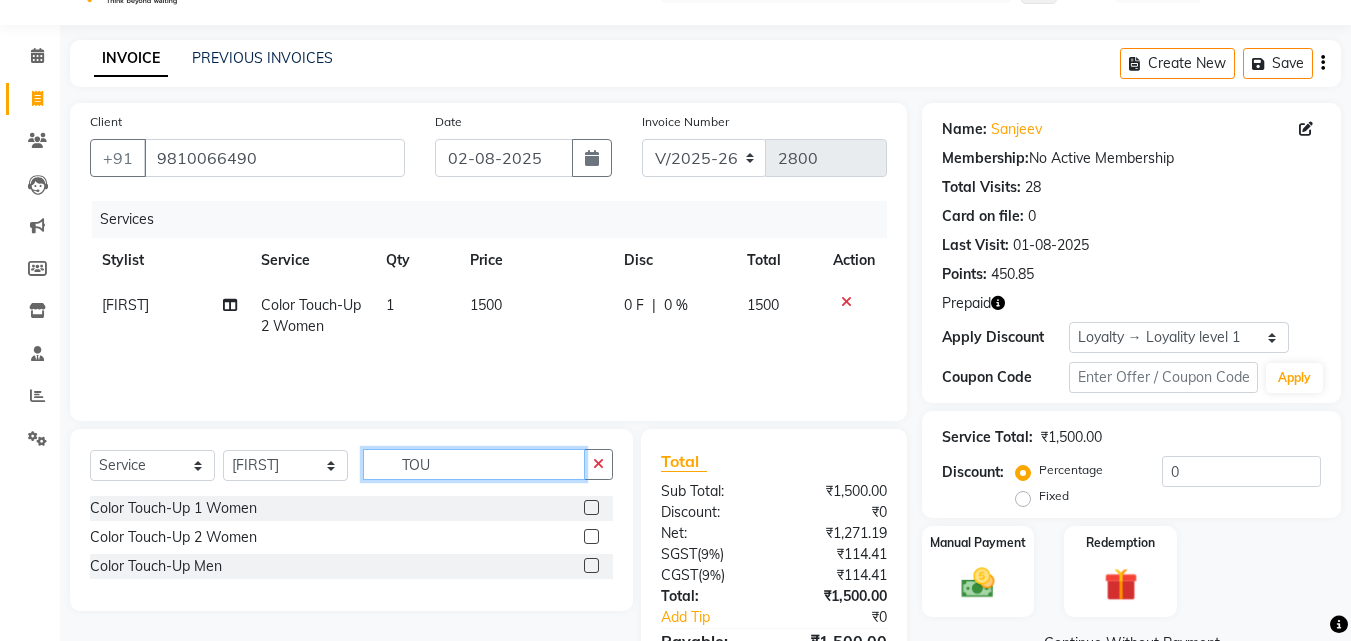 click on "TOU" 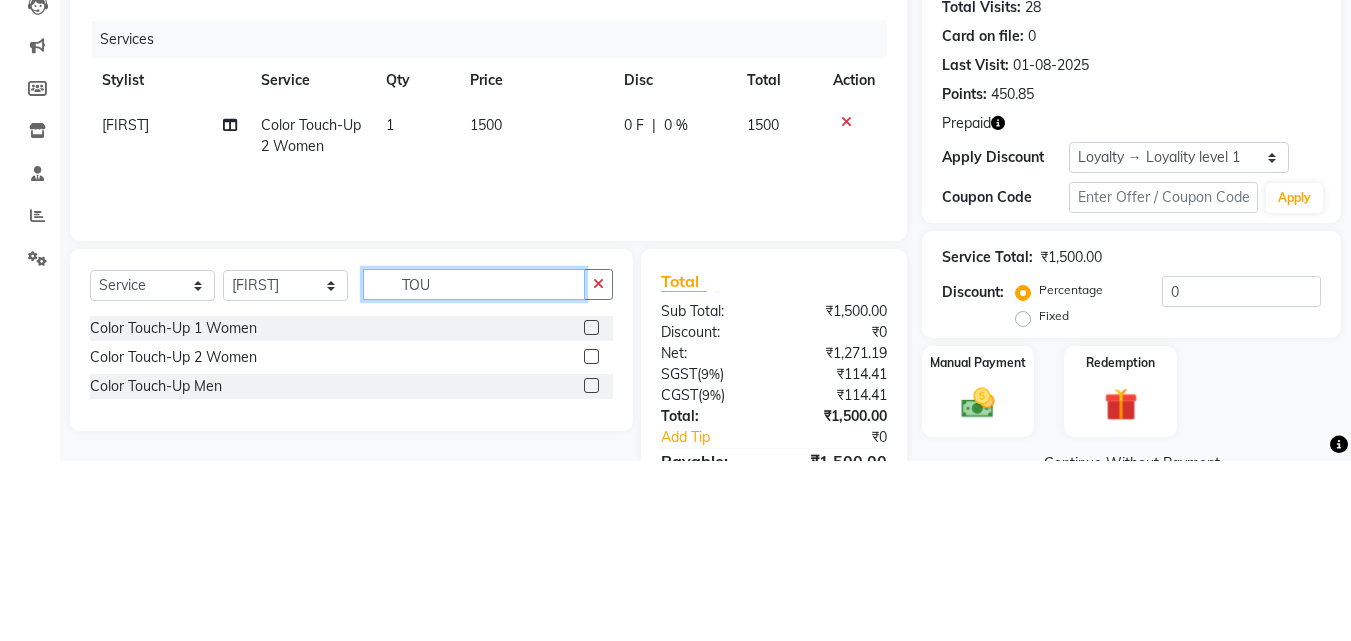 scroll, scrollTop: 48, scrollLeft: 0, axis: vertical 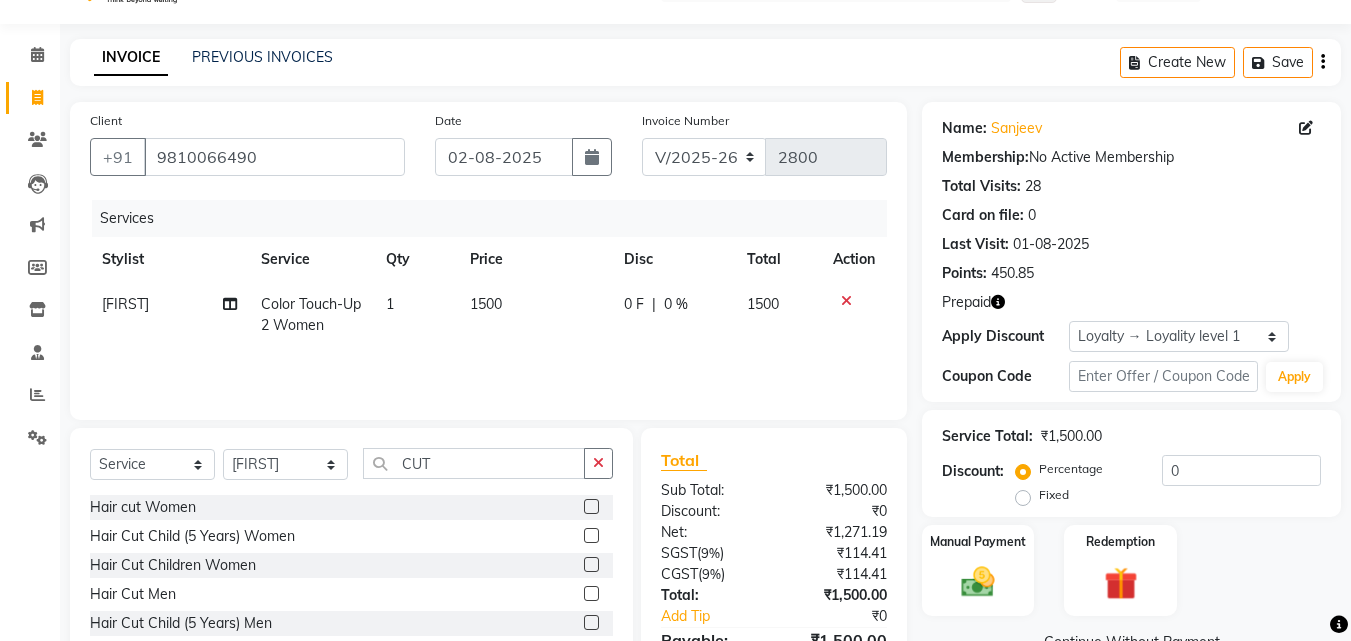click 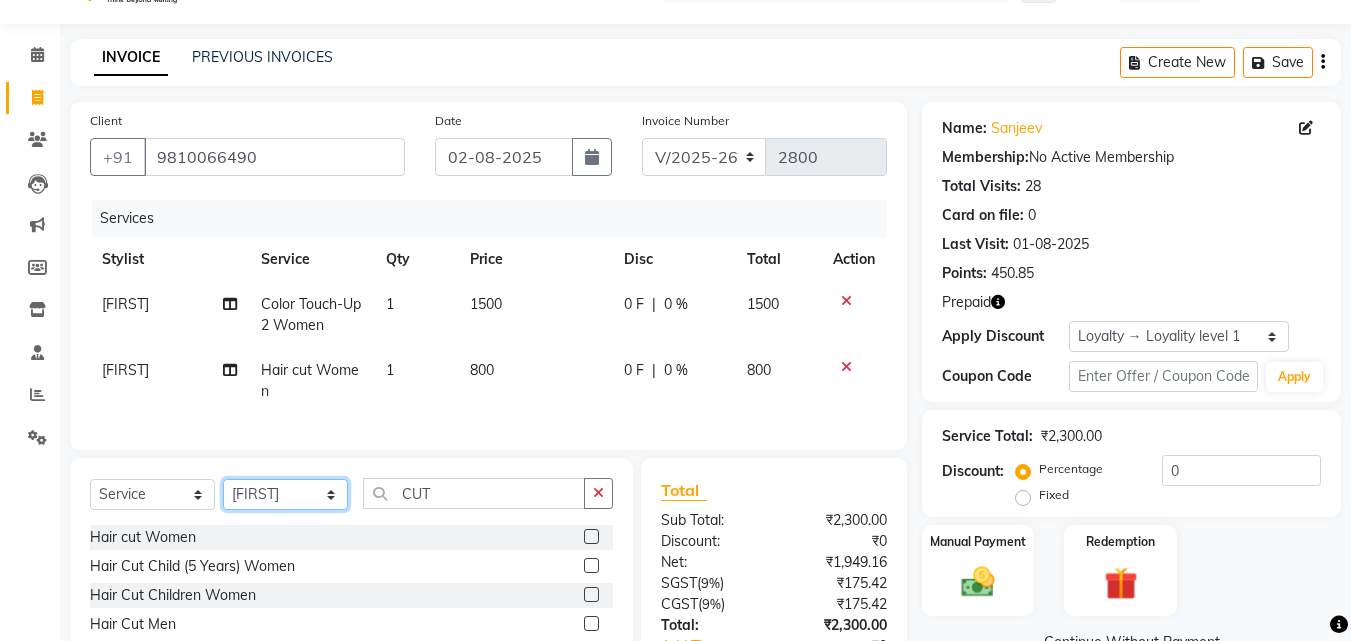 click on "Select Stylist Aayan Account  Ashu BHOLU Geeta Hanif JIYA SINGH Kiran LAXMAN PEDI Manager Mohit Naddy NAIL SWASTIKA Sajal Sameer Shahnawaj Sharukh Sonu VISHAL STYLIST" 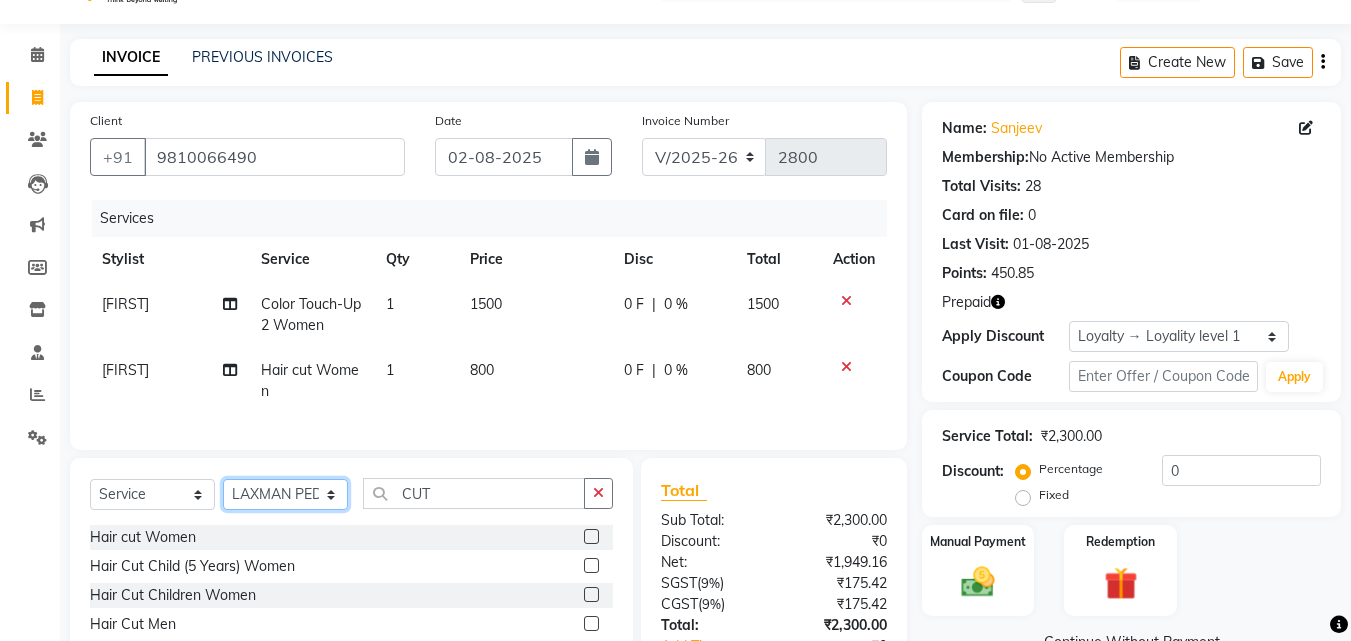 click on "Select Stylist Aayan Account  Ashu BHOLU Geeta Hanif JIYA SINGH Kiran LAXMAN PEDI Manager Mohit Naddy NAIL SWASTIKA Sajal Sameer Shahnawaj Sharukh Sonu VISHAL STYLIST" 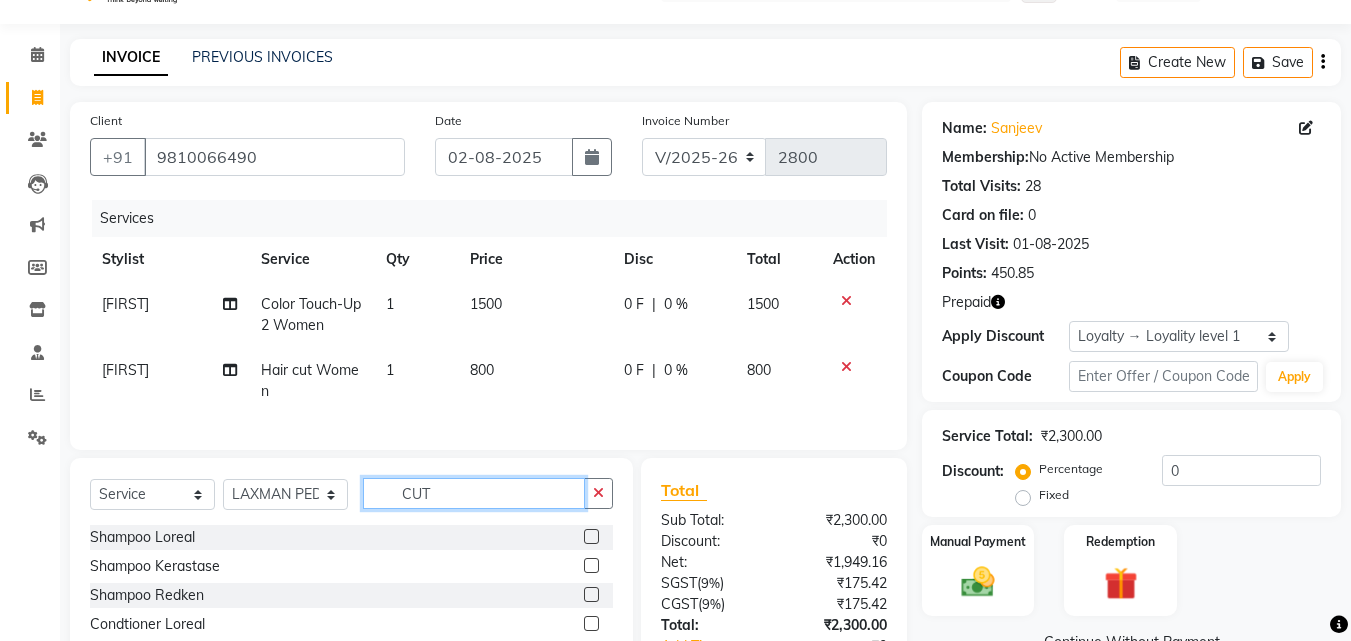 click on "CUT" 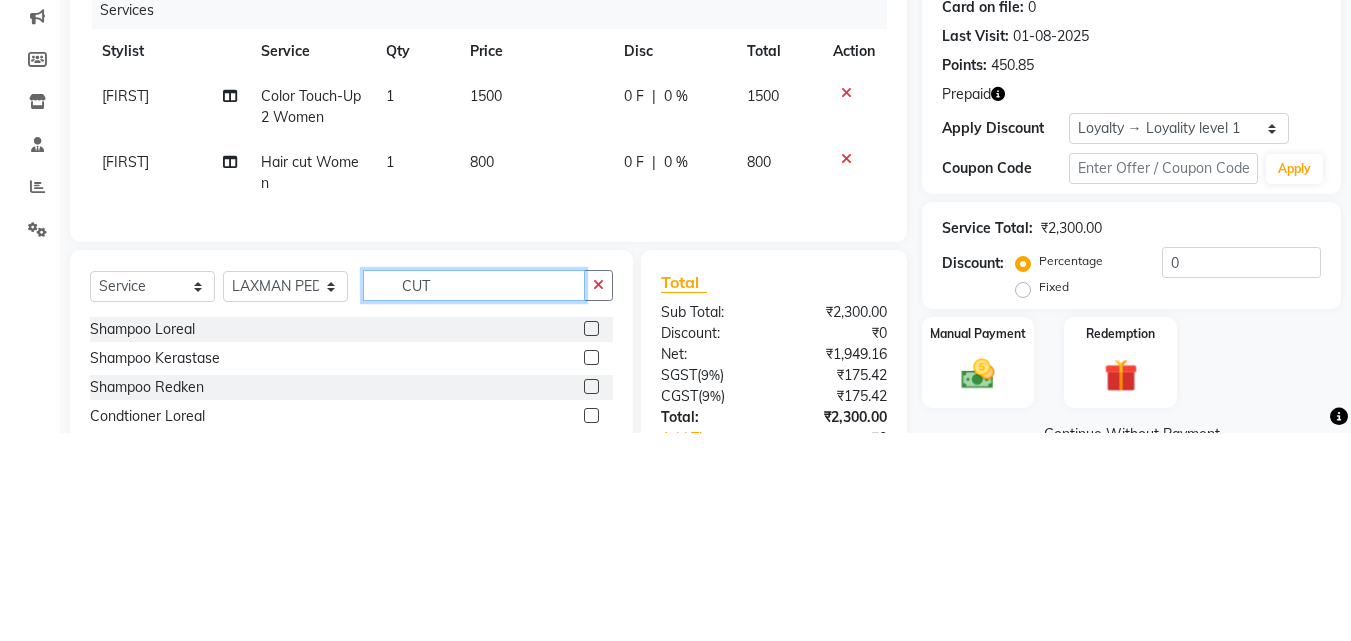 scroll, scrollTop: 93, scrollLeft: 0, axis: vertical 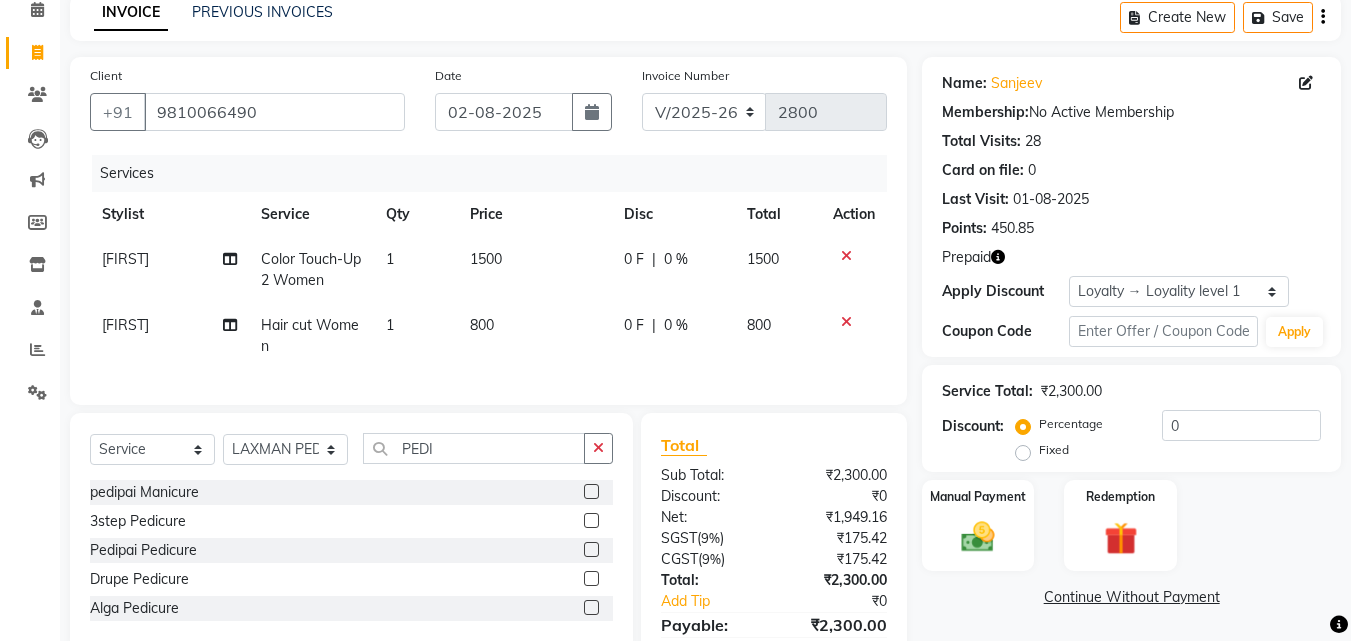 click 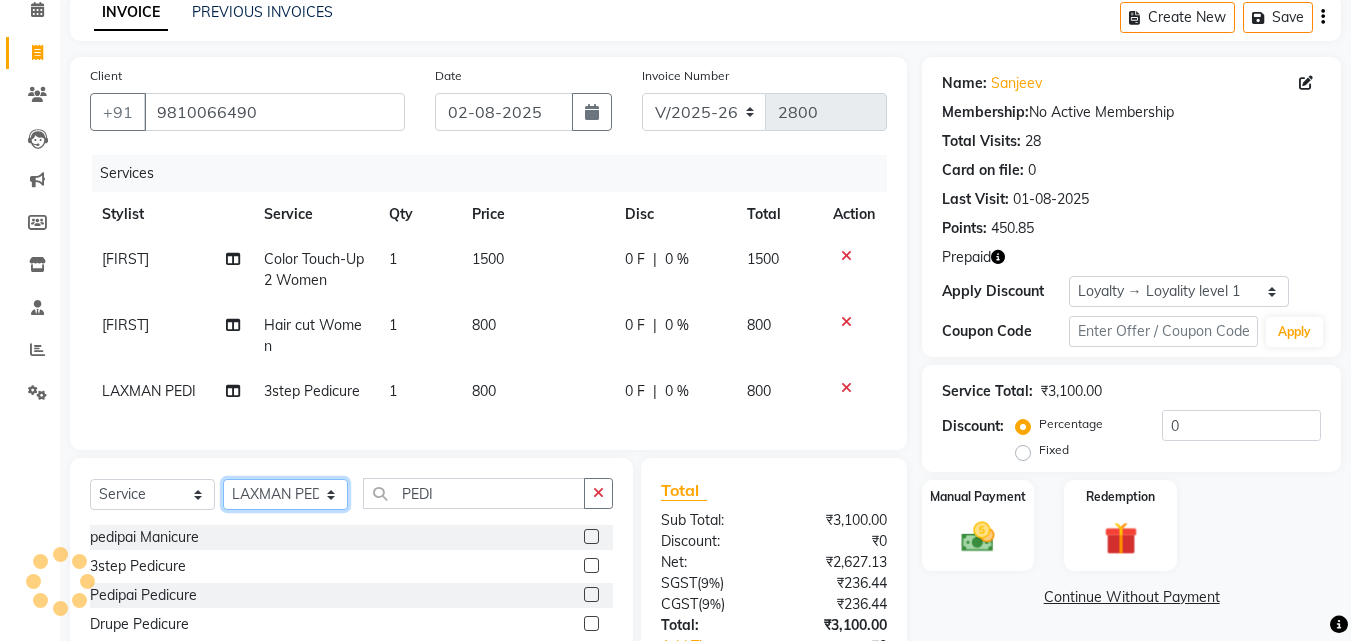 click on "Select Stylist Aayan Account  Ashu BHOLU Geeta Hanif JIYA SINGH Kiran LAXMAN PEDI Manager Mohit Naddy NAIL SWASTIKA Sajal Sameer Shahnawaj Sharukh Sonu VISHAL STYLIST" 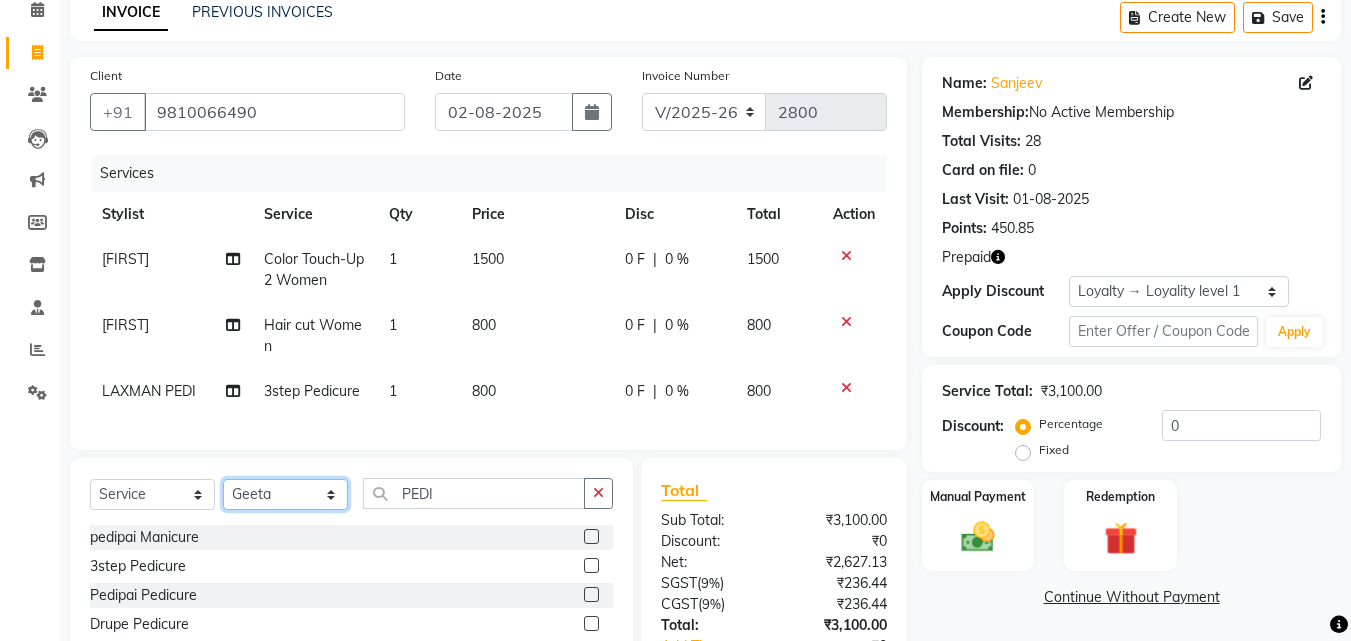 click on "Select Stylist Aayan Account  Ashu BHOLU Geeta Hanif JIYA SINGH Kiran LAXMAN PEDI Manager Mohit Naddy NAIL SWASTIKA Sajal Sameer Shahnawaj Sharukh Sonu VISHAL STYLIST" 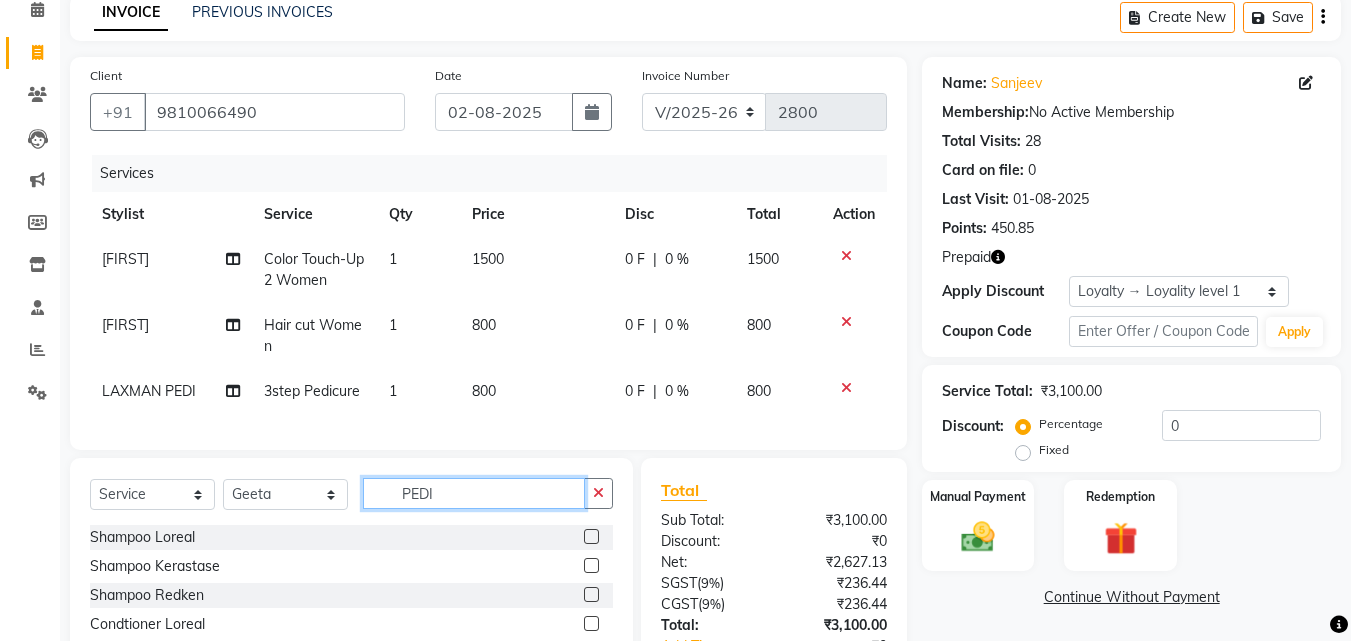 click on "PEDI" 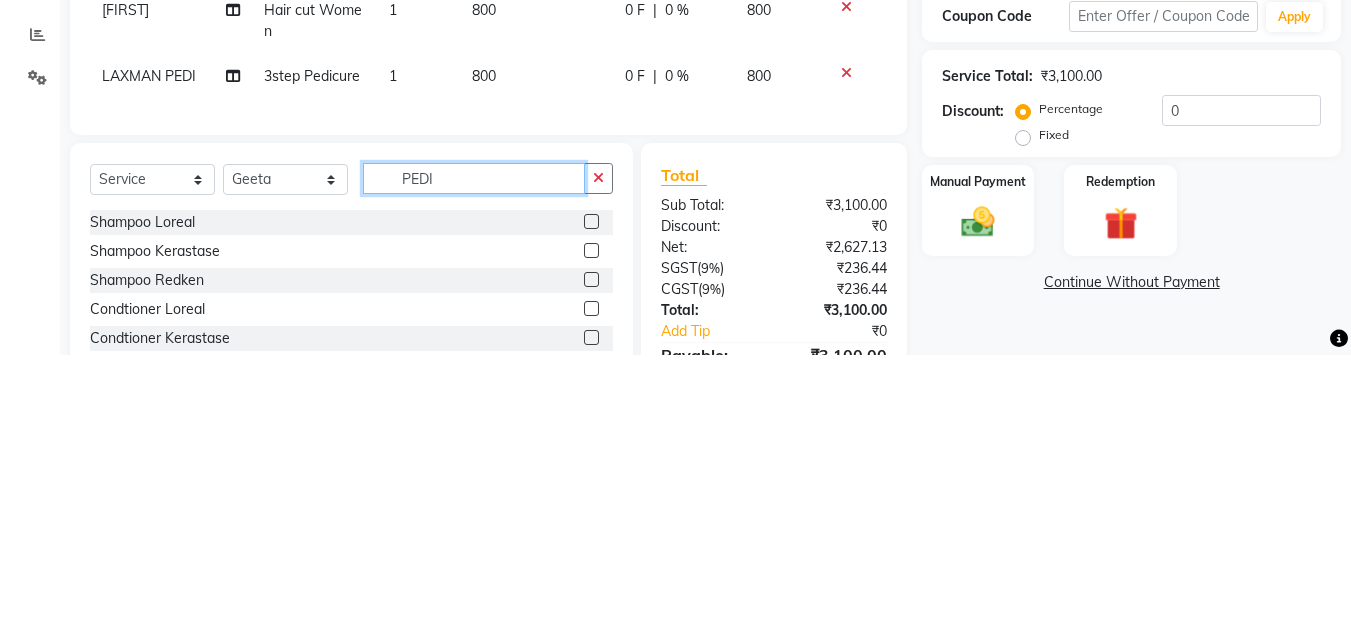 scroll, scrollTop: 138, scrollLeft: 0, axis: vertical 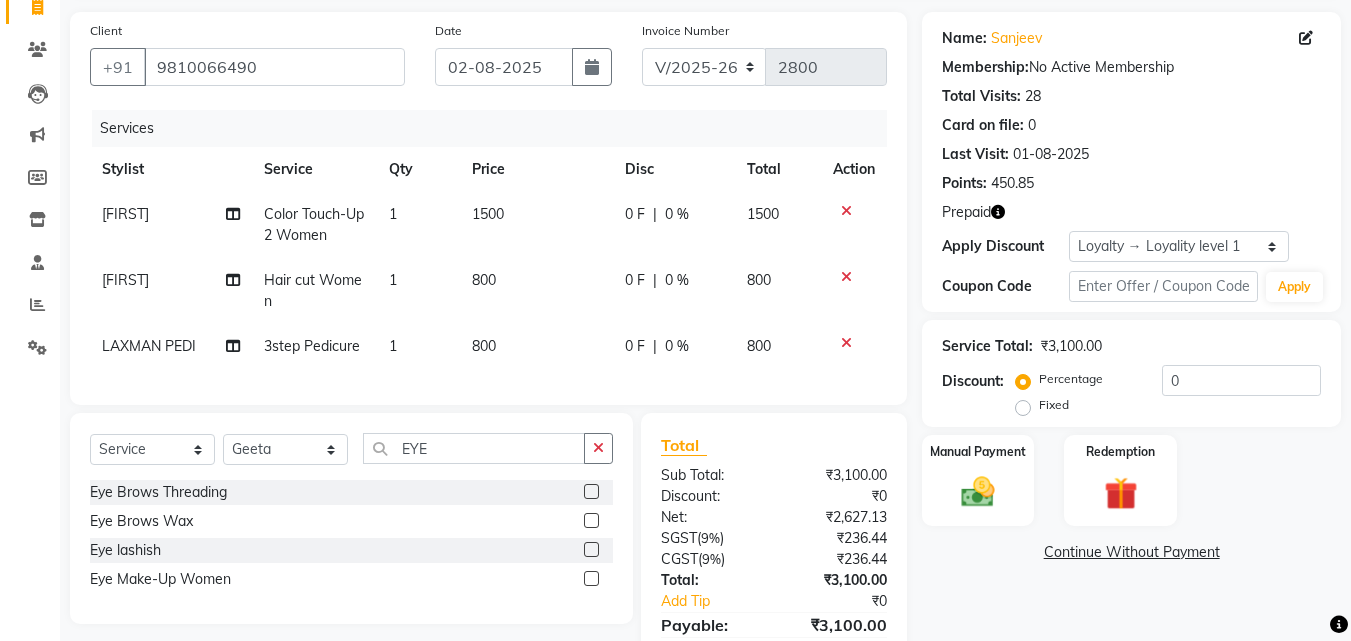 click 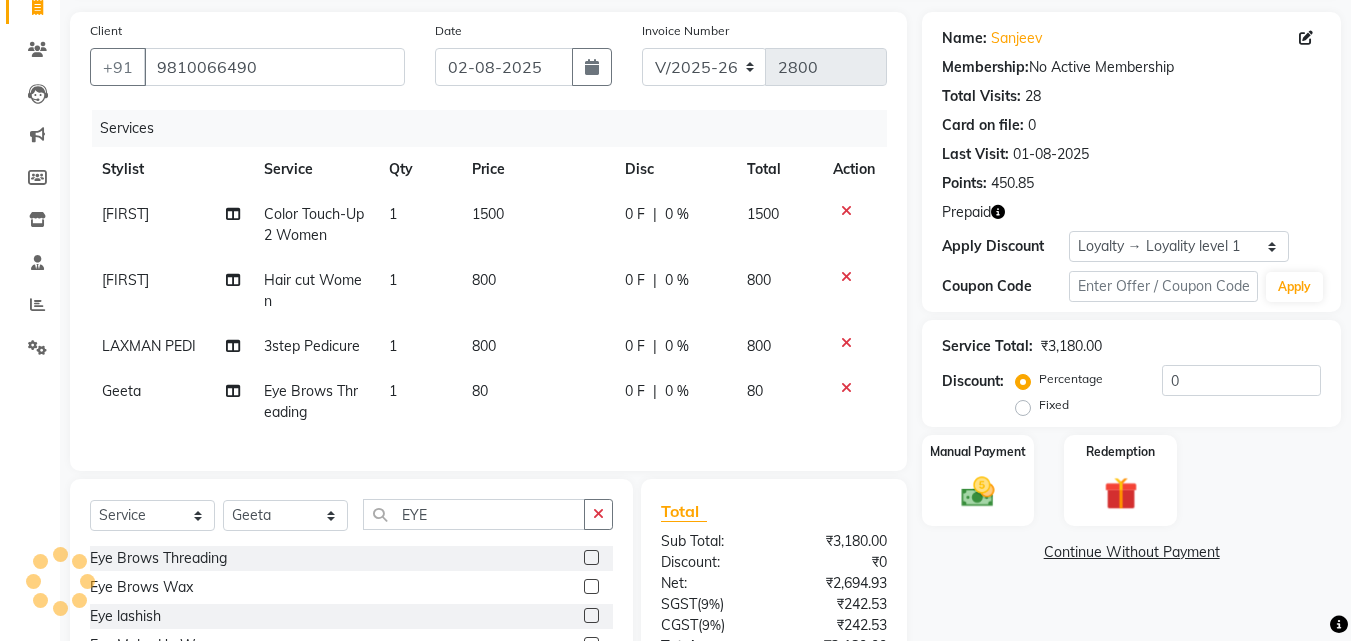 click on "80" 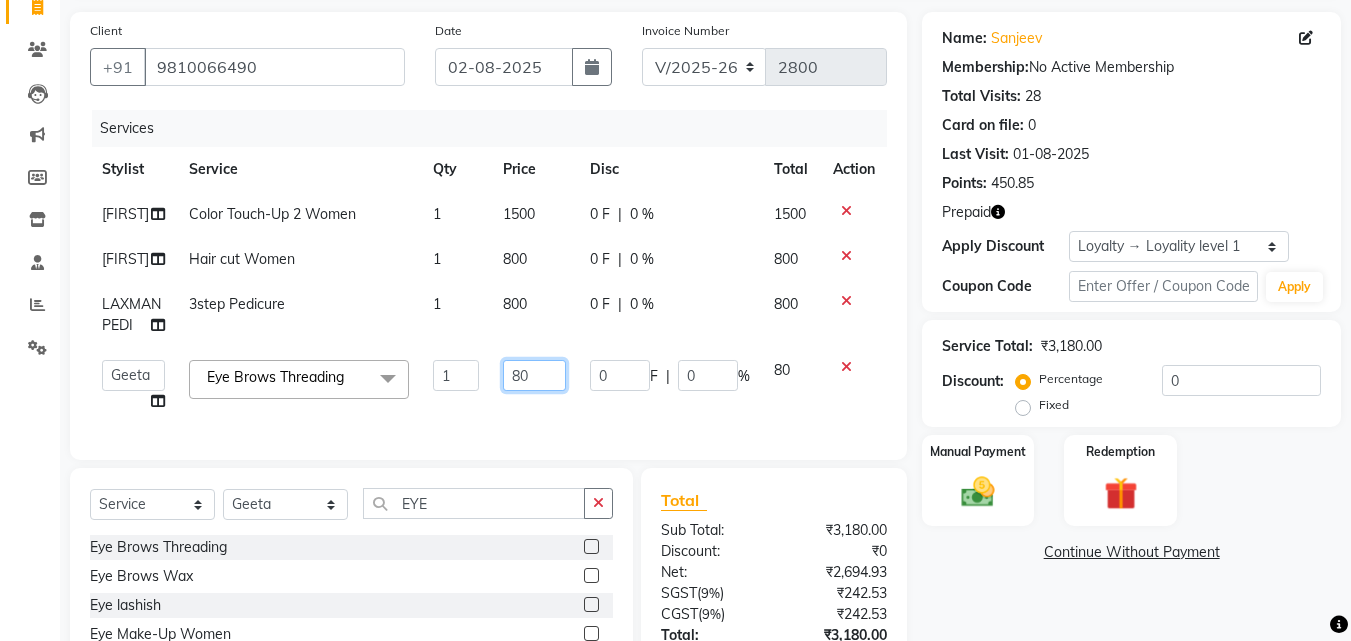 click on "80" 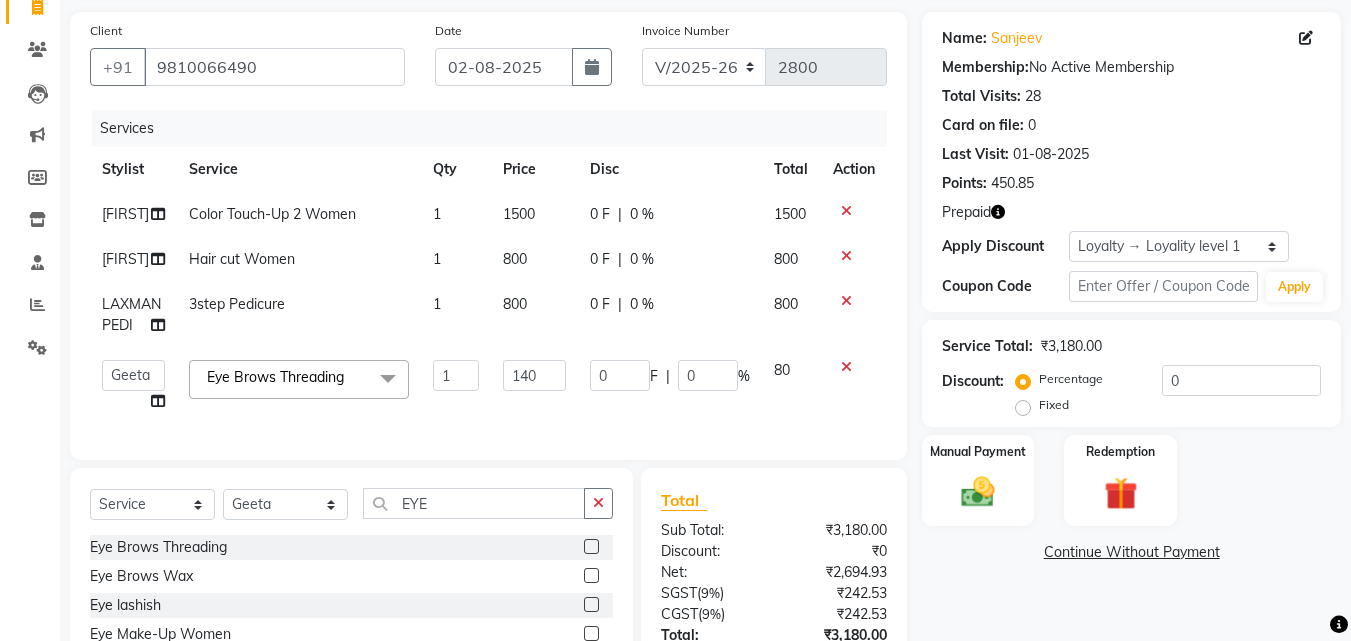 click on "0 F | 0 %" 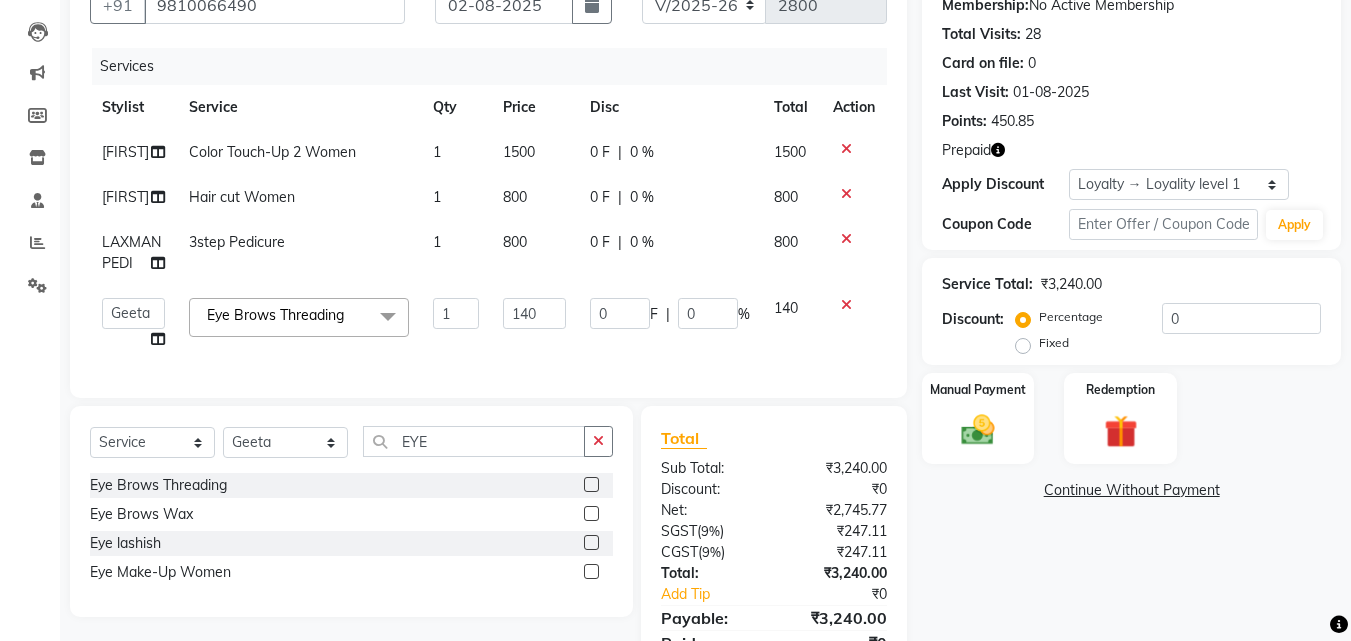 scroll, scrollTop: 277, scrollLeft: 0, axis: vertical 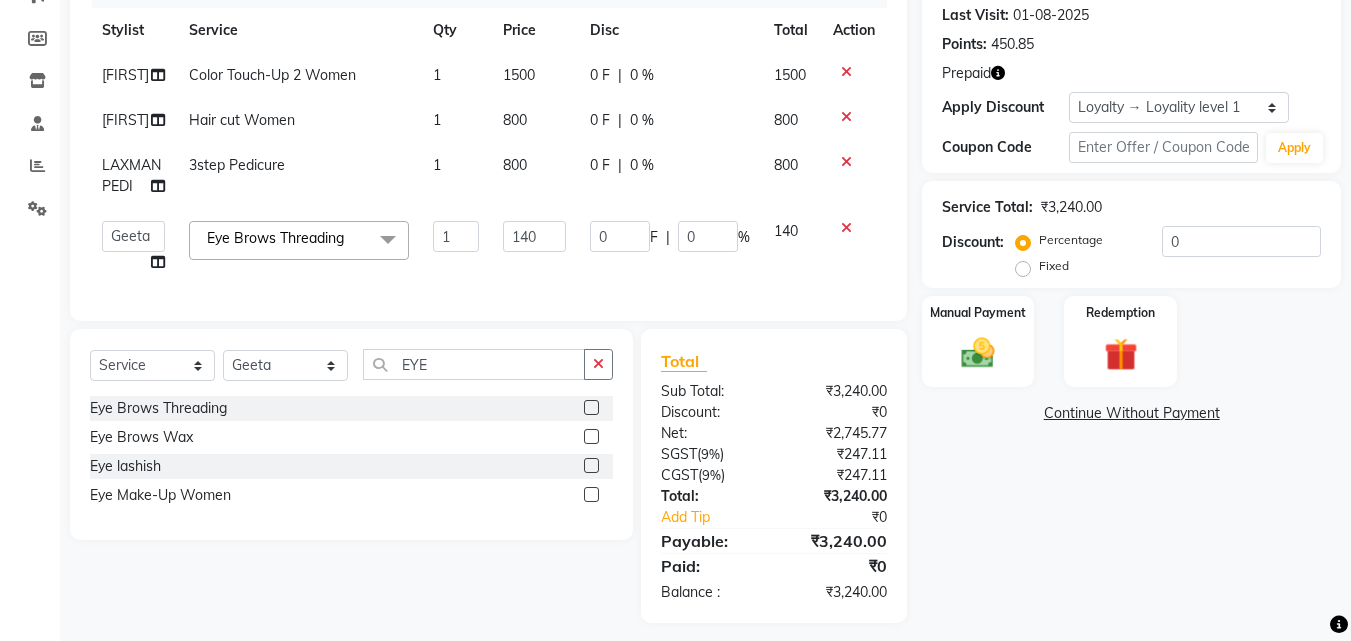 click 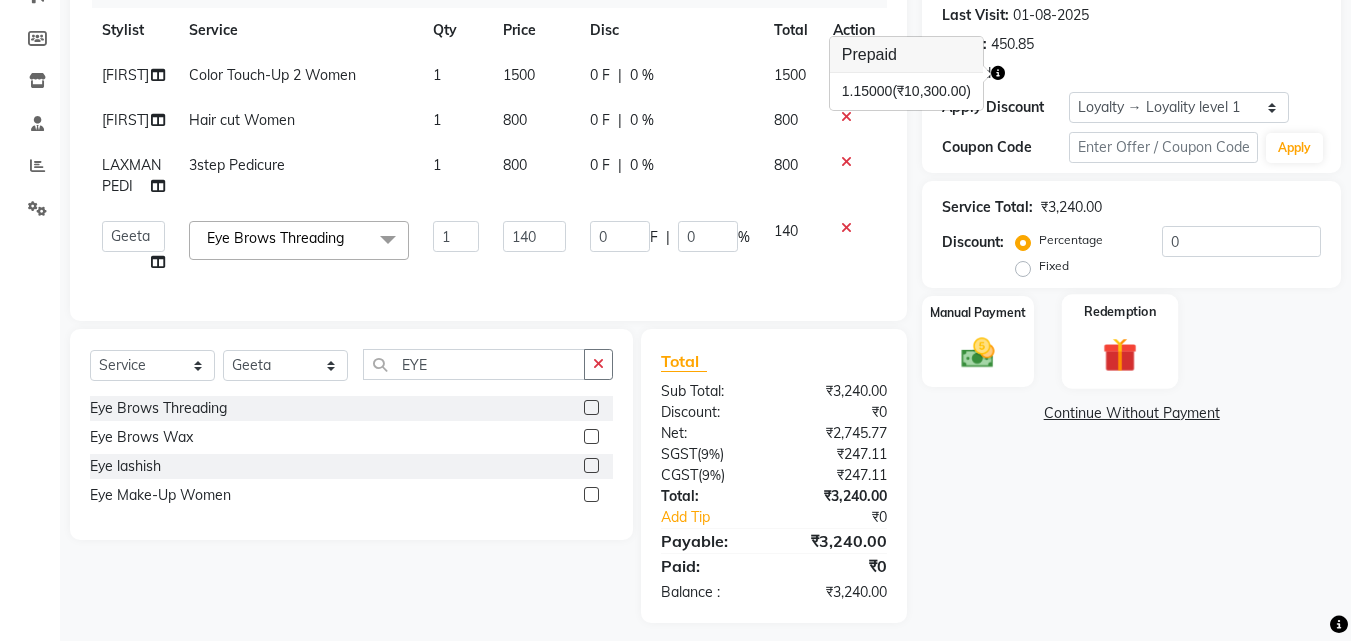 click 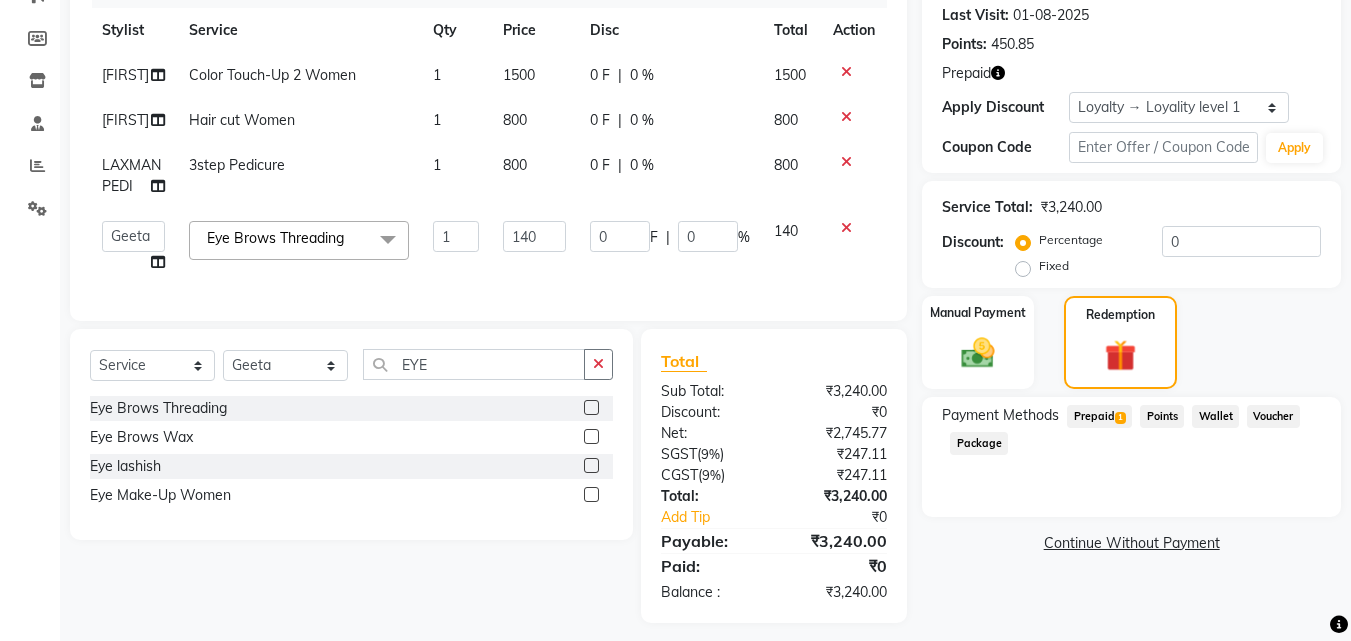 click on "Prepaid  1" 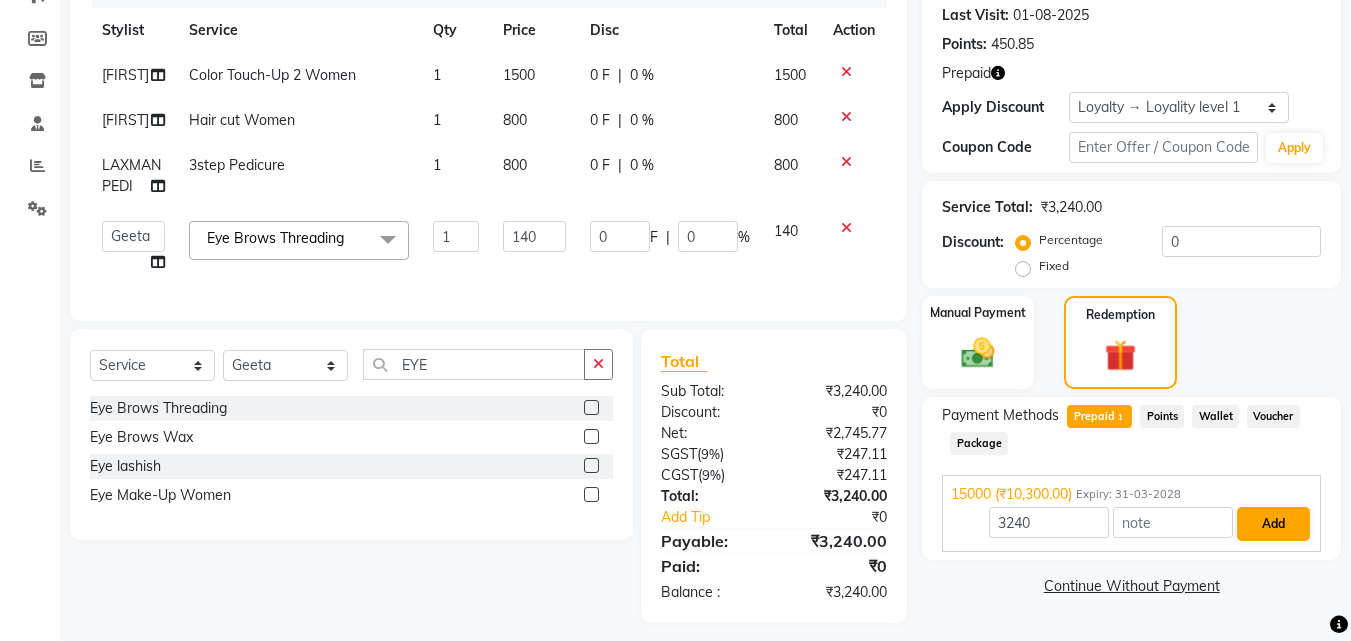 click on "Add" at bounding box center (1273, 524) 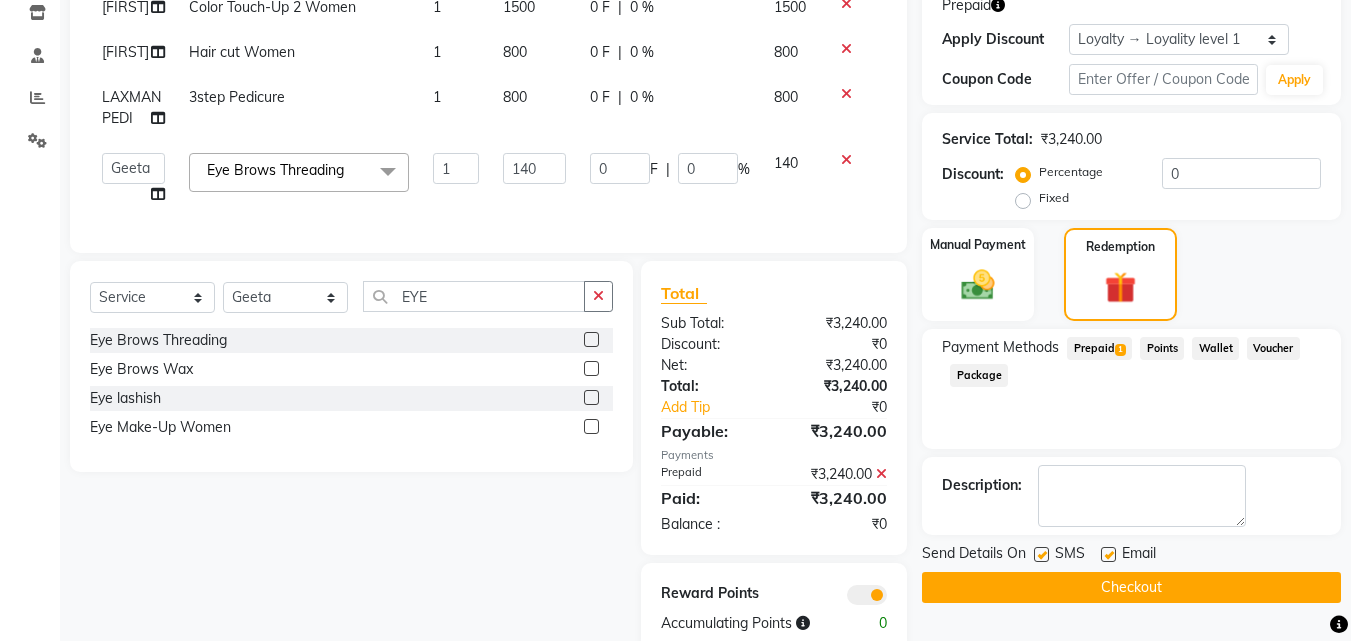 scroll, scrollTop: 403, scrollLeft: 0, axis: vertical 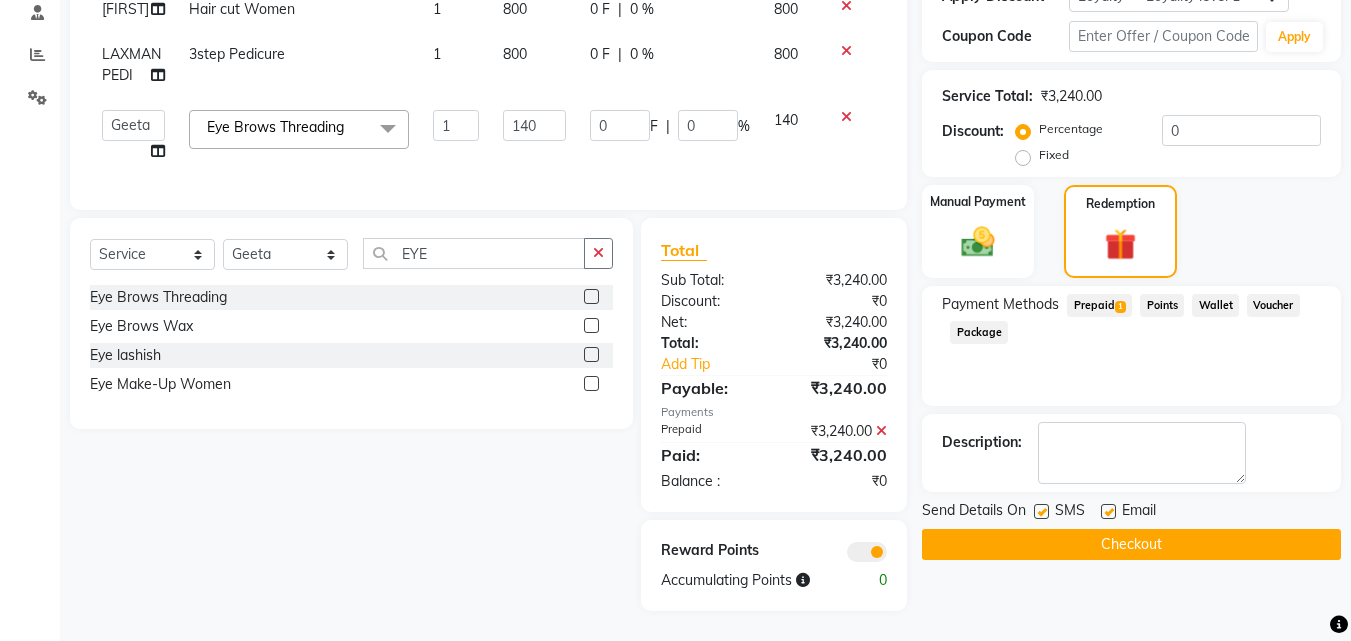 click on "Checkout" 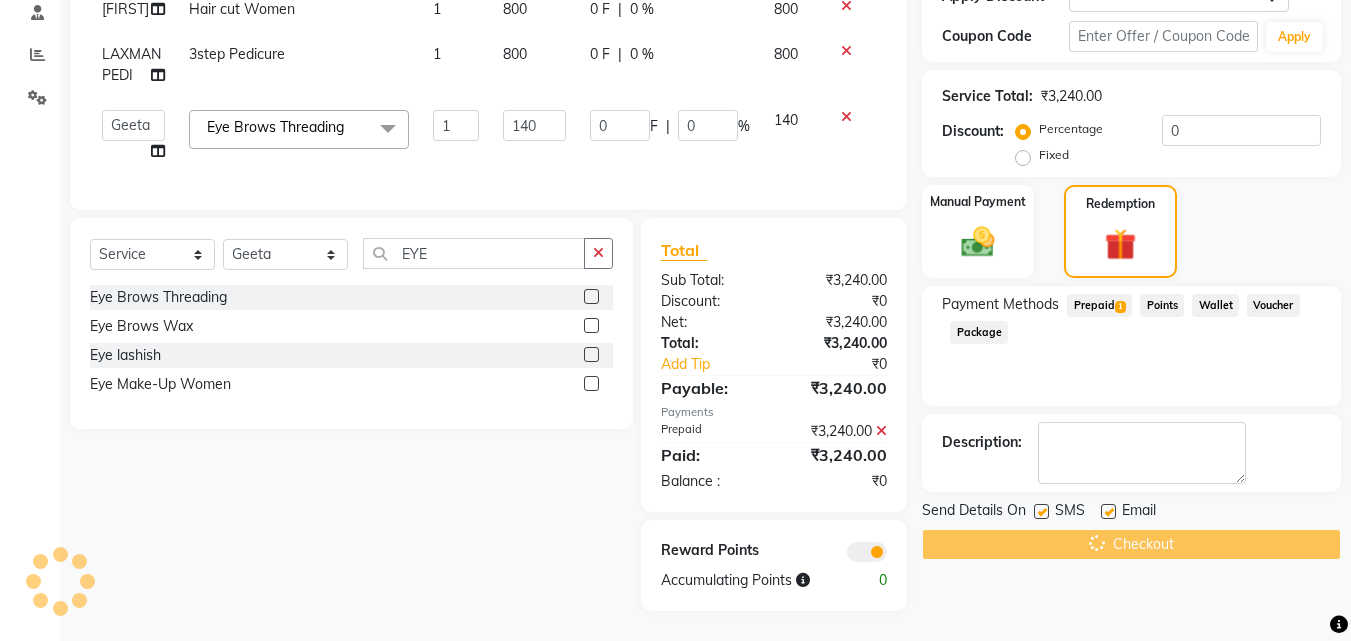 scroll, scrollTop: 0, scrollLeft: 0, axis: both 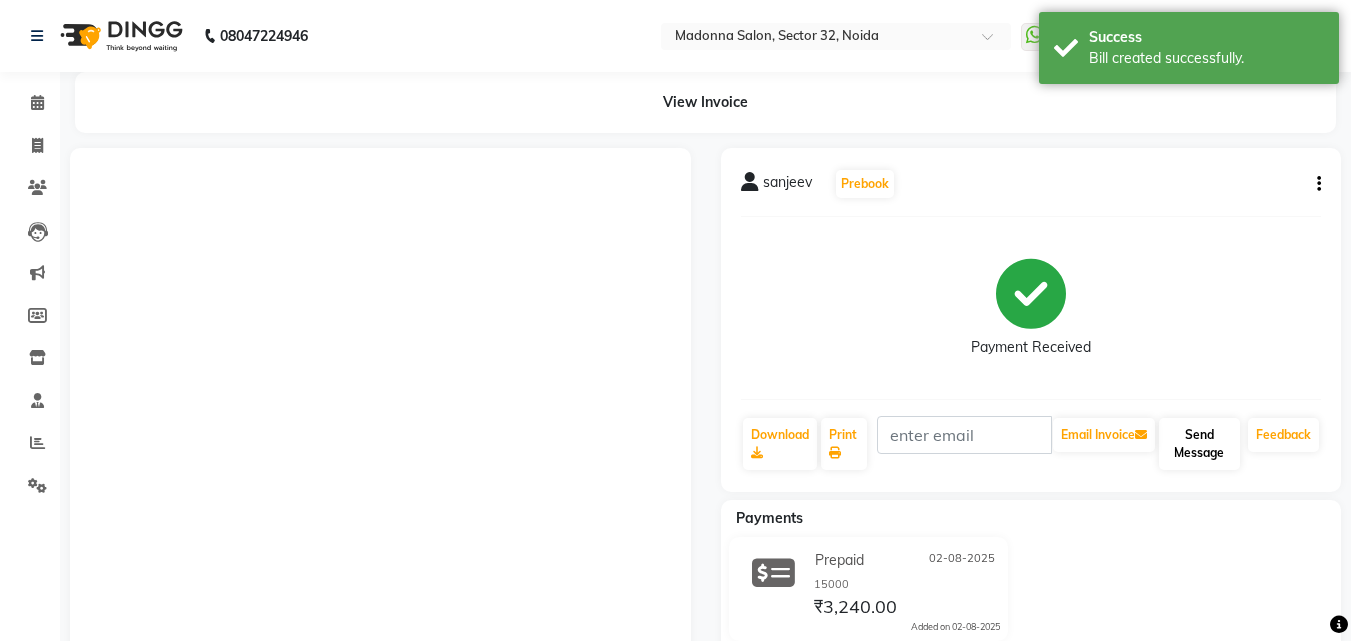 click on "Send Message" 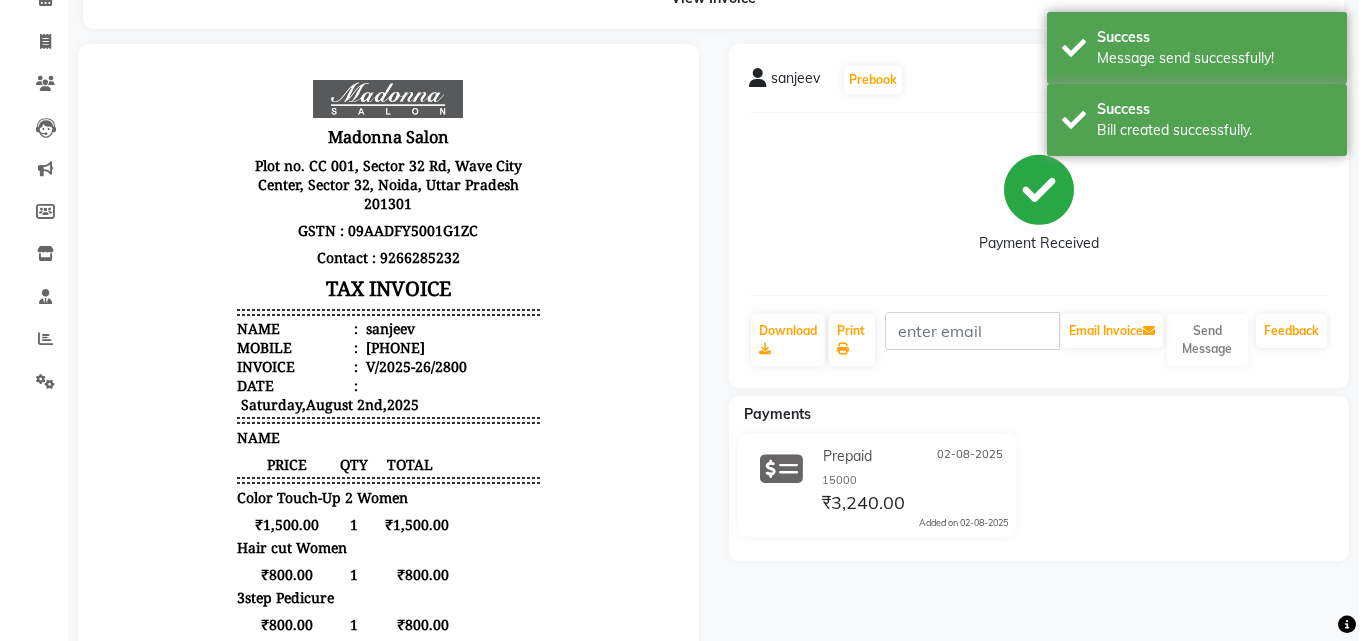 scroll, scrollTop: 0, scrollLeft: 0, axis: both 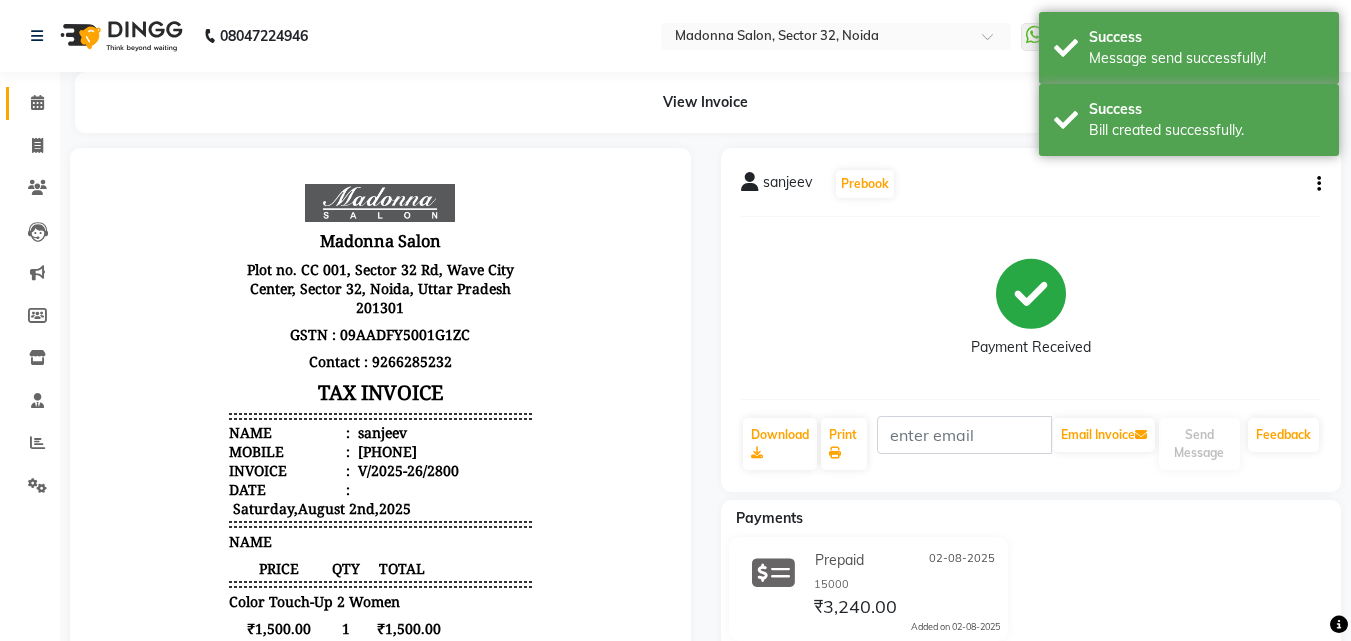 click 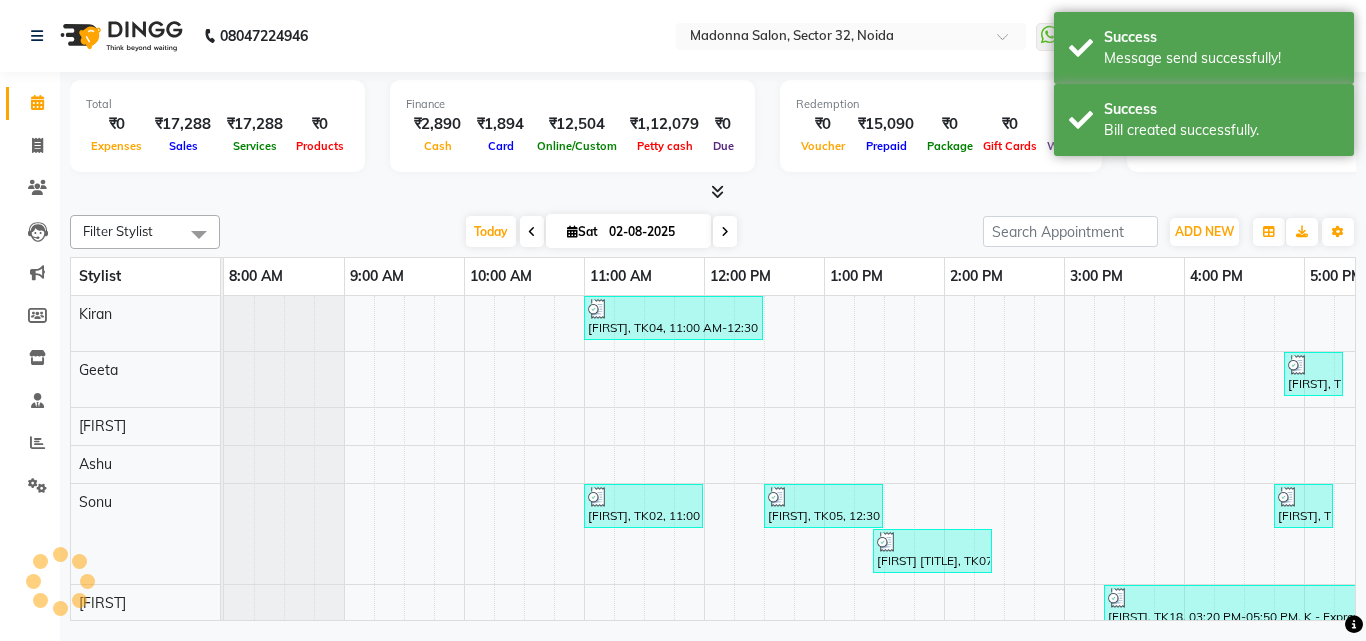 scroll, scrollTop: 0, scrollLeft: 0, axis: both 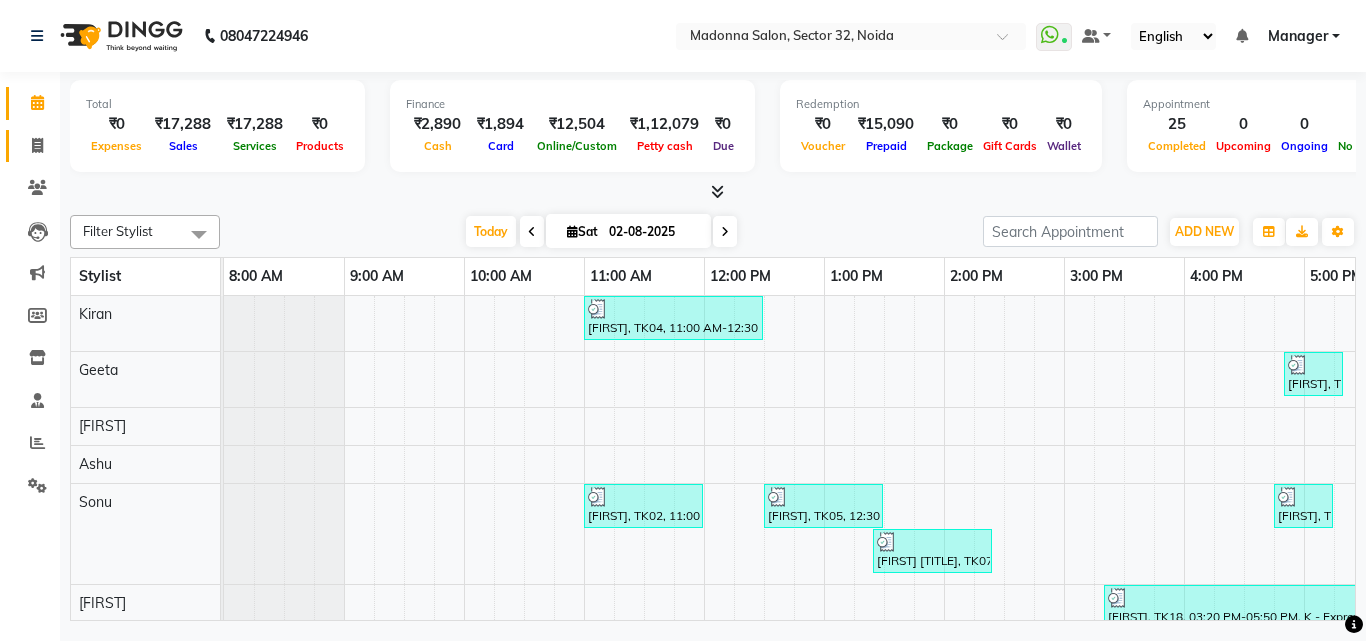 click 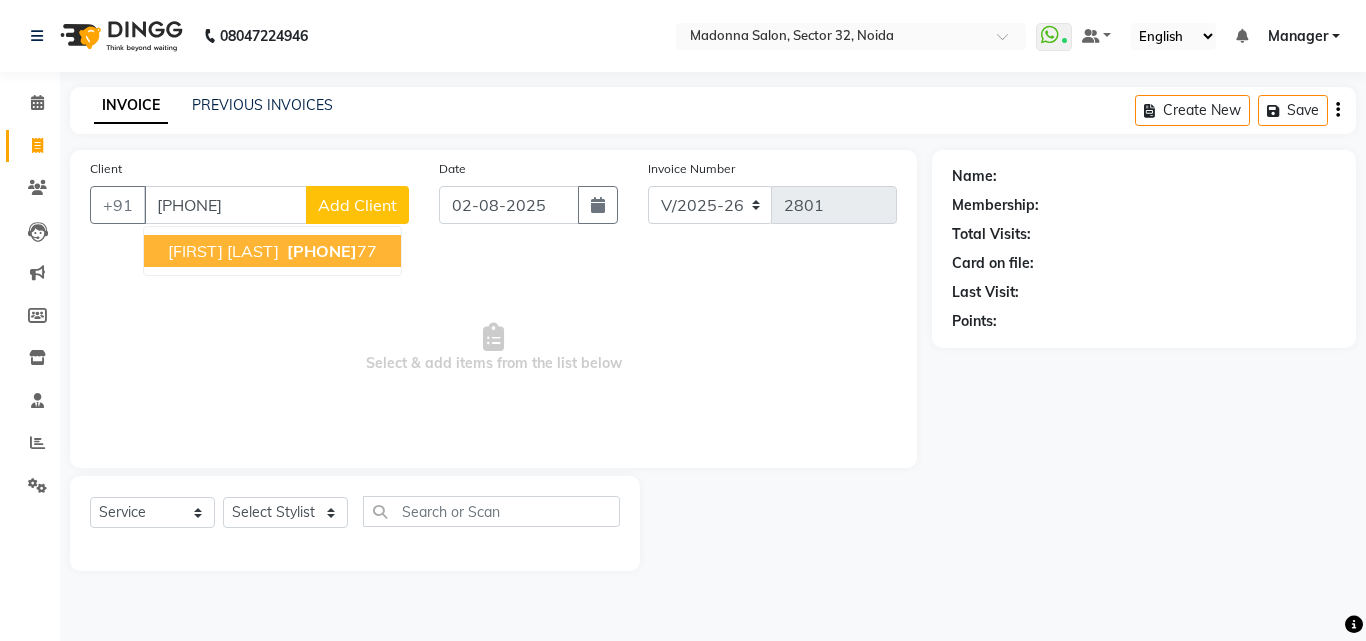 click on "[PHONE]" at bounding box center (322, 251) 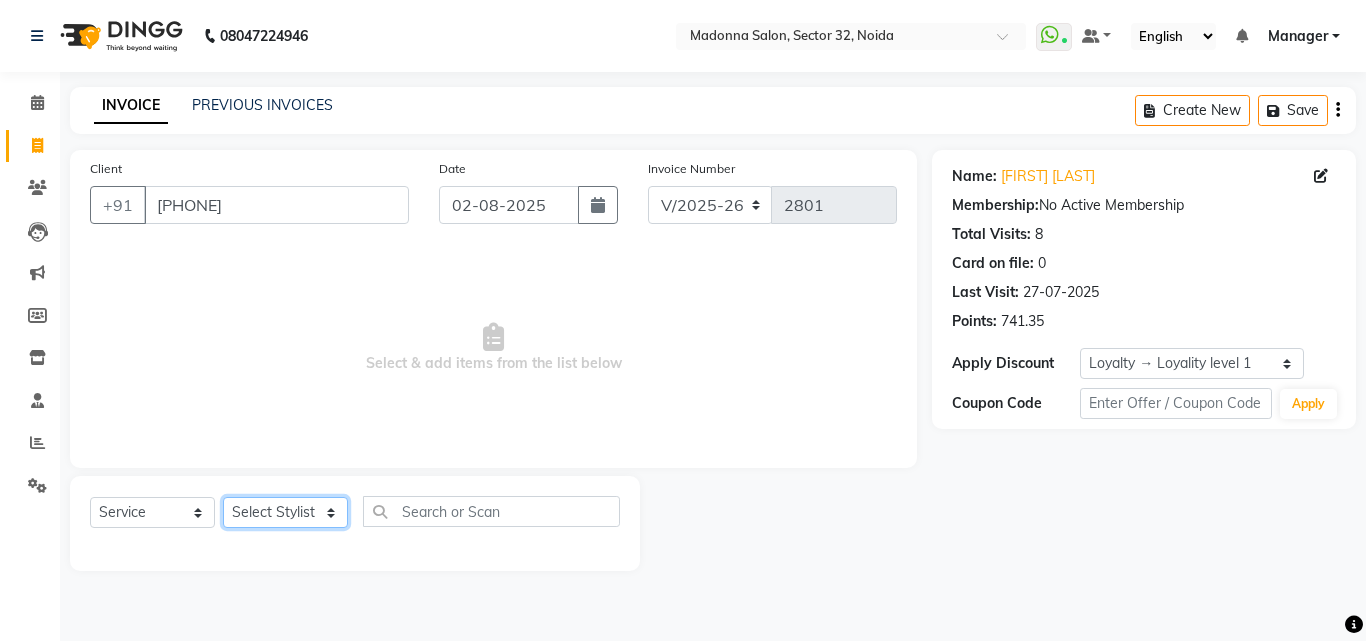 click on "Select Stylist Aayan Account  Ashu BHOLU Geeta Hanif JIYA SINGH Kiran LAXMAN PEDI Manager Mohit Naddy NAIL SWASTIKA Sajal Sameer Shahnawaj Sharukh Sonu VISHAL STYLIST" 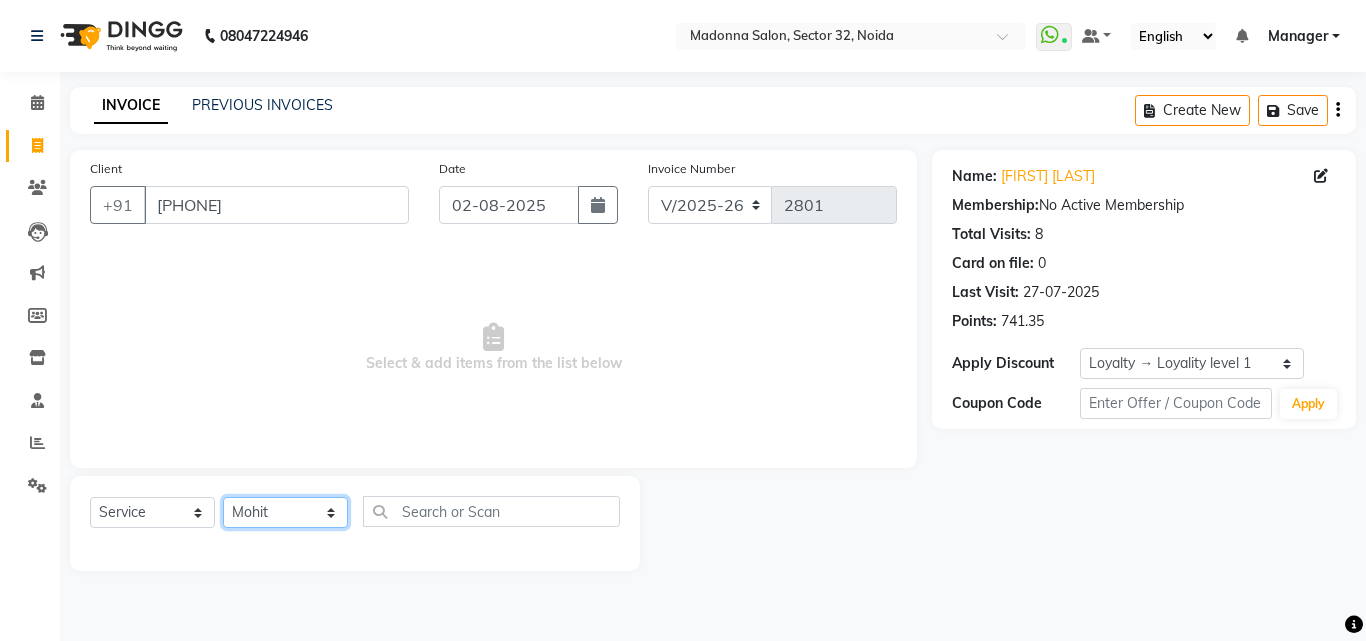 click on "Select Stylist Aayan Account  Ashu BHOLU Geeta Hanif JIYA SINGH Kiran LAXMAN PEDI Manager Mohit Naddy NAIL SWASTIKA Sajal Sameer Shahnawaj Sharukh Sonu VISHAL STYLIST" 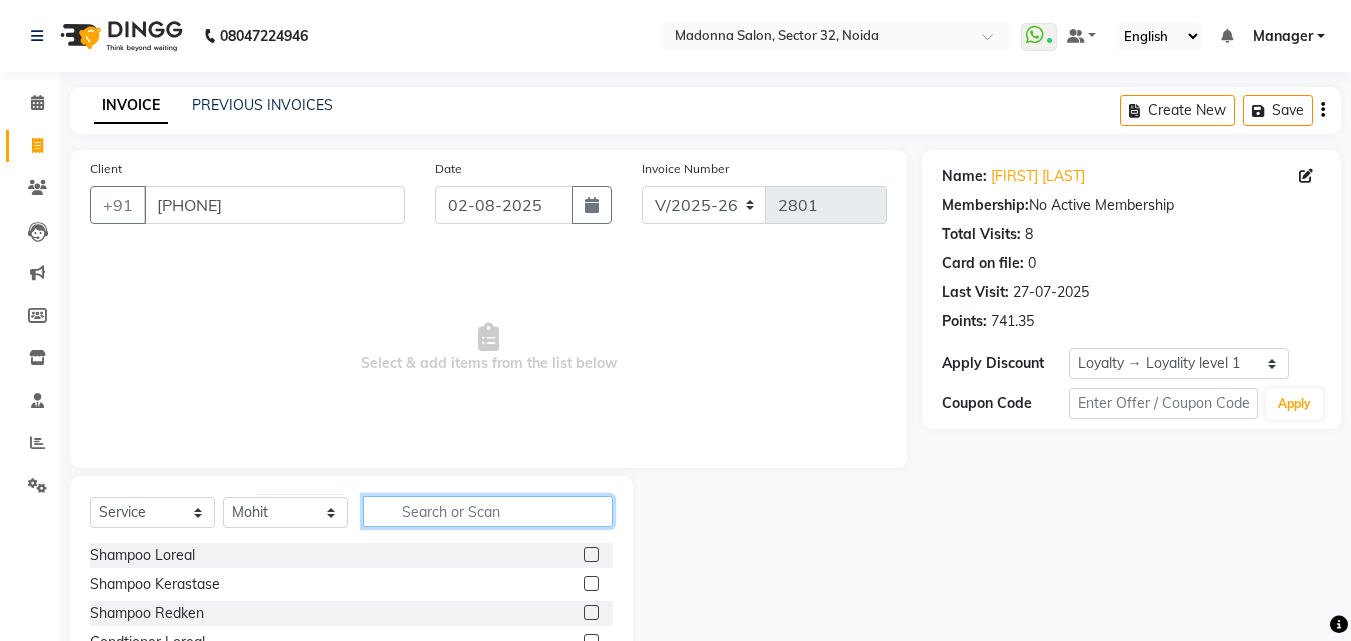 click 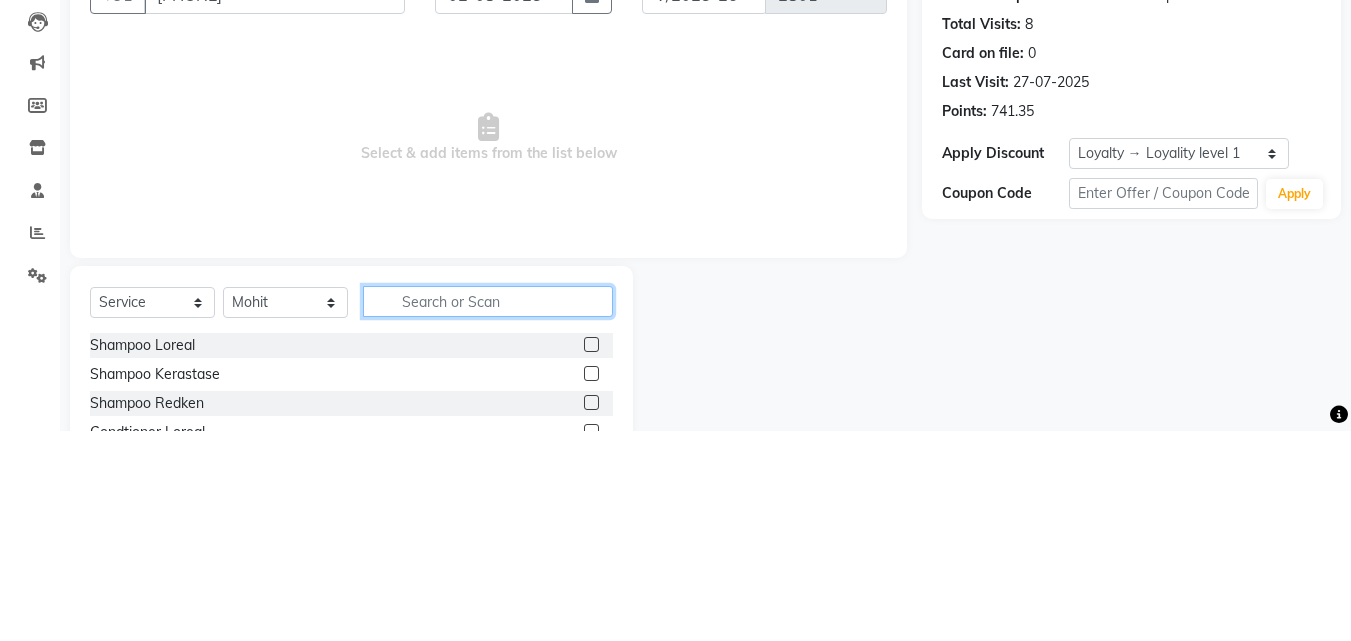scroll, scrollTop: 48, scrollLeft: 0, axis: vertical 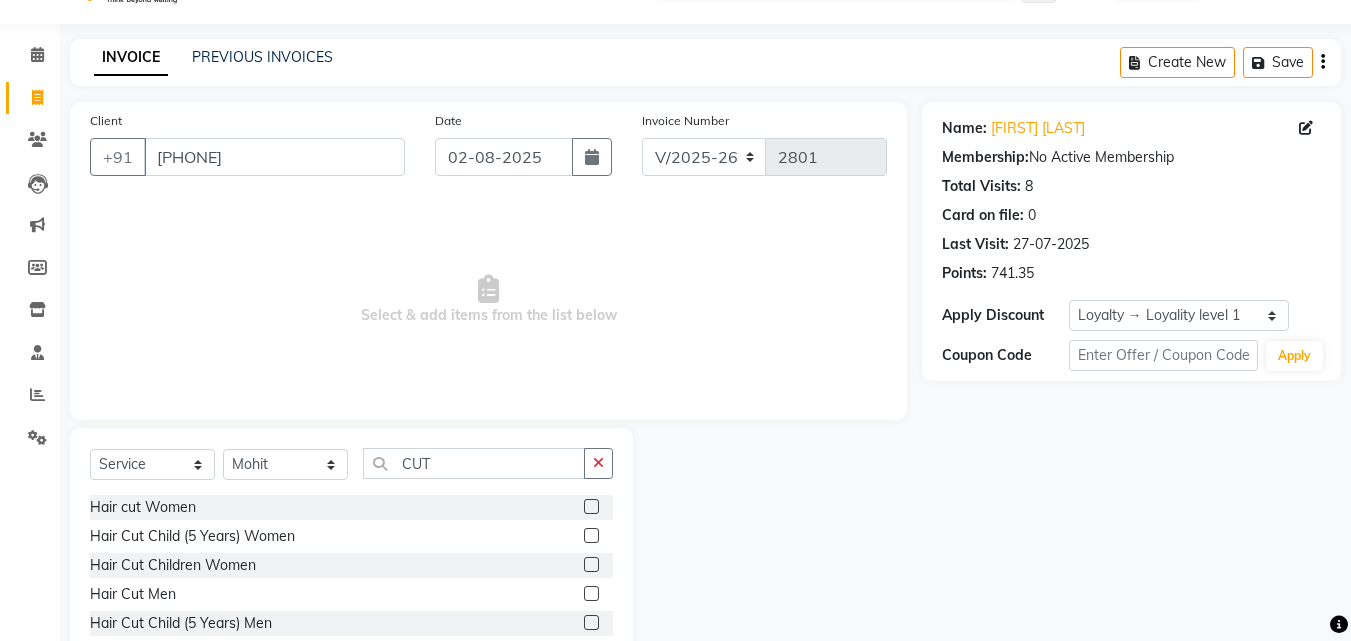 click 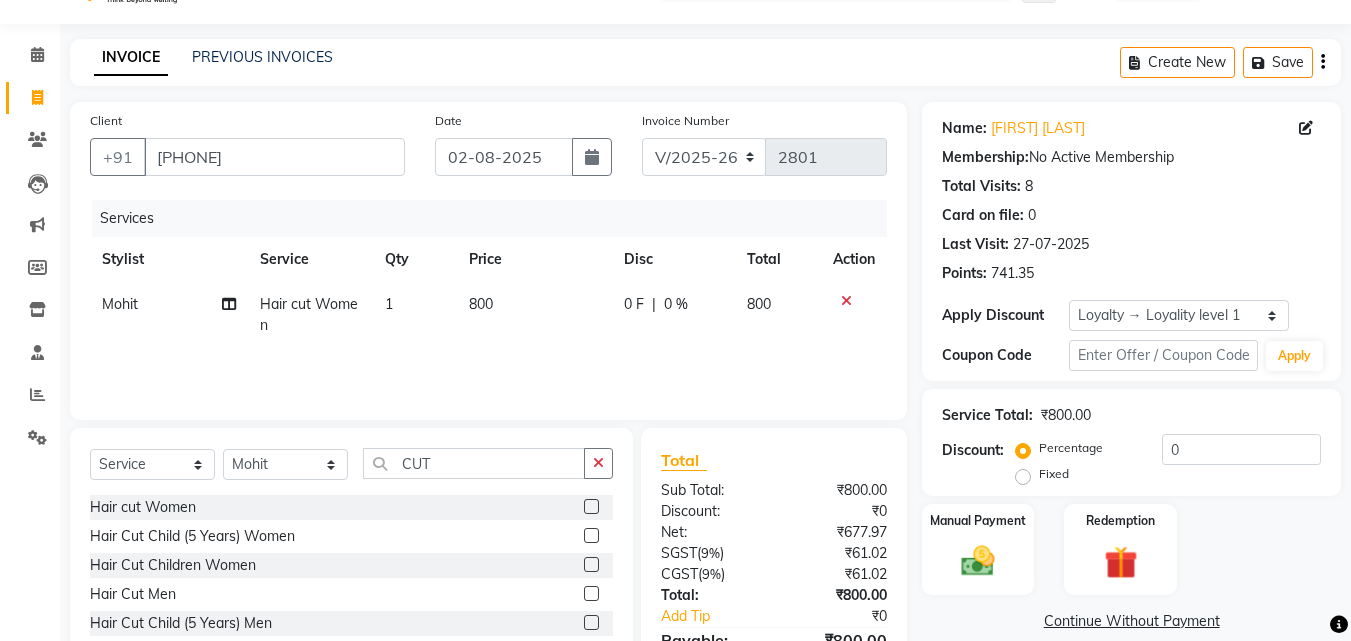 click on "800" 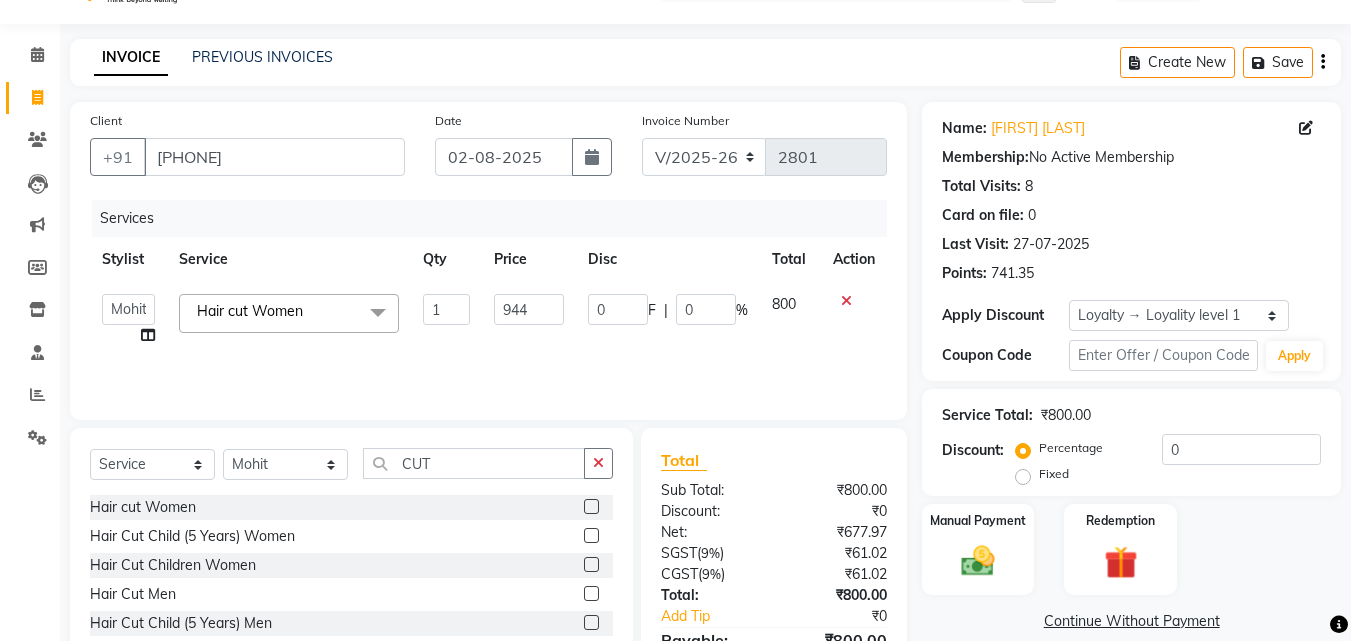 click on "Services Stylist Service Qty Price Disc Total Action  Aayan   Account    Ashu   BHOLU   Geeta   Hanif   JIYA SINGH   Kiran   LAXMAN PEDI   Manager   Mohit   Naddy   NAIL SWASTIKA   Sajal   Sameer   Shahnawaj   Sharukh   Sonu   VISHAL STYLIST  Hair cut Women  x Shampoo Loreal Shampoo Kerastase Shampoo Redken Condtioner Loreal Condtioner Kerastase Condtioner Redken Hair cut Women Hair Cut Child (5 Years) Women Change Of Style Women Blow Dry Women Iron Curls Women Hair Do Women Oil Massage Women Plex Treatment Women Color Touch-Up 1 Women Color Touch-Up 2 Women Highlight Strips Women Highlights Global Women Global Color Women Rebonding Women Smoothning Women Keratin Women Botox Women Hair Cut Children Women Balayage /Ombre Women French Glossing Women Hair Cut Men Hair Cut Child (5 Years) Men Oil Massage Men Plex Treatment Men Hair Spa Men Color Touch-Up Men Highlights Men Rebonding Men Smoothening Men Keratin  Men Botox Men Perming Men Shave Beard Color Ear Wax Scalp scrub Face massage Beard  Iron curls  BEARD" 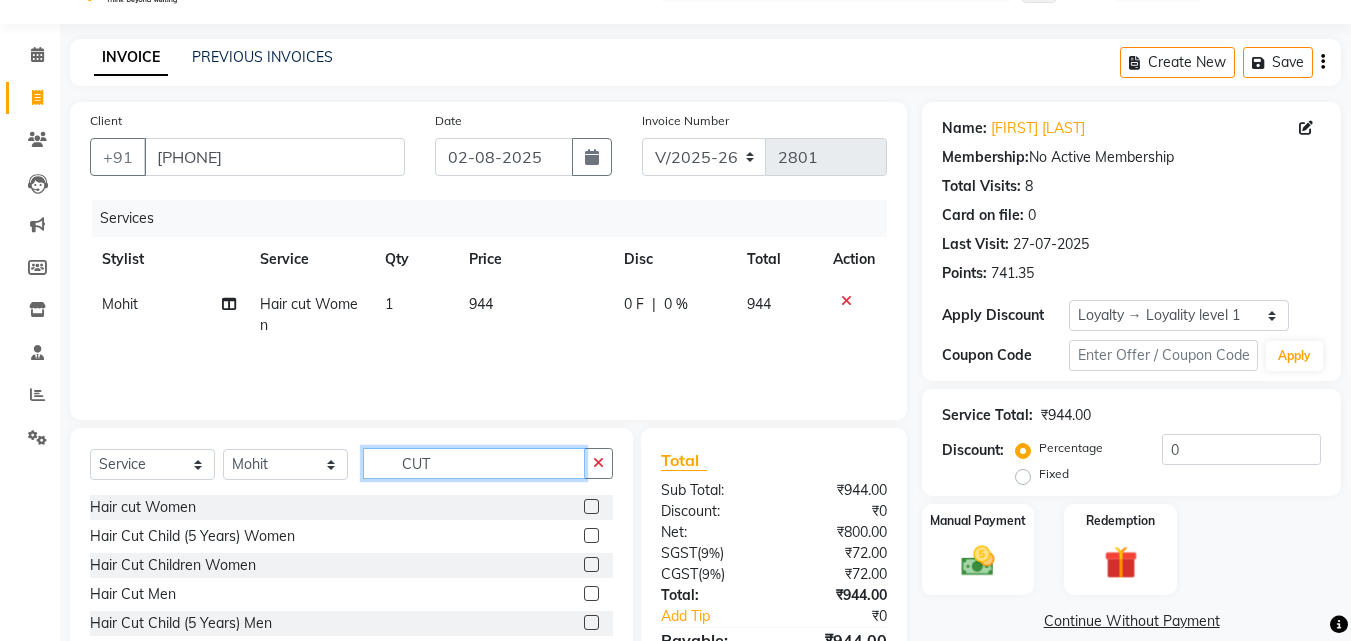 click on "CUT" 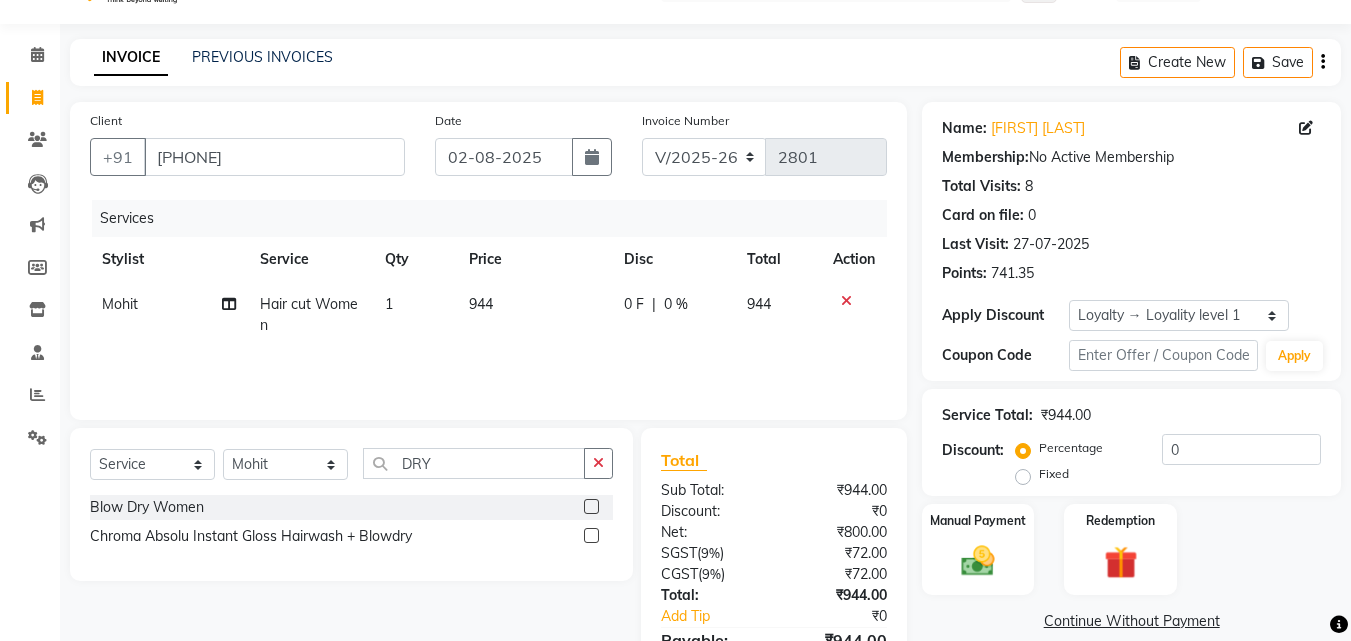 click 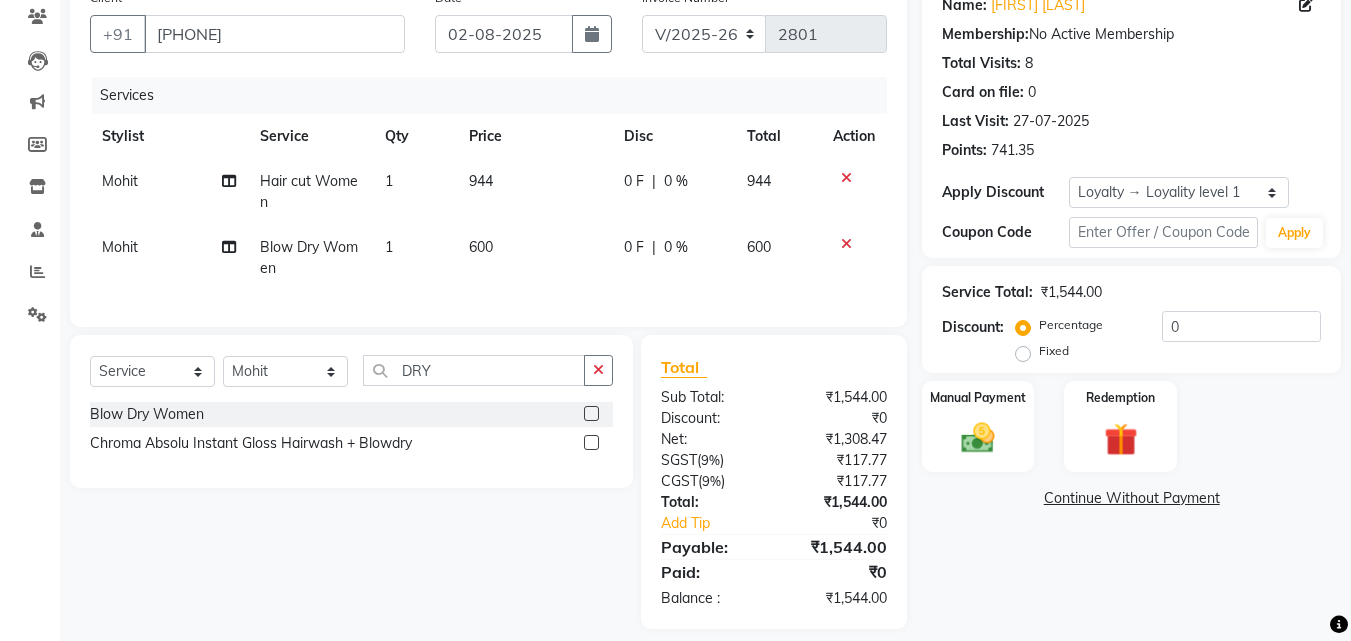 scroll, scrollTop: 170, scrollLeft: 0, axis: vertical 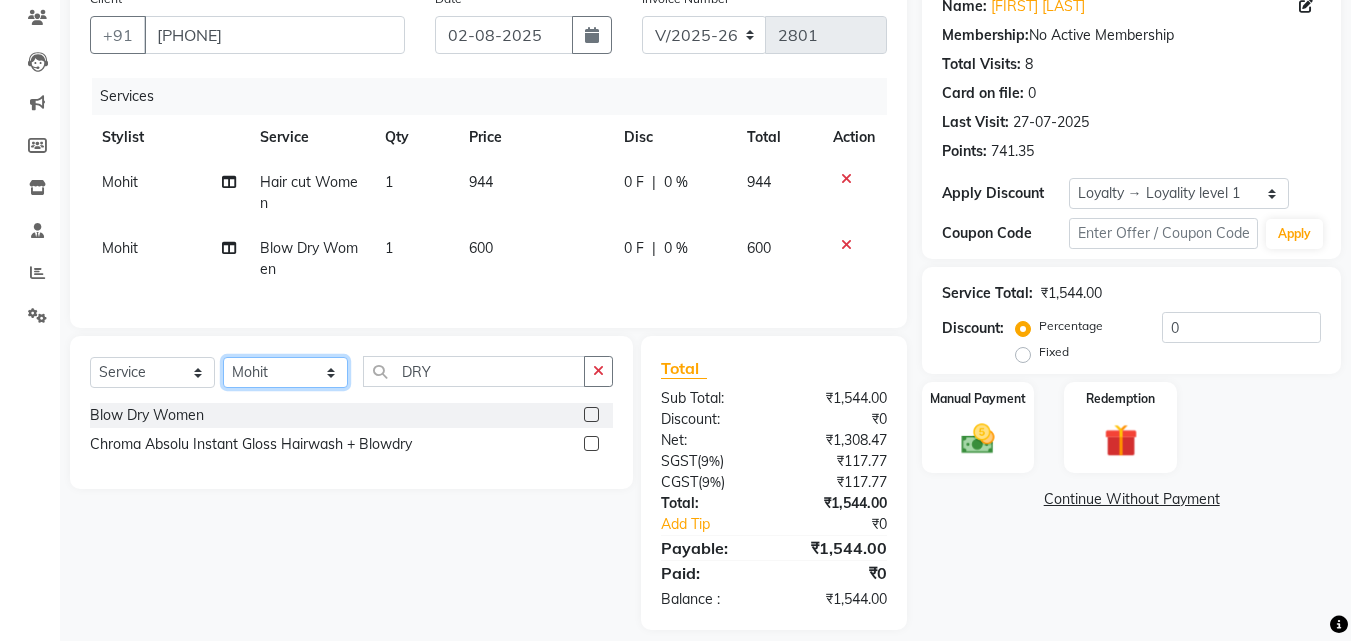 click on "Select Stylist Aayan Account  Ashu BHOLU Geeta Hanif JIYA SINGH Kiran LAXMAN PEDI Manager Mohit Naddy NAIL SWASTIKA Sajal Sameer Shahnawaj Sharukh Sonu VISHAL STYLIST" 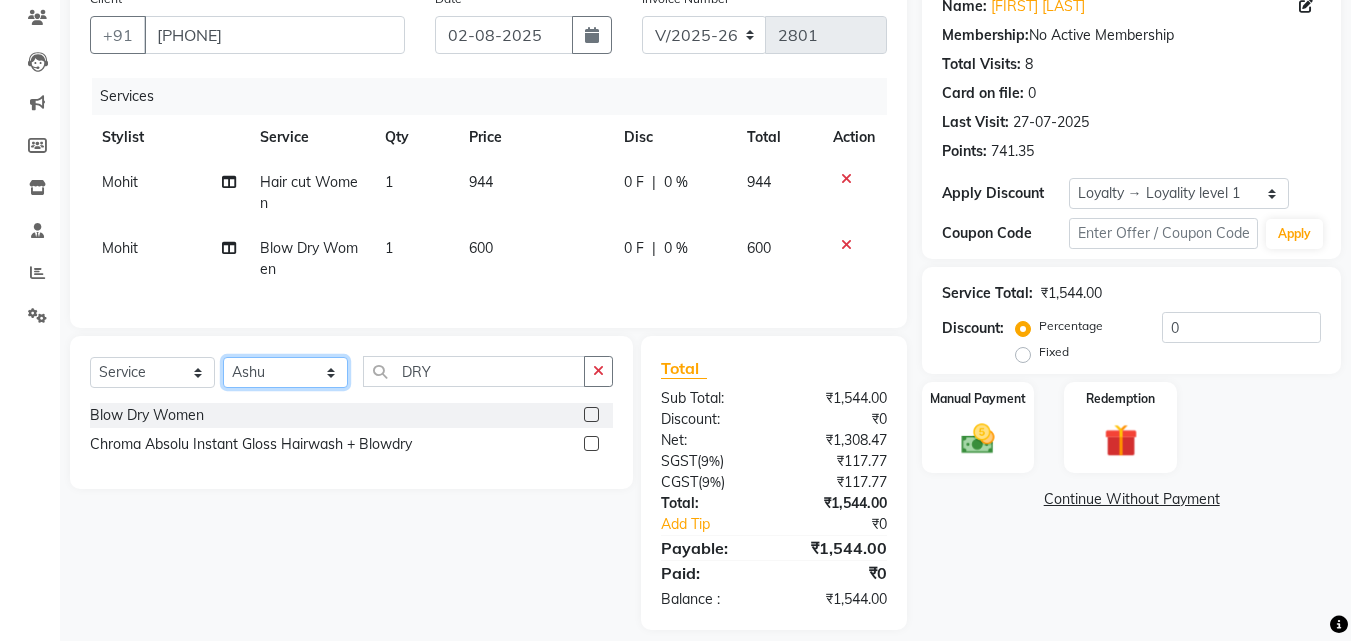 click on "Select Stylist Aayan Account  Ashu BHOLU Geeta Hanif JIYA SINGH Kiran LAXMAN PEDI Manager Mohit Naddy NAIL SWASTIKA Sajal Sameer Shahnawaj Sharukh Sonu VISHAL STYLIST" 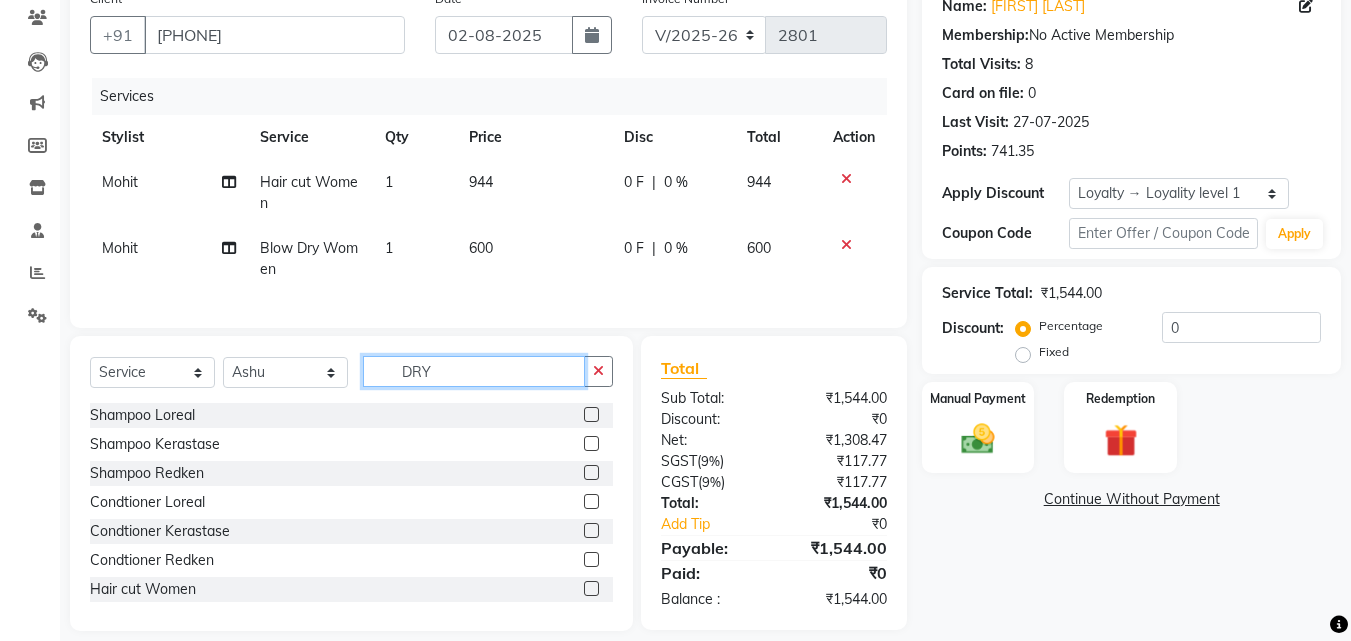 click on "DRY" 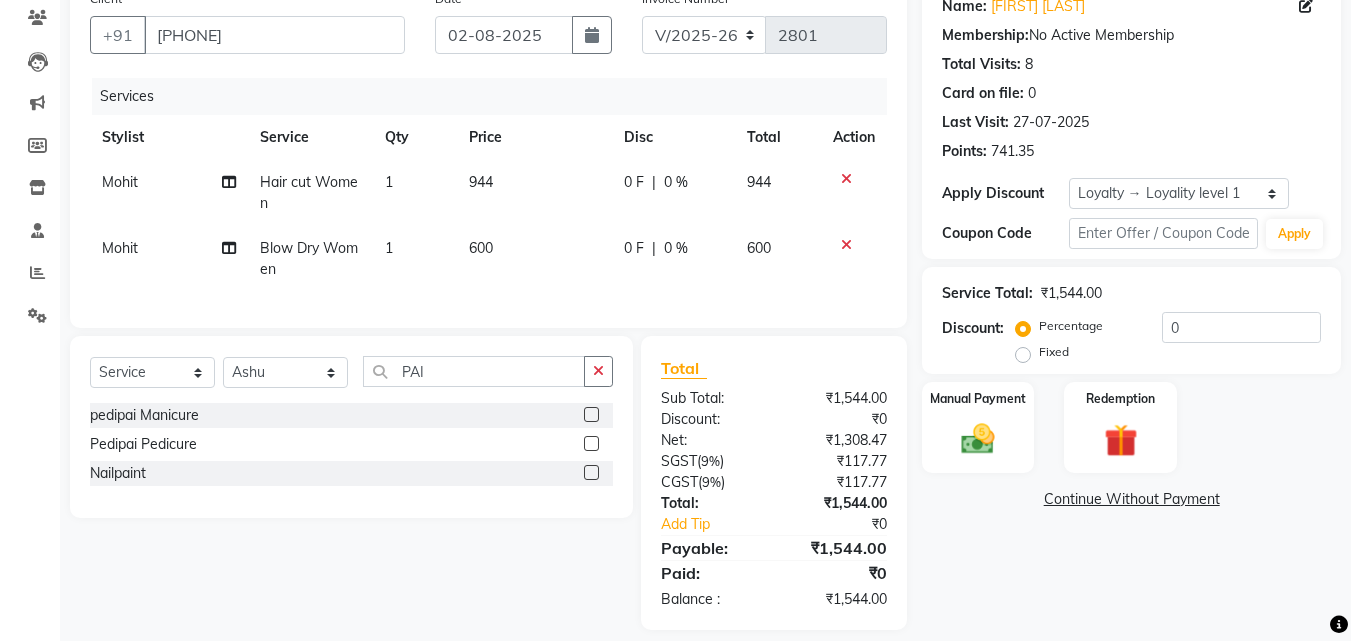 click 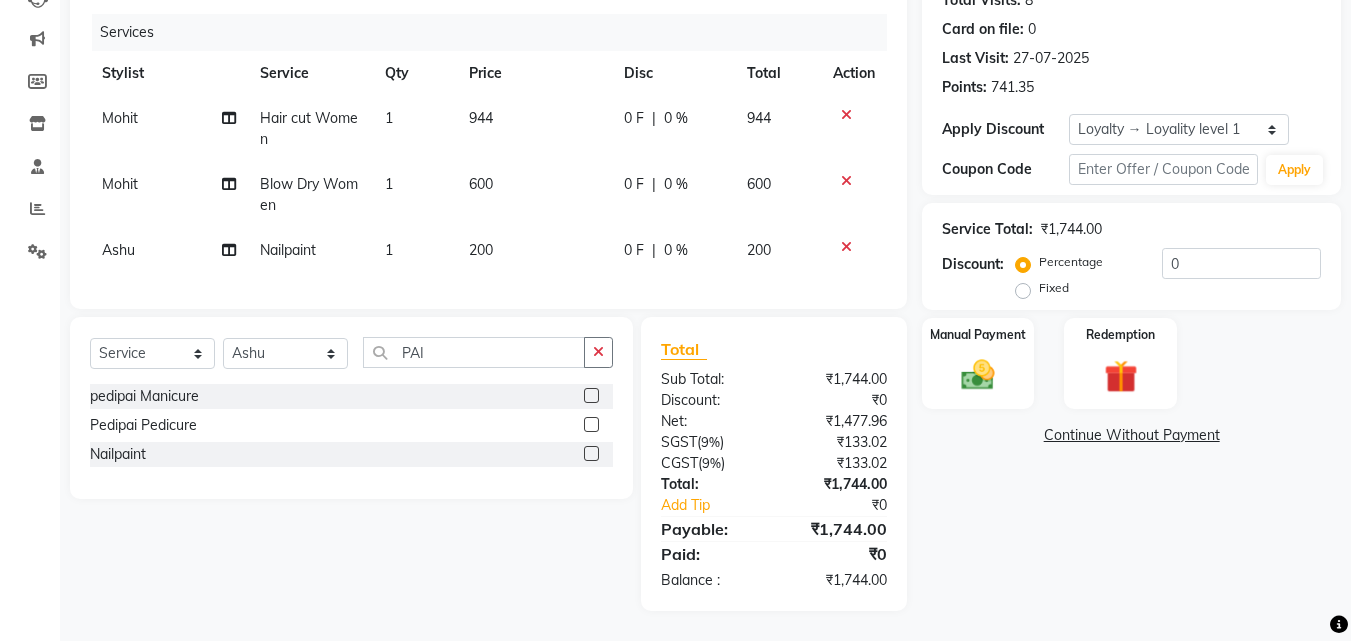 scroll, scrollTop: 243, scrollLeft: 0, axis: vertical 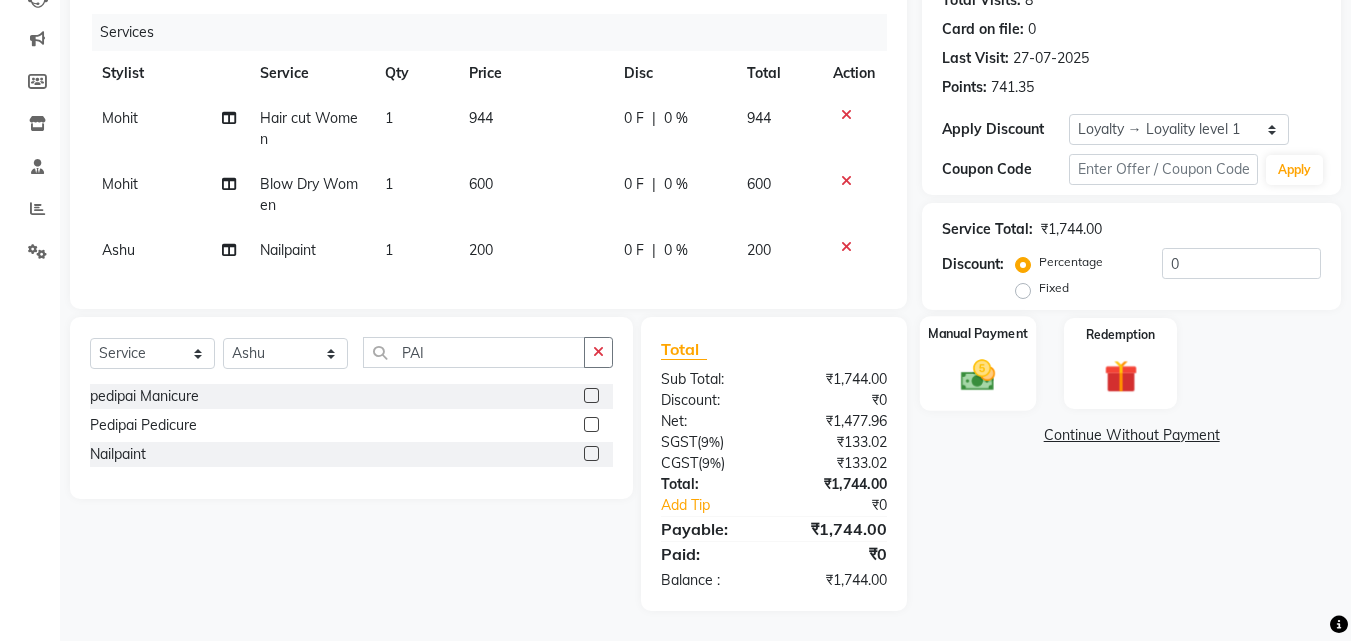click 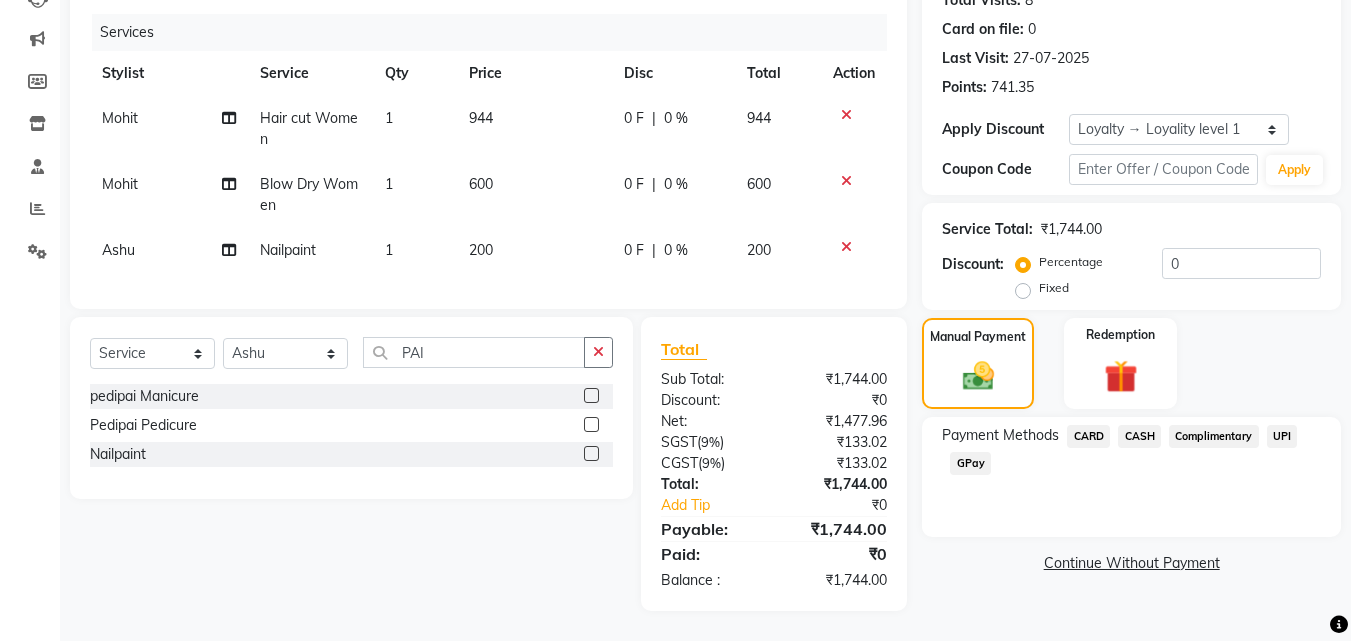 click on "CASH" 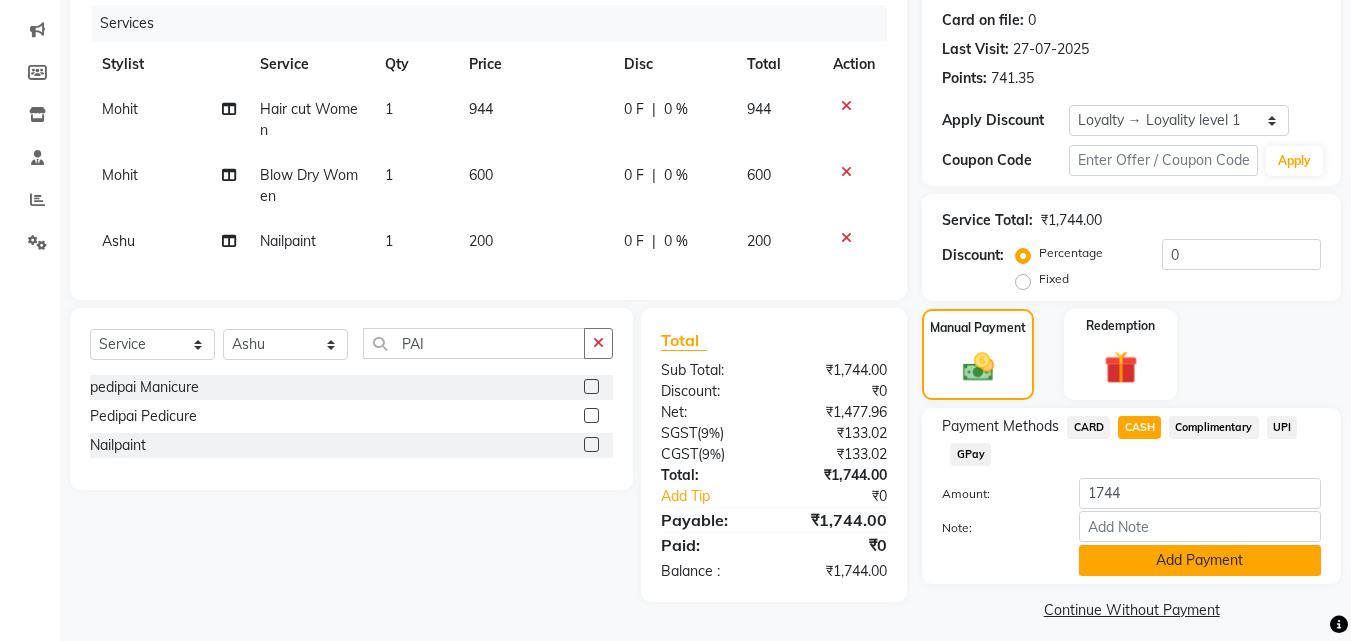 click on "Add Payment" 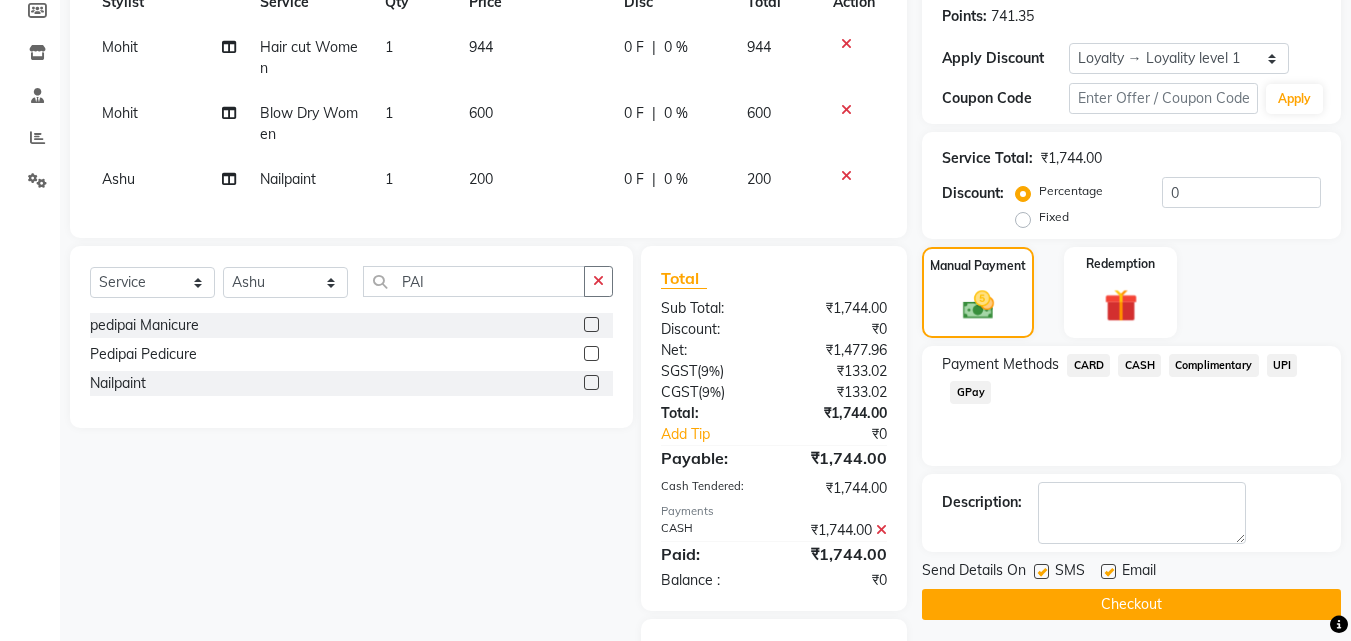 scroll, scrollTop: 440, scrollLeft: 0, axis: vertical 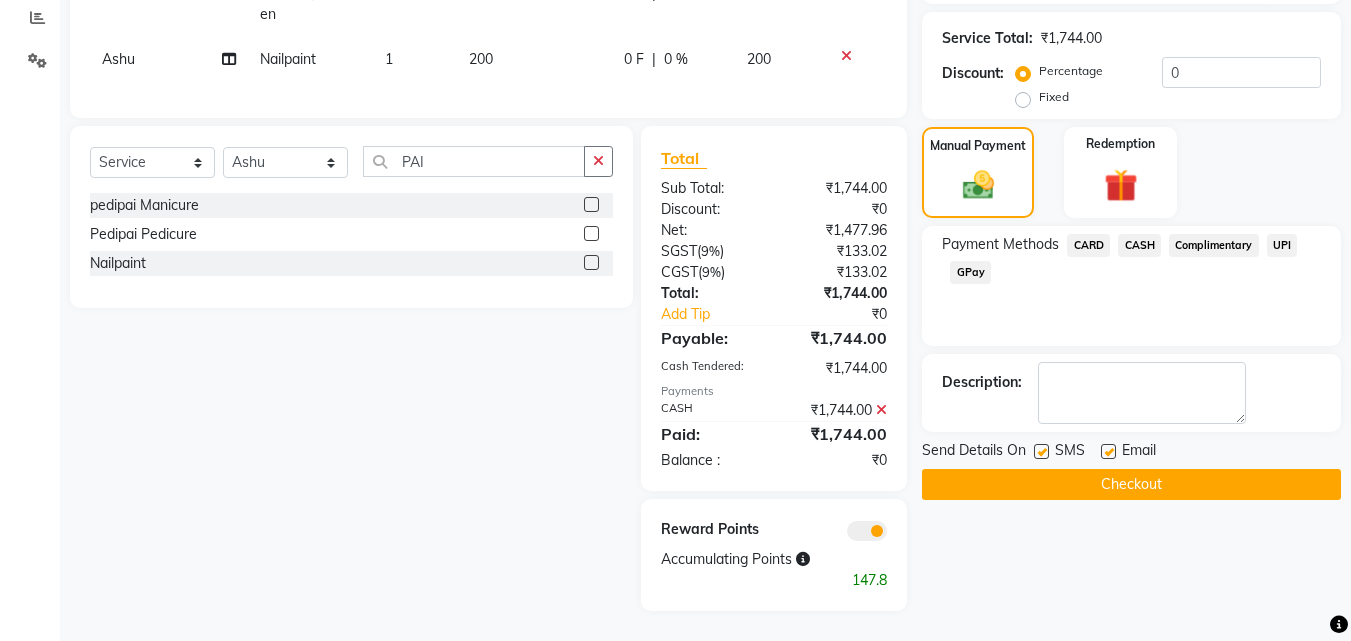 click on "Checkout" 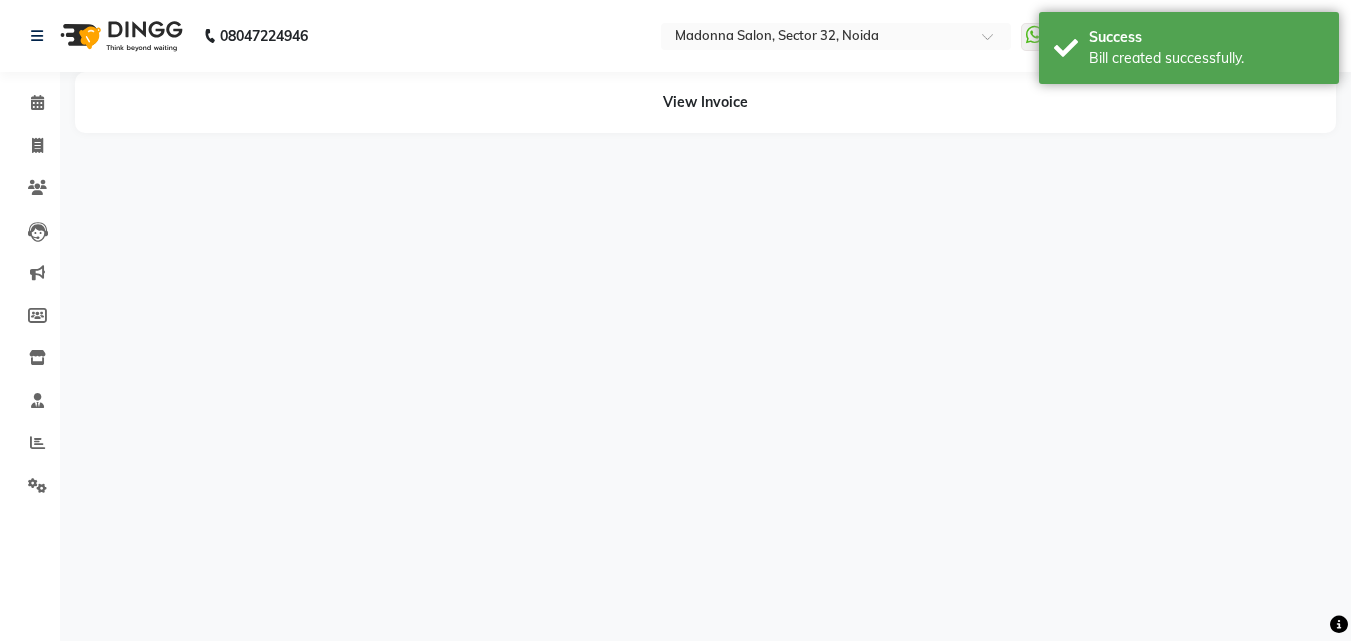 scroll, scrollTop: 0, scrollLeft: 0, axis: both 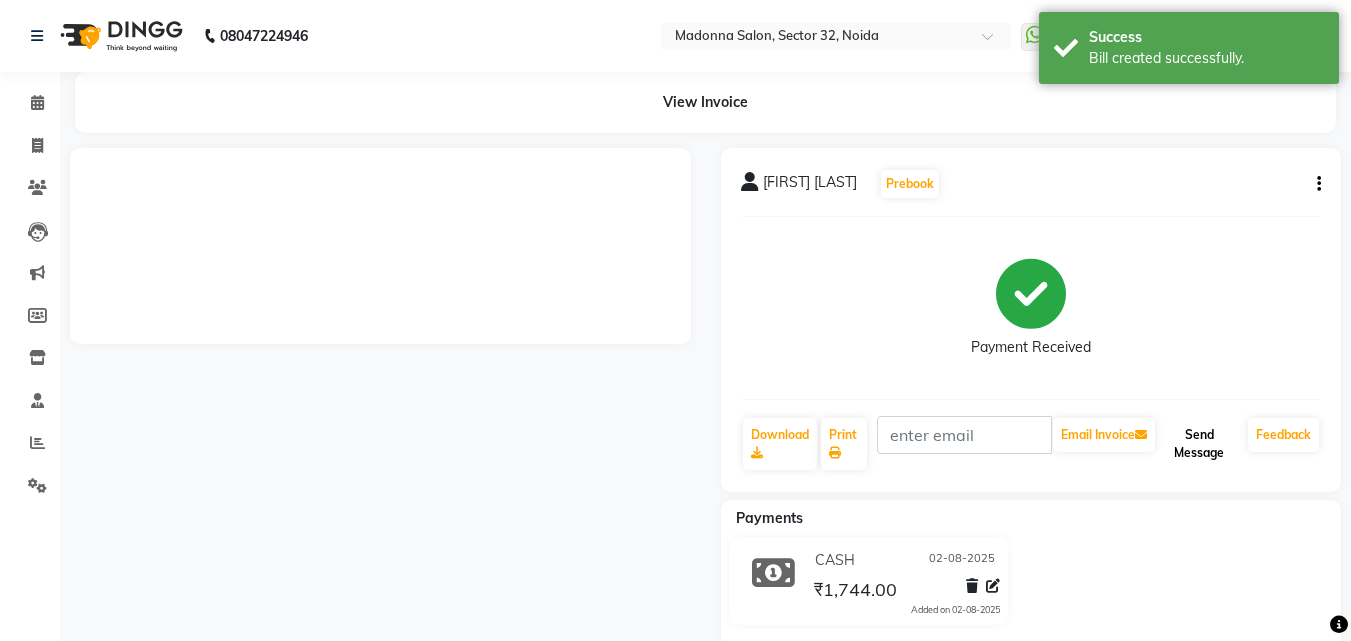 click on "Send Message" 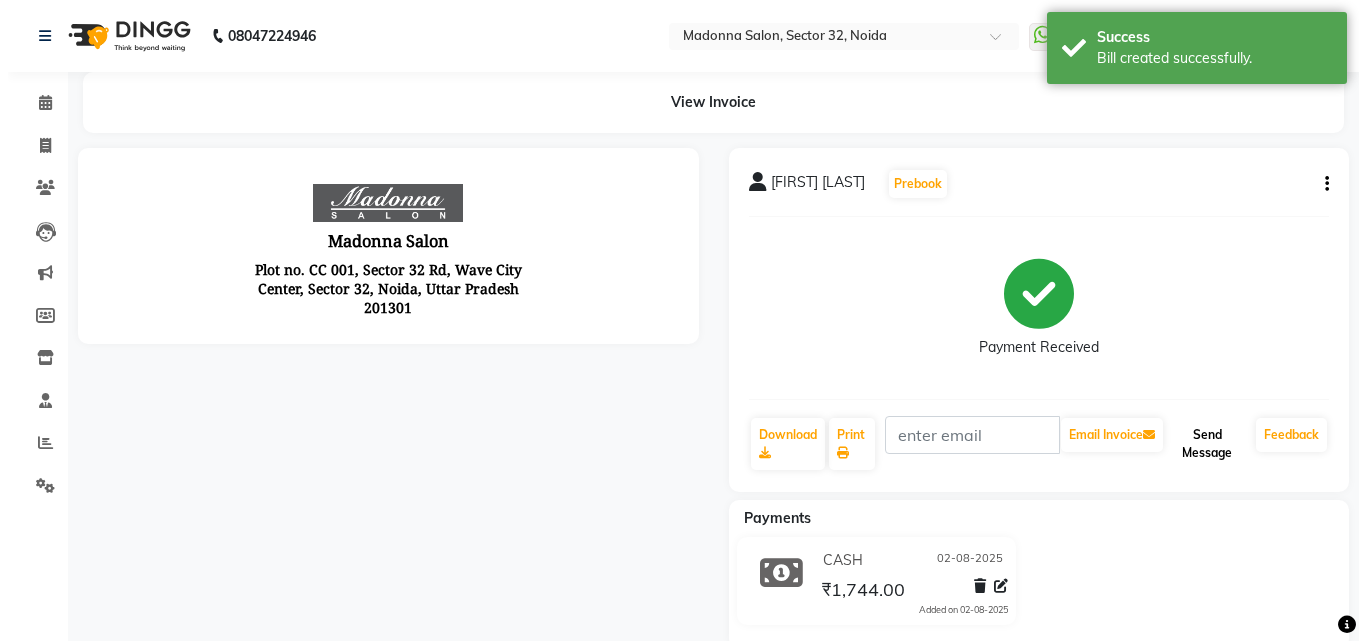 scroll, scrollTop: 0, scrollLeft: 0, axis: both 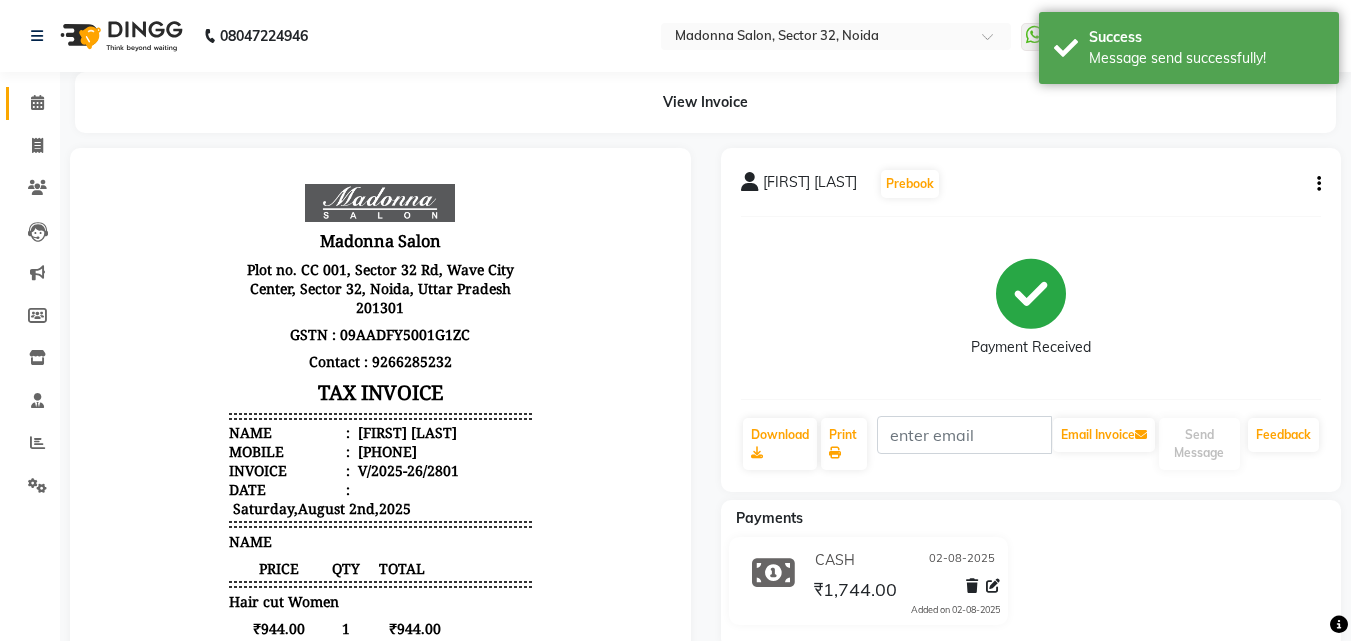 click 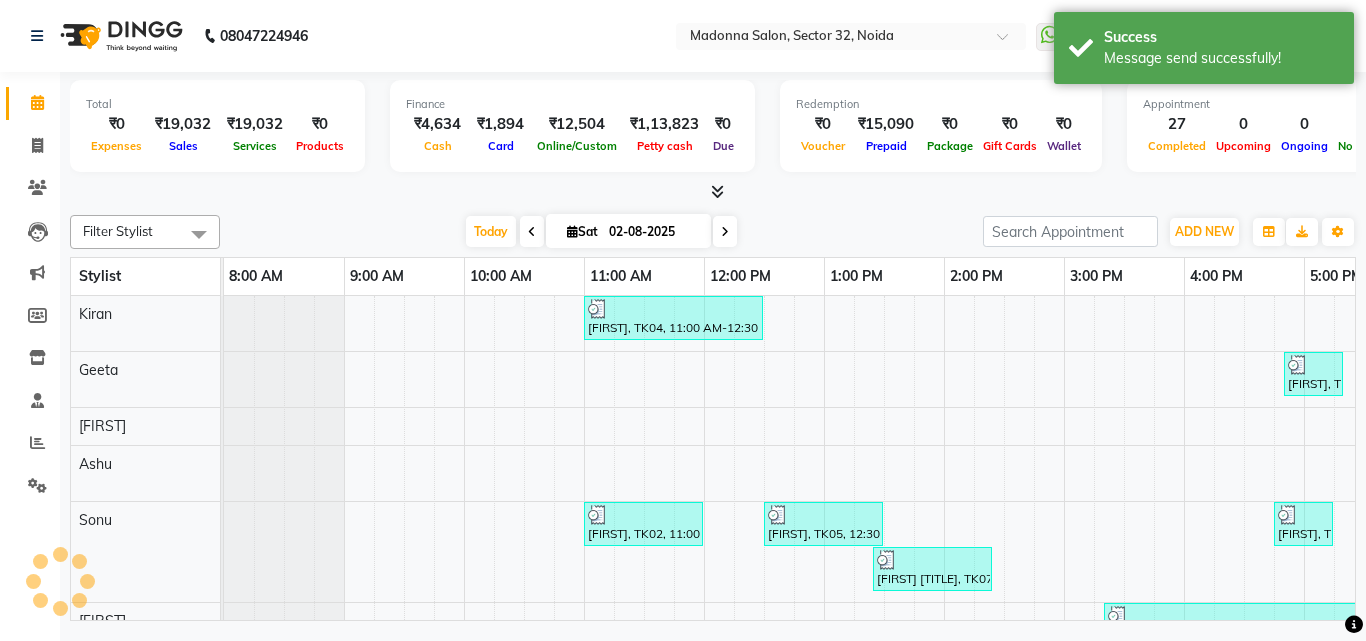 scroll, scrollTop: 0, scrollLeft: 429, axis: horizontal 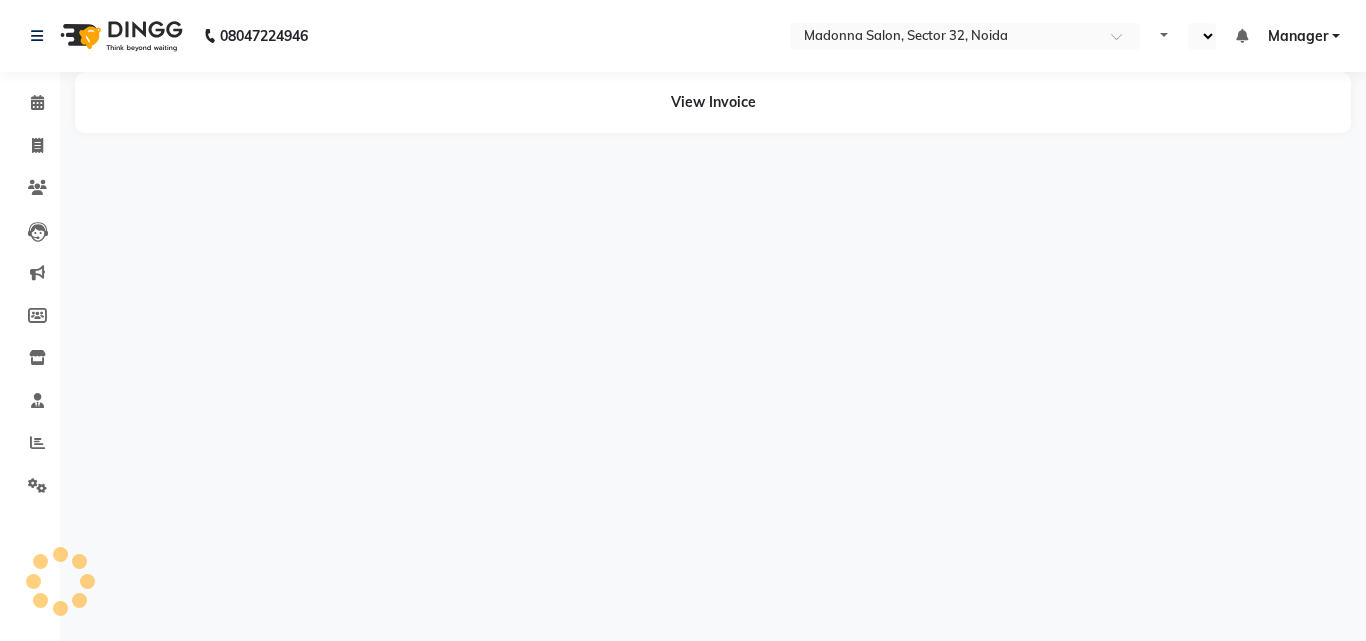 select on "en" 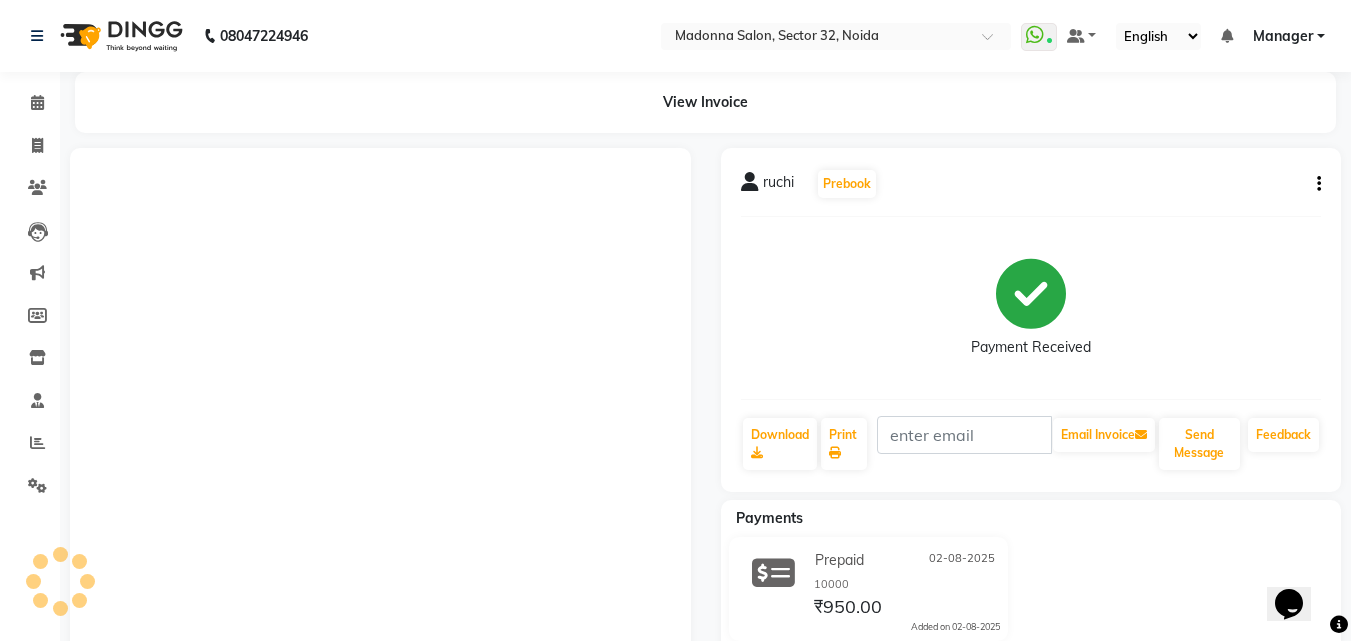 scroll, scrollTop: 0, scrollLeft: 0, axis: both 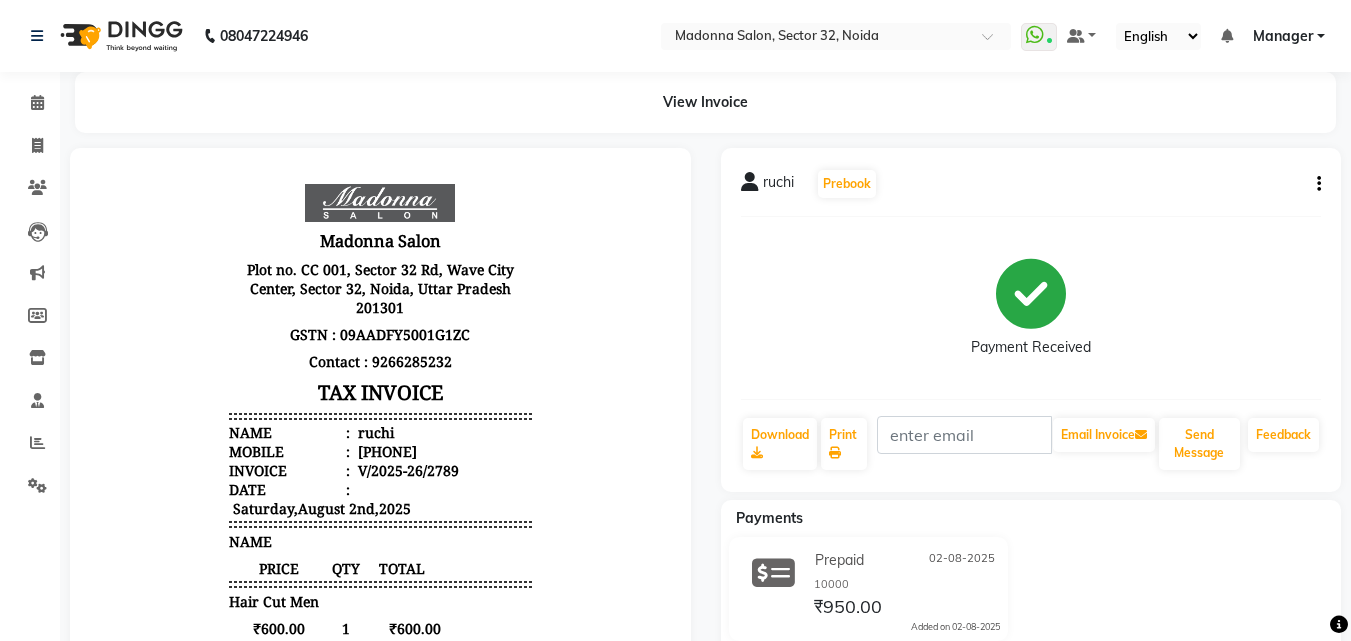 click 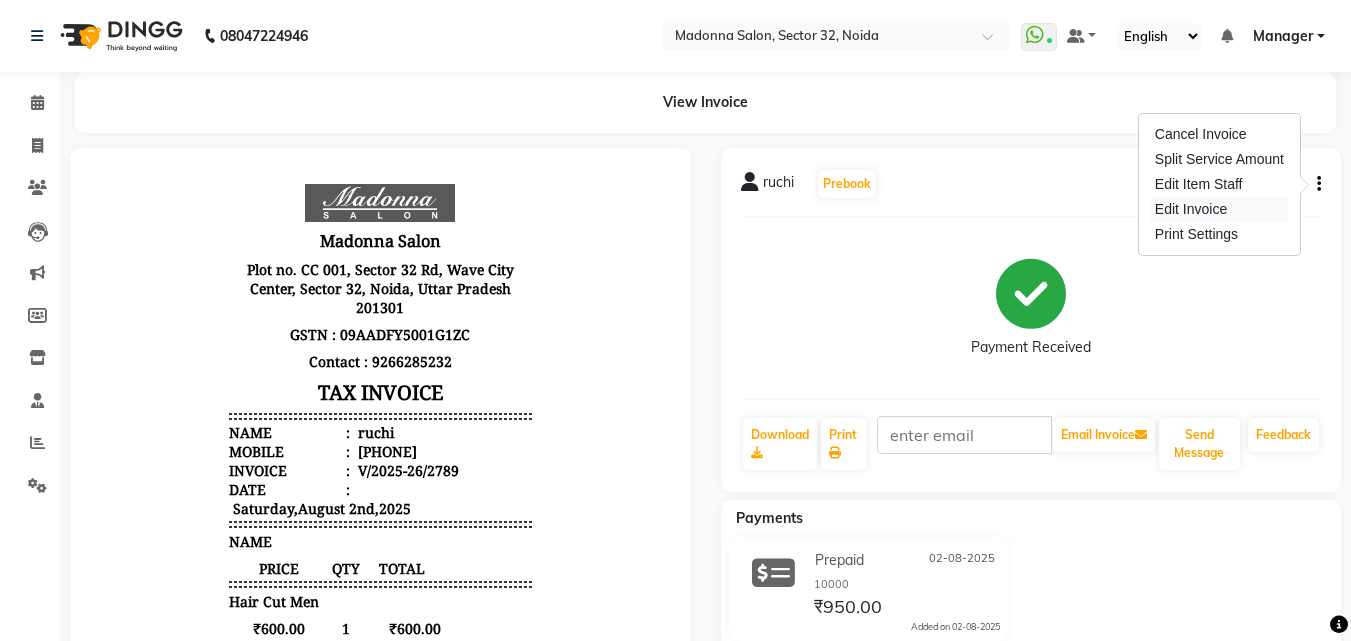click on "Edit Invoice" at bounding box center [1219, 209] 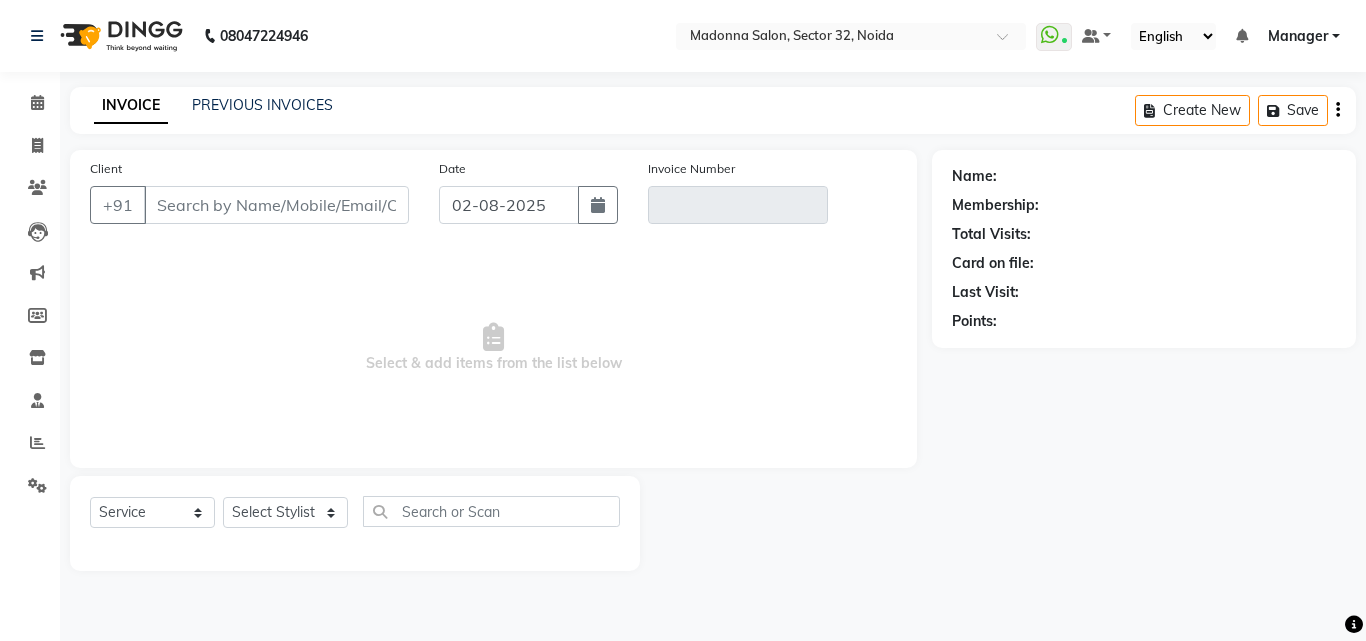 type on "[PHONE]" 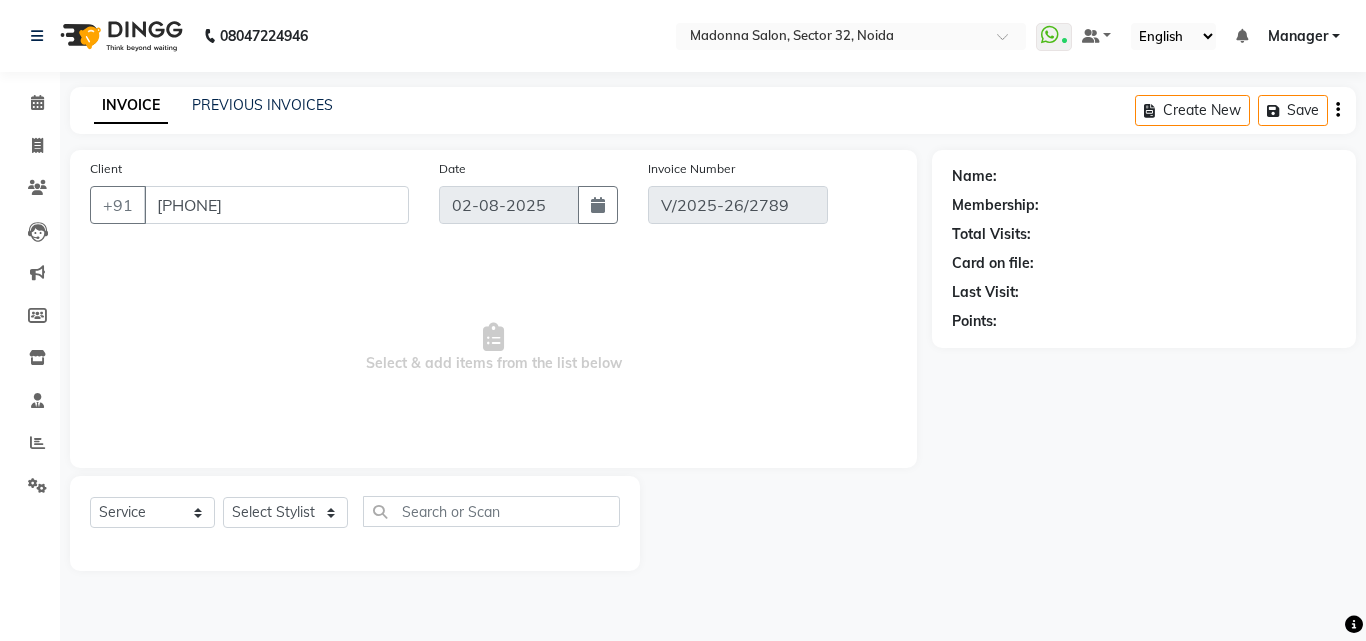 select on "1: Object" 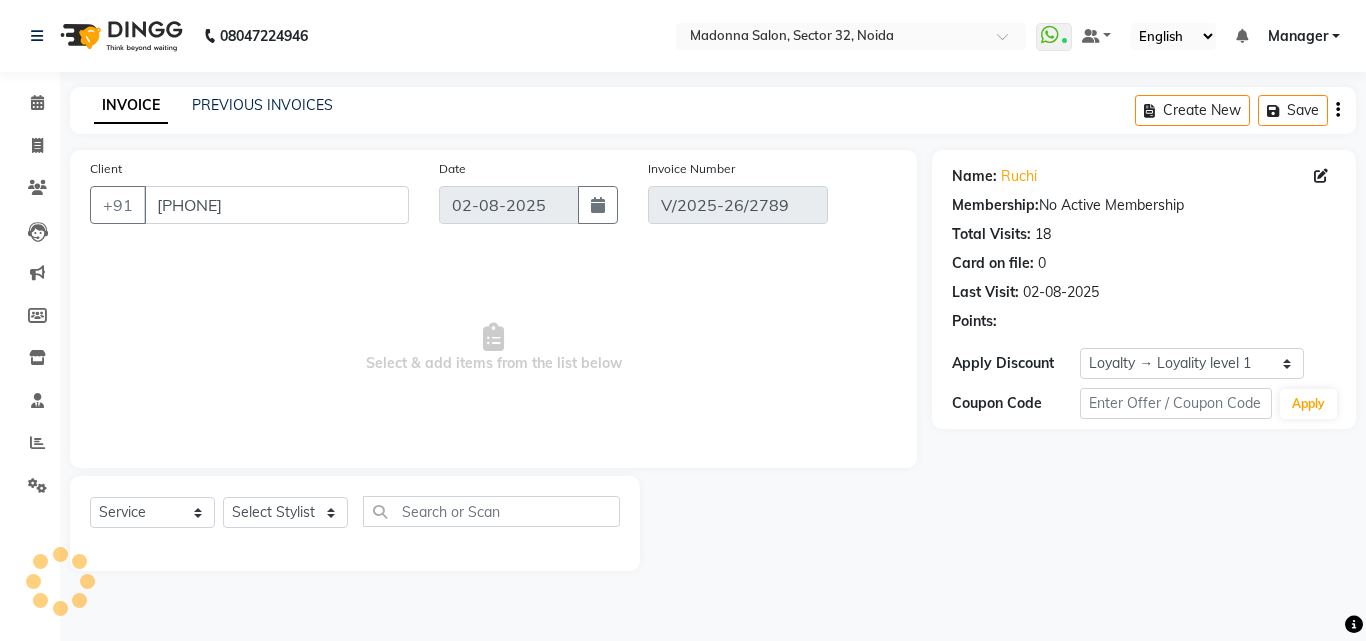 select on "select" 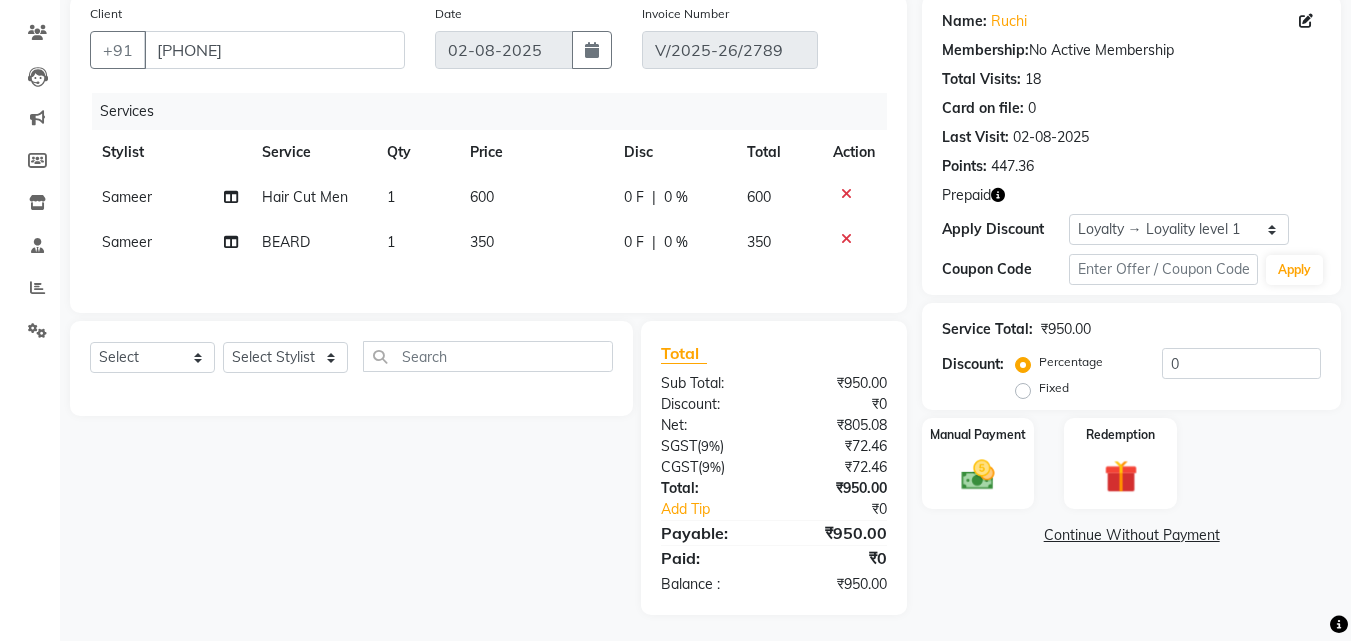 scroll, scrollTop: 162, scrollLeft: 0, axis: vertical 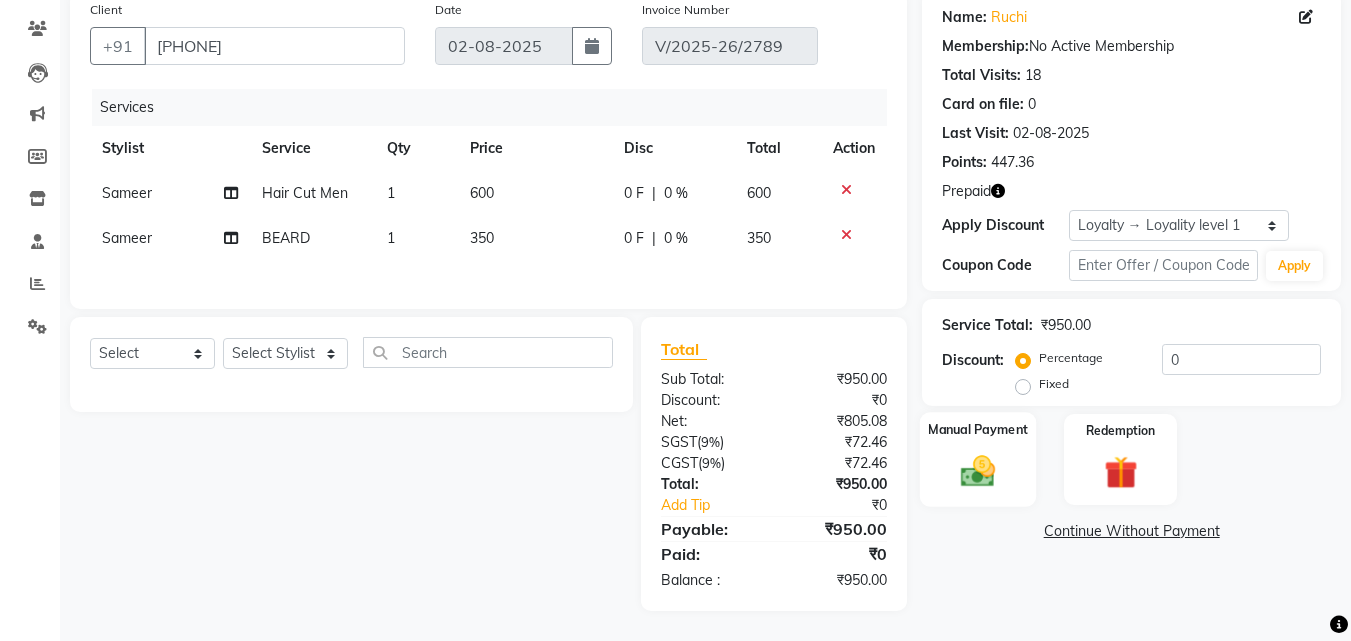 click 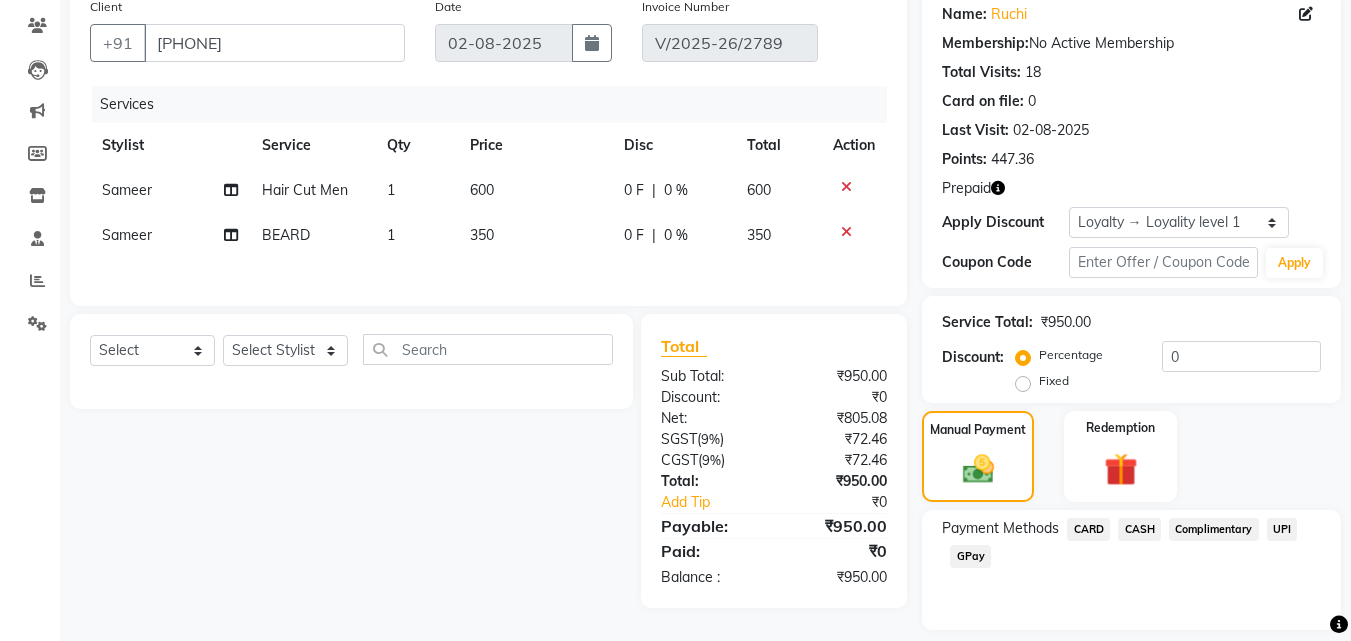 click on "GPay" 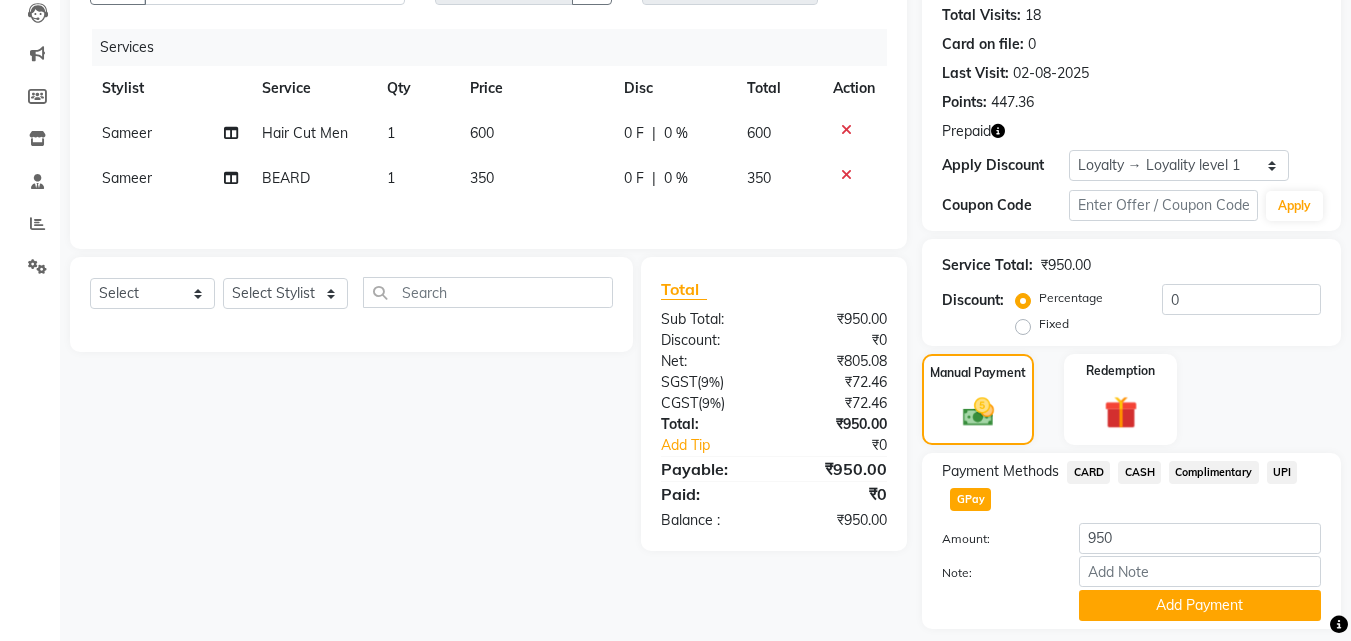 scroll, scrollTop: 278, scrollLeft: 0, axis: vertical 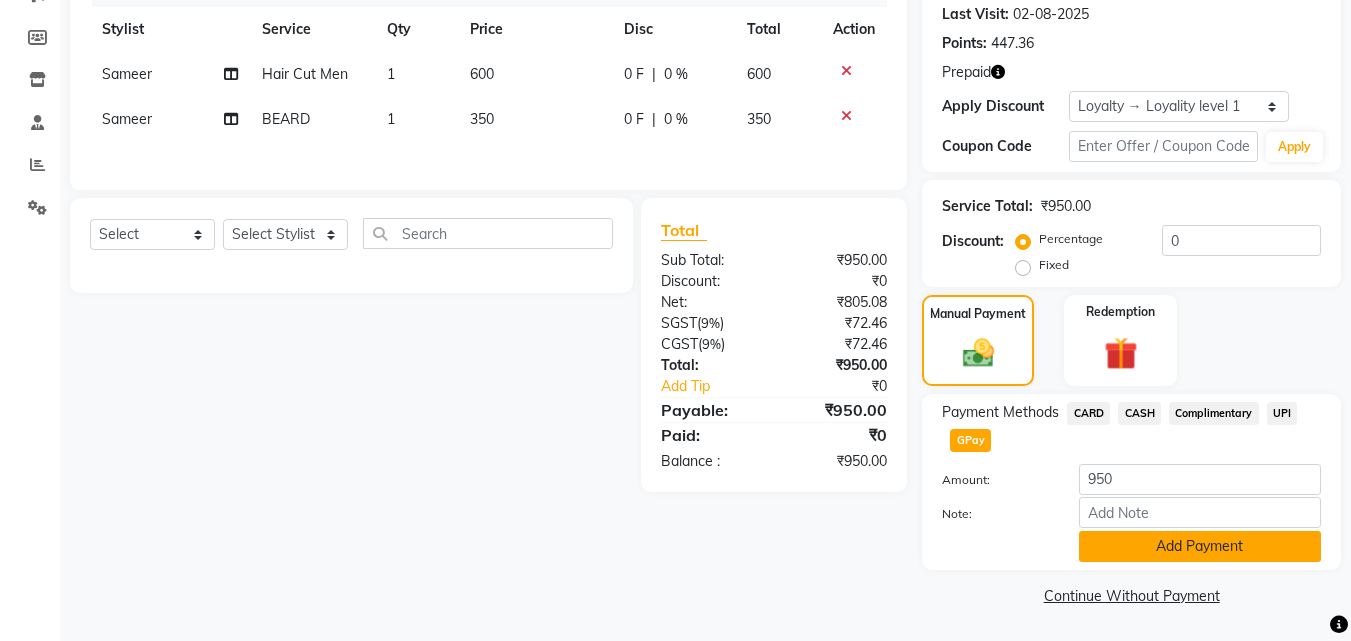 click on "Add Payment" 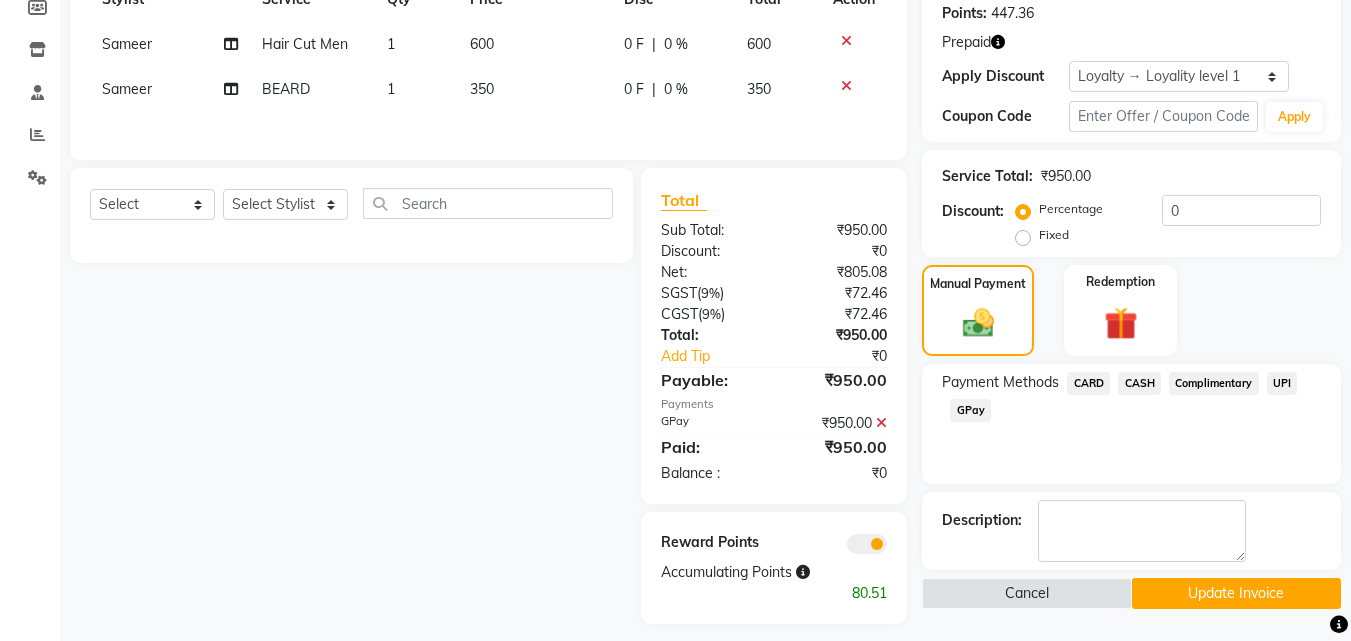 scroll, scrollTop: 324, scrollLeft: 0, axis: vertical 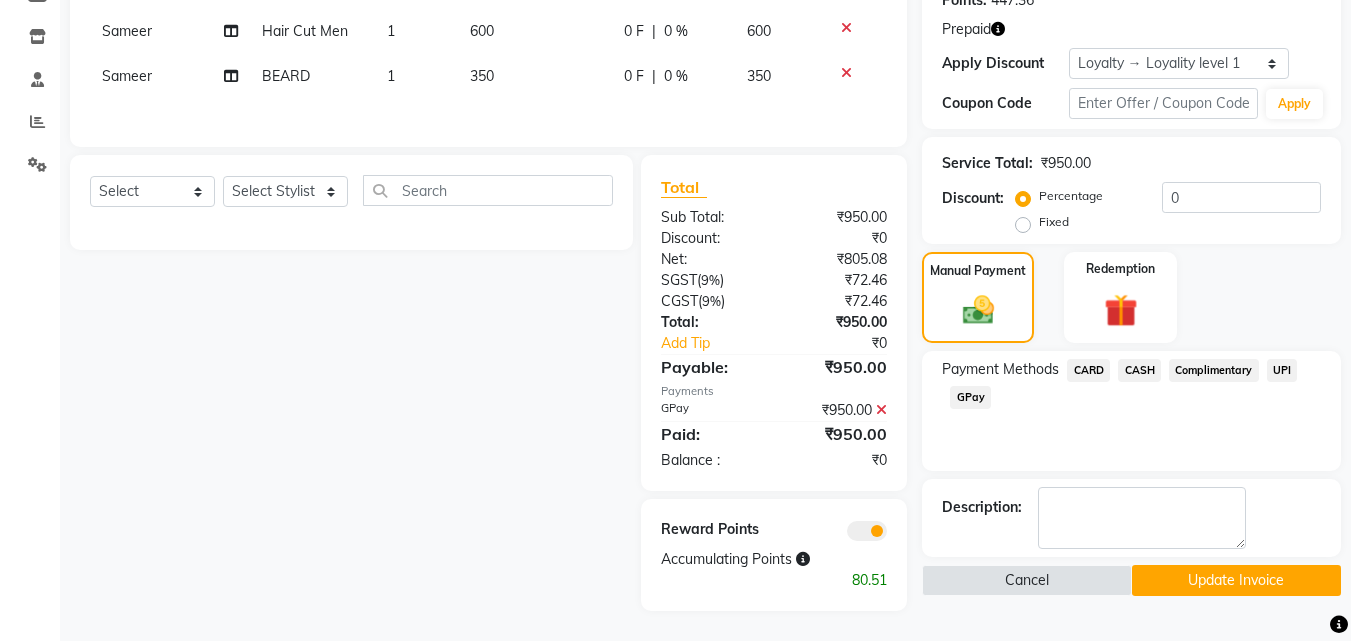 click on "Update Invoice" 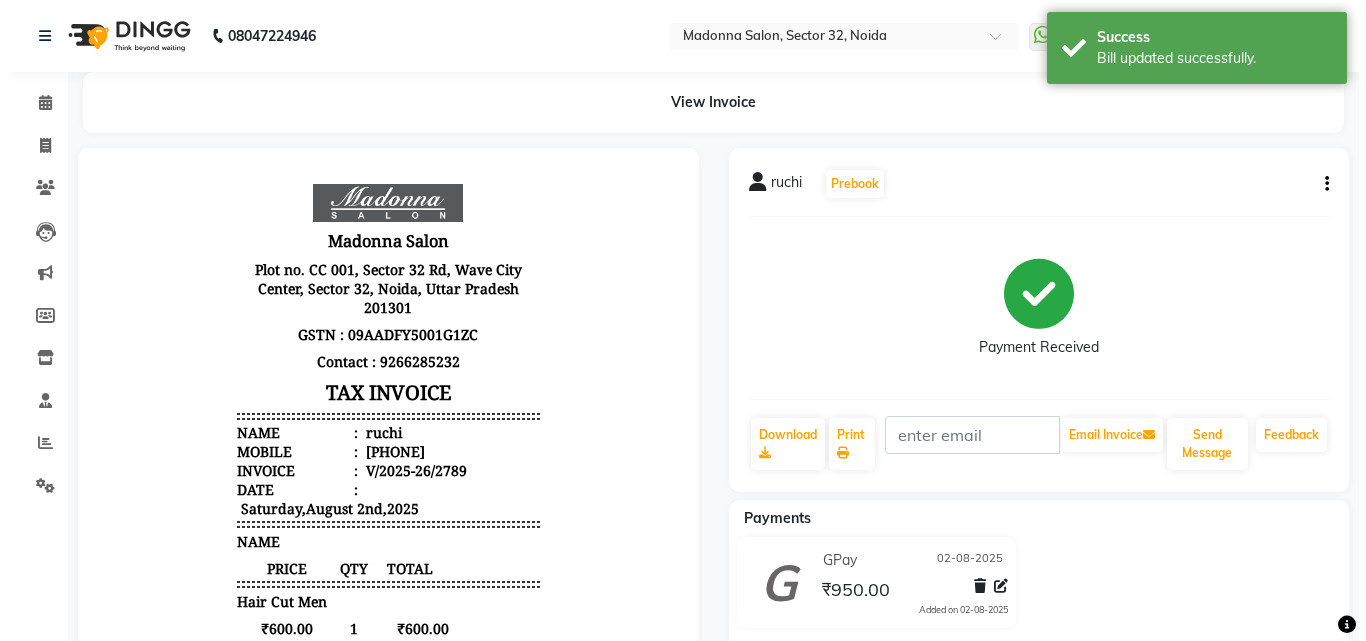 scroll, scrollTop: 0, scrollLeft: 0, axis: both 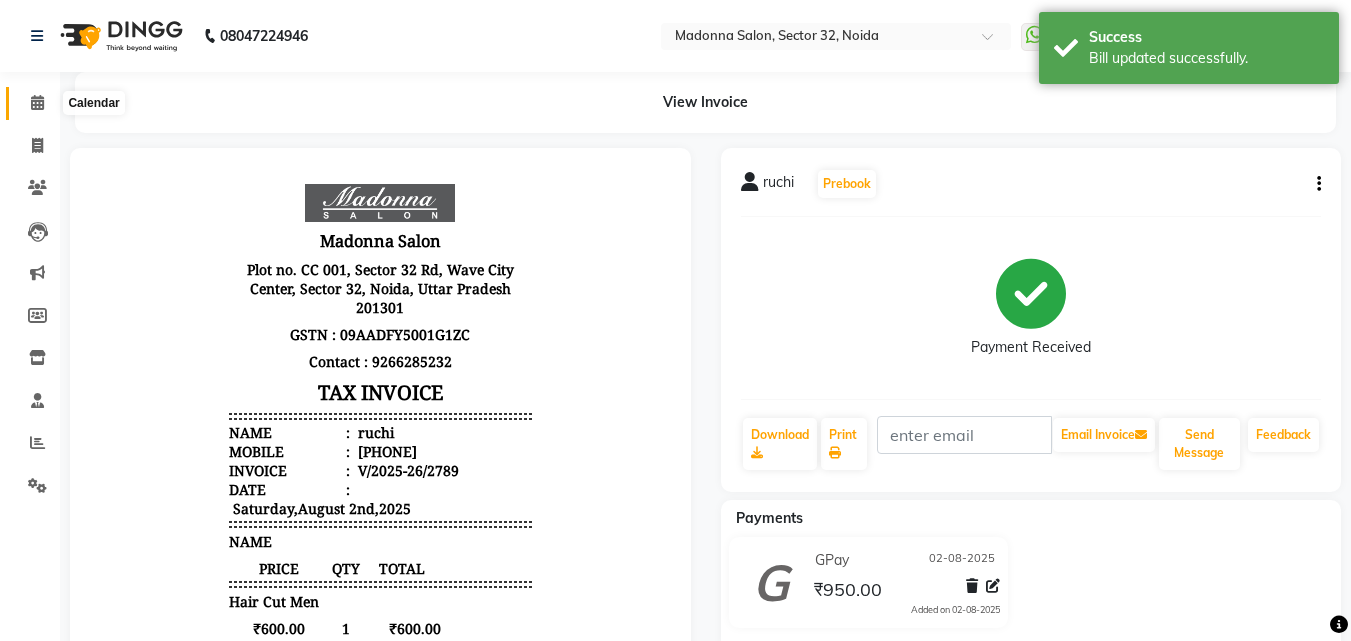 click 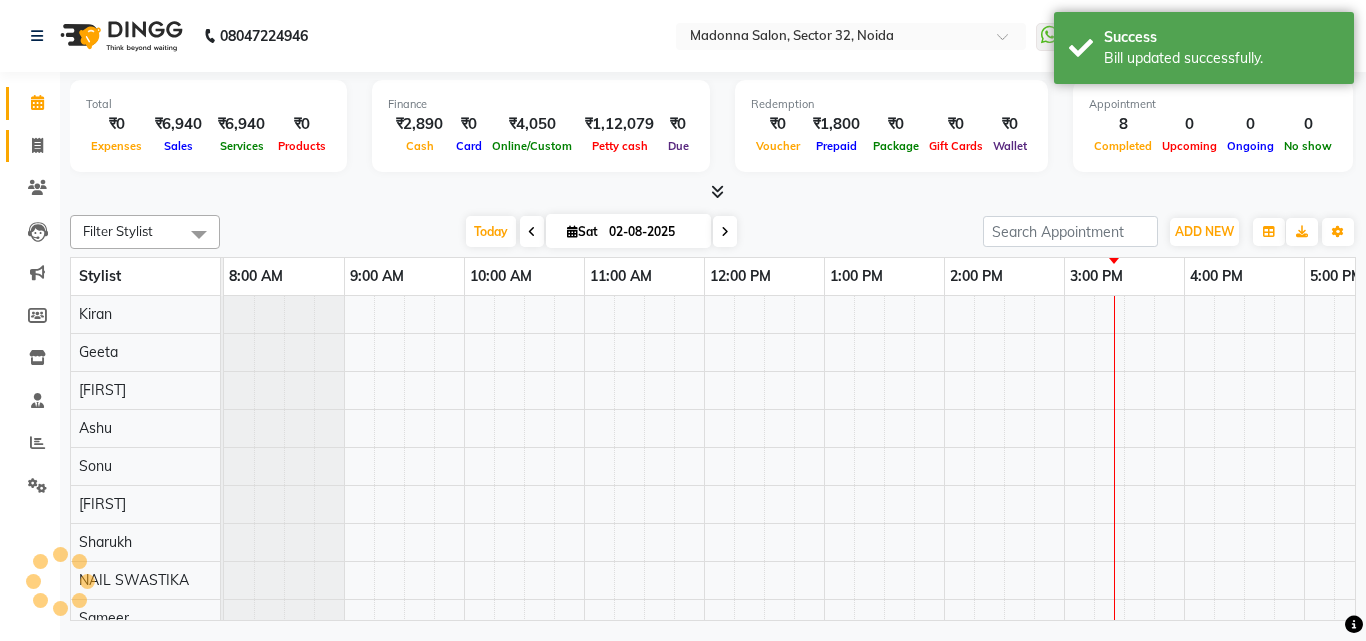scroll, scrollTop: 0, scrollLeft: 0, axis: both 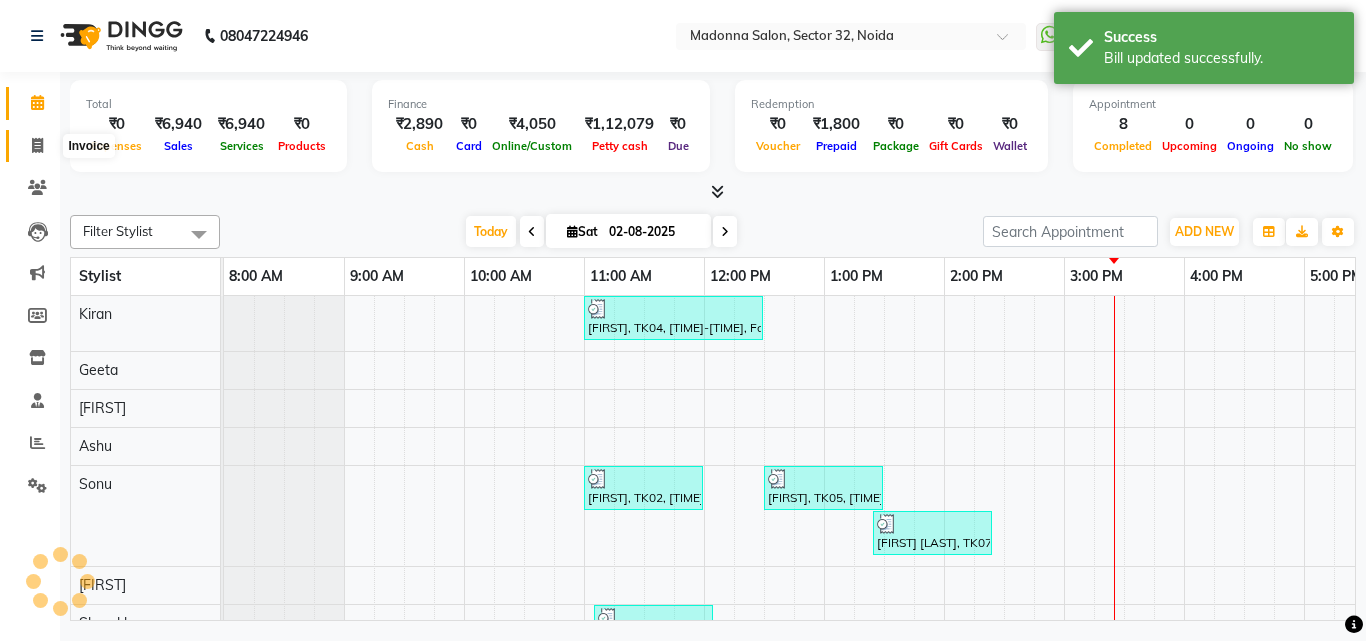 click 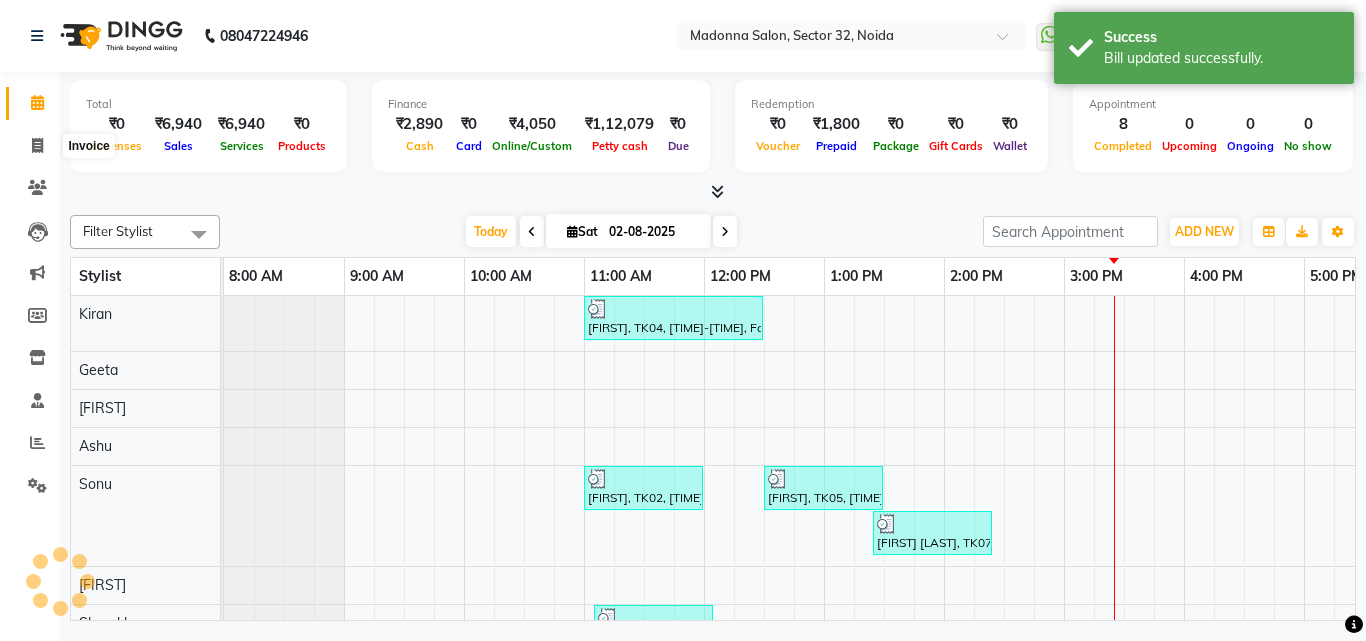select on "7229" 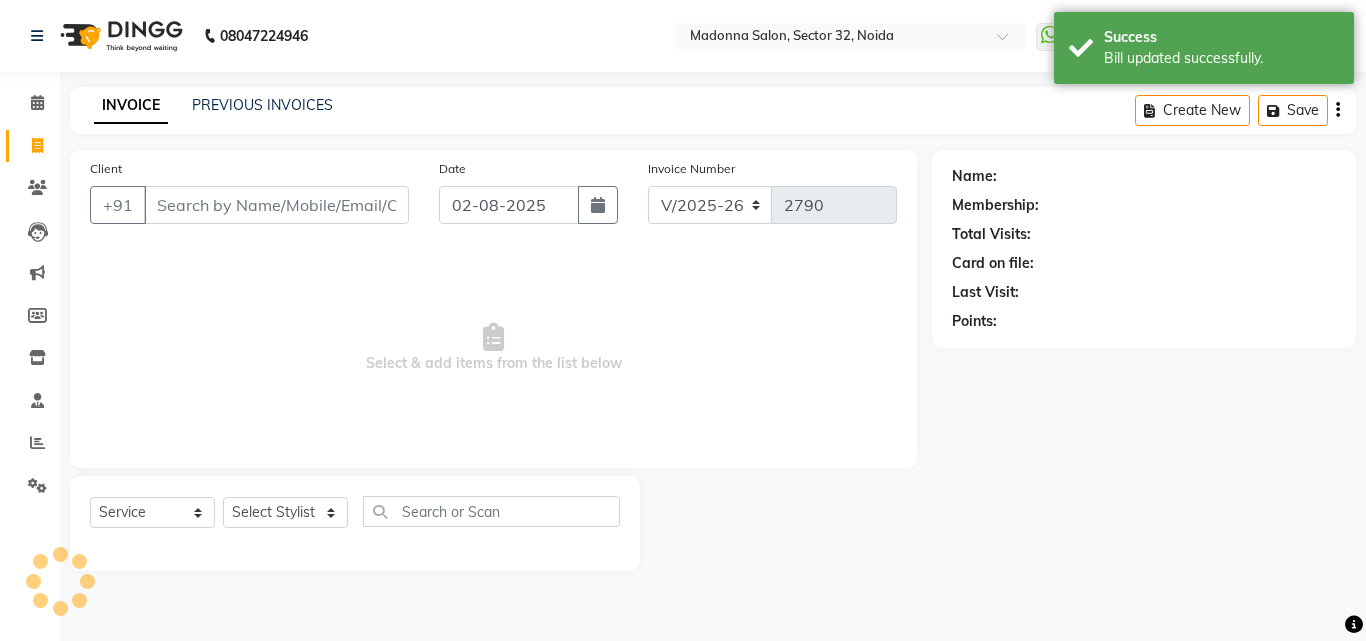 click on "Client" at bounding box center [276, 205] 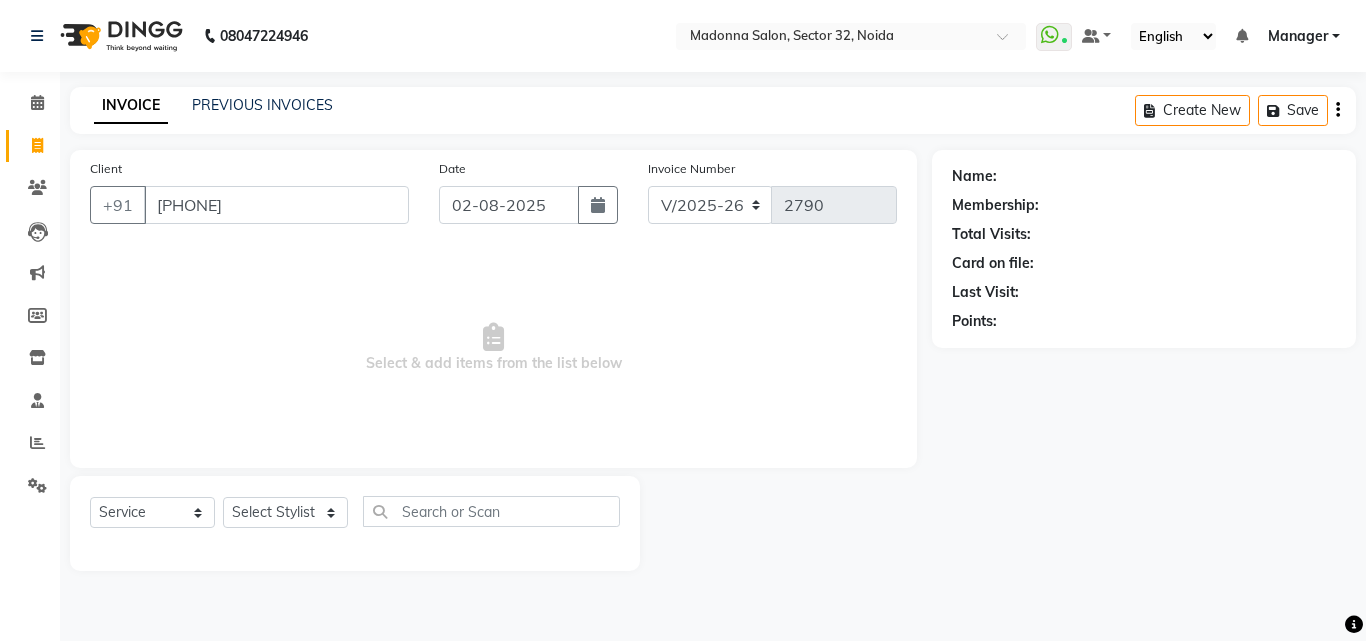 type on "[PHONE]" 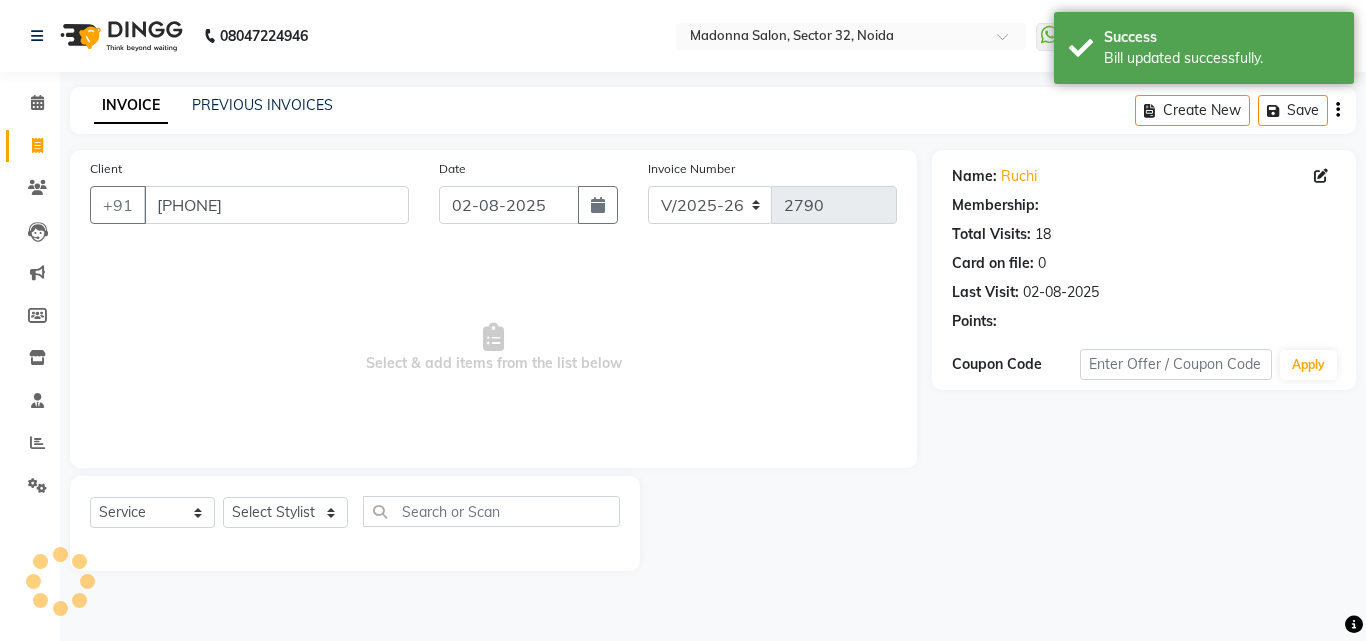 select on "1: Object" 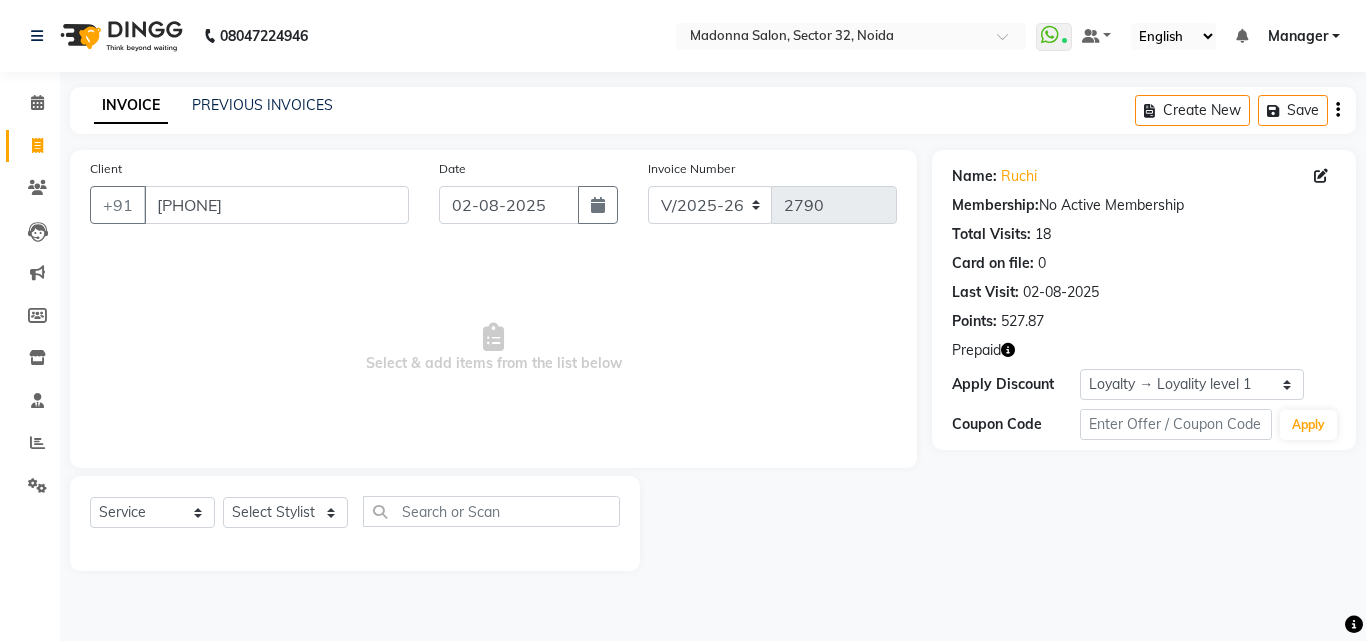 click 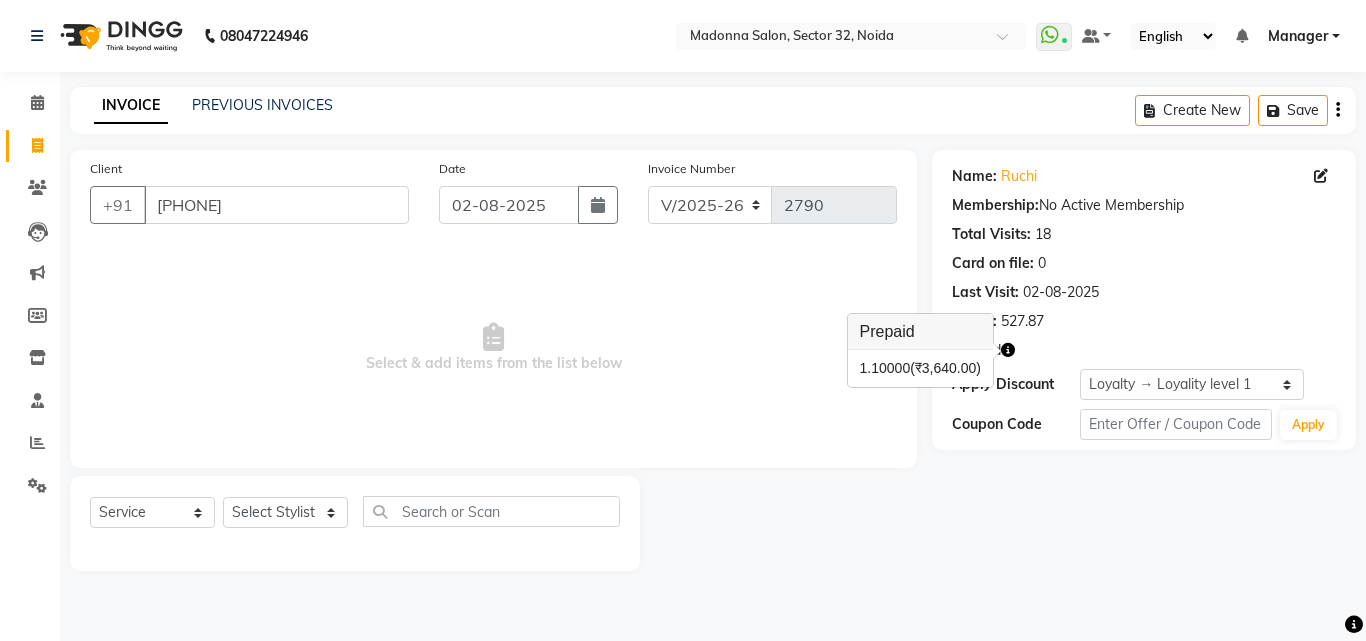 click on "Select & add items from the list below" at bounding box center (493, 348) 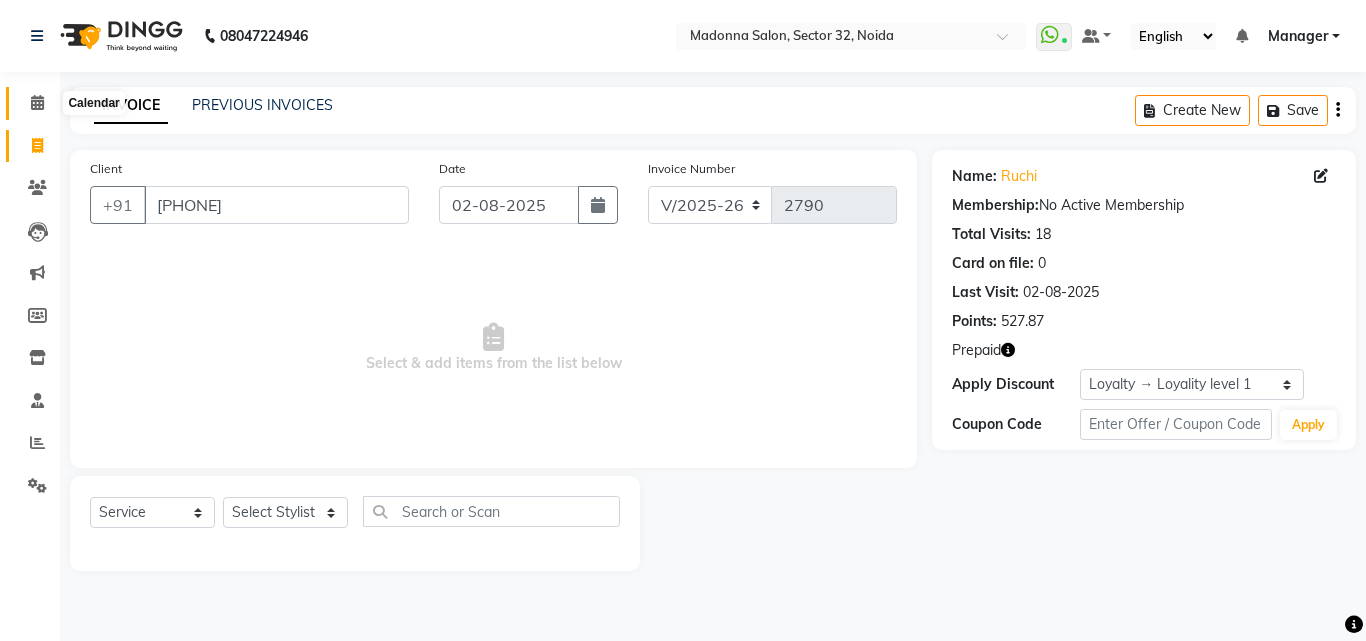 click 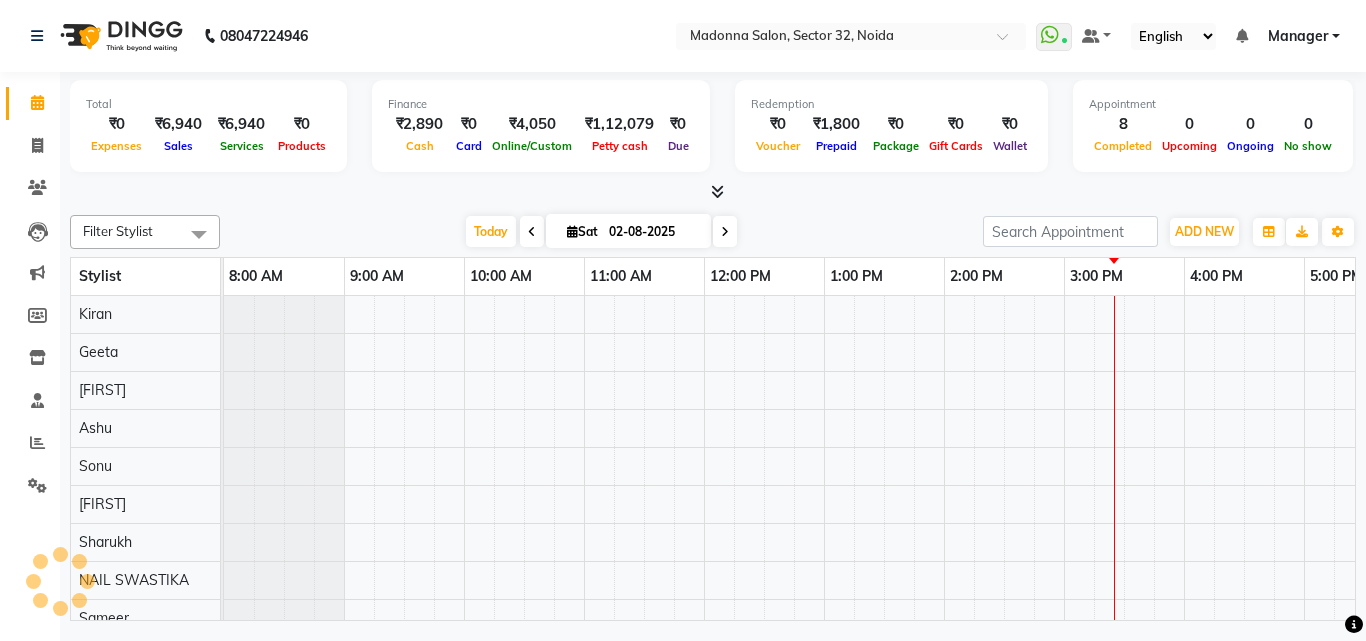 scroll, scrollTop: 0, scrollLeft: 0, axis: both 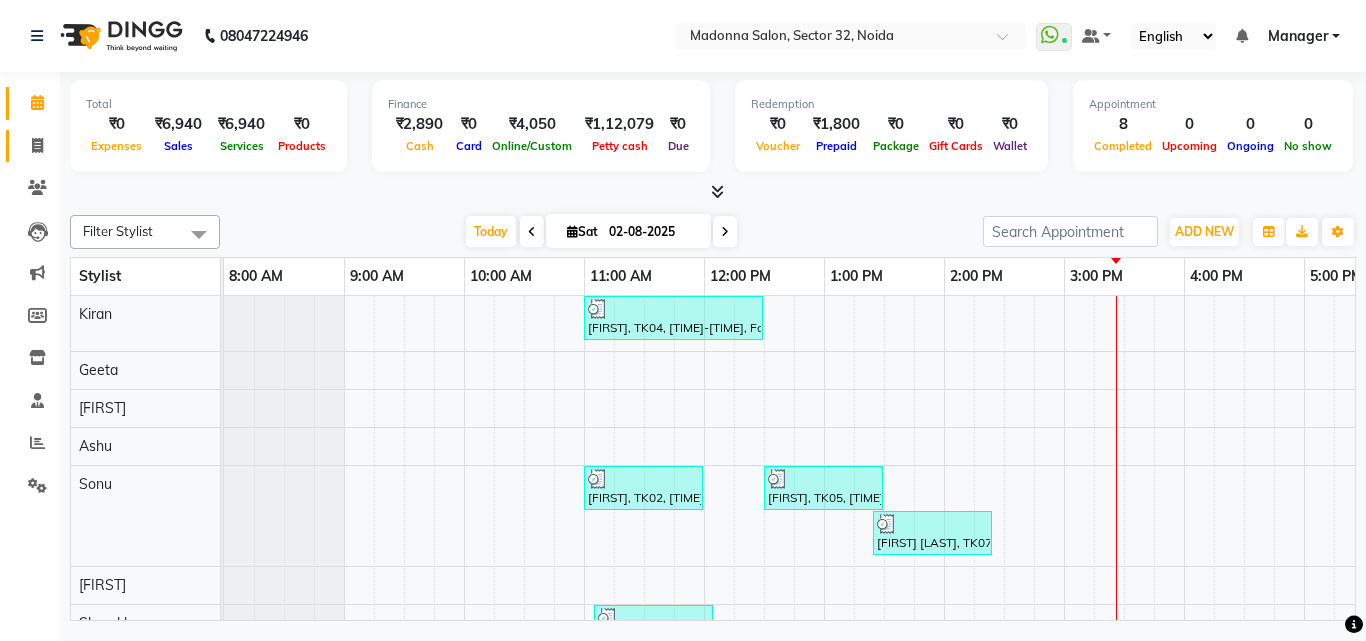 click 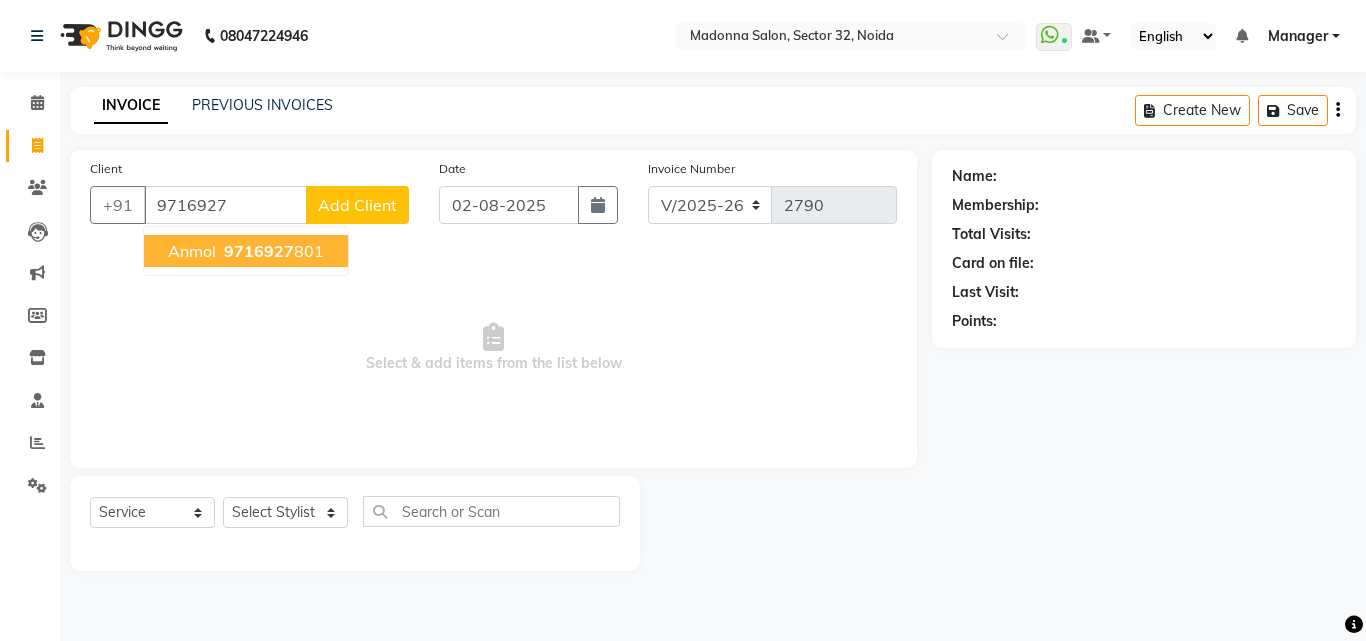 click on "9716927 801" at bounding box center [272, 251] 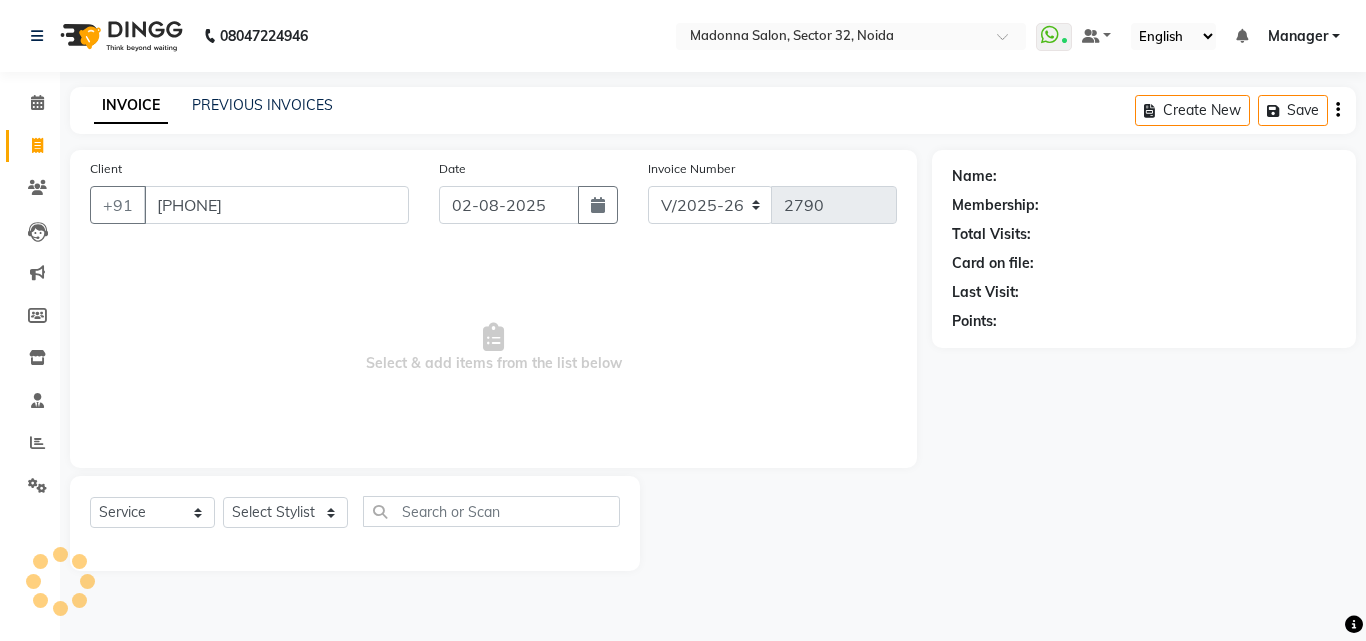 type on "9716927801" 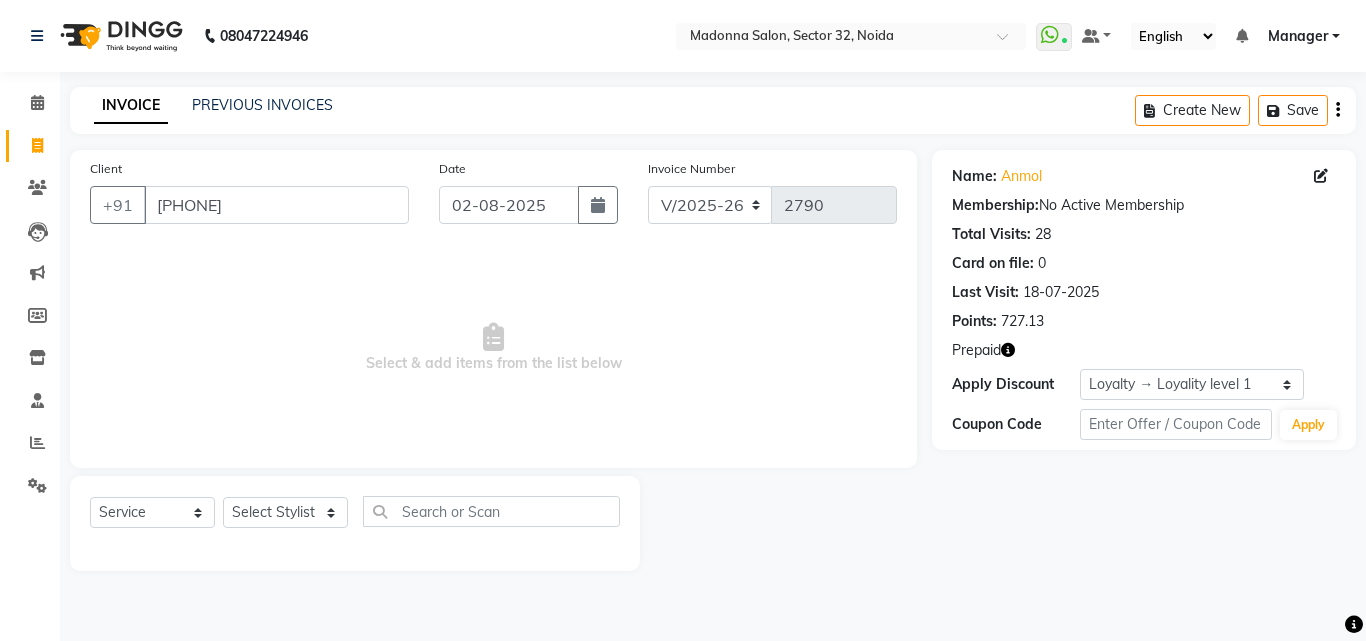 click 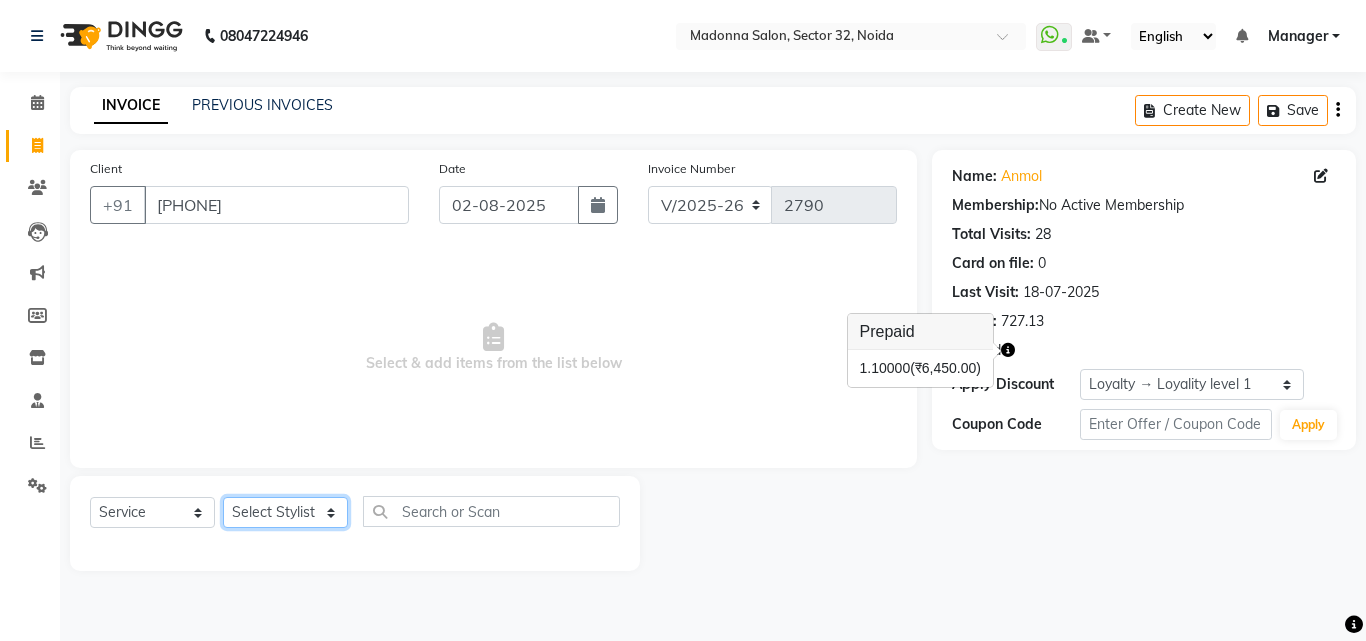 click on "Select Stylist Aayan Account  Ashu BHOLU Geeta Hanif JIYA SINGH Kiran LAXMAN PEDI Manager Mohit Naddy NAIL SWASTIKA Sajal Sameer Shahnawaj Sharukh Sonu VISHAL STYLIST" 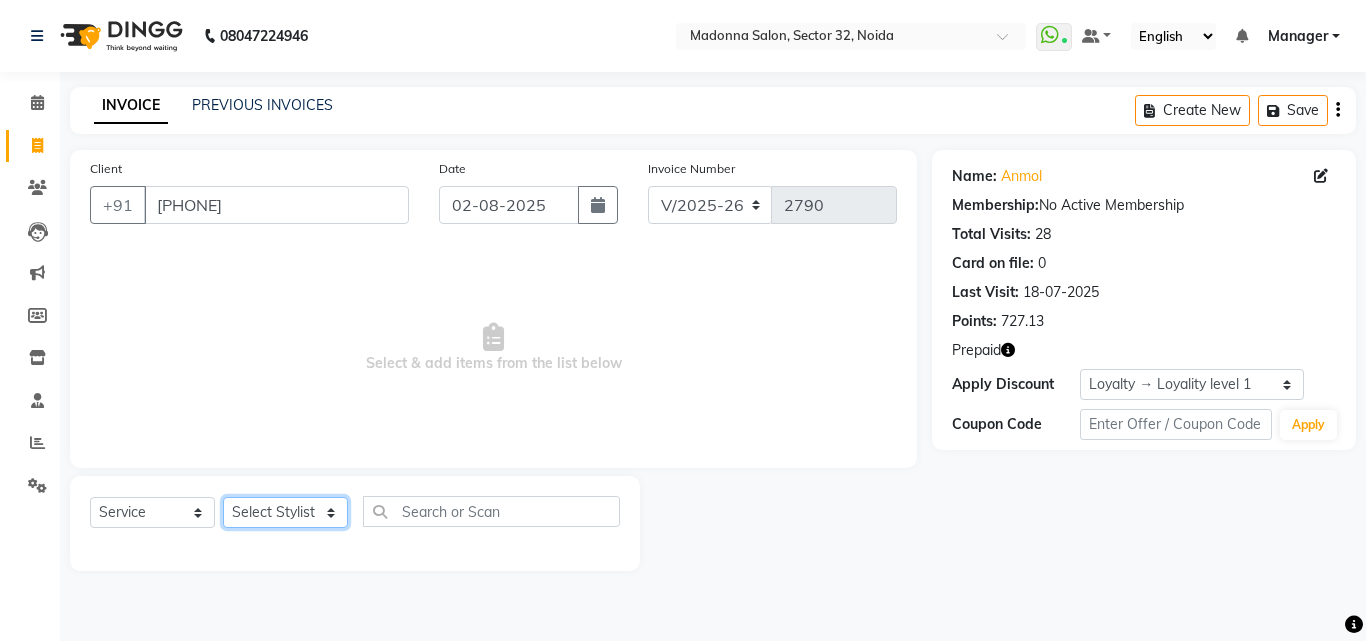 select on "61926" 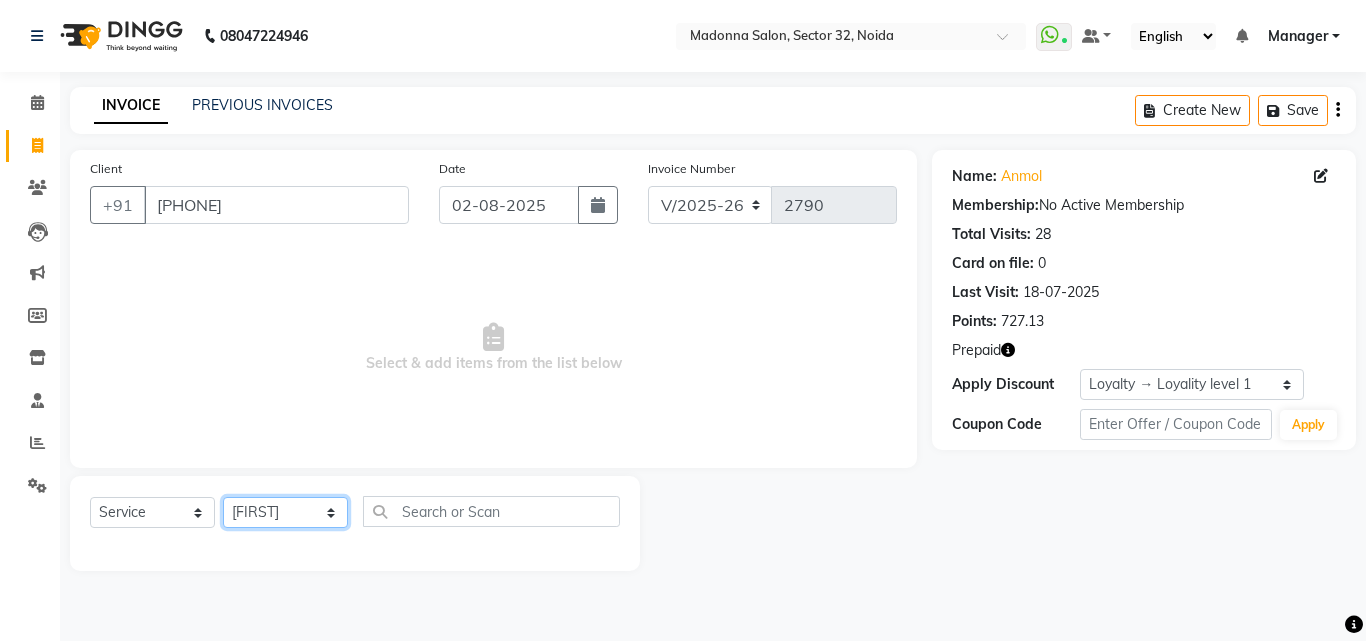 click on "Select Stylist Aayan Account  Ashu BHOLU Geeta Hanif JIYA SINGH Kiran LAXMAN PEDI Manager Mohit Naddy NAIL SWASTIKA Sajal Sameer Shahnawaj Sharukh Sonu VISHAL STYLIST" 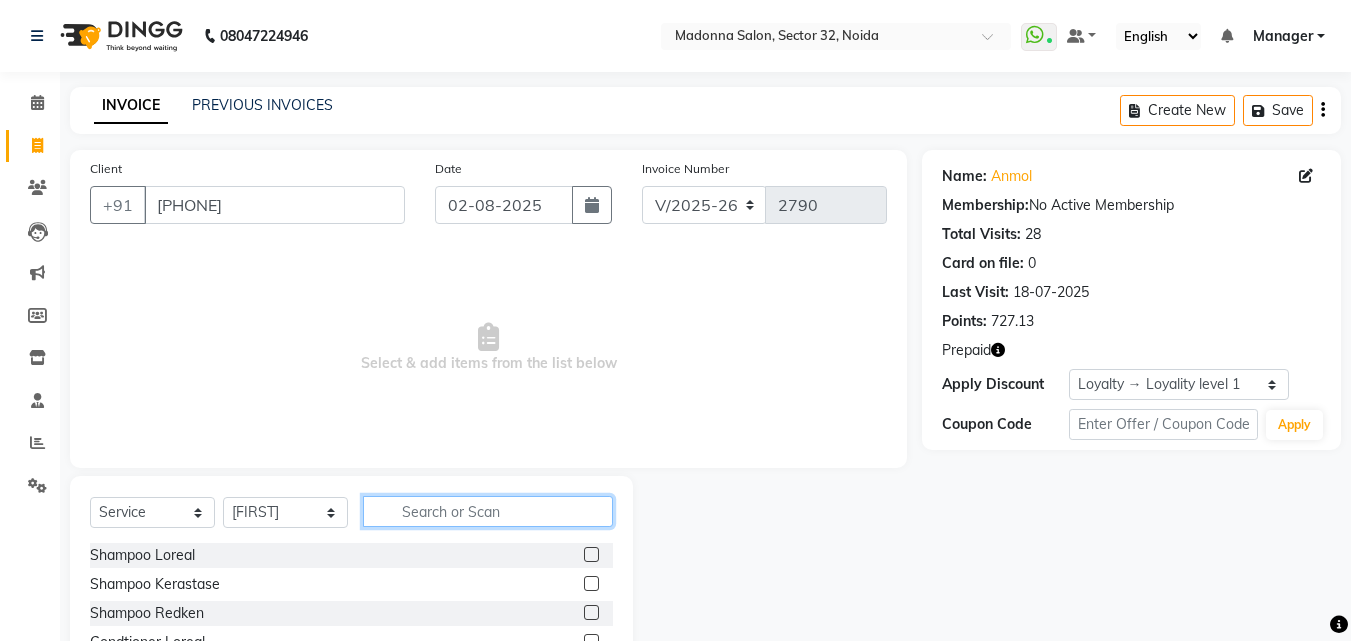 click 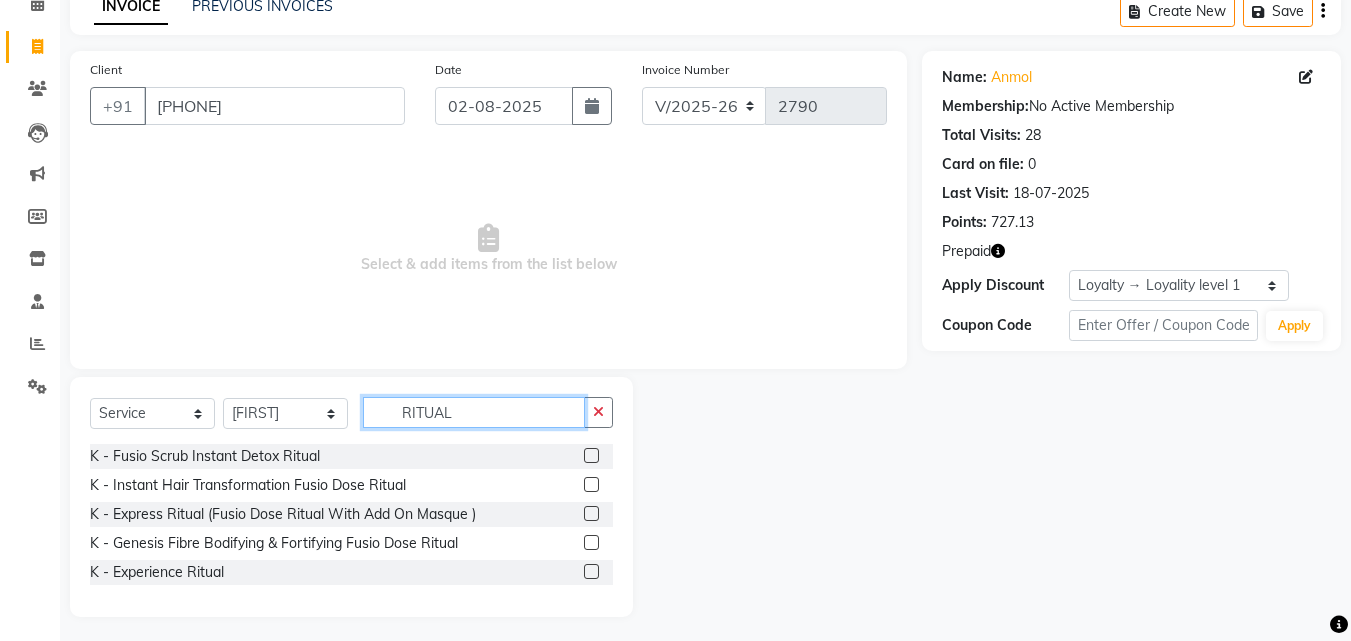 scroll, scrollTop: 105, scrollLeft: 0, axis: vertical 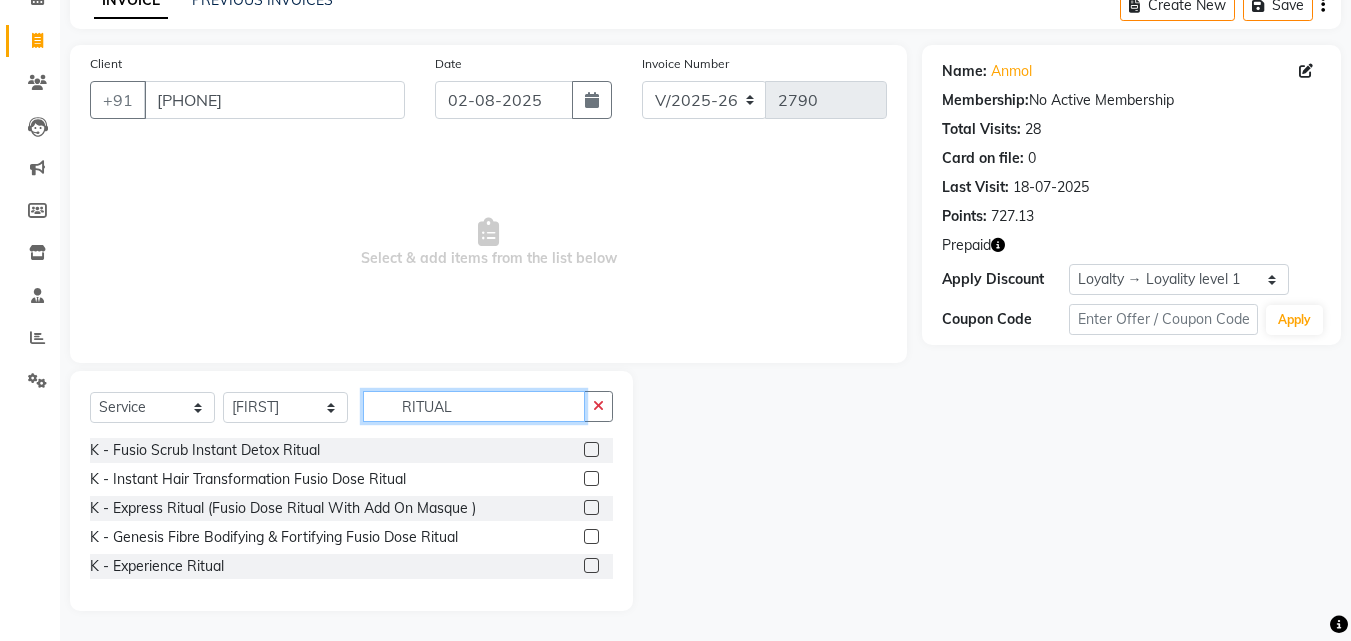 type on "RITUAL" 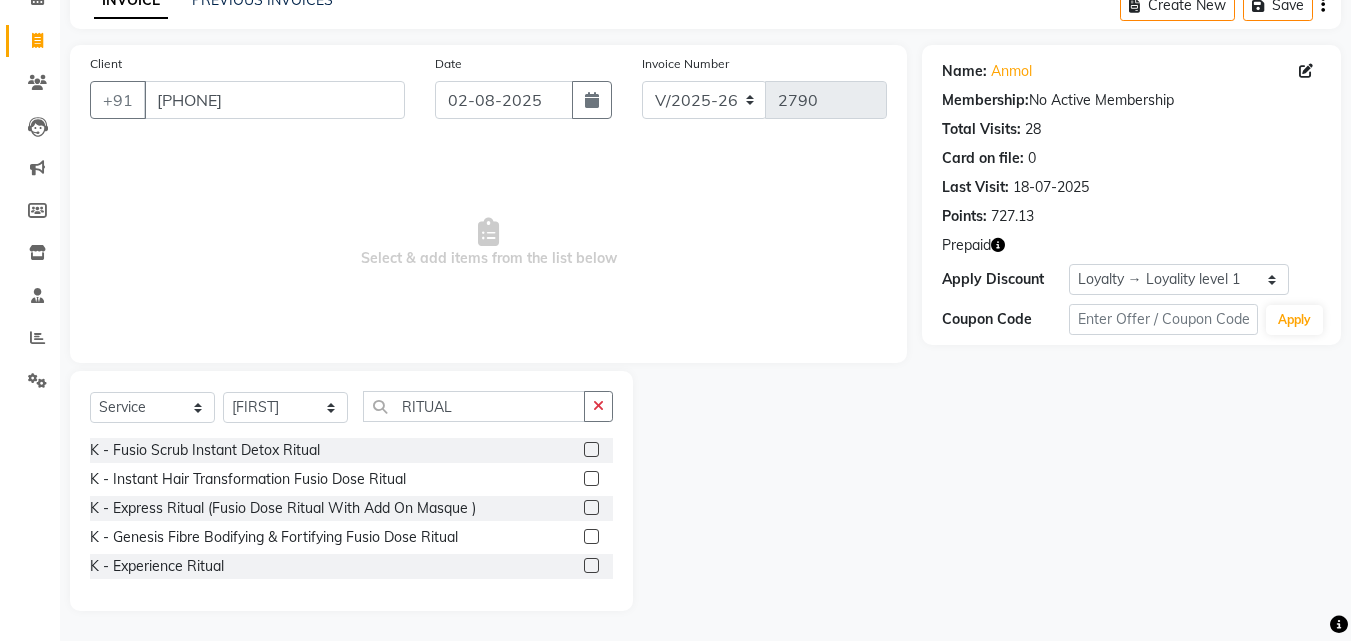 click 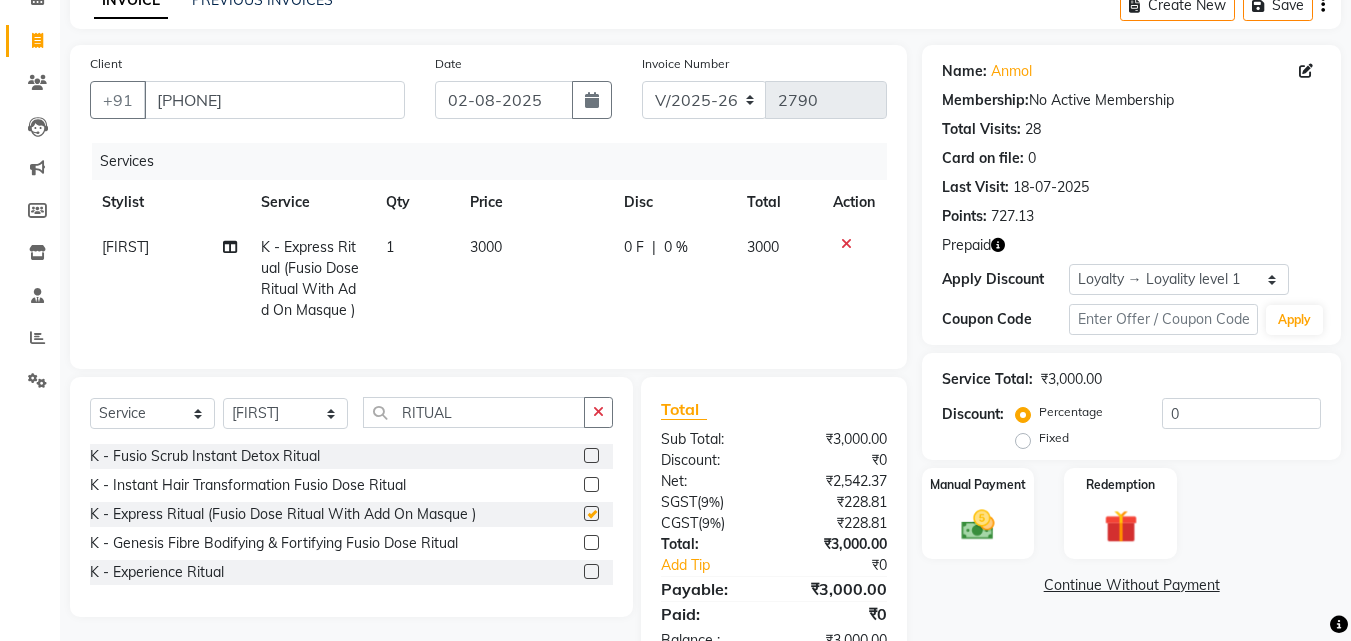checkbox on "false" 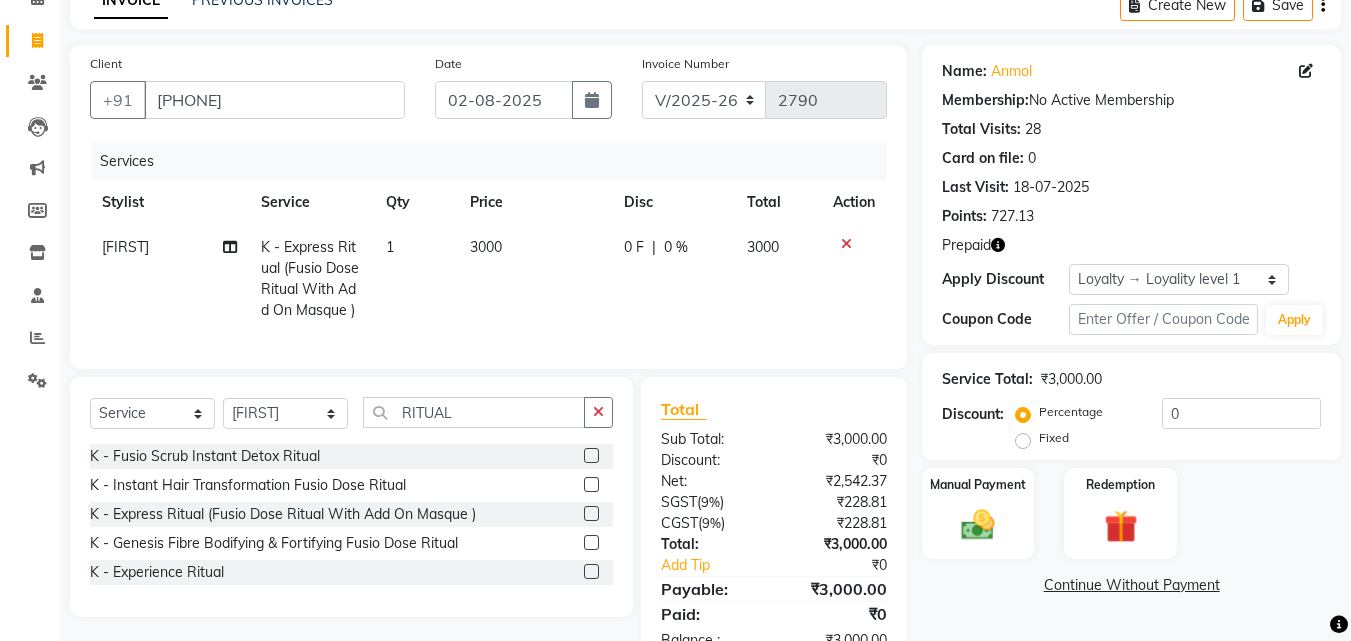 click on "3000" 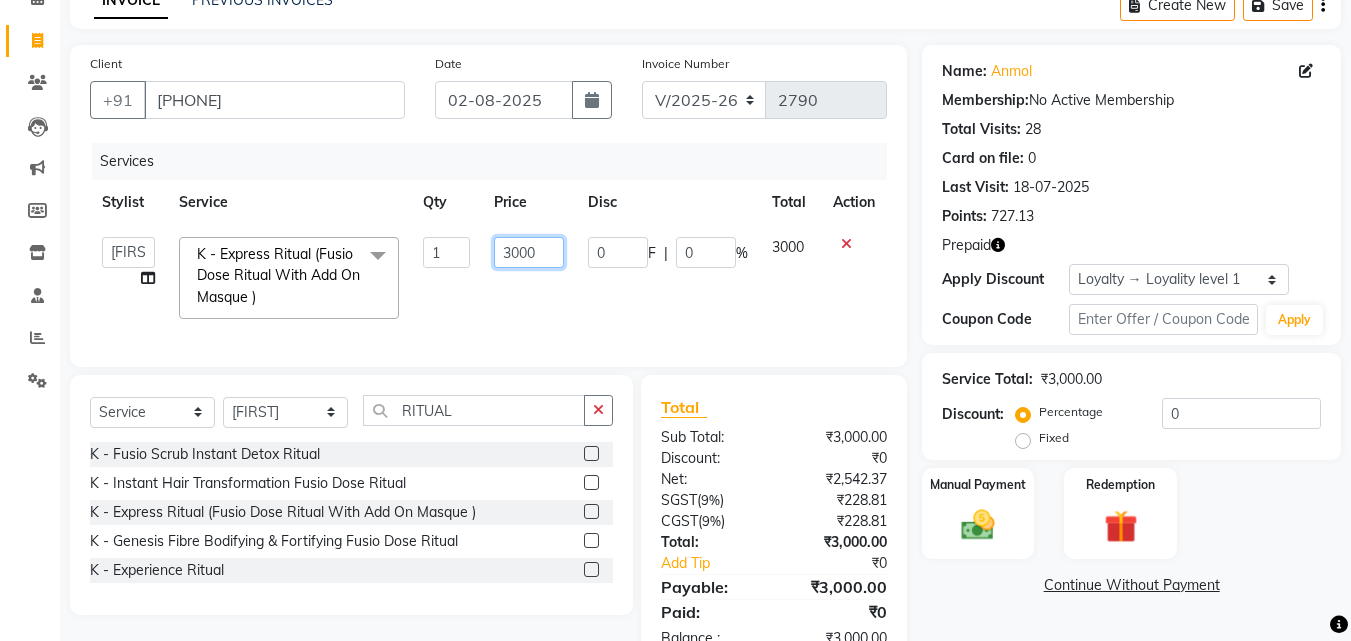 click on "3000" 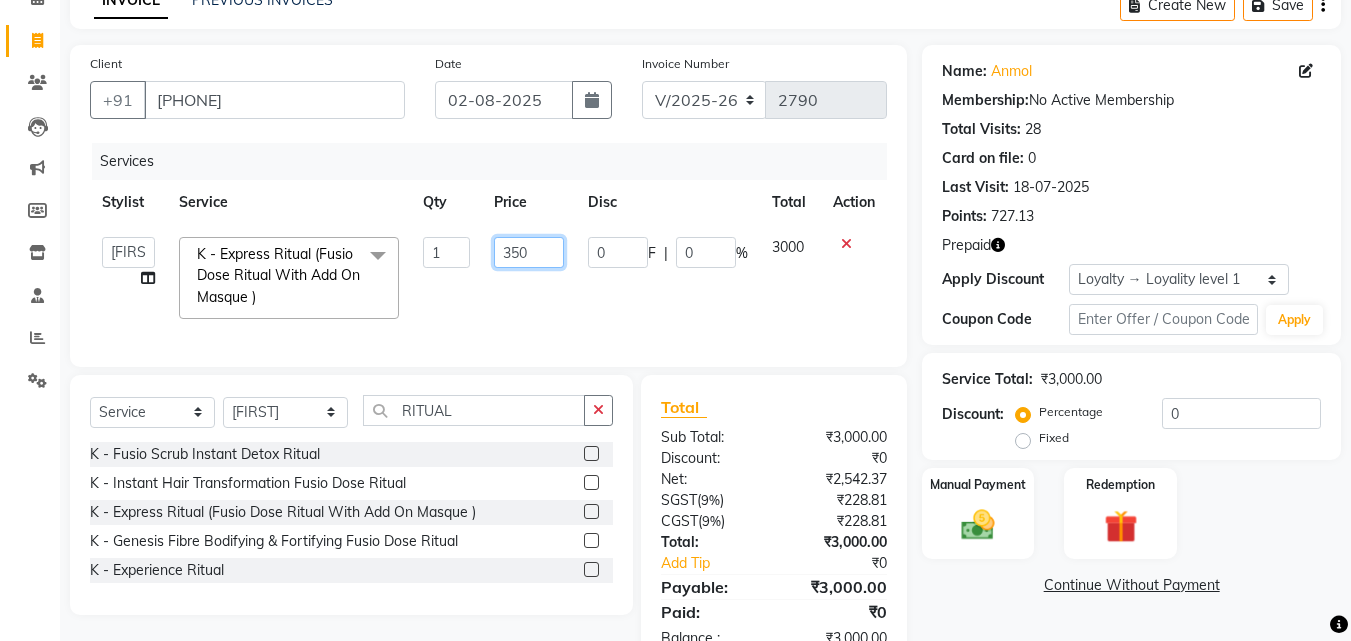 type on "3500" 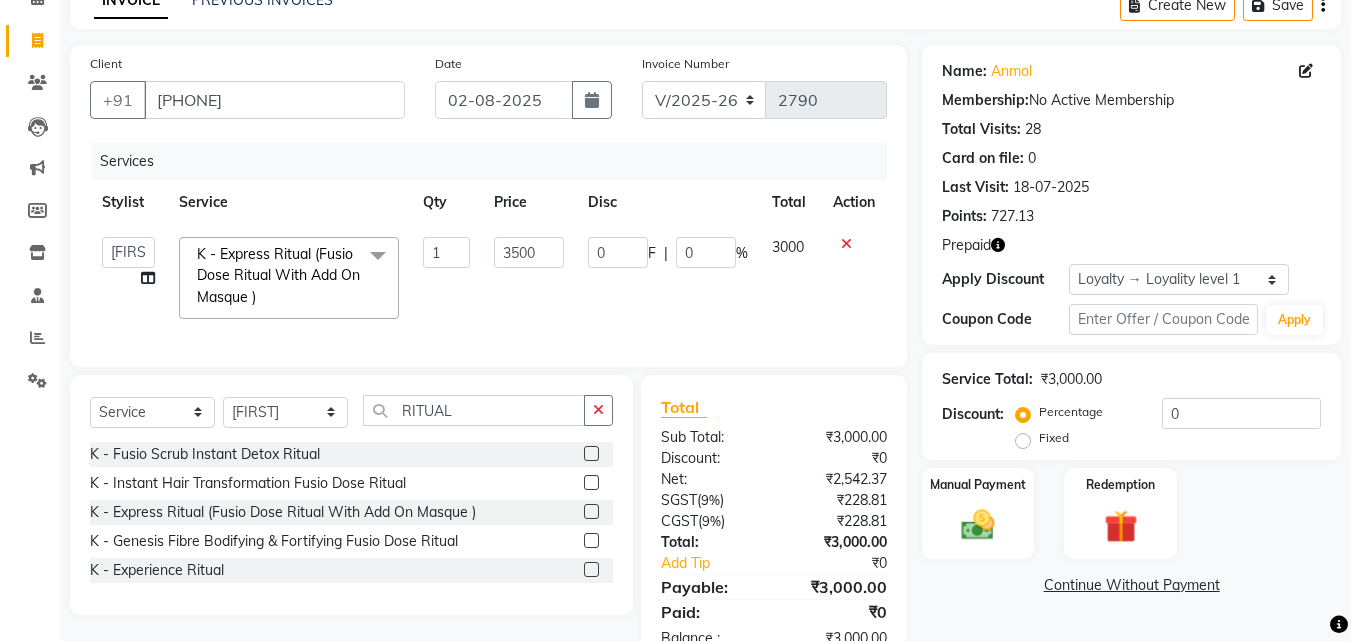 click on "3000" 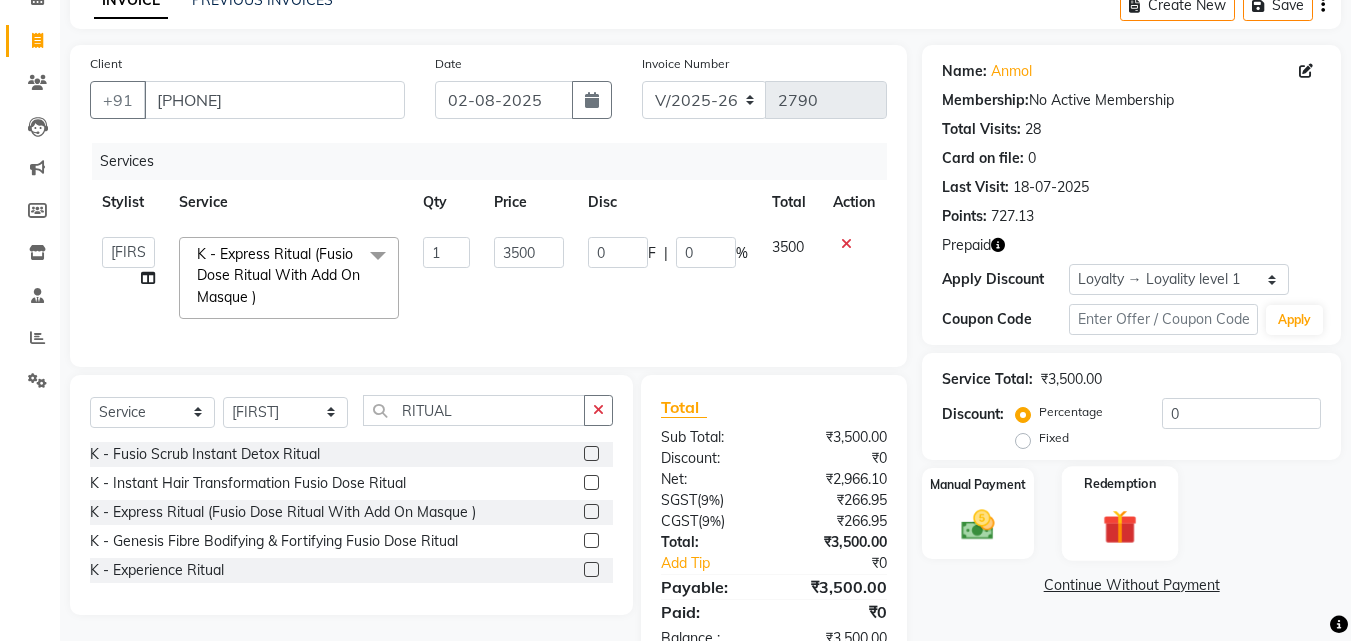 click 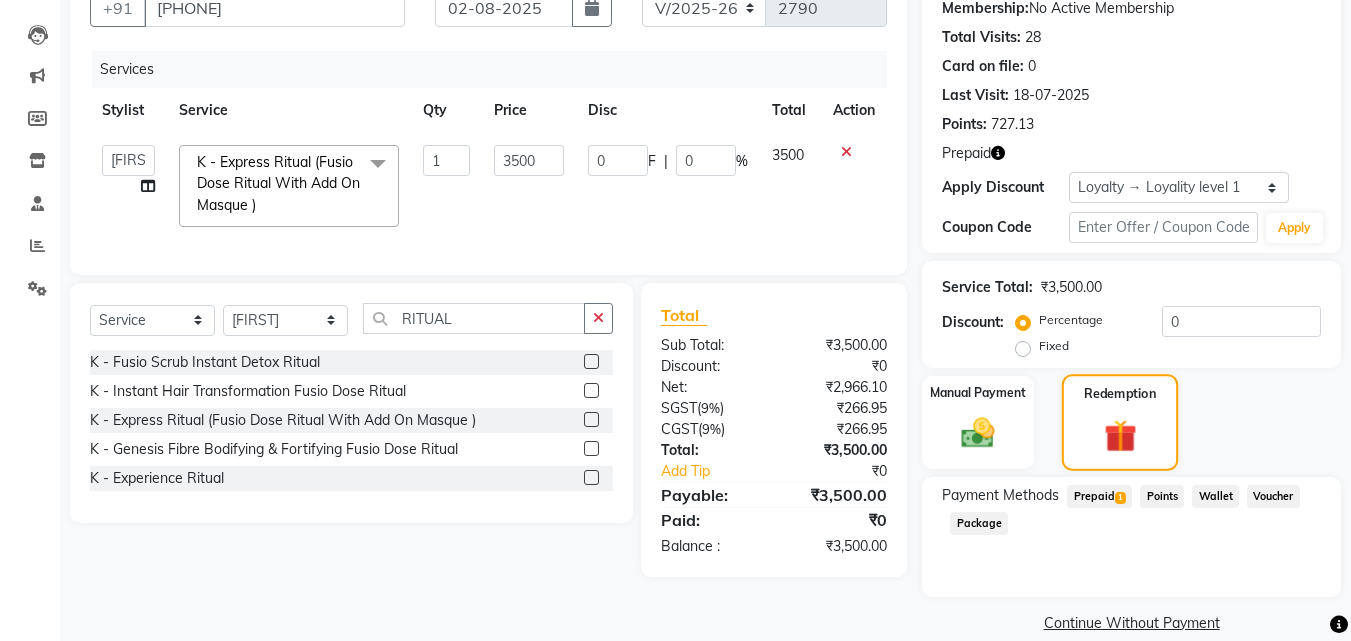 scroll, scrollTop: 224, scrollLeft: 0, axis: vertical 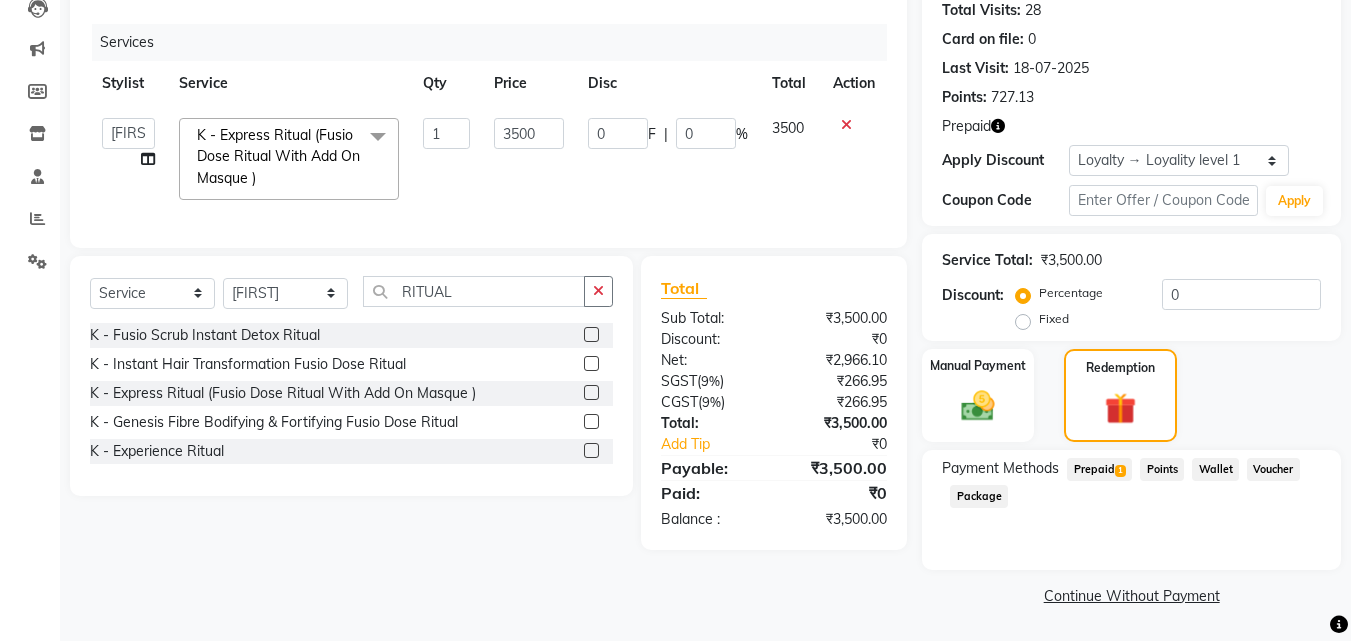 click on "Prepaid  1" 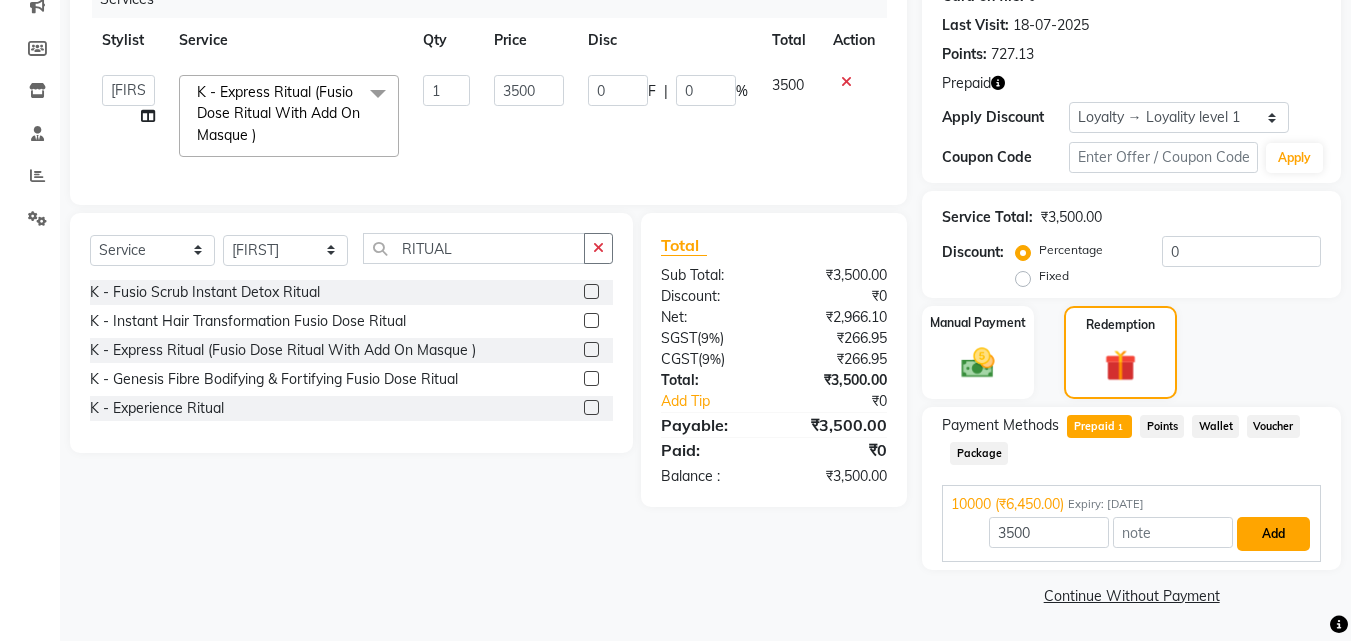 click on "Add" at bounding box center (1273, 534) 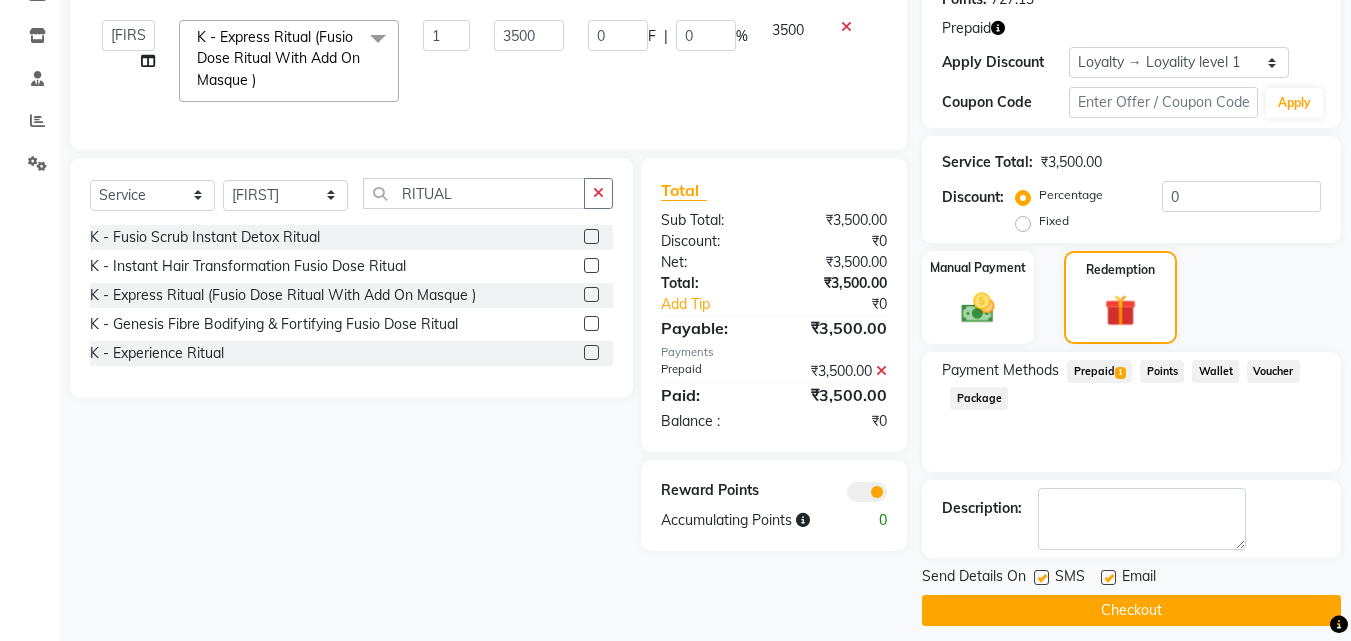 scroll, scrollTop: 337, scrollLeft: 0, axis: vertical 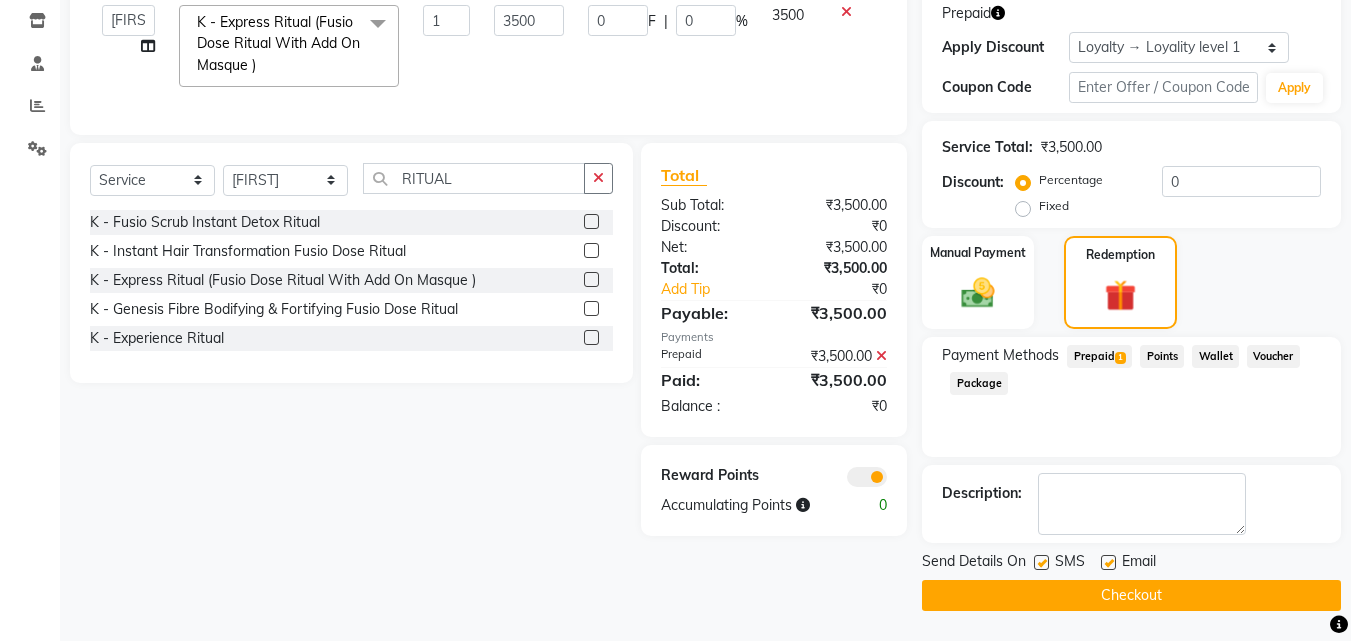 click on "Checkout" 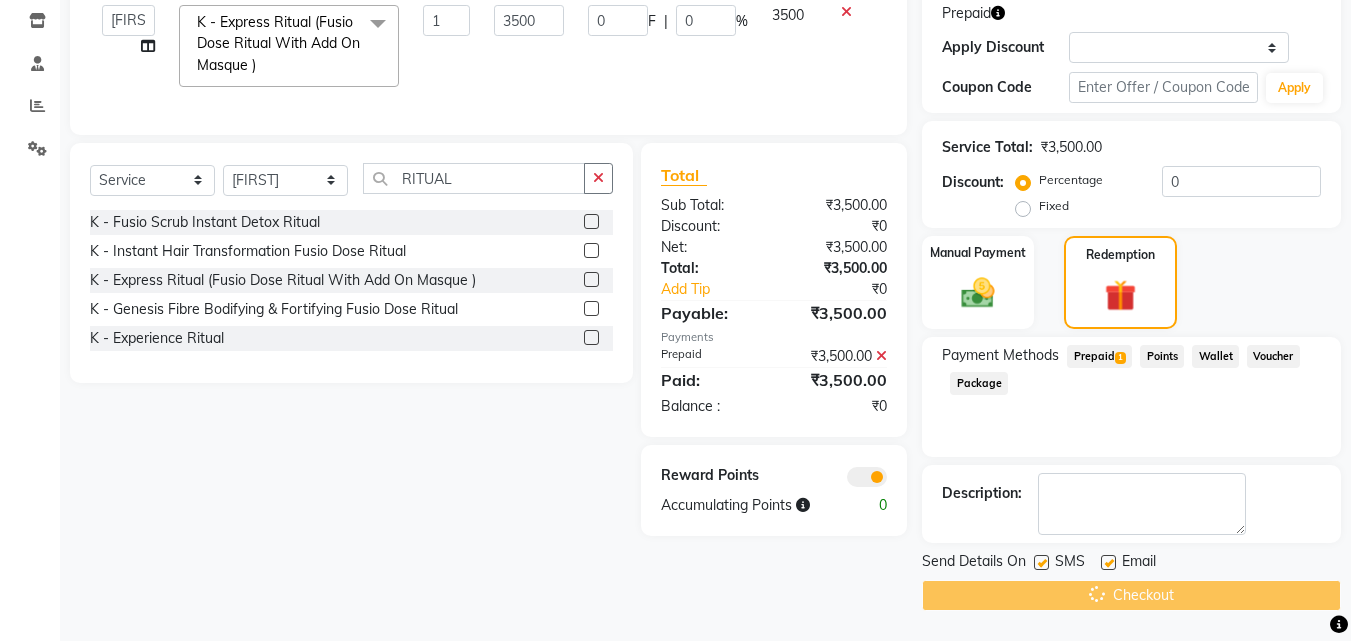 scroll, scrollTop: 0, scrollLeft: 0, axis: both 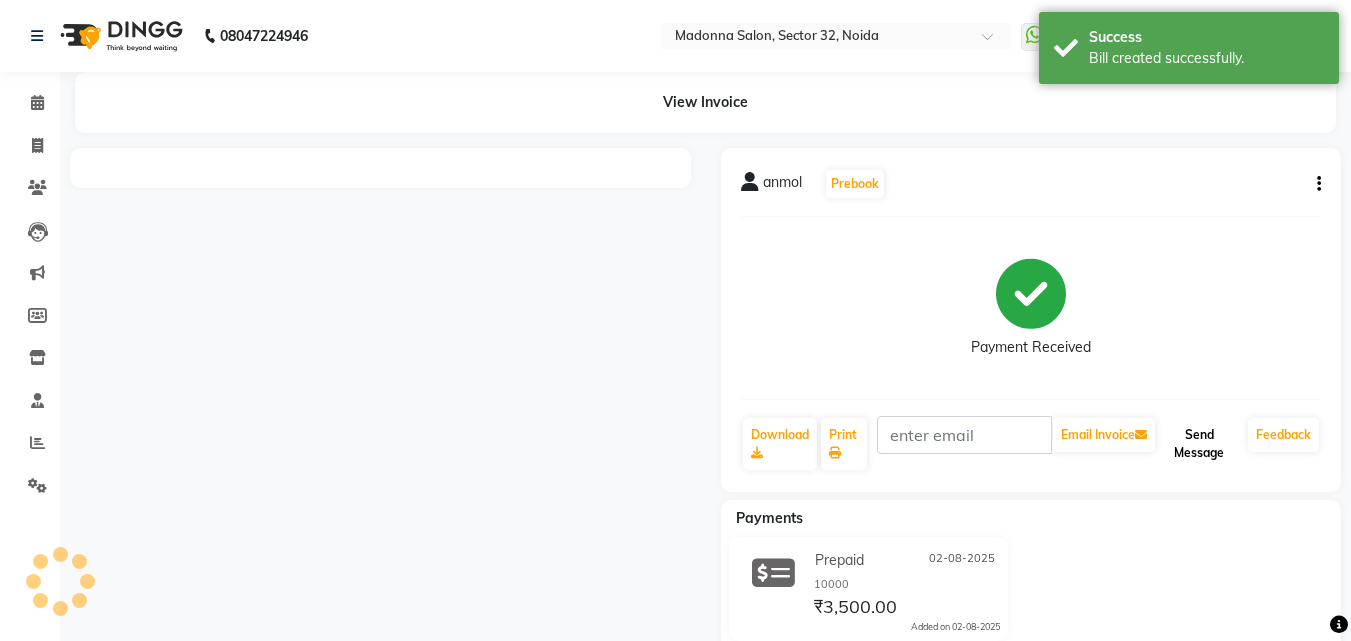 click on "Send Message" 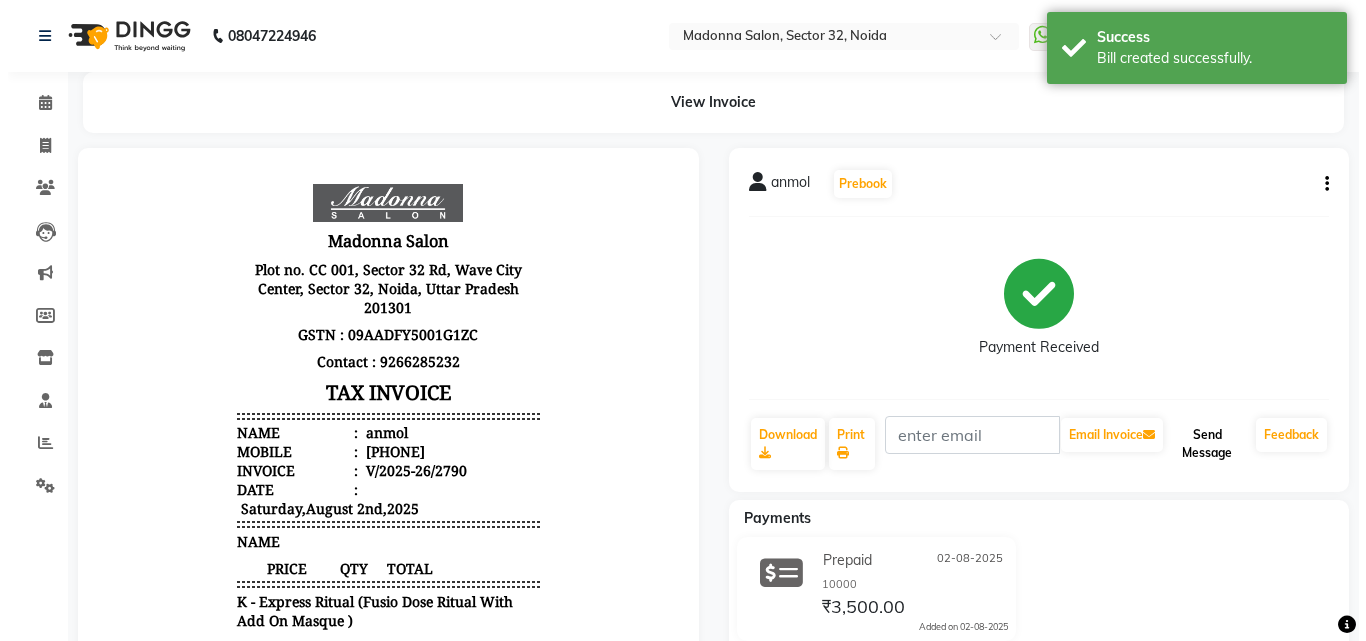 scroll, scrollTop: 0, scrollLeft: 0, axis: both 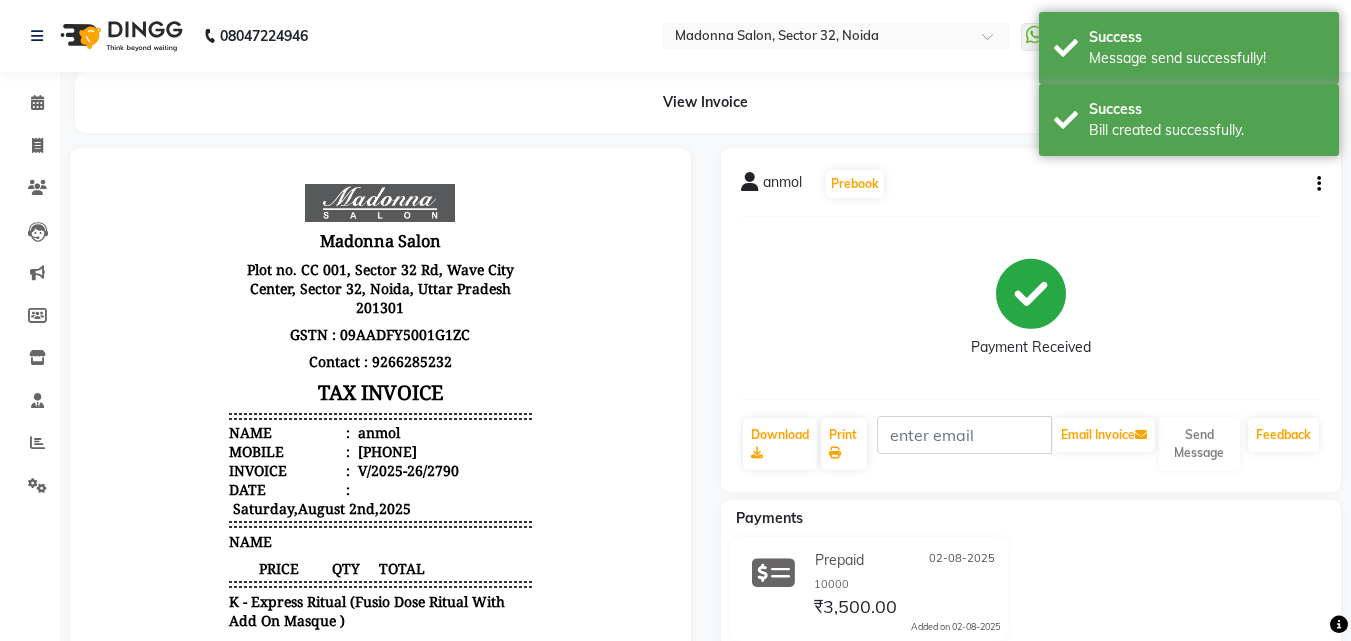 click 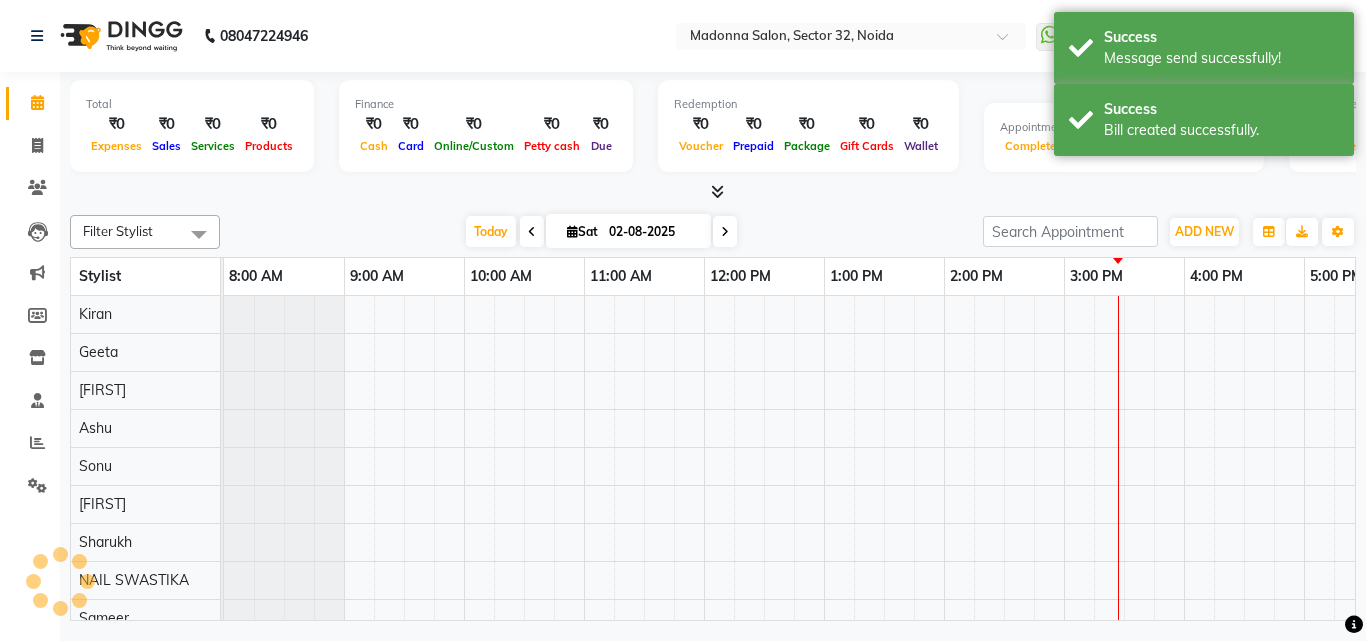 scroll, scrollTop: 0, scrollLeft: 0, axis: both 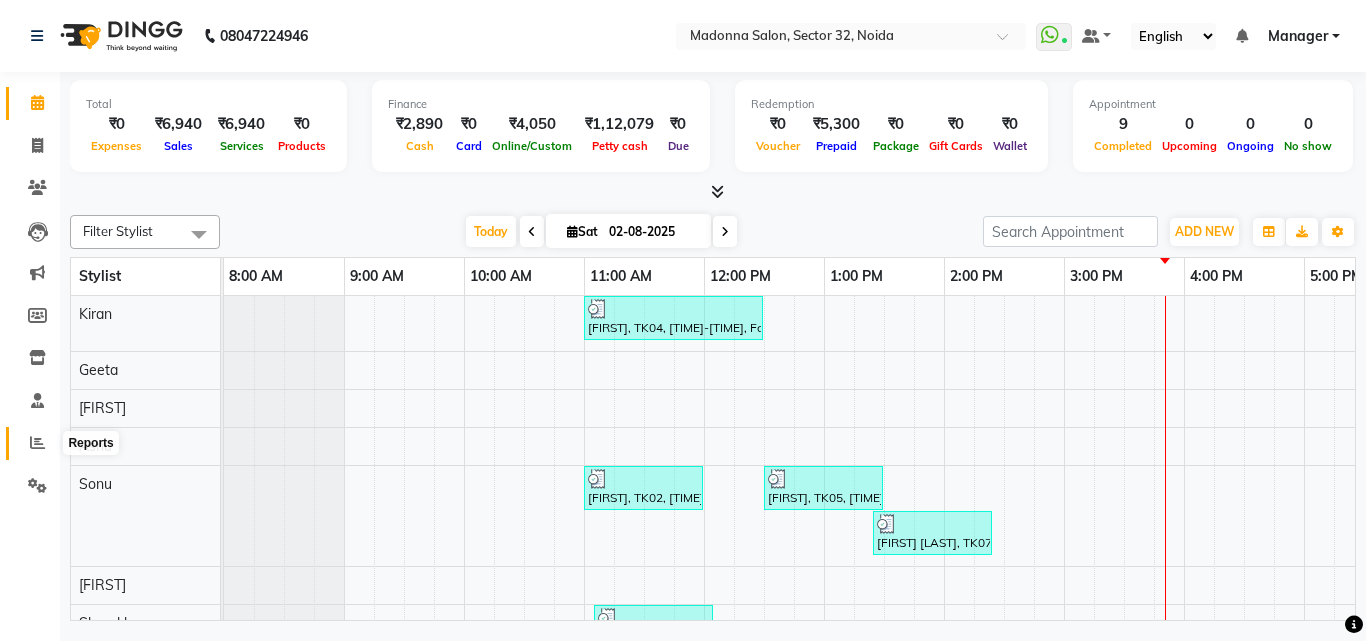 click 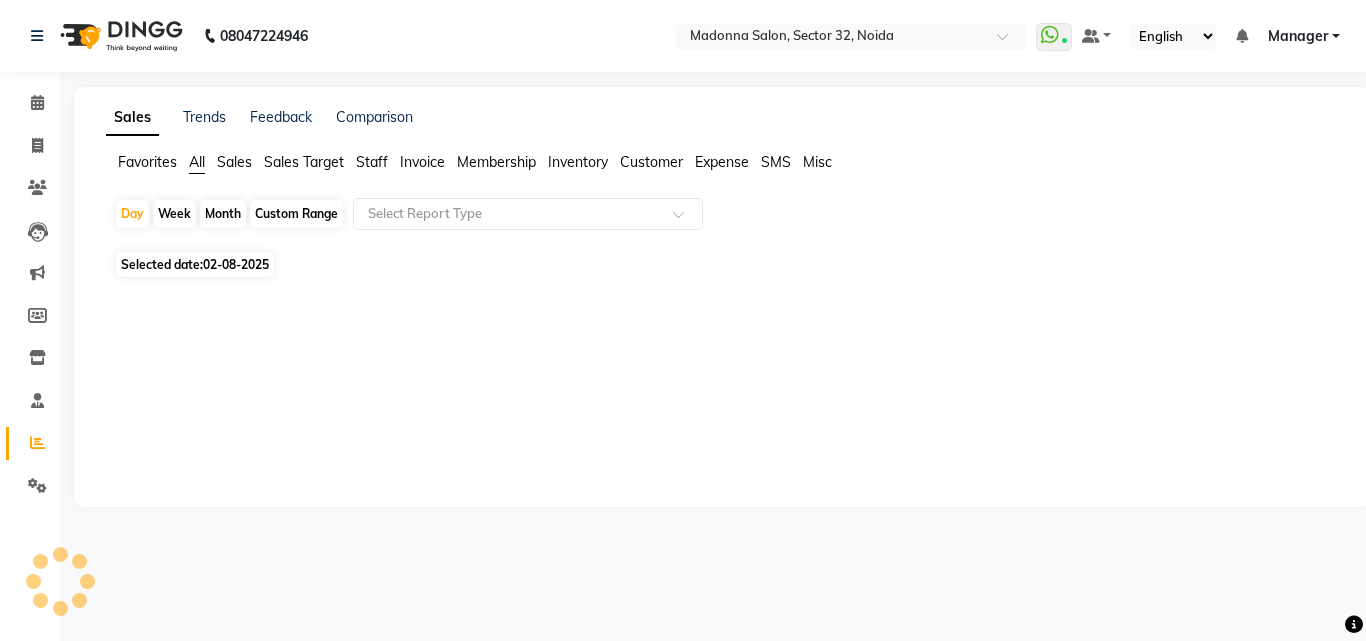 click on "Staff" 